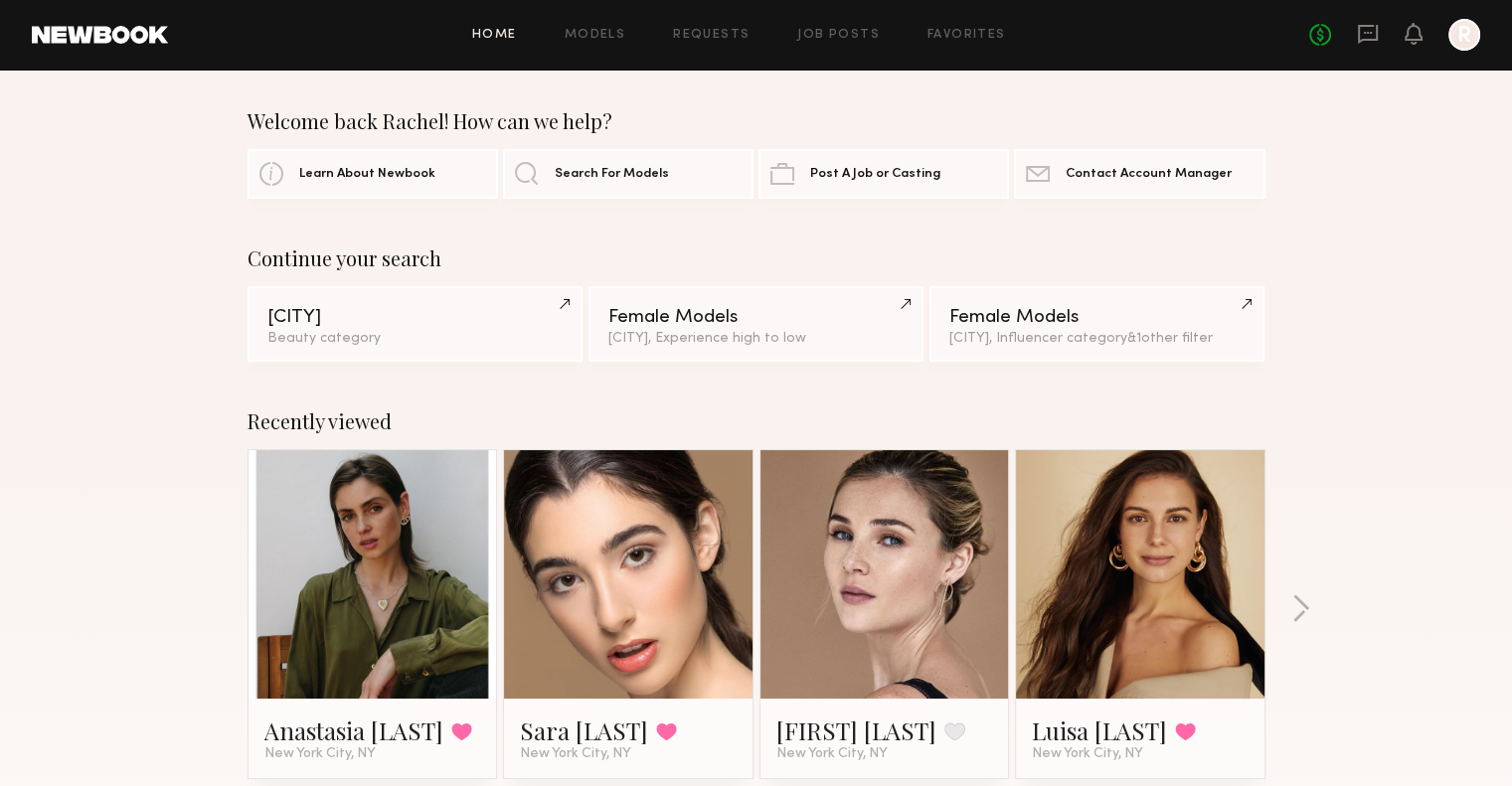 scroll, scrollTop: 99, scrollLeft: 0, axis: vertical 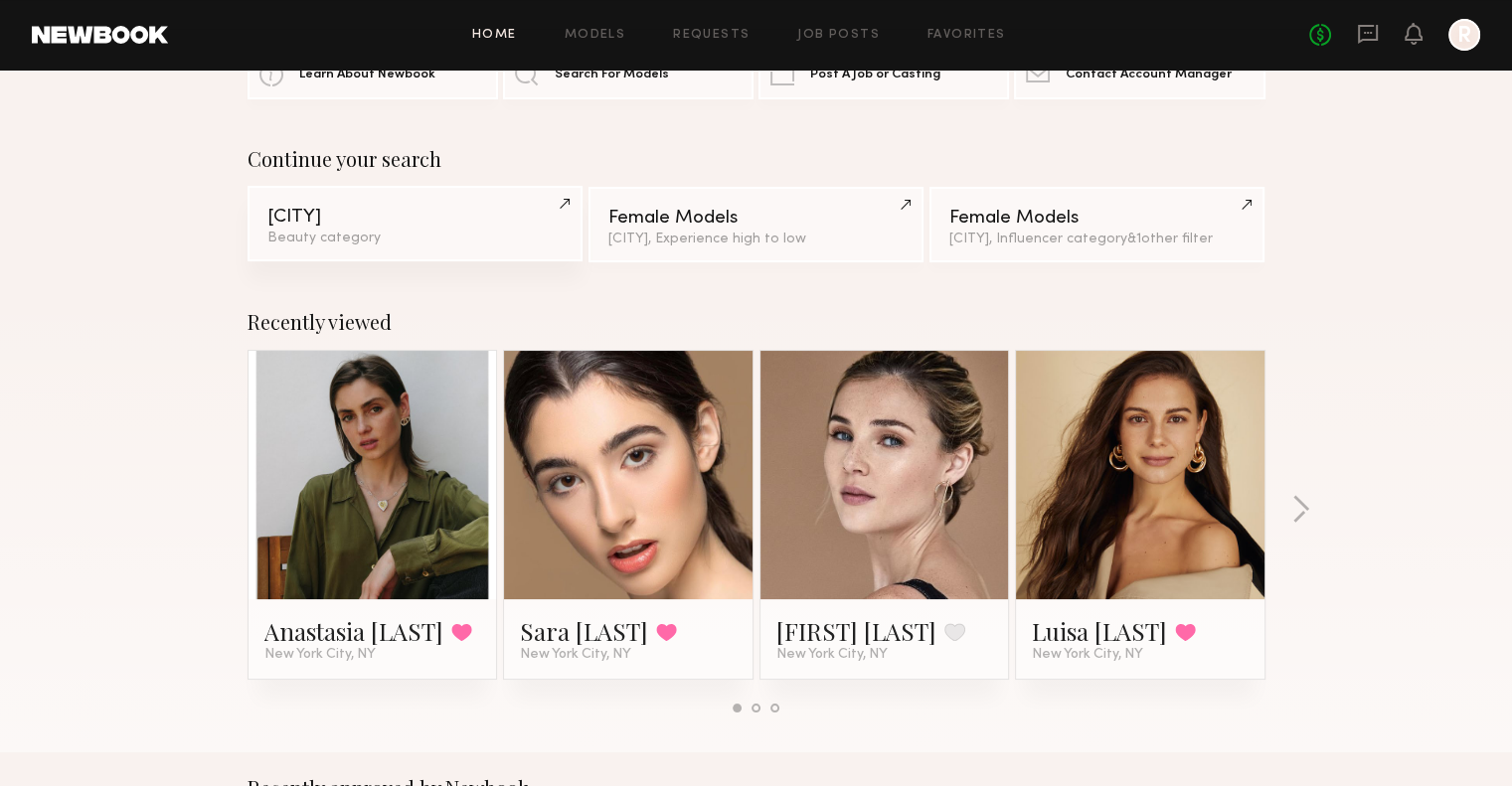 click on "[CITY]" 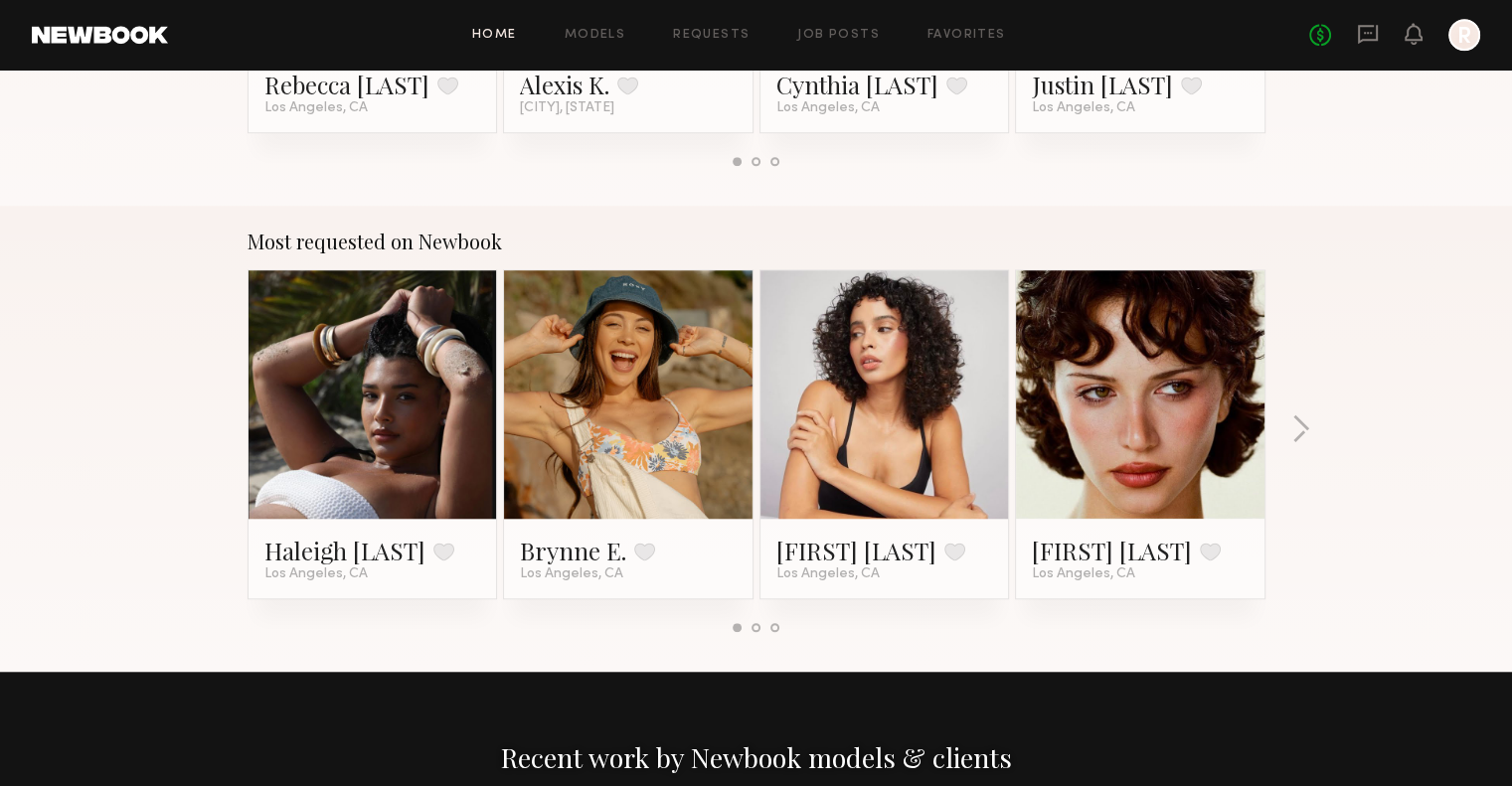 scroll, scrollTop: 1689, scrollLeft: 0, axis: vertical 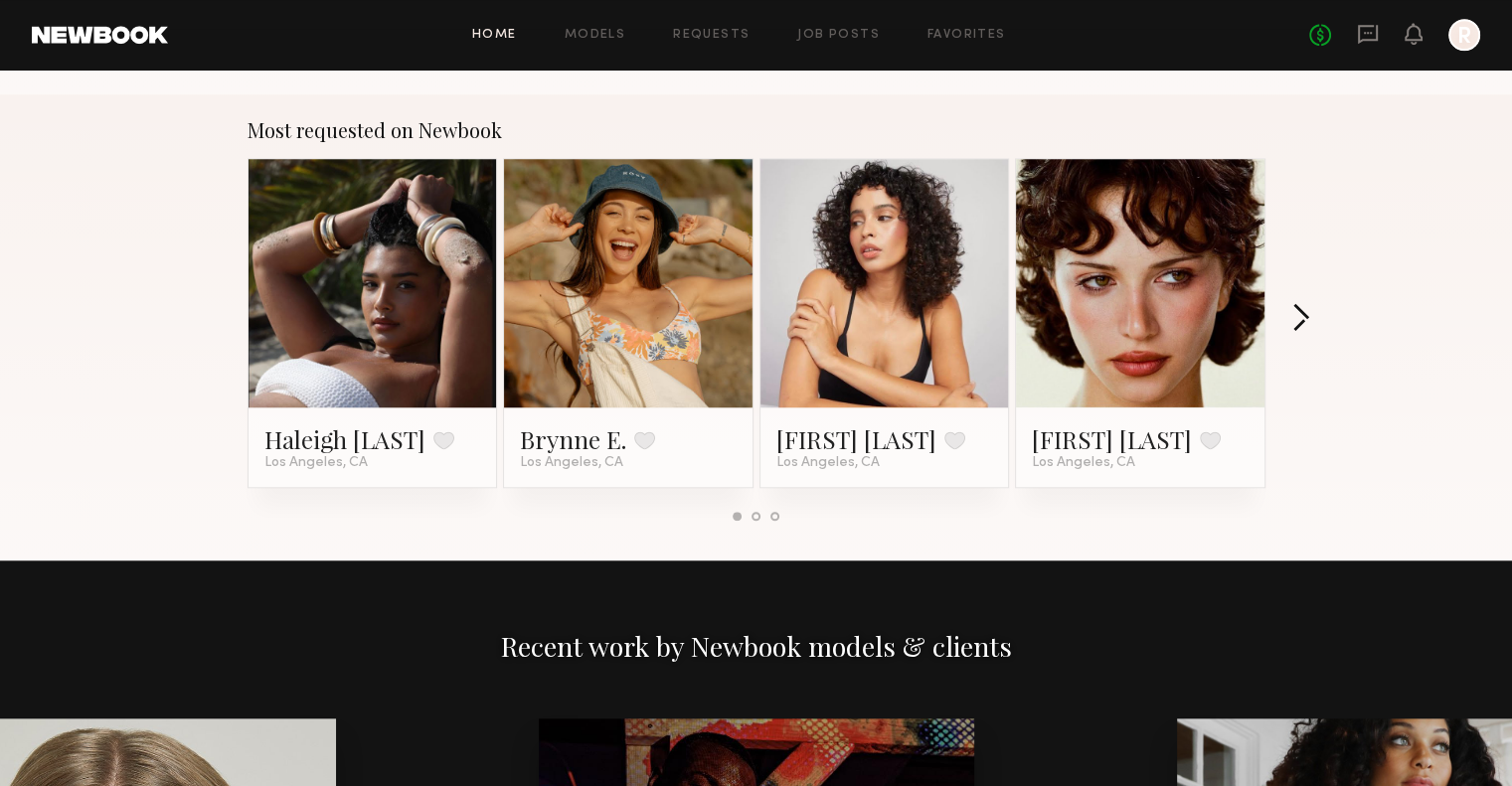 click 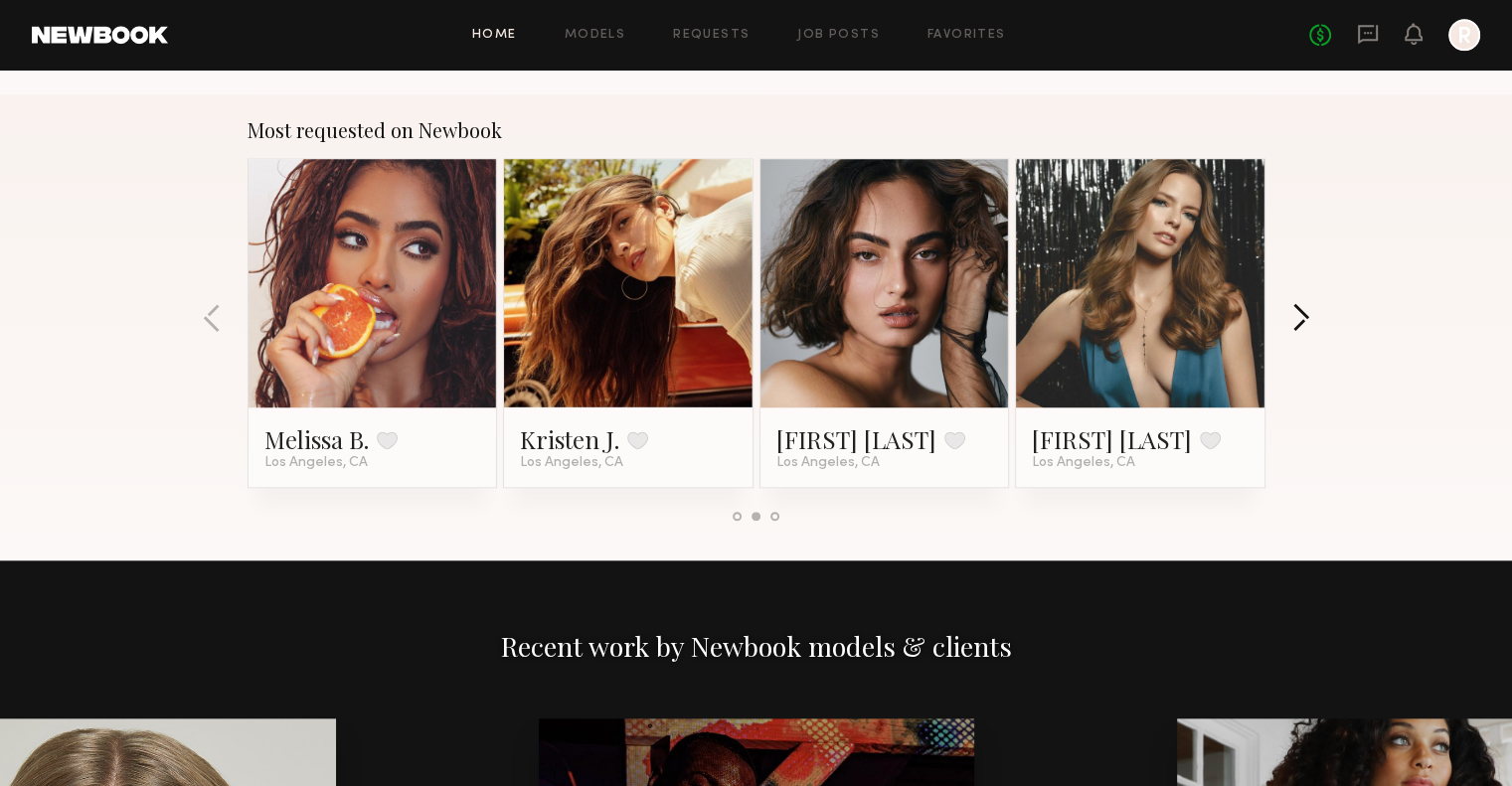 click 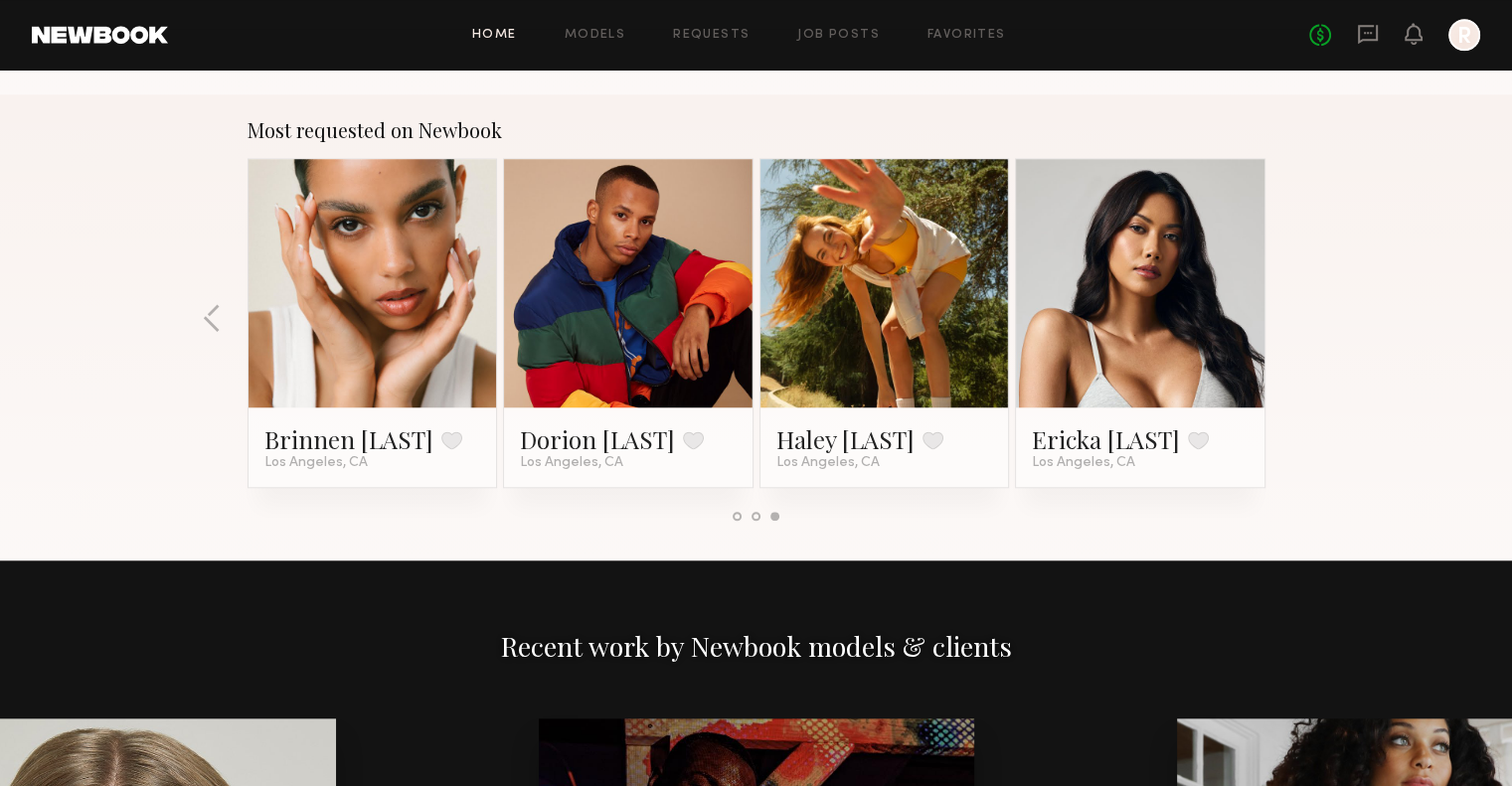 click on "Haleigh [LAST] Favorite [CITY], [STATE] Brynne [LAST] Favorite [CITY], [STATE] Jesi [LAST] Favorite [CITY], [STATE] Jessie [LAST] Favorite [CITY], [STATE] Melissa [LAST] Favorite [CITY], [STATE] Kristen [LAST] Favorite [CITY], [STATE] Moe [LAST] Favorite [CITY], [STATE] Jess [LAST] Favorite [CITY], [STATE] Brinnen [LAST] Favorite [CITY], [STATE] Dorion [LAST] Favorite [CITY], [STATE] Haley [LAST] Favorite [CITY], [STATE] Ericka [LAST] Favorite [CITY], [STATE]" 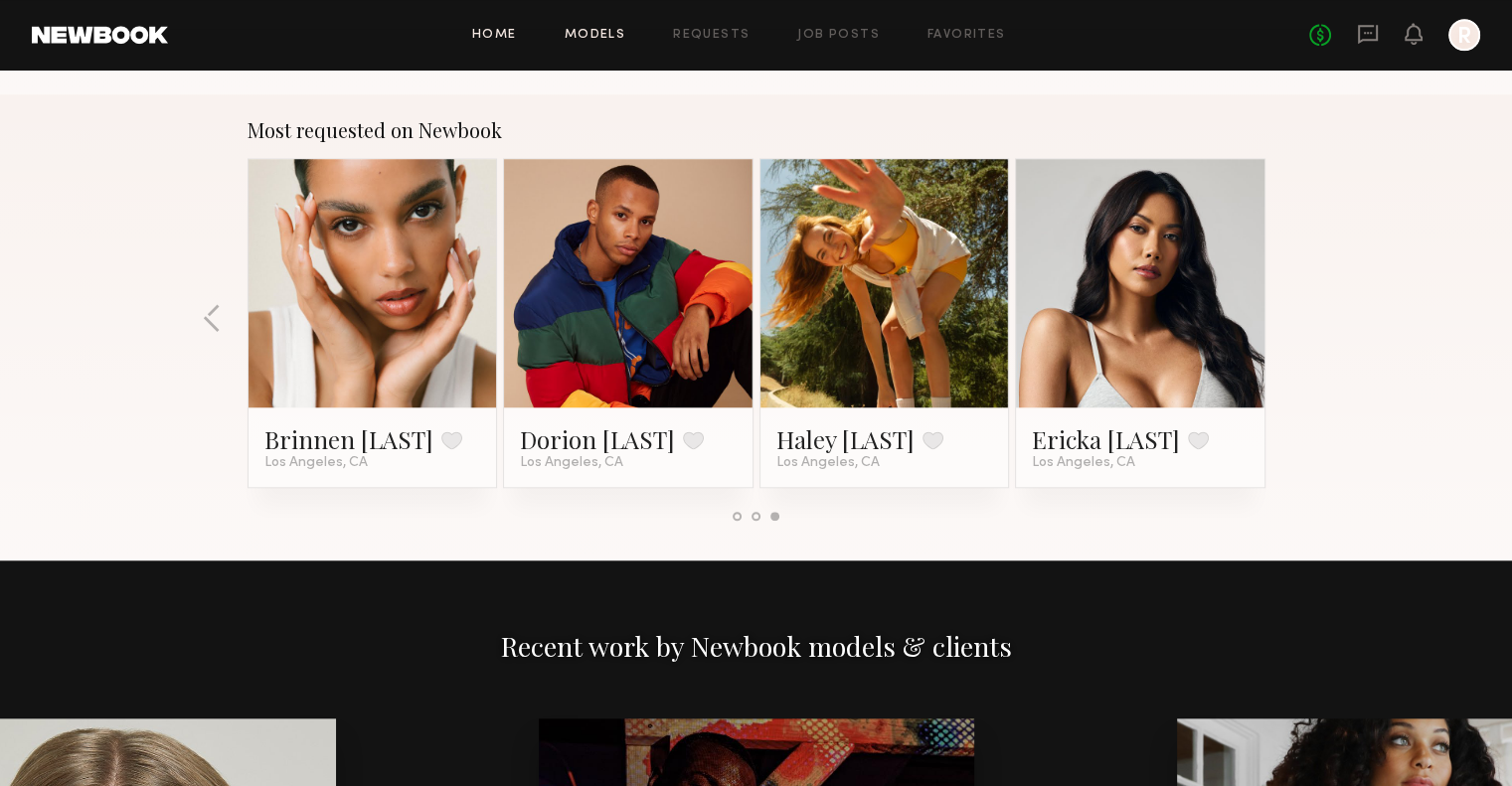 click on "Models" 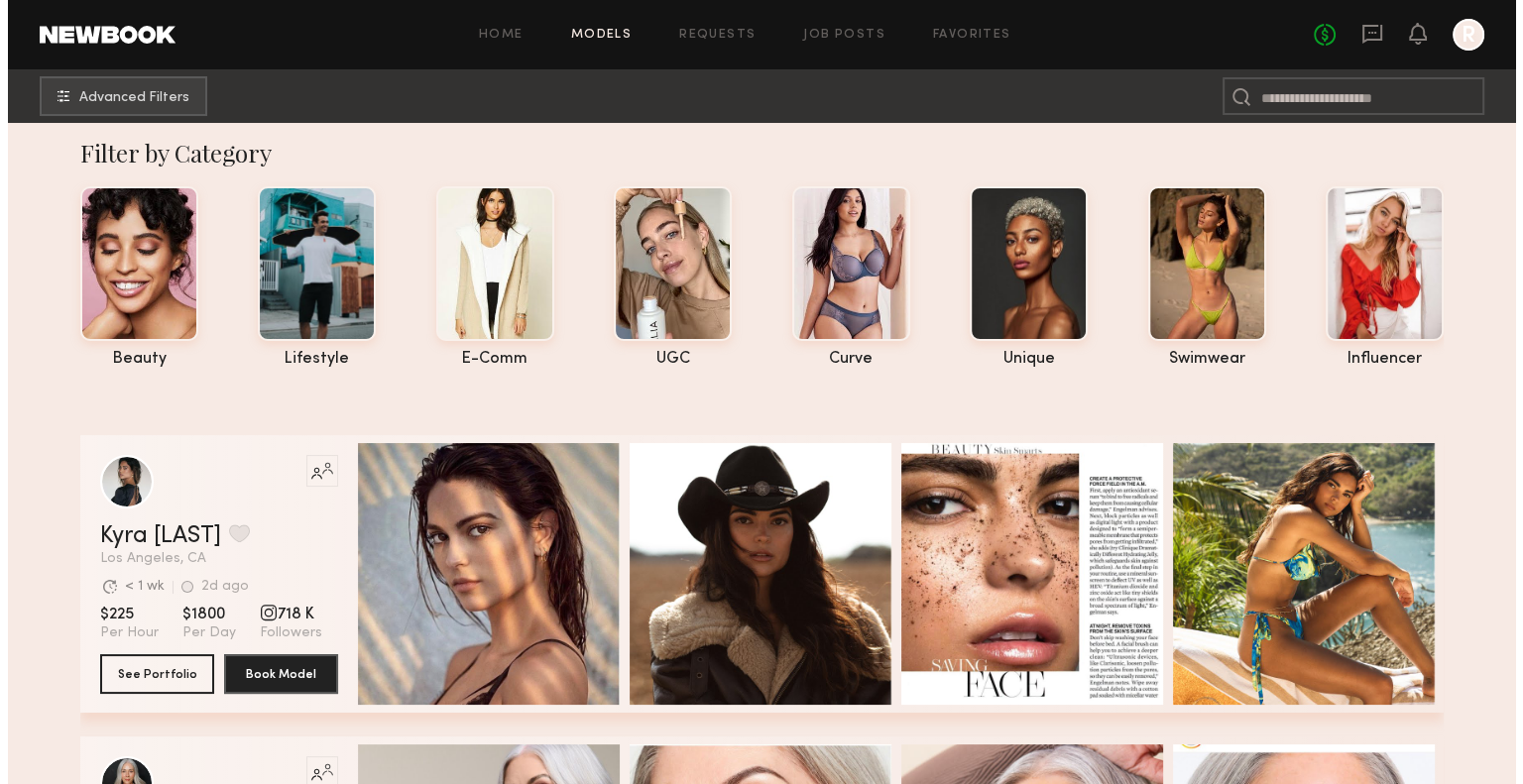 scroll, scrollTop: 0, scrollLeft: 0, axis: both 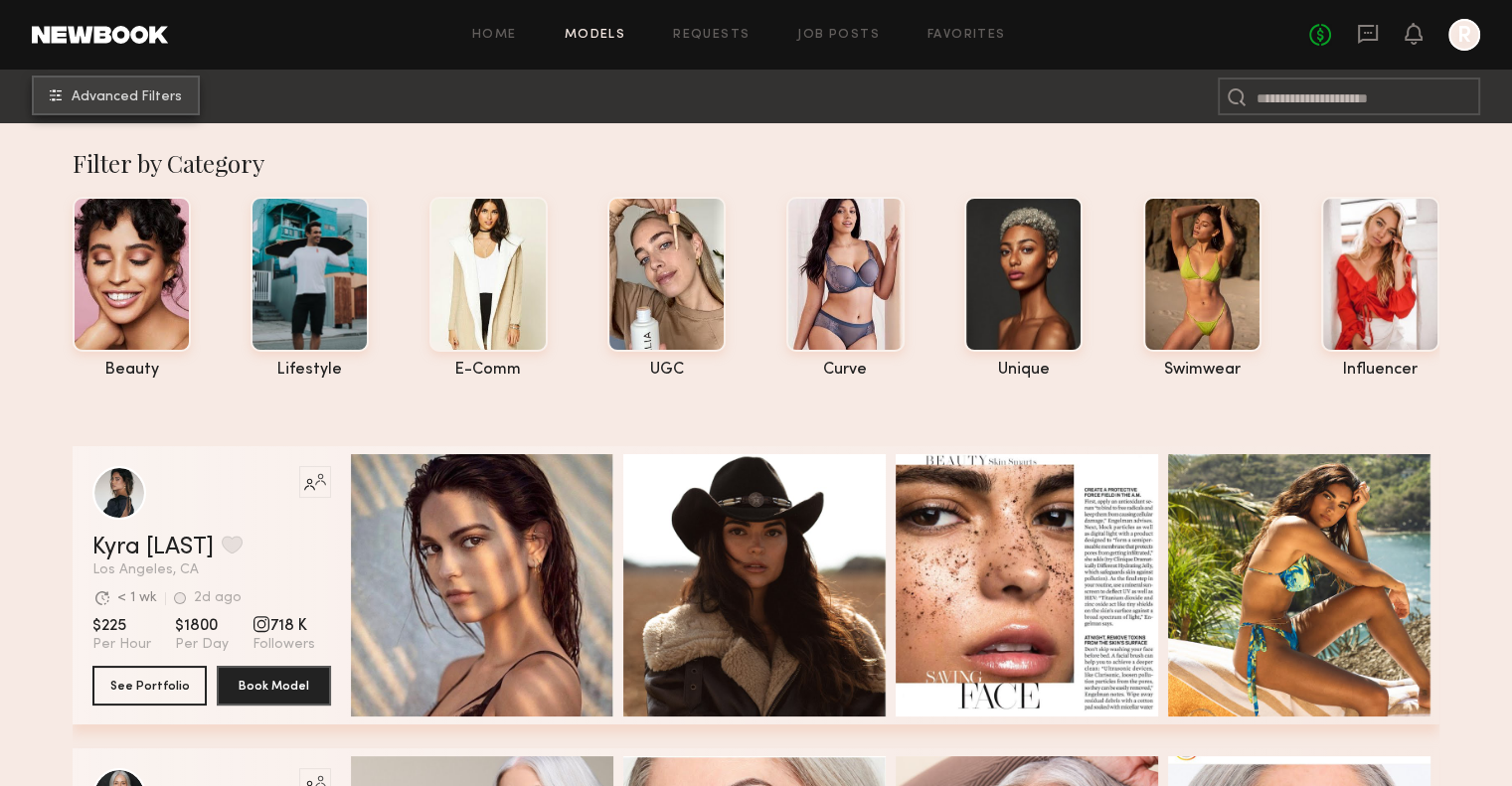 click on "Advanced Filters" 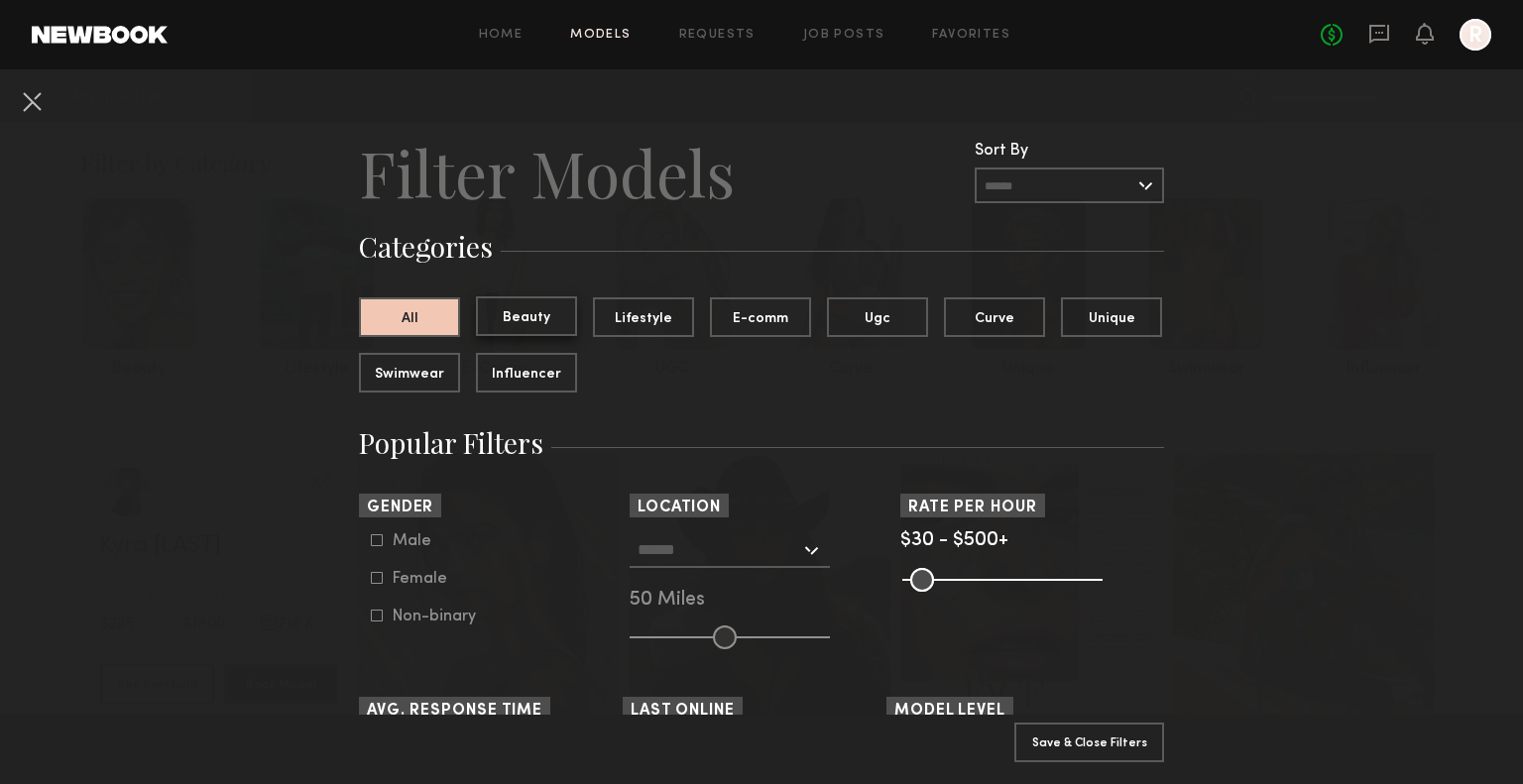 click on "Beauty" 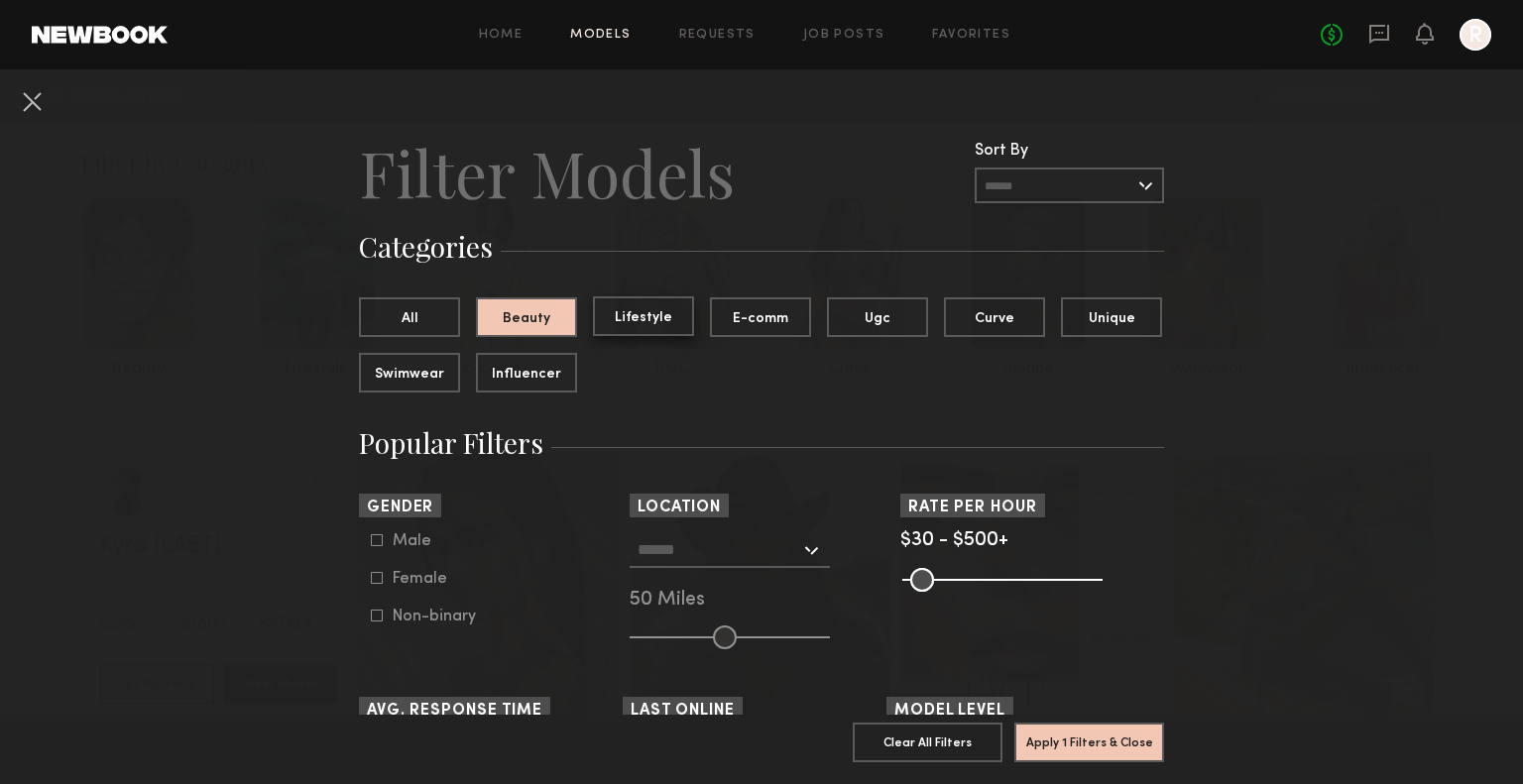 click on "Lifestyle" 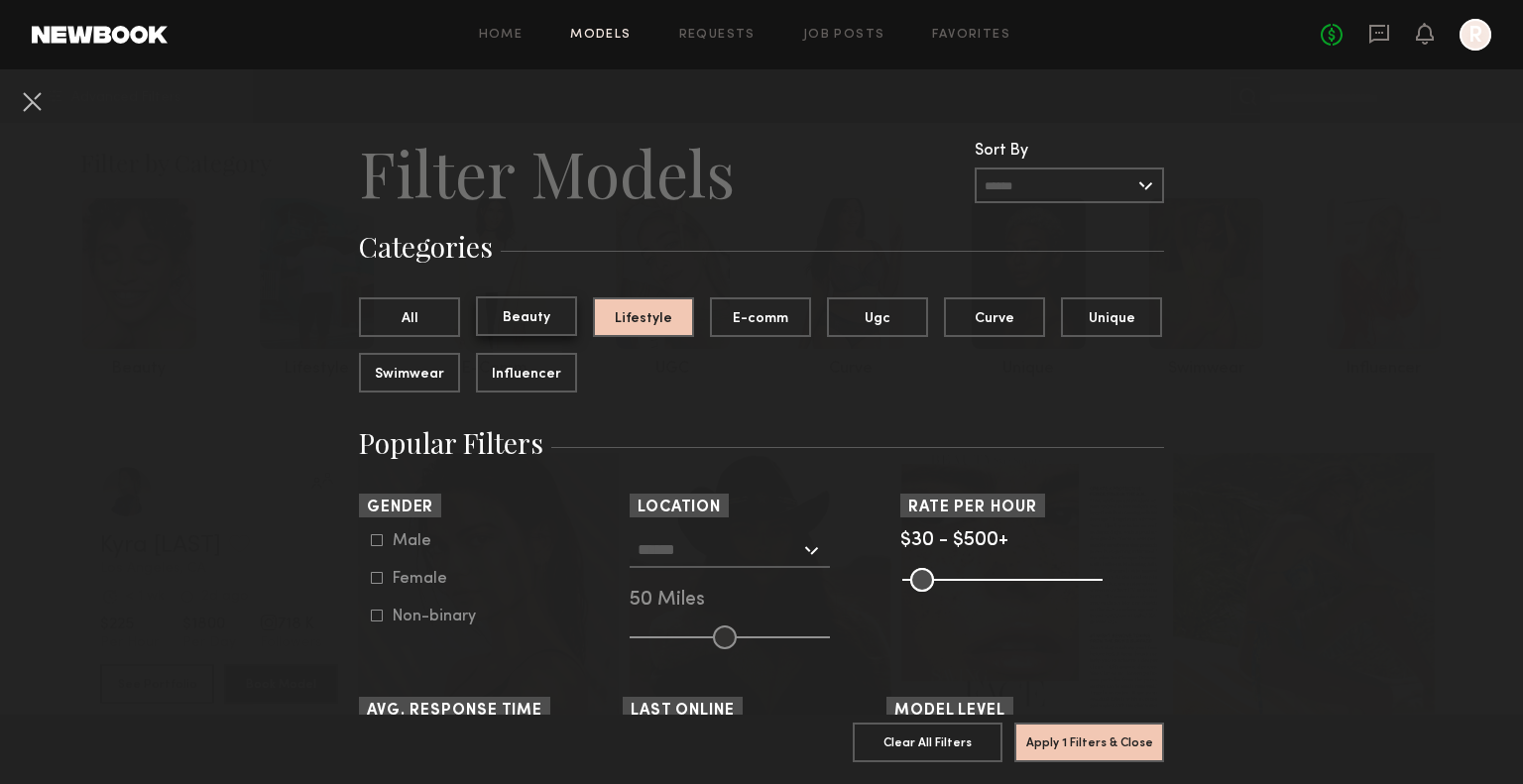 click on "Beauty" 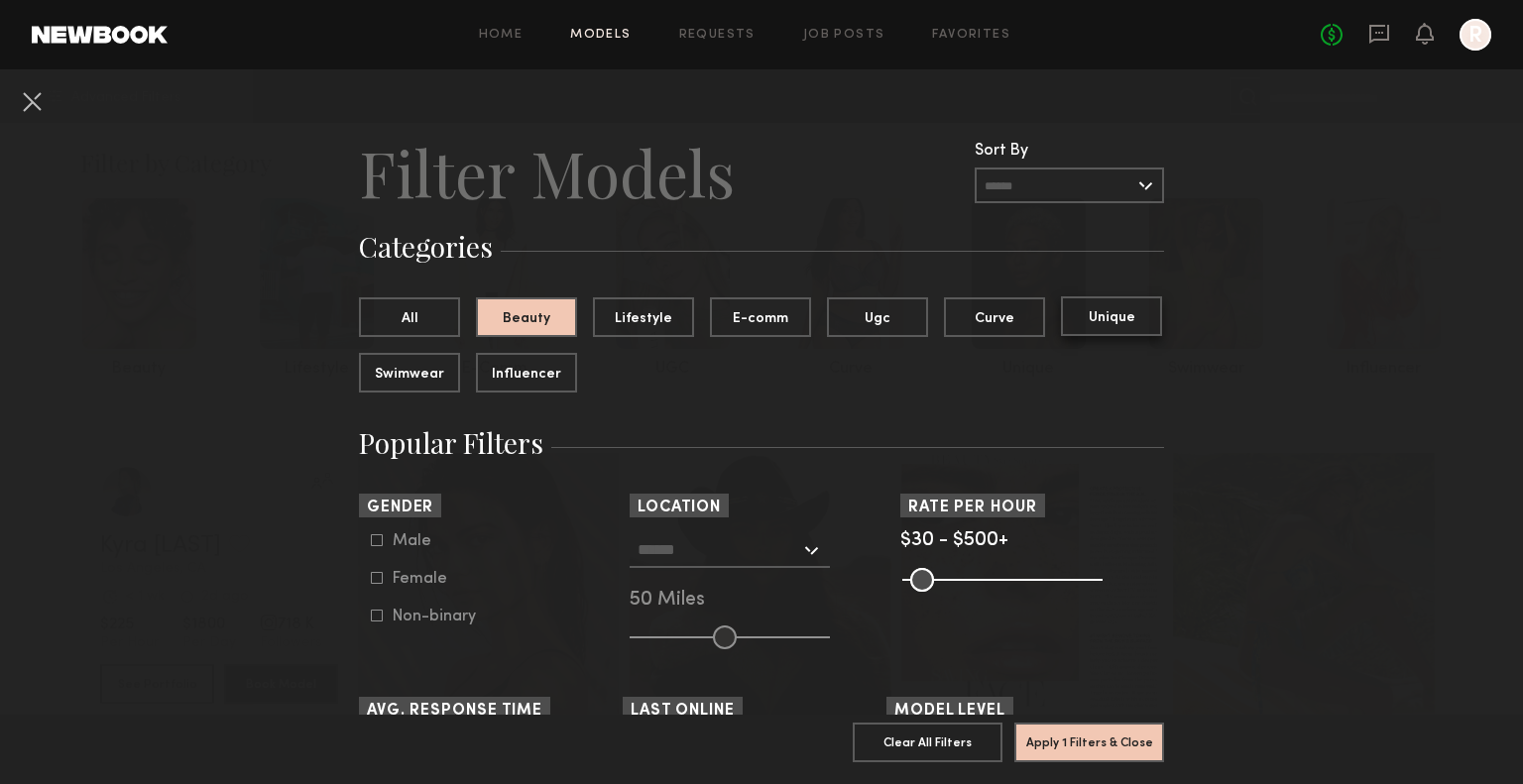 click on "Unique" 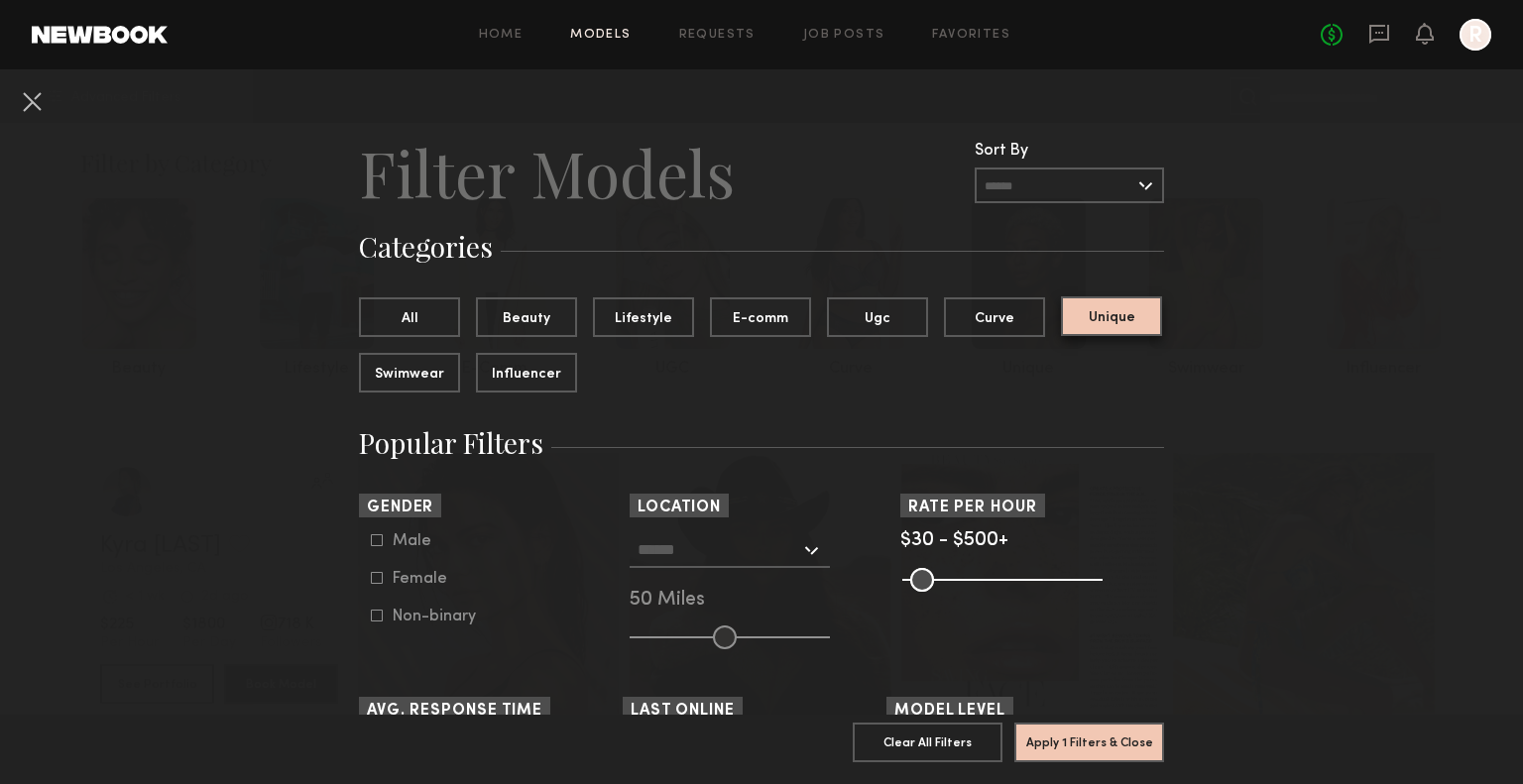 scroll, scrollTop: 99, scrollLeft: 0, axis: vertical 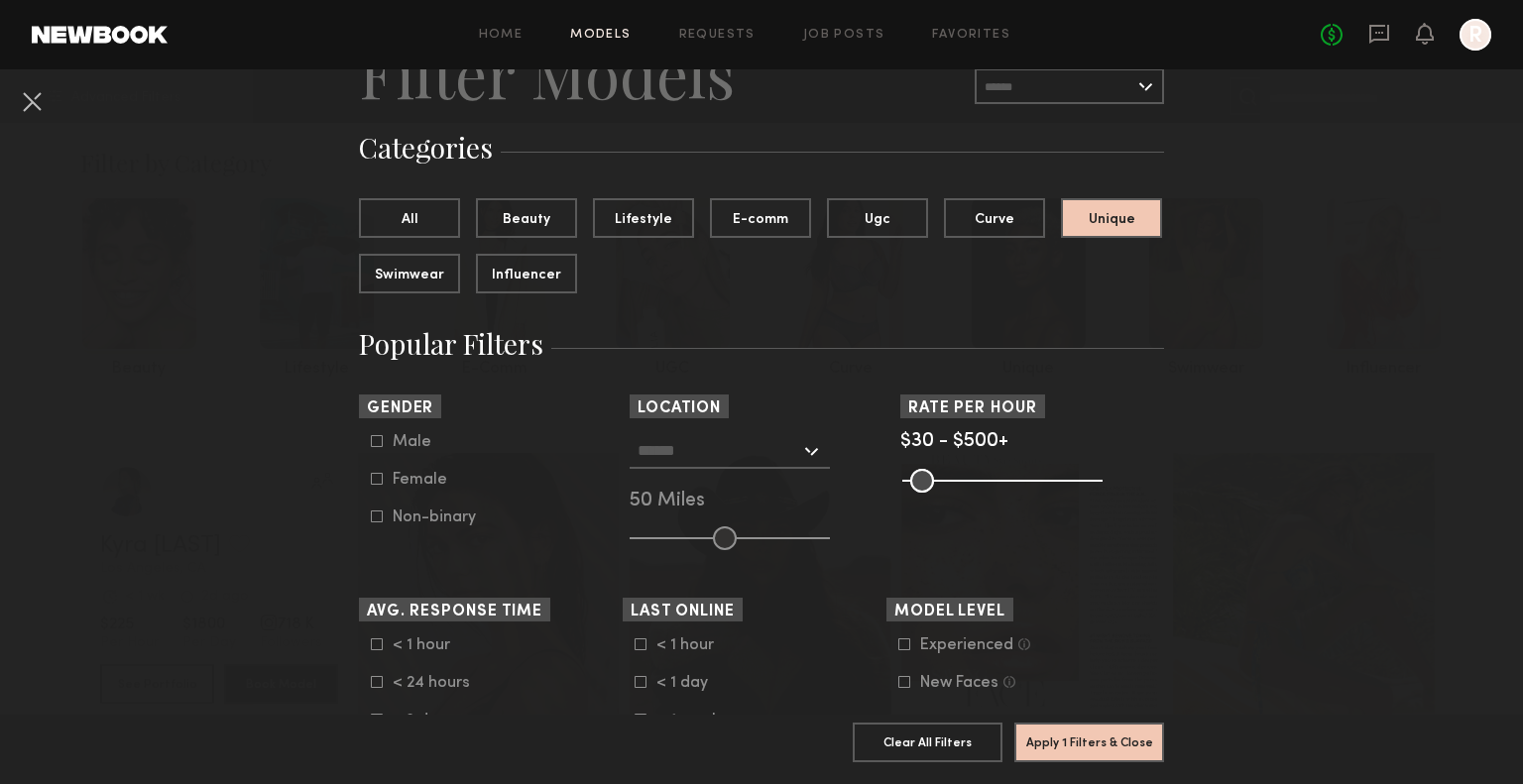 click 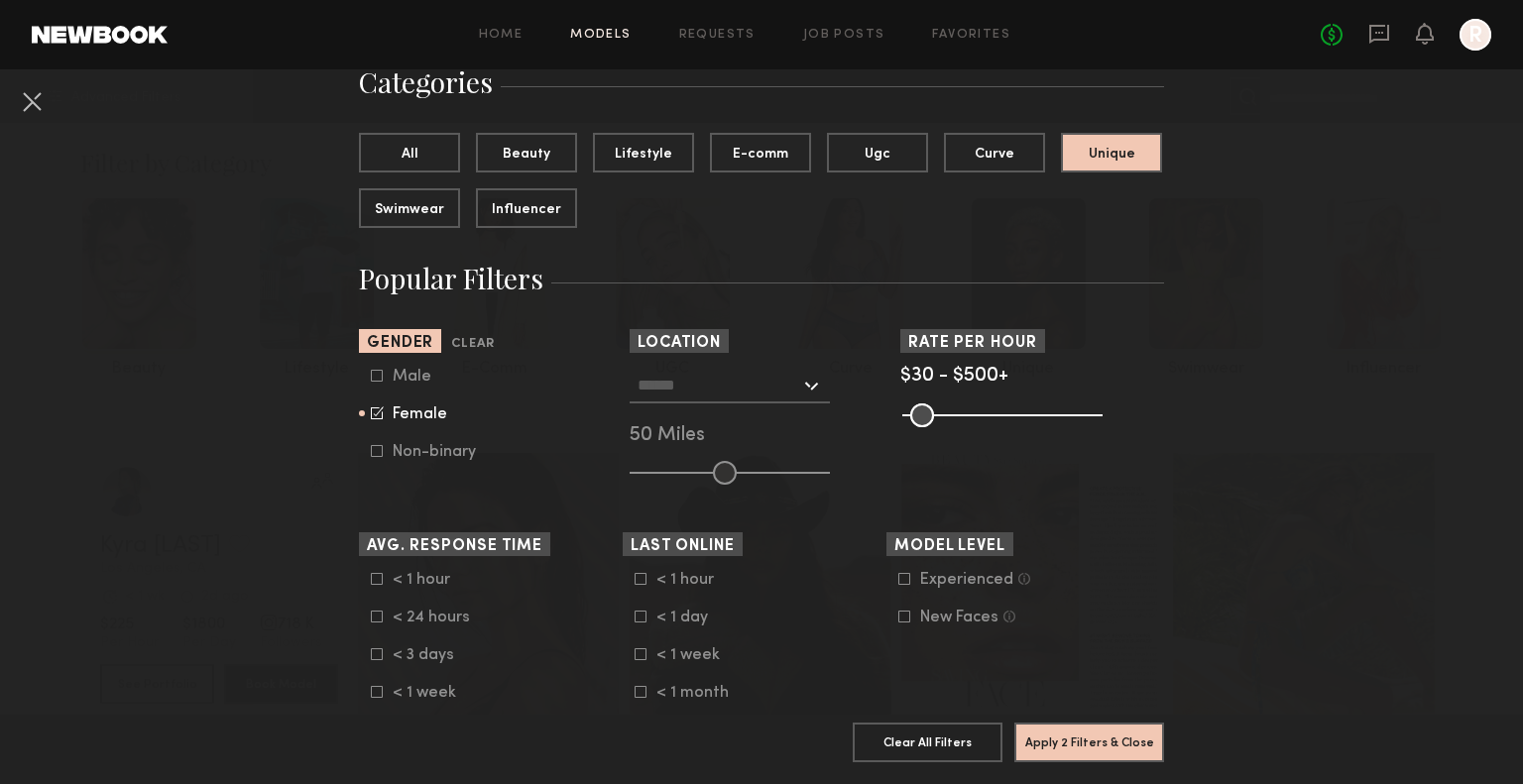 scroll, scrollTop: 198, scrollLeft: 0, axis: vertical 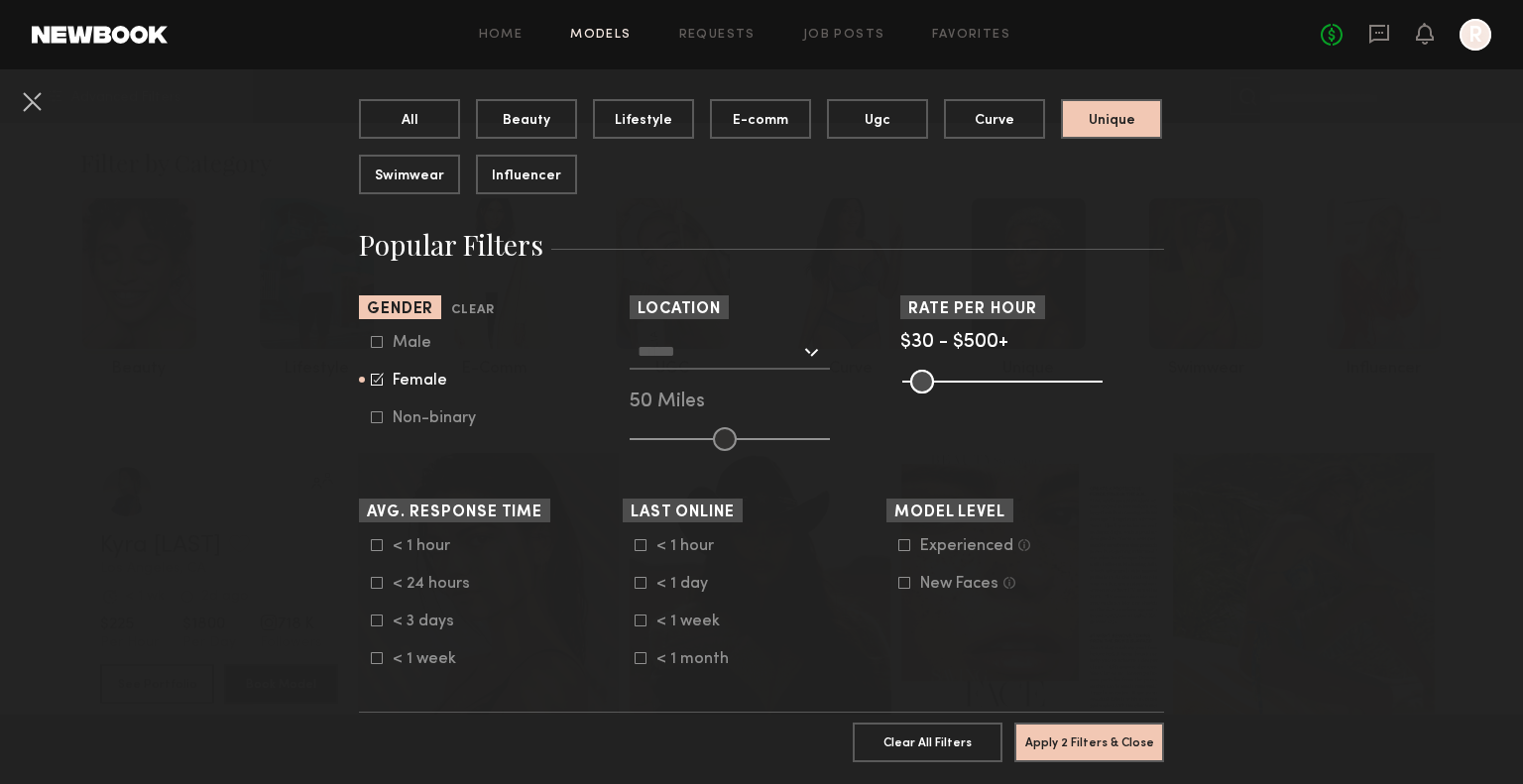 click 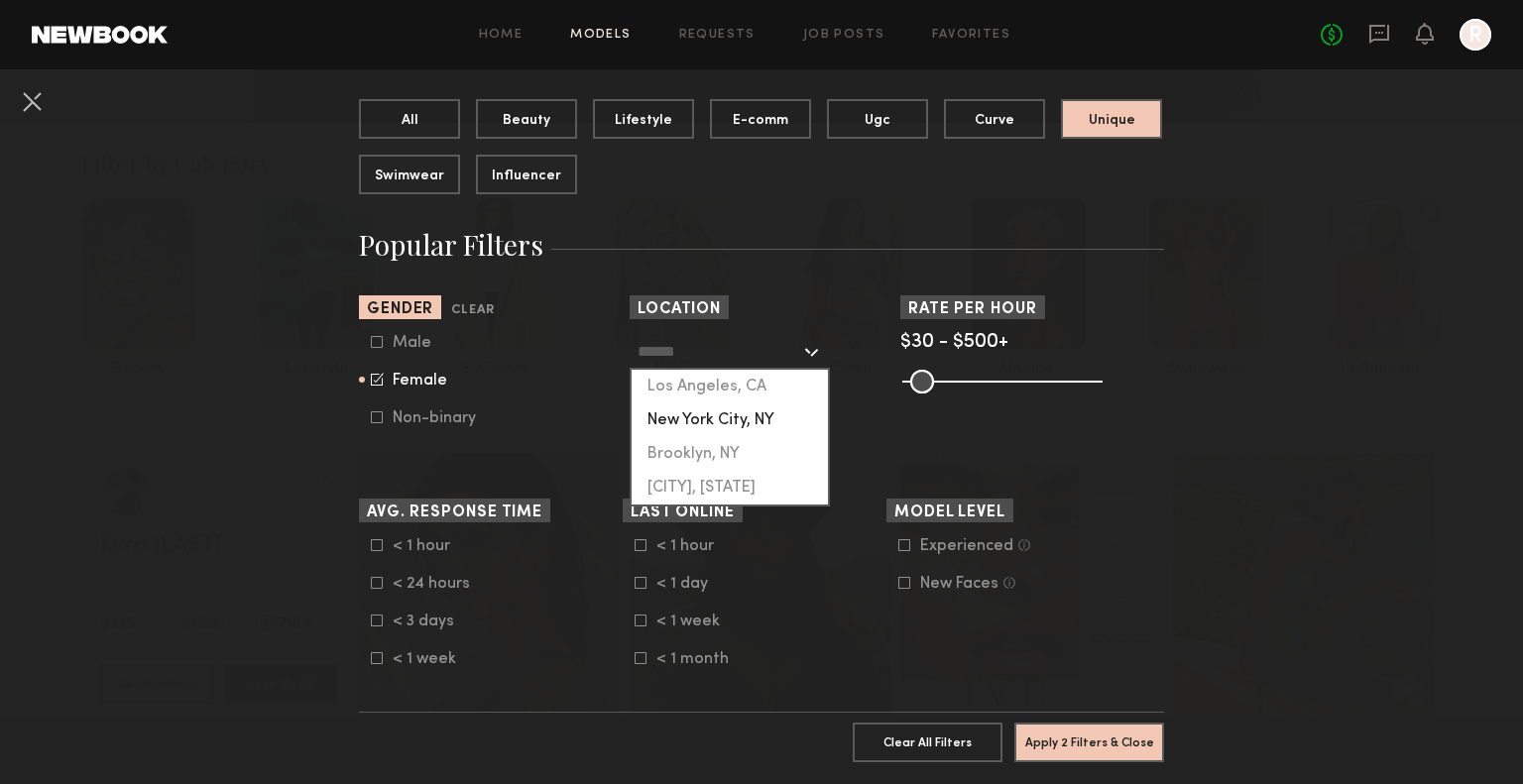 click on "New York City, NY" 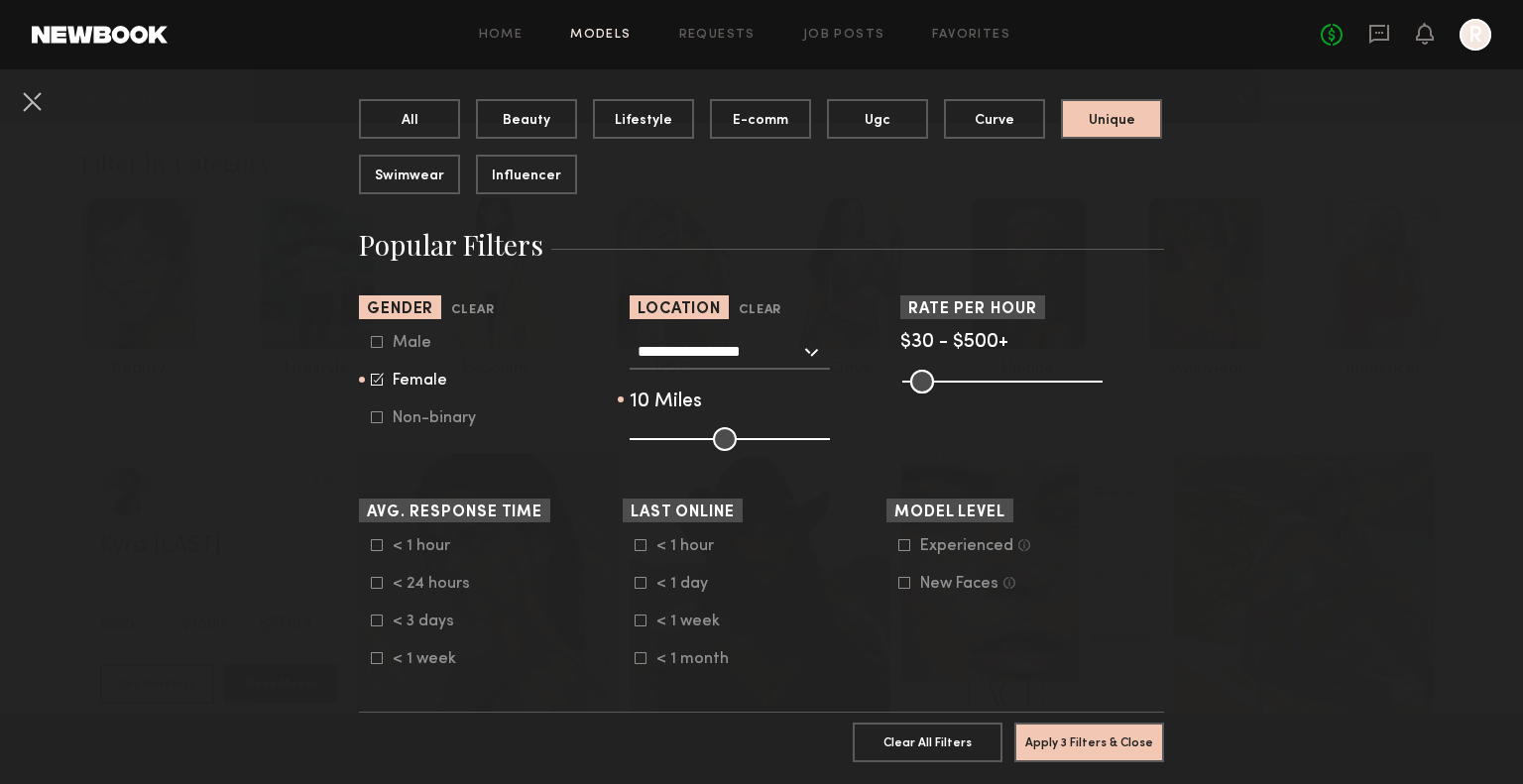 drag, startPoint x: 712, startPoint y: 440, endPoint x: 640, endPoint y: 445, distance: 72.173402 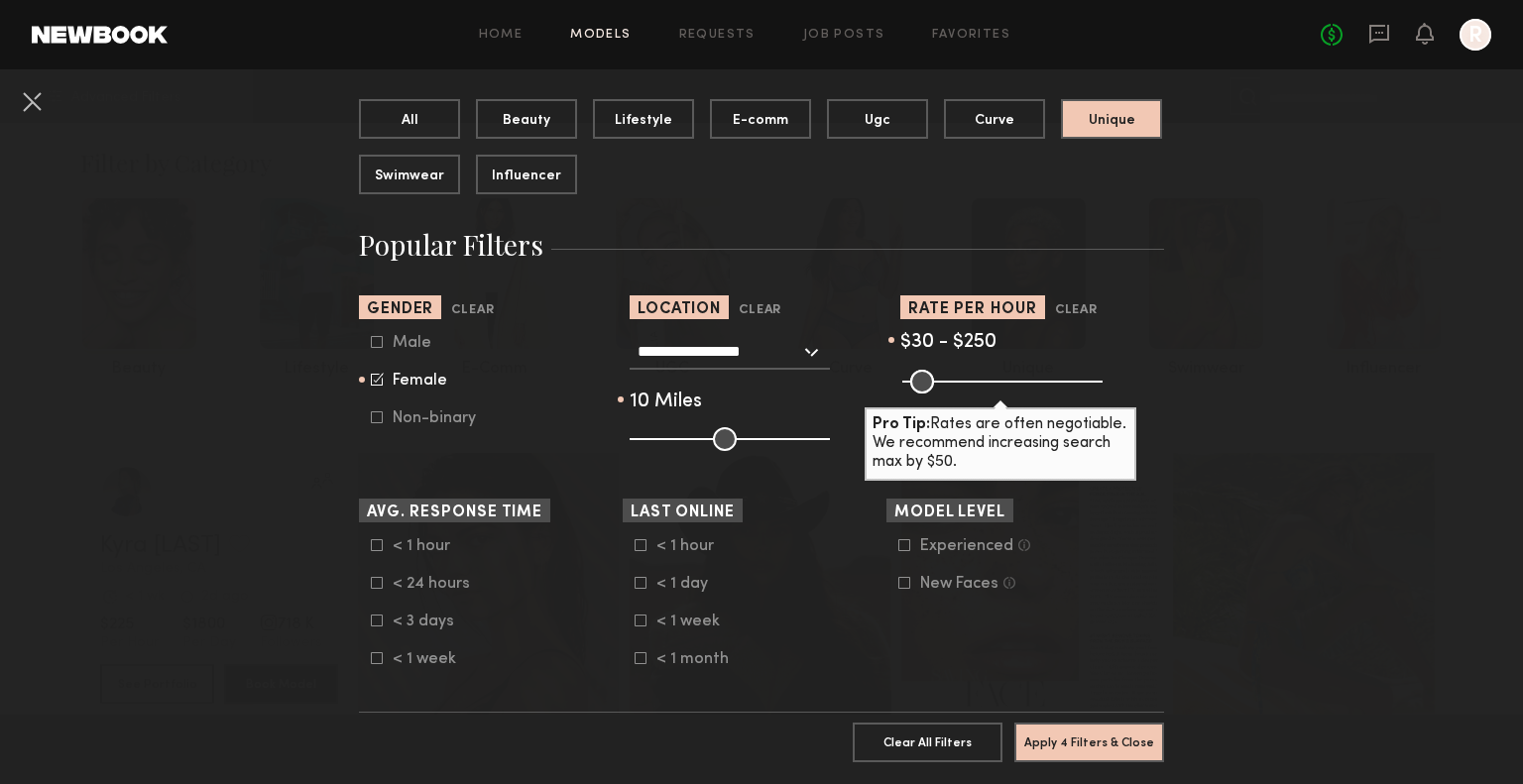 drag, startPoint x: 1082, startPoint y: 377, endPoint x: 989, endPoint y: 389, distance: 93.771 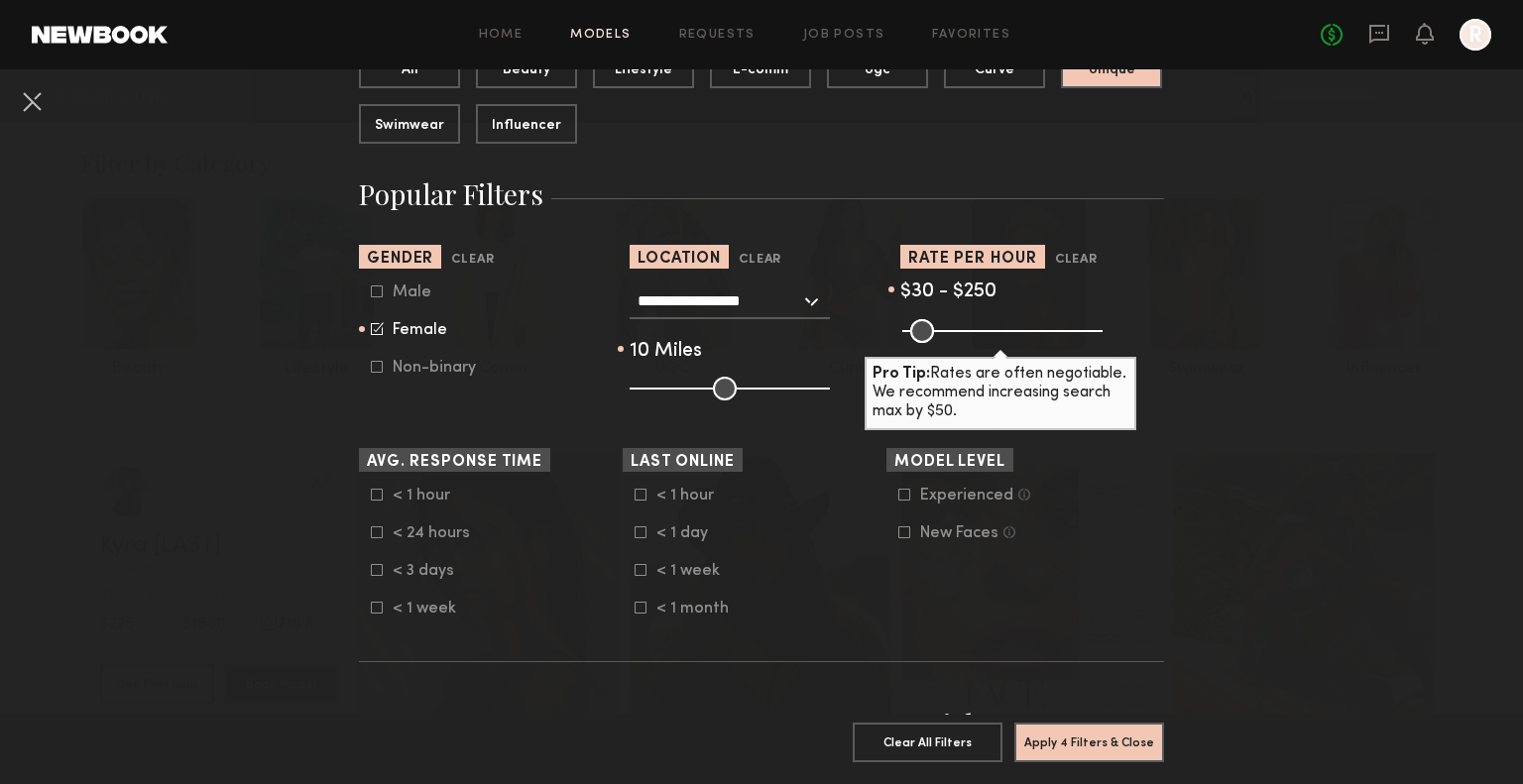 scroll, scrollTop: 297, scrollLeft: 0, axis: vertical 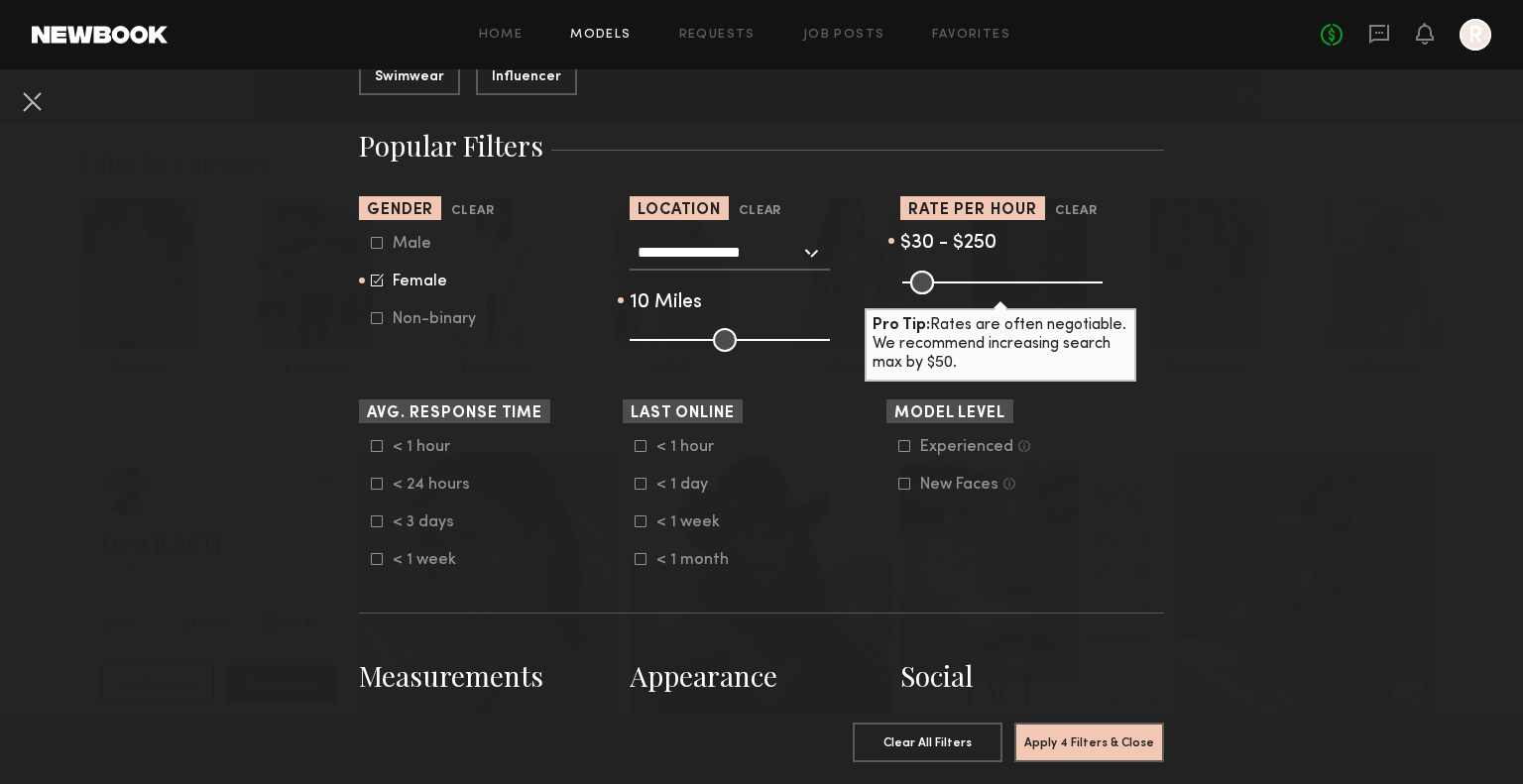 click 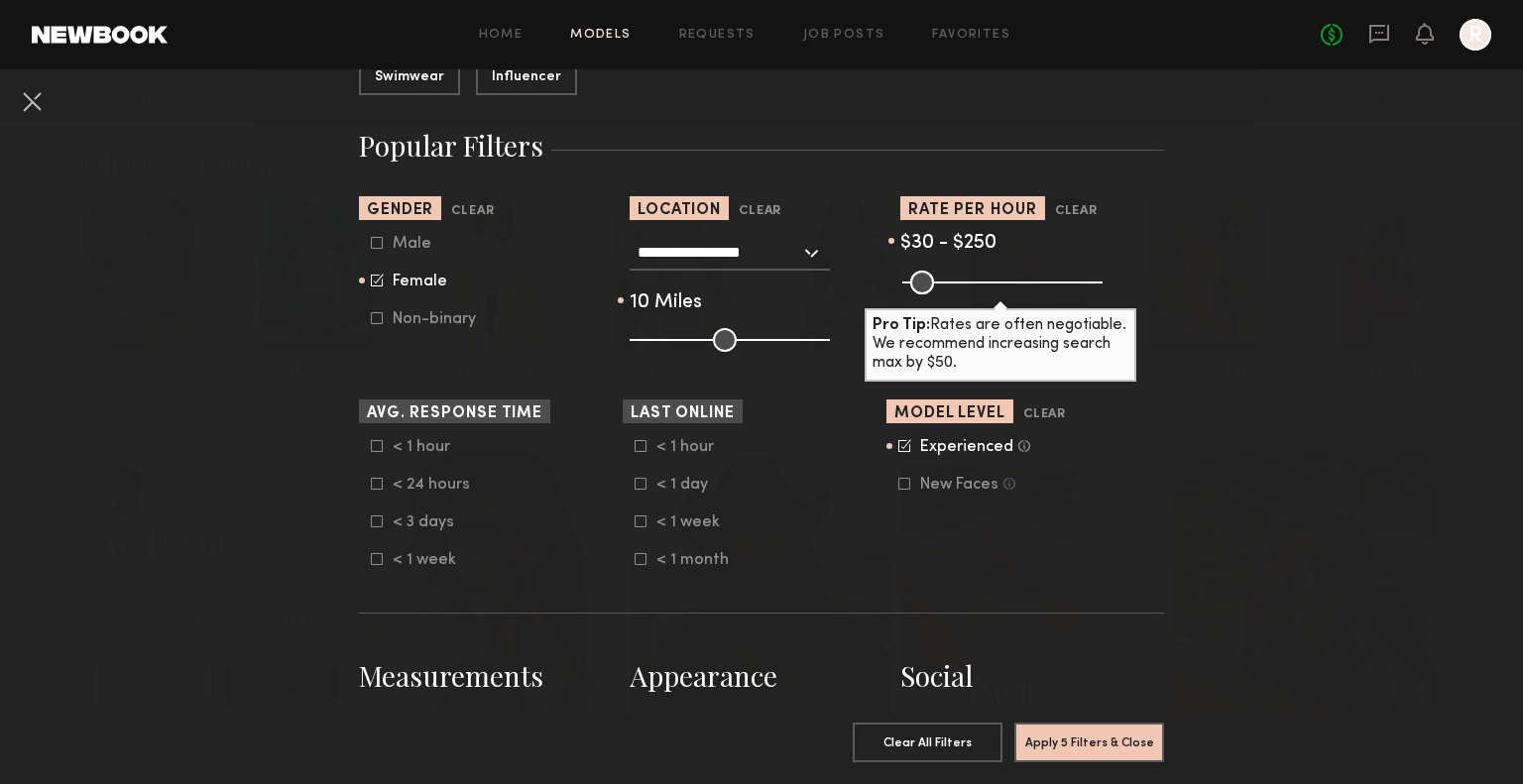 click 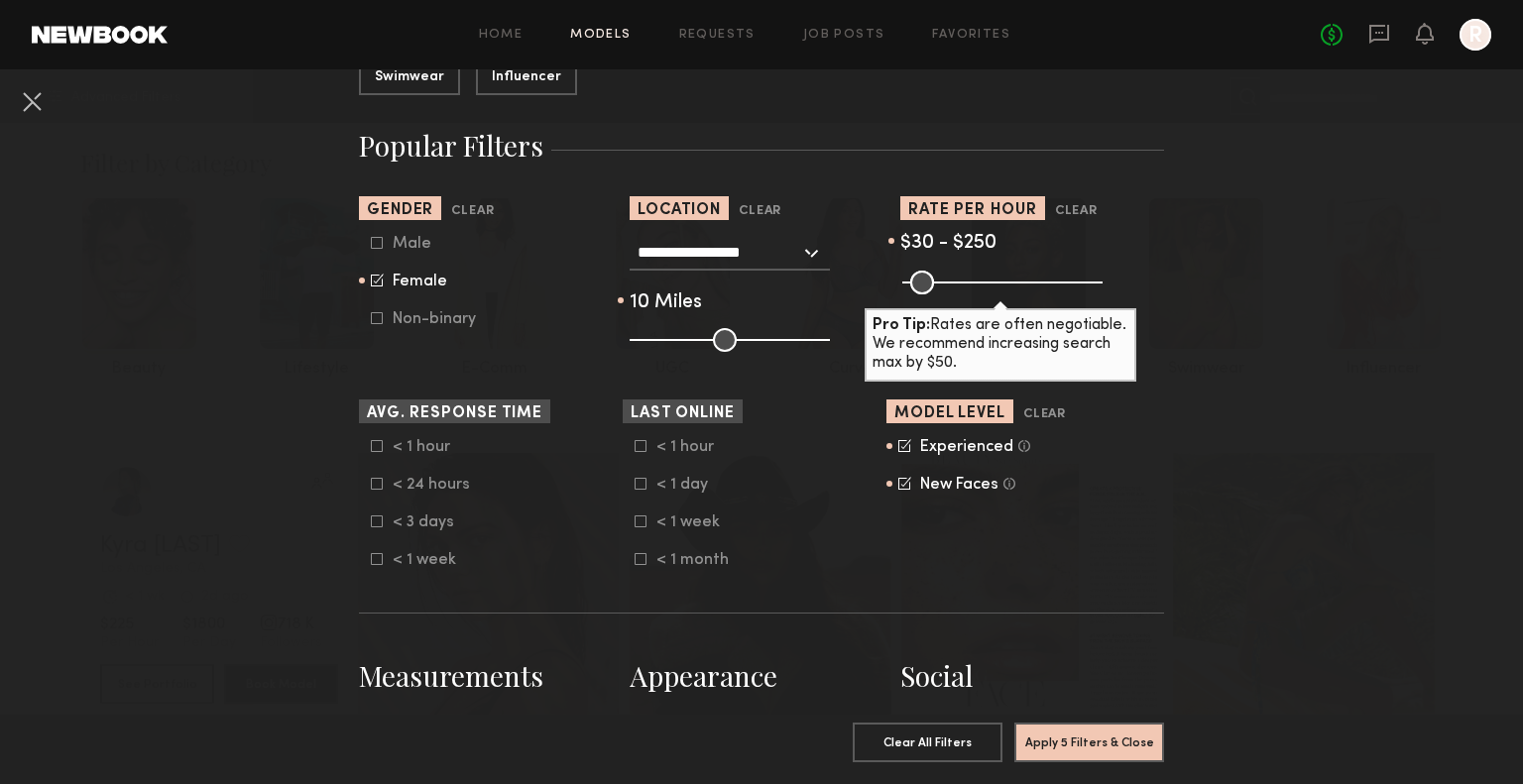 click 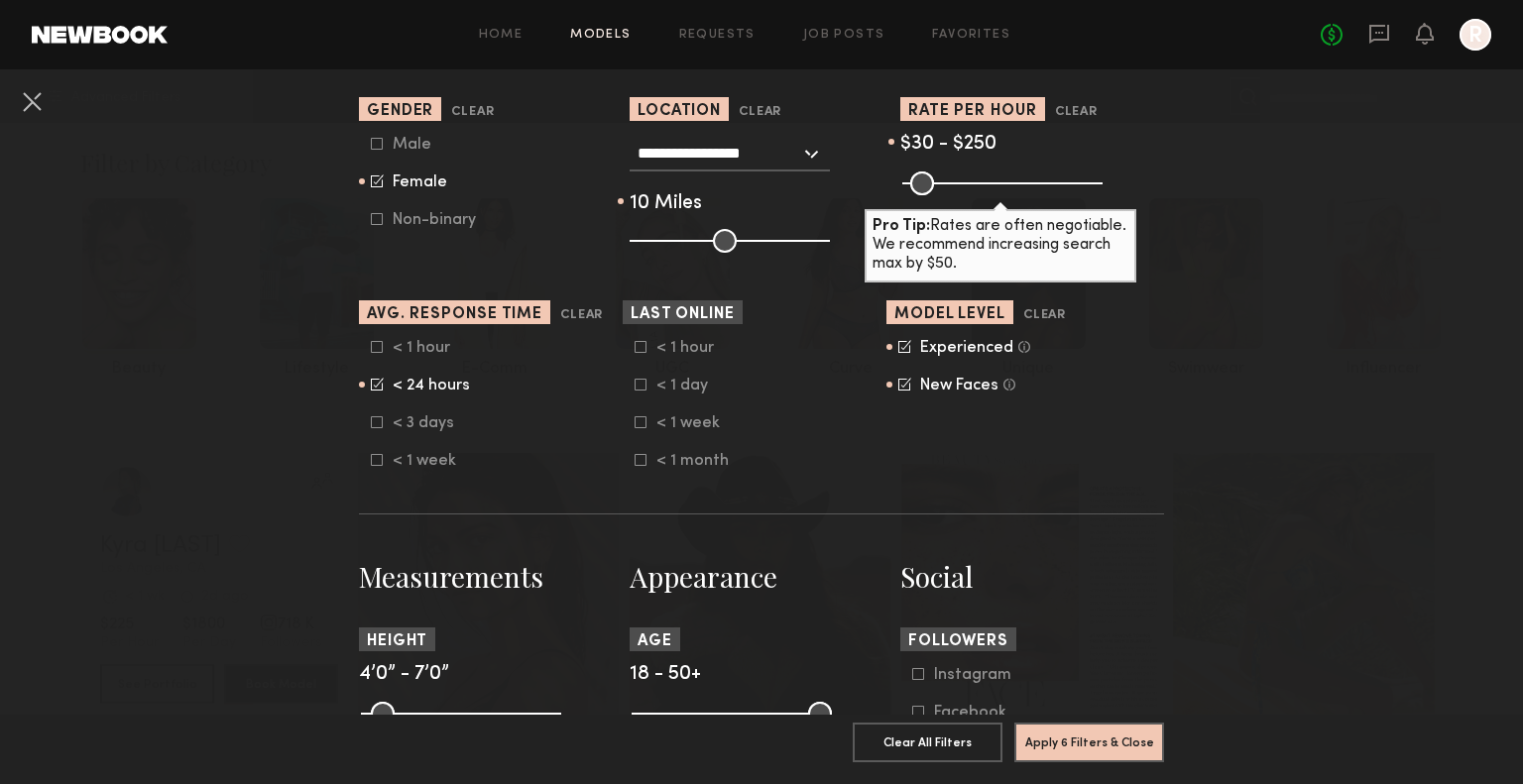 scroll, scrollTop: 496, scrollLeft: 0, axis: vertical 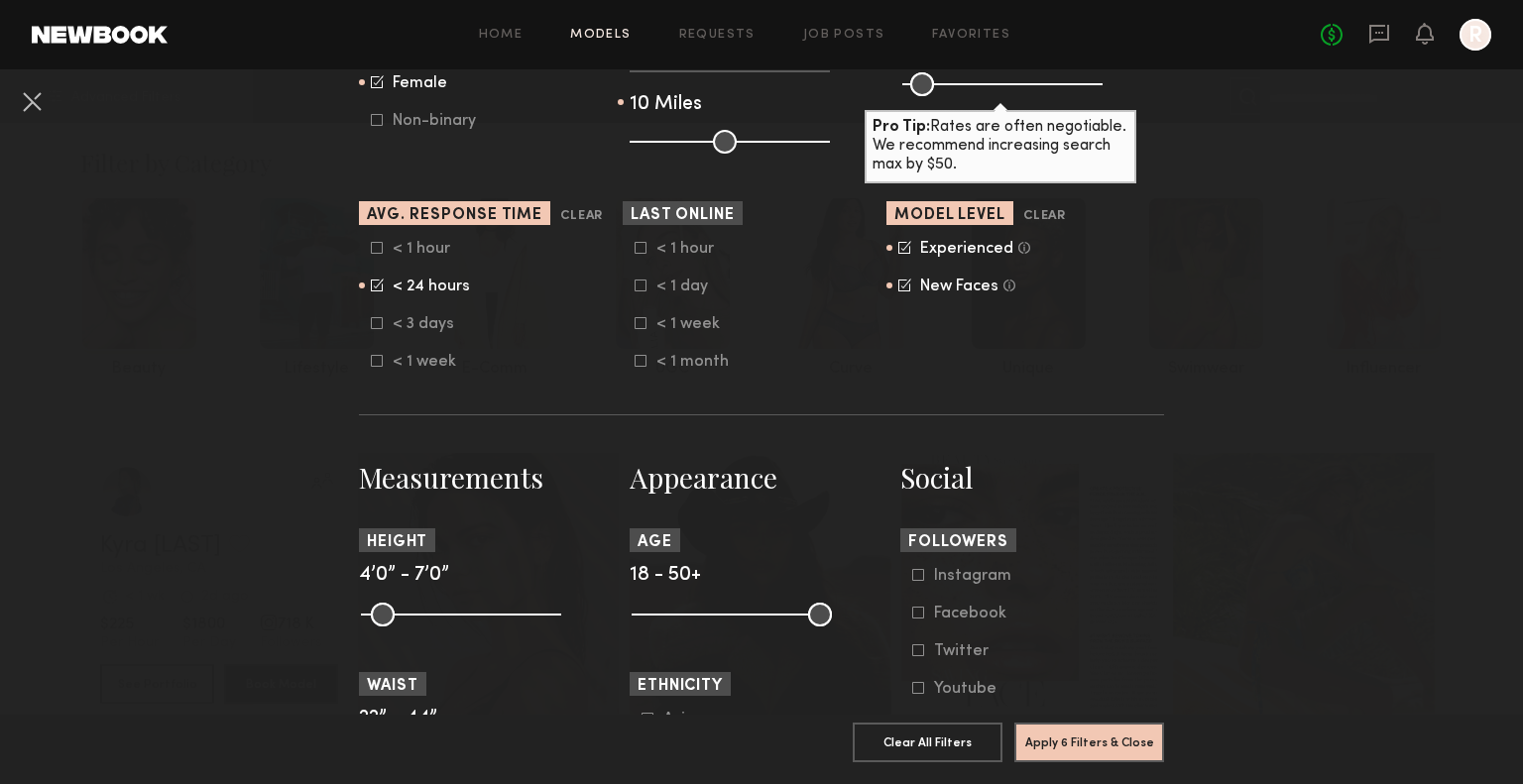 click 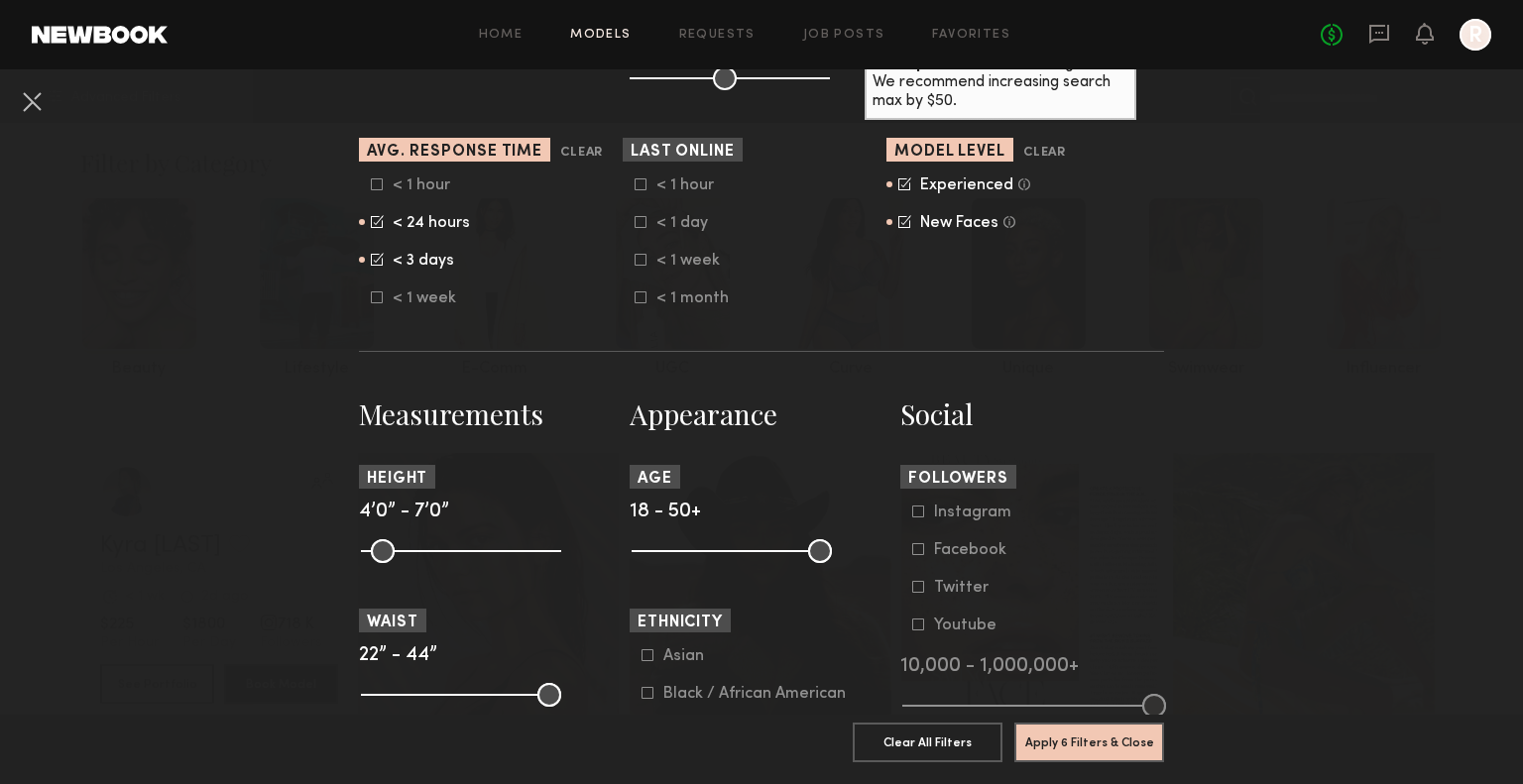 scroll, scrollTop: 595, scrollLeft: 0, axis: vertical 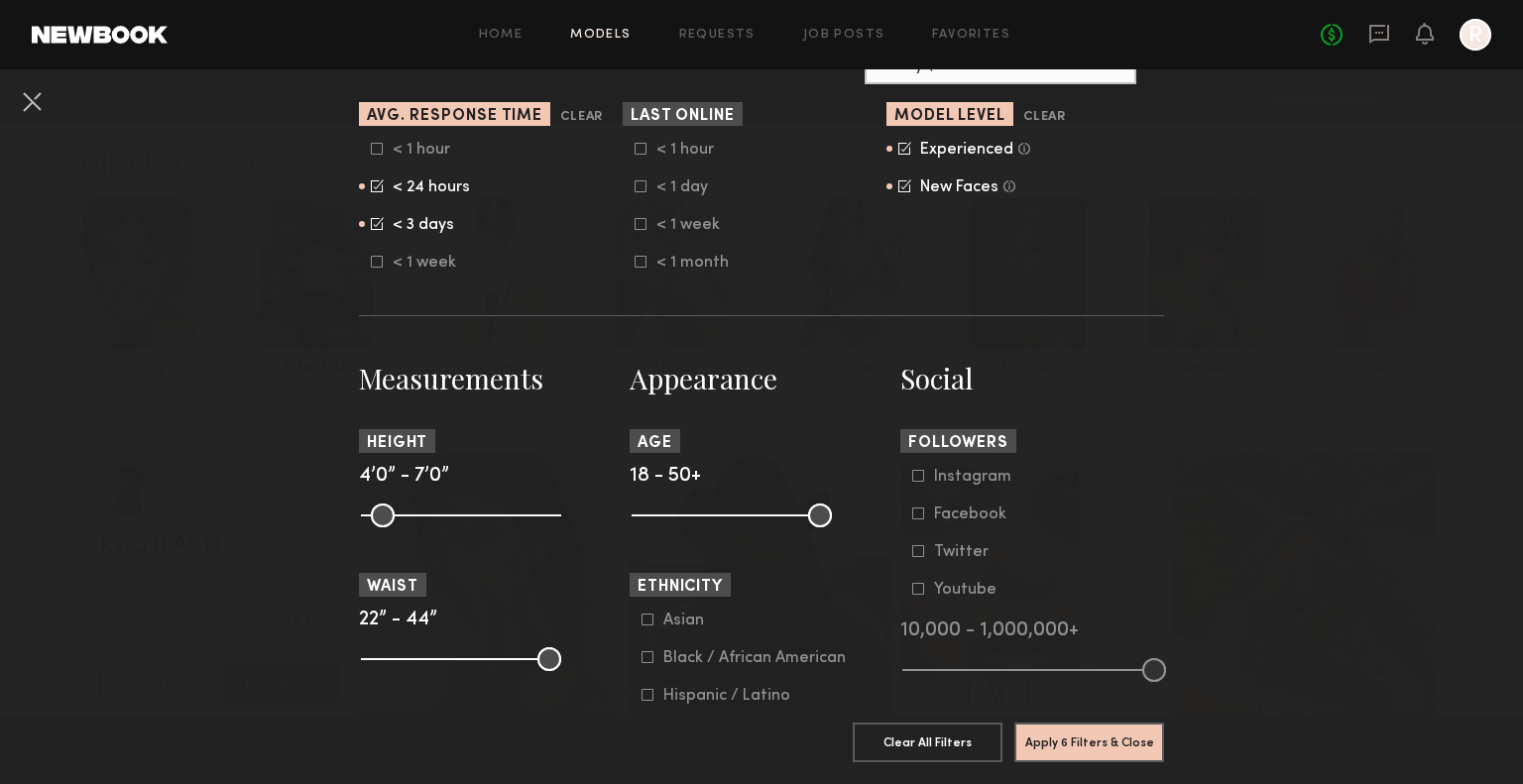 click 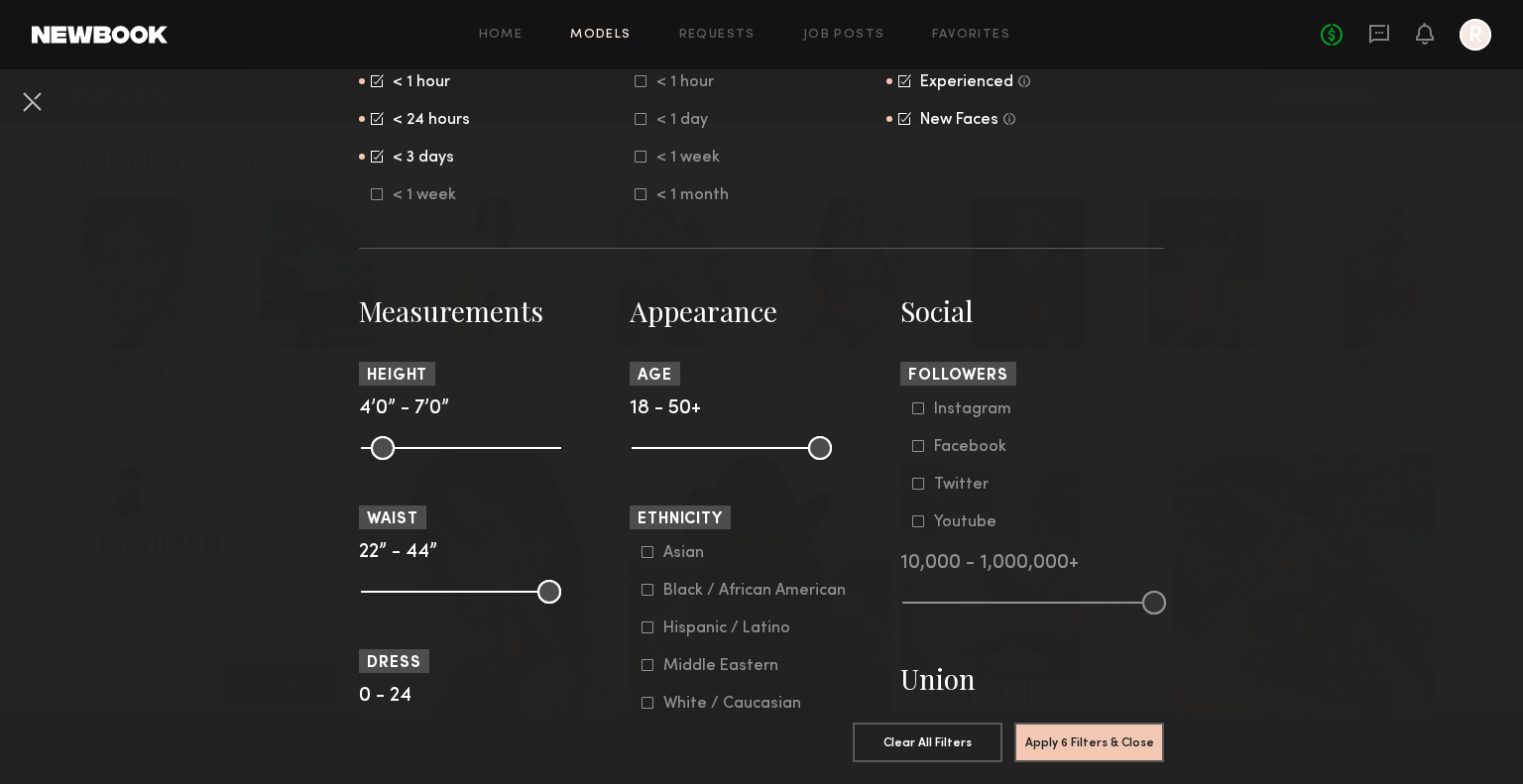 scroll, scrollTop: 694, scrollLeft: 0, axis: vertical 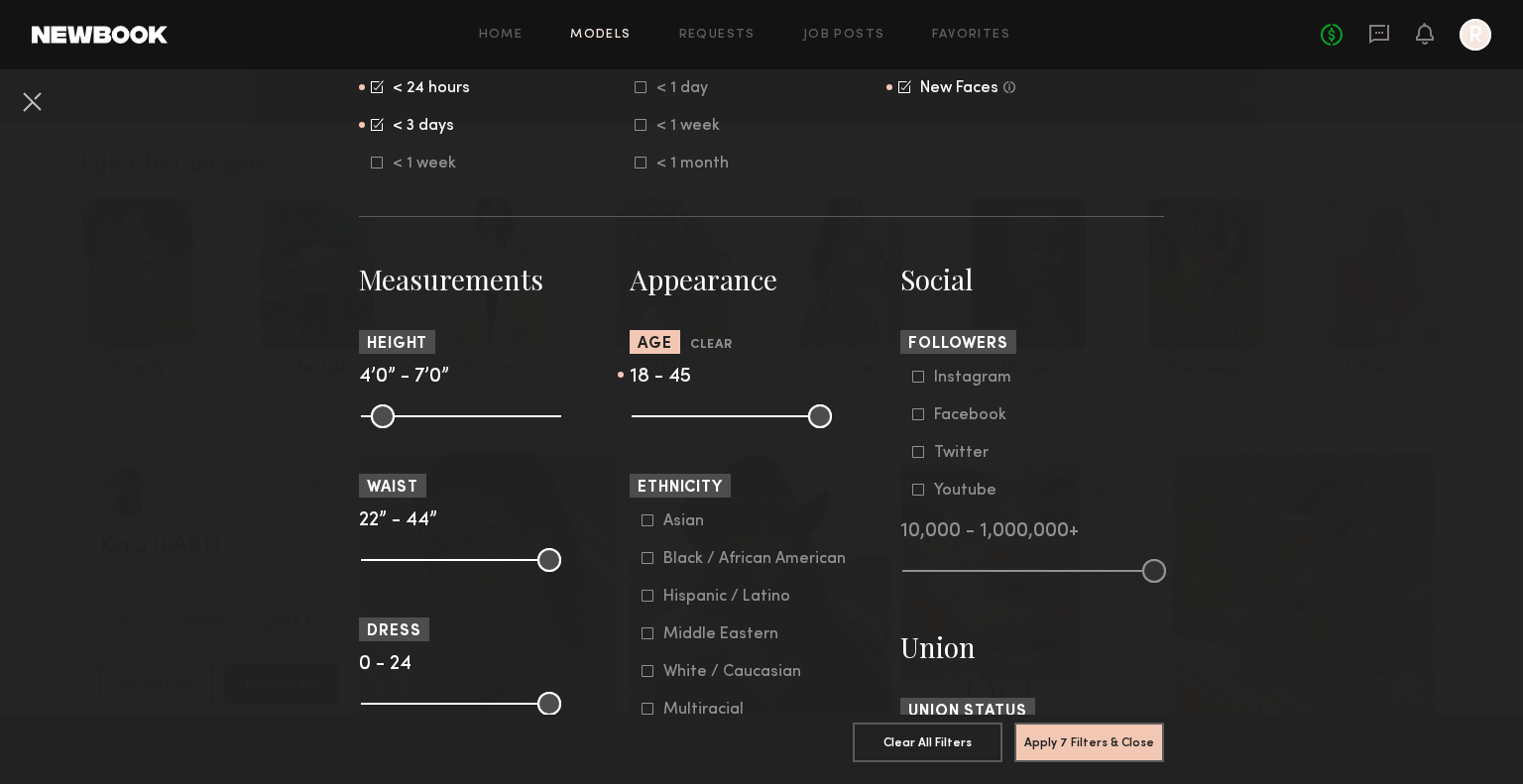 drag, startPoint x: 809, startPoint y: 413, endPoint x: 777, endPoint y: 416, distance: 32.140317 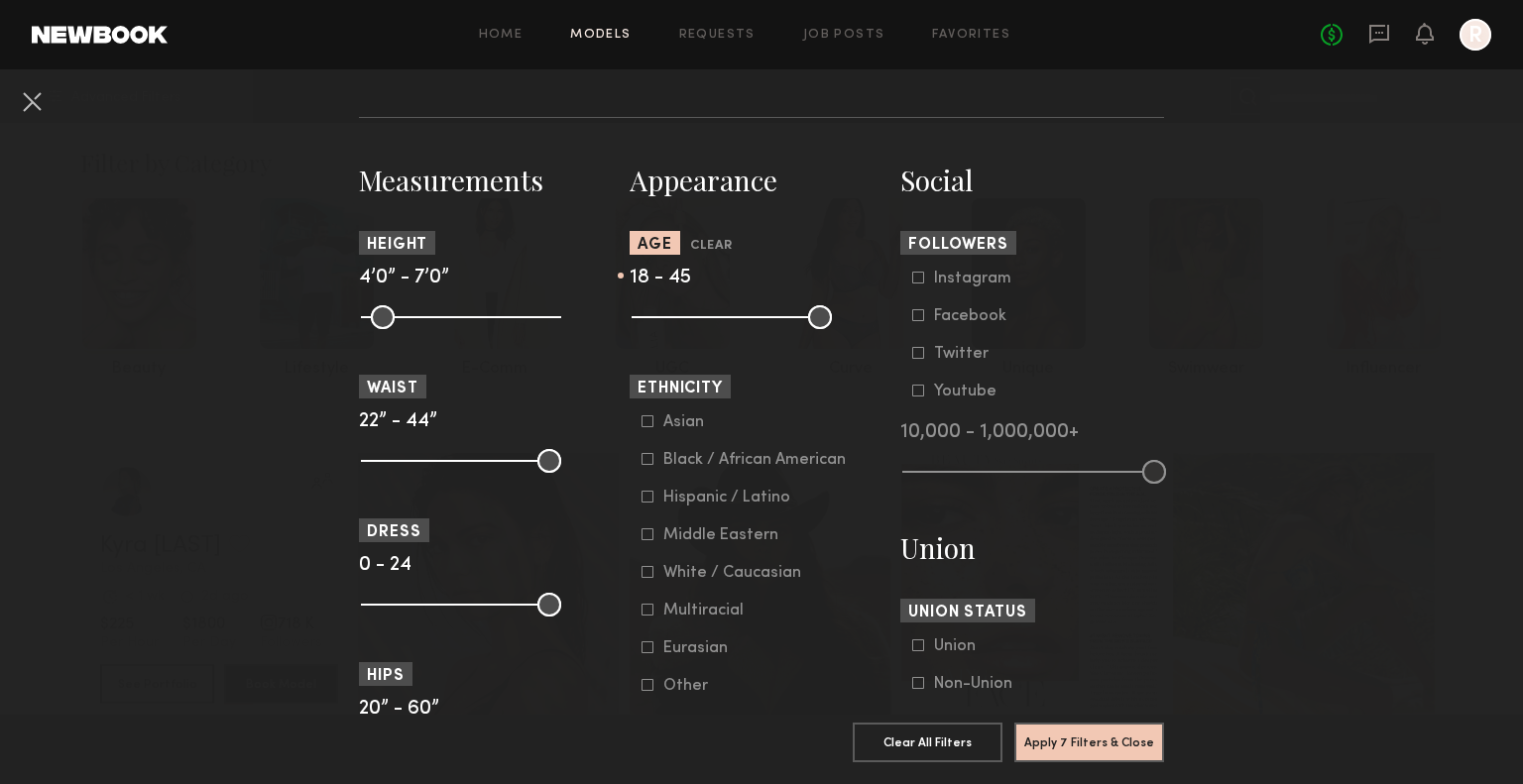 click 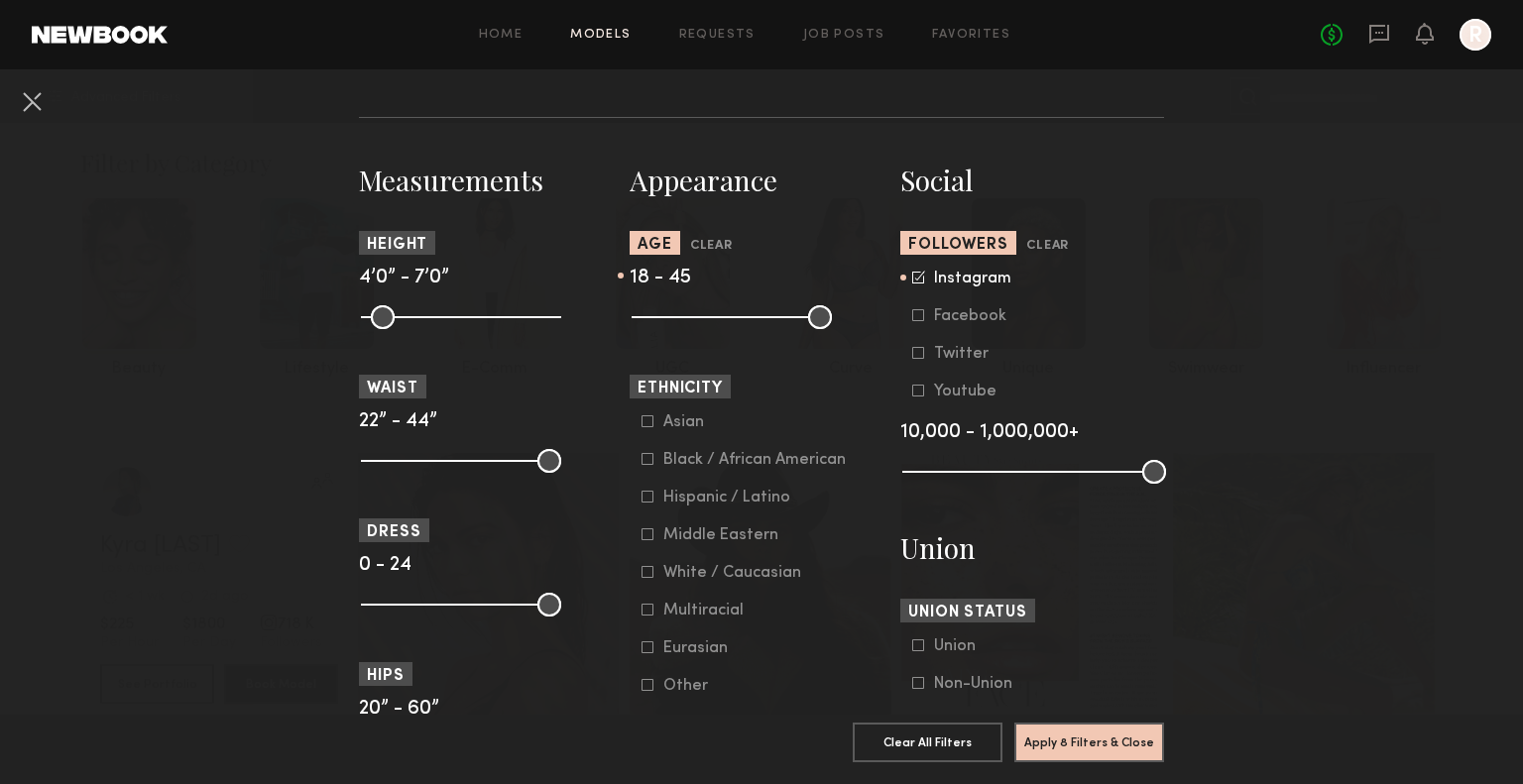 click on "Instagram   Facebook   Twitter   Youtube" 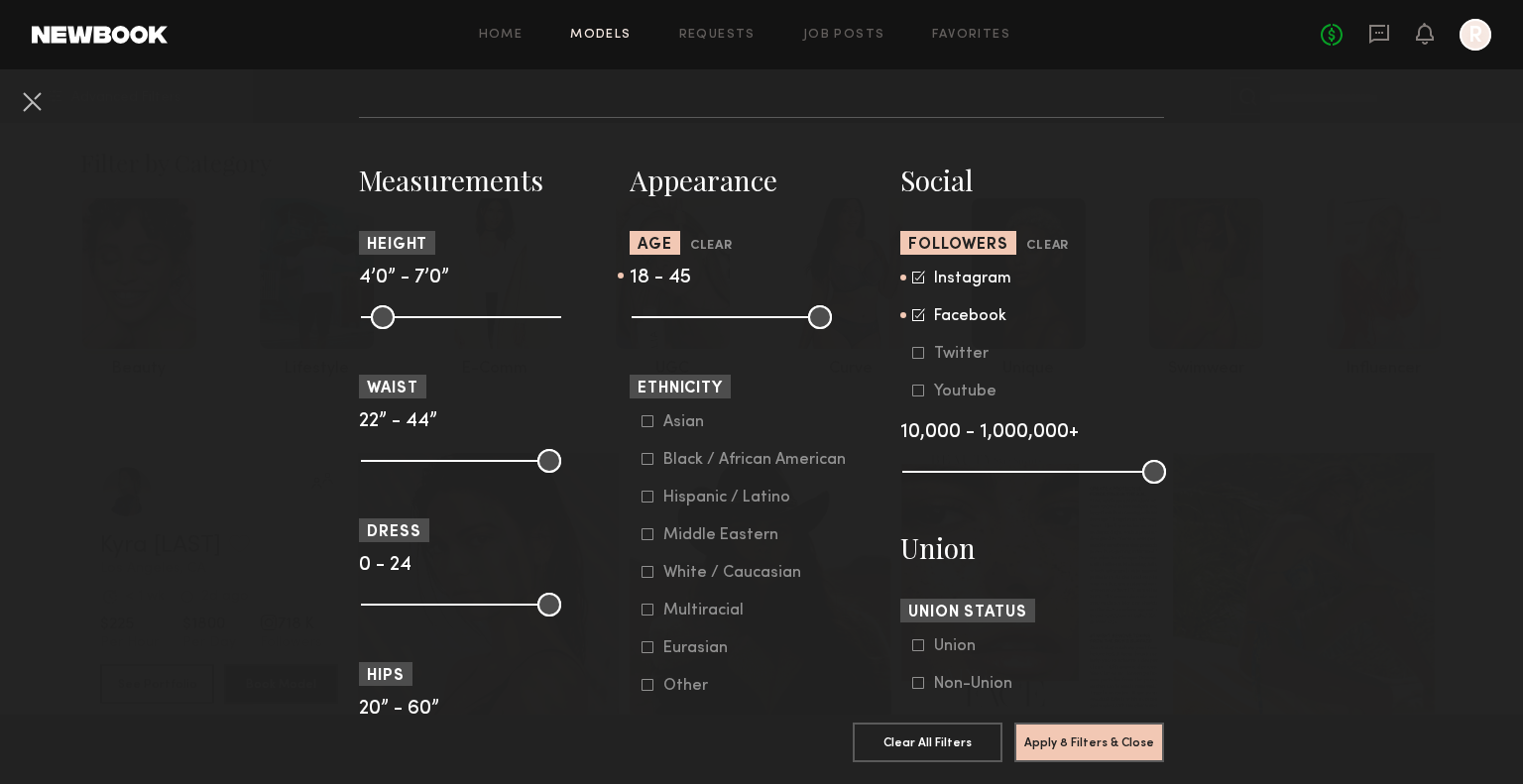 click 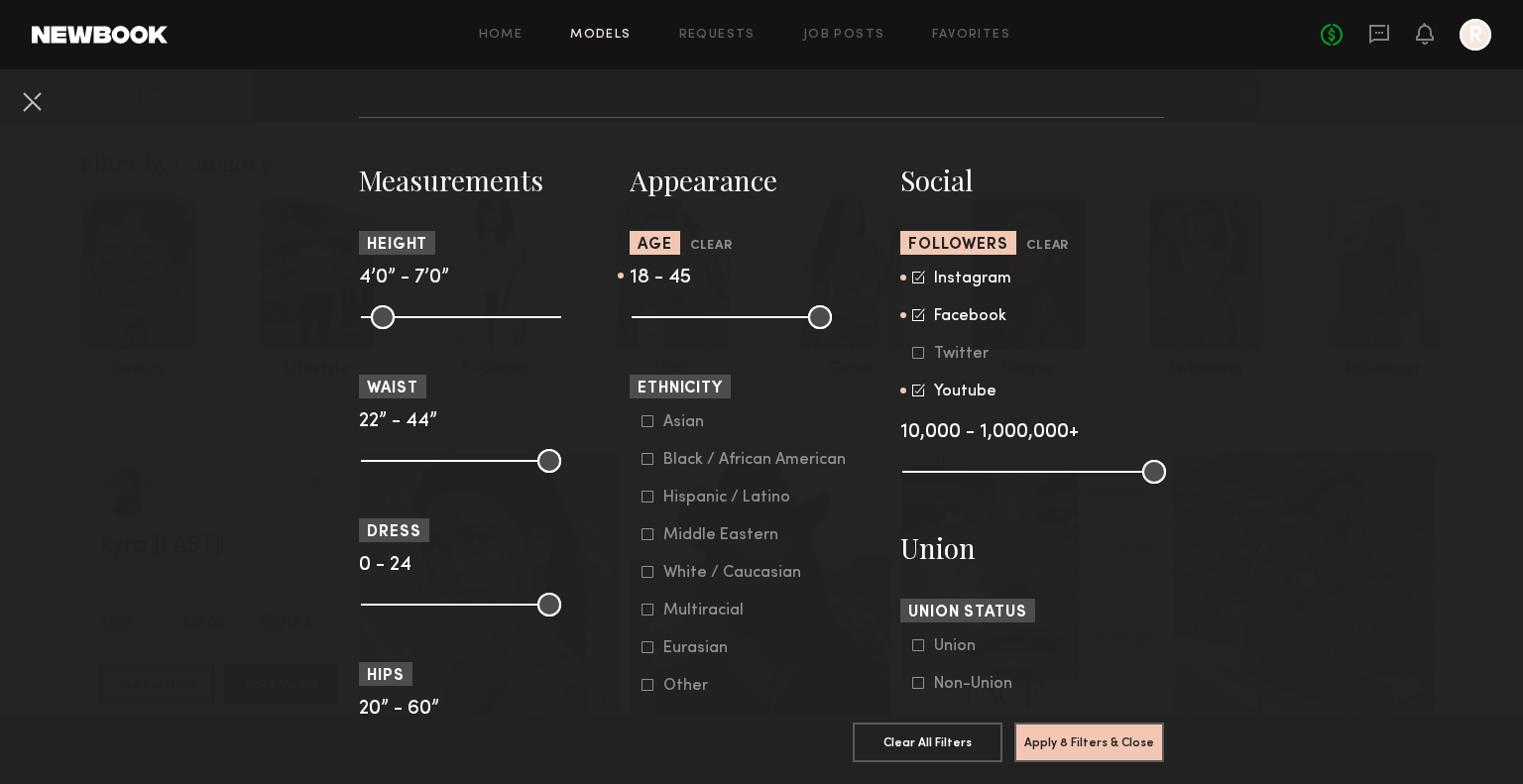 click on "Twitter" 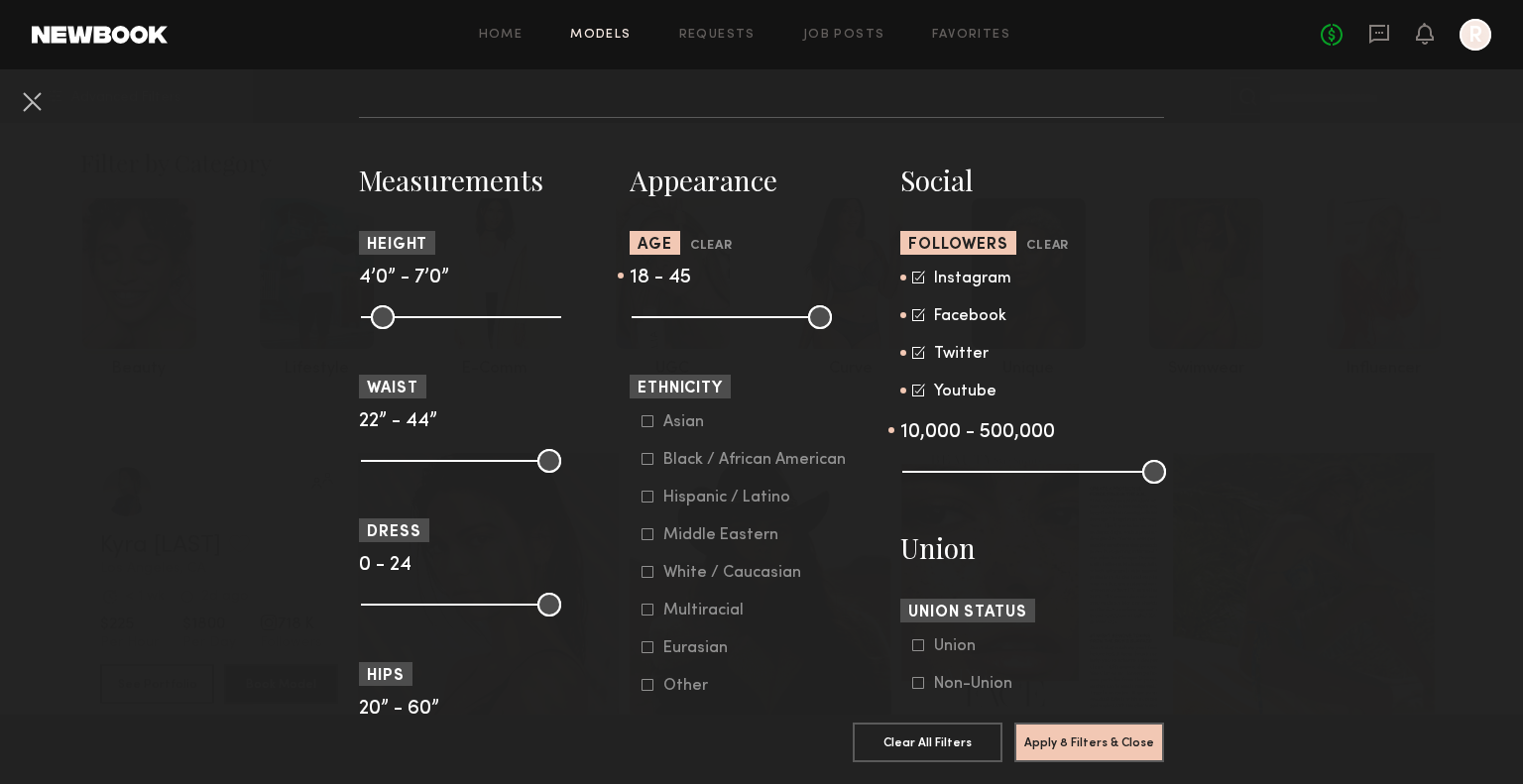 type on "**" 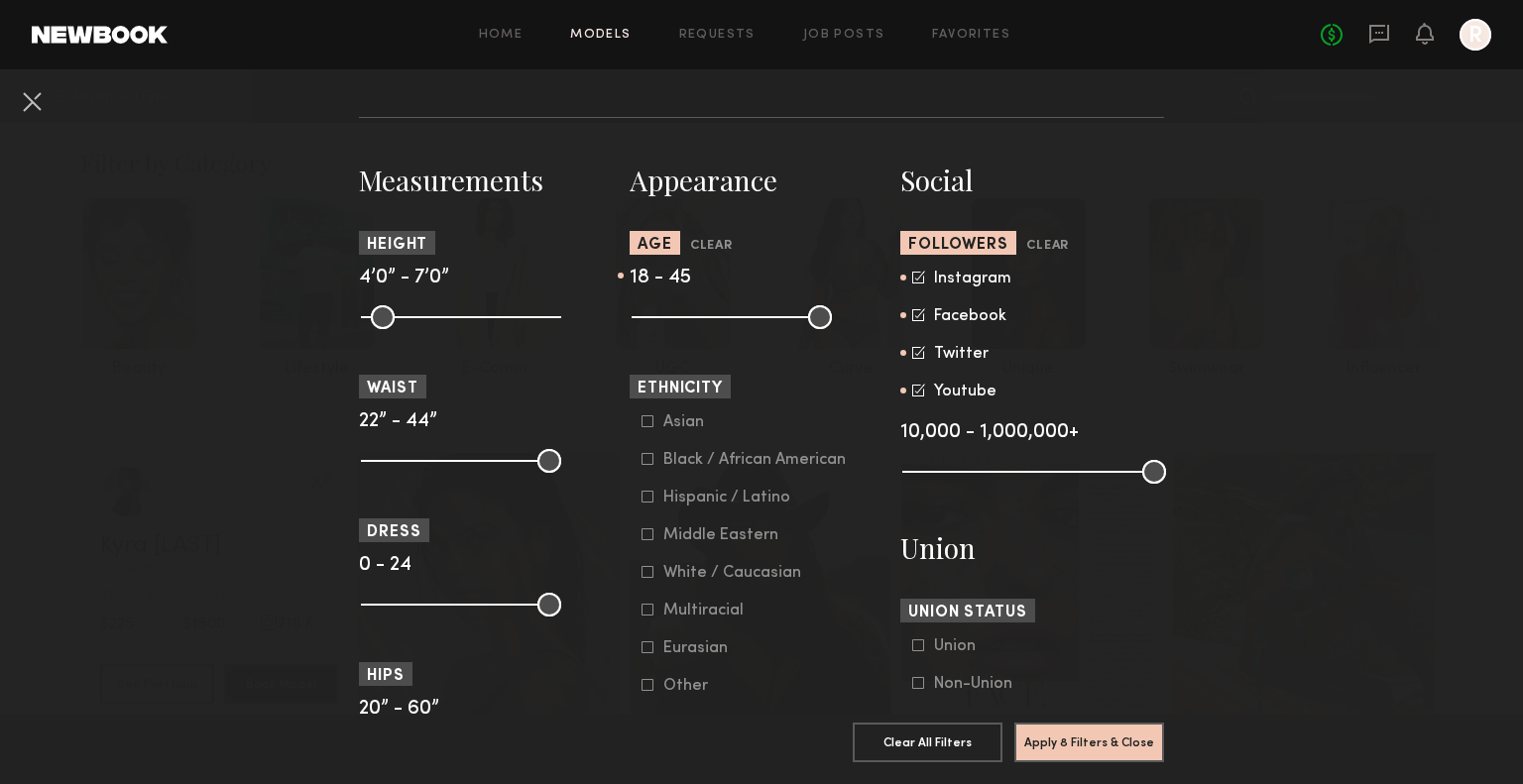 drag, startPoint x: 1144, startPoint y: 473, endPoint x: 1154, endPoint y: 471, distance: 10.198039 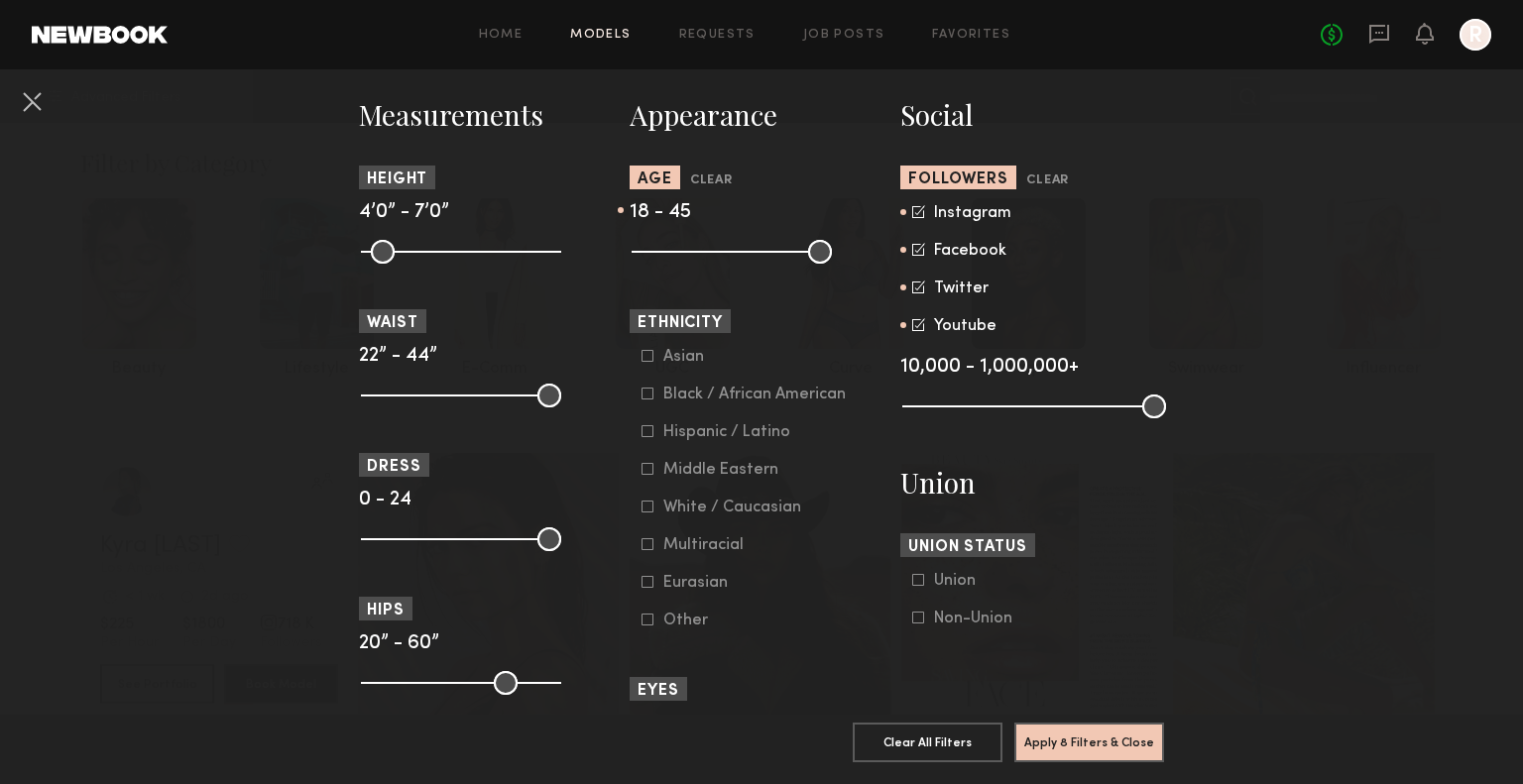 scroll, scrollTop: 892, scrollLeft: 0, axis: vertical 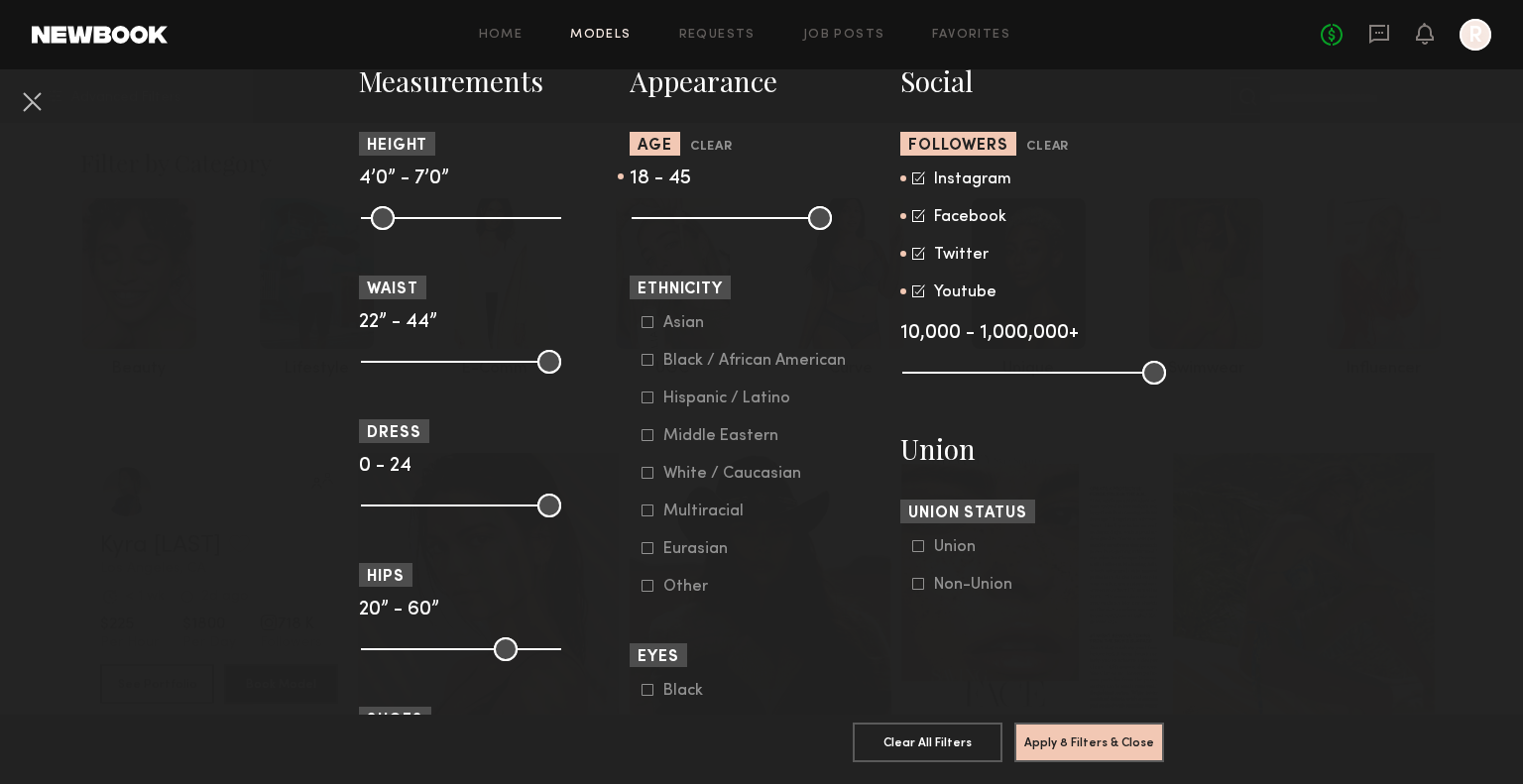 click 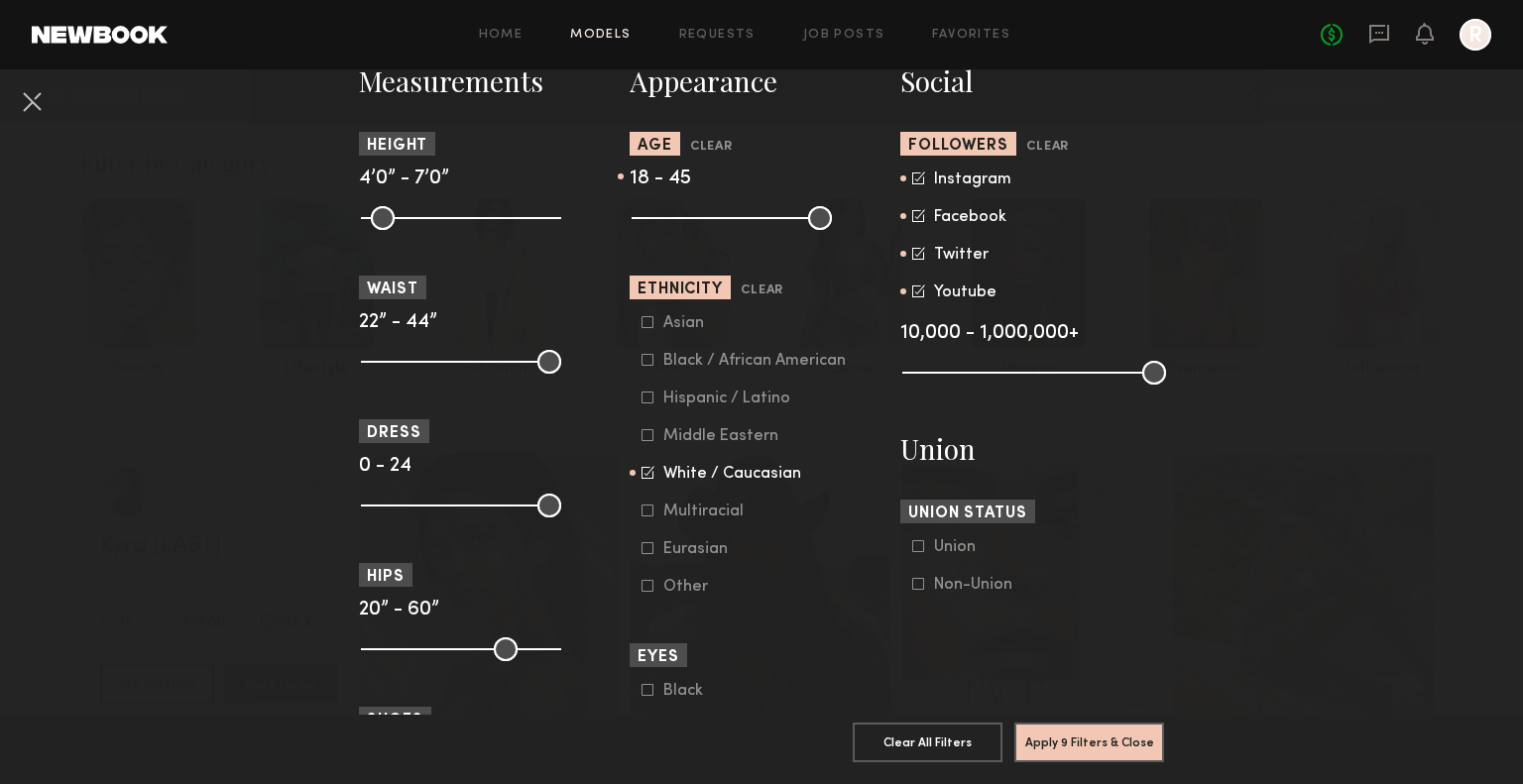 click 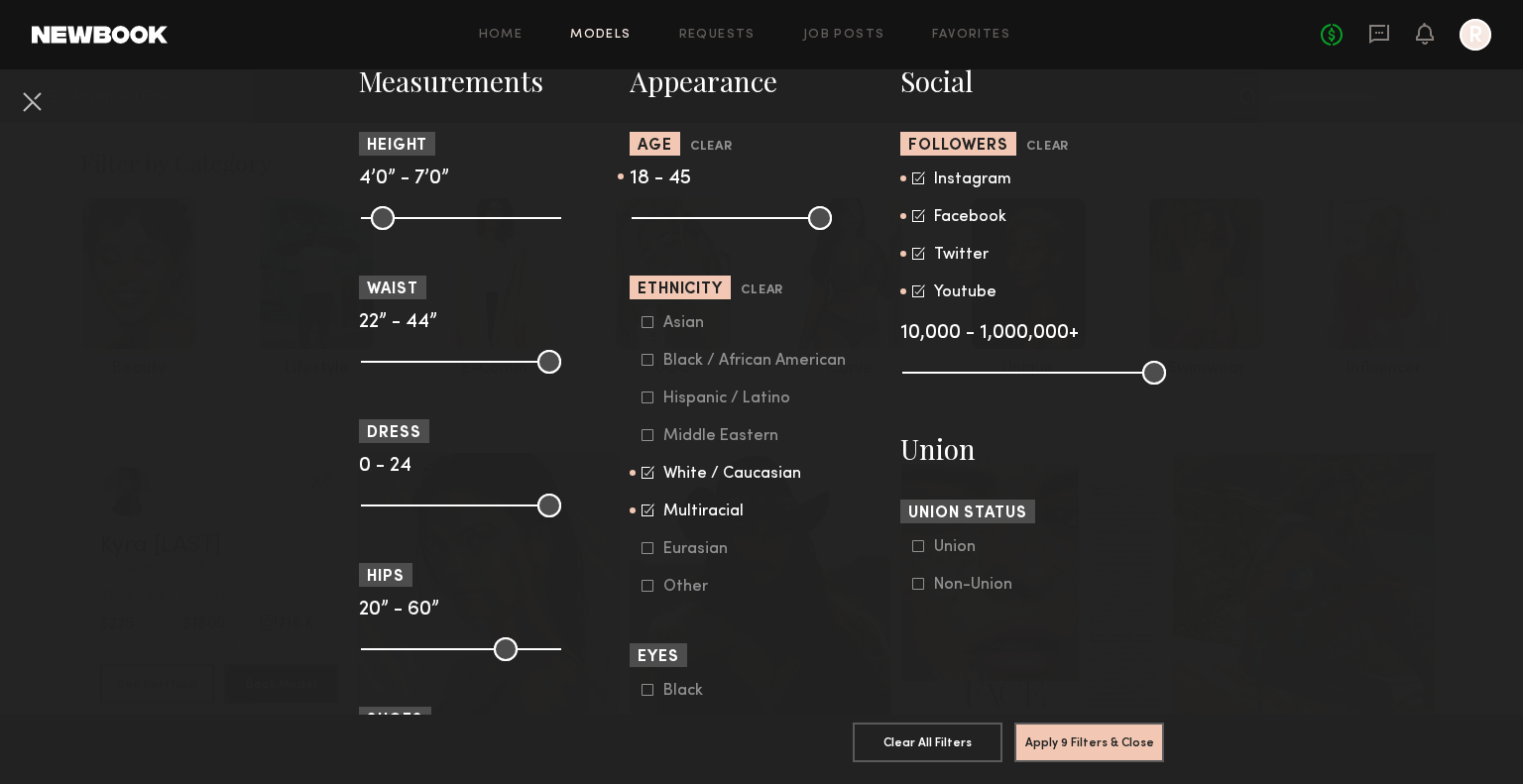 click 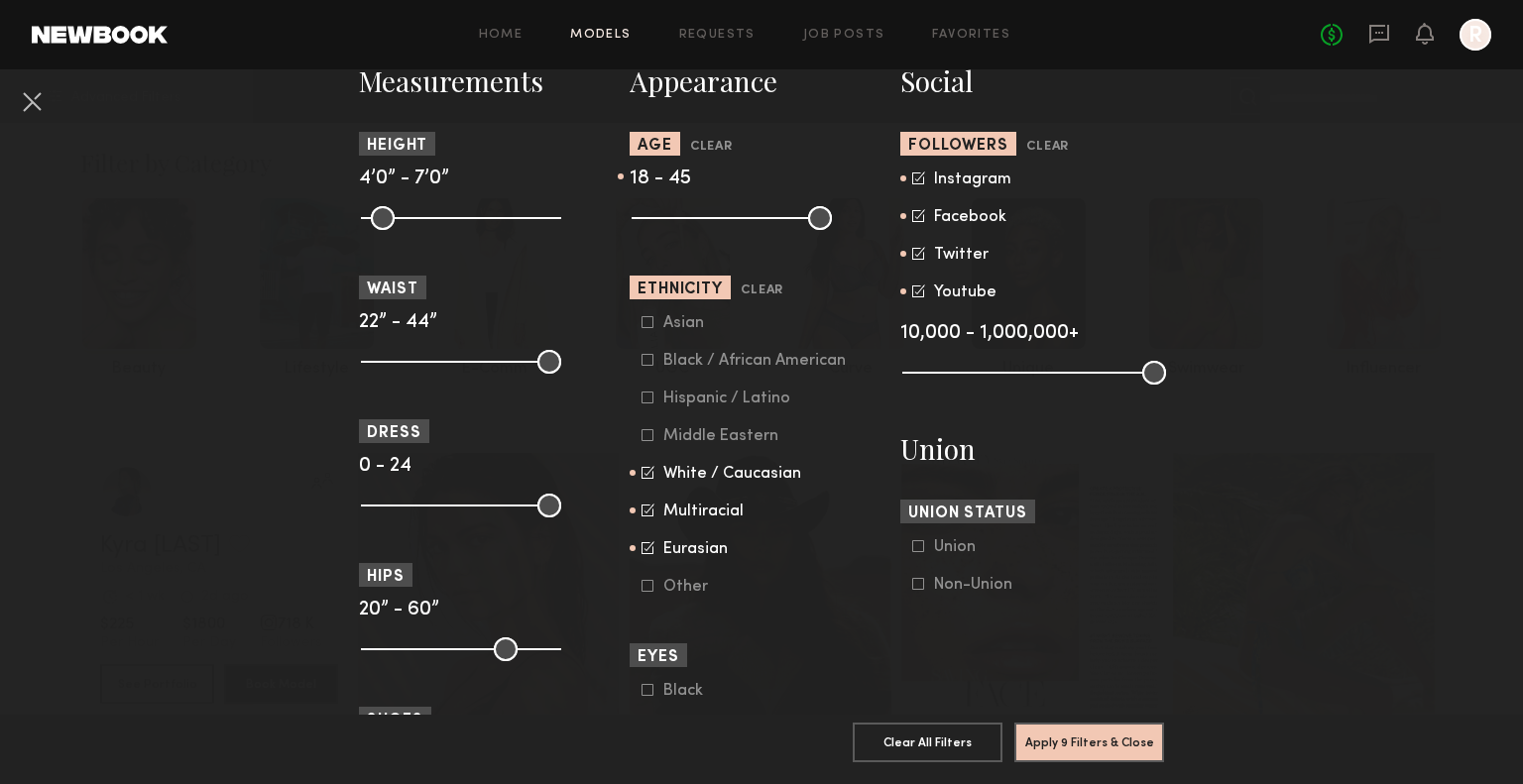 click 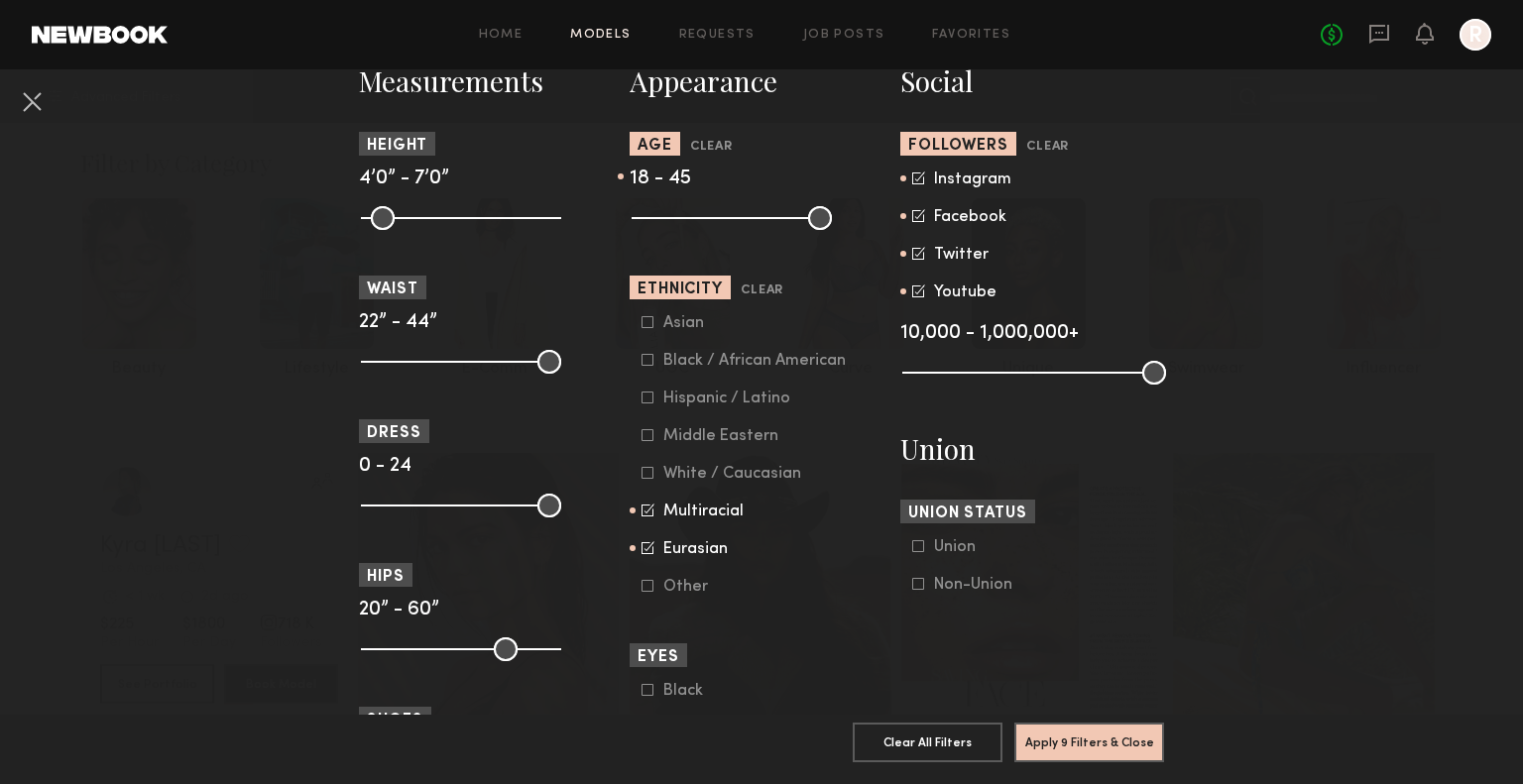 click 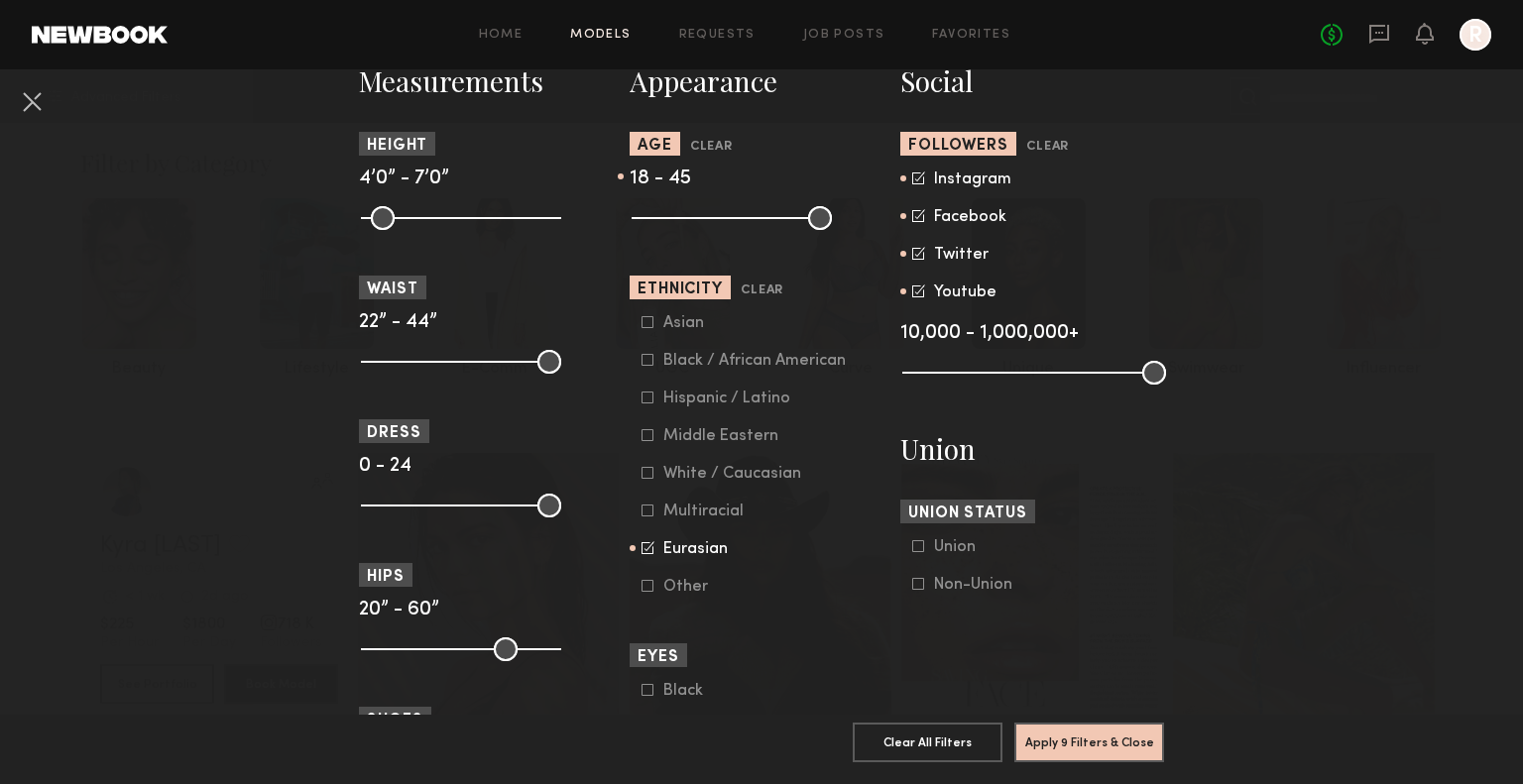 click on "Asian Black / African American Hispanic / Latino Middle Eastern White / Caucasian Multiracial Eurasian Other" 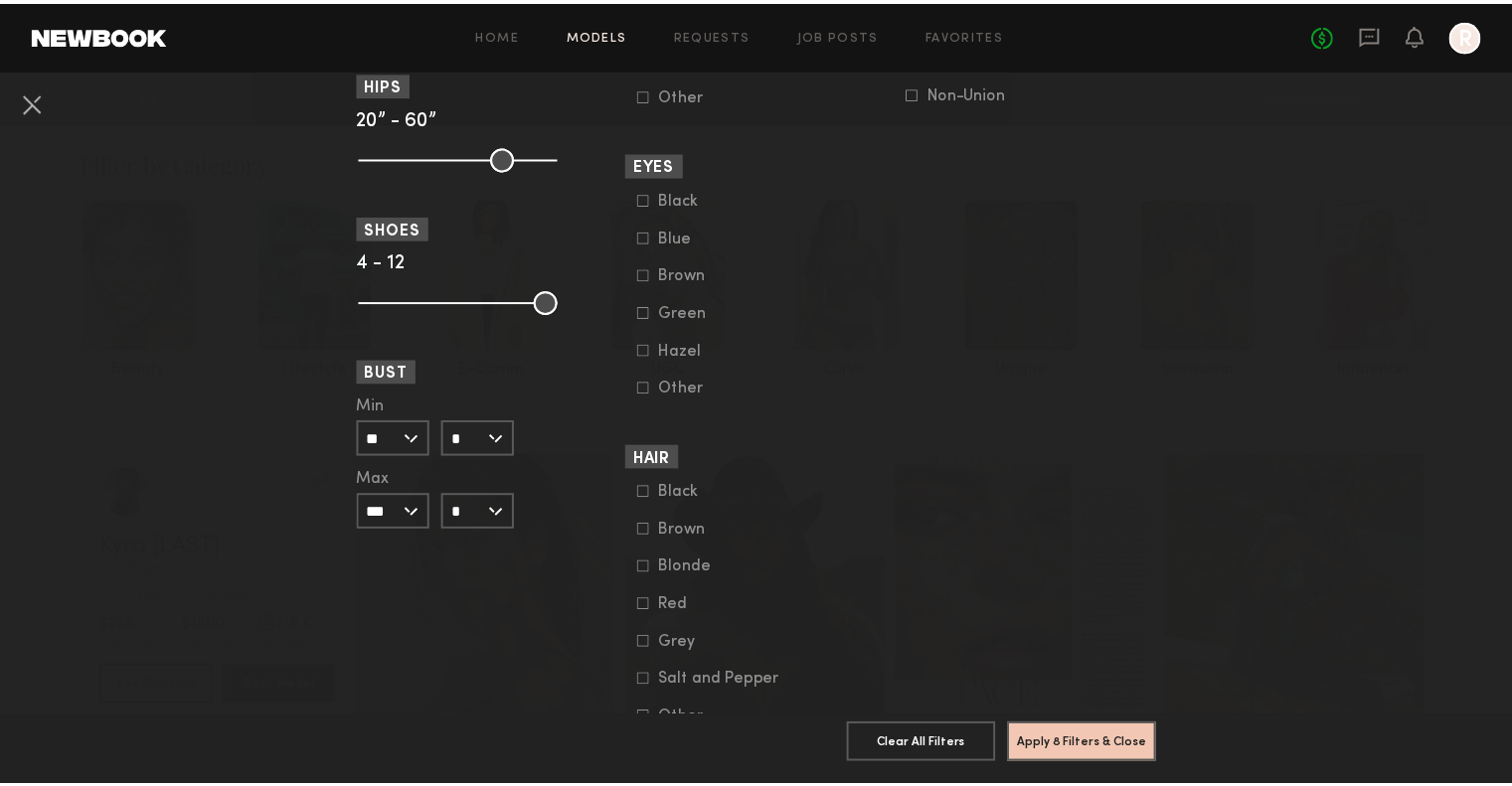 scroll, scrollTop: 1487, scrollLeft: 0, axis: vertical 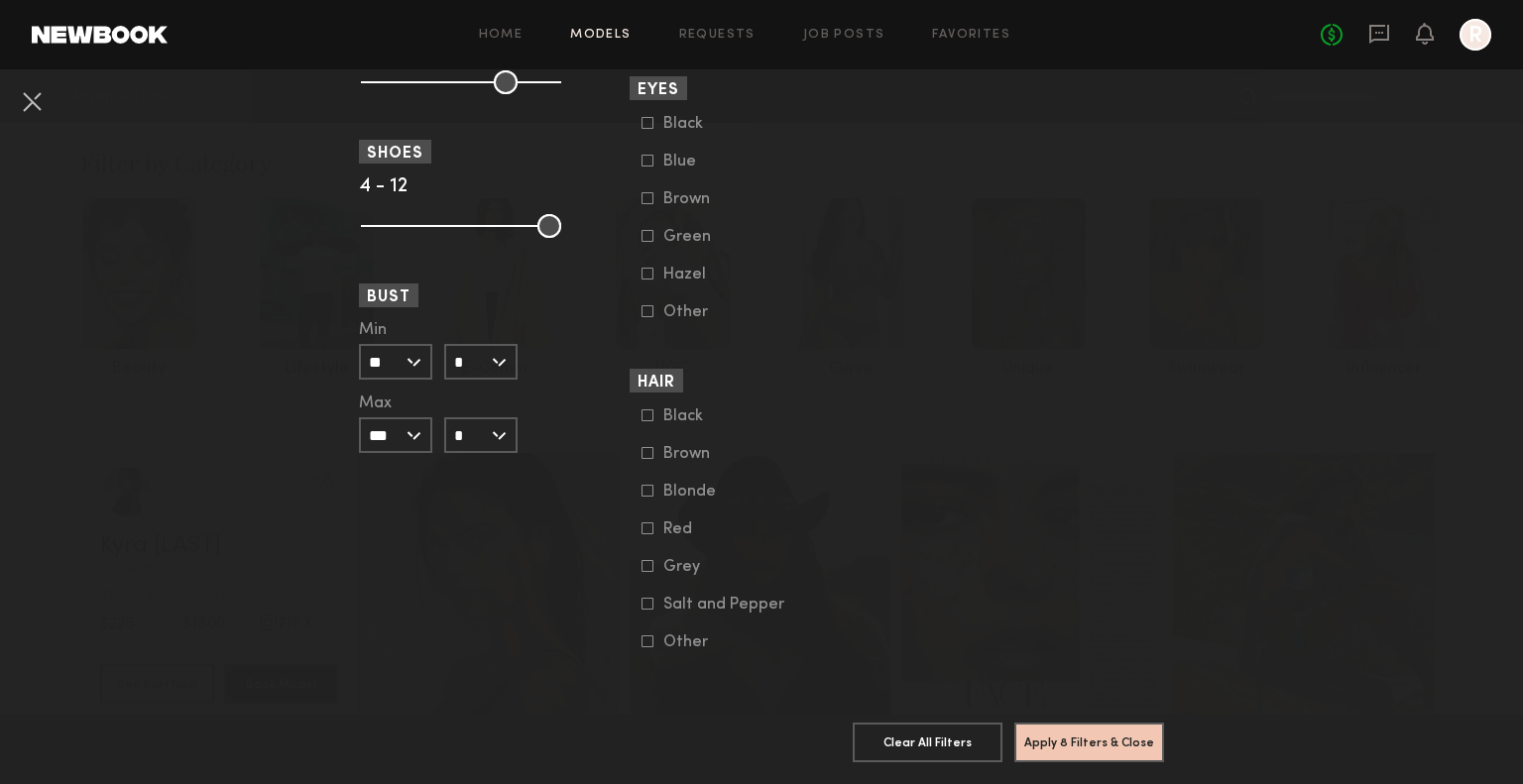 click 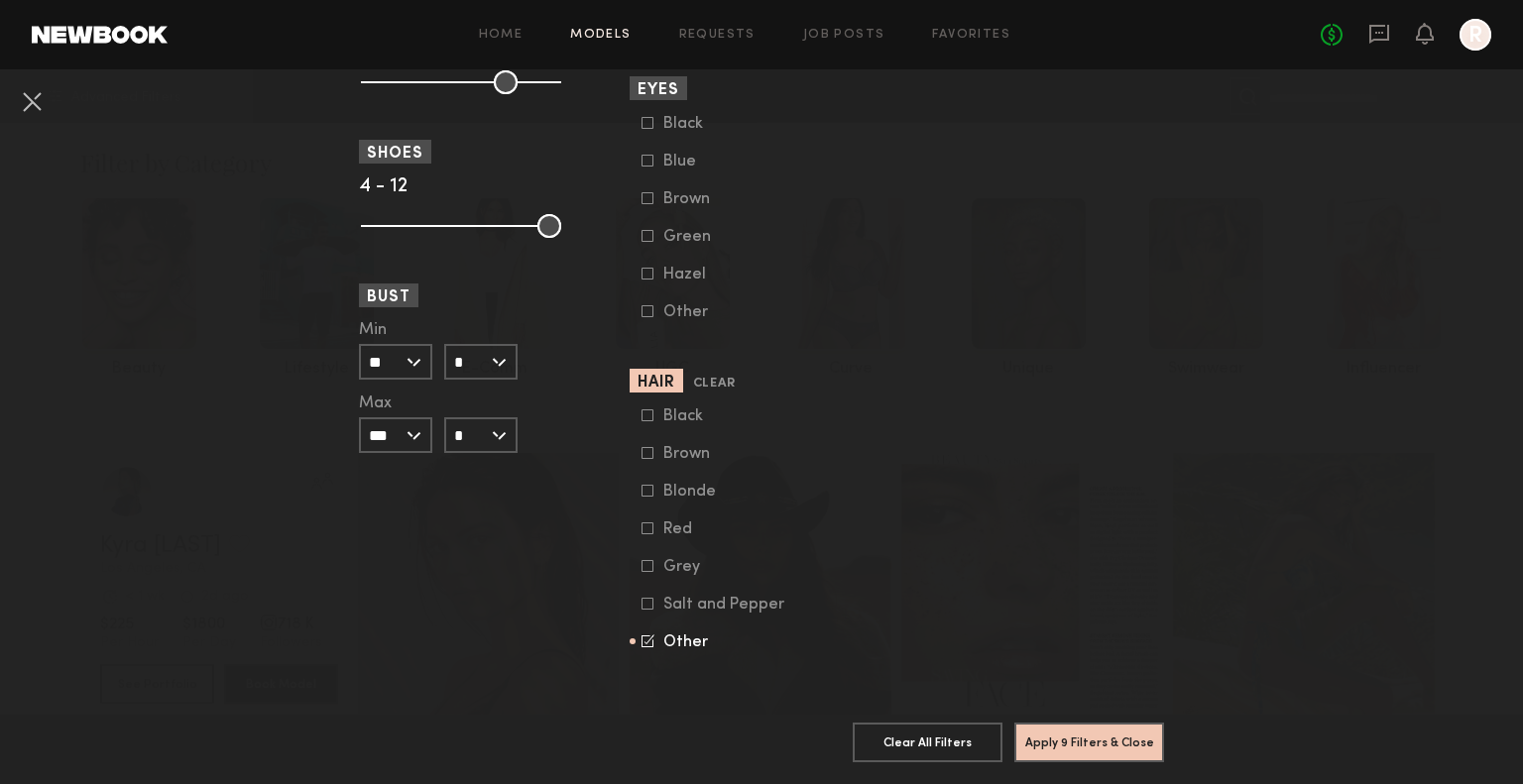 click 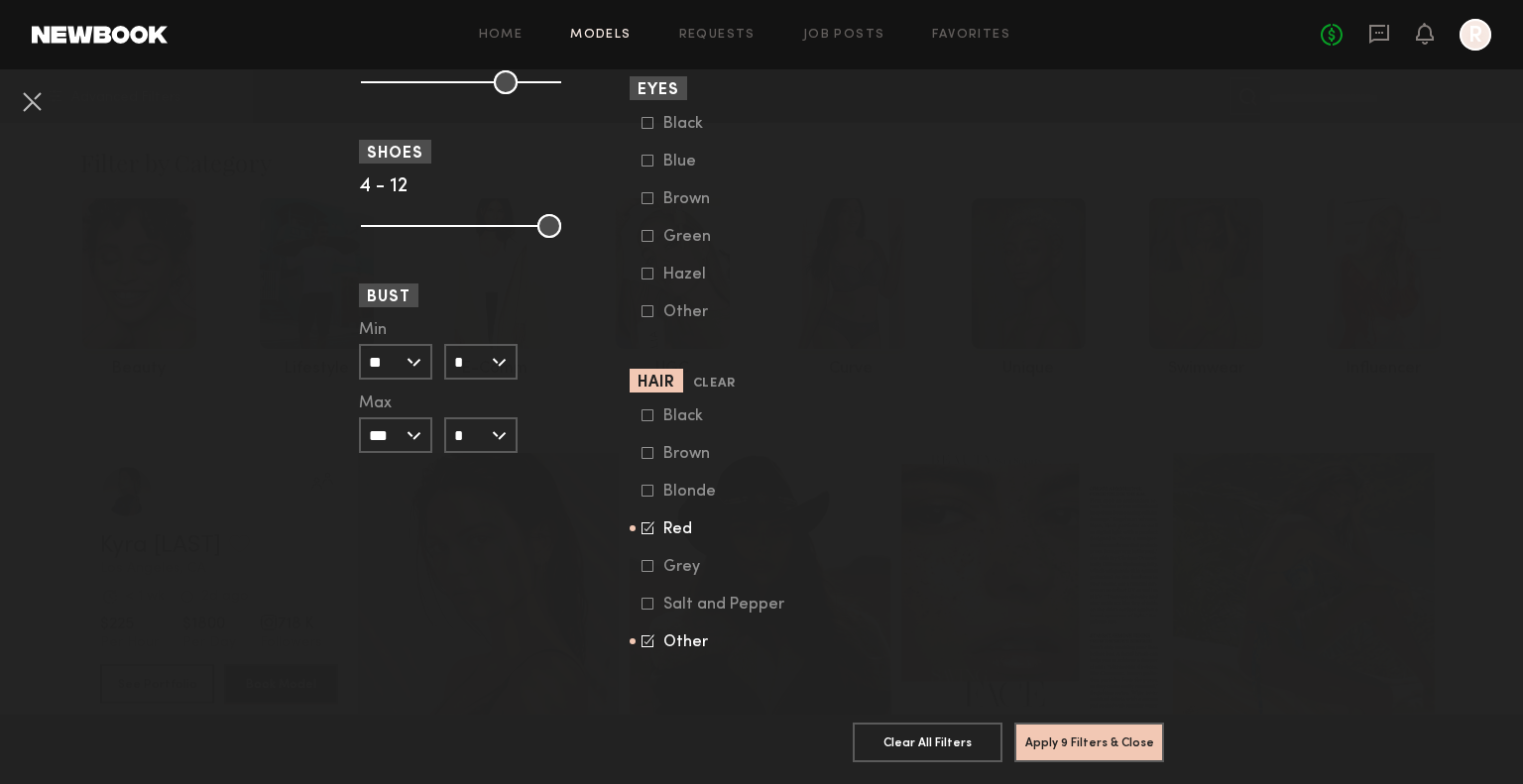 click on "Black   Brown   Blonde   Red   Grey   Salt and Pepper   Other" 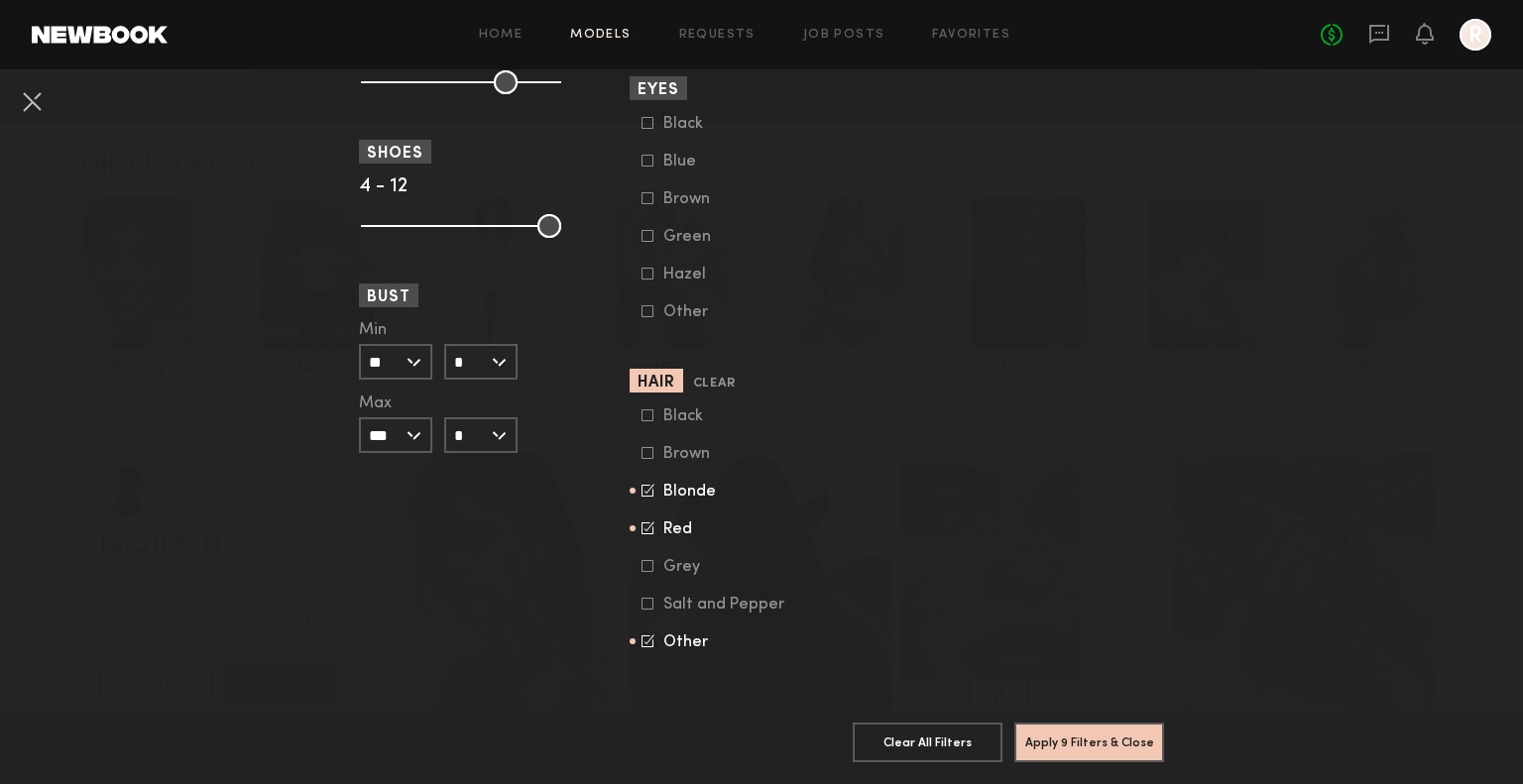 click 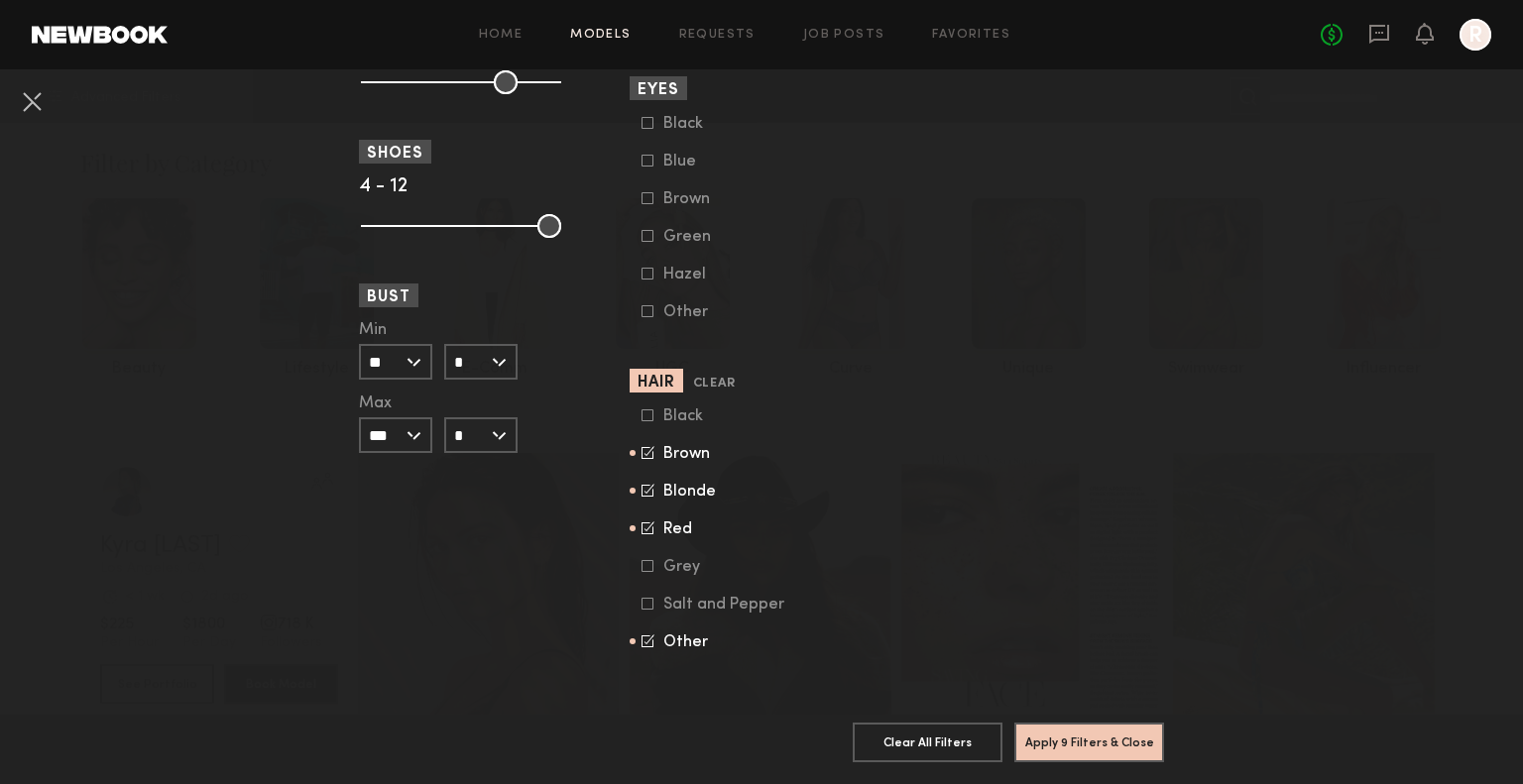 click 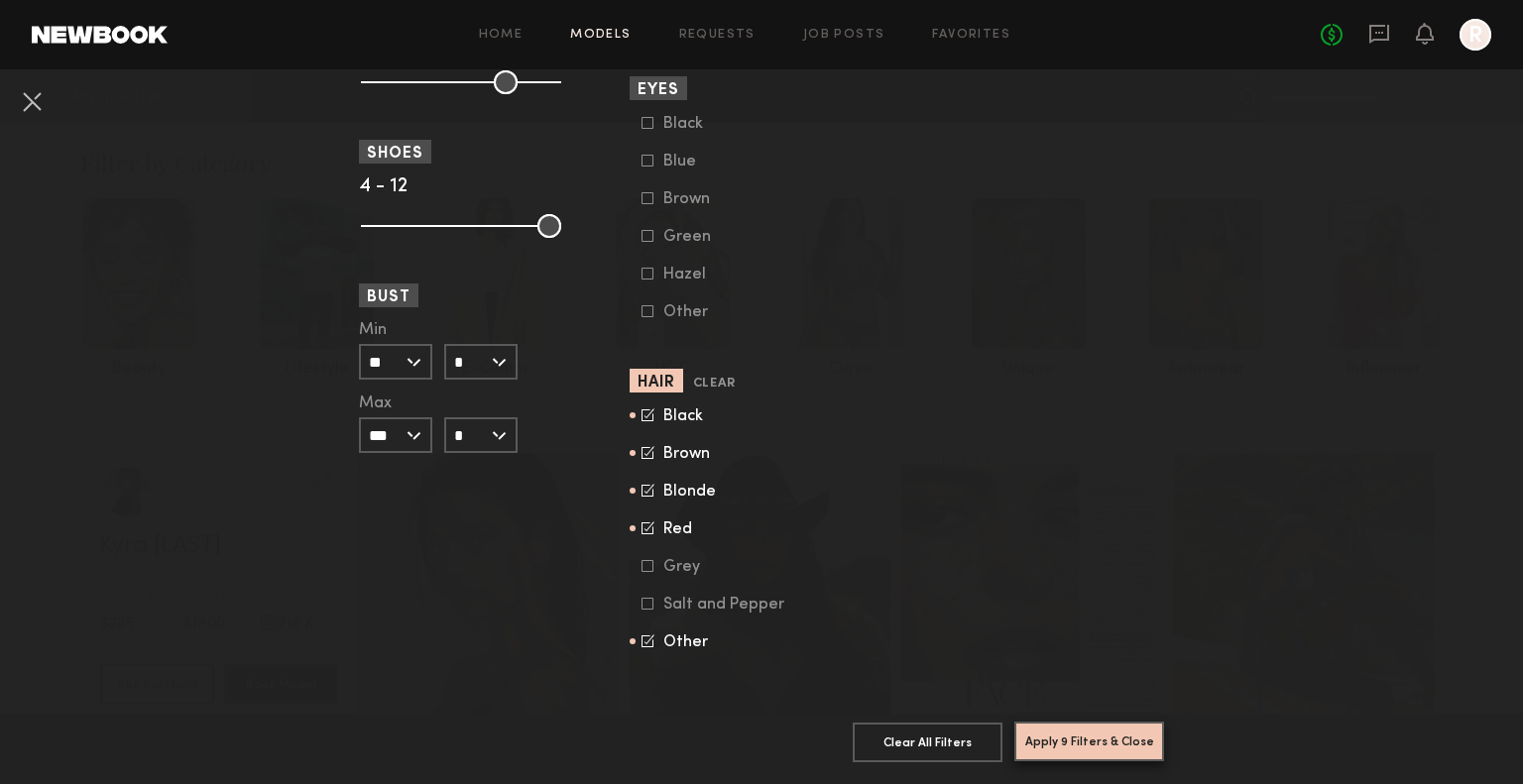 click on "Apply 9 Filters & Close" 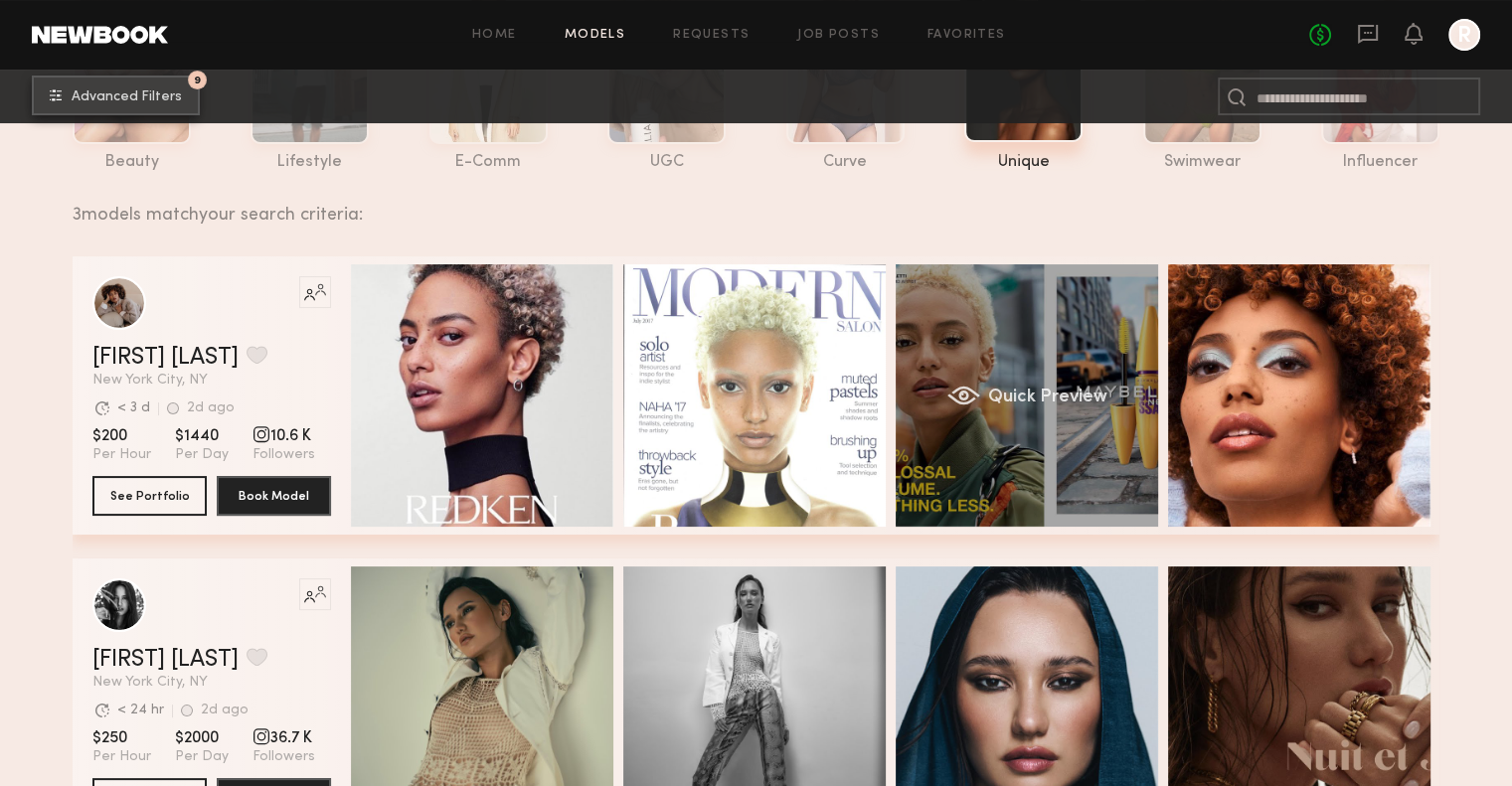 scroll, scrollTop: 307, scrollLeft: 0, axis: vertical 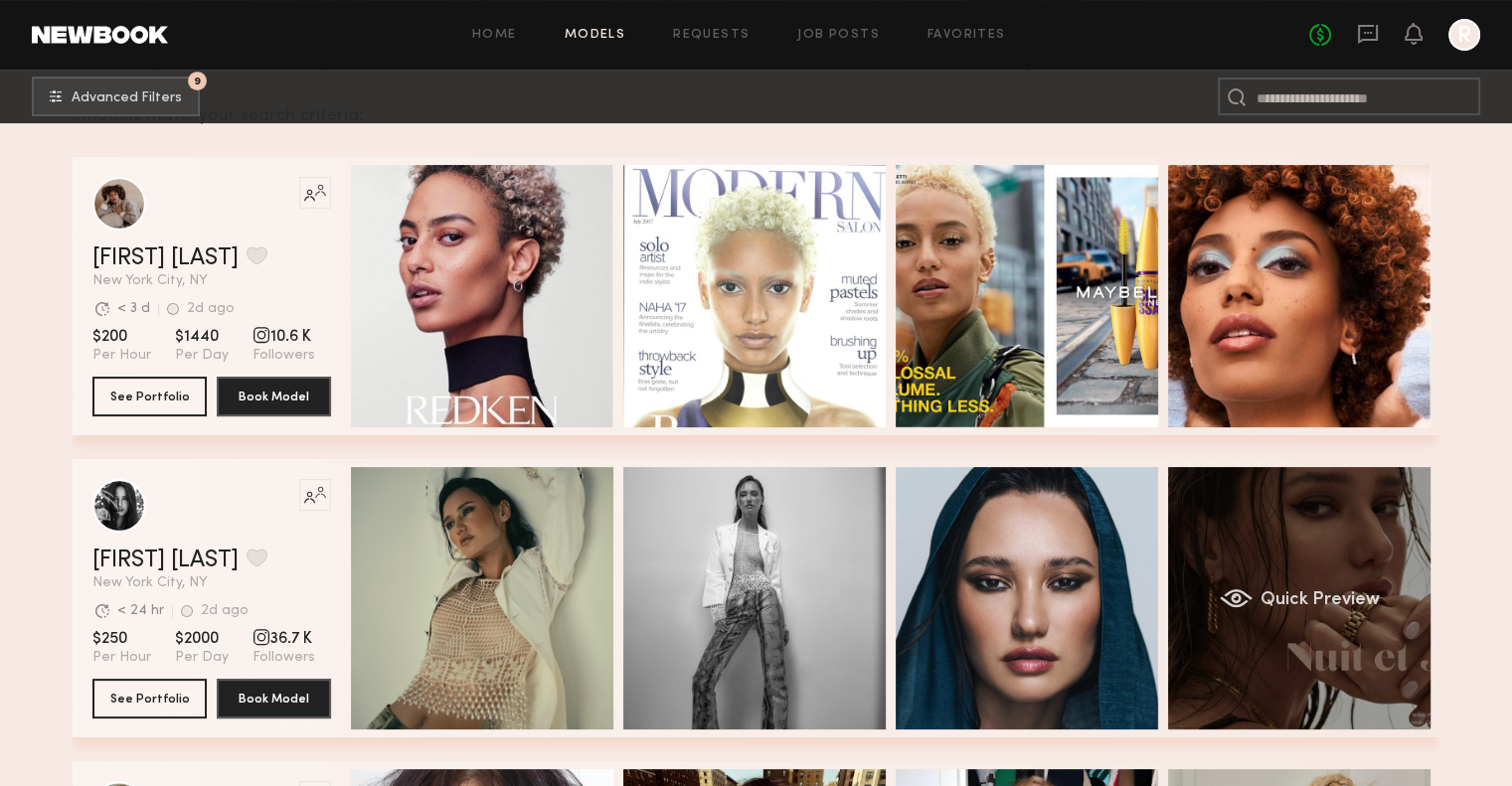 click on "Quick Preview" 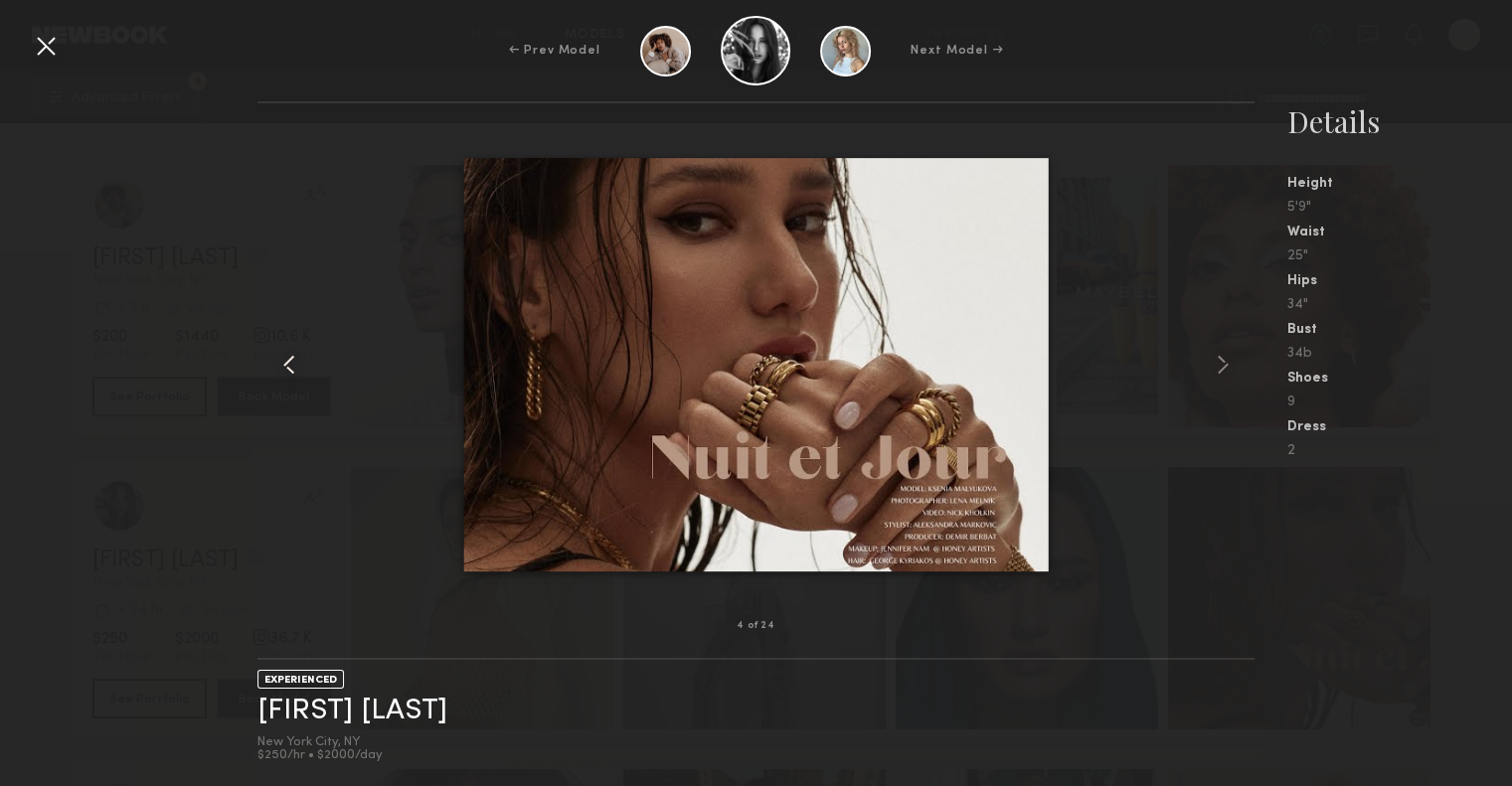 click at bounding box center (289, 365) 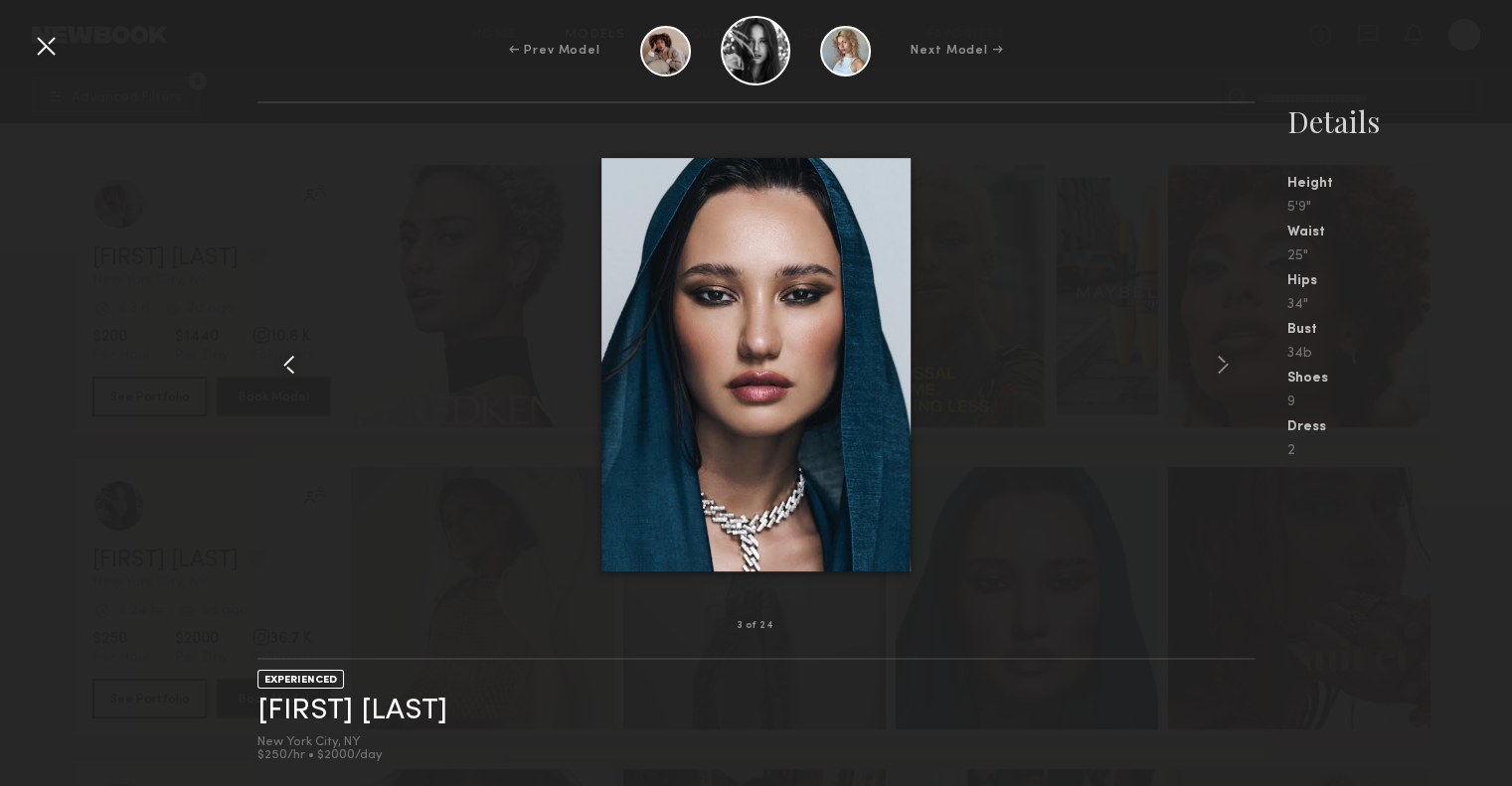 click at bounding box center [289, 365] 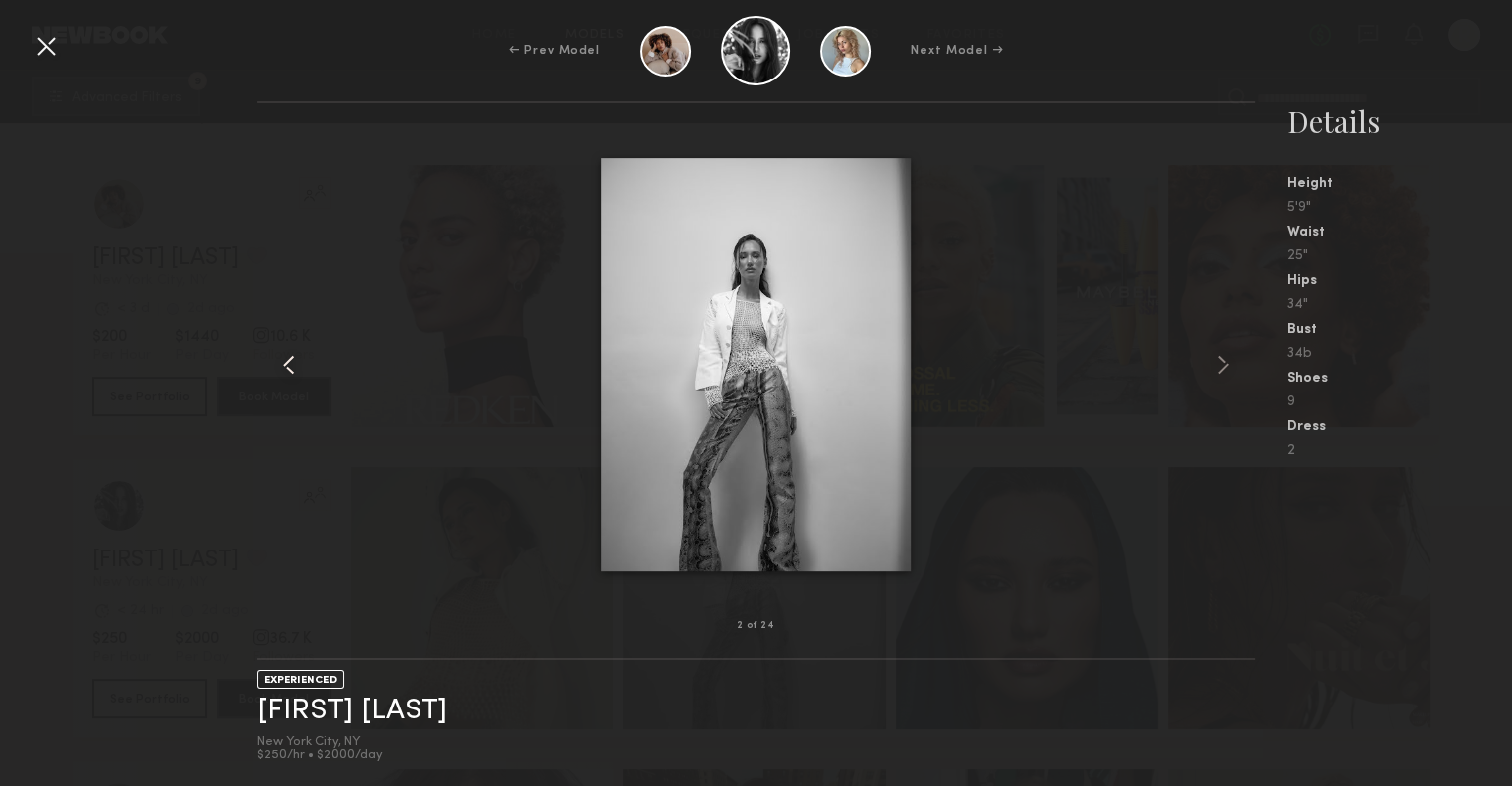 click at bounding box center (289, 365) 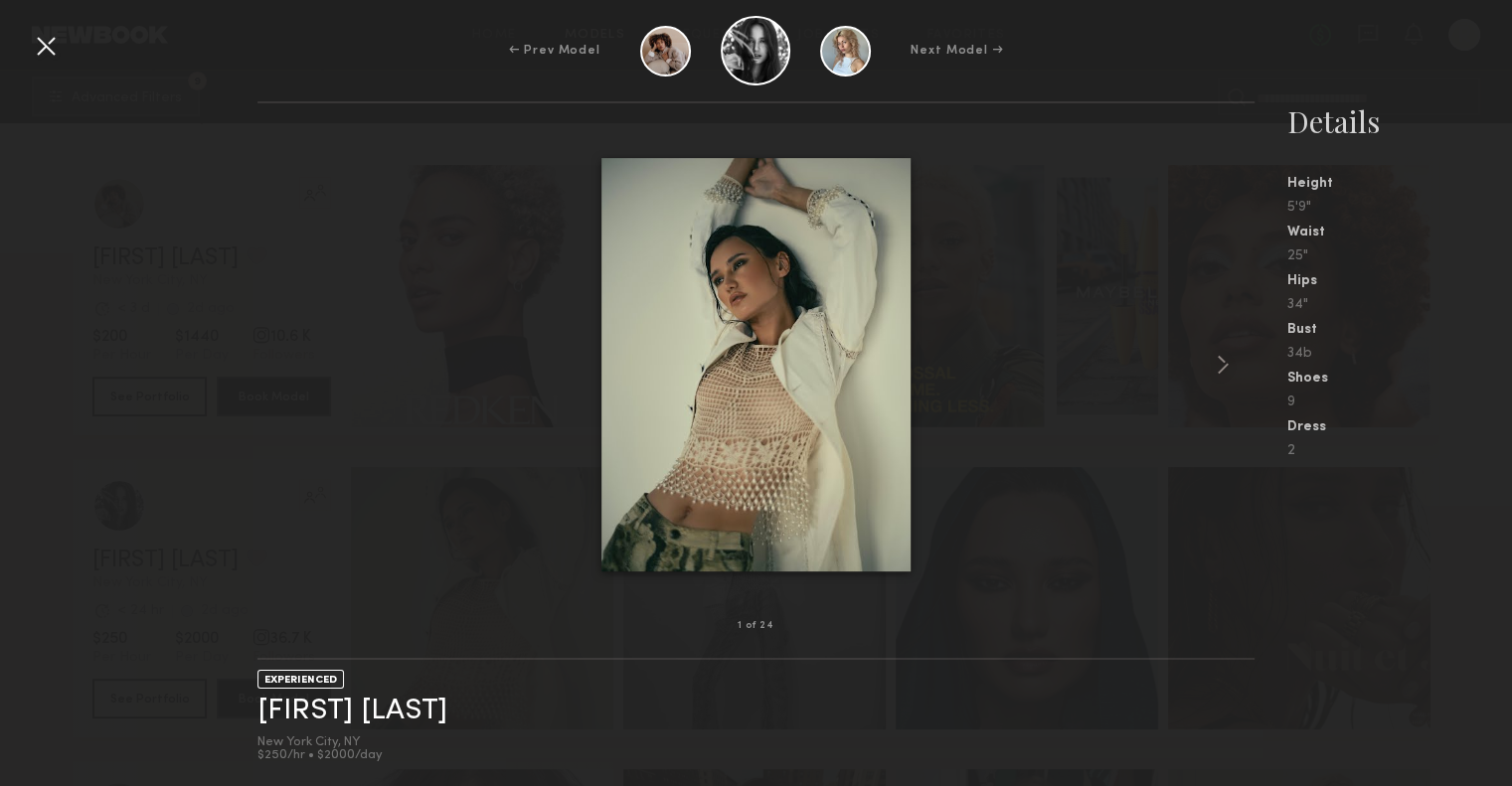 click at bounding box center (756, 365) 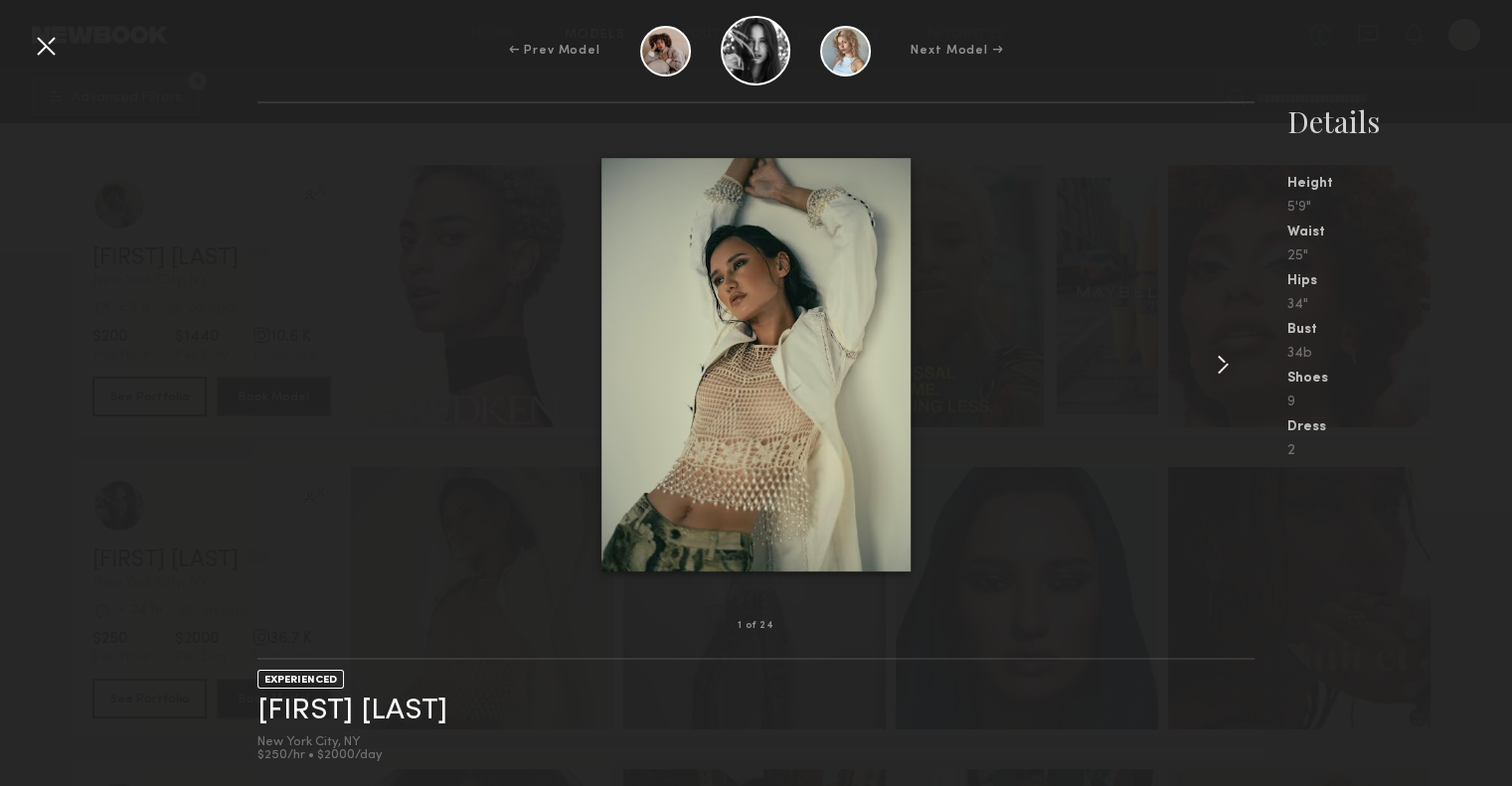 click at bounding box center [756, 365] 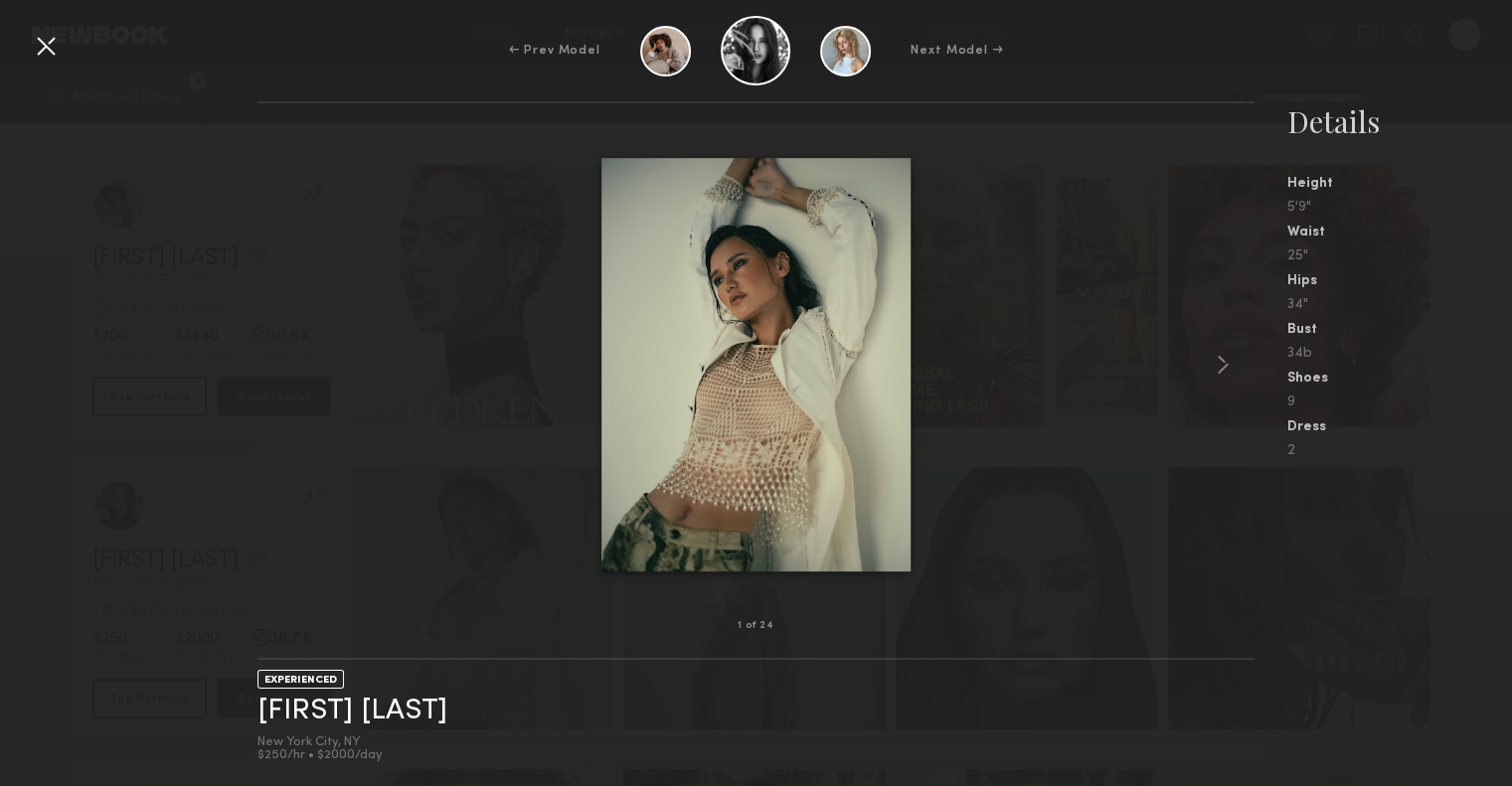 click at bounding box center (756, 365) 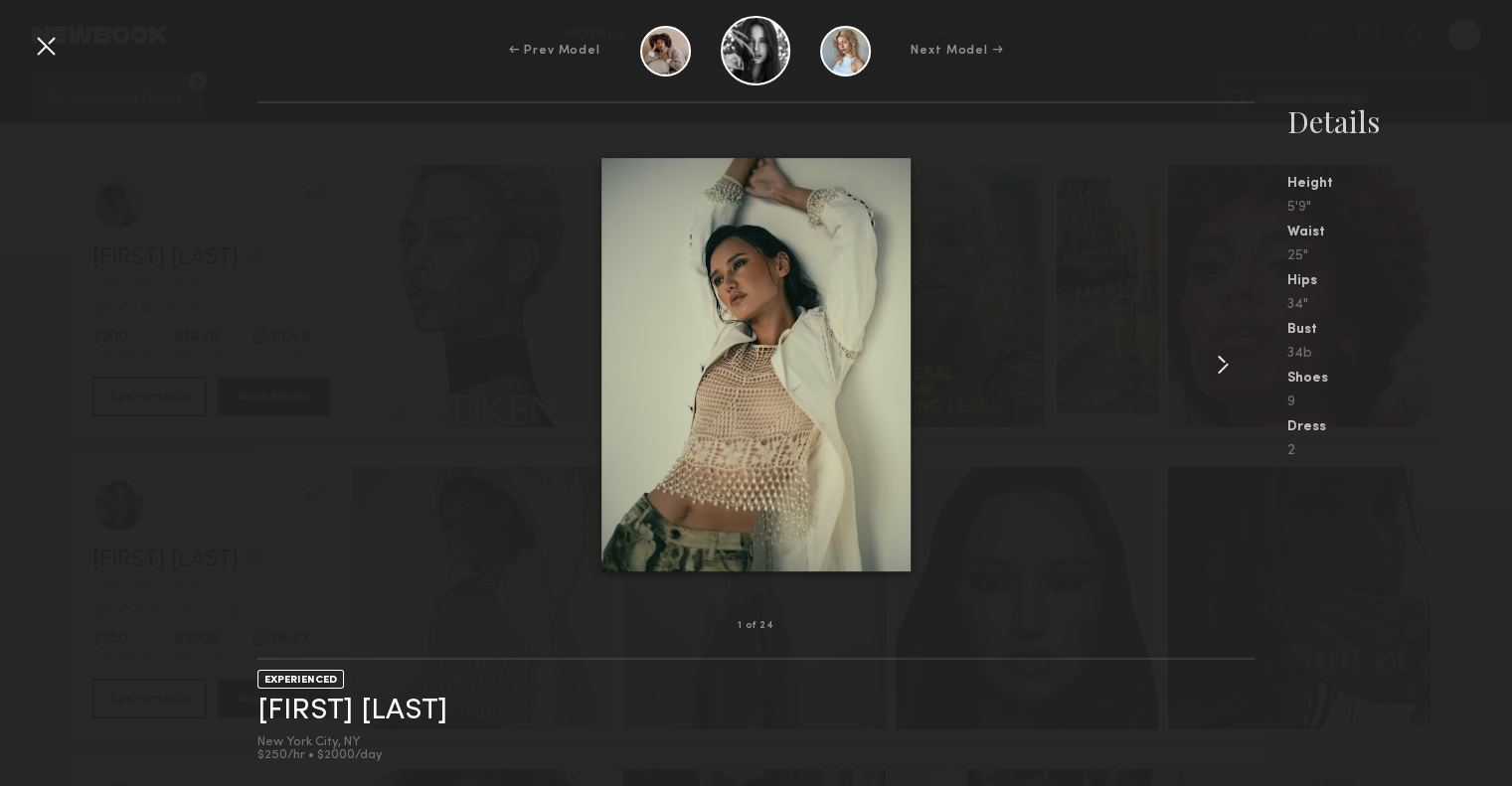 click on "Next Model →" at bounding box center (956, 51) 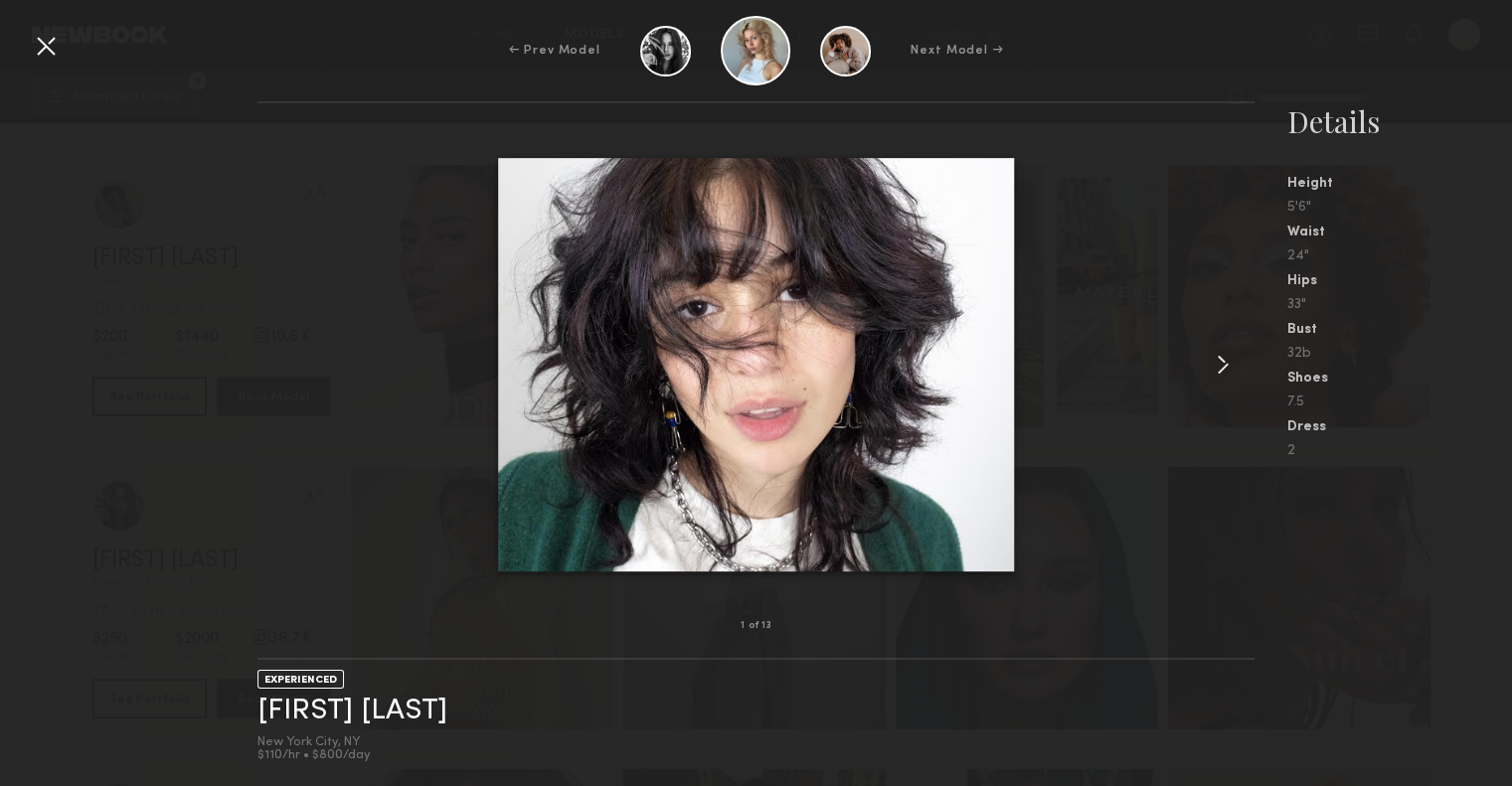 click at bounding box center (1223, 365) 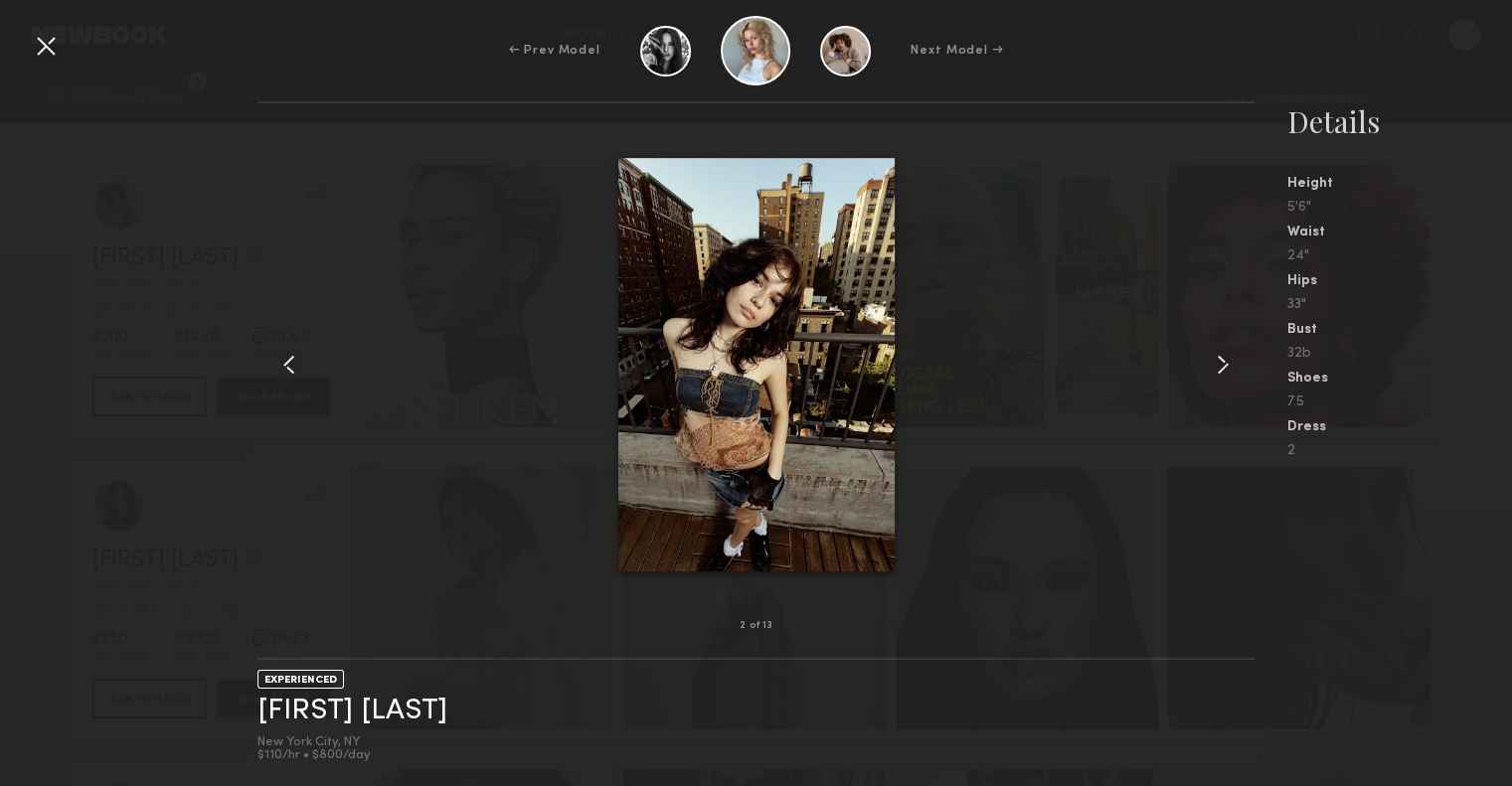 click at bounding box center [1223, 365] 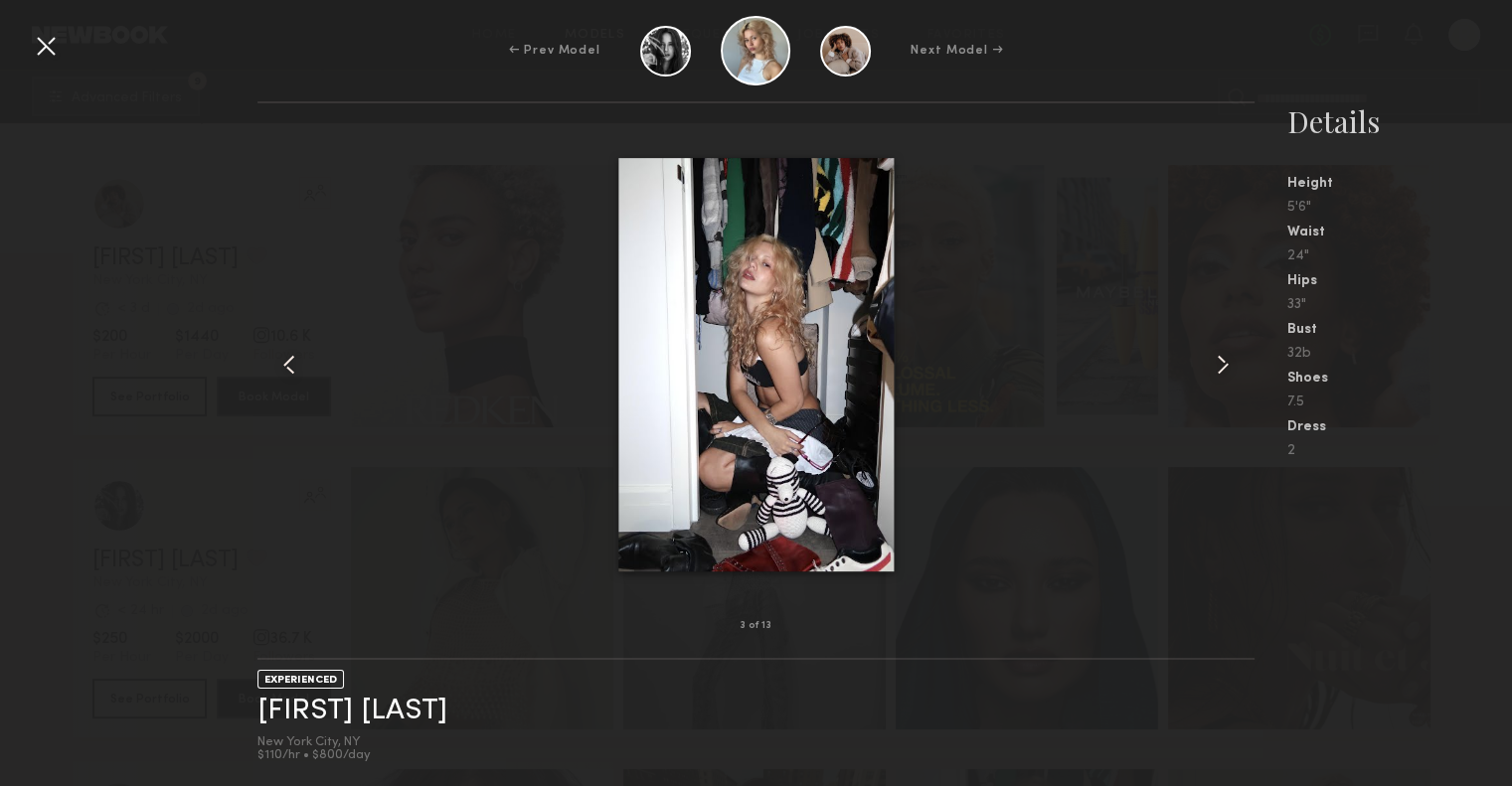 click at bounding box center (1223, 365) 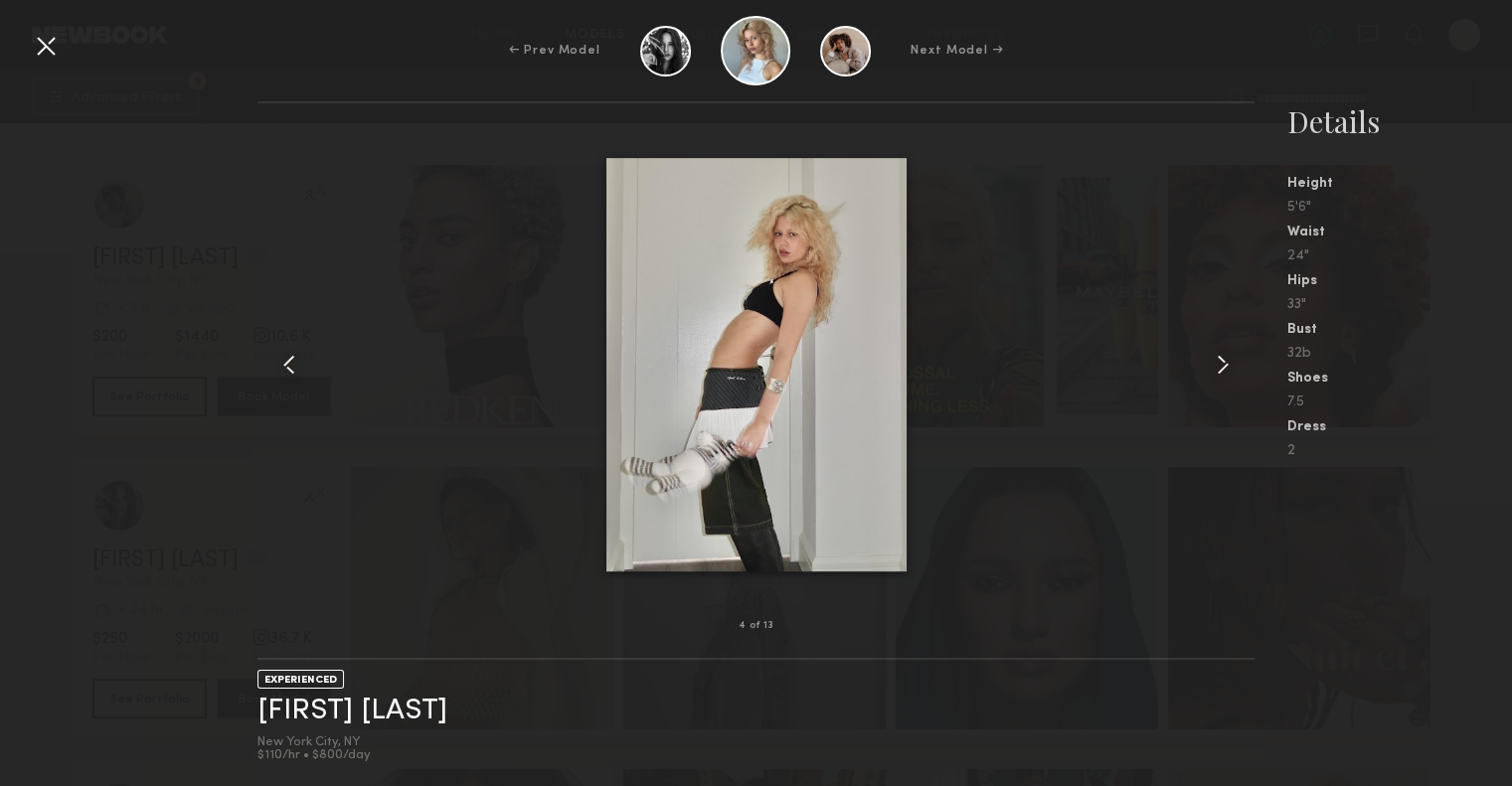 click at bounding box center [1223, 365] 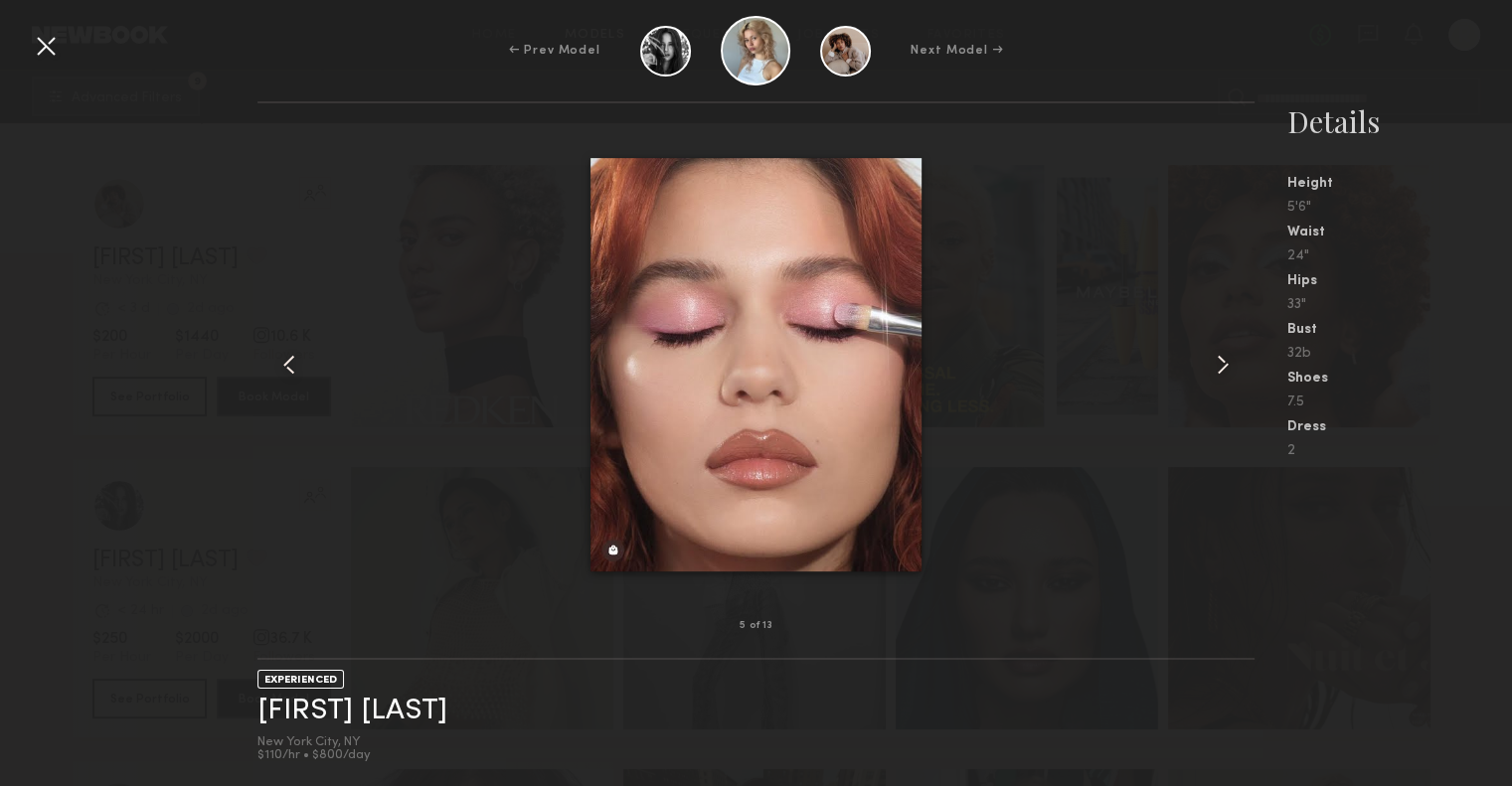 click at bounding box center (756, 365) 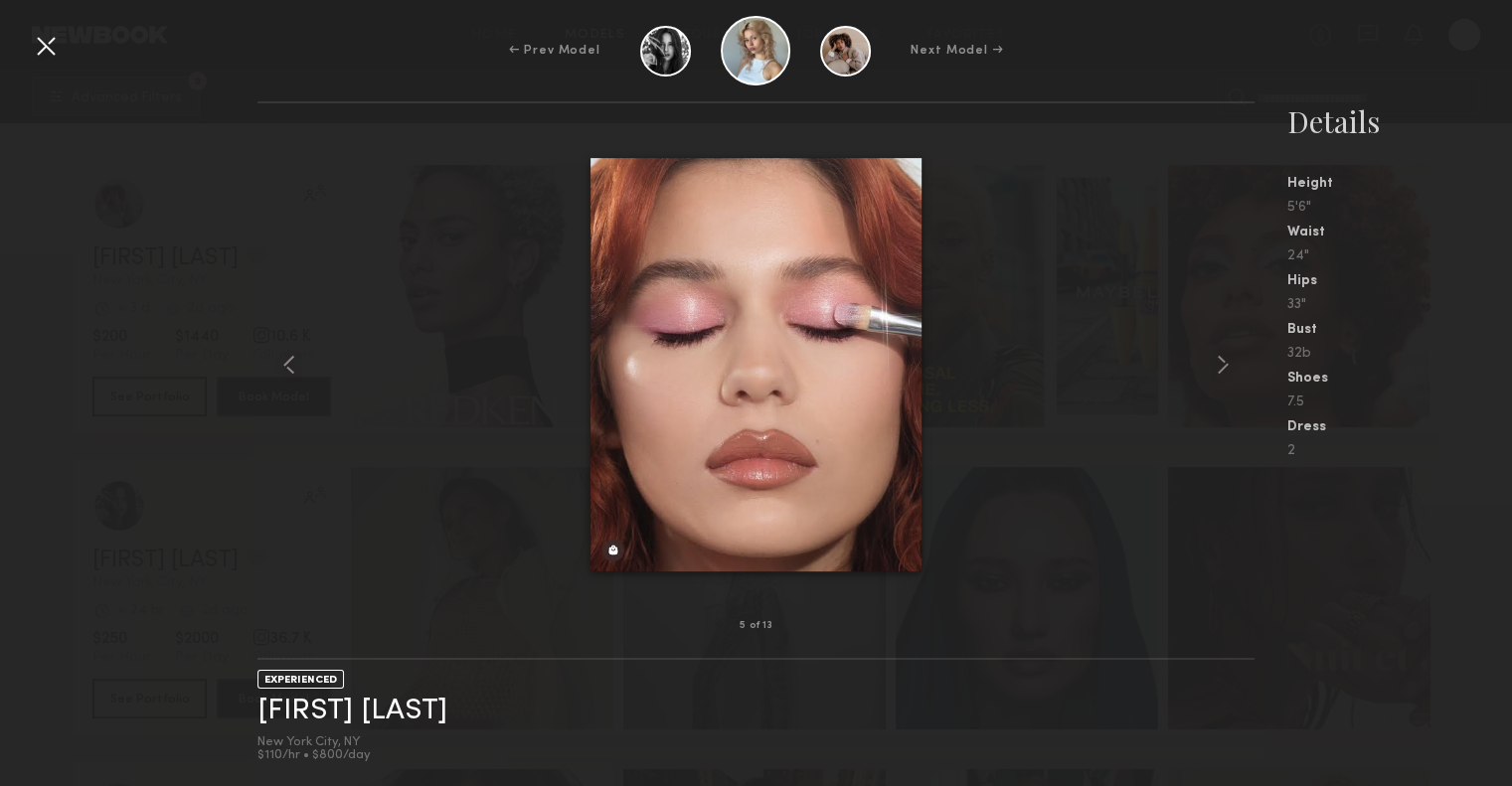 click at bounding box center [756, 365] 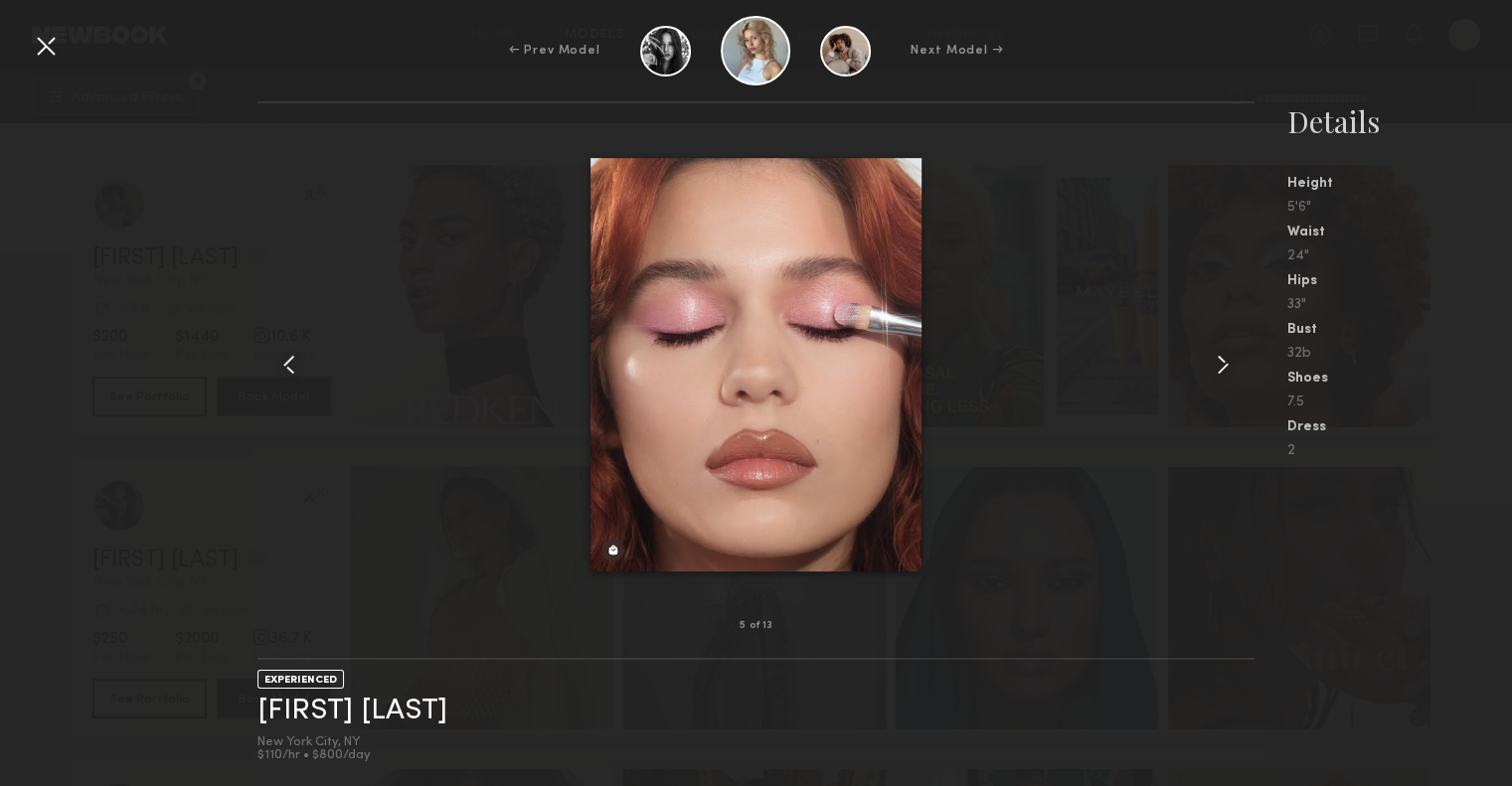 scroll, scrollTop: 406, scrollLeft: 0, axis: vertical 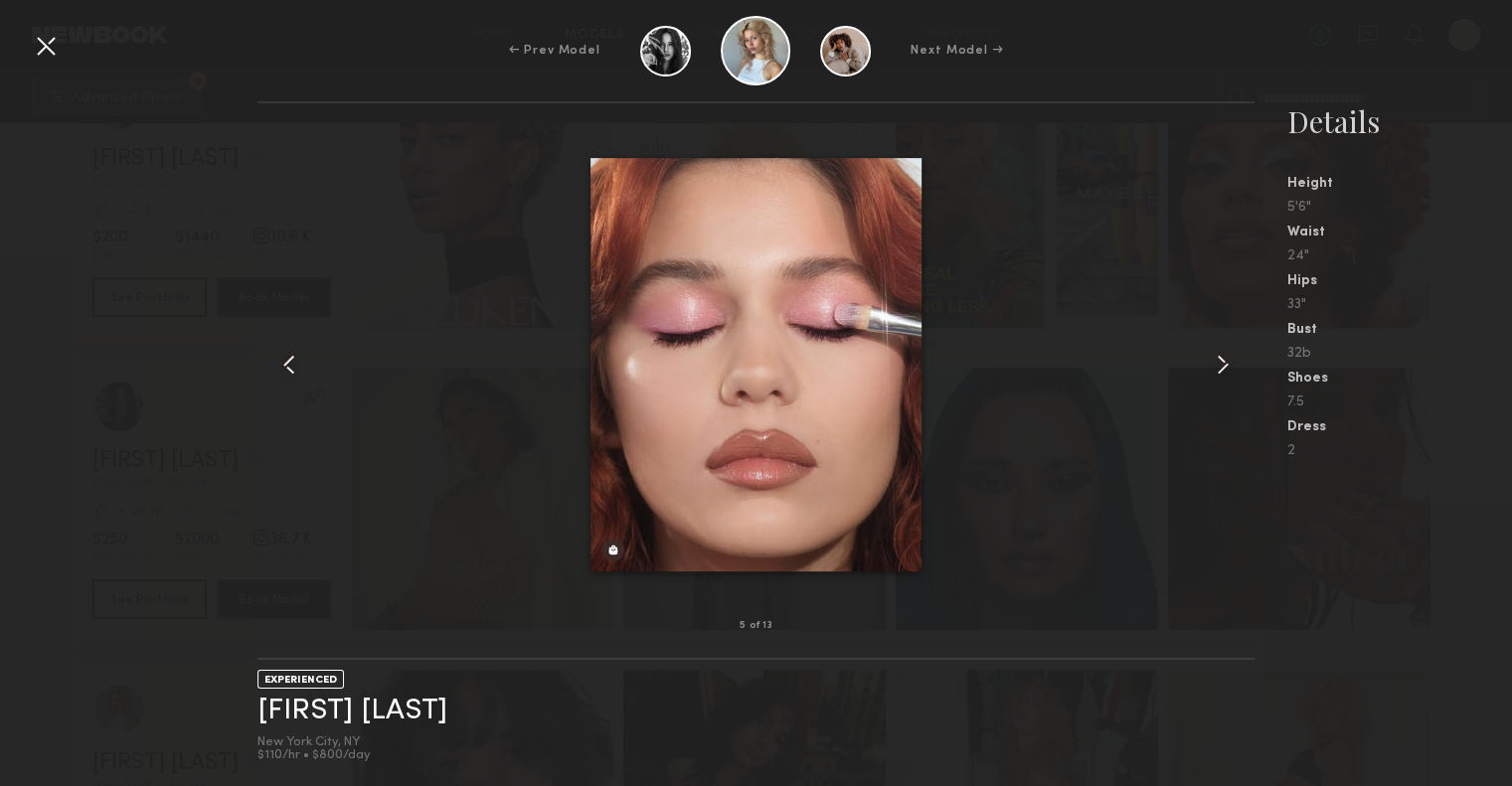 click on "Next Model →" at bounding box center [956, 51] 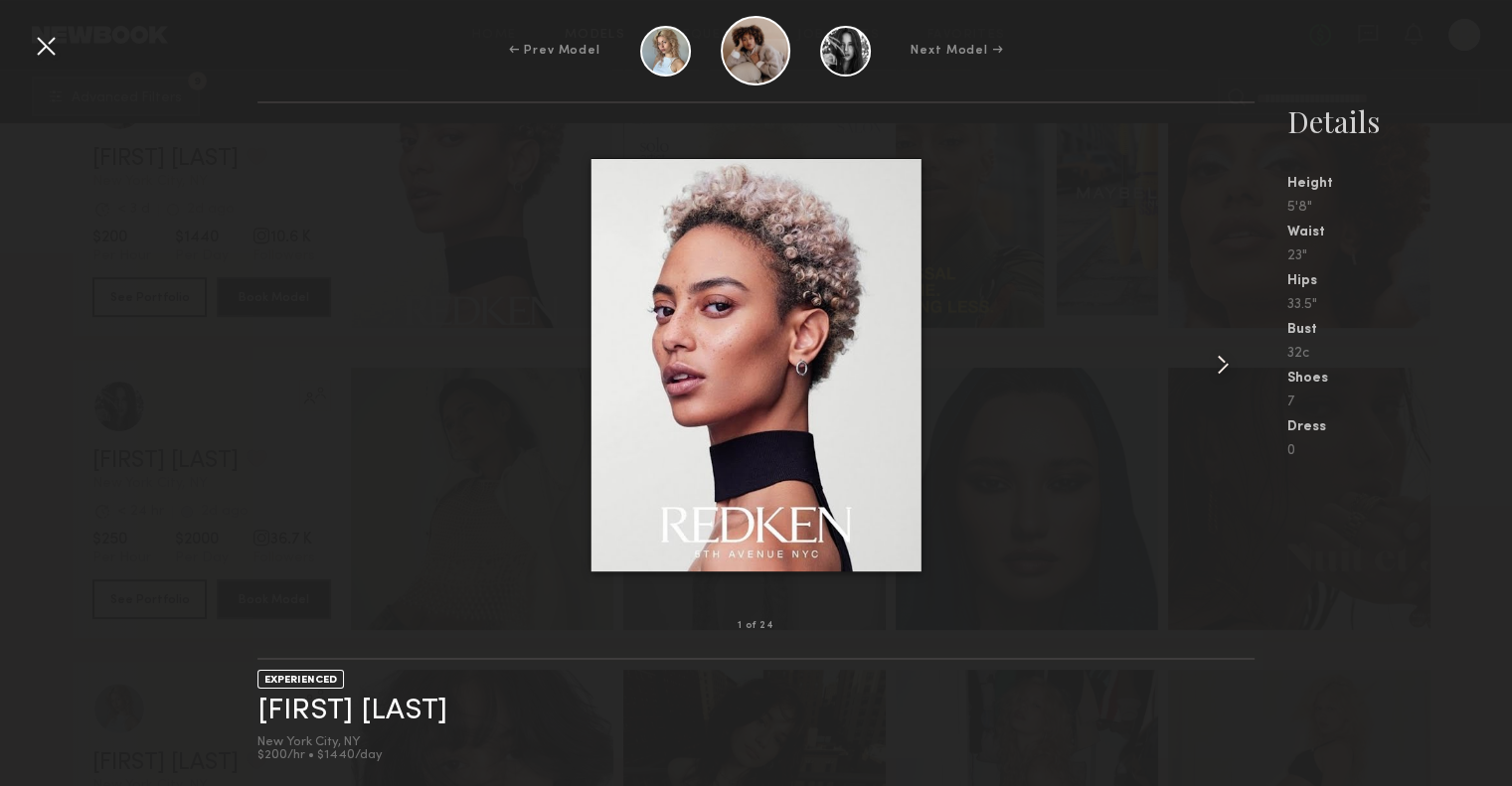 click at bounding box center [1223, 365] 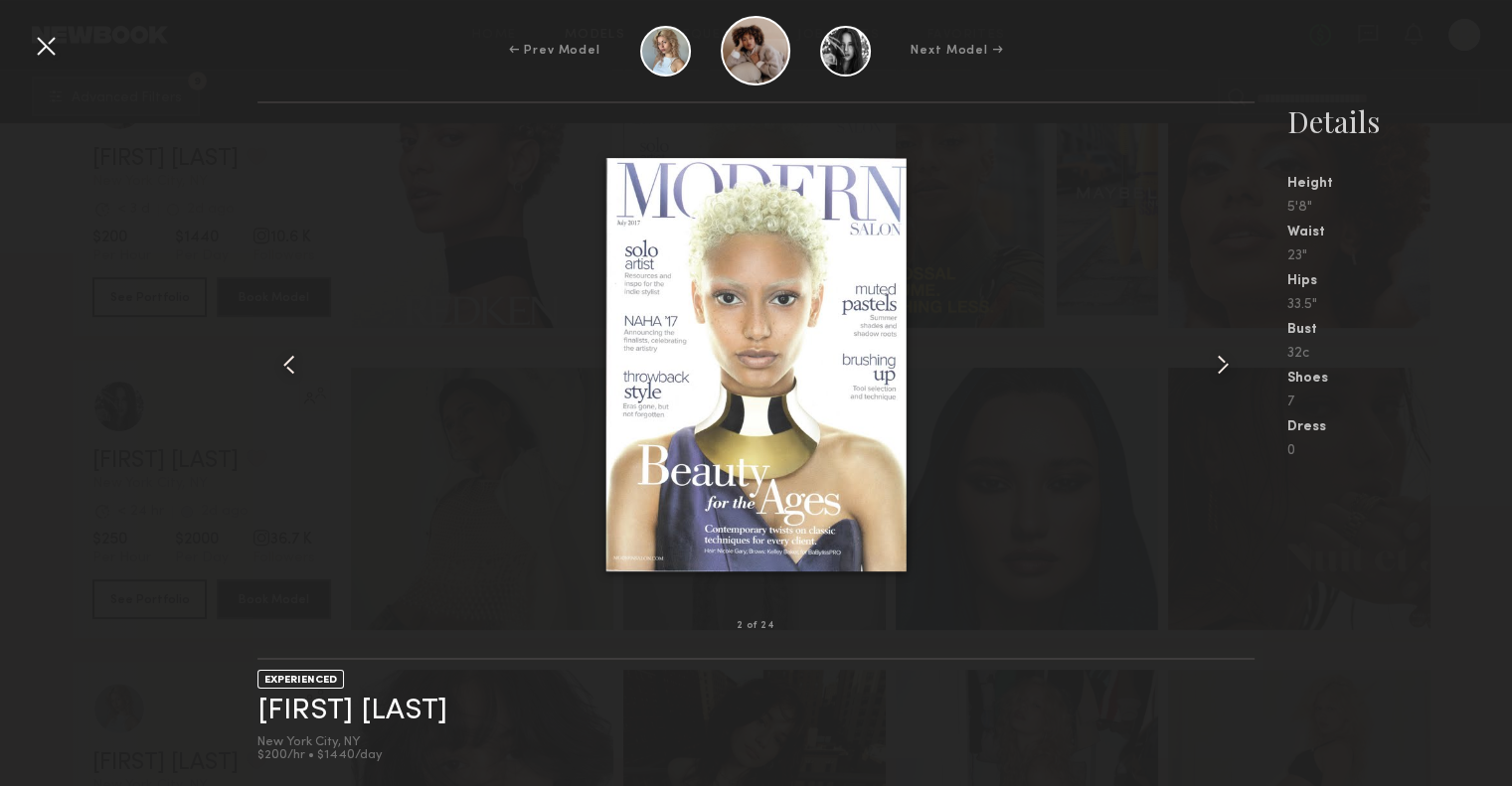 click at bounding box center [756, 365] 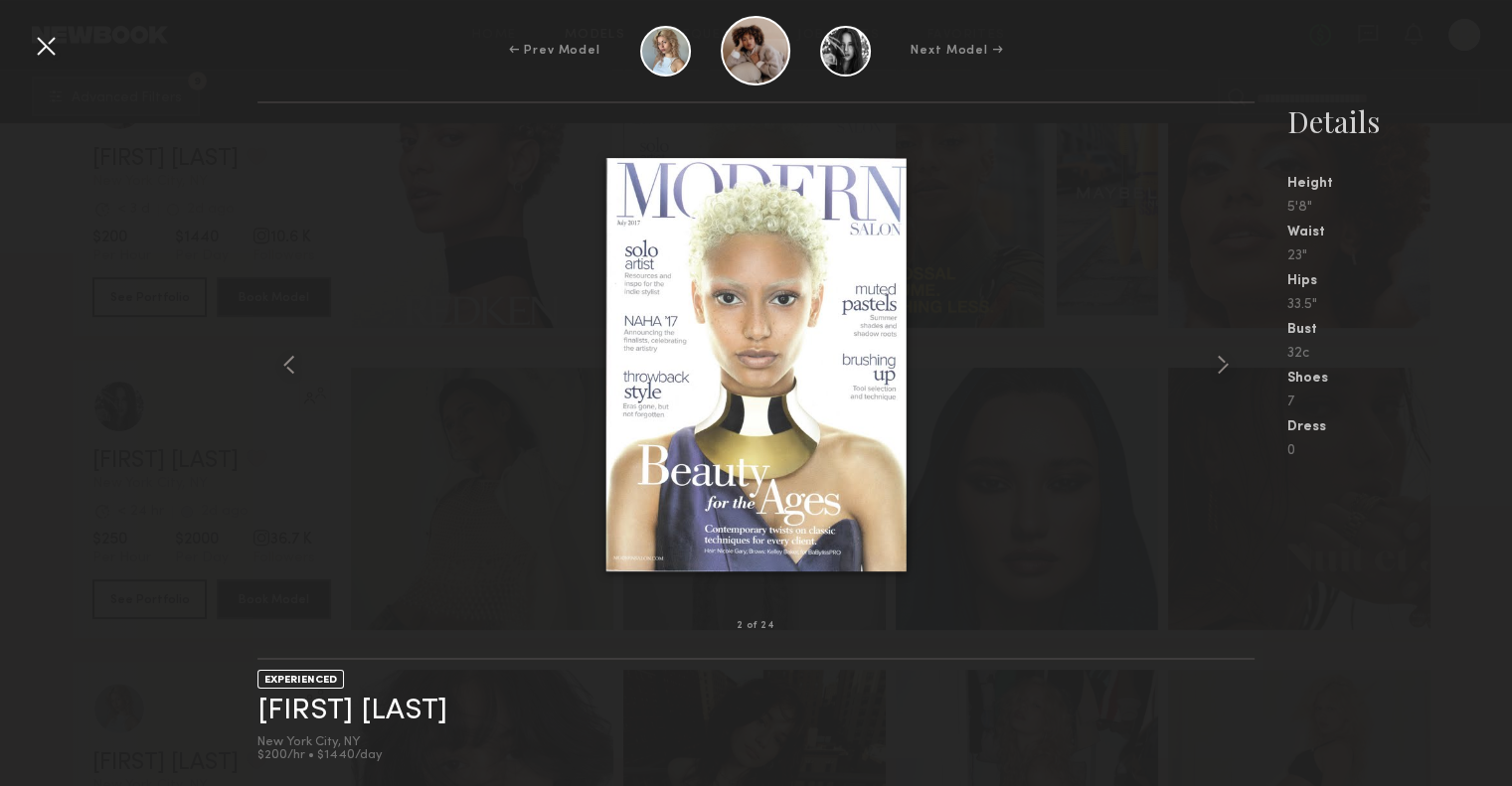 click at bounding box center (756, 365) 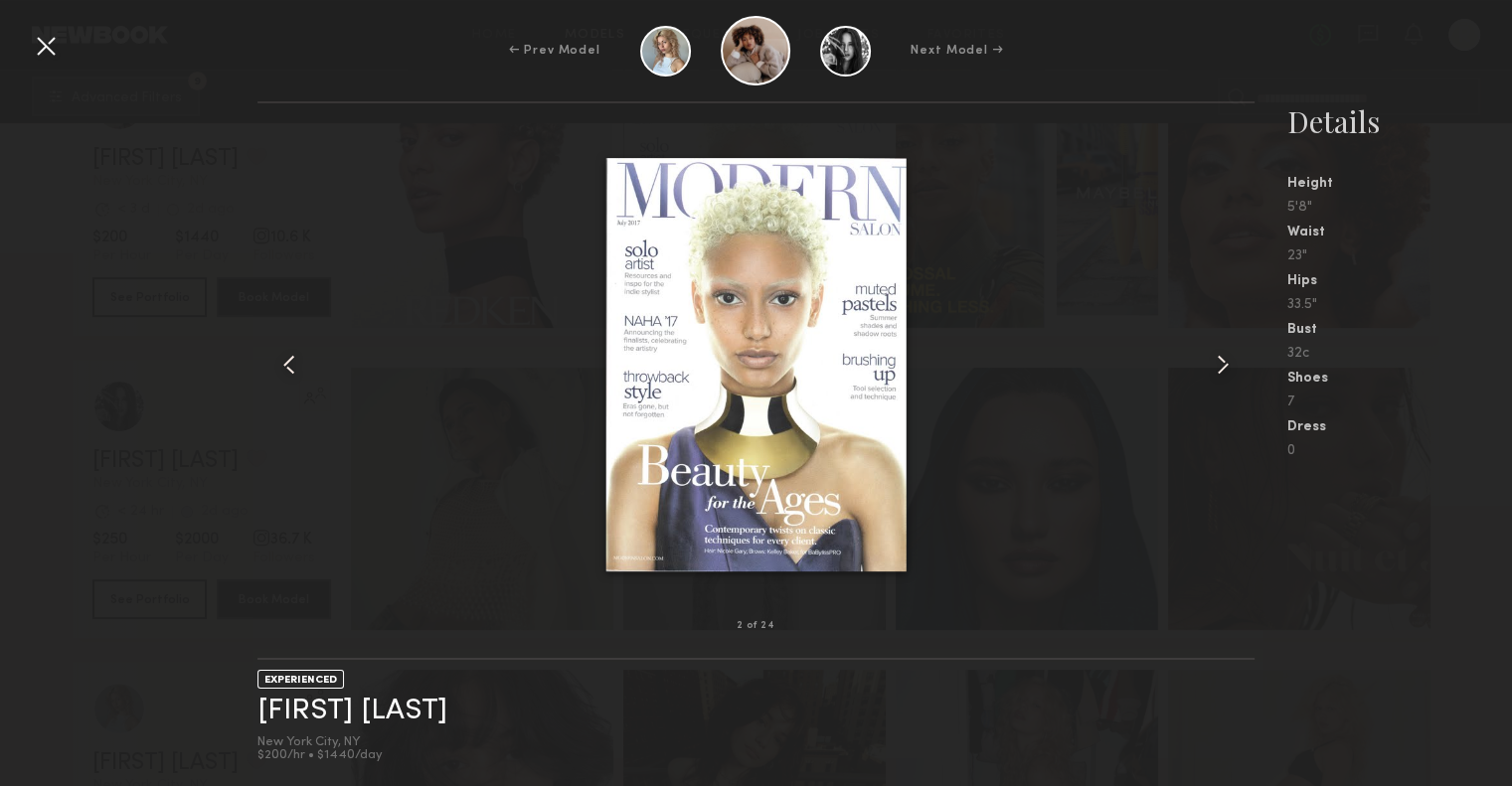 click at bounding box center (1223, 365) 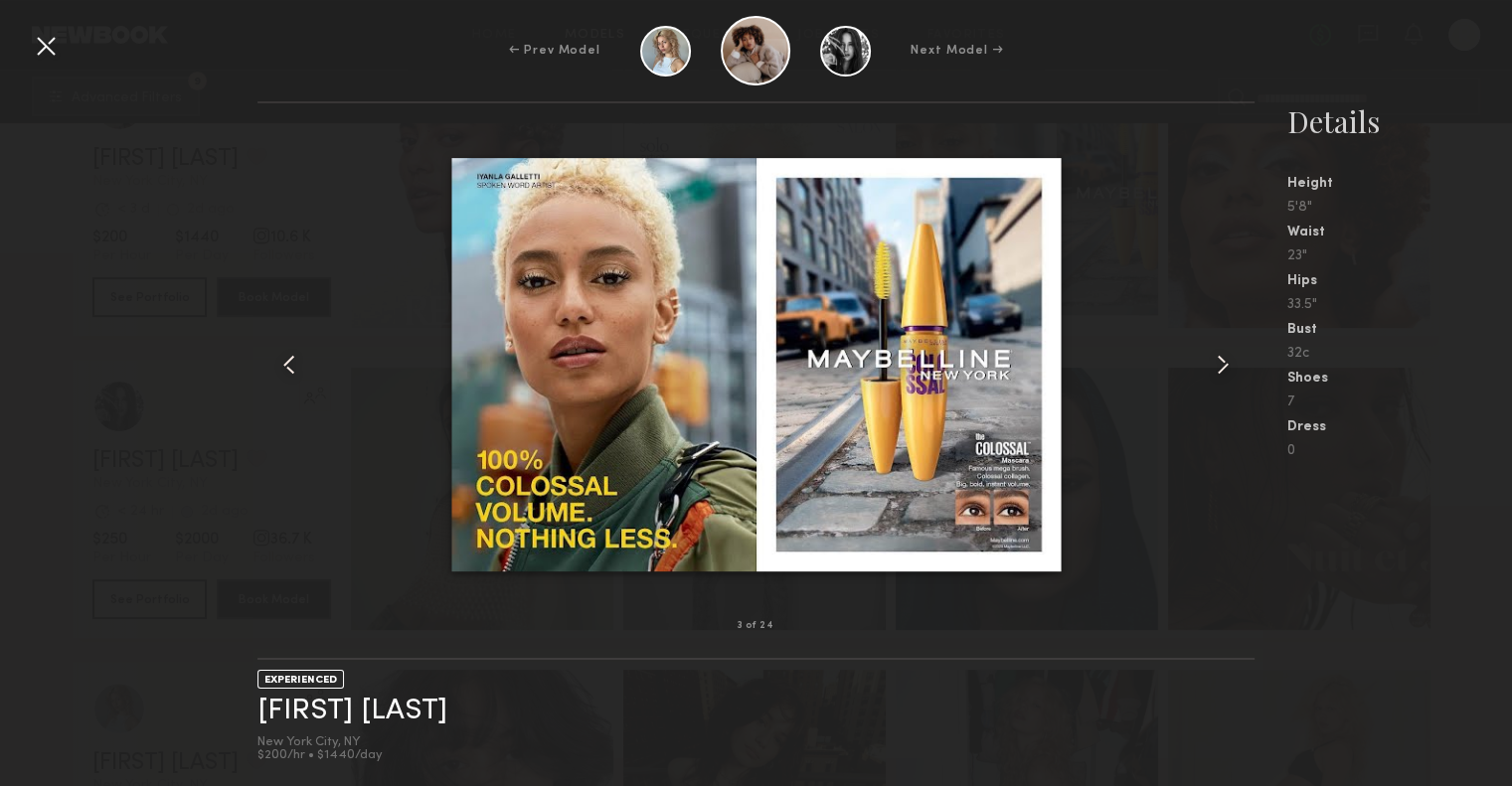 click at bounding box center [756, 365] 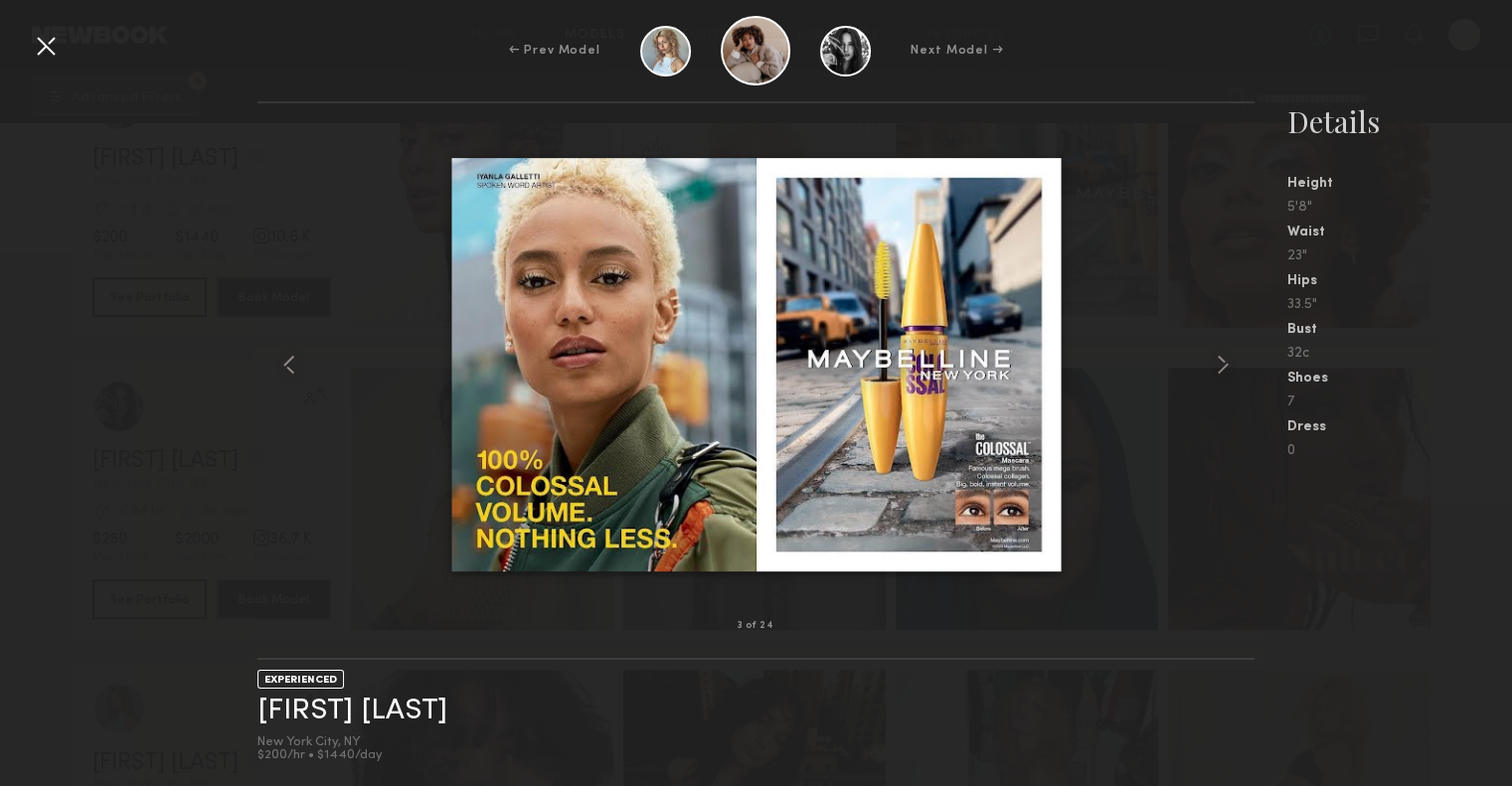 click at bounding box center [756, 365] 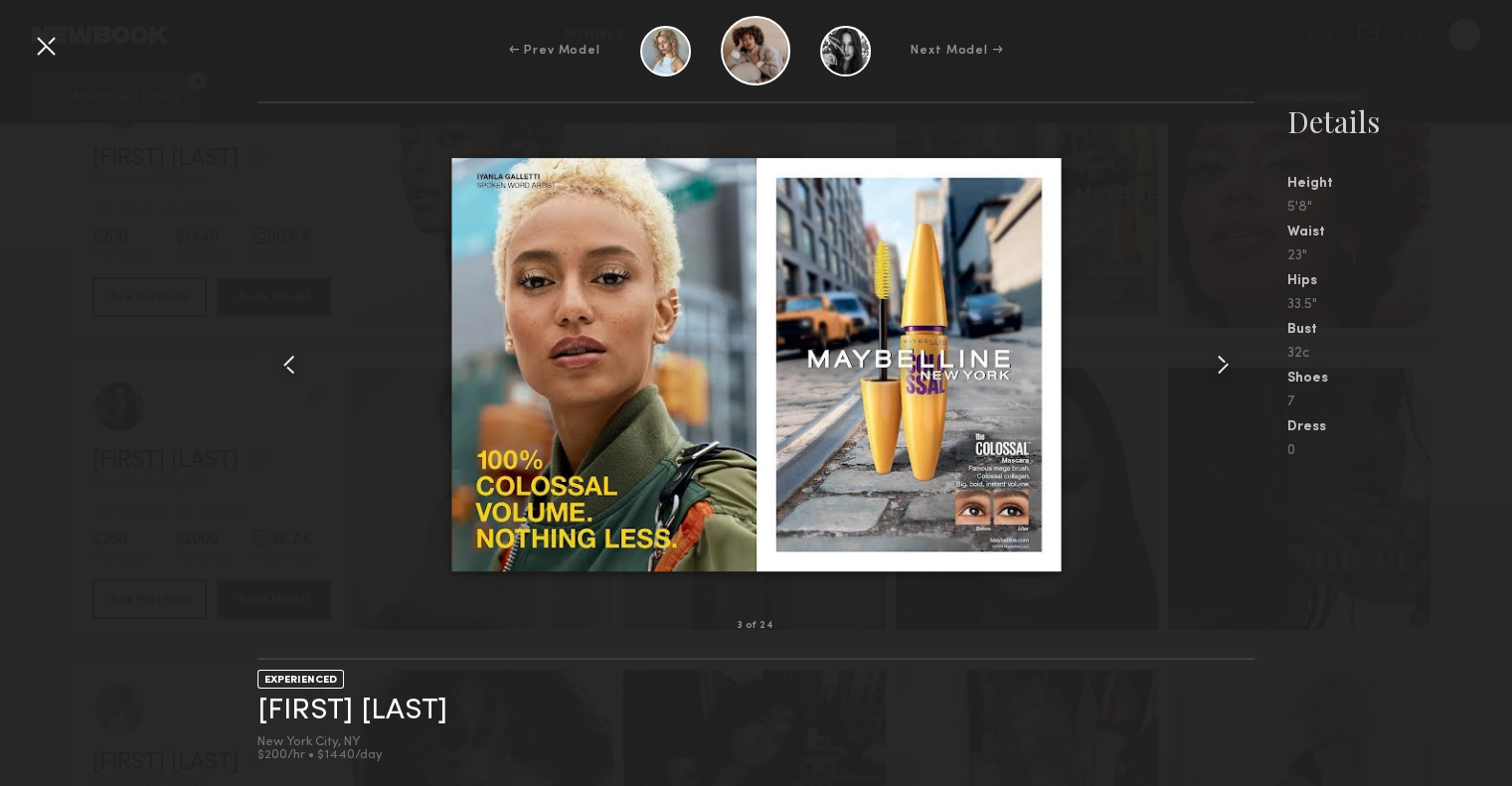 click at bounding box center [46, 46] 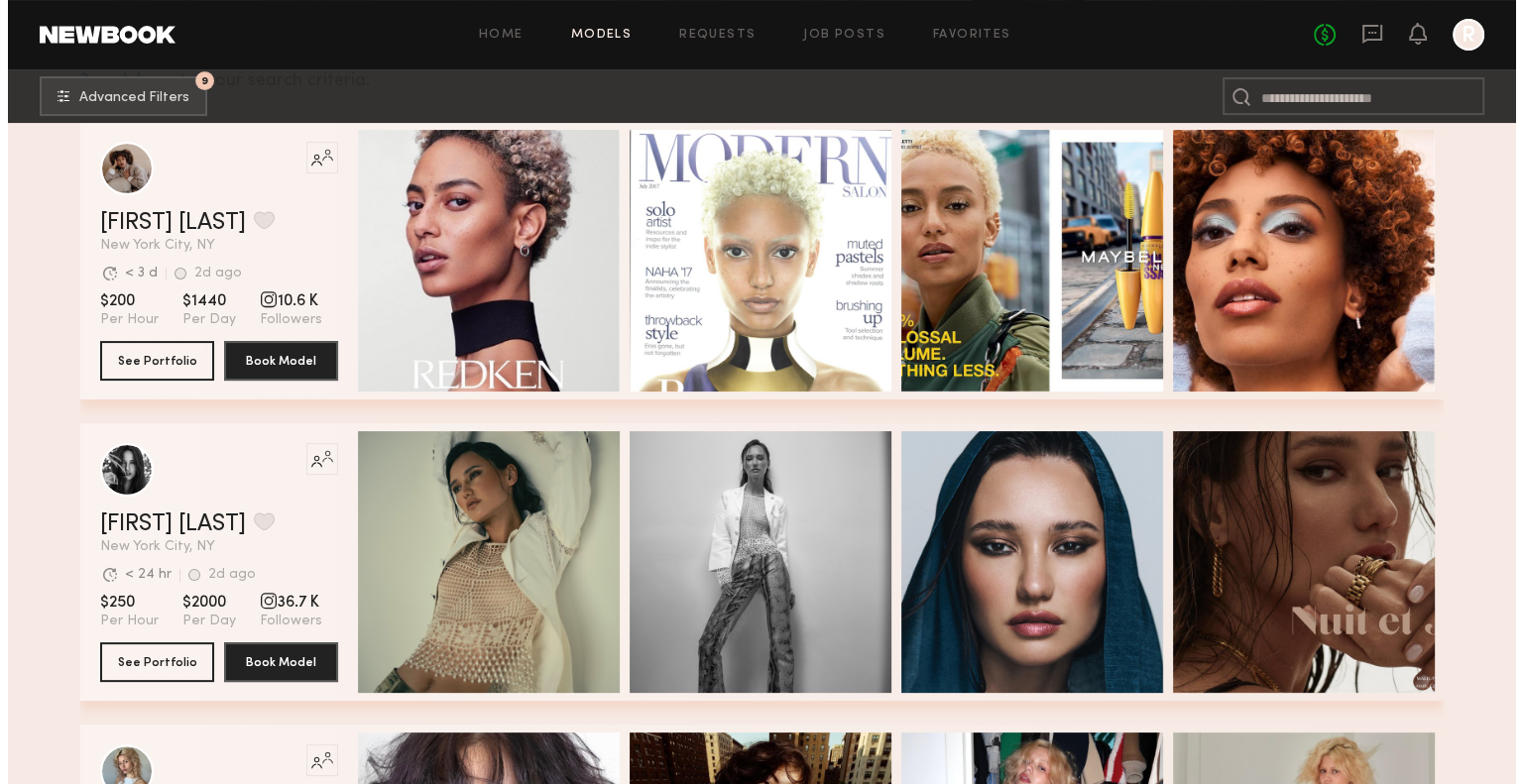 scroll, scrollTop: 306, scrollLeft: 0, axis: vertical 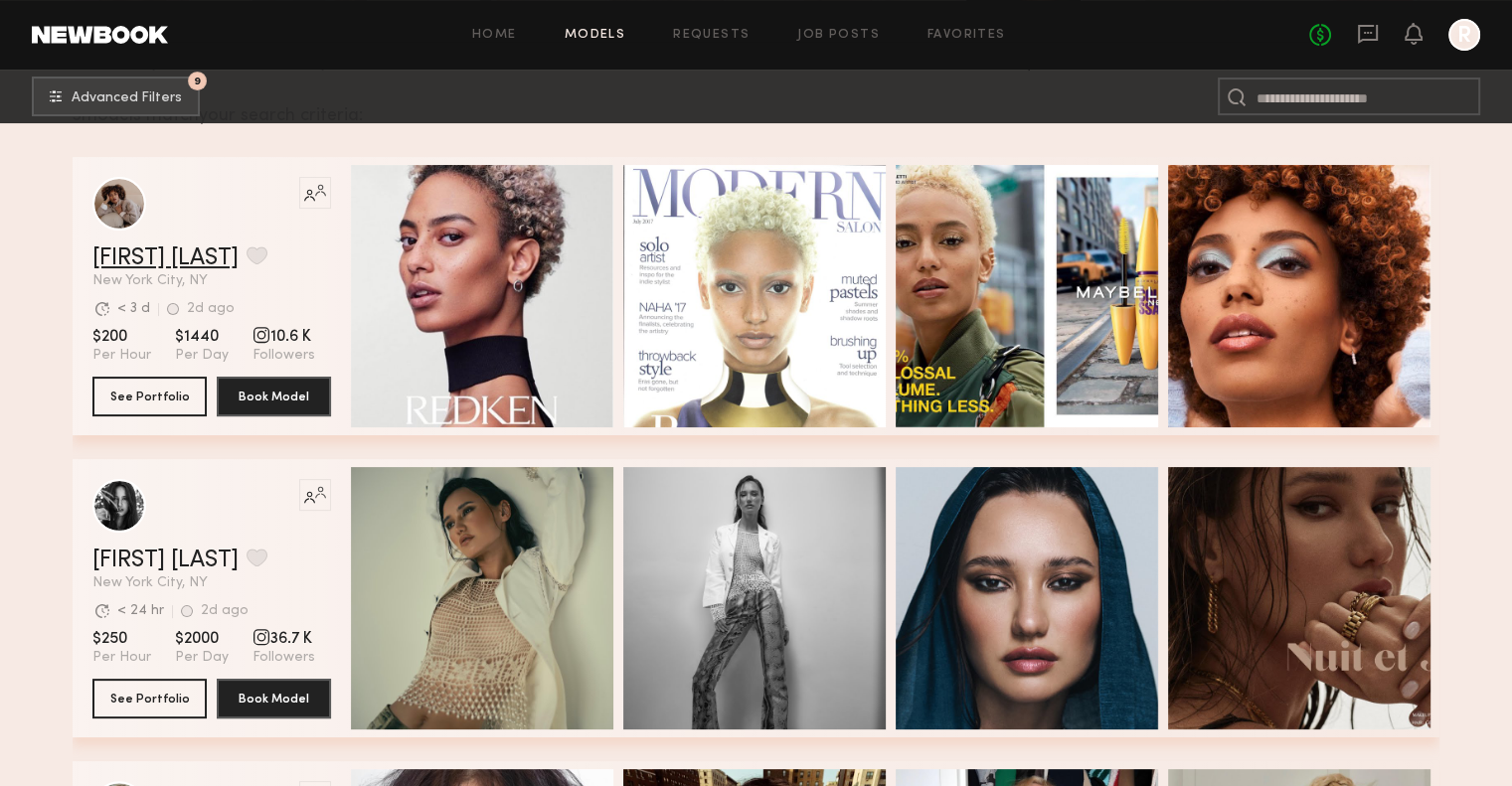 click on "[FIRST] [LAST]" 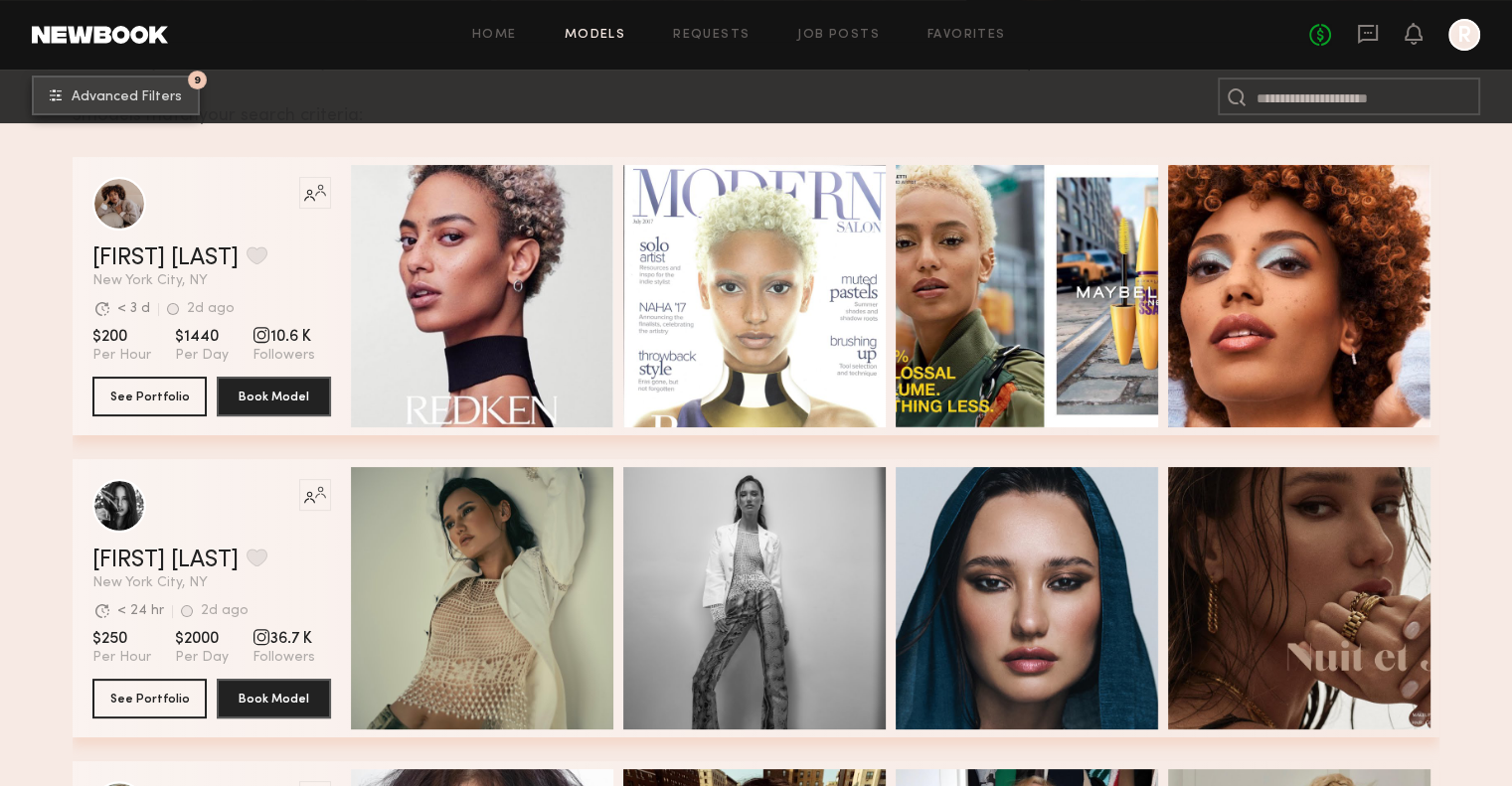 click on "9 Advanced Filters" 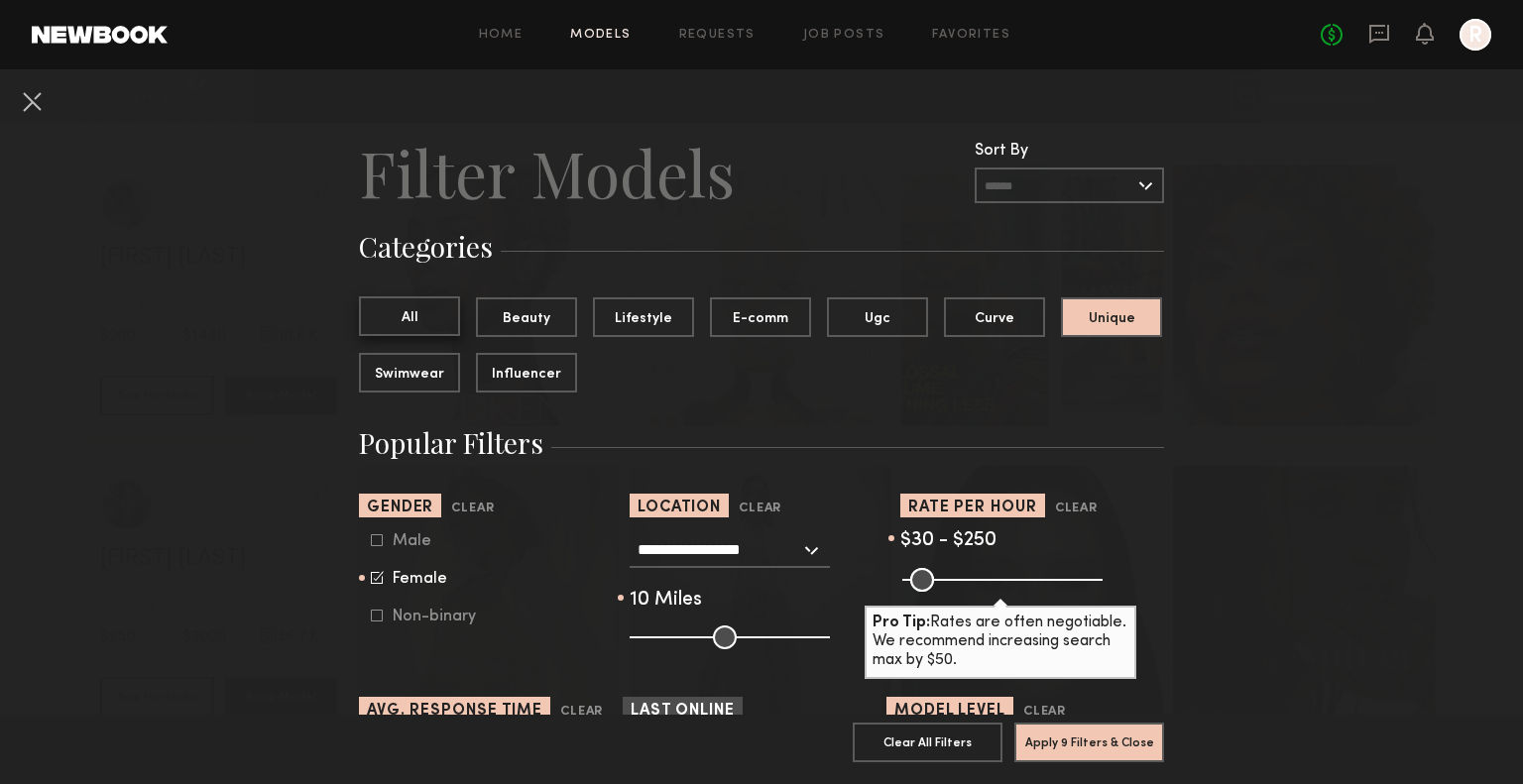 click on "All" 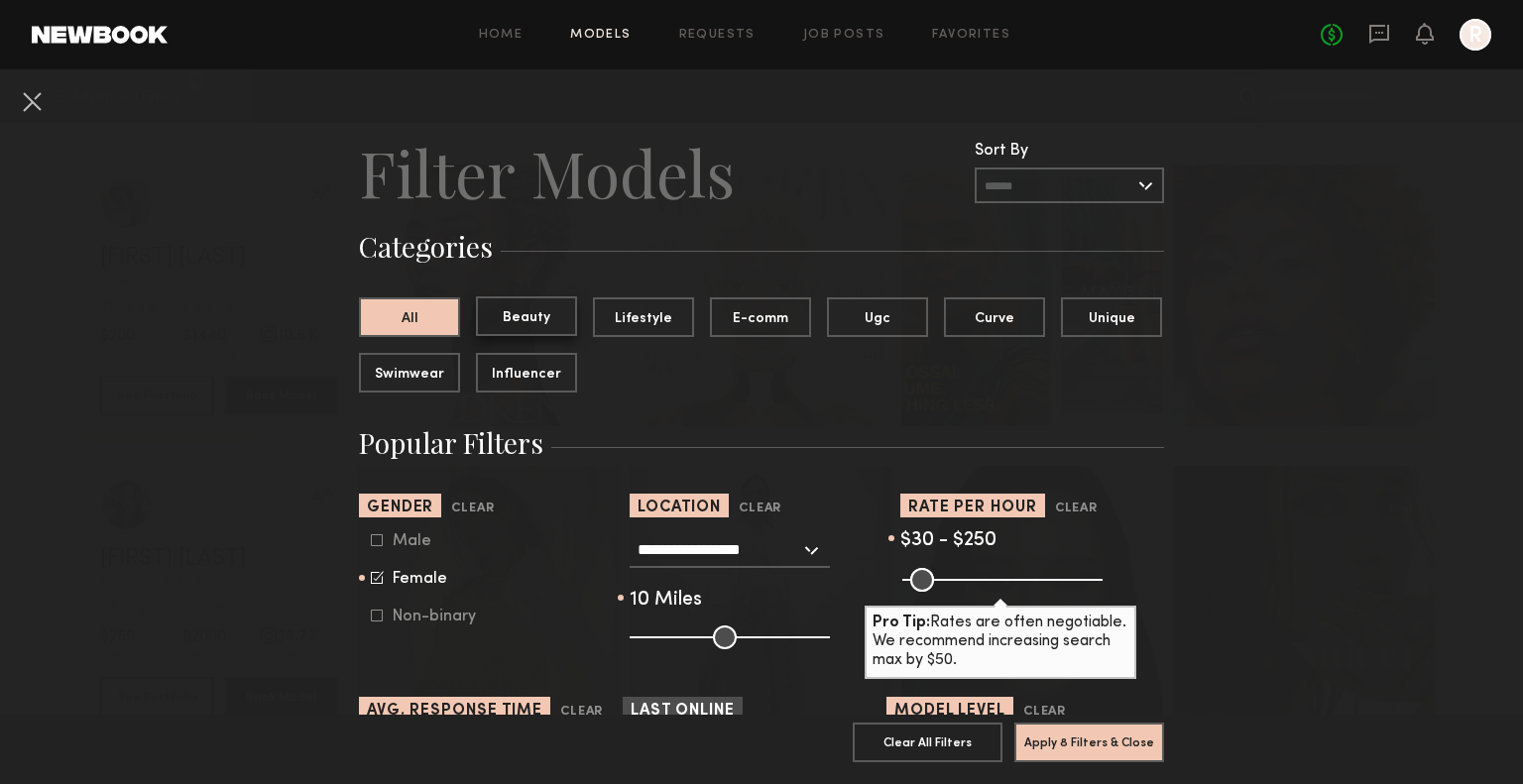 click on "Beauty" 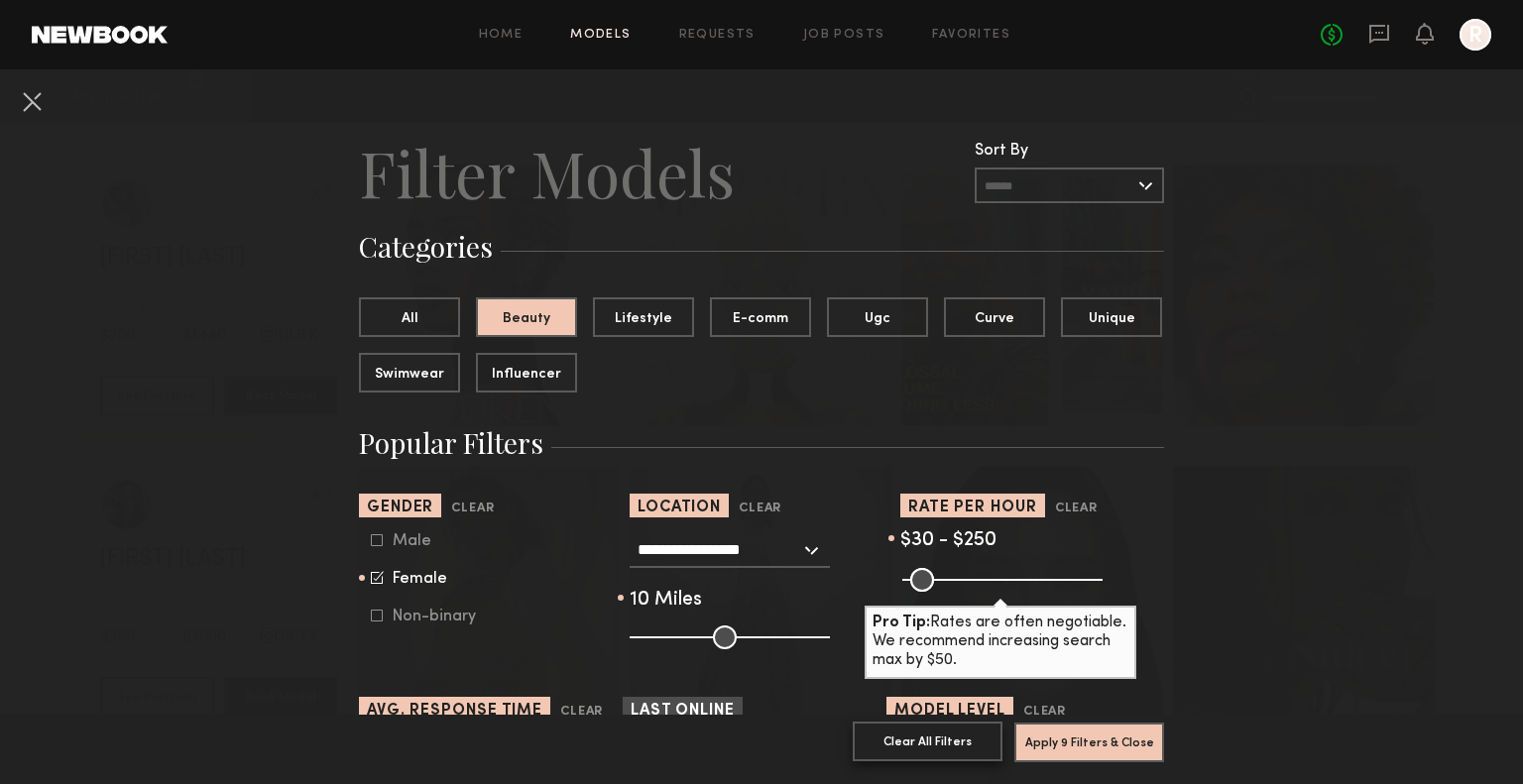 click on "Clear All Filters" 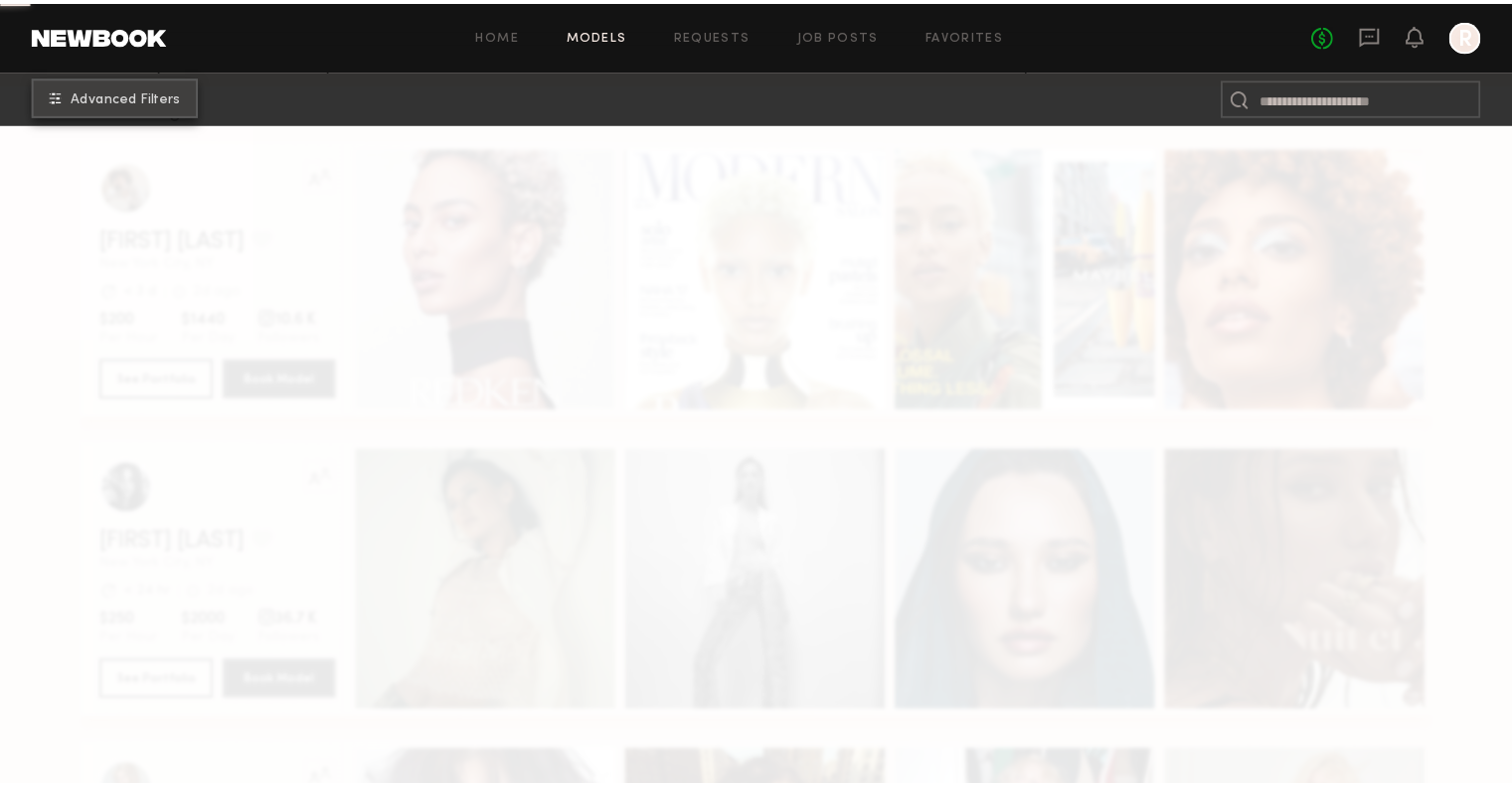scroll, scrollTop: 0, scrollLeft: 0, axis: both 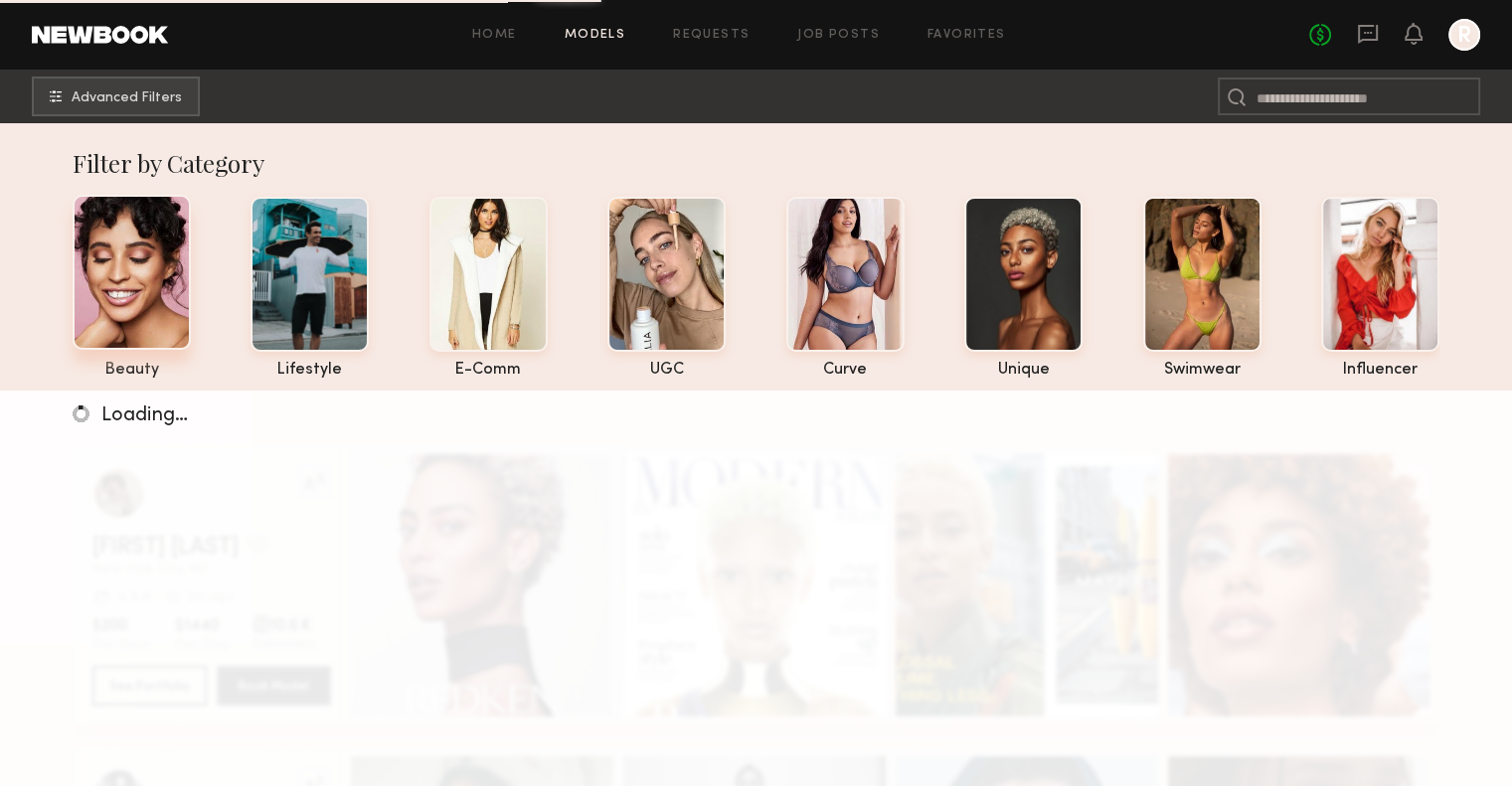 click 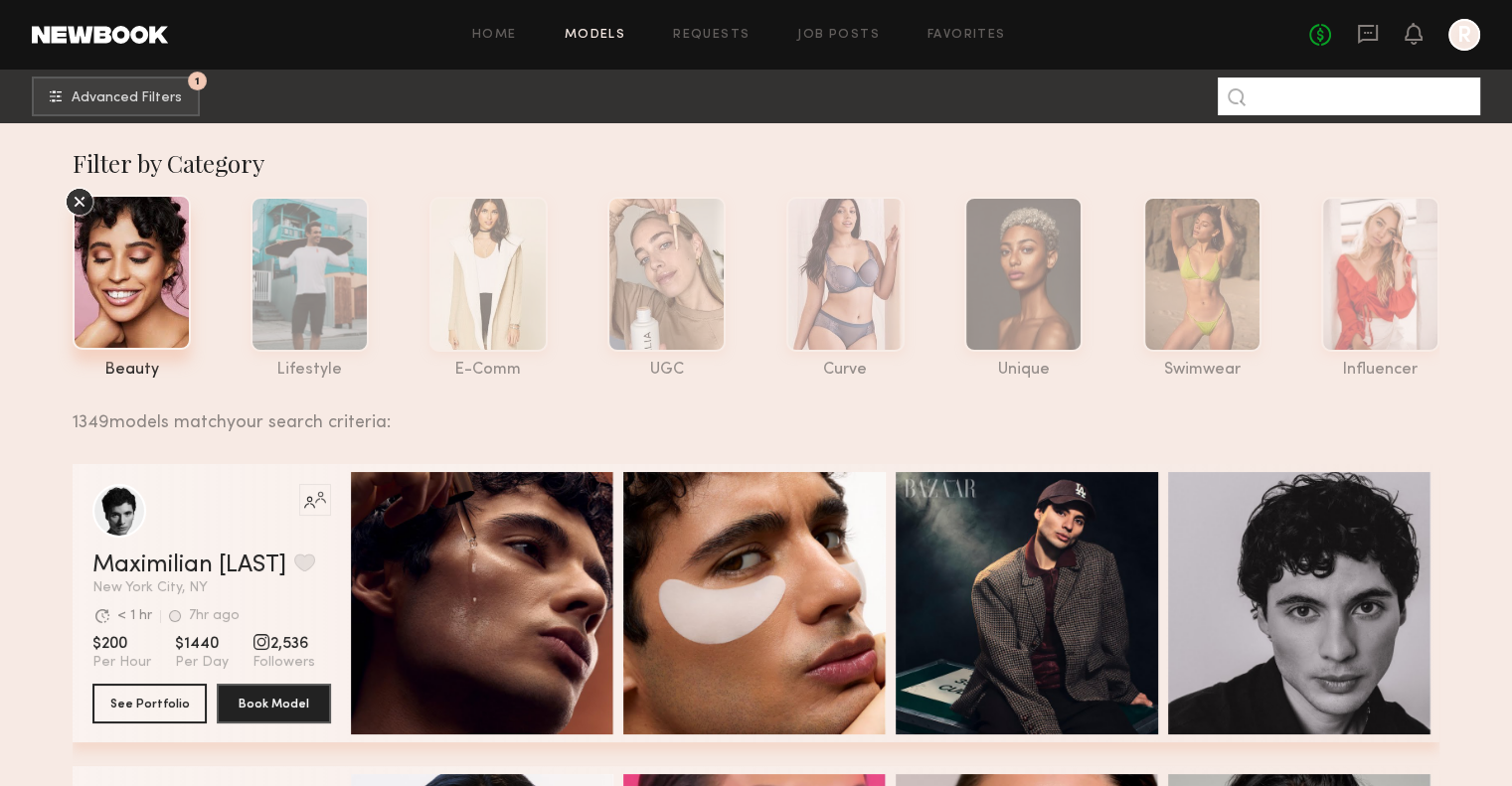 click 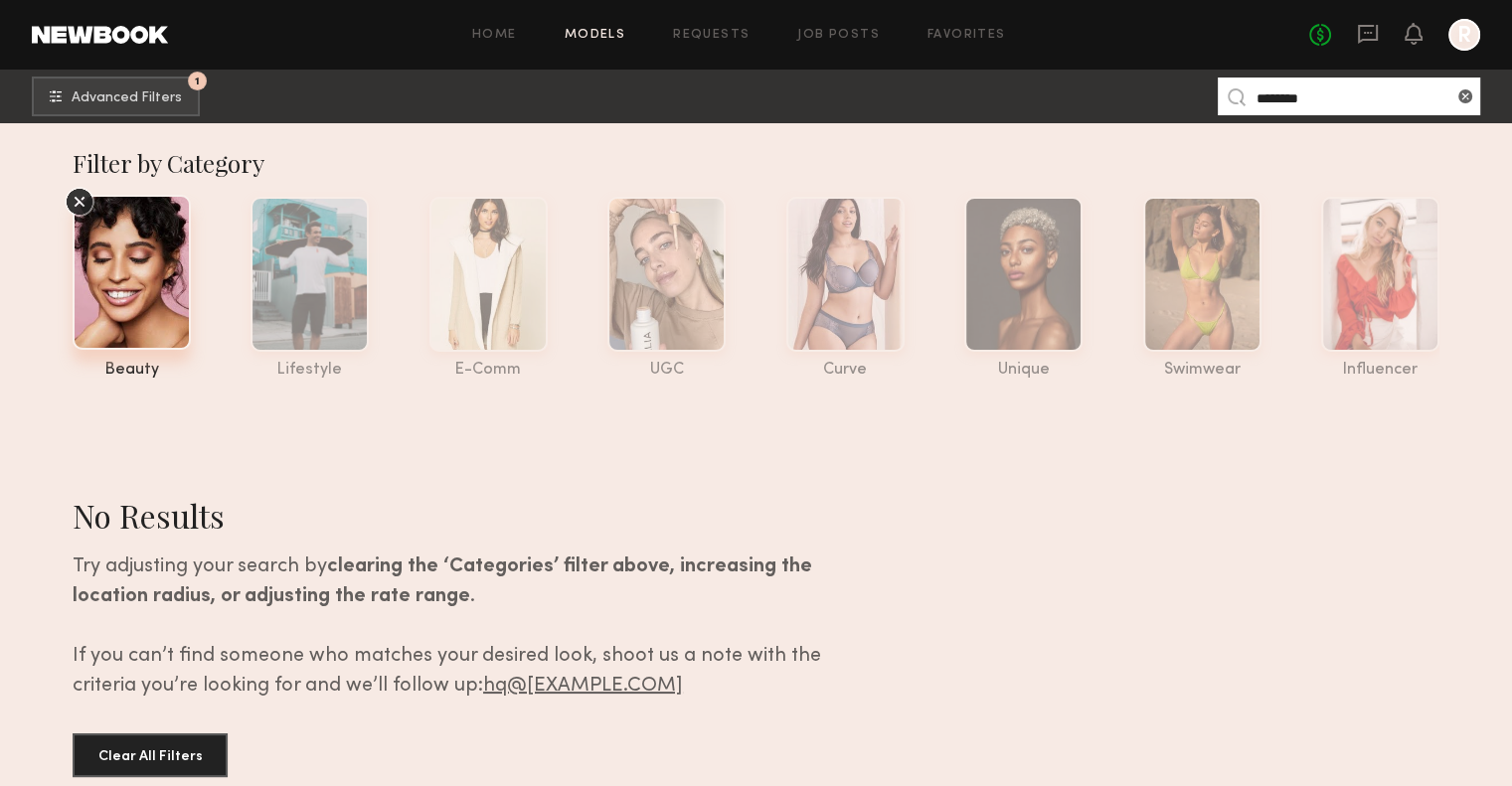 click on "********" 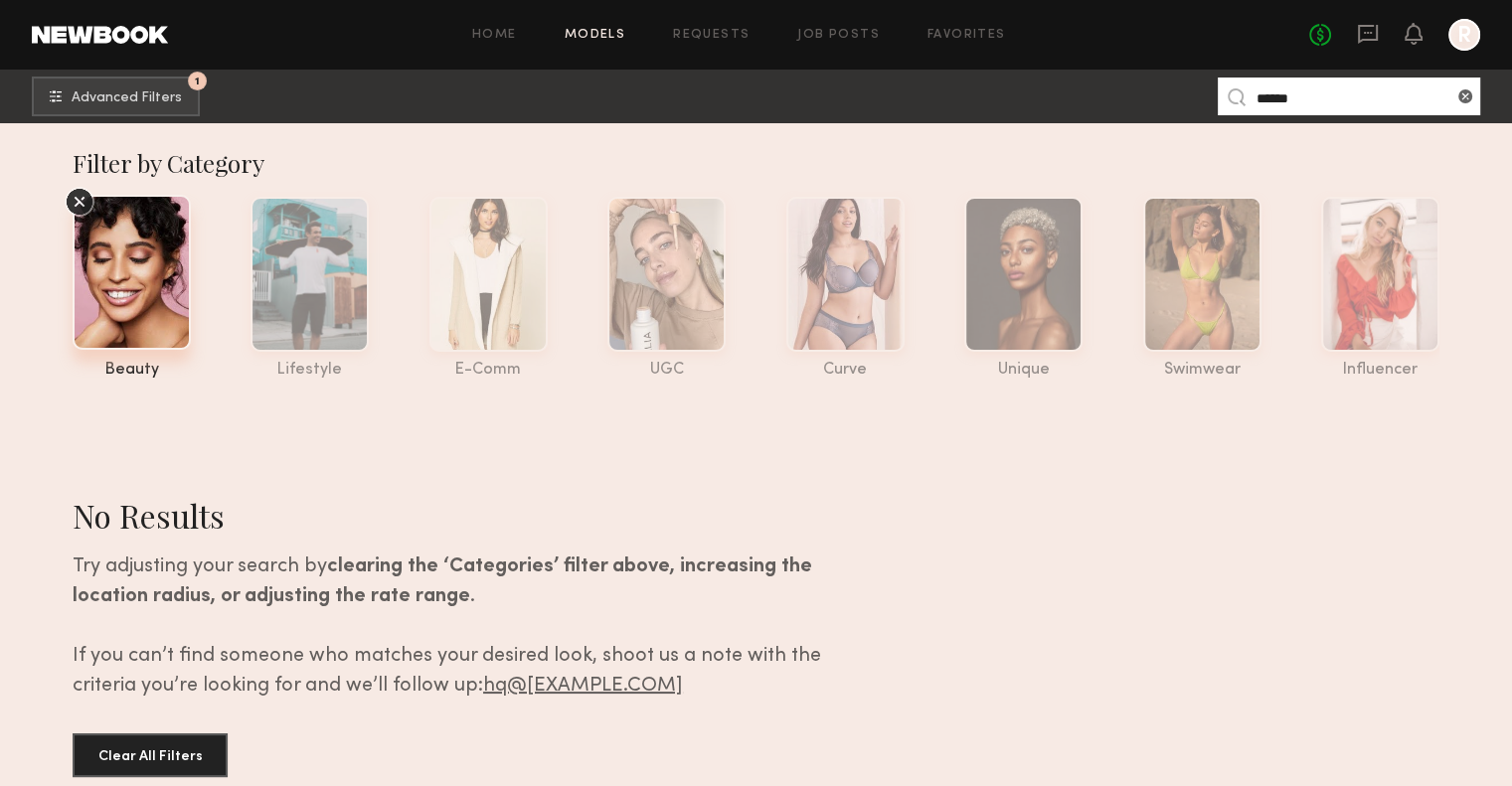 type on "******" 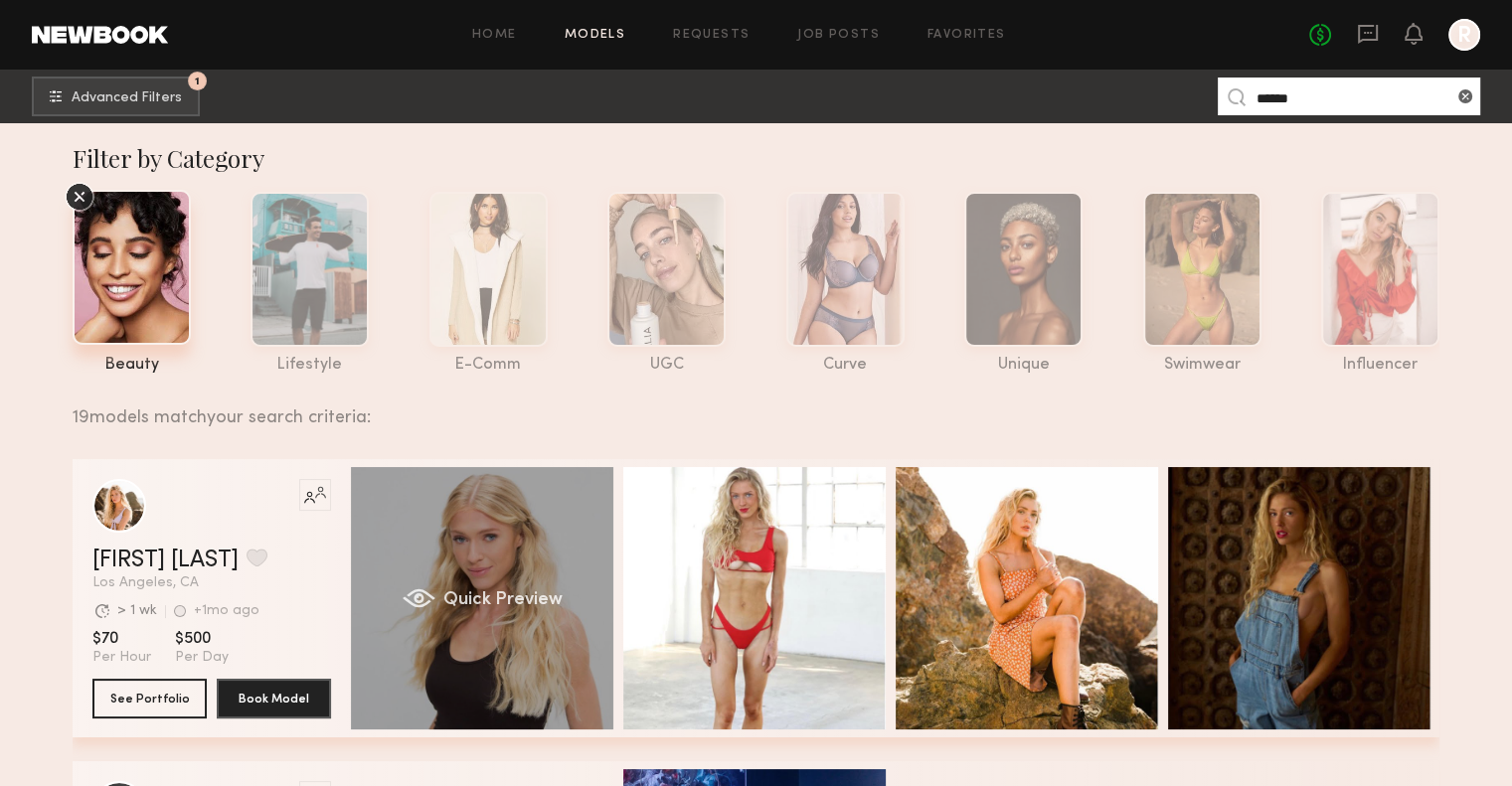 scroll, scrollTop: 0, scrollLeft: 0, axis: both 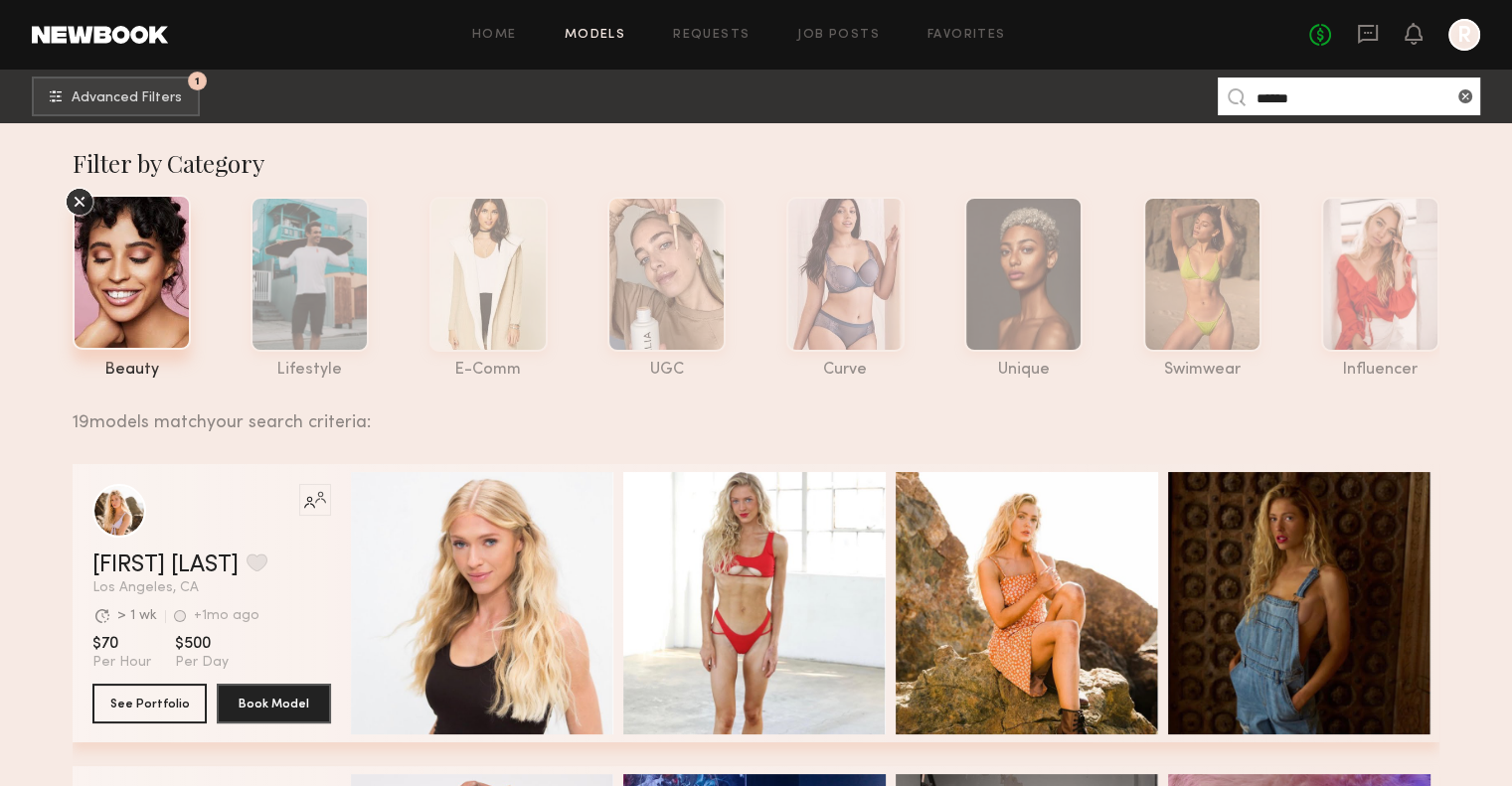 click 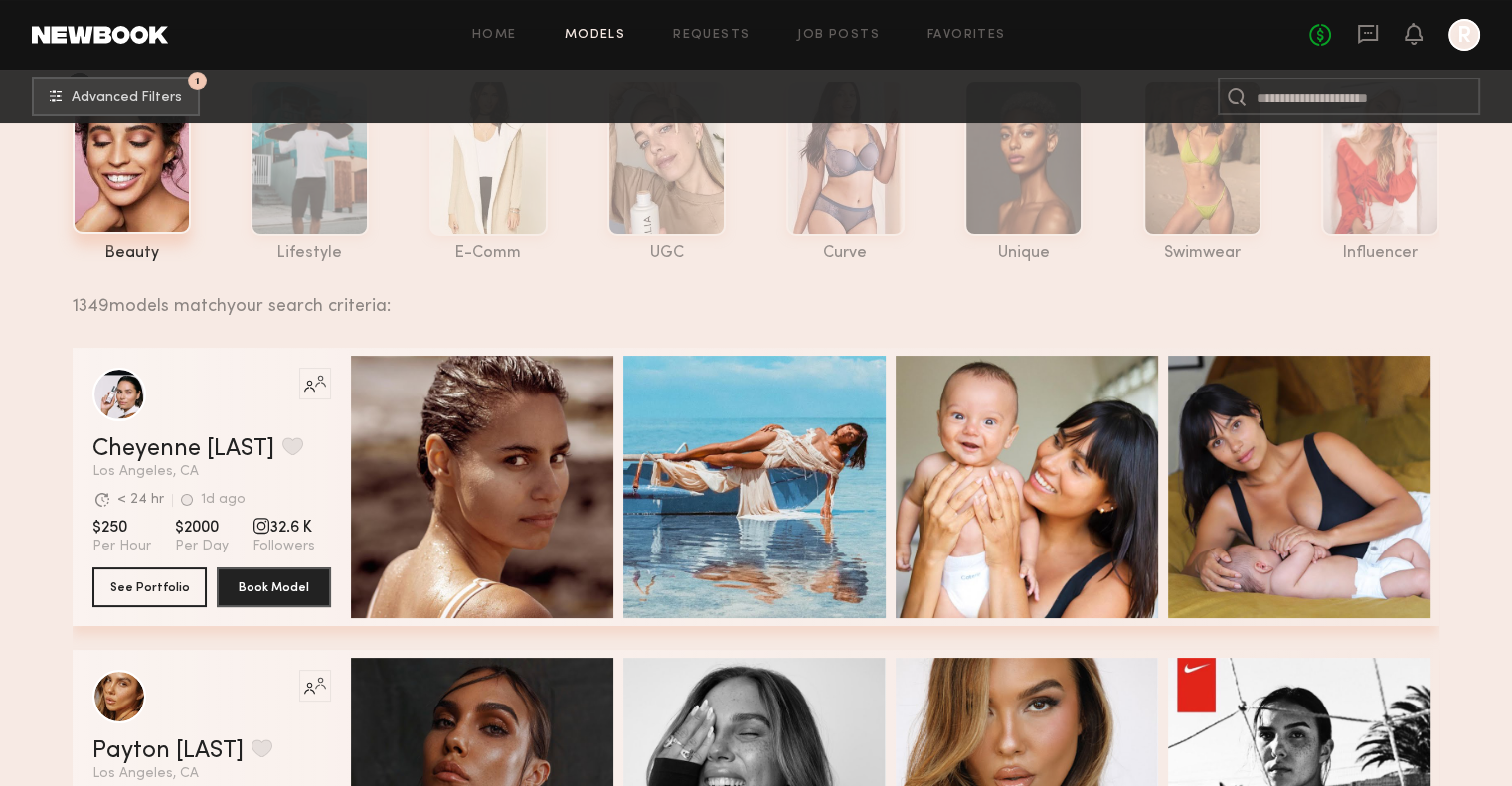 scroll, scrollTop: 0, scrollLeft: 0, axis: both 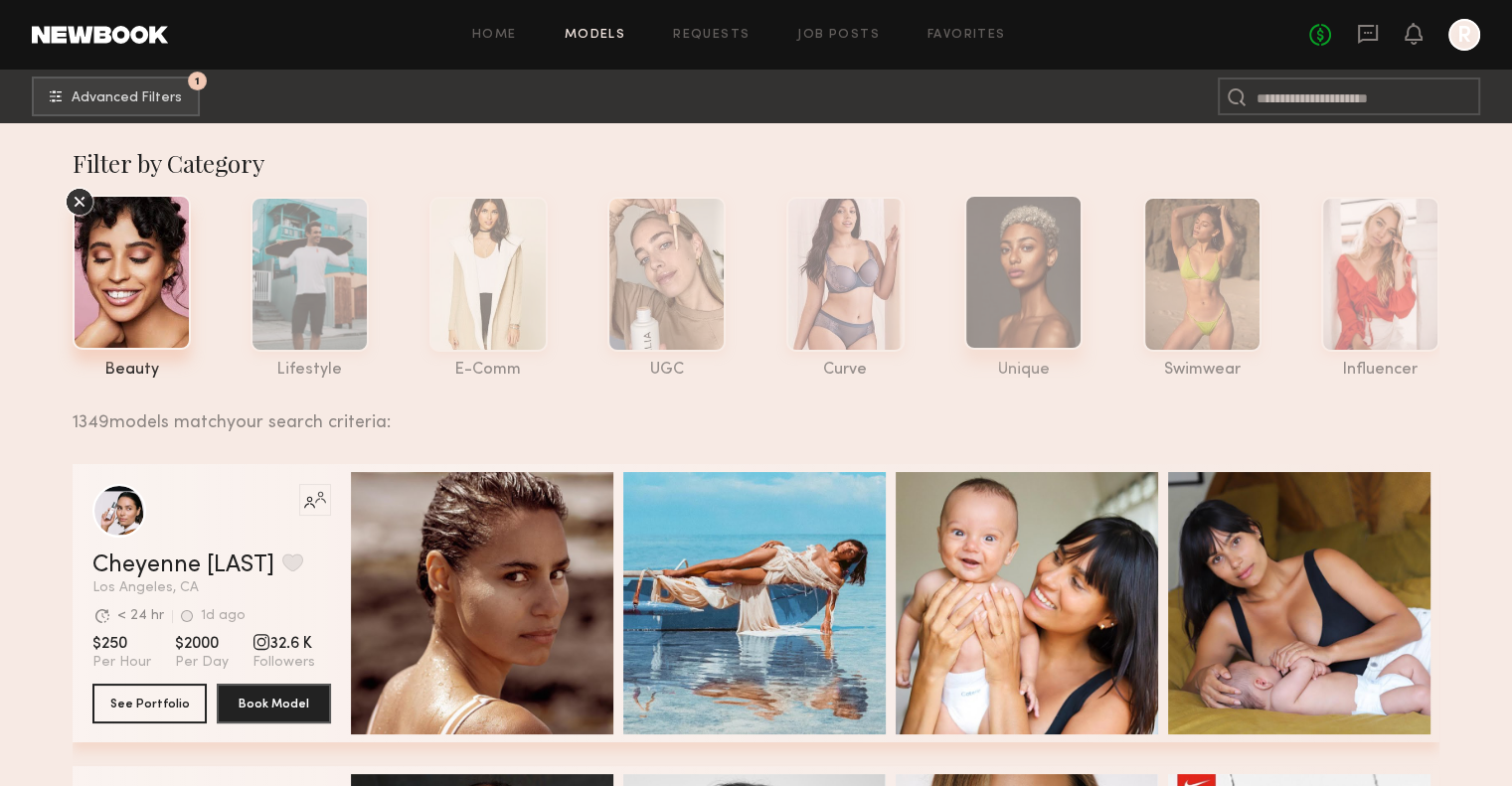 click 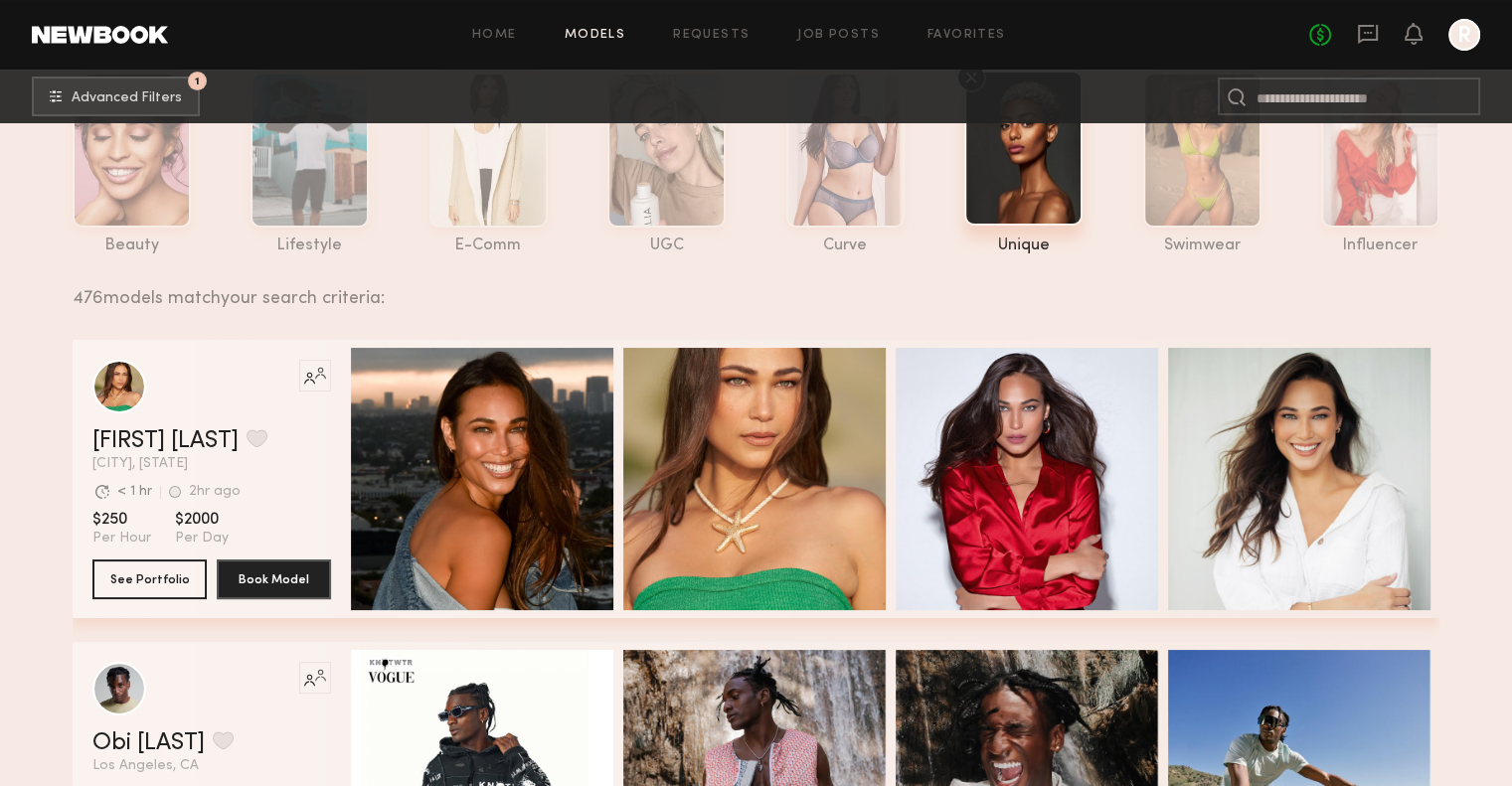 scroll, scrollTop: 0, scrollLeft: 0, axis: both 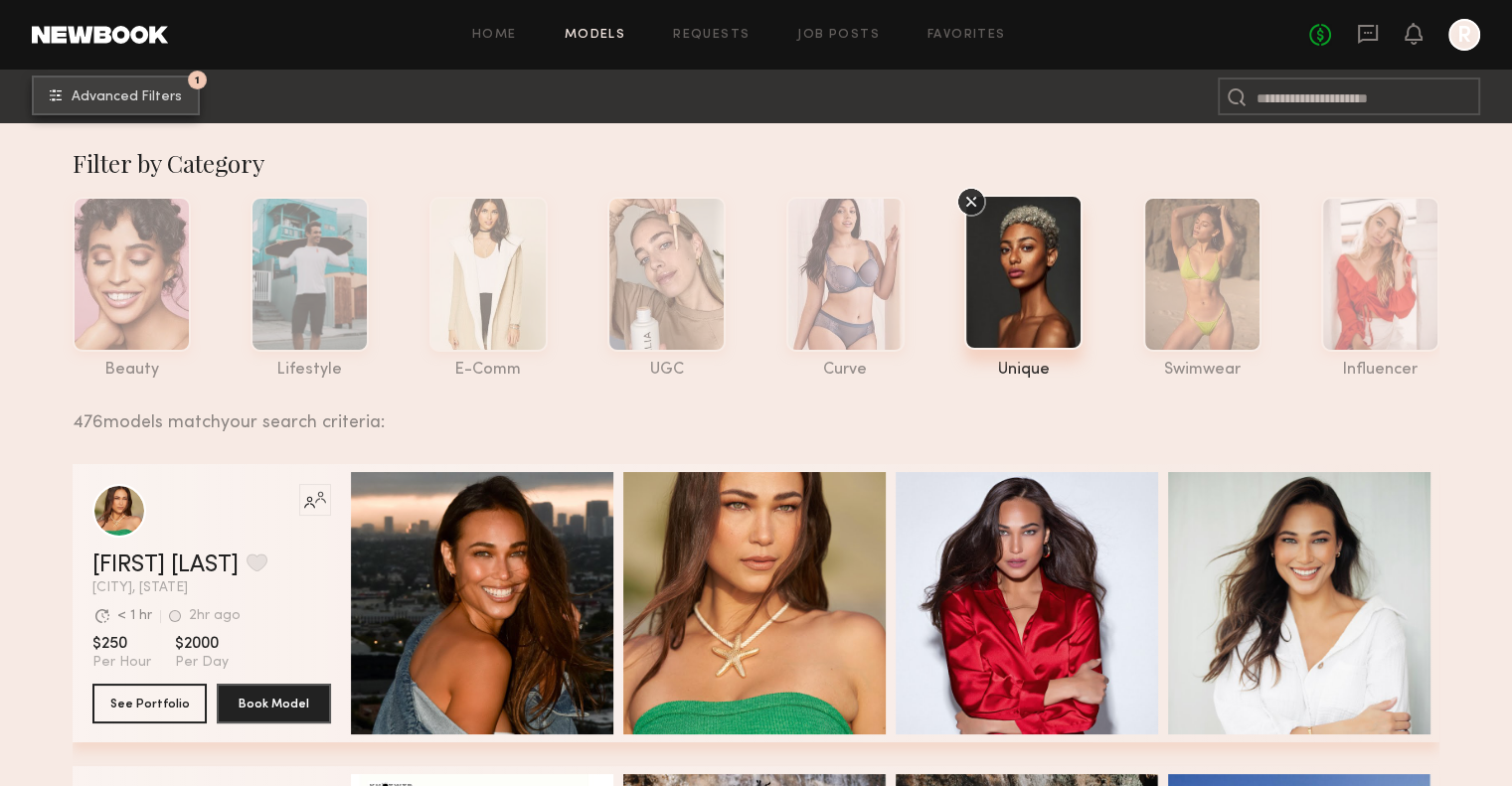 click on "Advanced Filters" 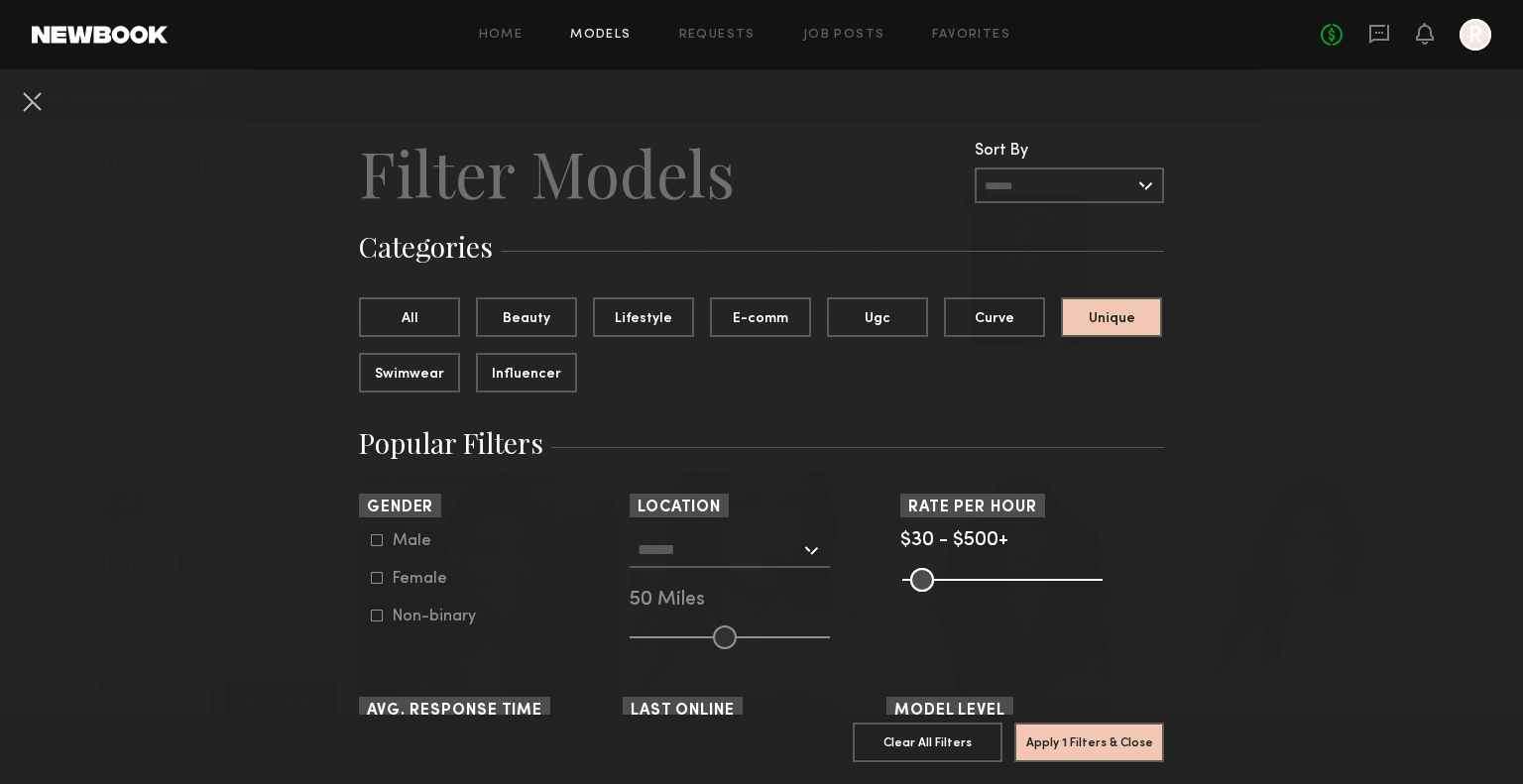 click 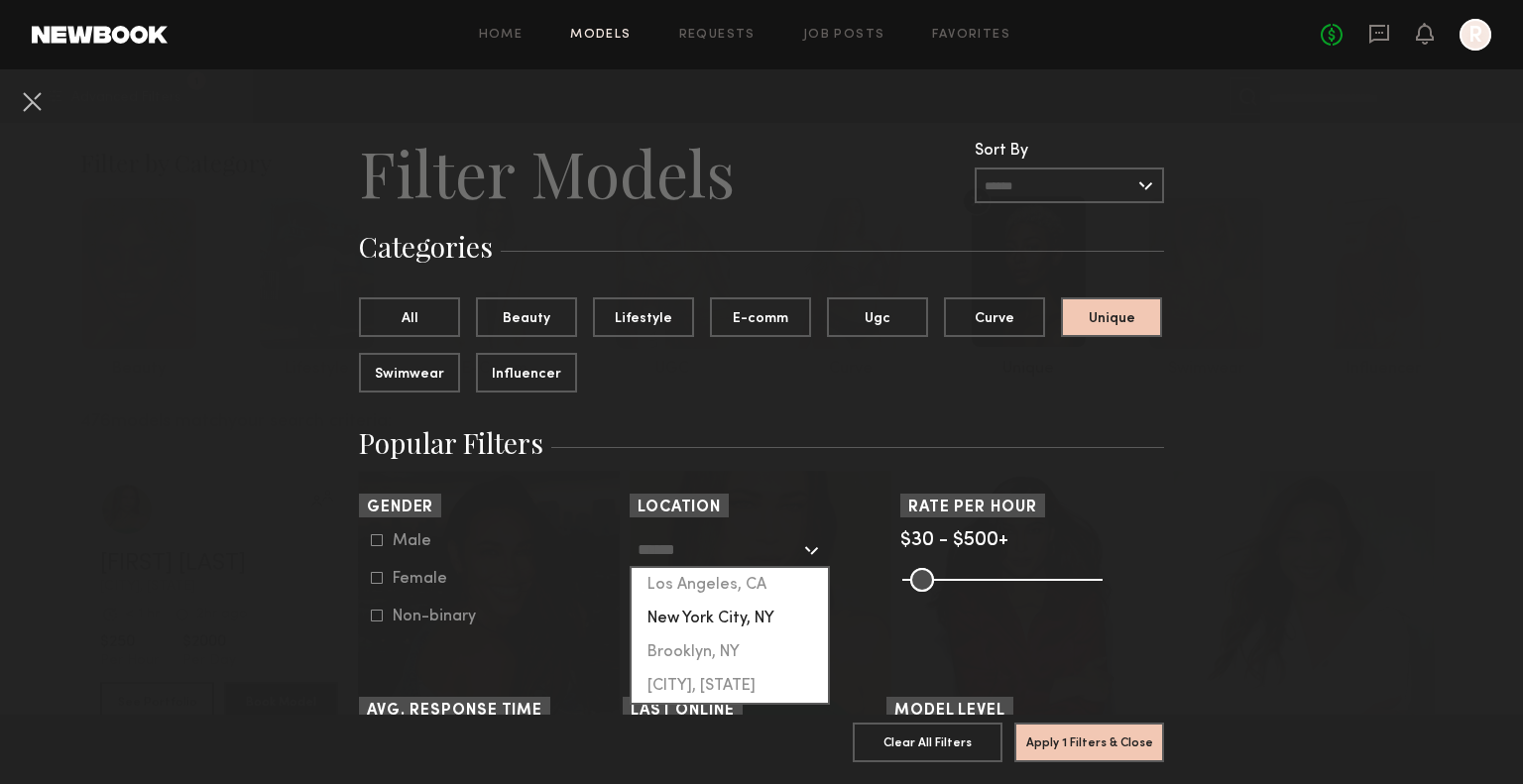 click on "New York City, NY" 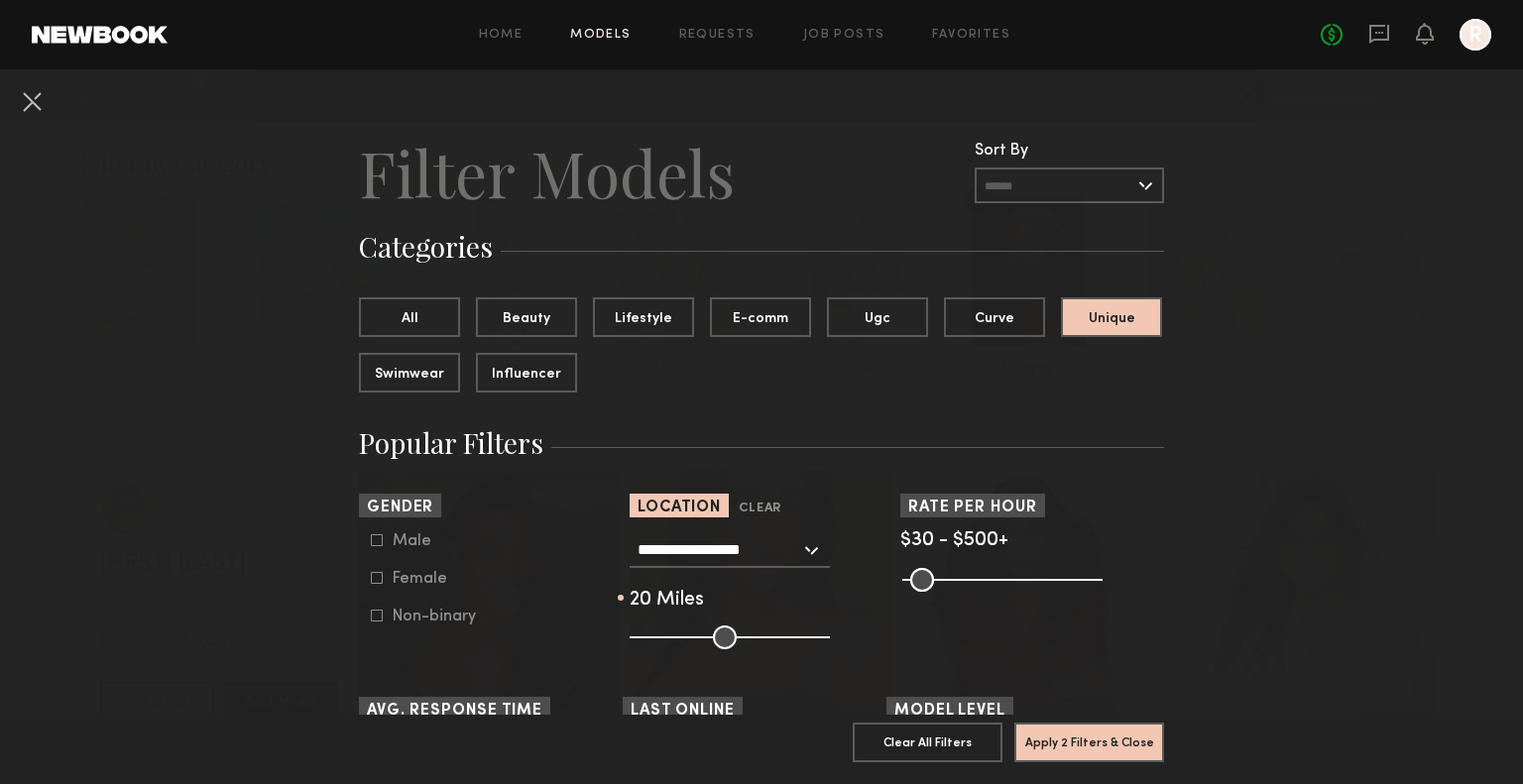drag, startPoint x: 710, startPoint y: 639, endPoint x: 666, endPoint y: 641, distance: 44.04543 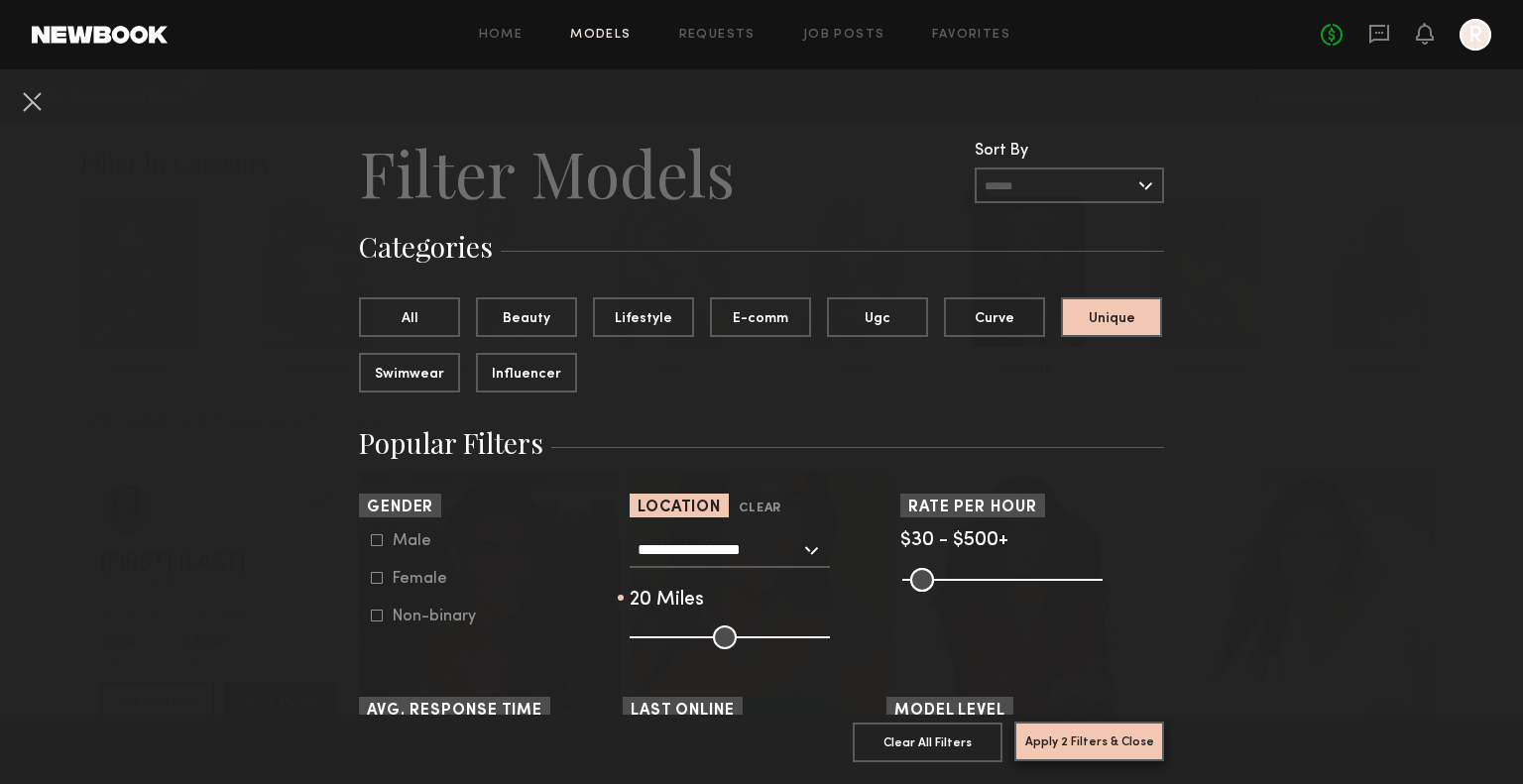 click on "Apply 2 Filters & Close" 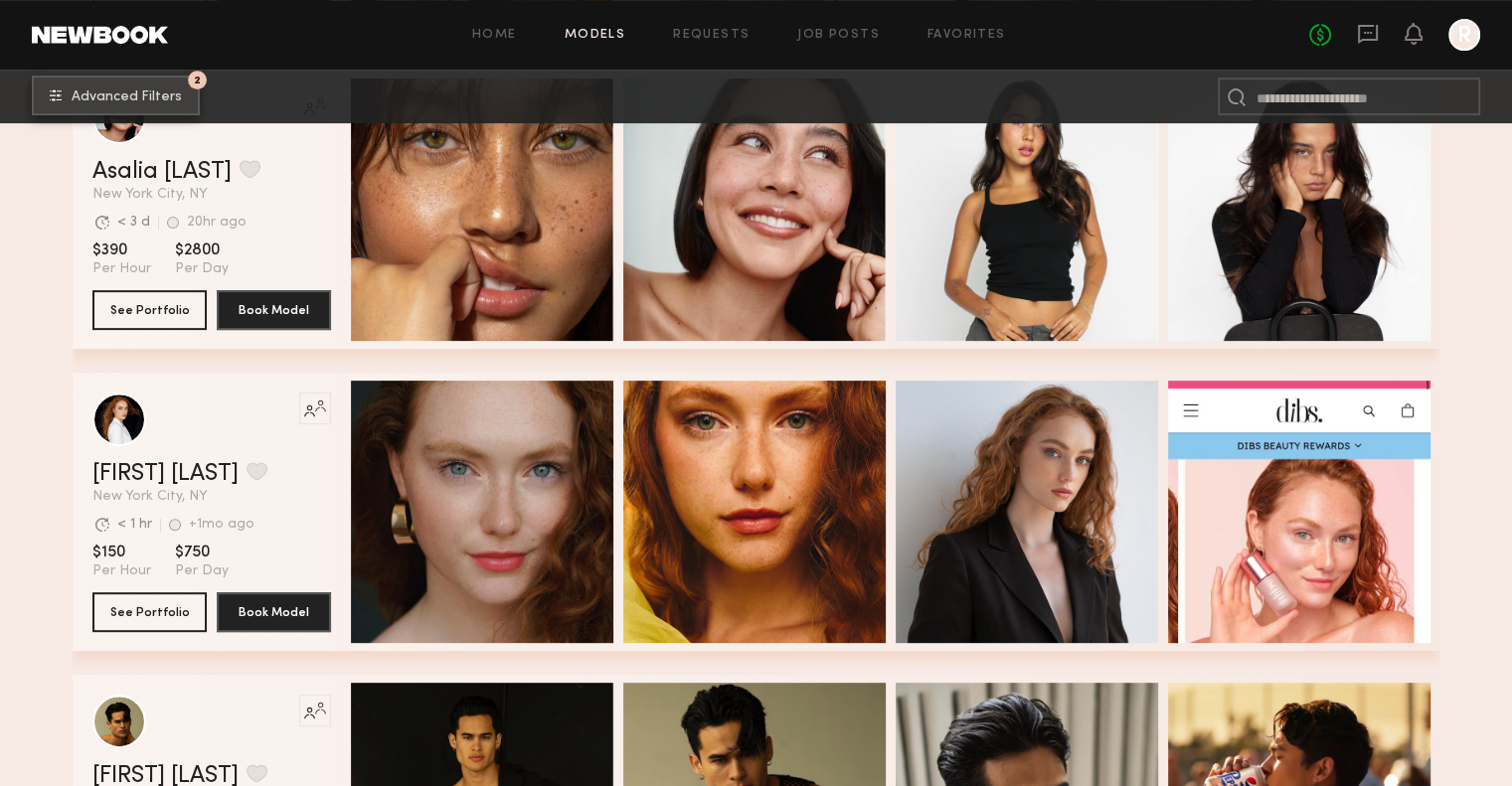 scroll, scrollTop: 795, scrollLeft: 0, axis: vertical 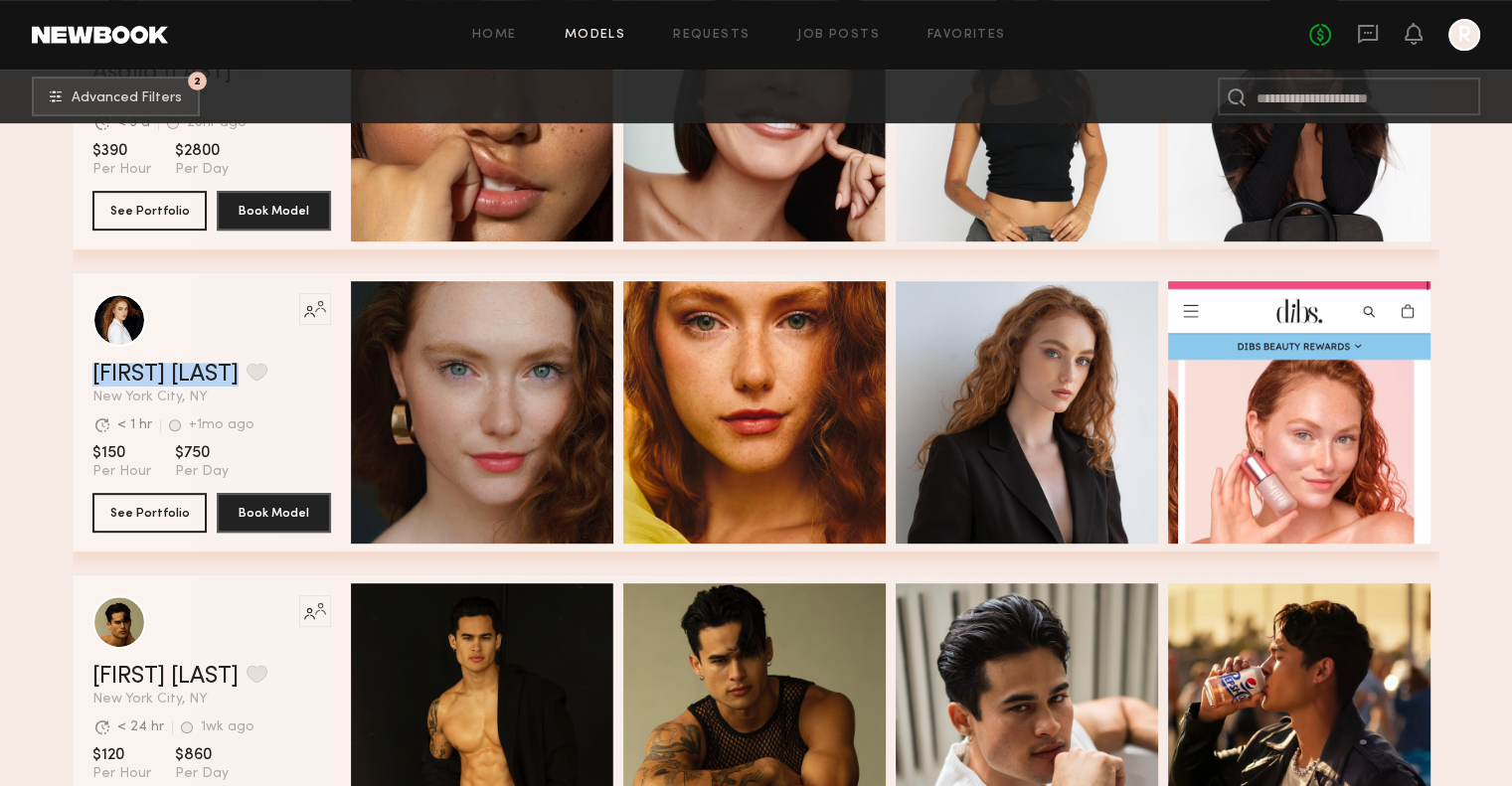 drag, startPoint x: 221, startPoint y: 387, endPoint x: 87, endPoint y: 381, distance: 134.13426 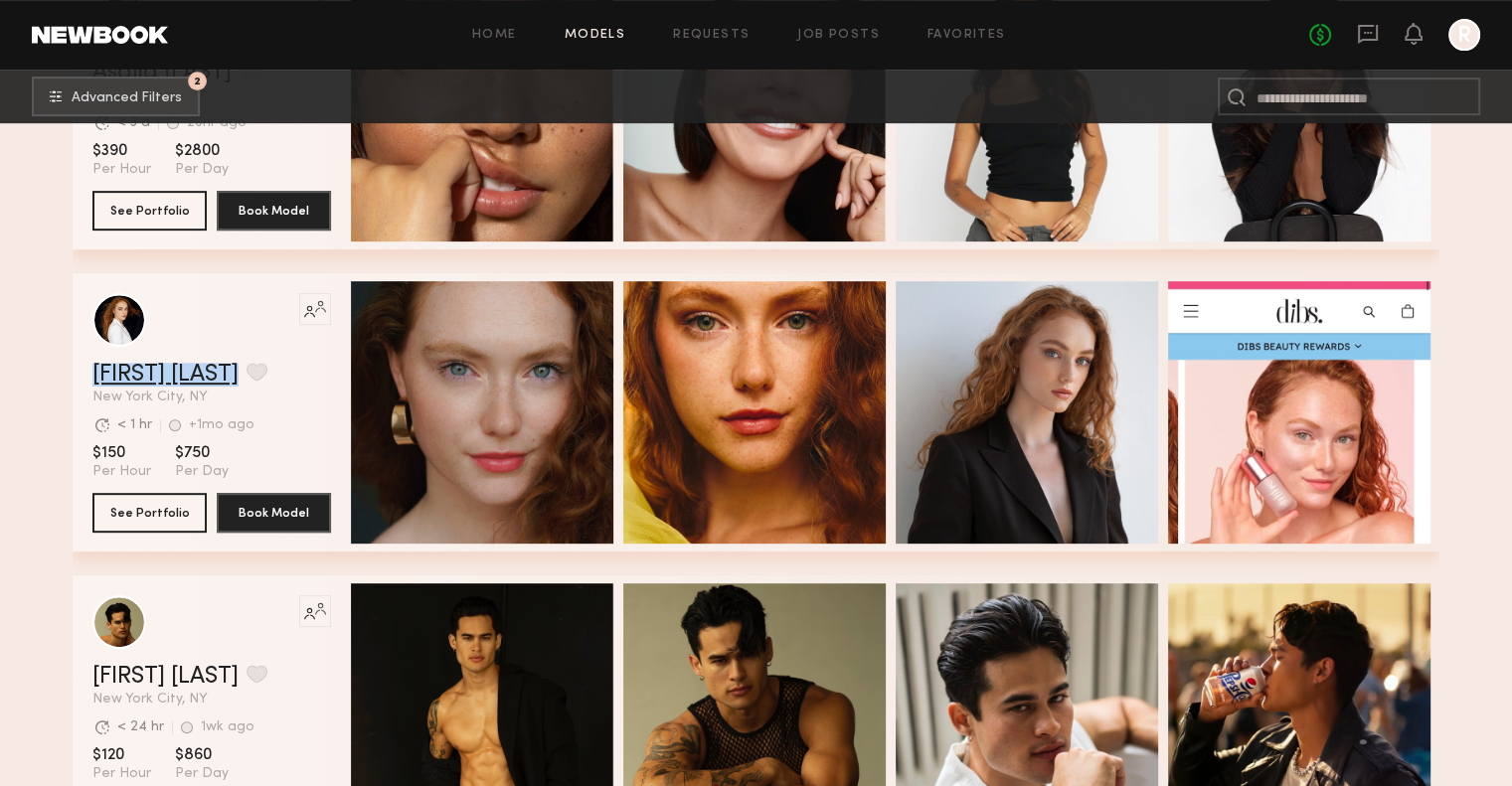 copy on "Elise [LAST] Favorite" 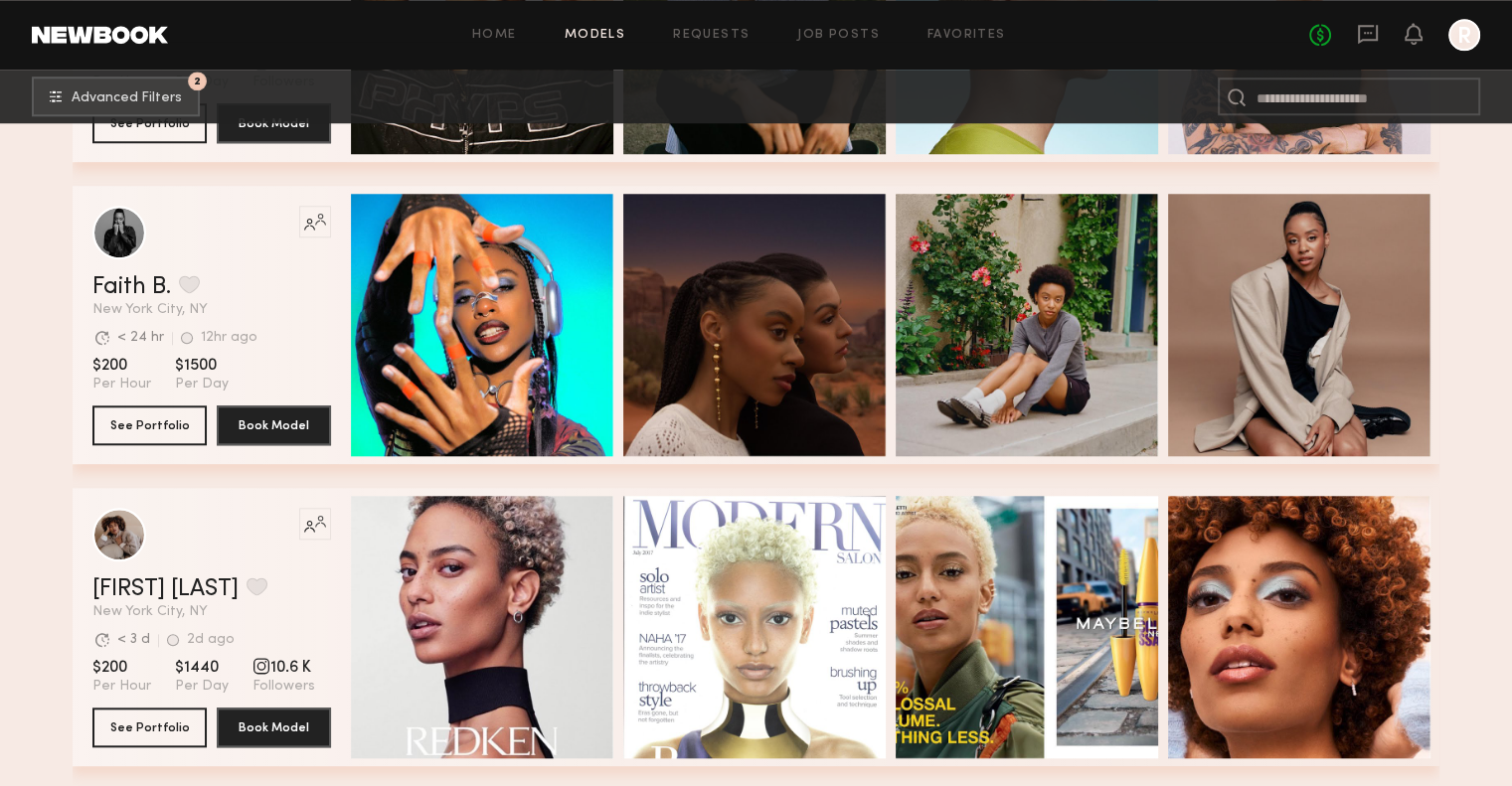 scroll, scrollTop: 1689, scrollLeft: 0, axis: vertical 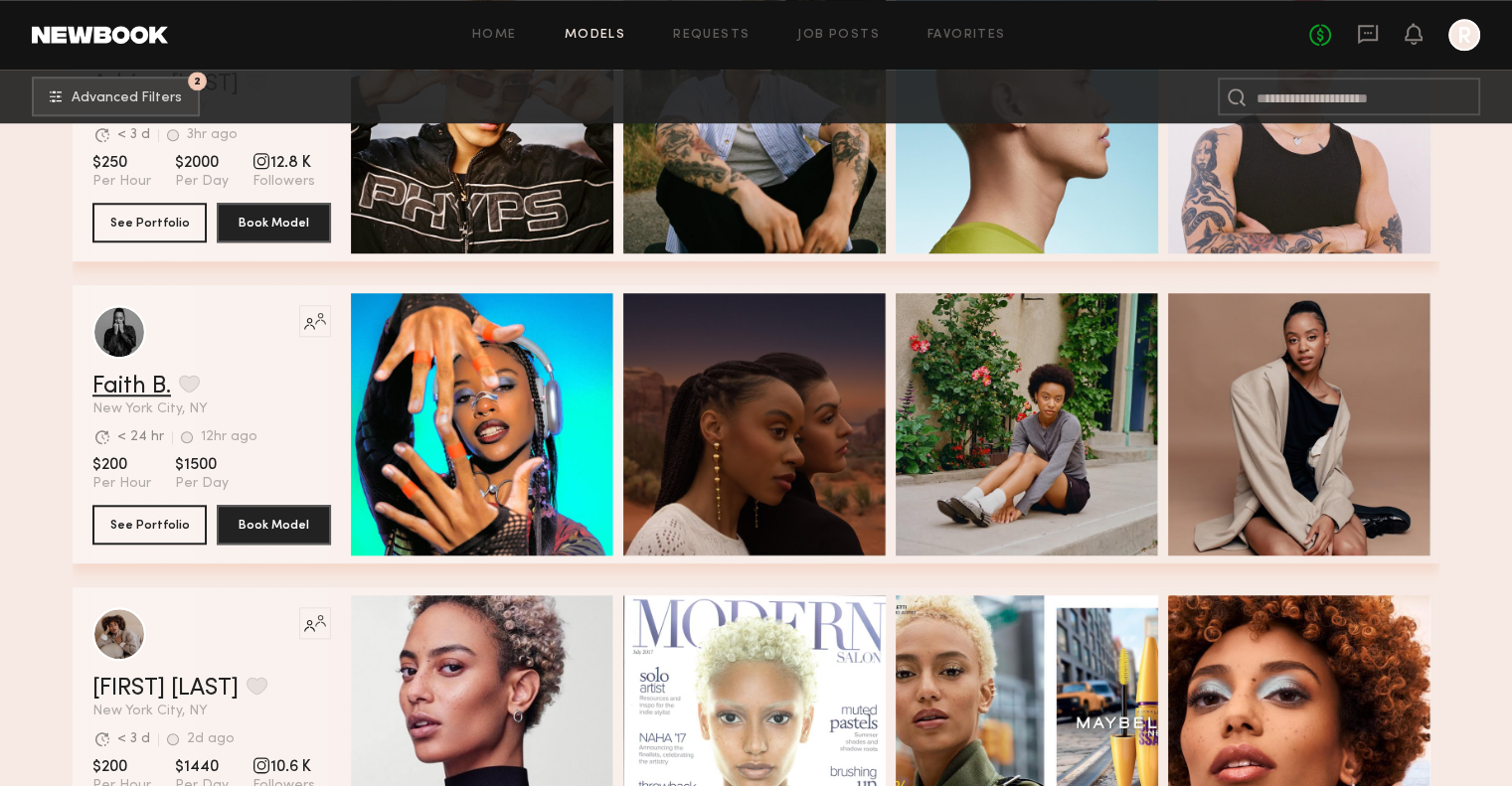 click on "Faith B." 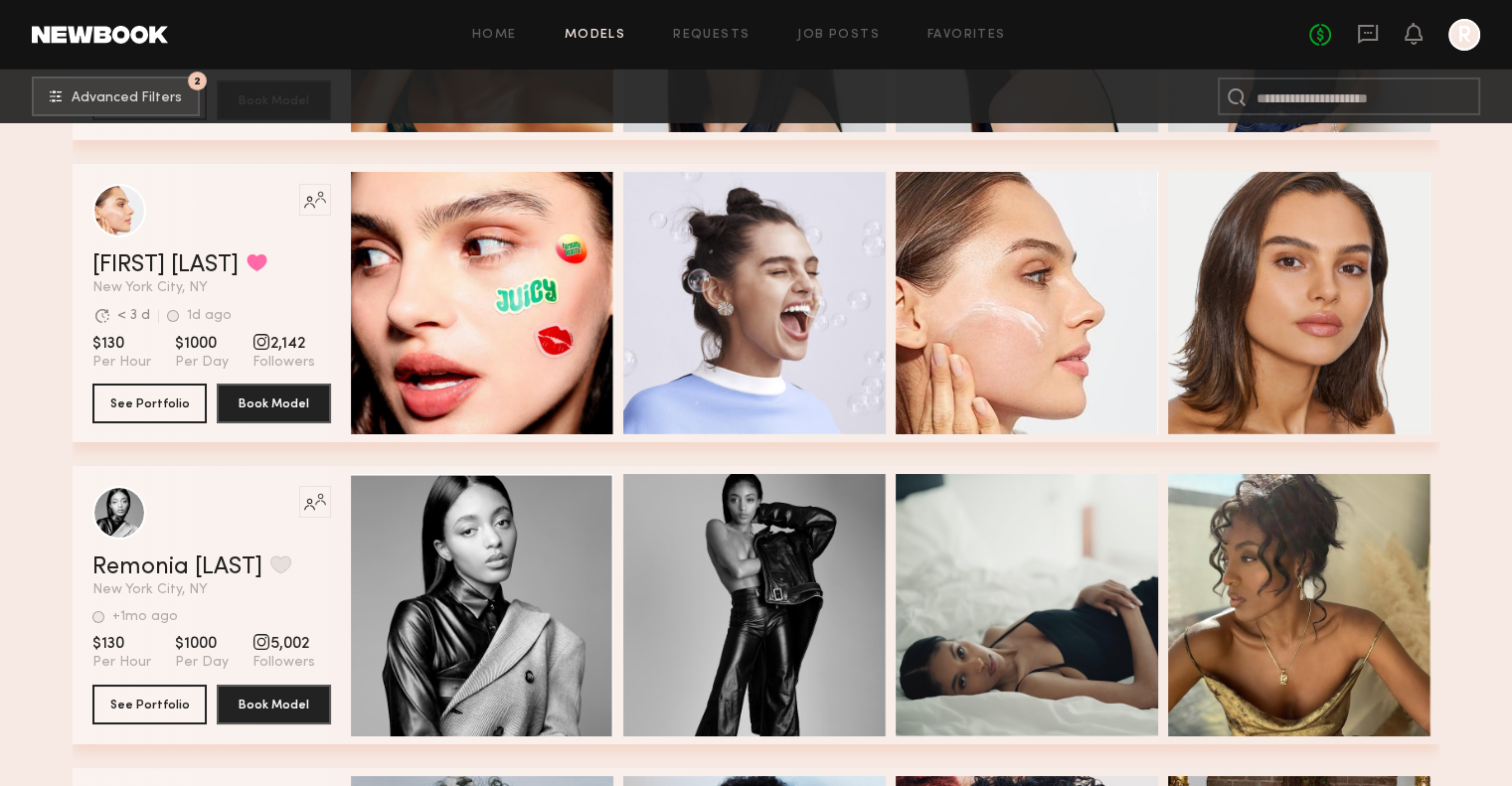 scroll, scrollTop: 7254, scrollLeft: 0, axis: vertical 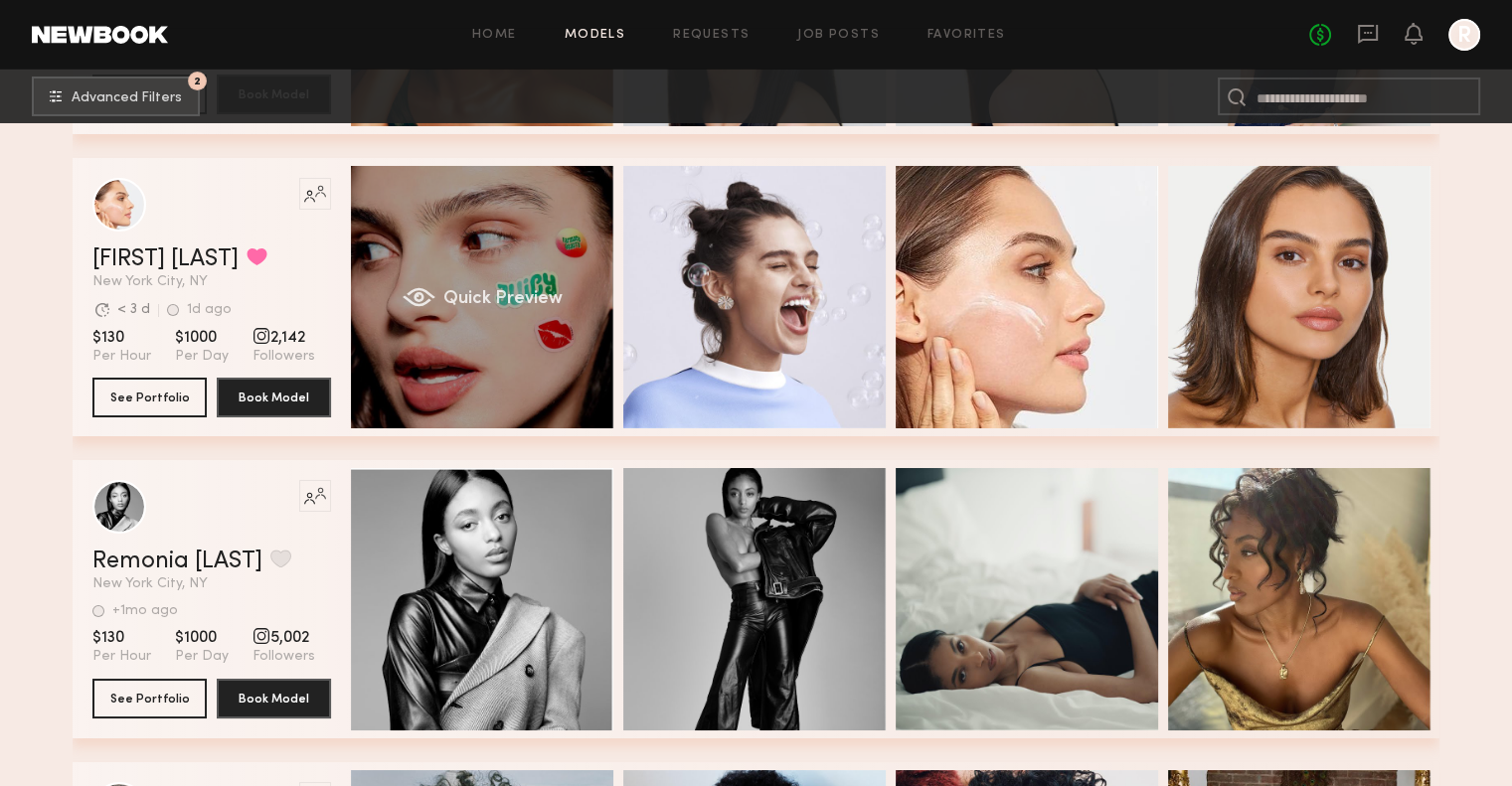 click on "Quick Preview" 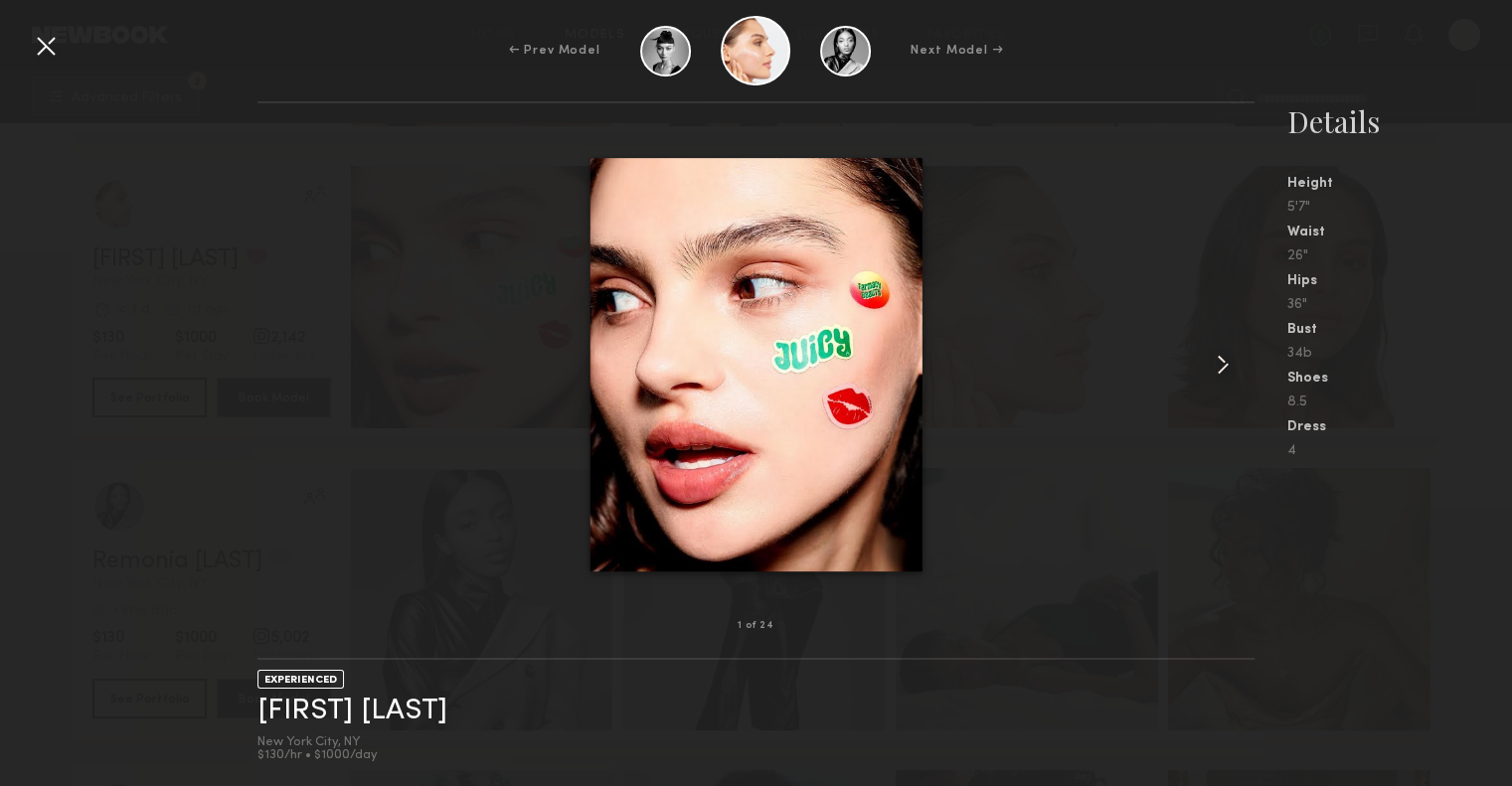 click at bounding box center (1223, 365) 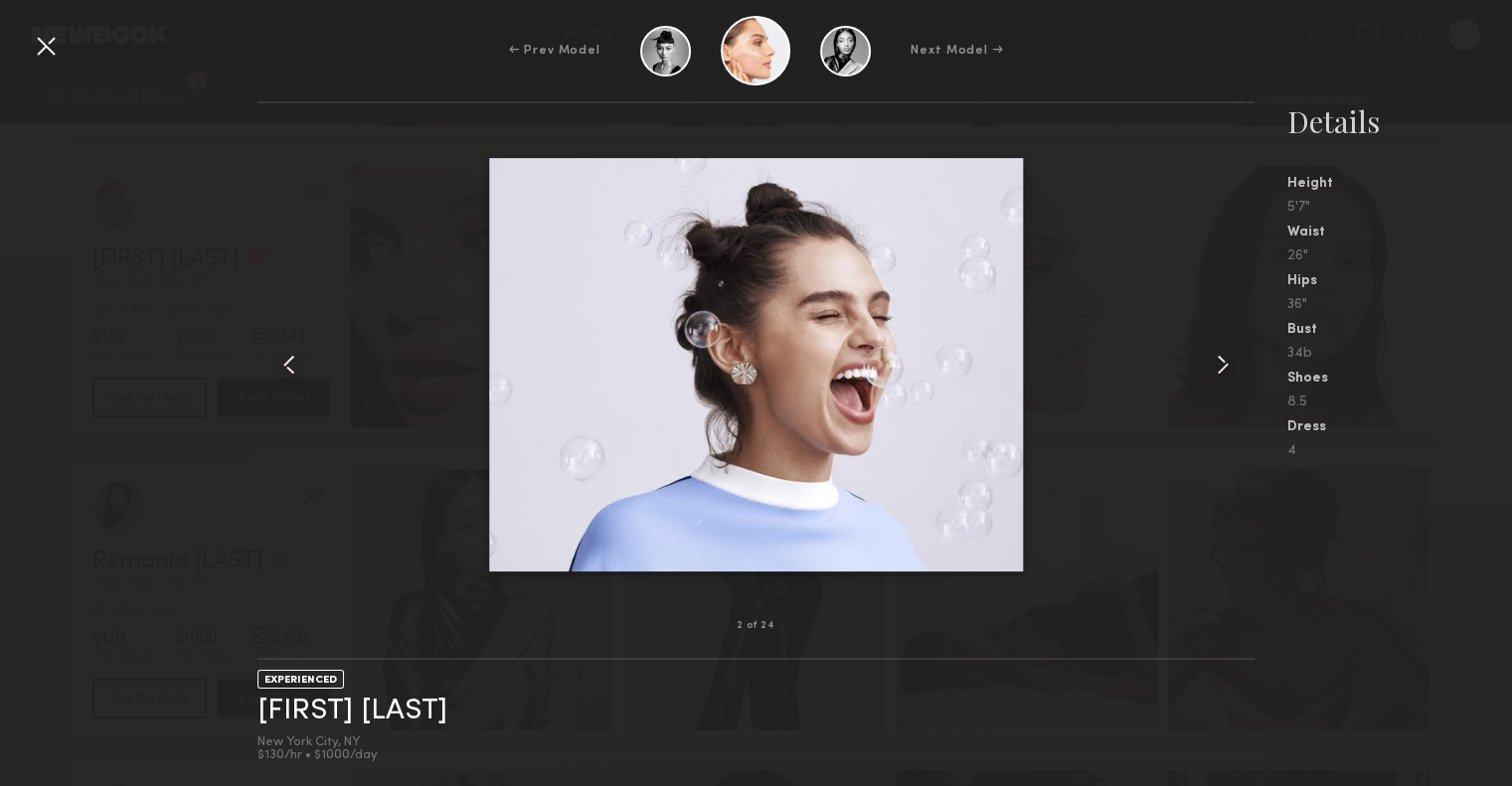 click at bounding box center [1223, 365] 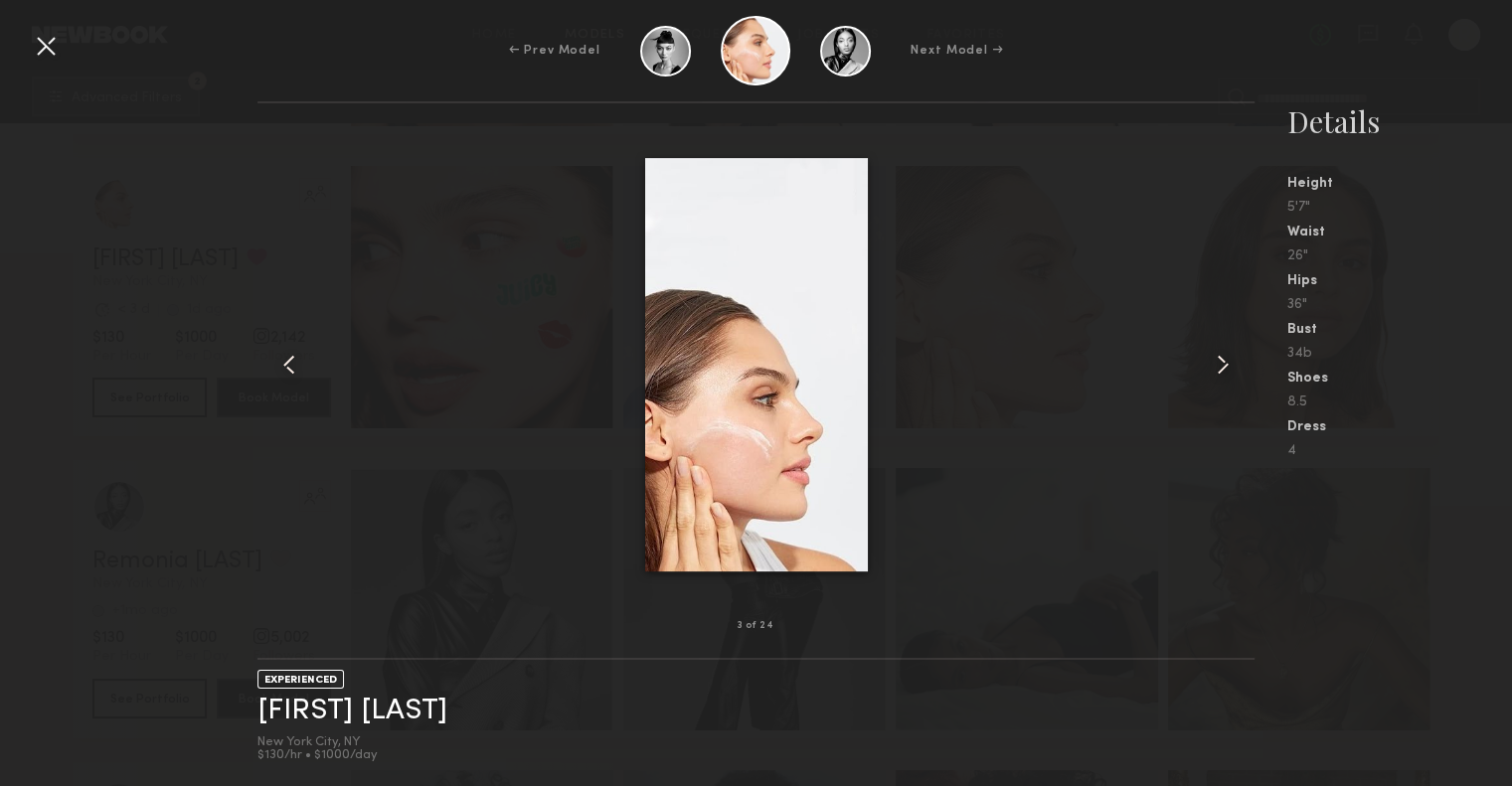 click at bounding box center [1223, 365] 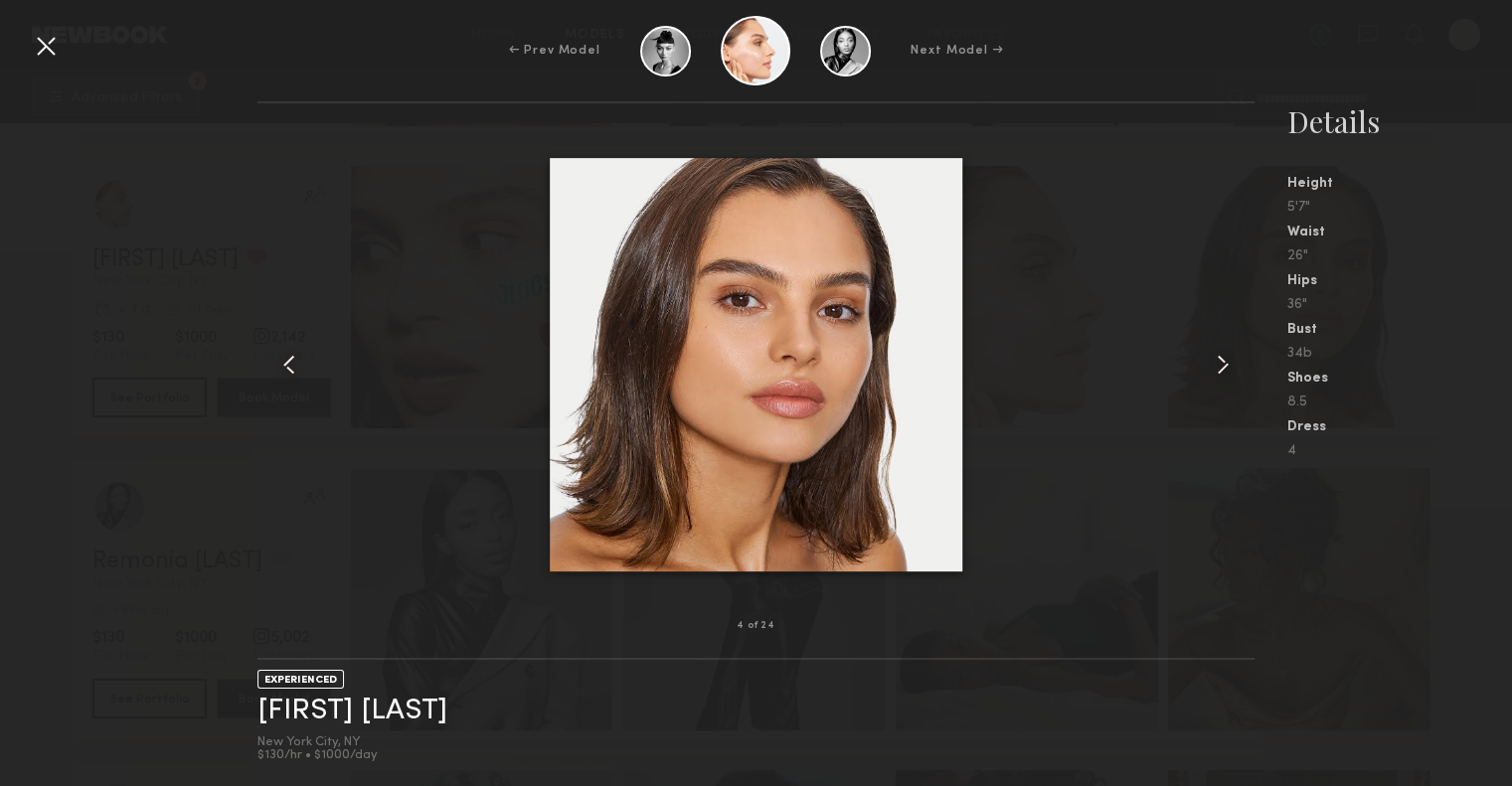 click at bounding box center [1223, 365] 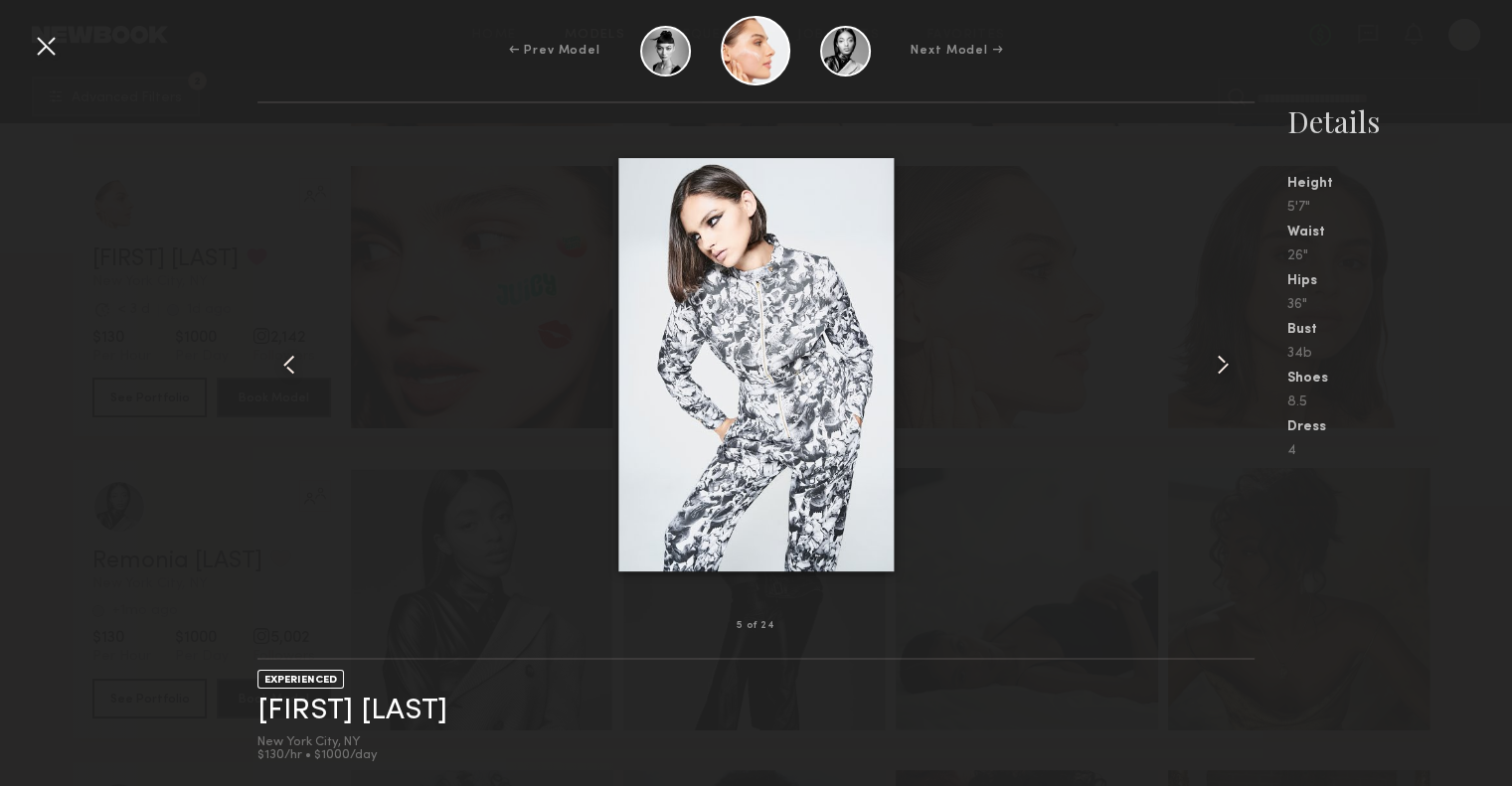 click at bounding box center (756, 365) 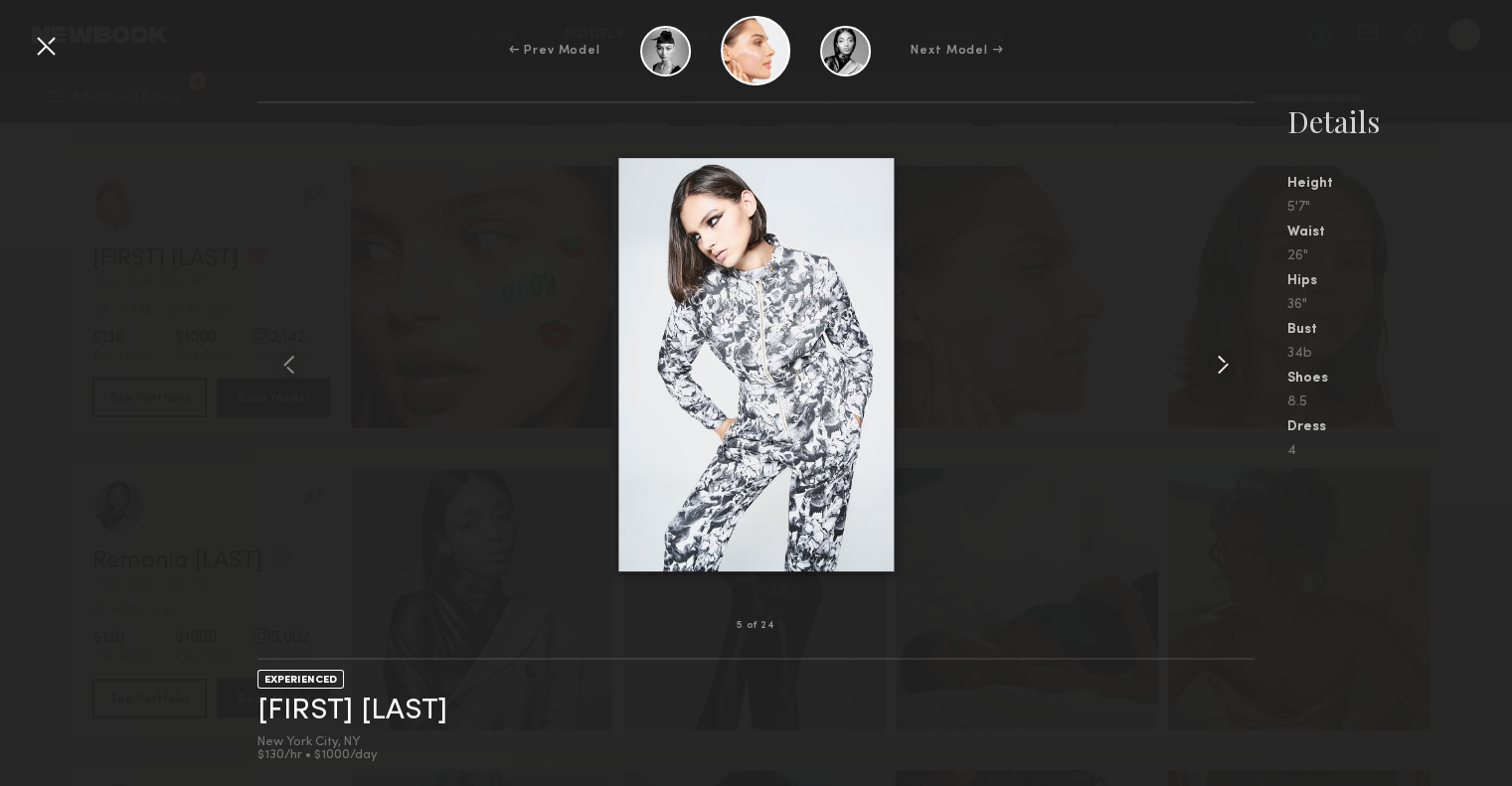 click at bounding box center [1223, 365] 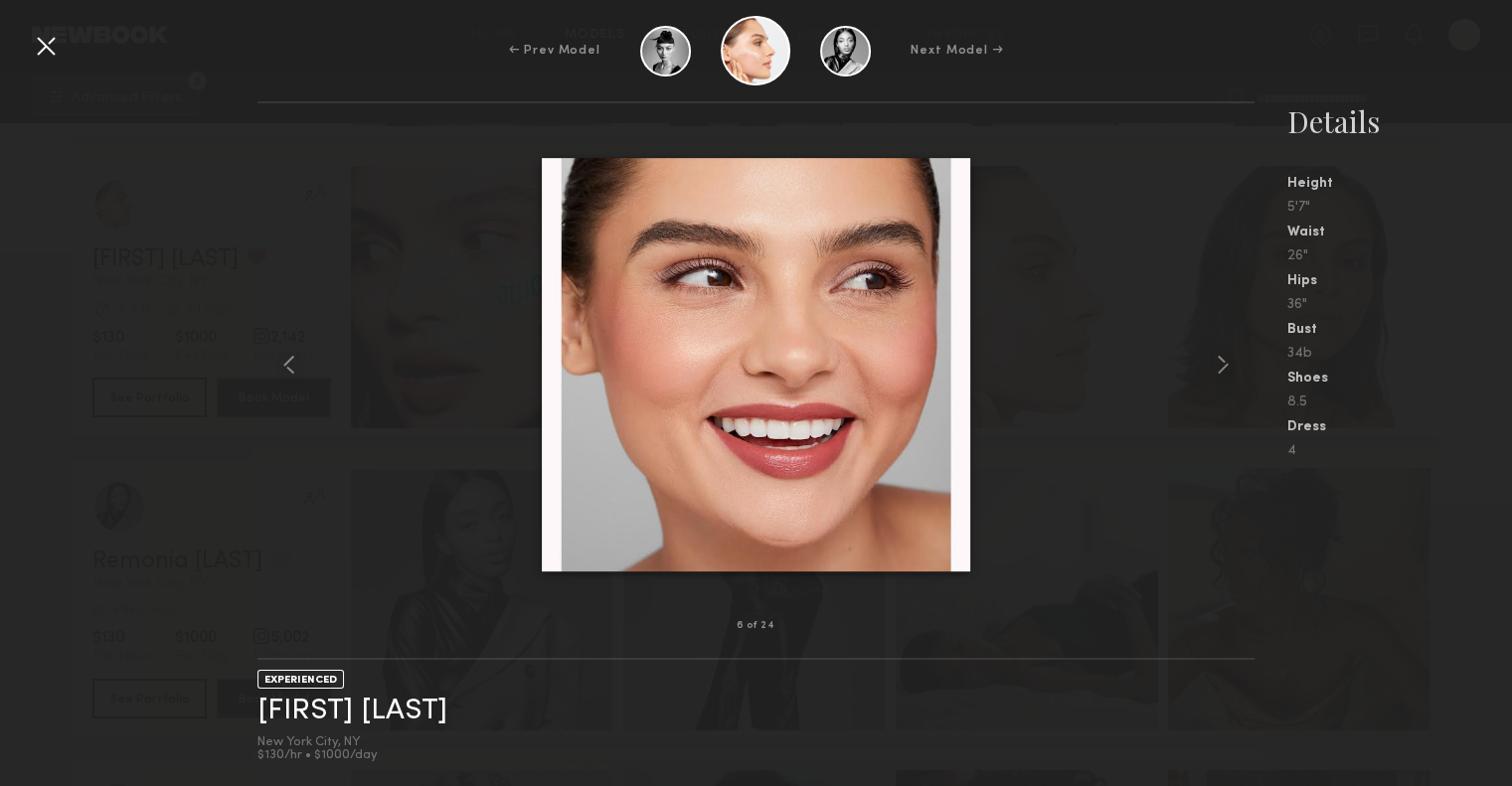 click on "Next Model →" at bounding box center [956, 51] 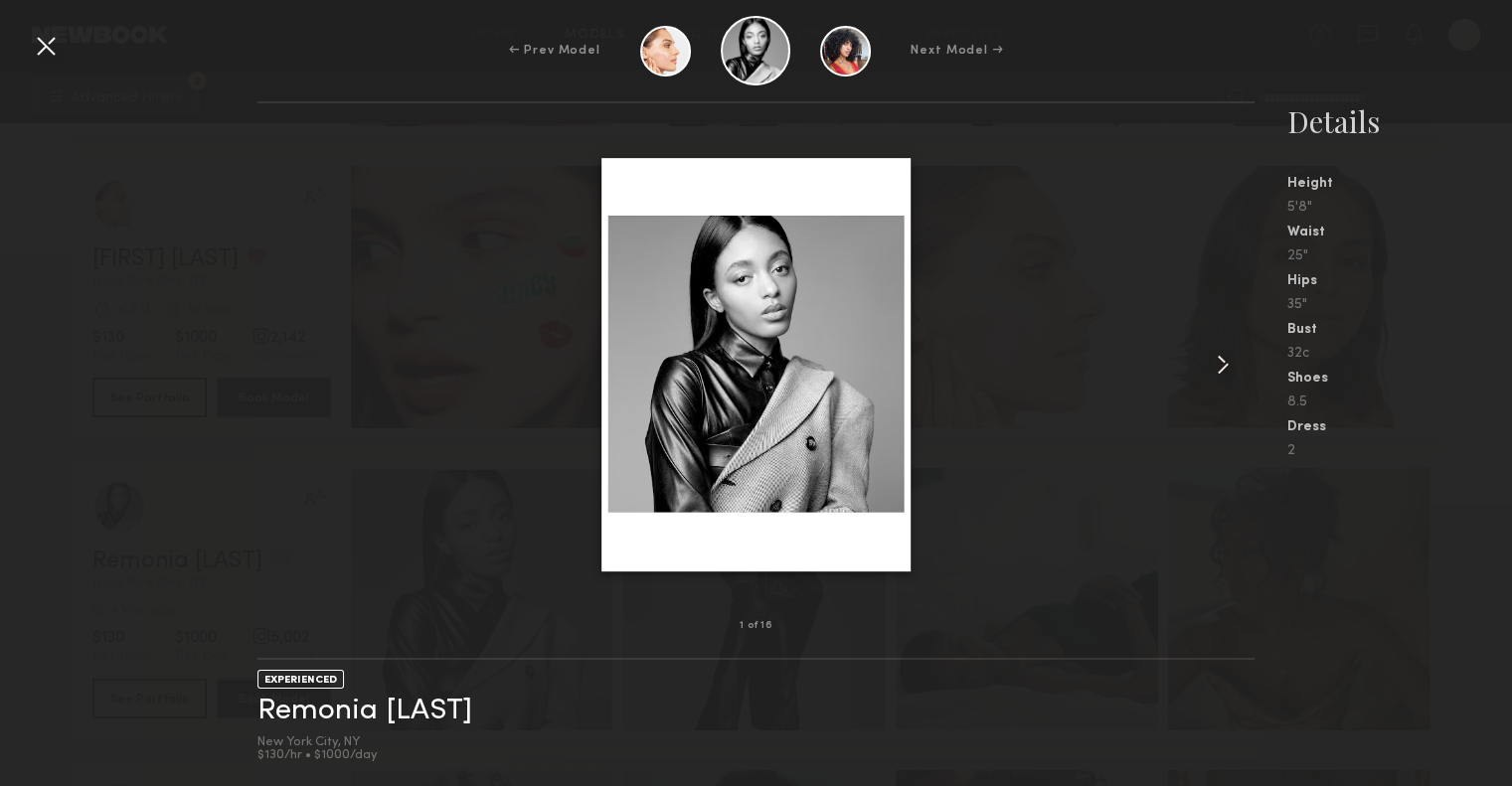 click at bounding box center [1223, 365] 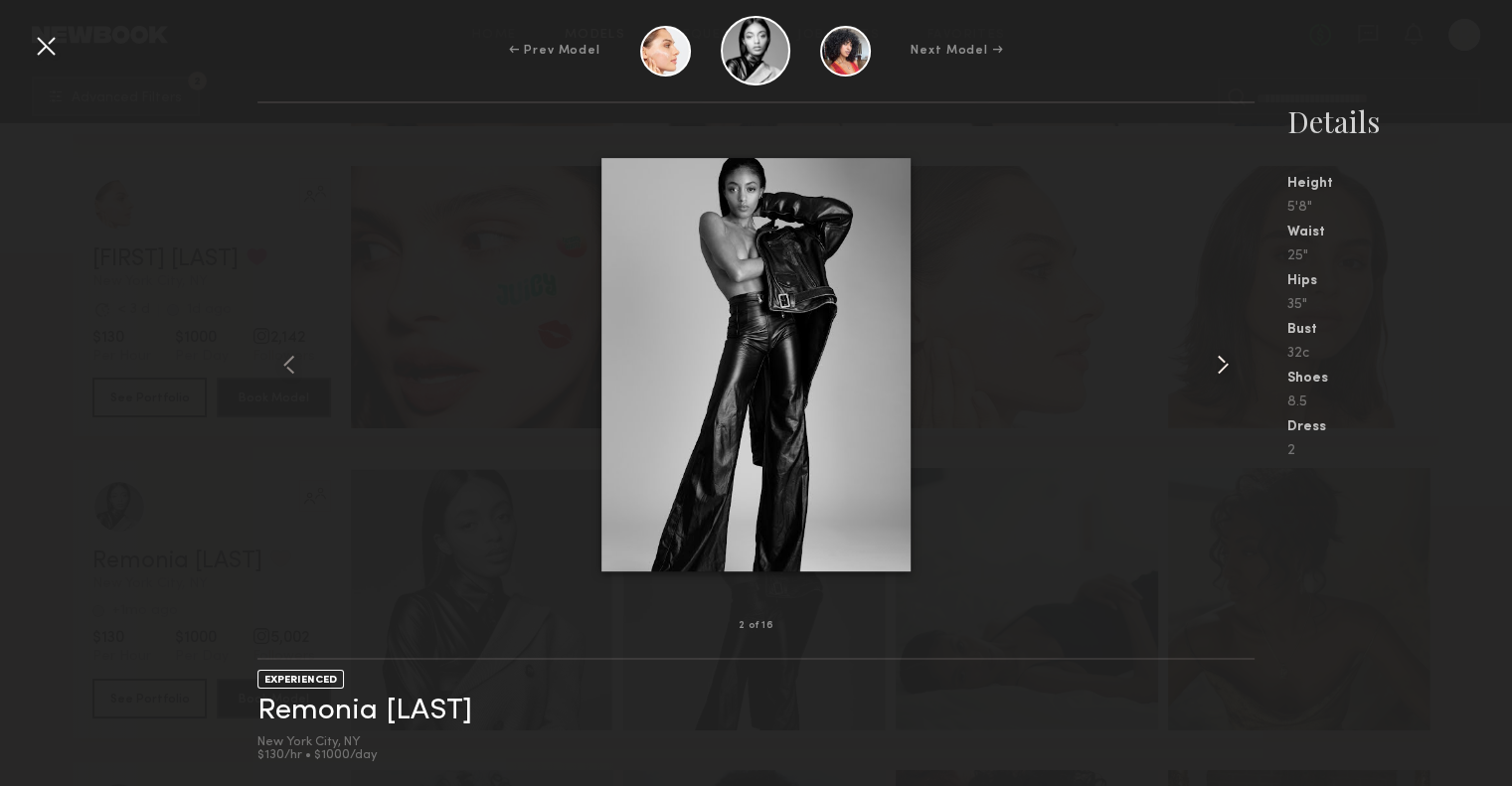 click at bounding box center [1223, 365] 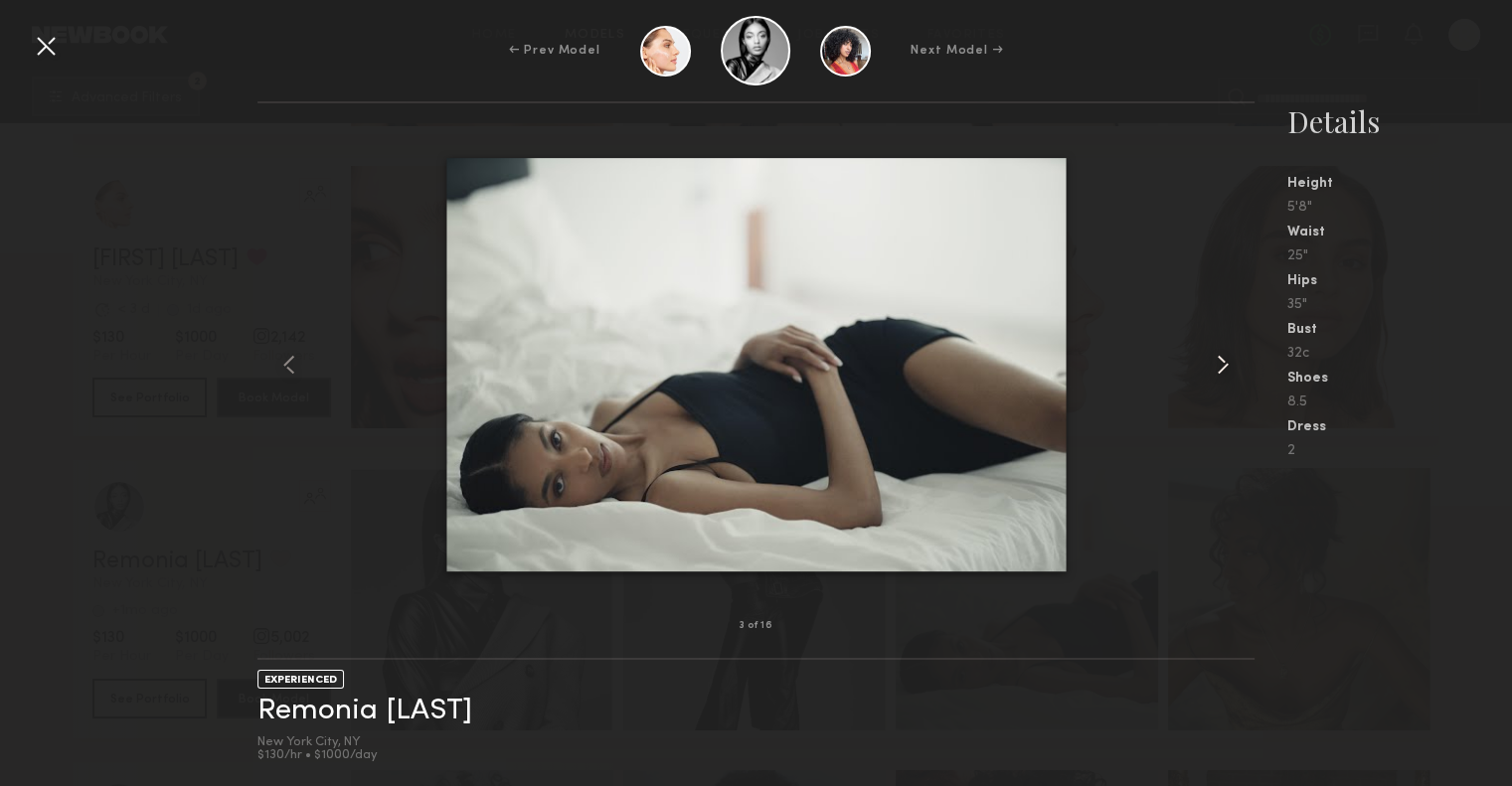 click at bounding box center (1223, 365) 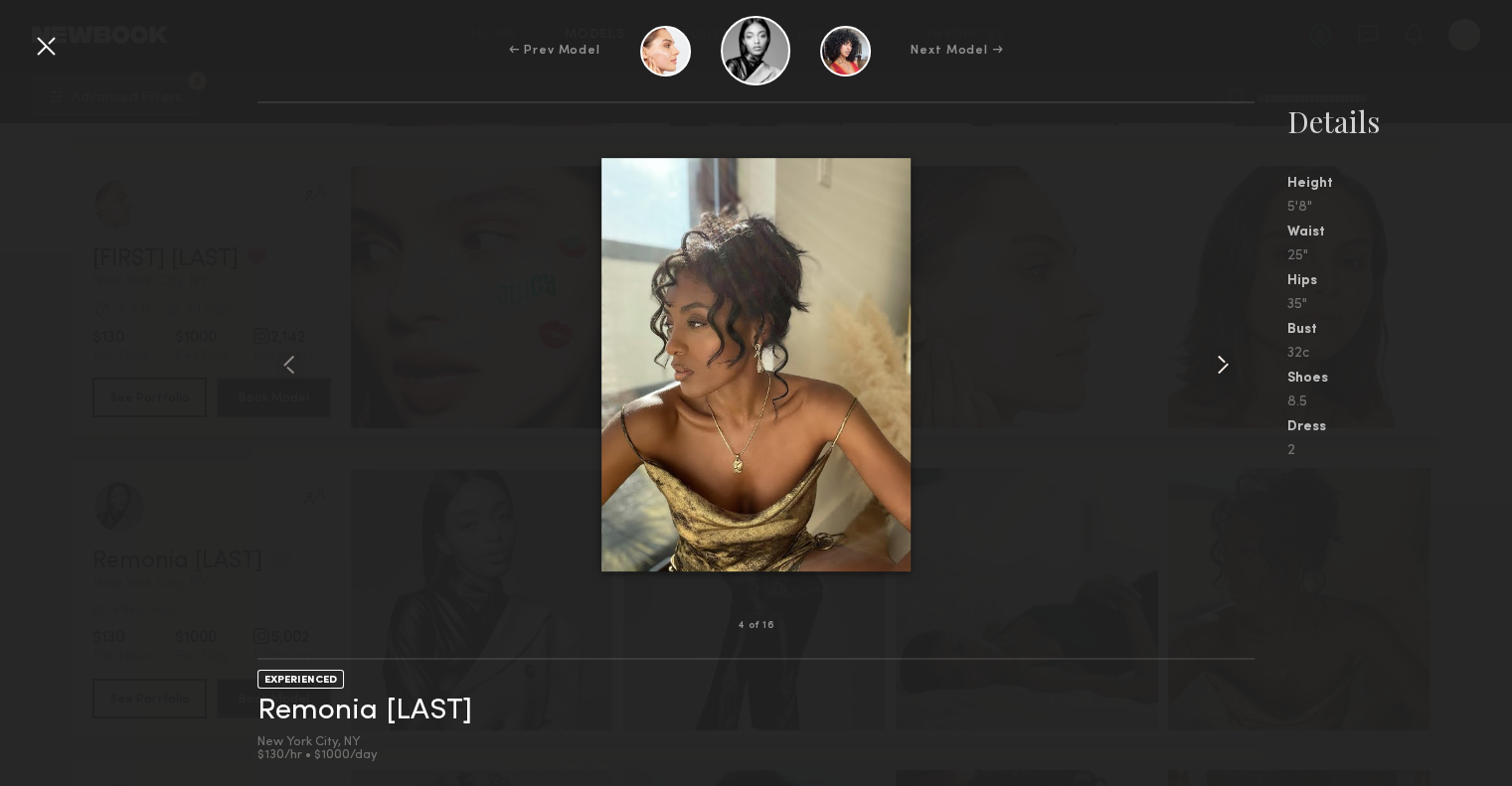 click at bounding box center [1223, 365] 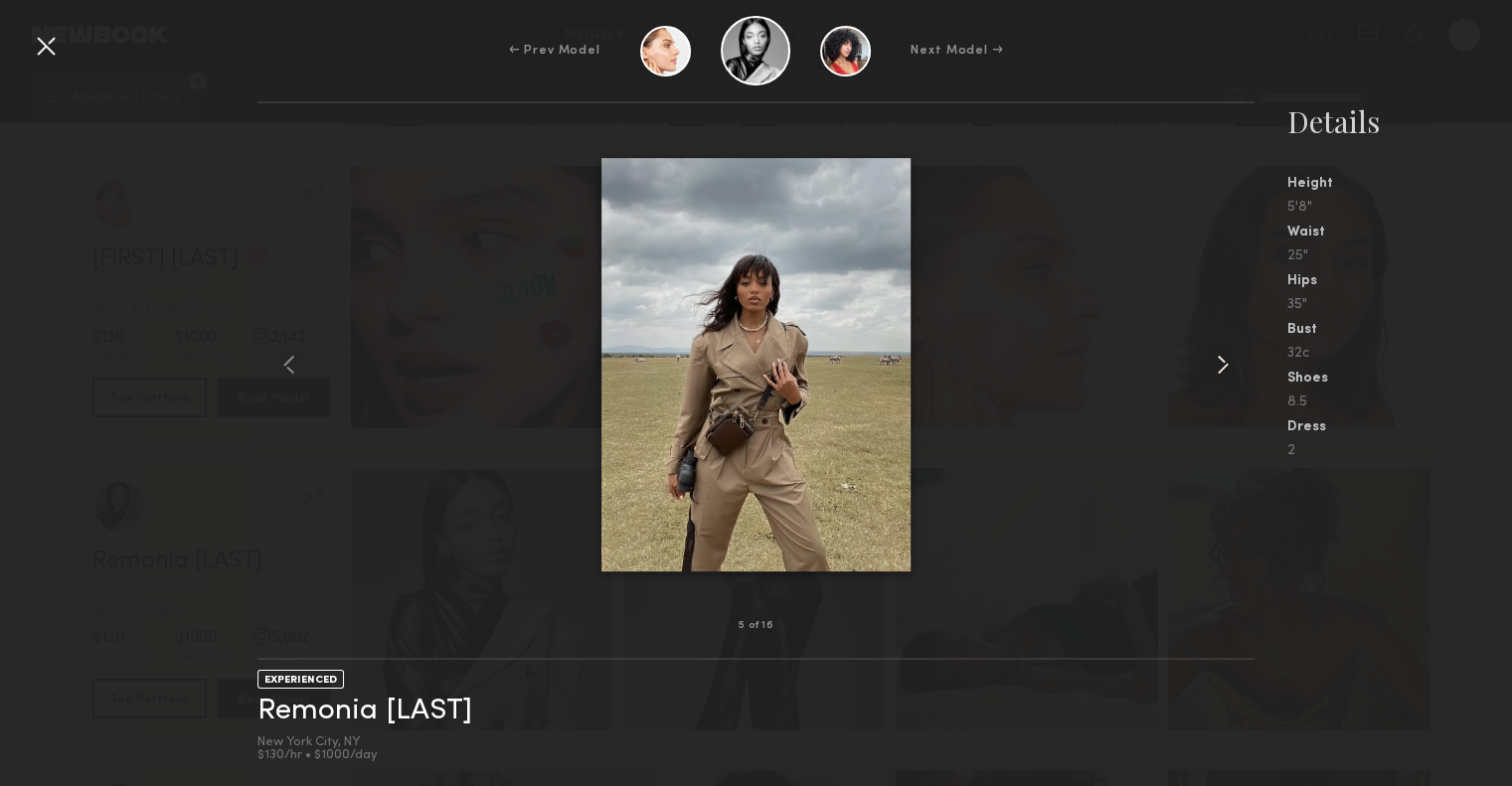 click at bounding box center [1223, 365] 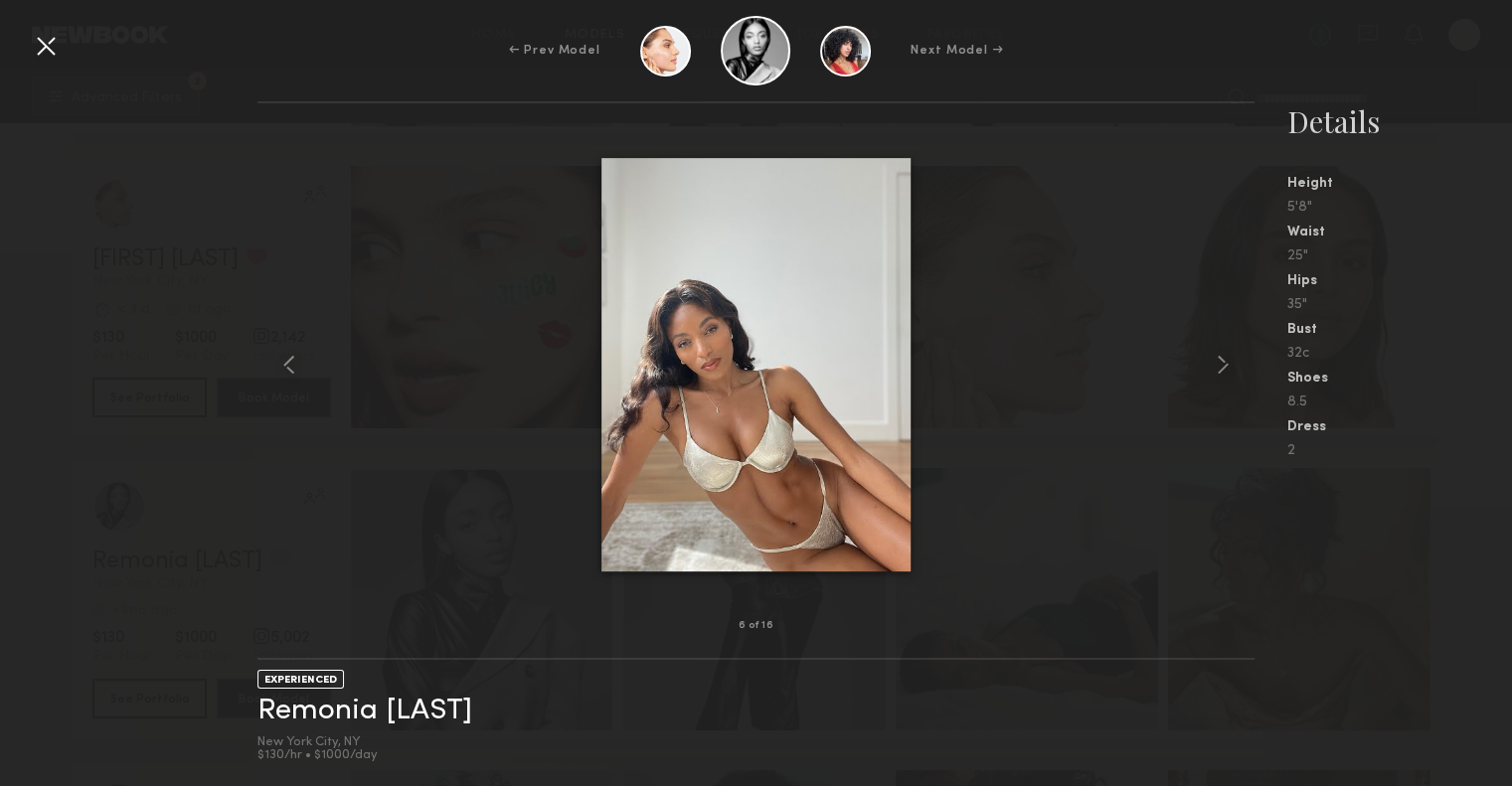 click at bounding box center [756, 365] 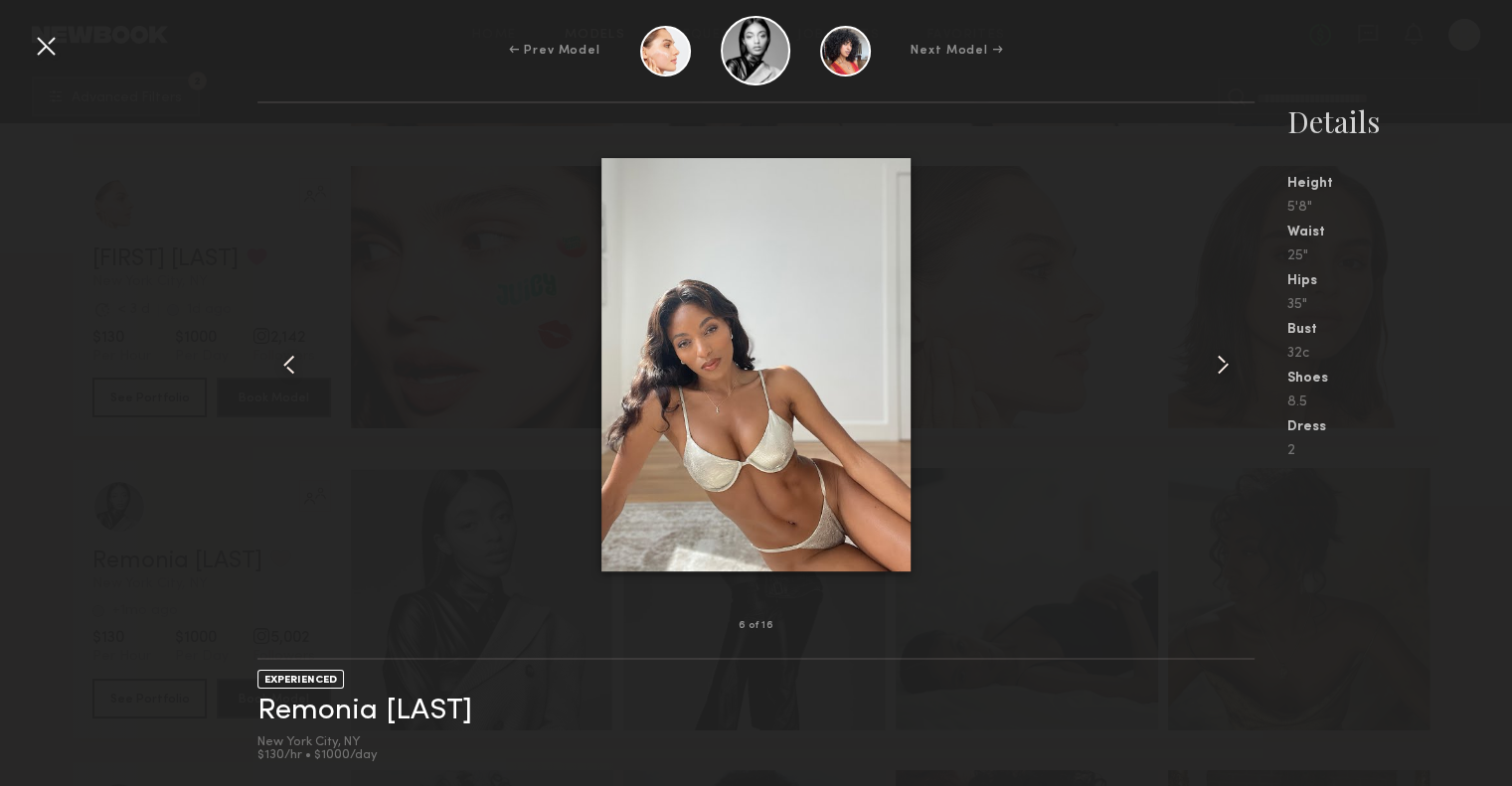 click at bounding box center (46, 46) 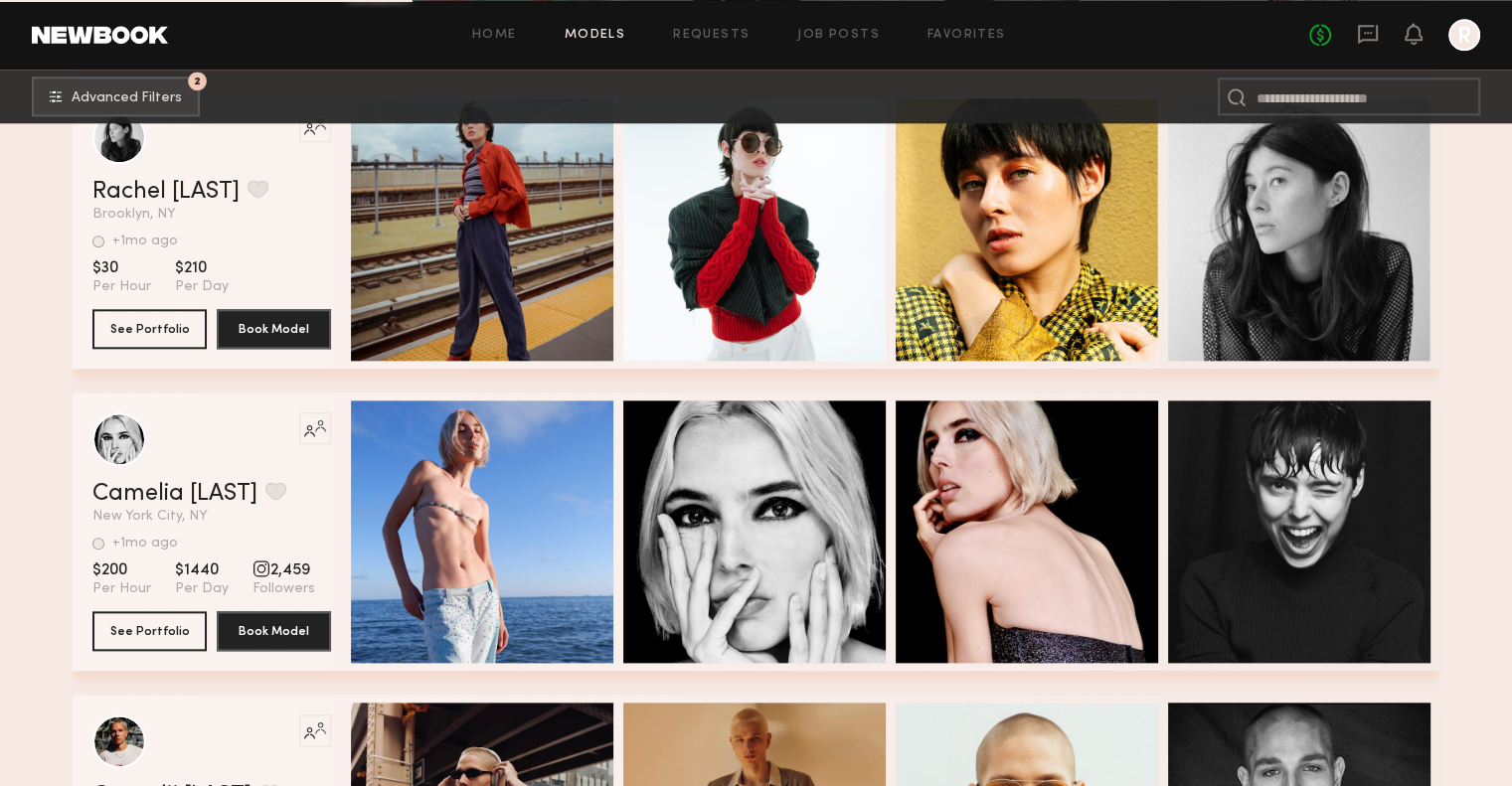 scroll, scrollTop: 9837, scrollLeft: 0, axis: vertical 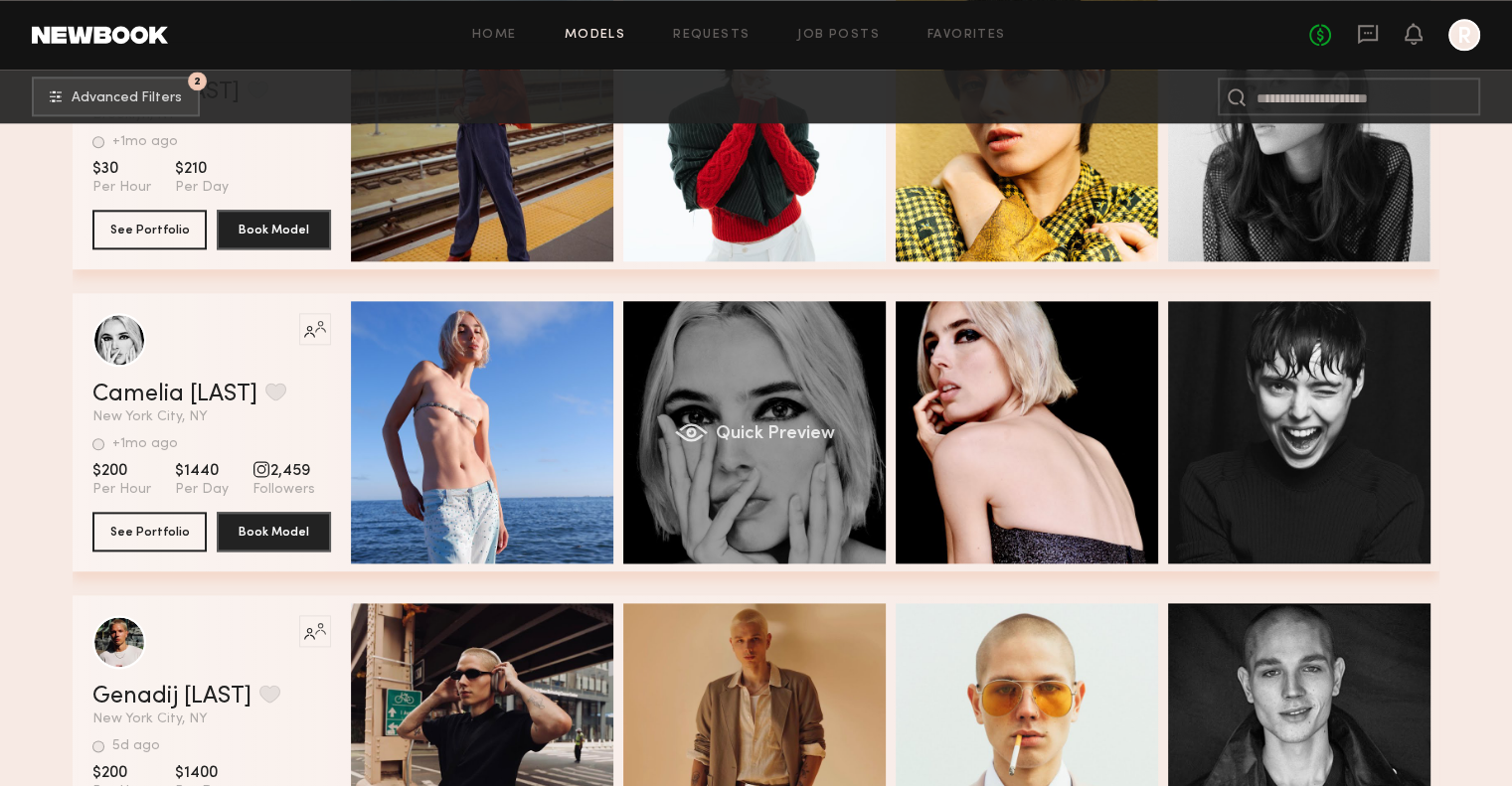 click on "Quick Preview" 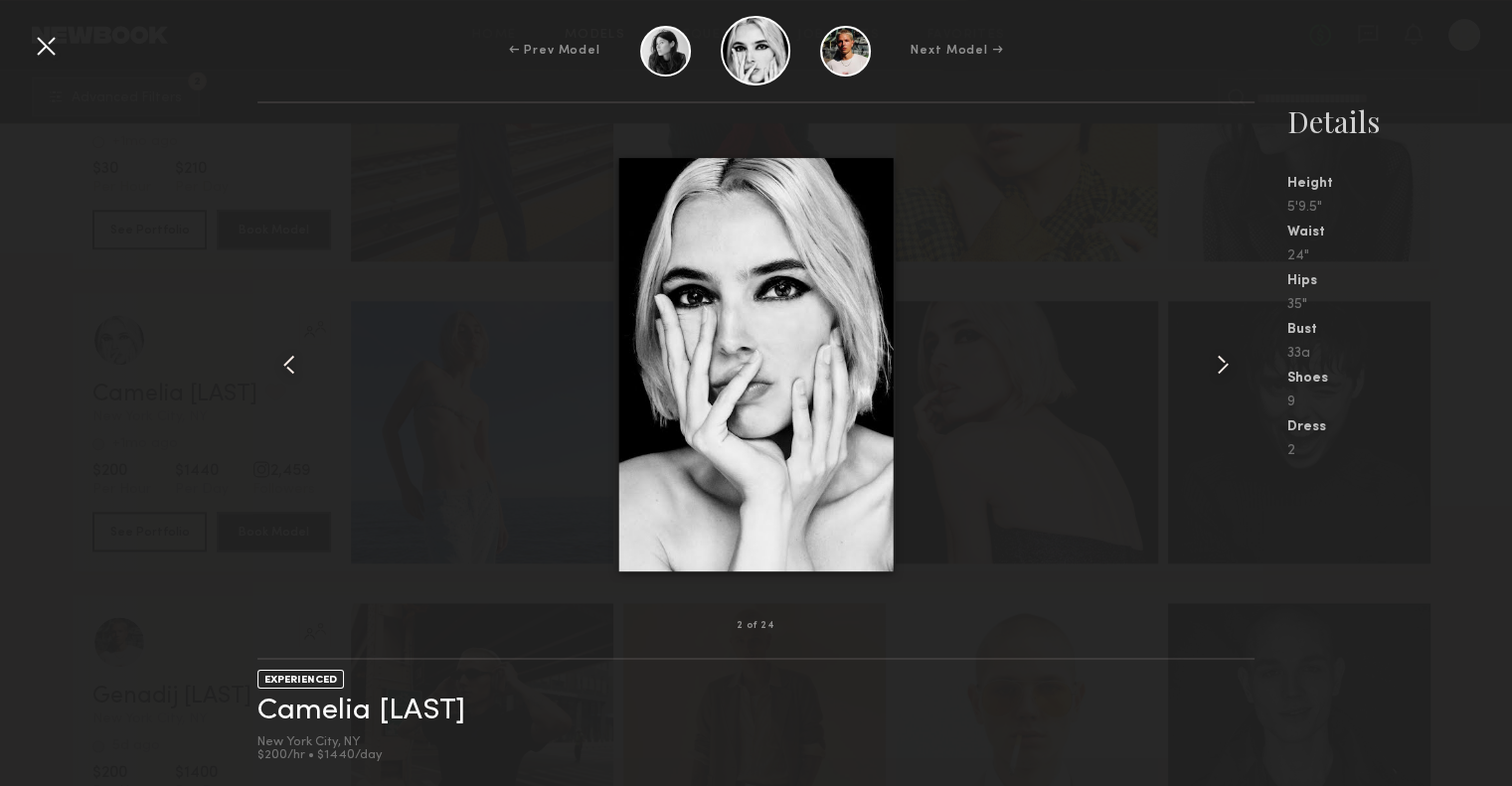 click at bounding box center (1223, 365) 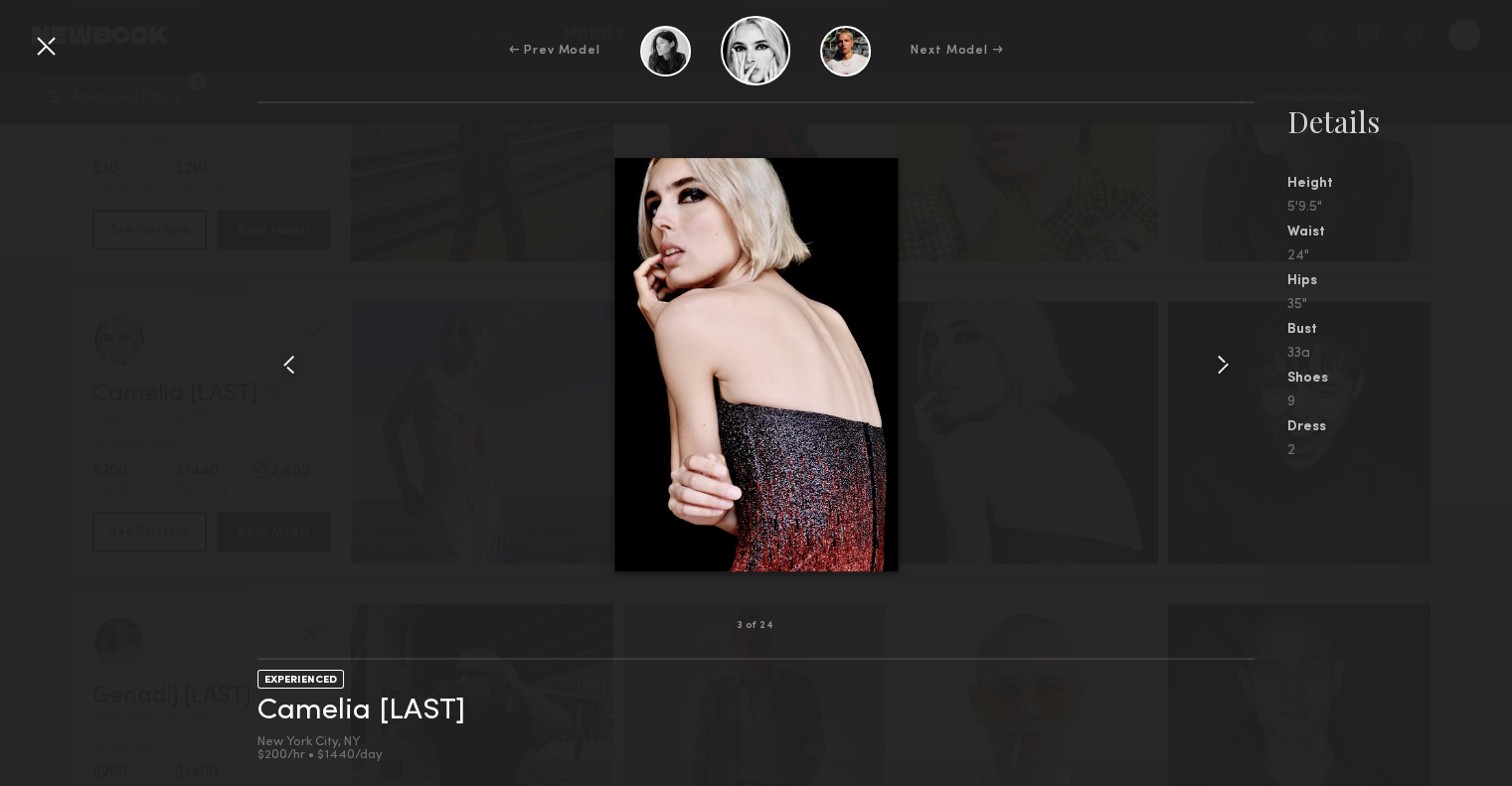 click at bounding box center [1223, 365] 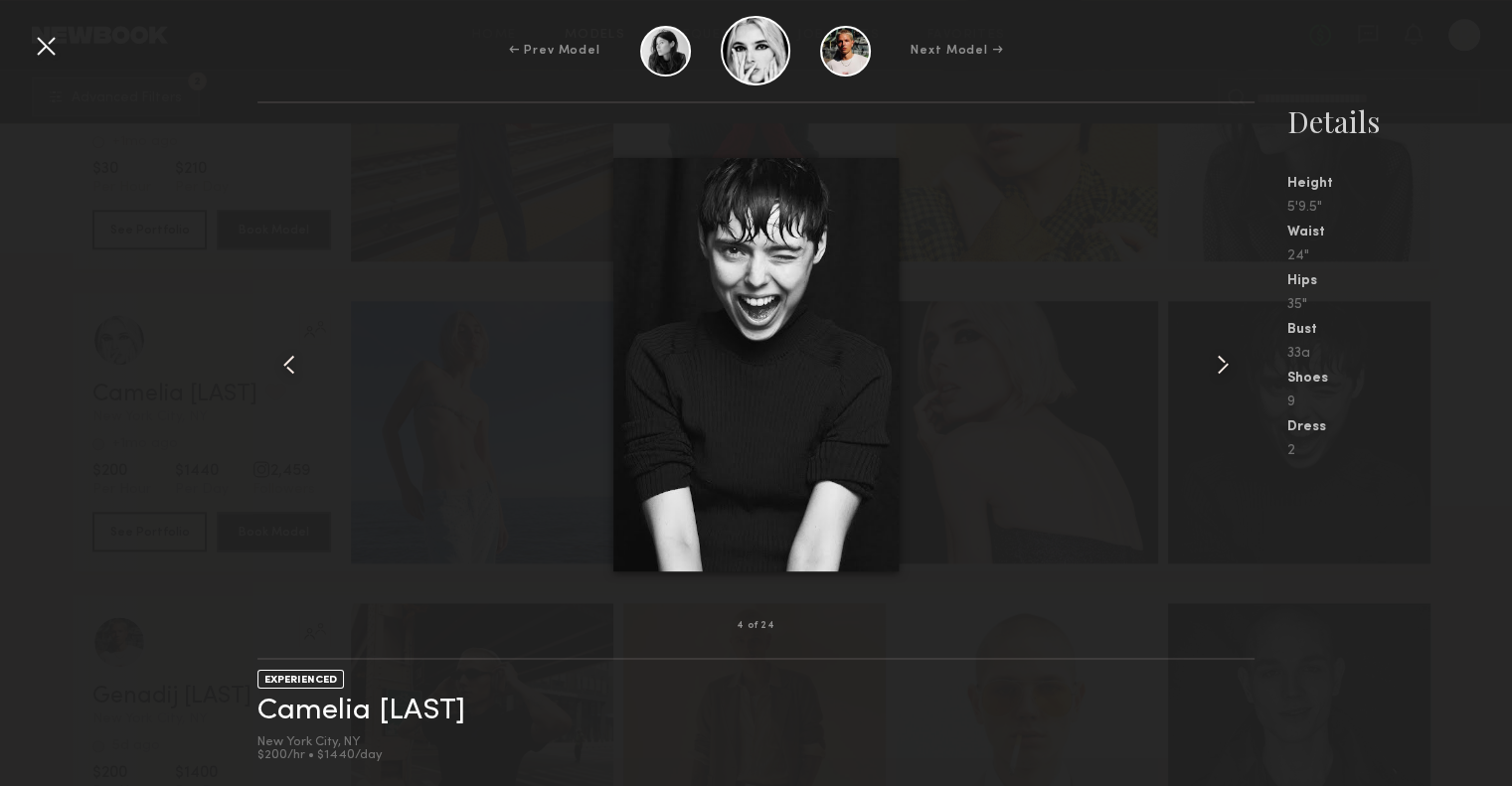 click at bounding box center [1223, 365] 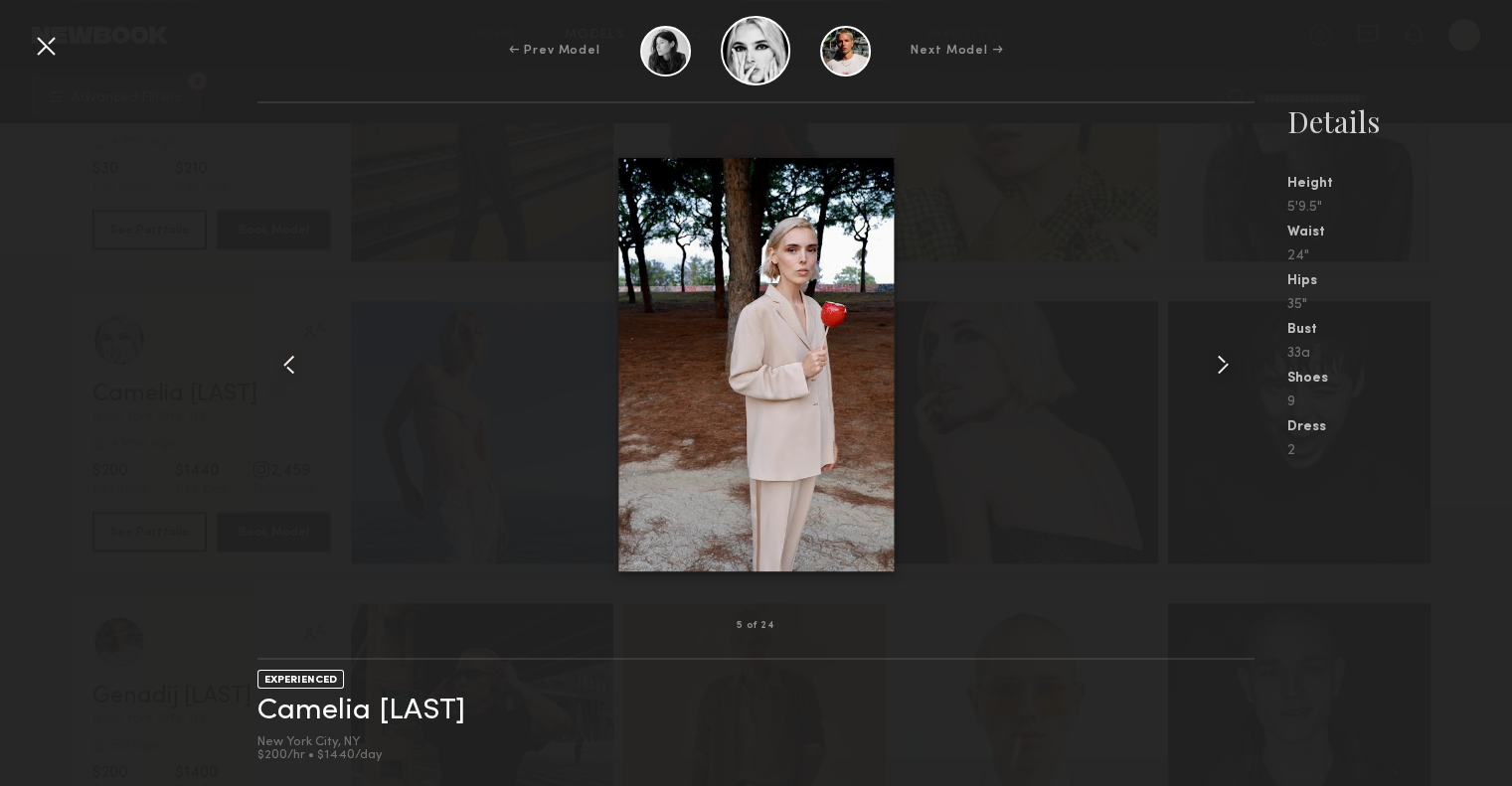 click at bounding box center [756, 365] 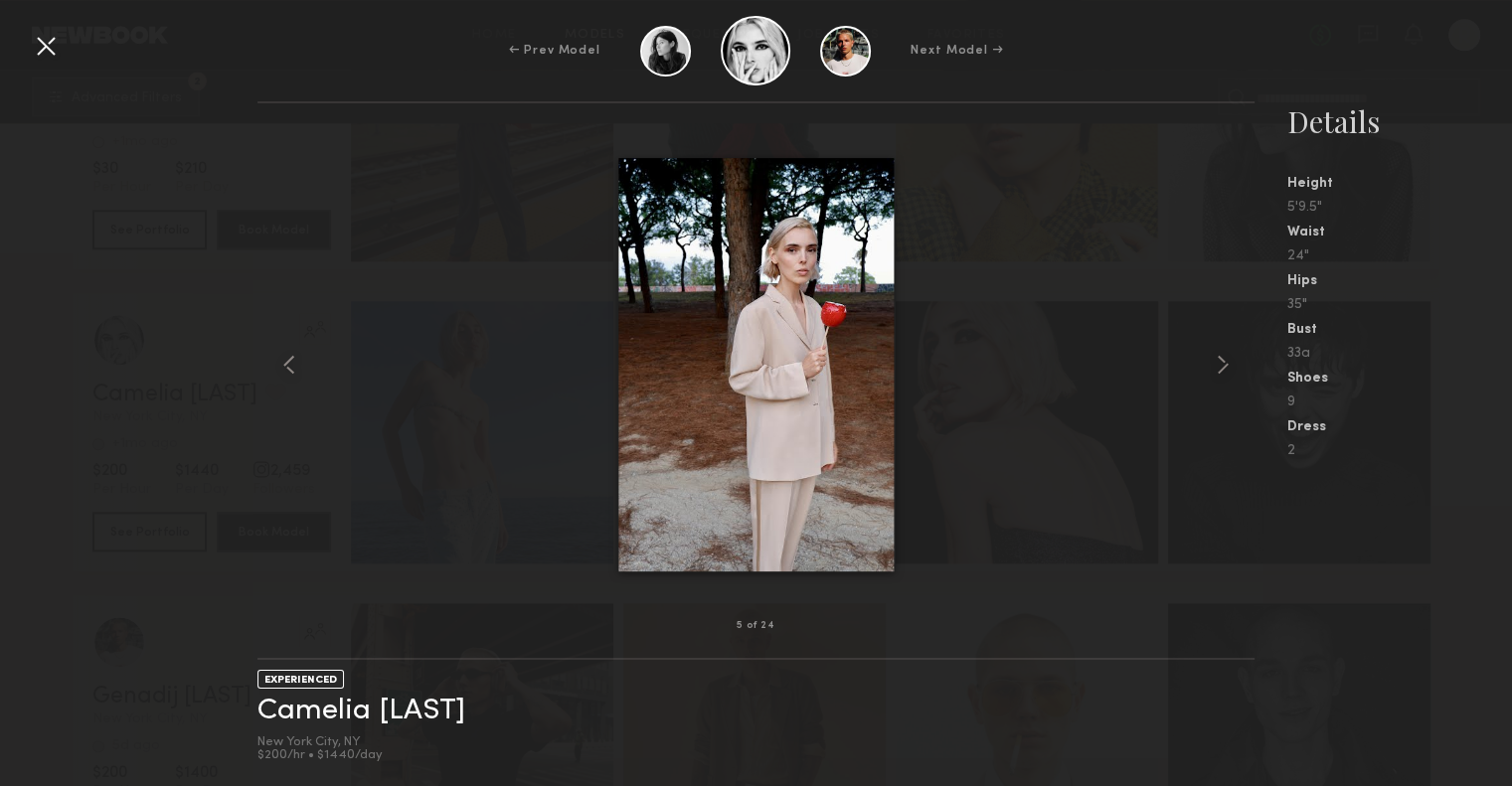 click at bounding box center [756, 365] 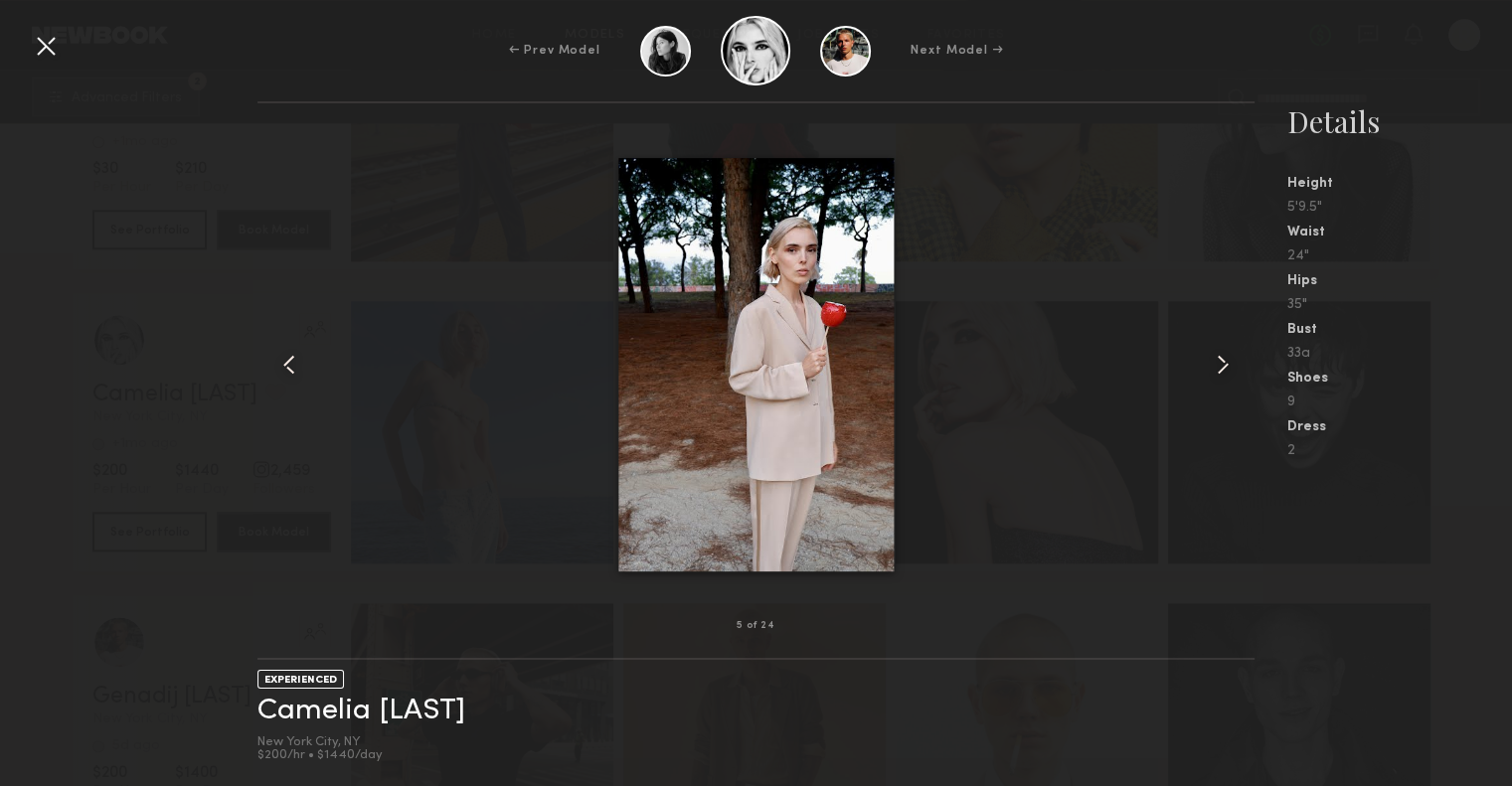 click on "5 of 24" at bounding box center [756, 381] 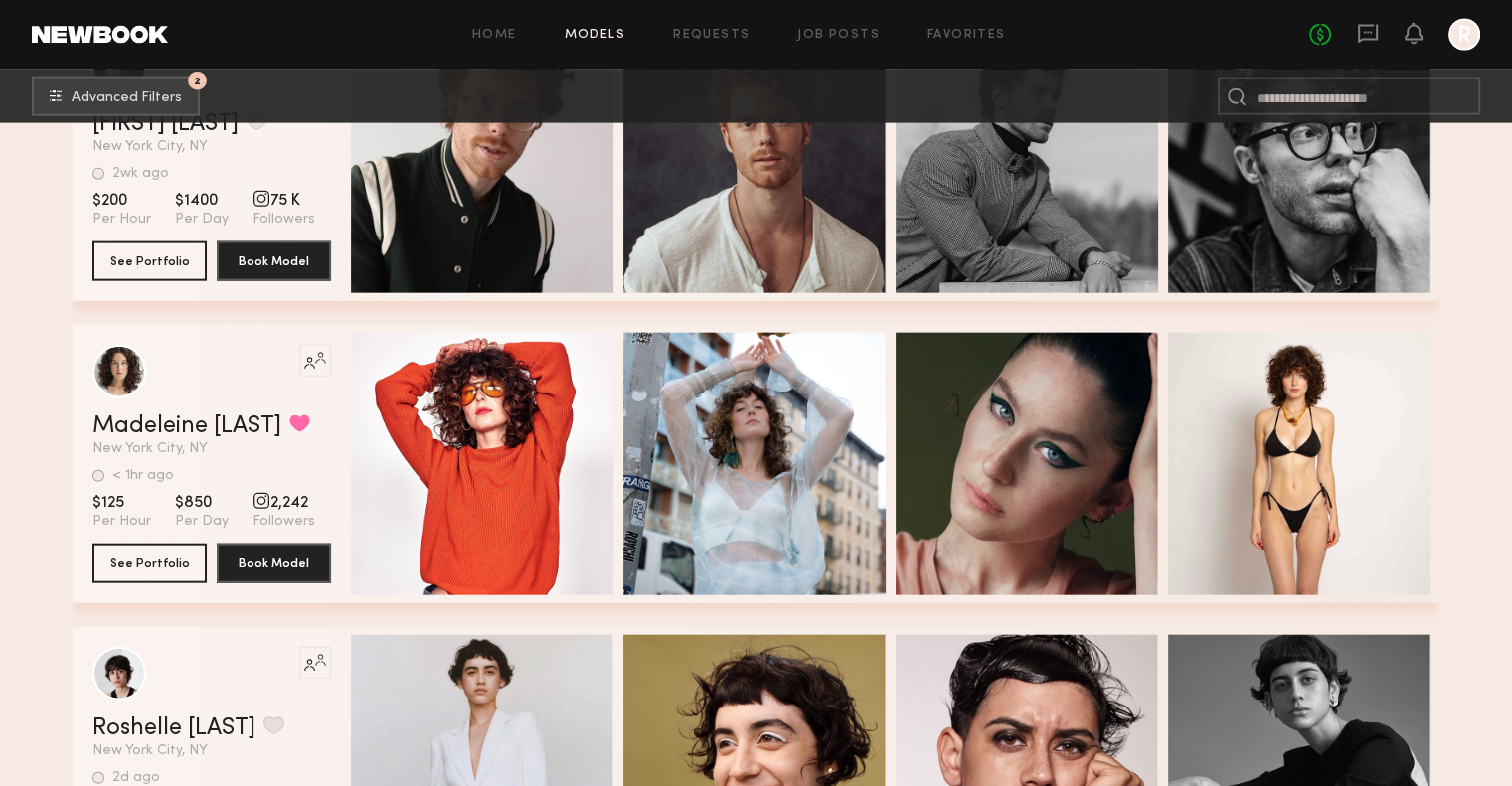 scroll, scrollTop: 12322, scrollLeft: 0, axis: vertical 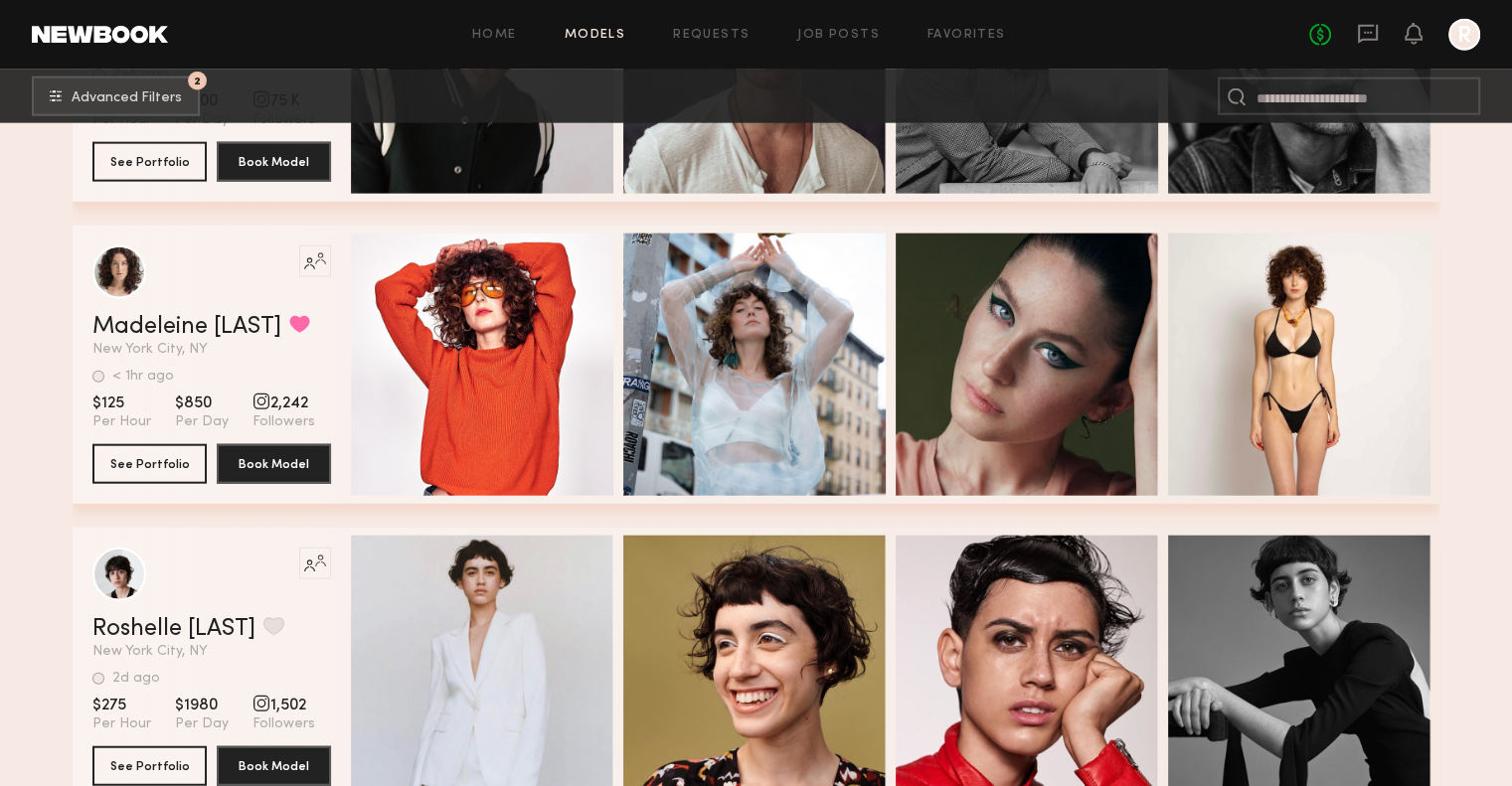 drag, startPoint x: 247, startPoint y: 333, endPoint x: 68, endPoint y: 324, distance: 179.22611 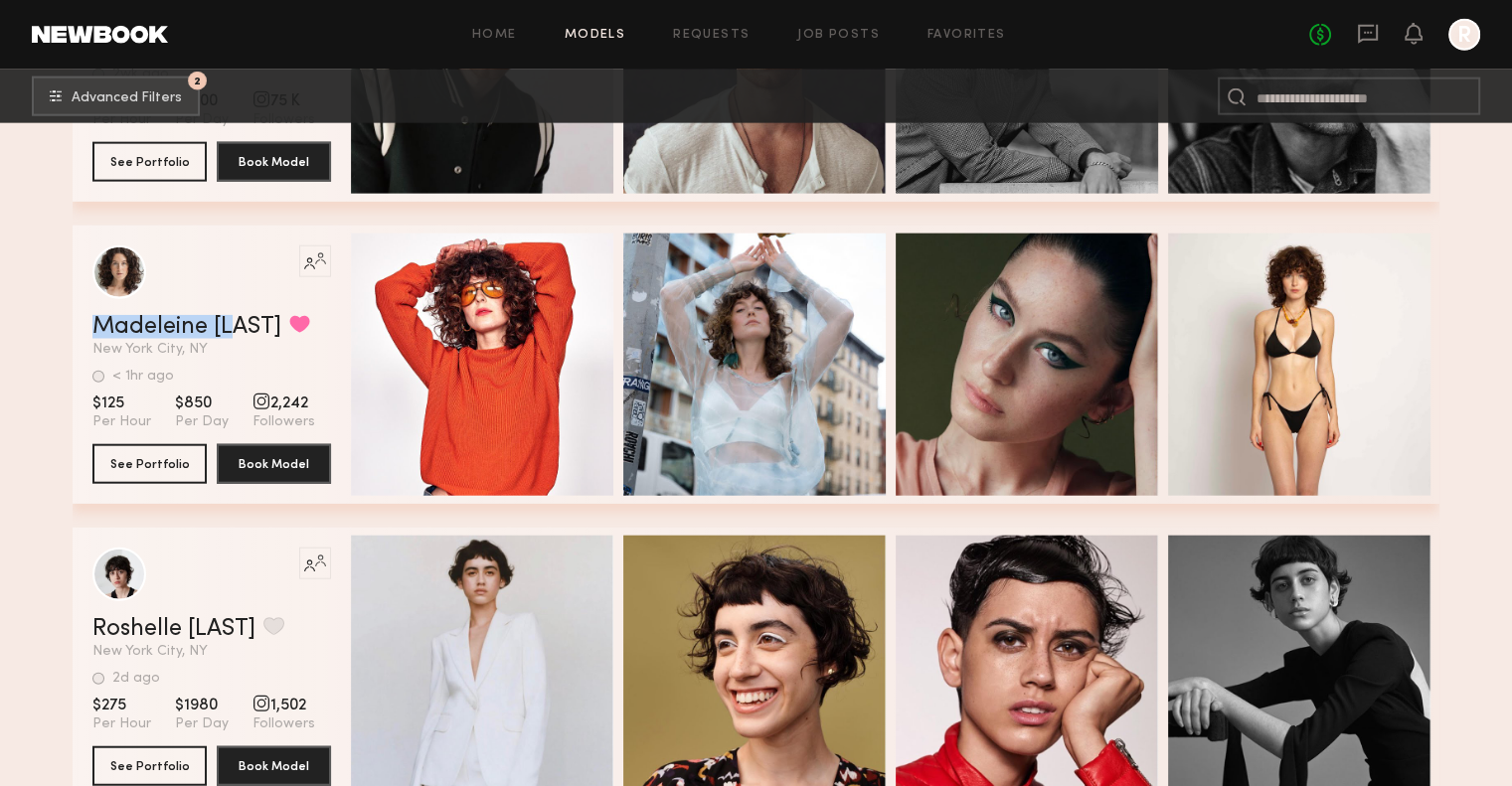 drag, startPoint x: 84, startPoint y: 329, endPoint x: 243, endPoint y: 344, distance: 159.70598 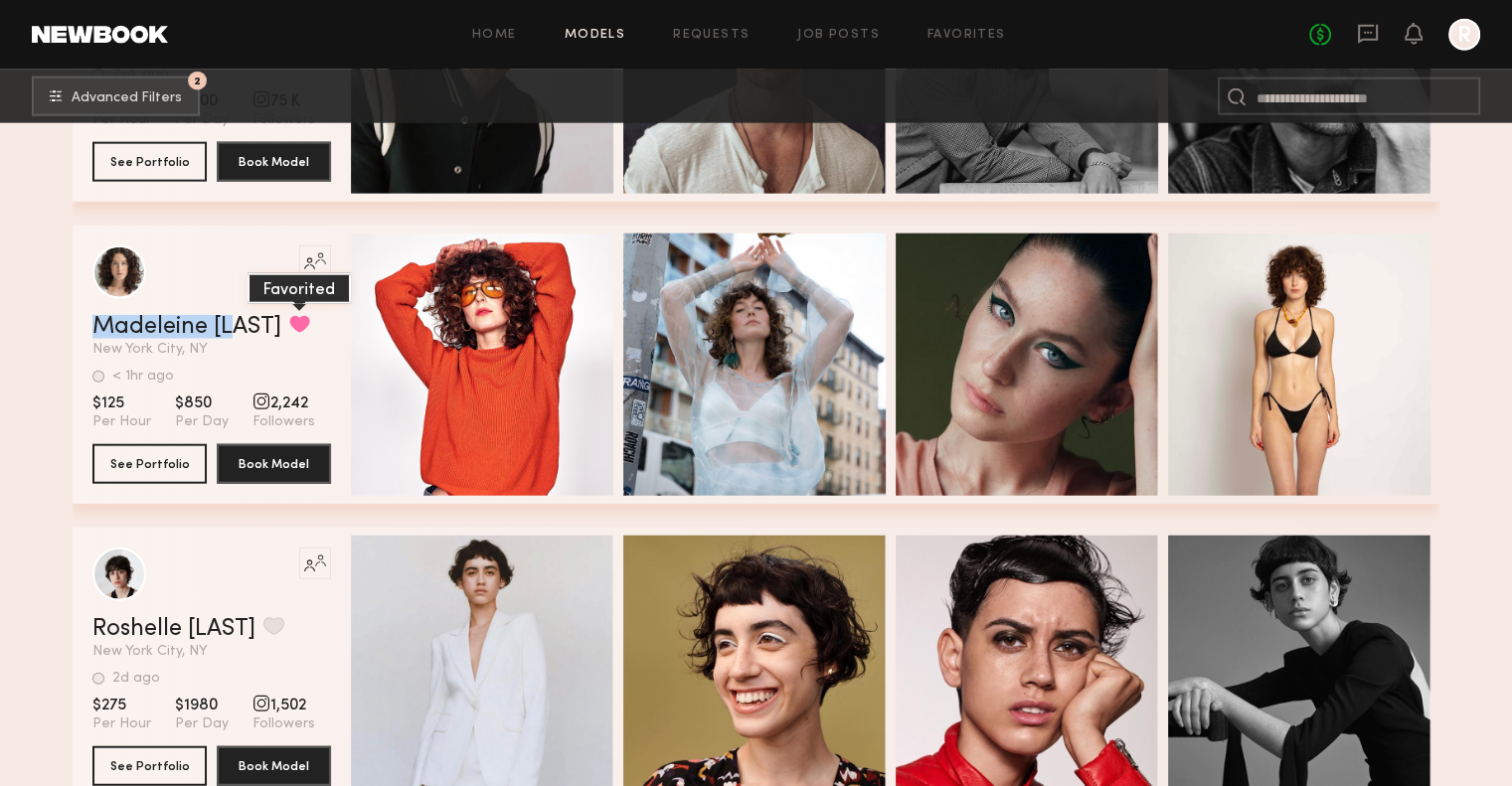 copy on "Madeleine [LAST]" 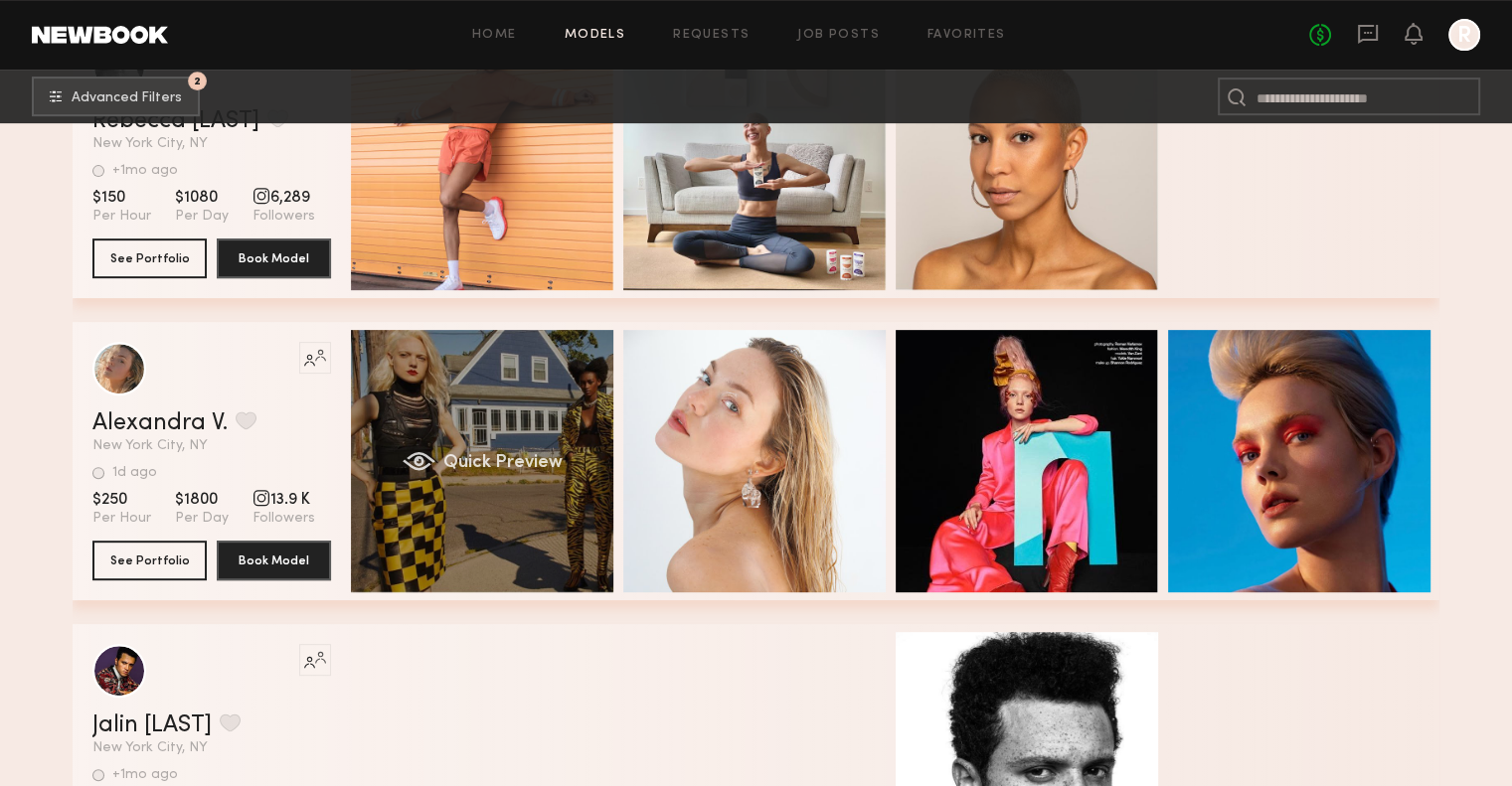 scroll, scrollTop: 15899, scrollLeft: 0, axis: vertical 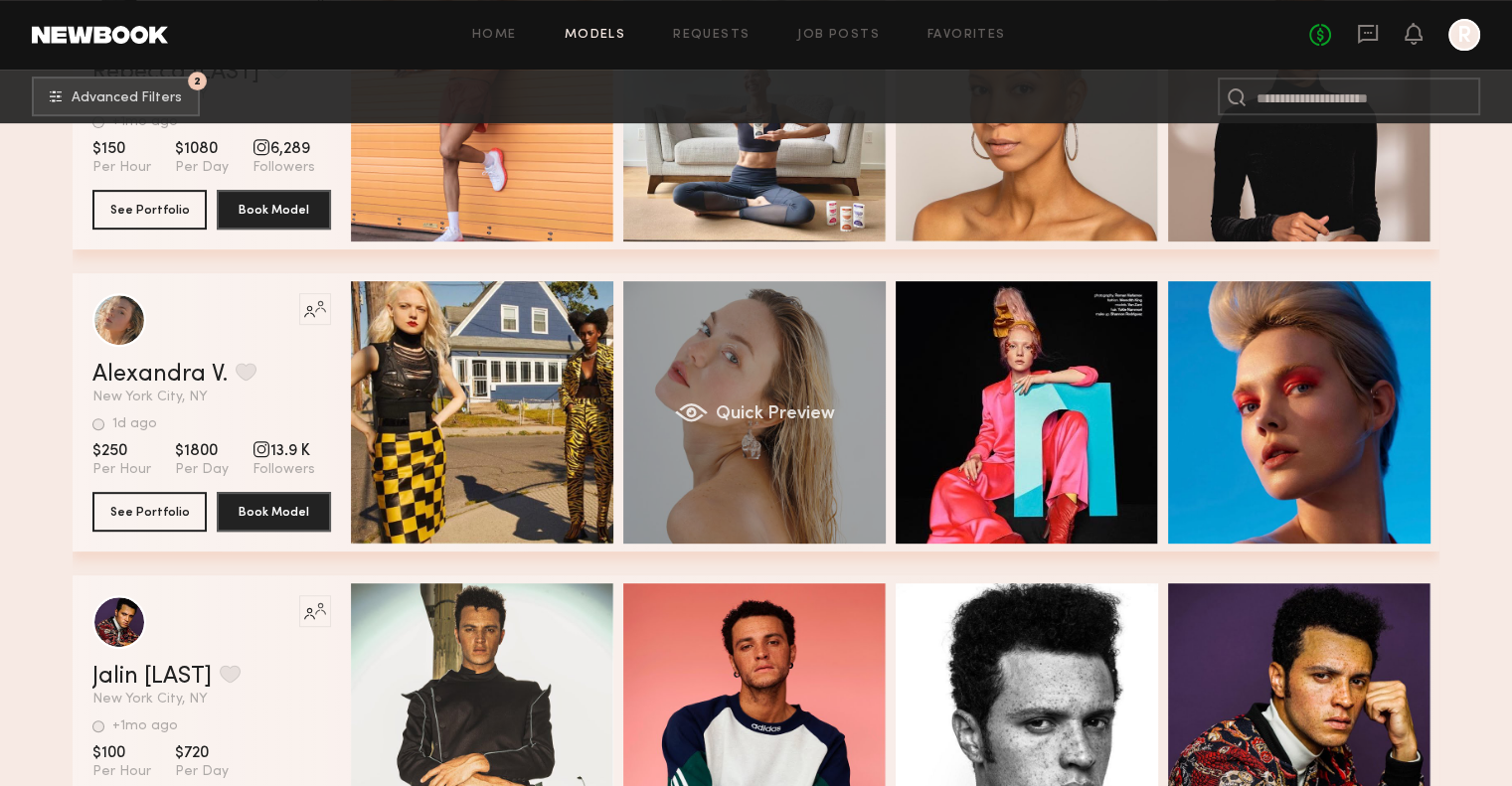 click on "Quick Preview" 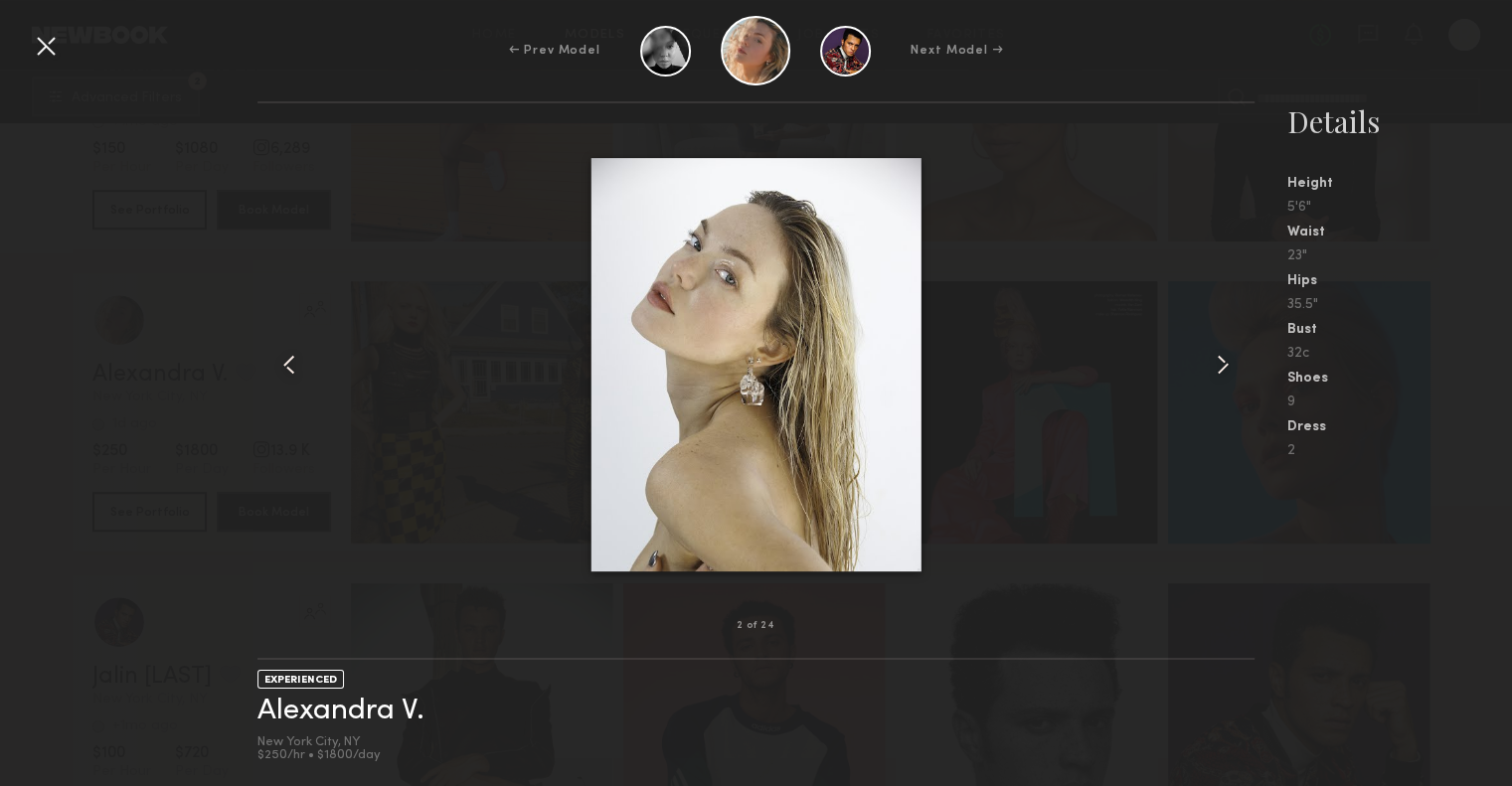 click at bounding box center [1223, 365] 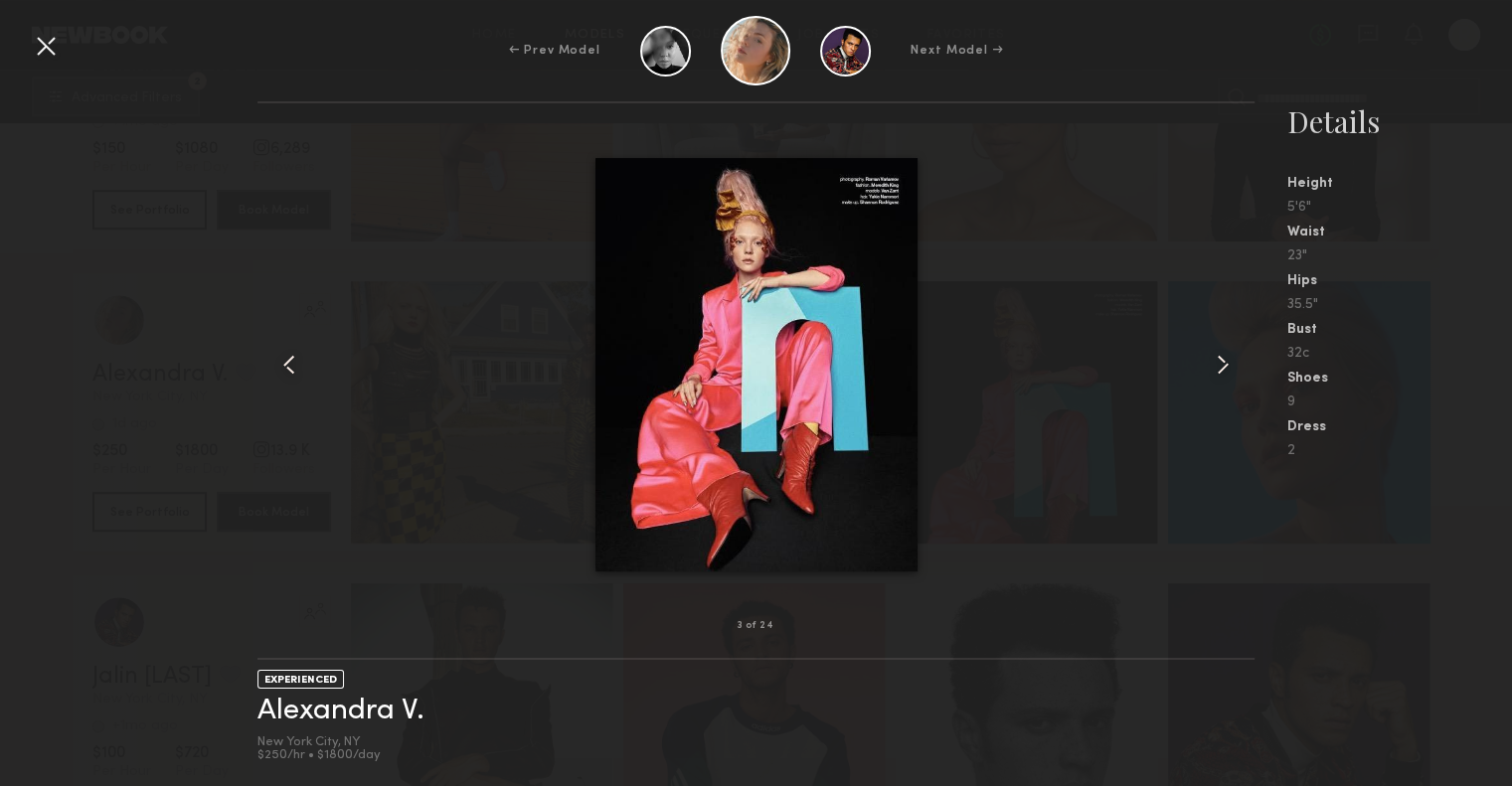 click at bounding box center (1223, 365) 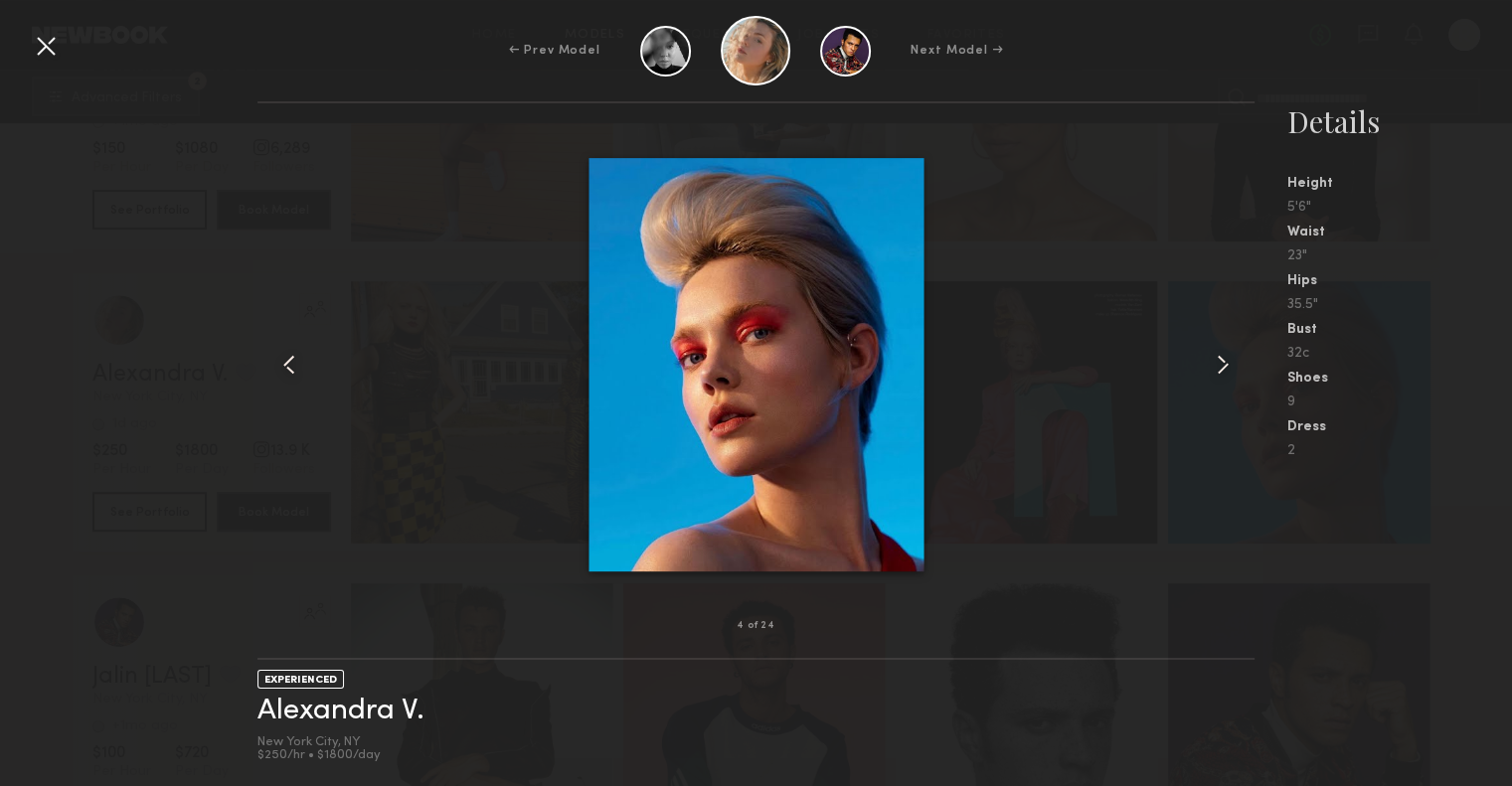 click at bounding box center (1223, 365) 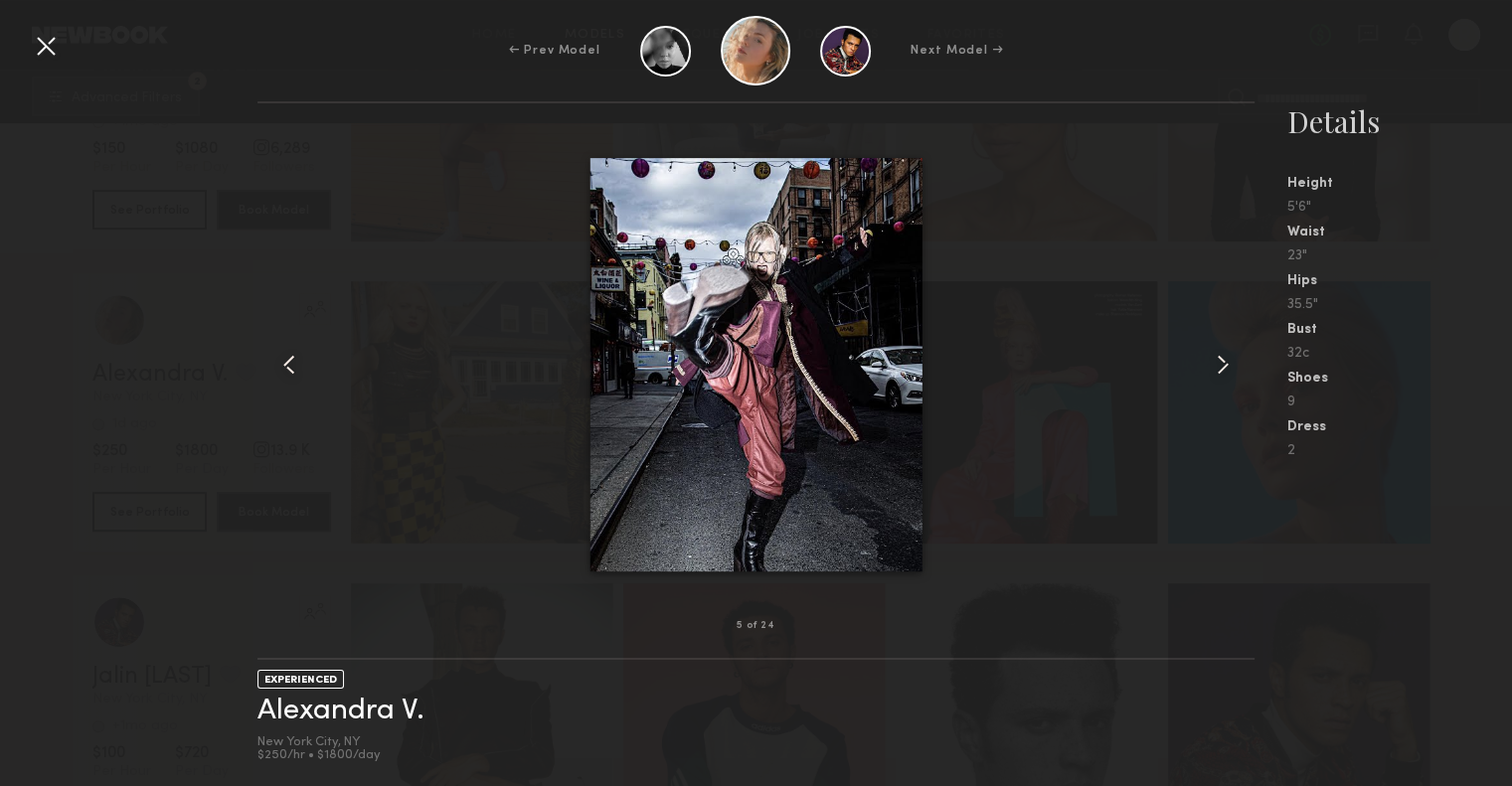 click at bounding box center [1223, 365] 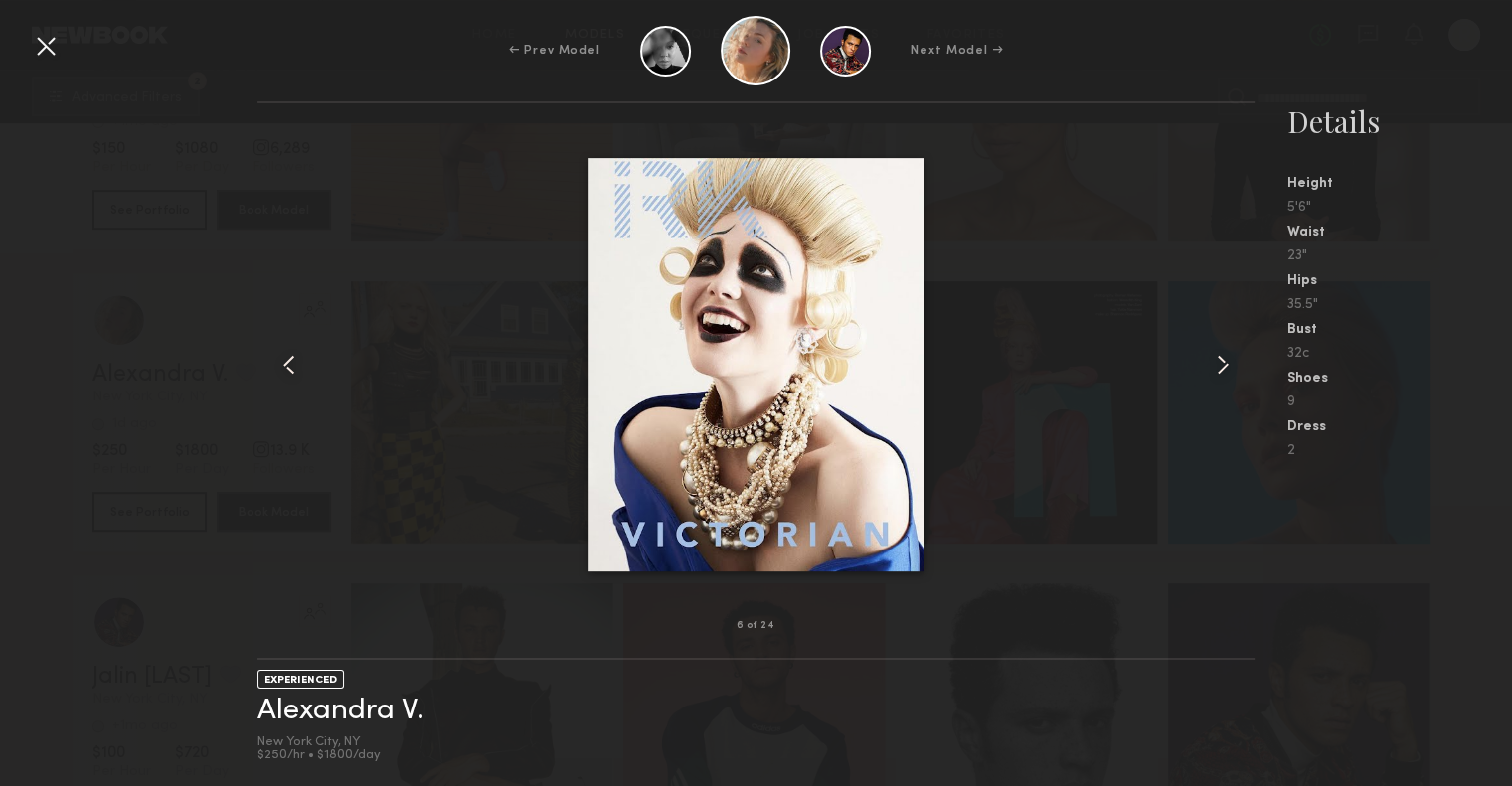 click at bounding box center [1223, 365] 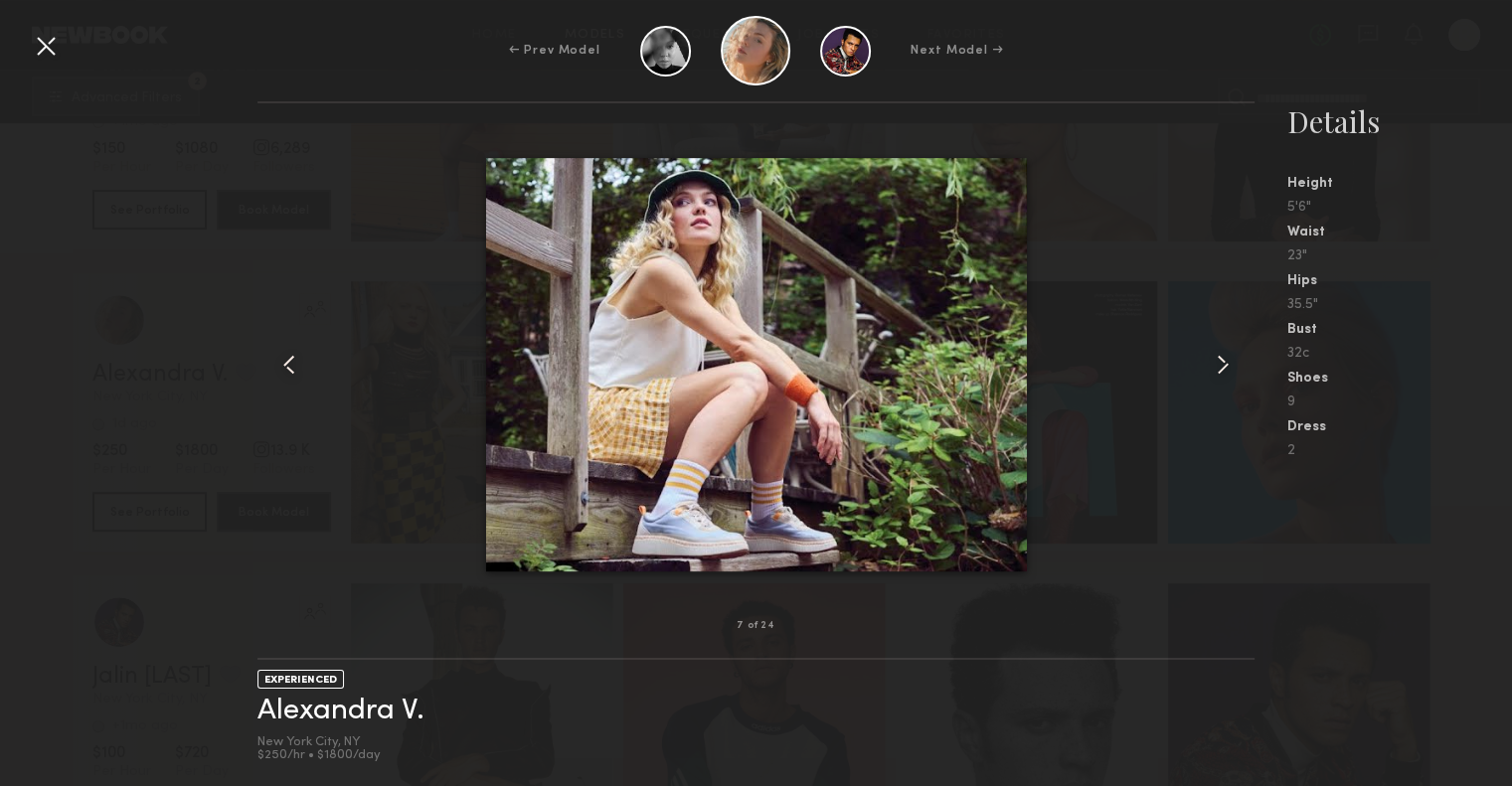 click at bounding box center [1223, 365] 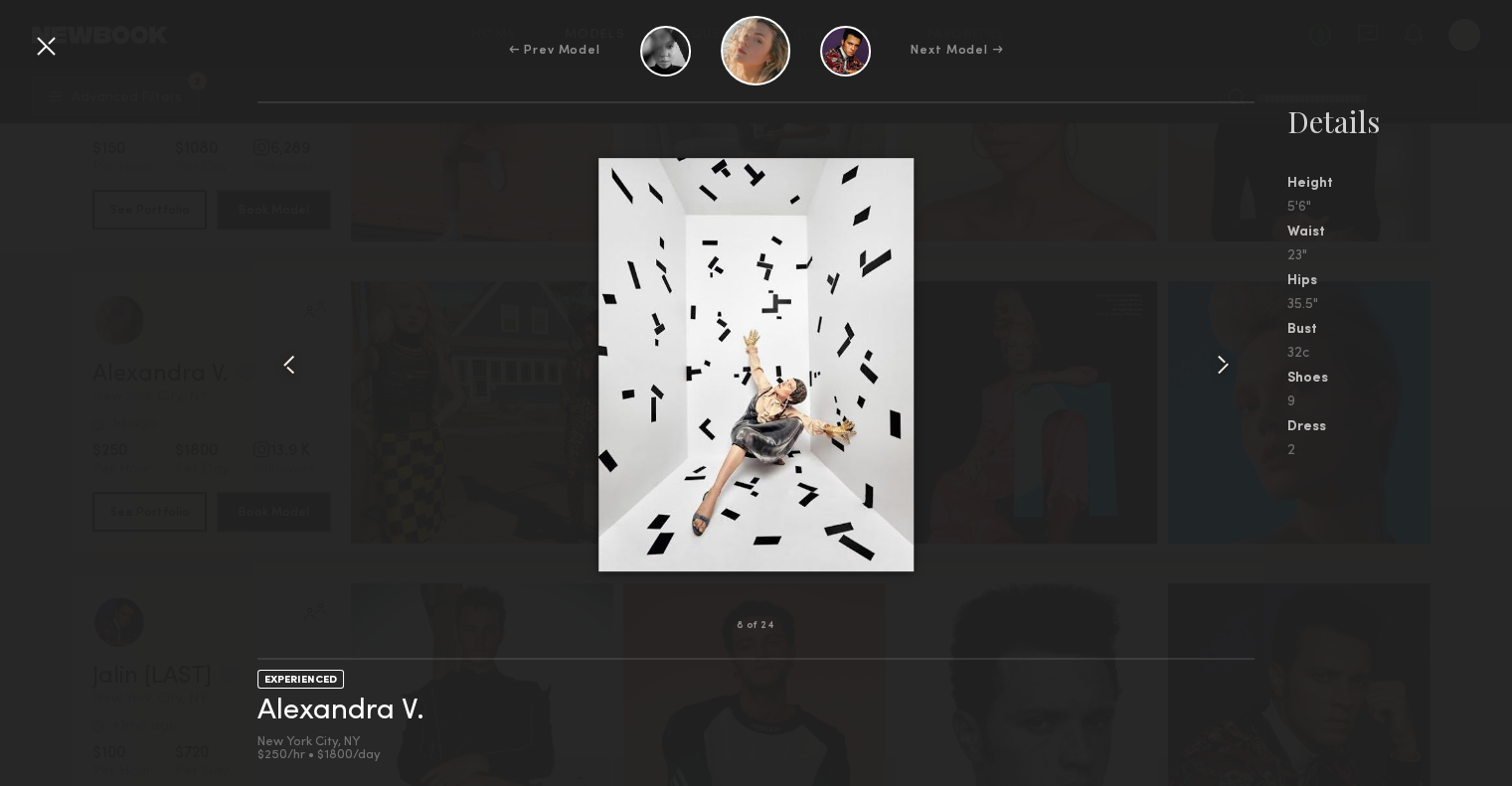 click at bounding box center [1223, 365] 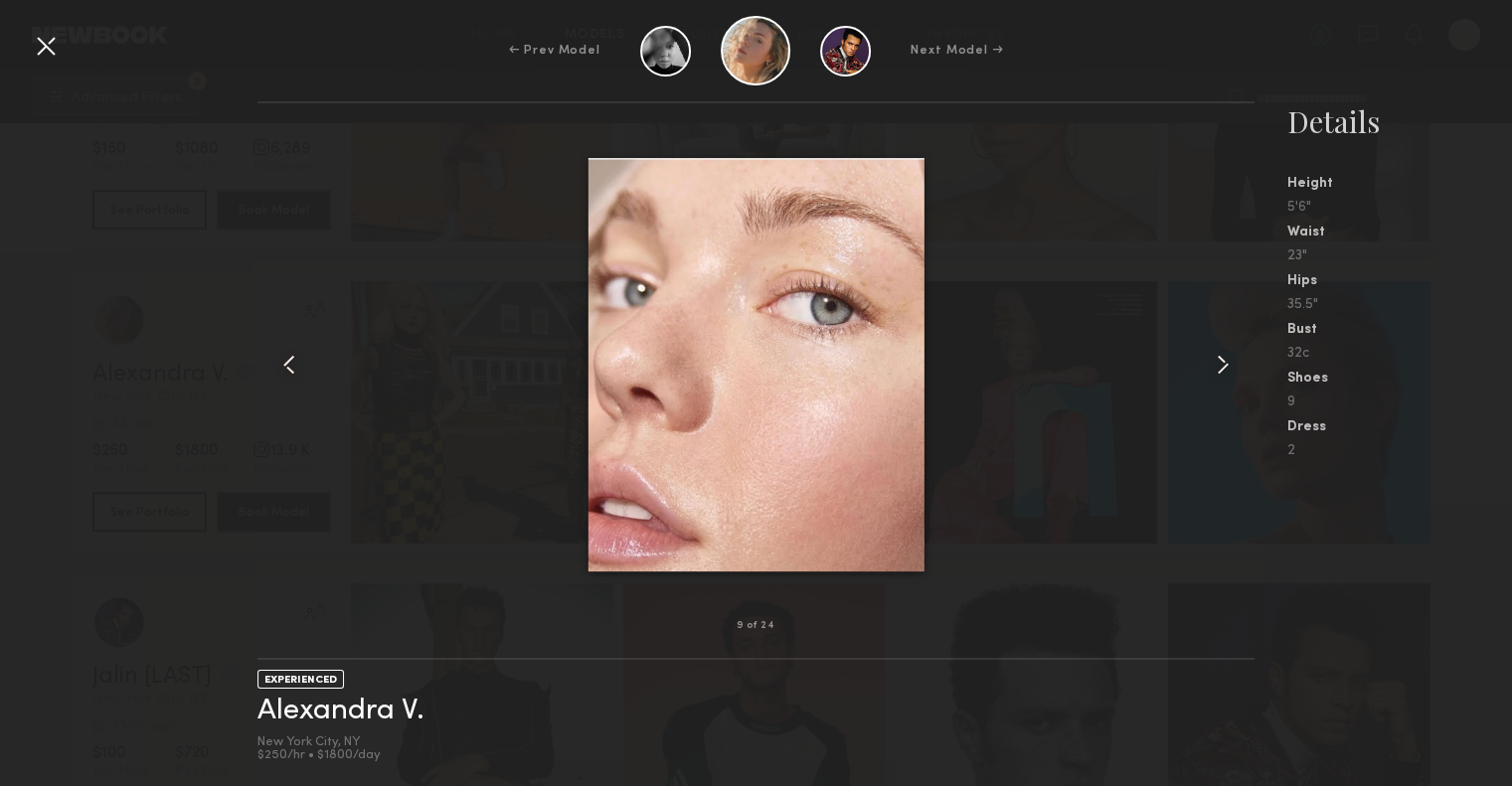 click at bounding box center (1223, 365) 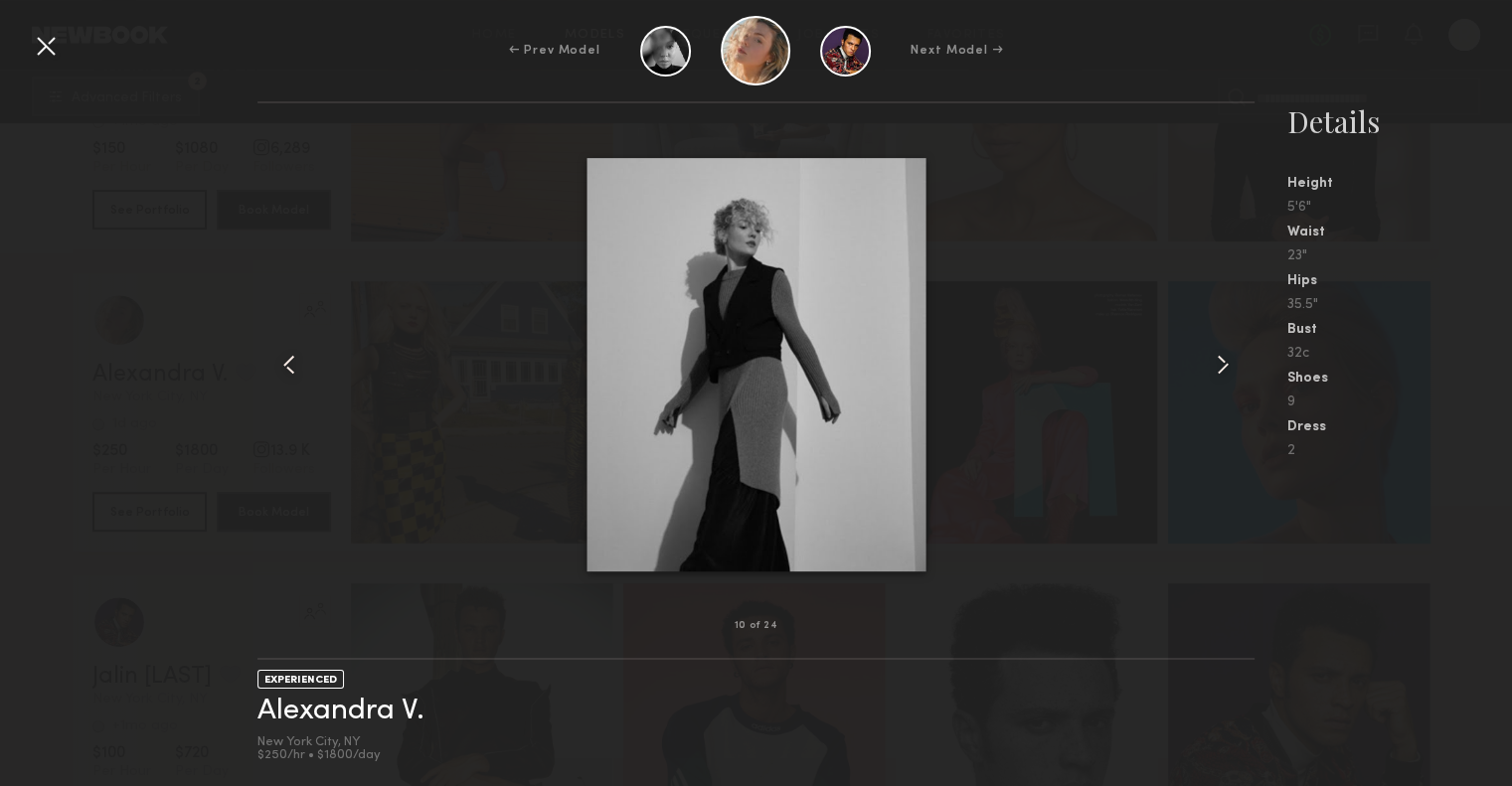 click at bounding box center [1223, 365] 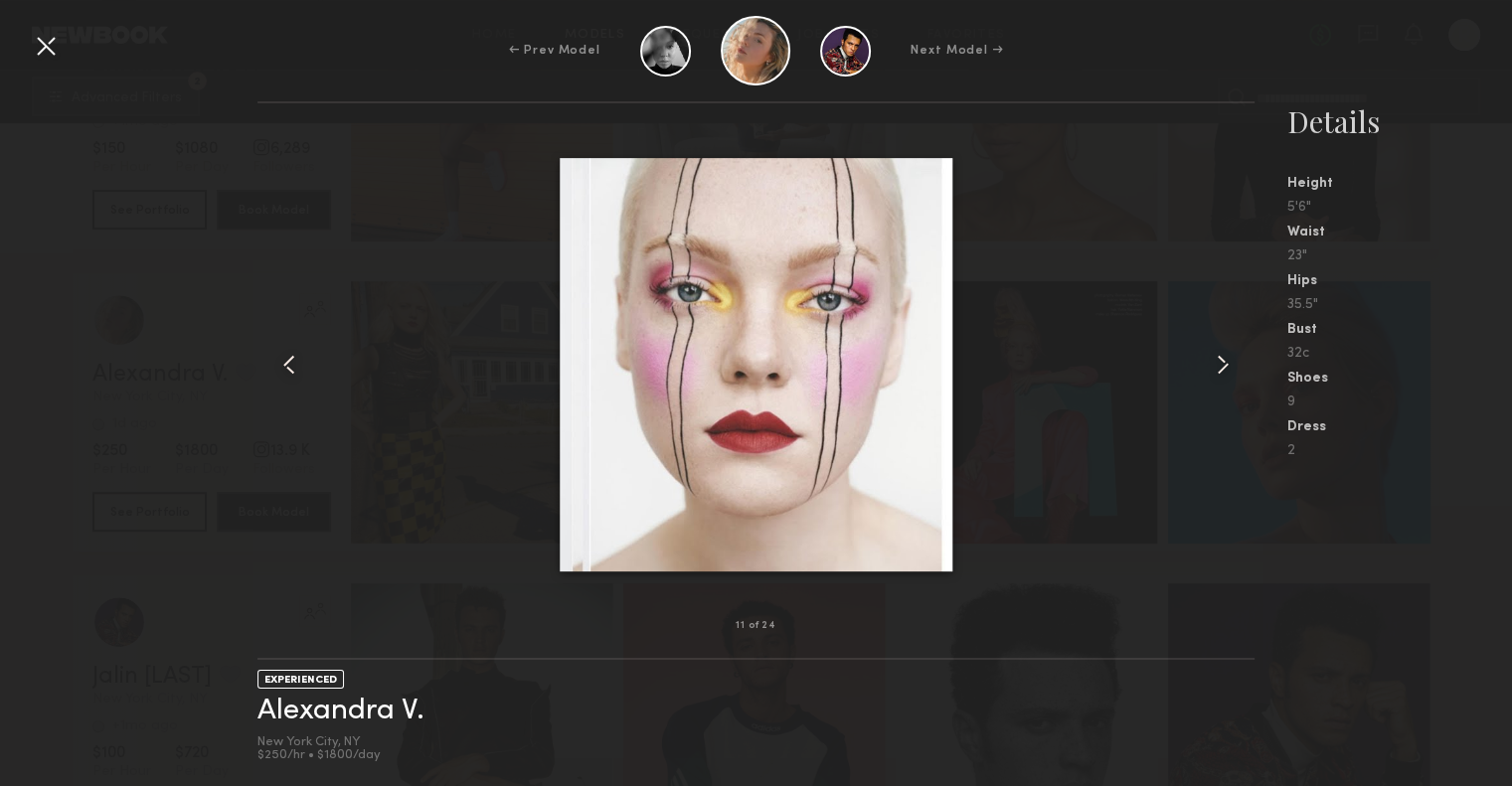 click at bounding box center (1223, 365) 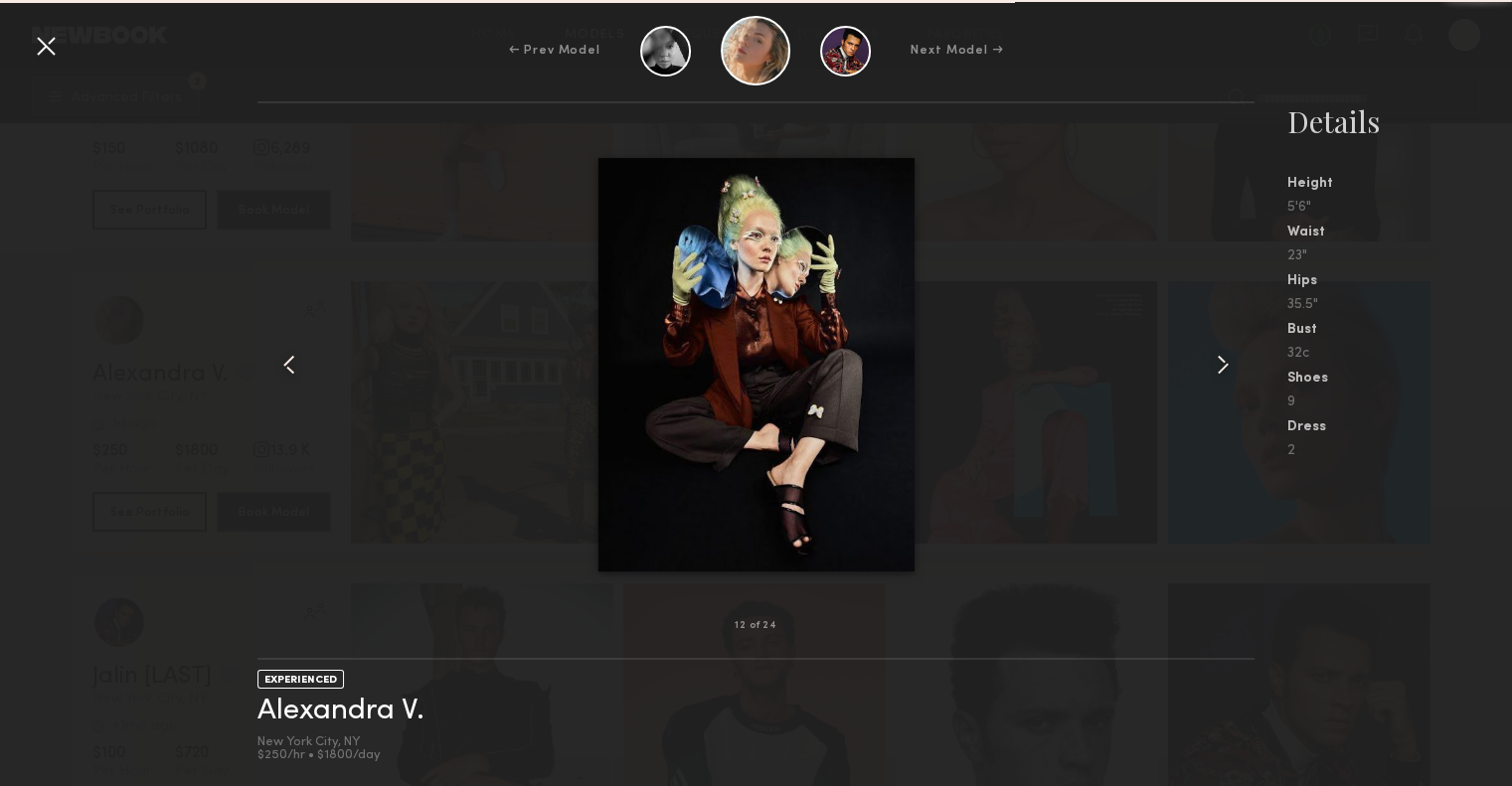 click at bounding box center [1223, 365] 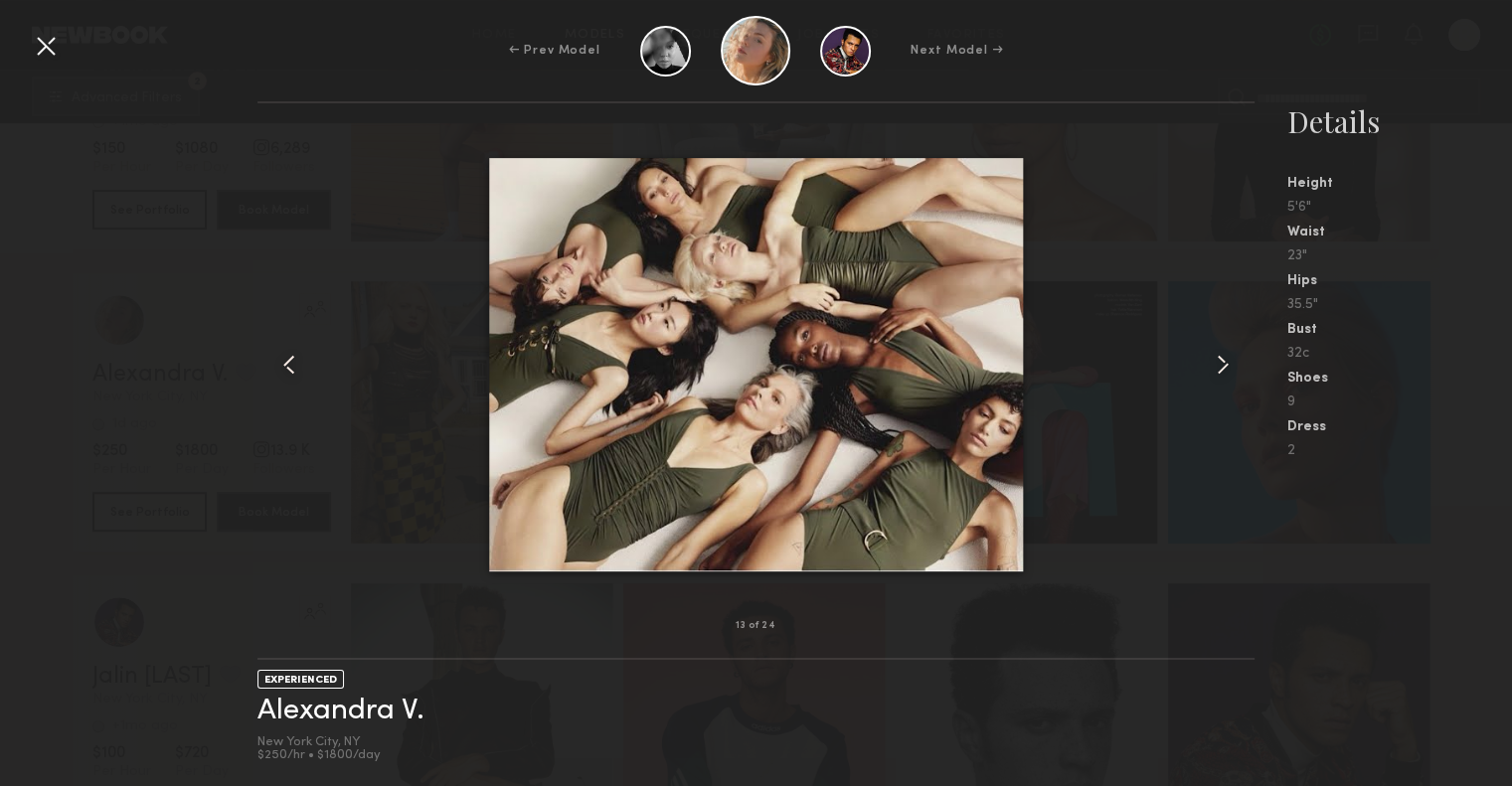 click at bounding box center (1223, 365) 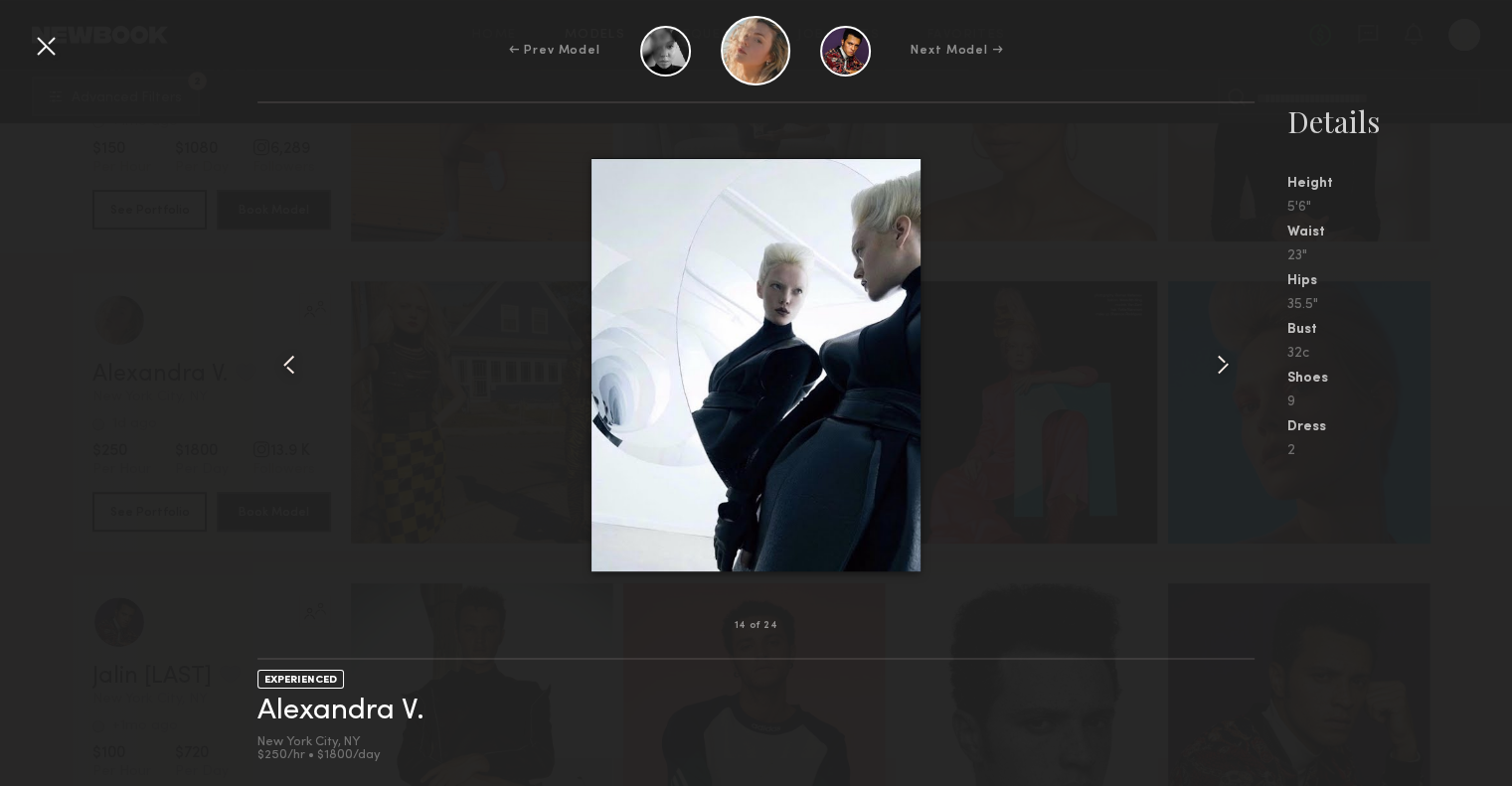 click at bounding box center (756, 365) 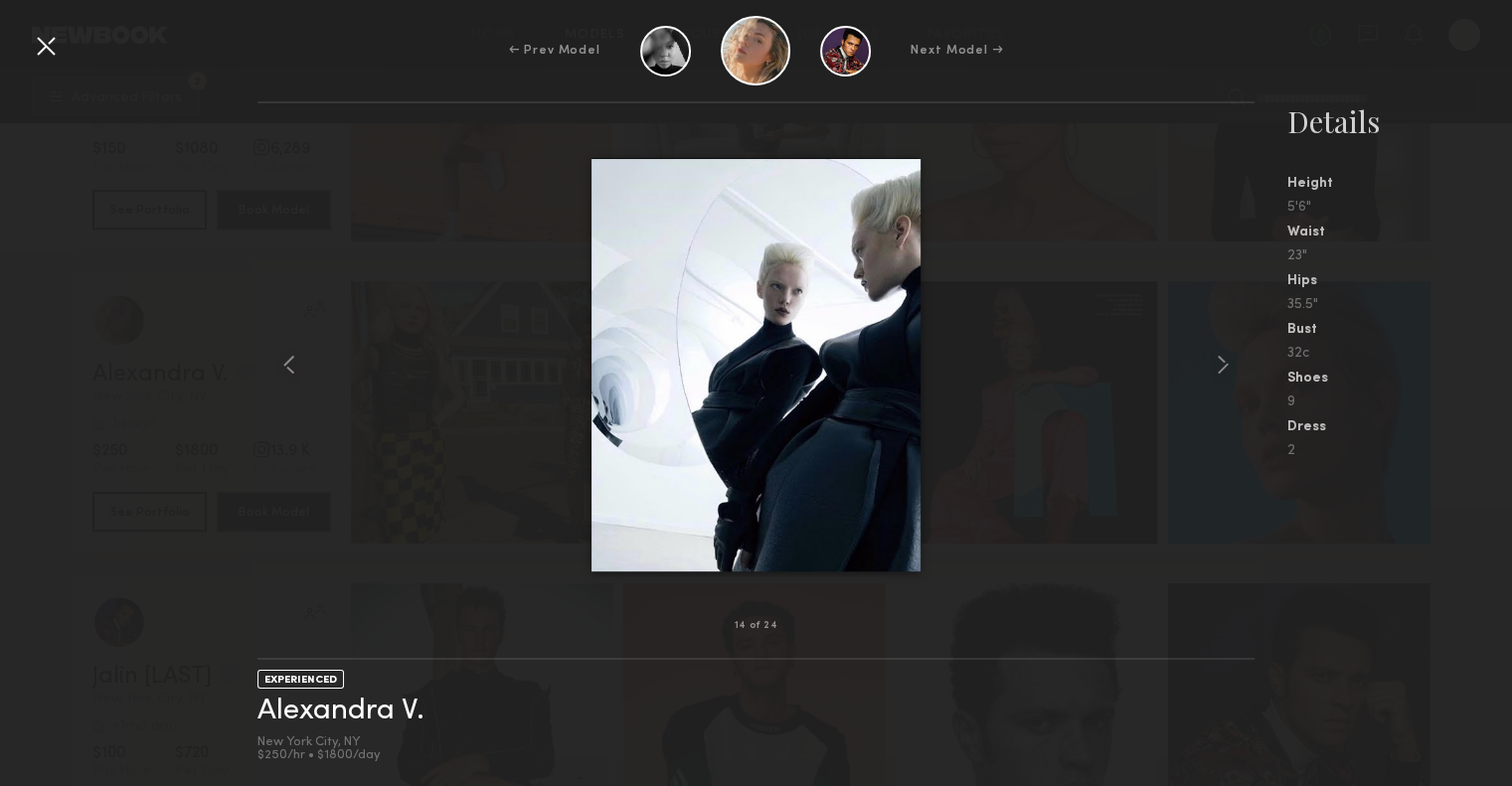 click at bounding box center (756, 365) 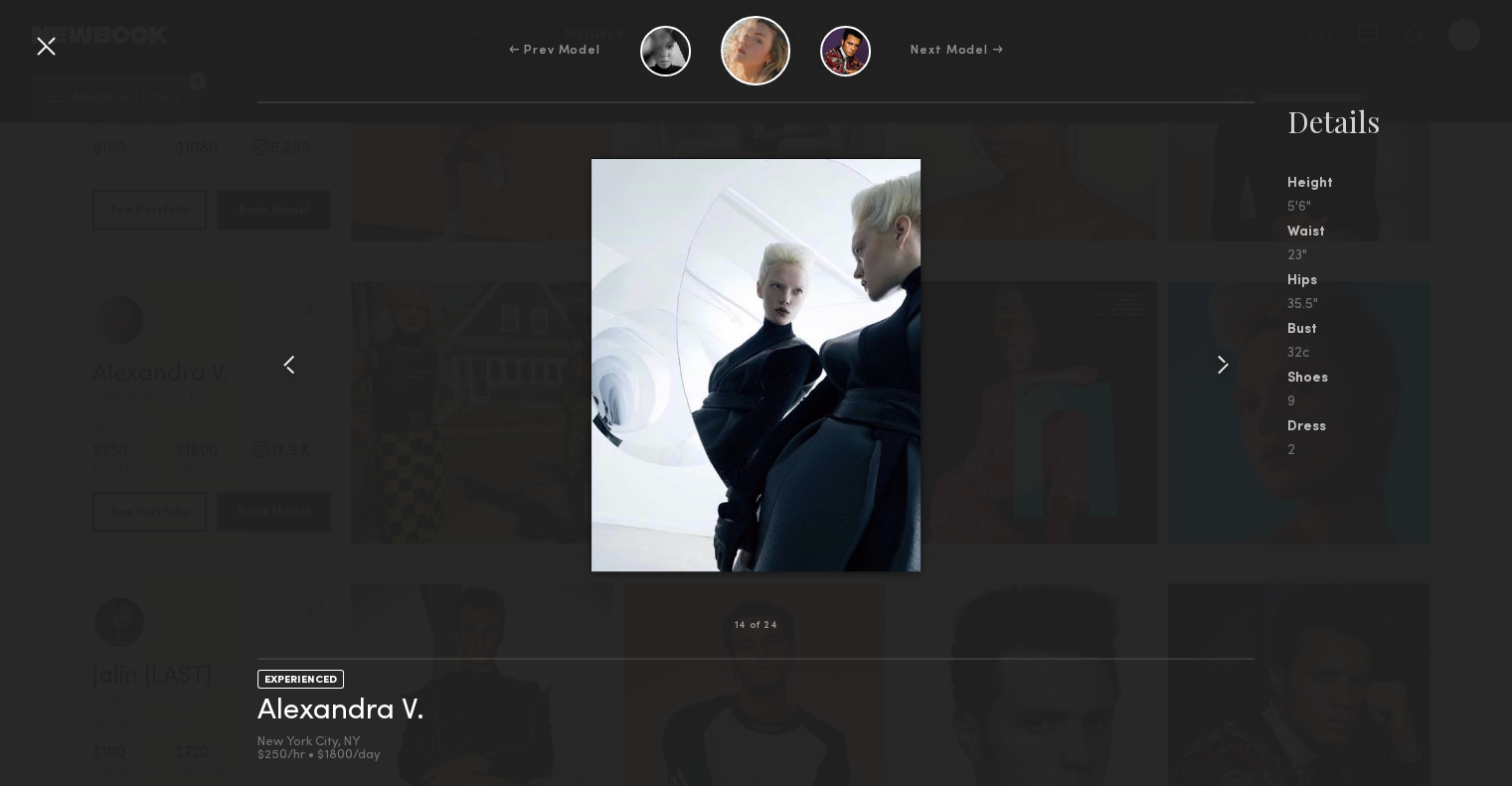 click at bounding box center (1223, 365) 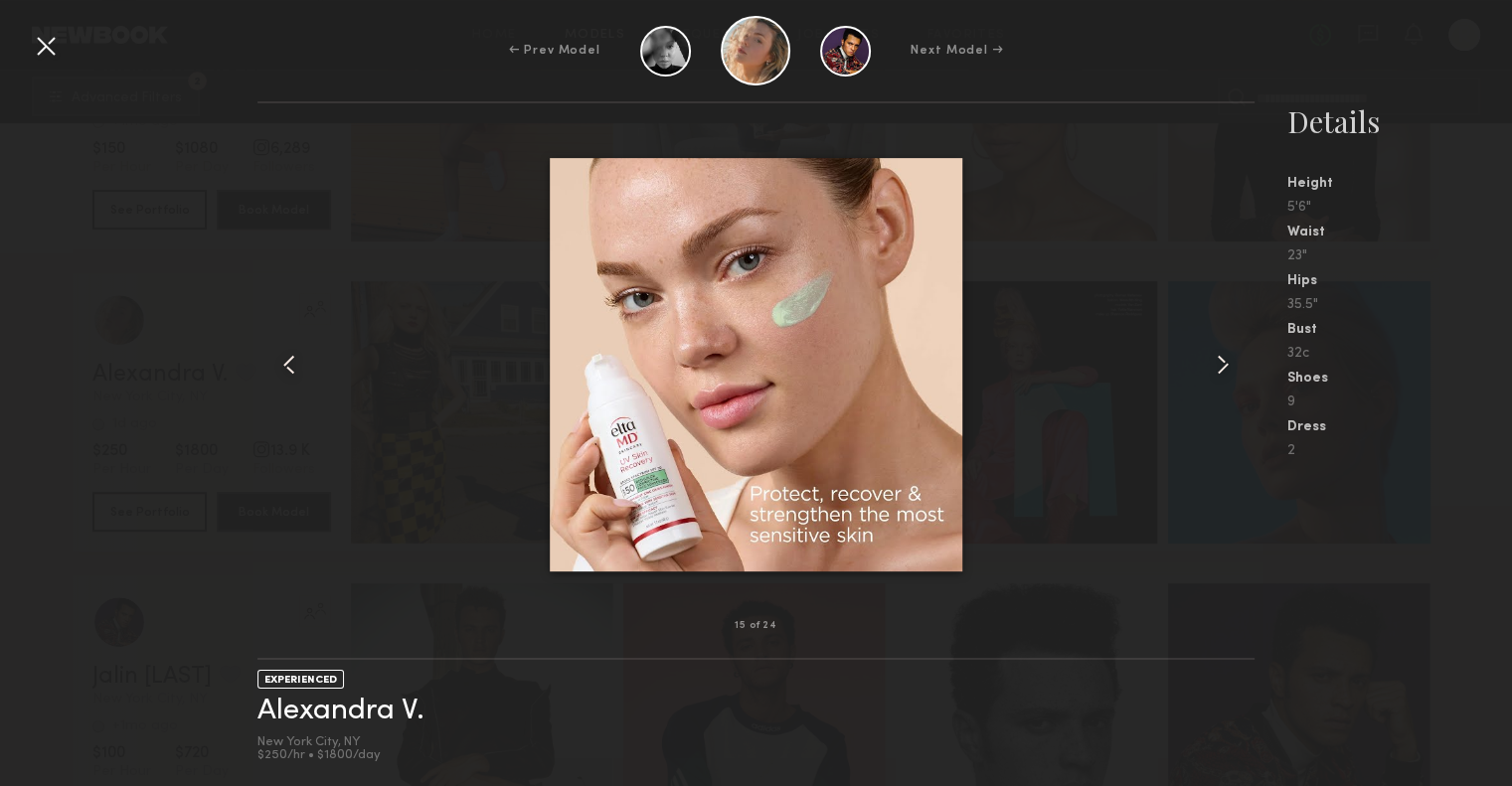 click at bounding box center [1223, 365] 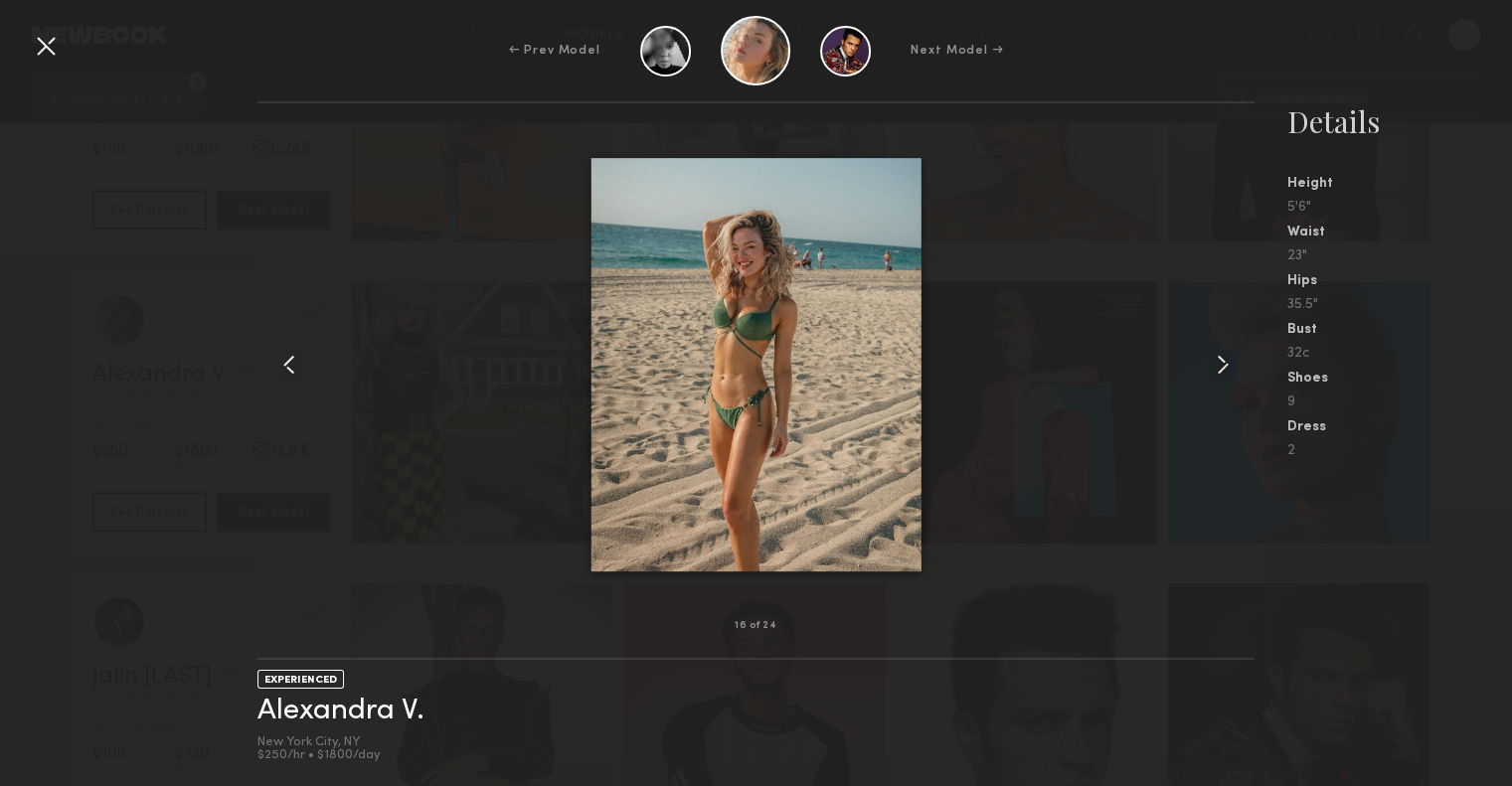 click at bounding box center [1223, 365] 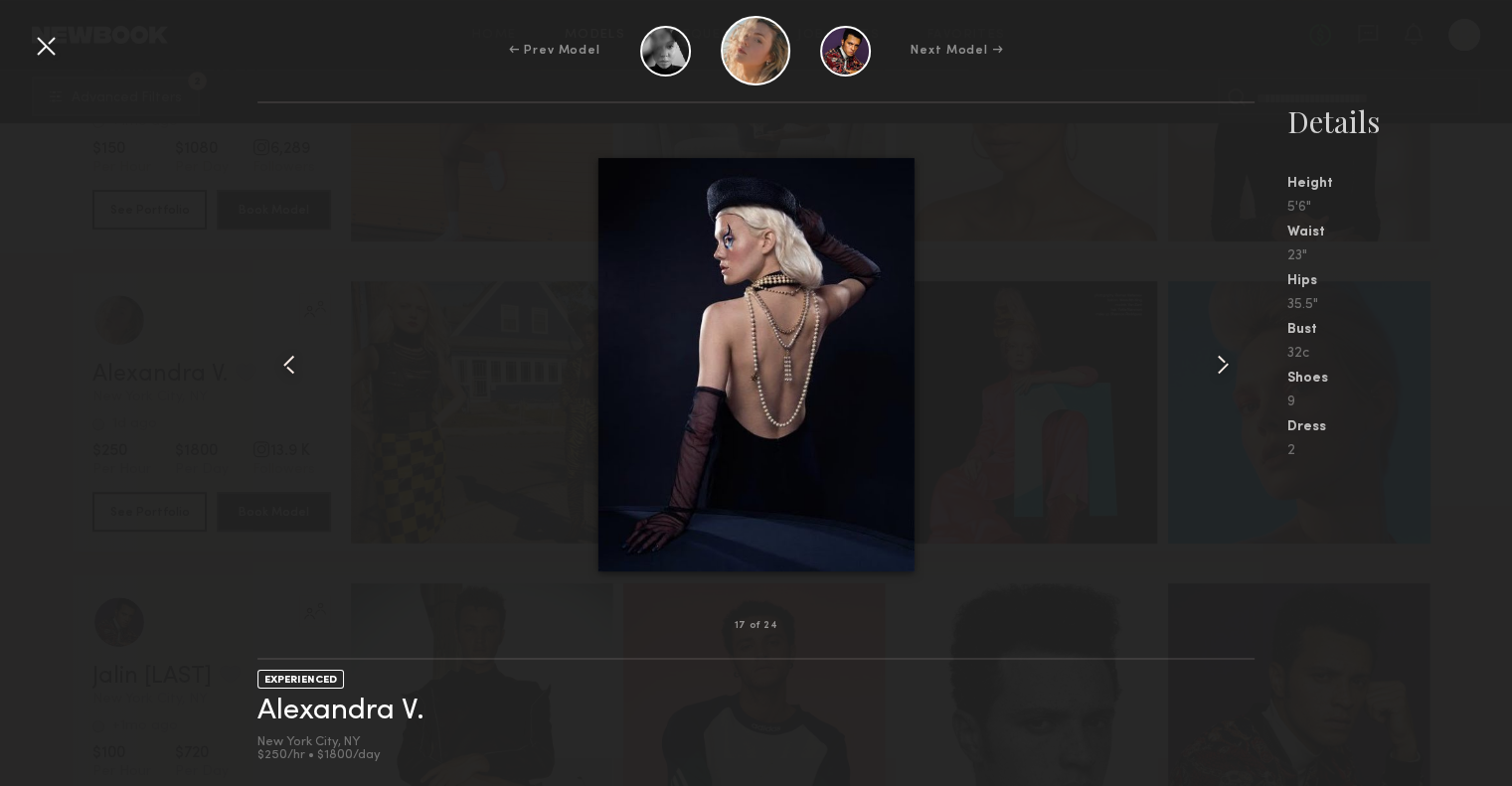click at bounding box center (1223, 365) 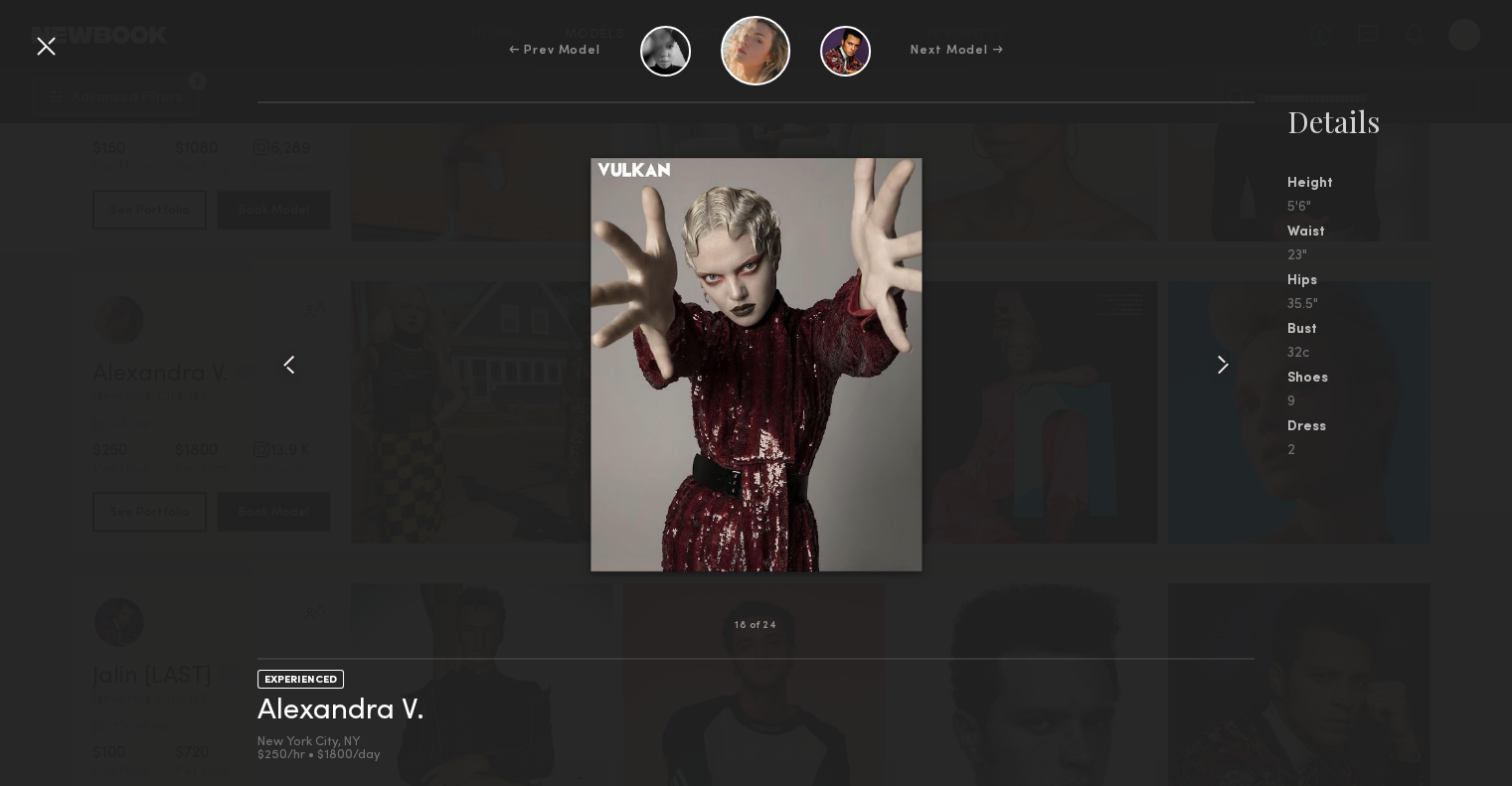 click at bounding box center [1223, 365] 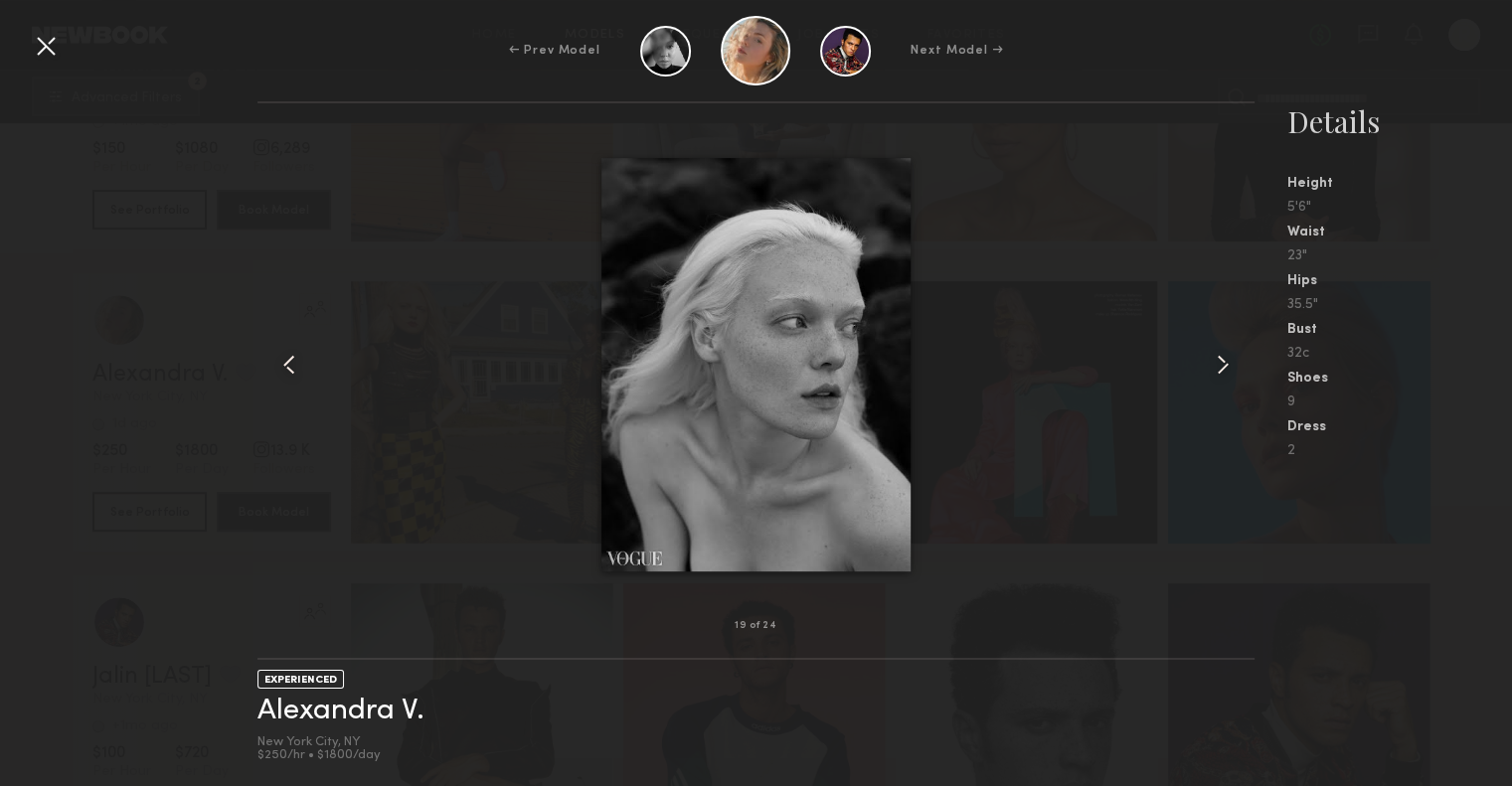 click at bounding box center [756, 365] 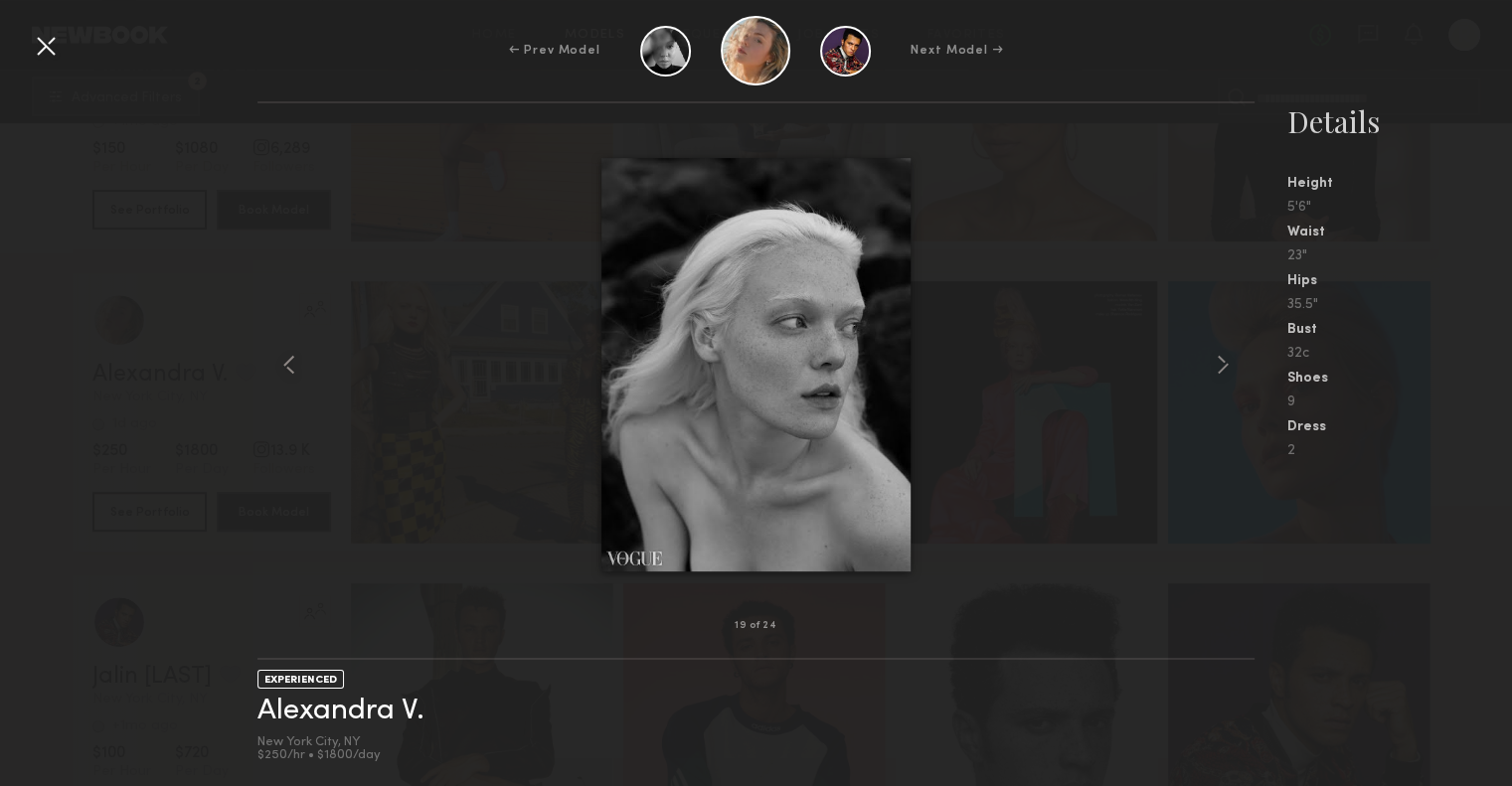click at bounding box center (46, 46) 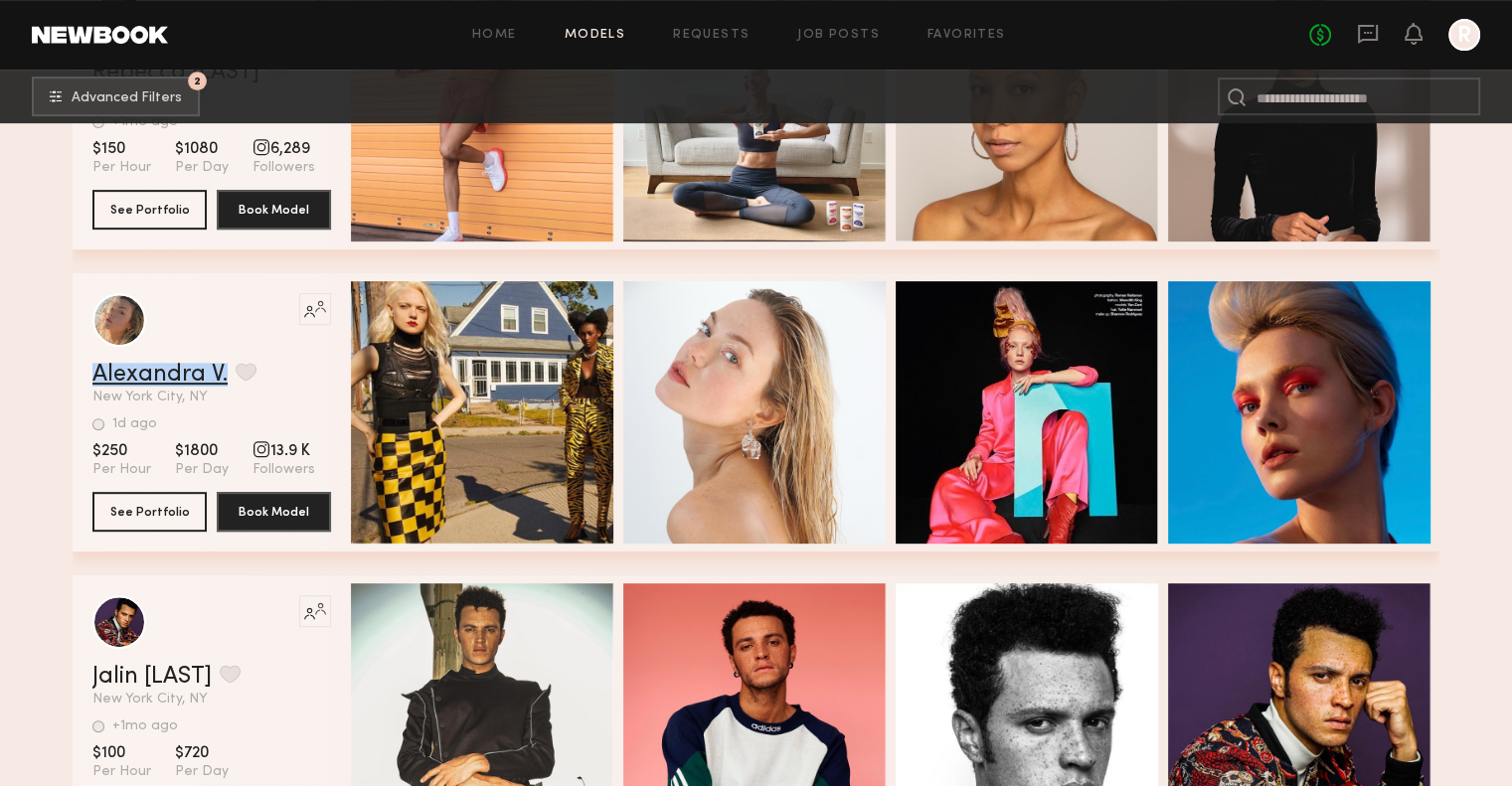 drag, startPoint x: 85, startPoint y: 377, endPoint x: 225, endPoint y: 382, distance: 140.08926 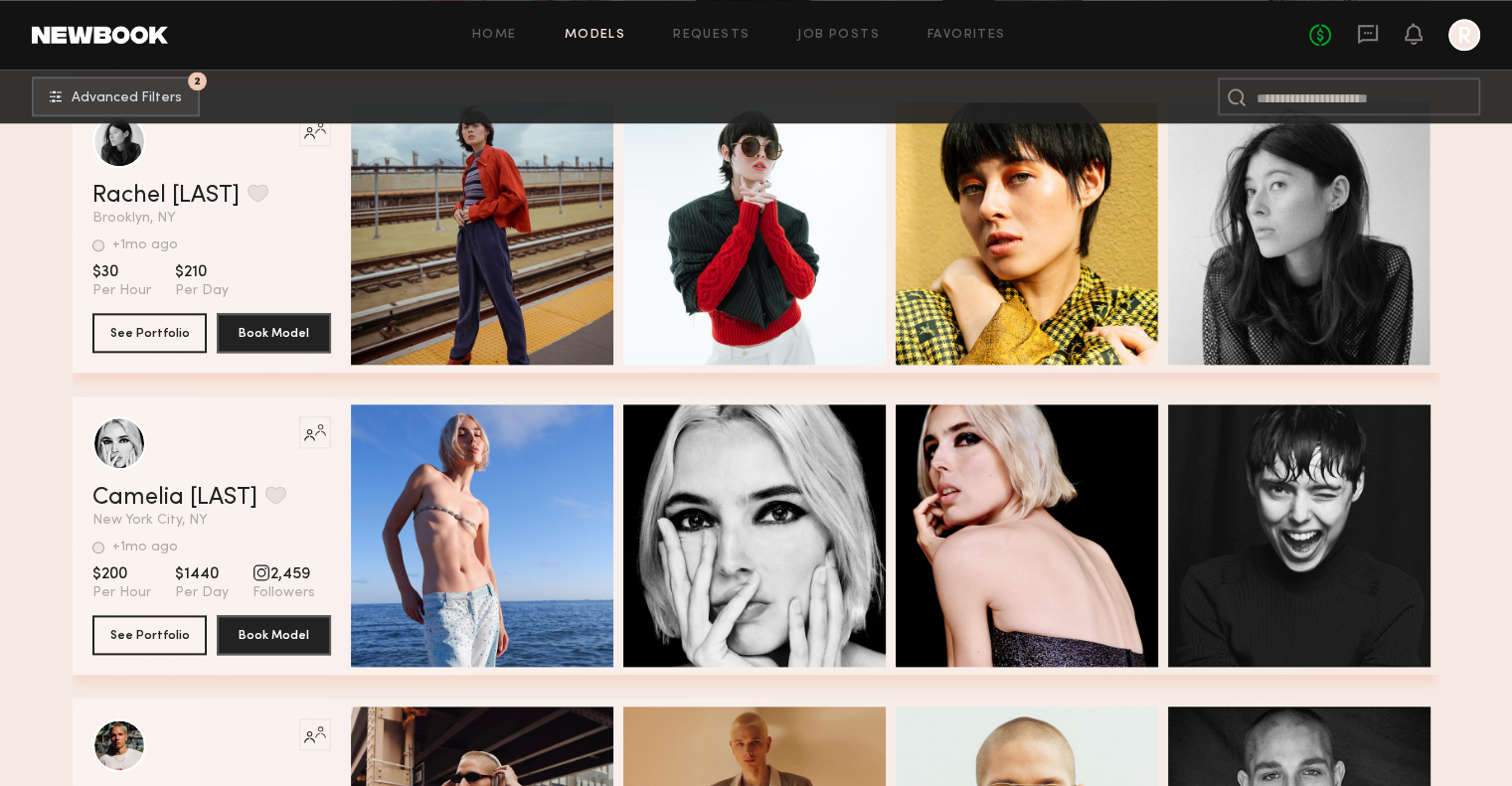 scroll, scrollTop: 9738, scrollLeft: 0, axis: vertical 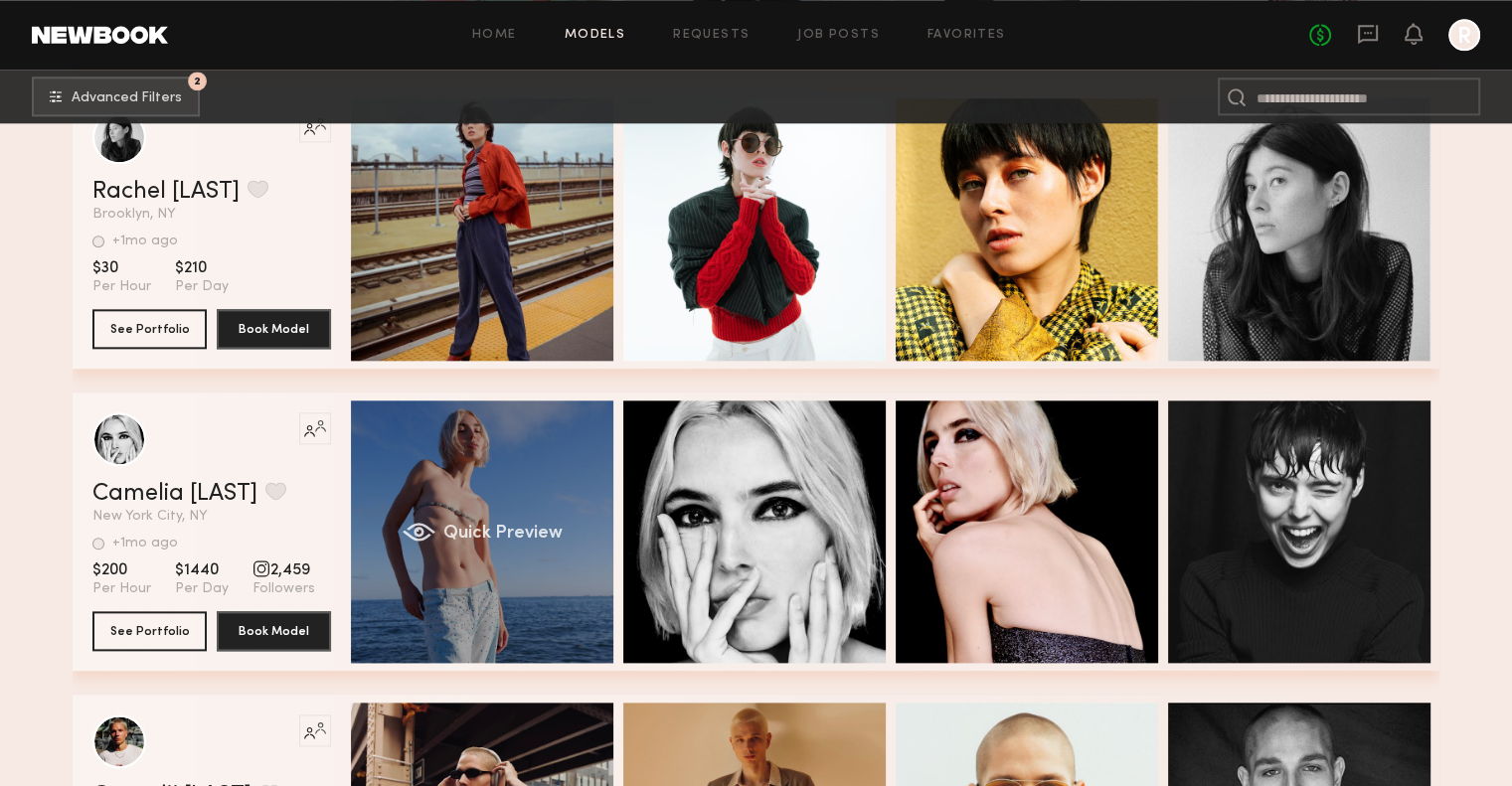 click on "Quick Preview" 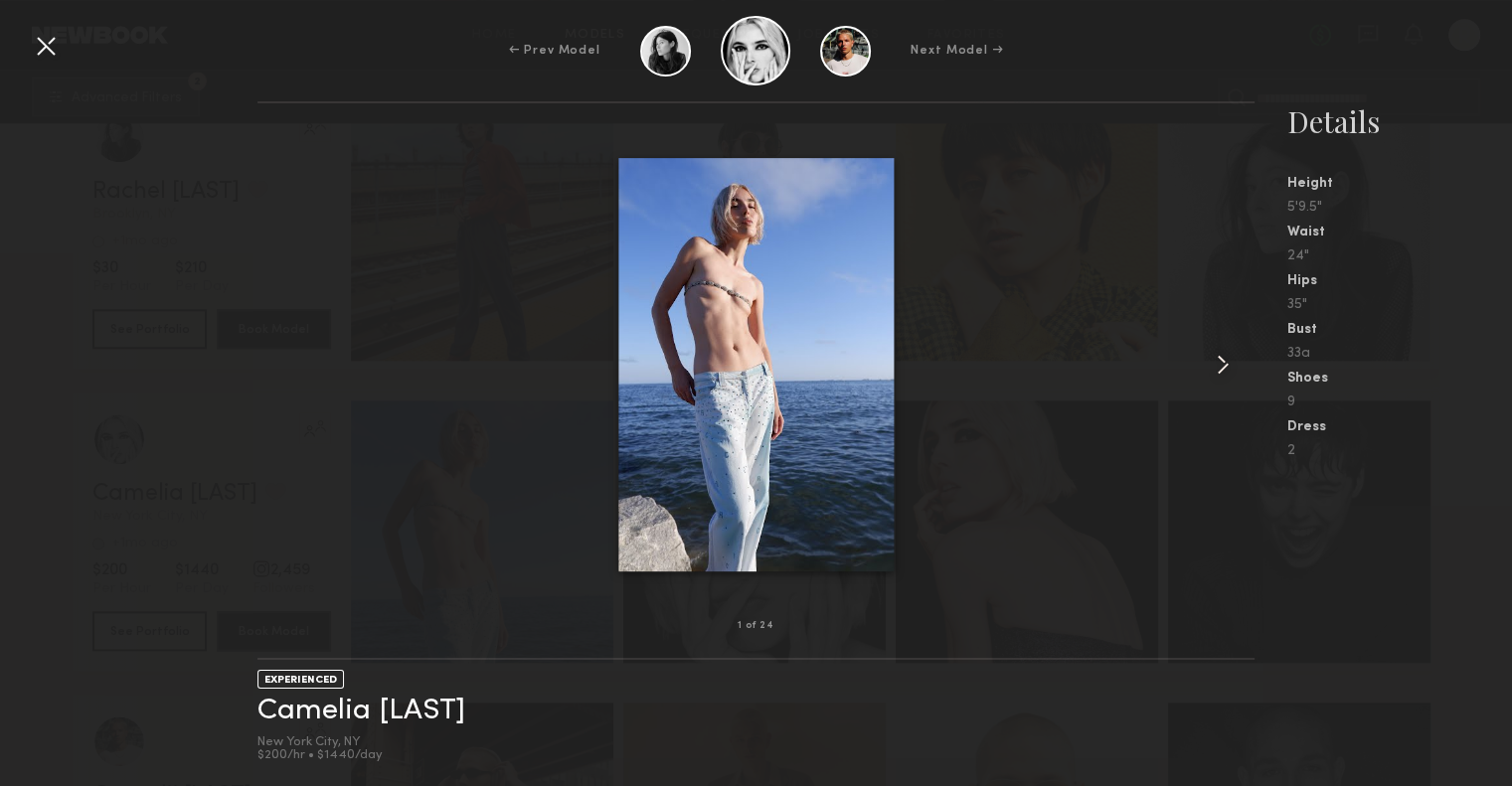 click at bounding box center [1223, 365] 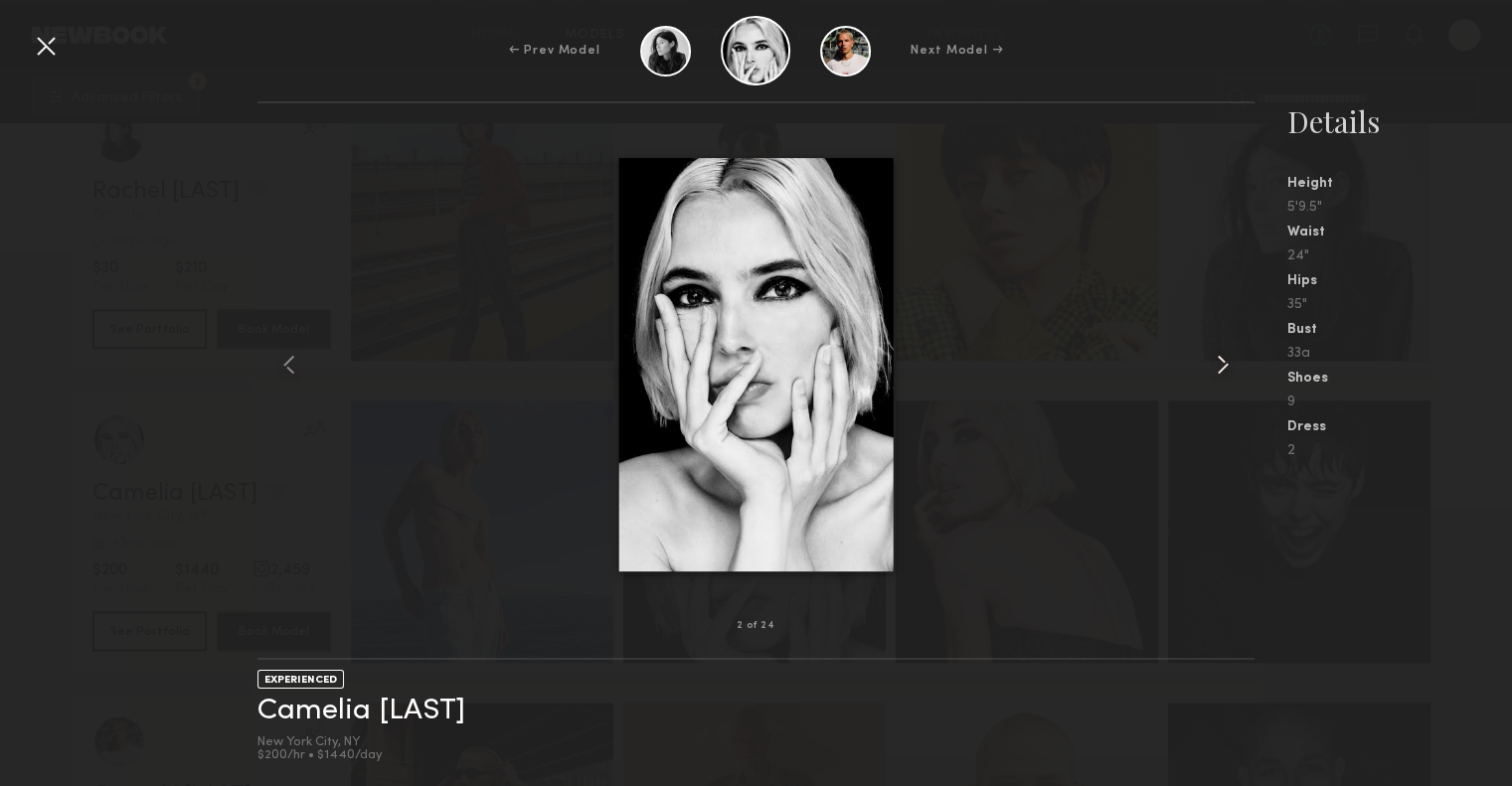 click at bounding box center (1223, 365) 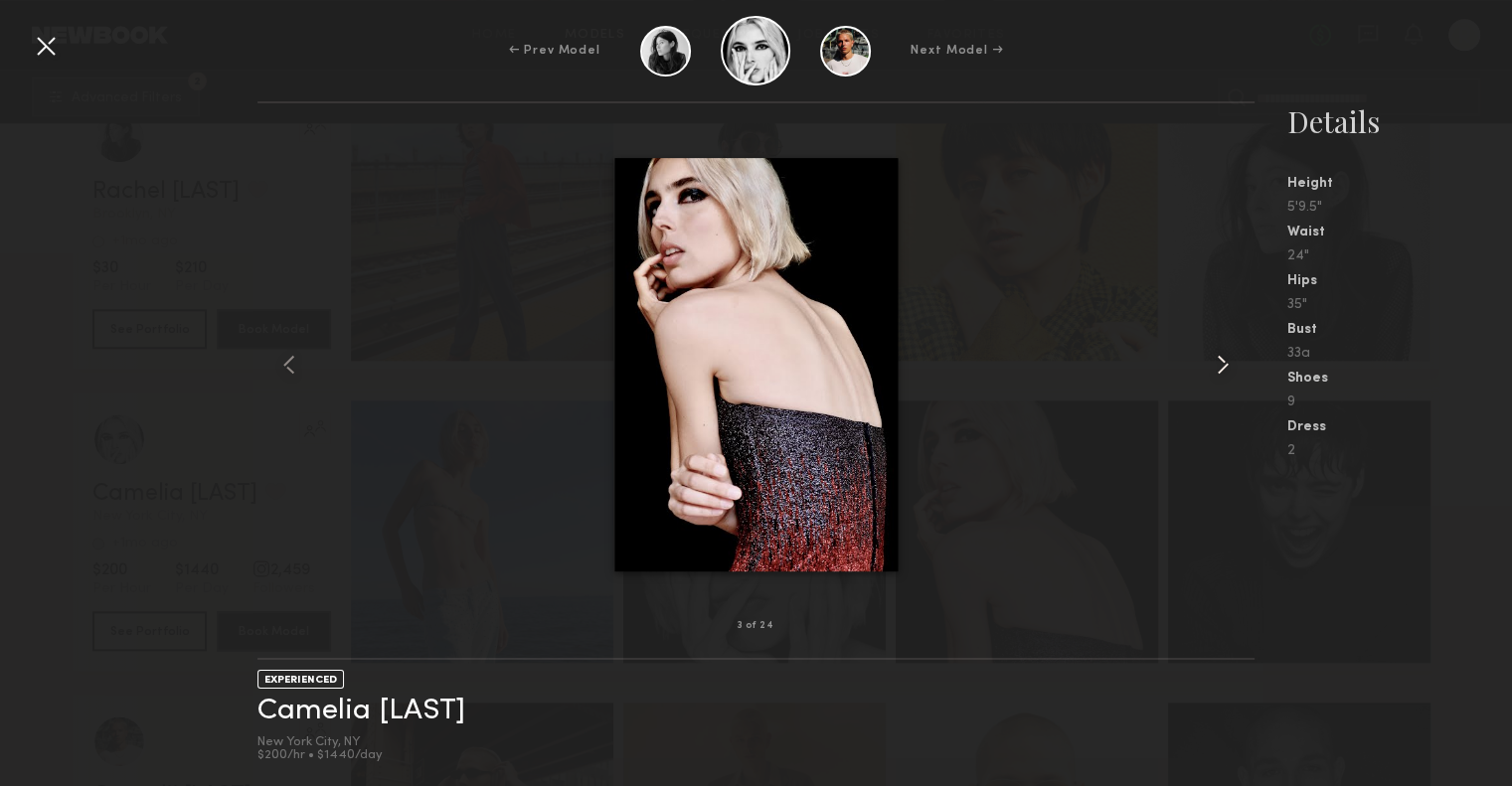 click at bounding box center [1223, 365] 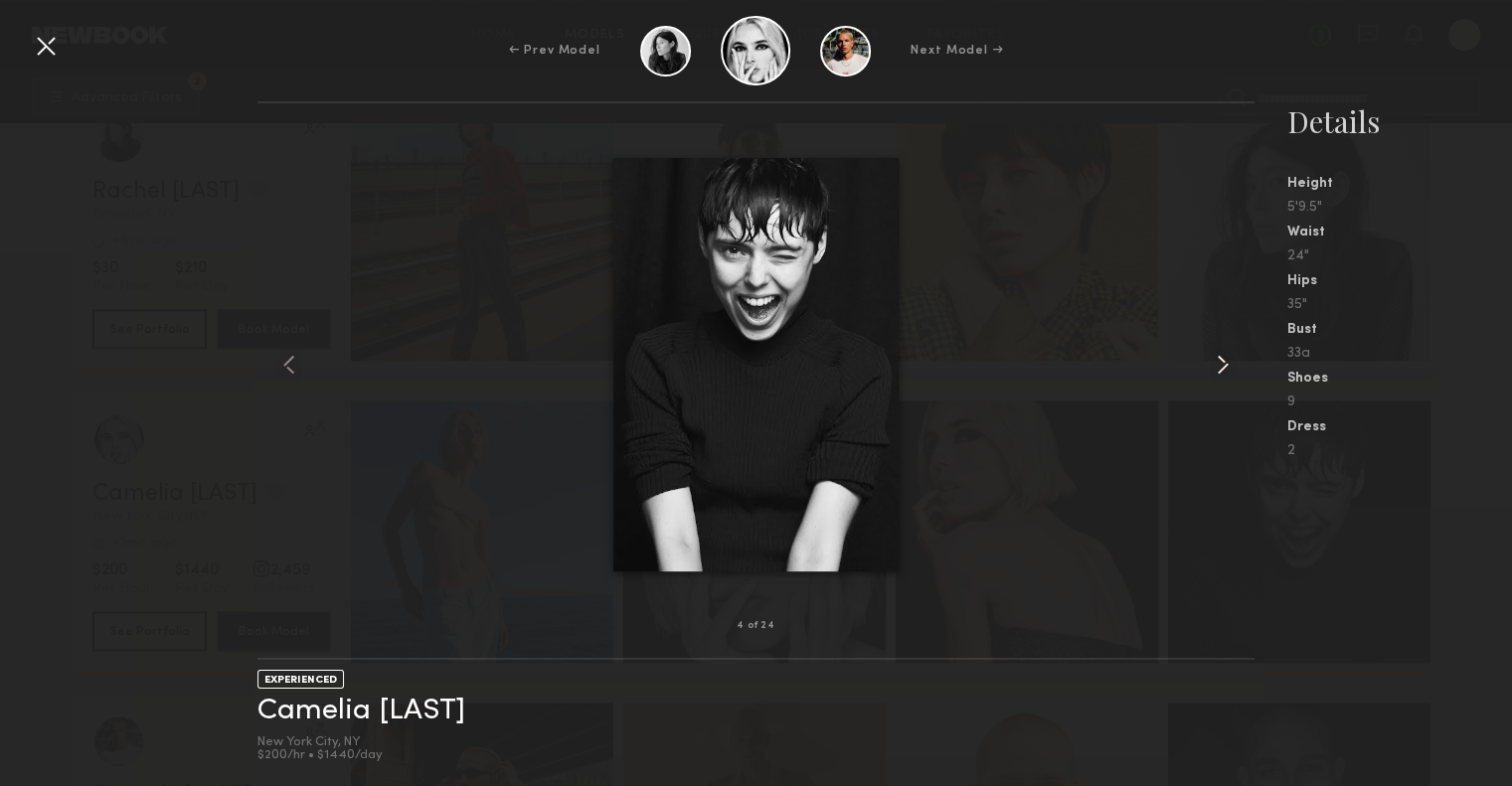 click at bounding box center (1223, 365) 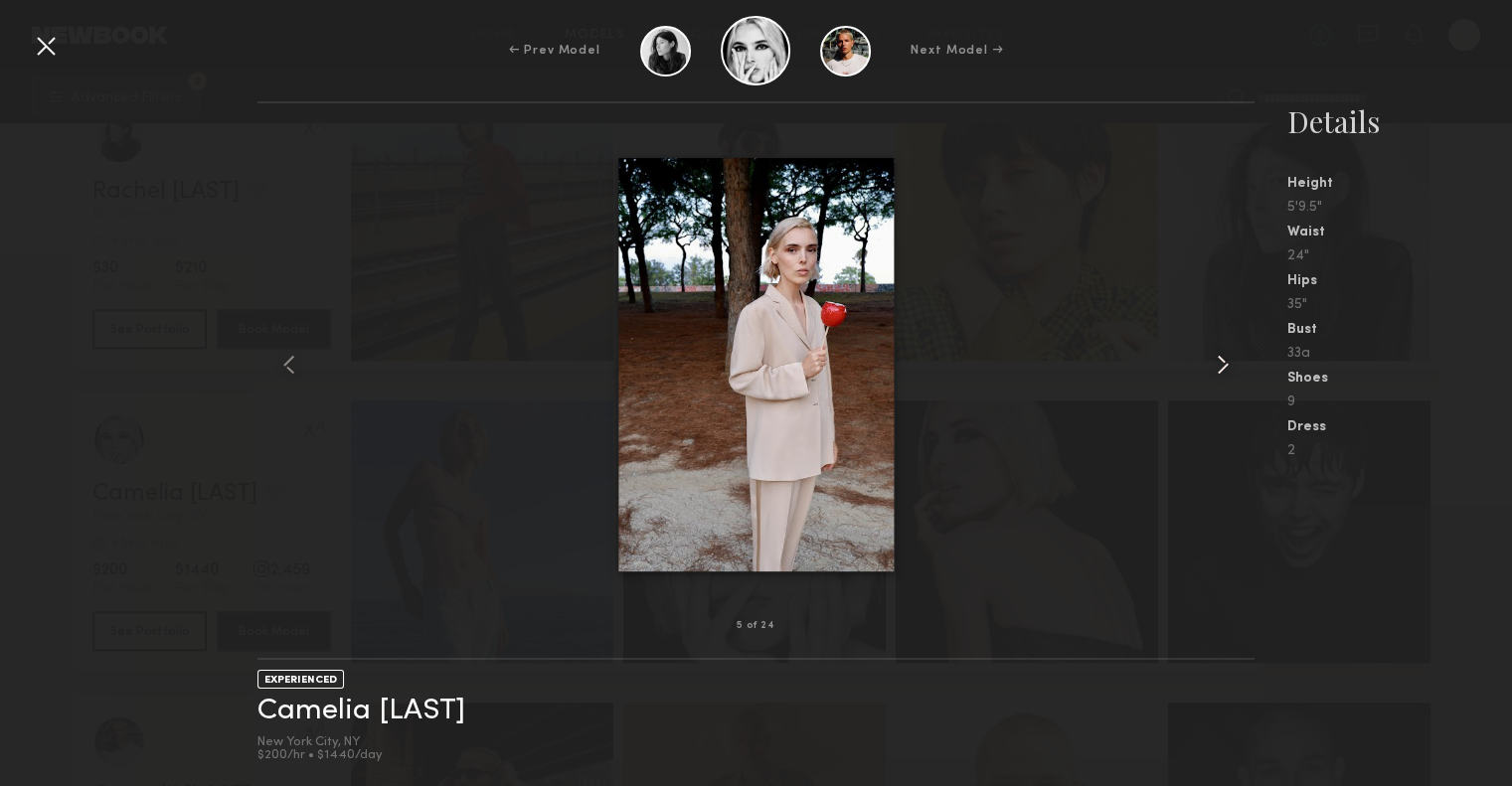 click at bounding box center [1223, 365] 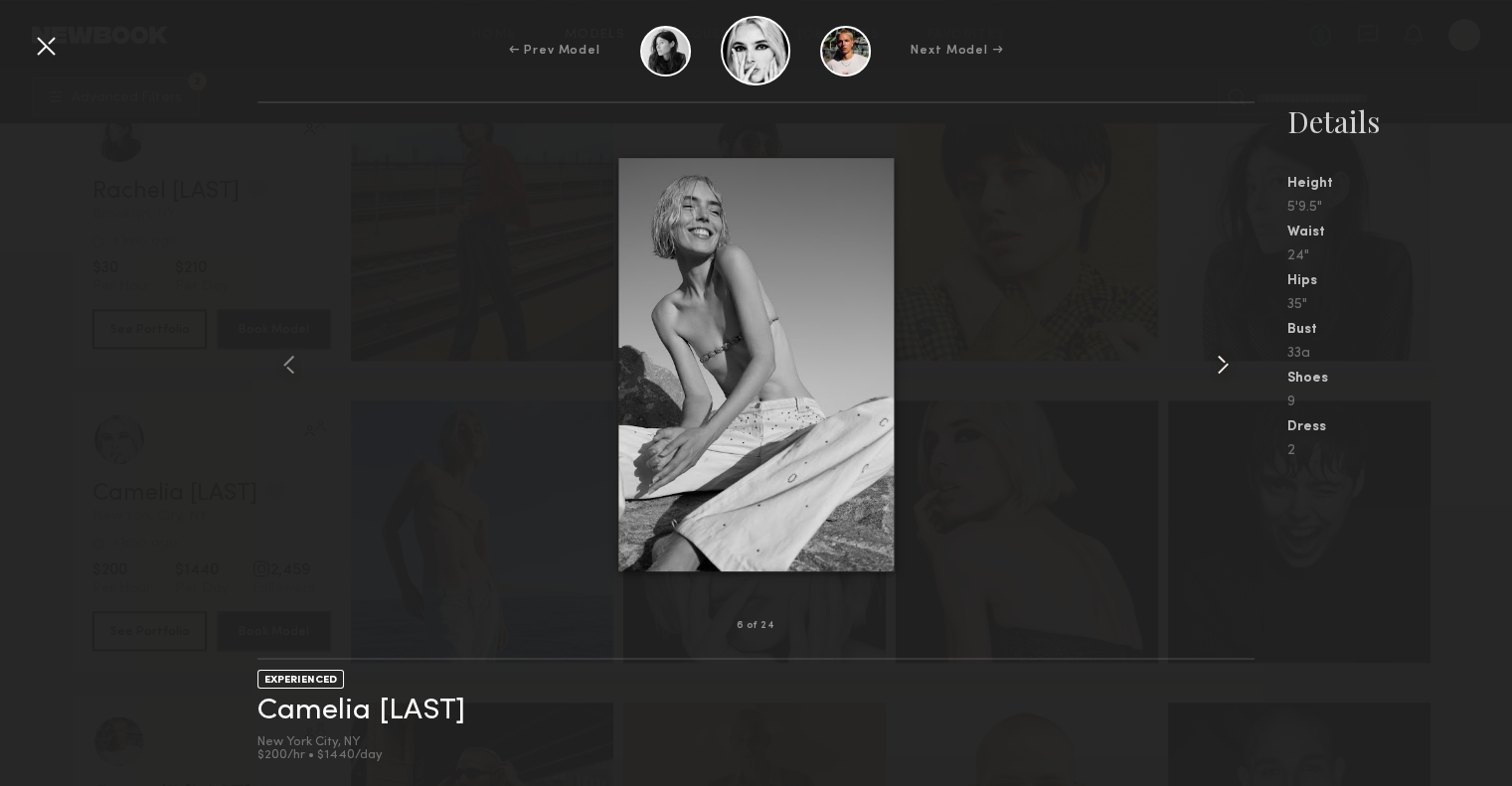 click at bounding box center (1223, 365) 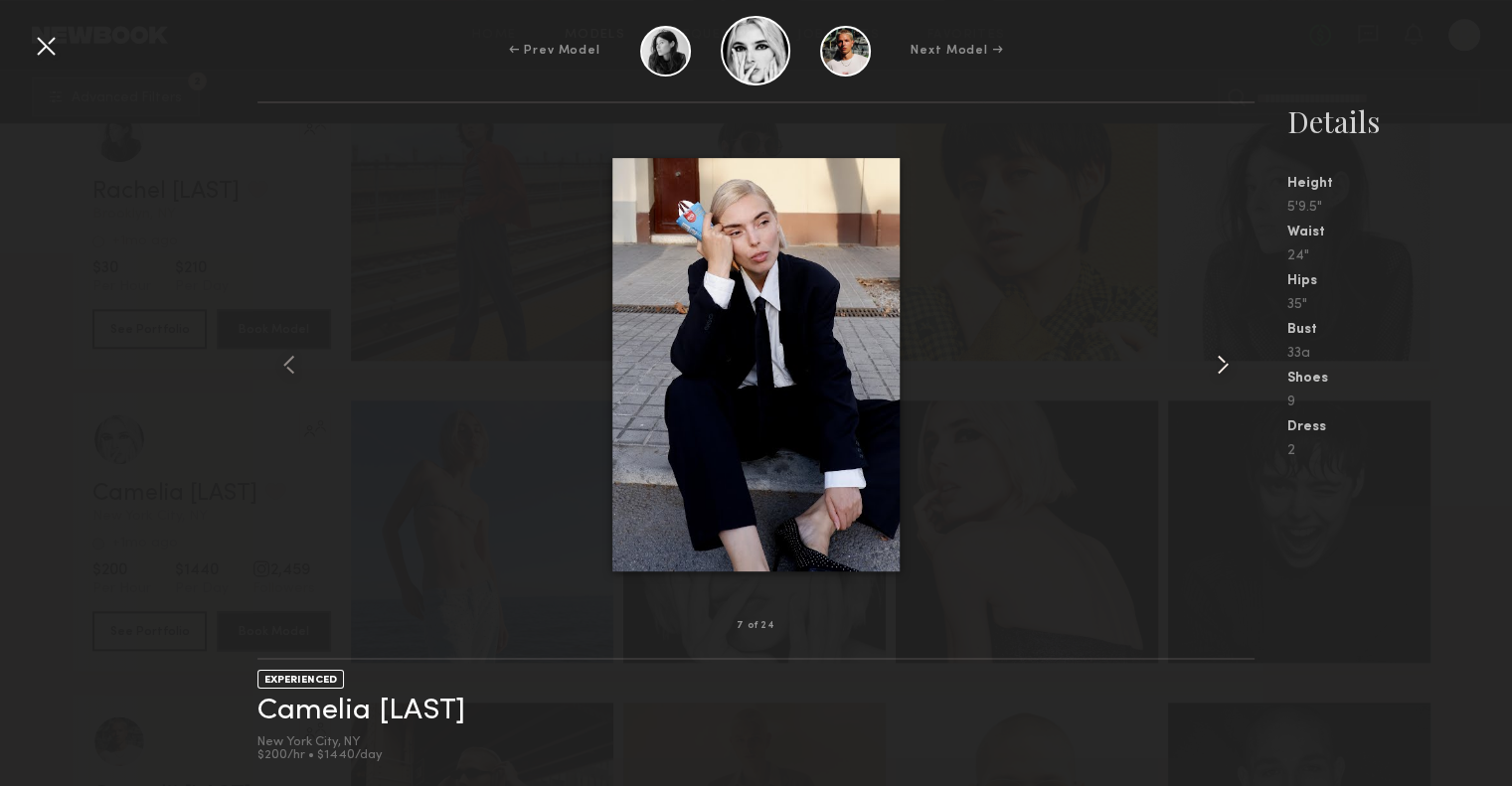 click at bounding box center [1223, 365] 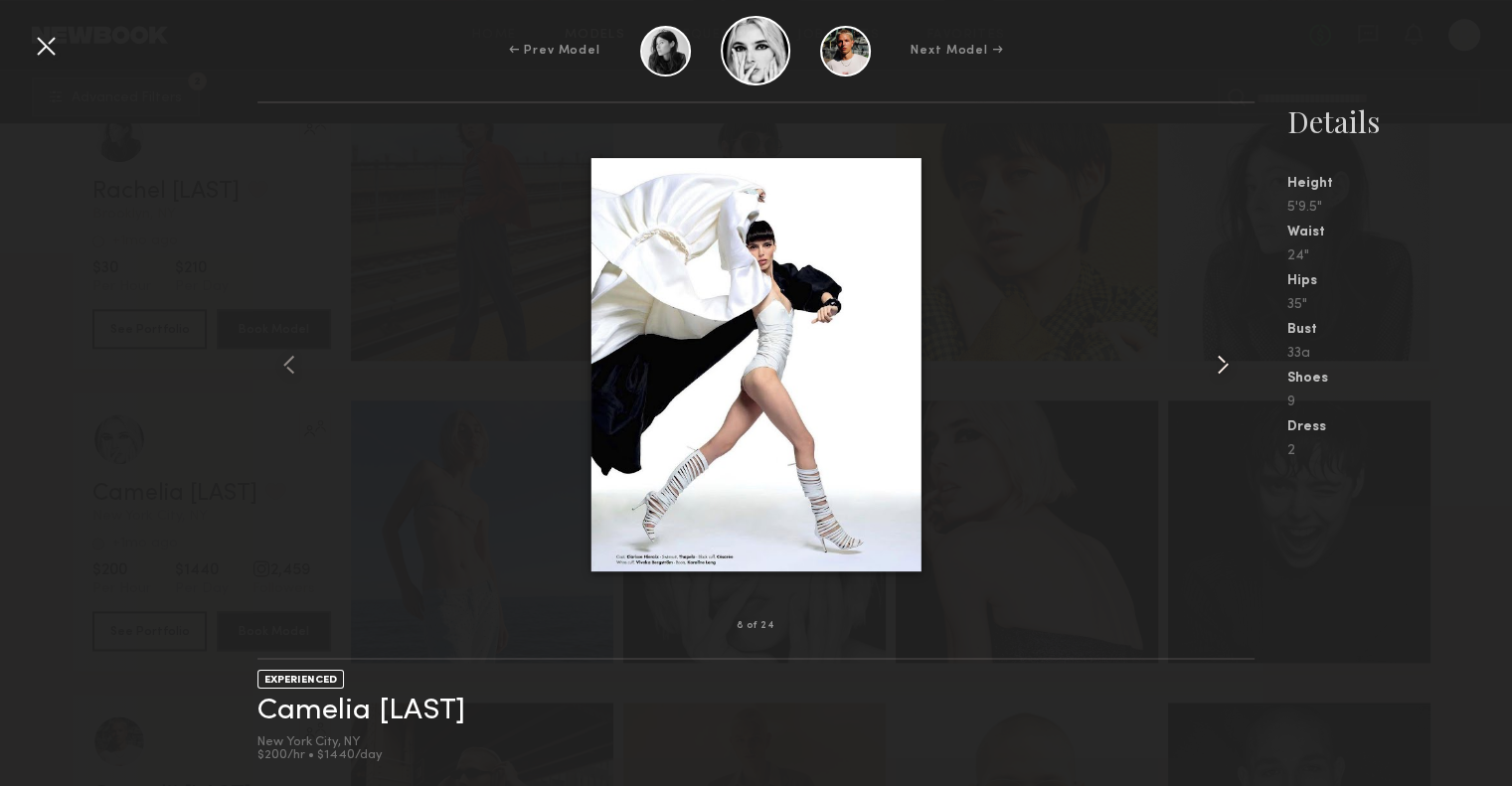 click at bounding box center [1223, 365] 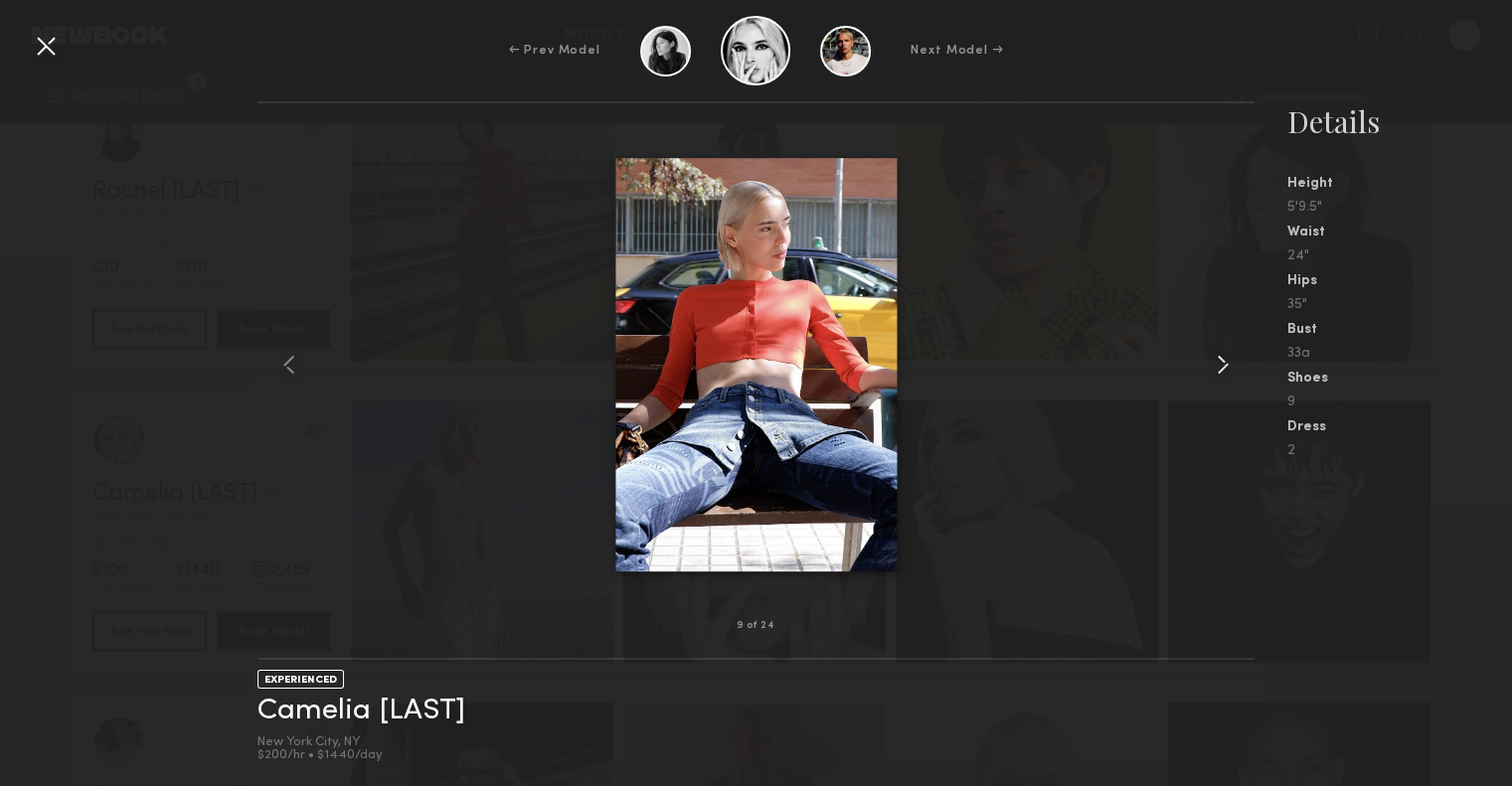 click at bounding box center [1223, 365] 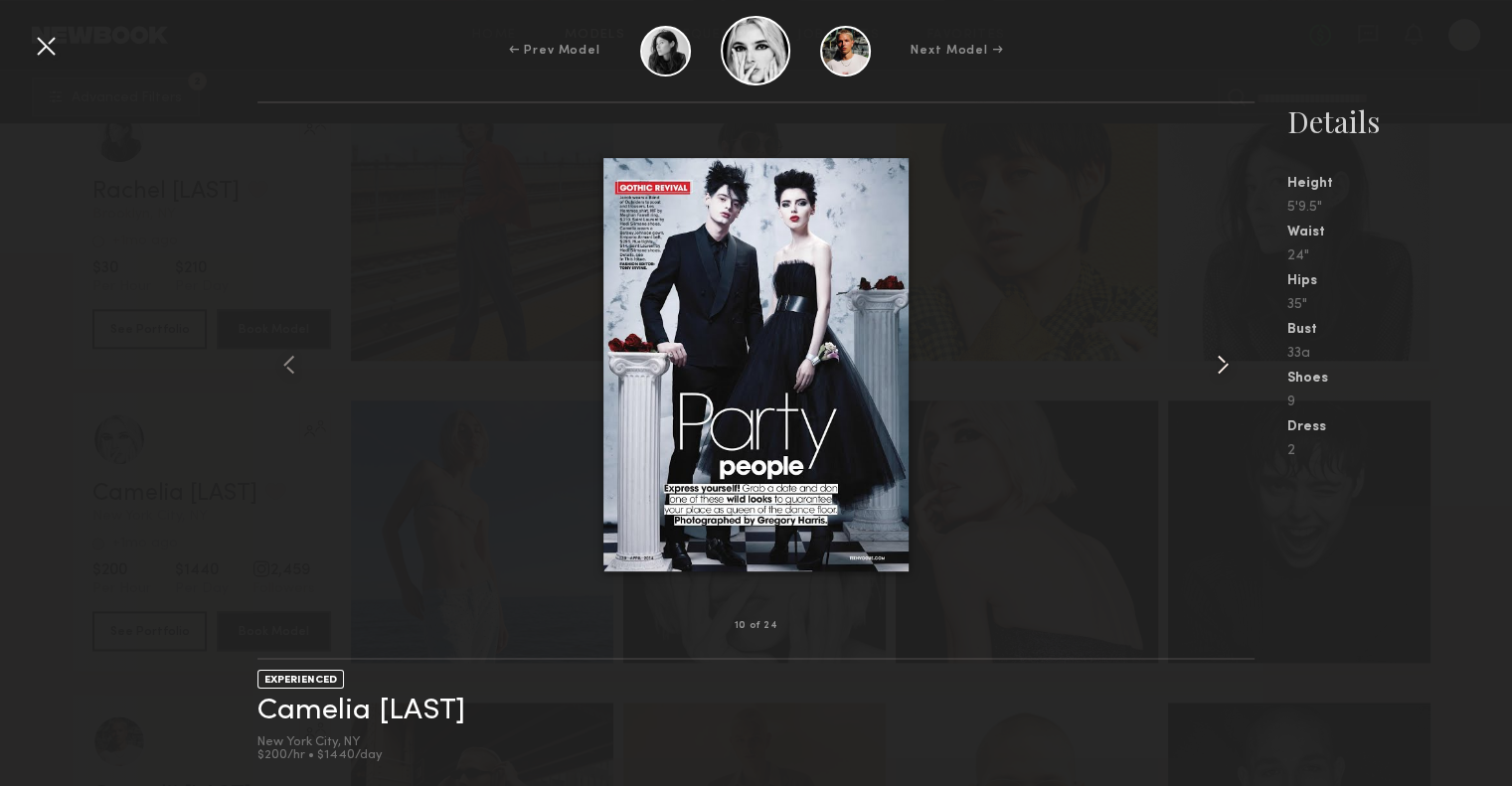 click at bounding box center [1223, 365] 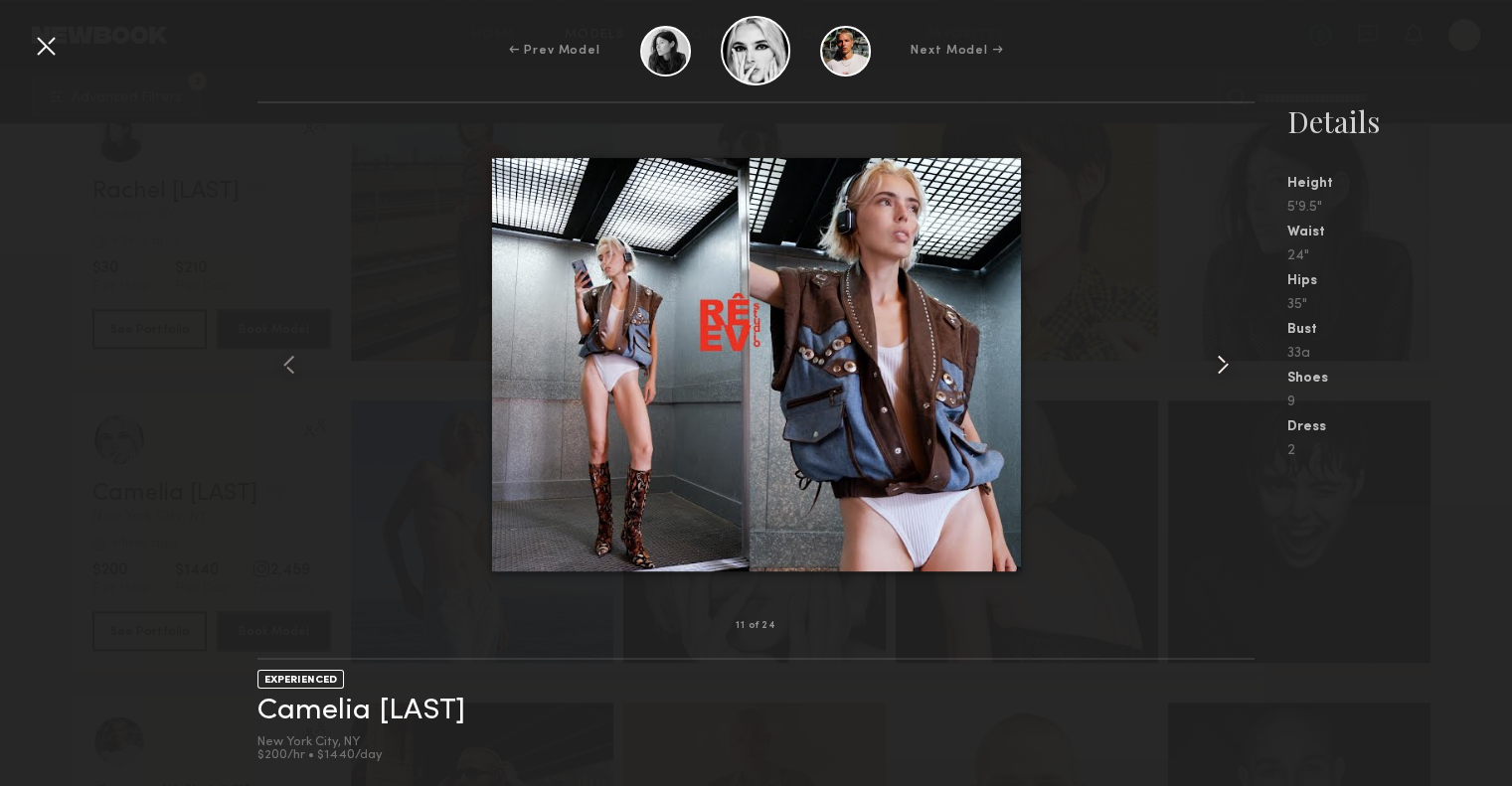 click at bounding box center (1223, 365) 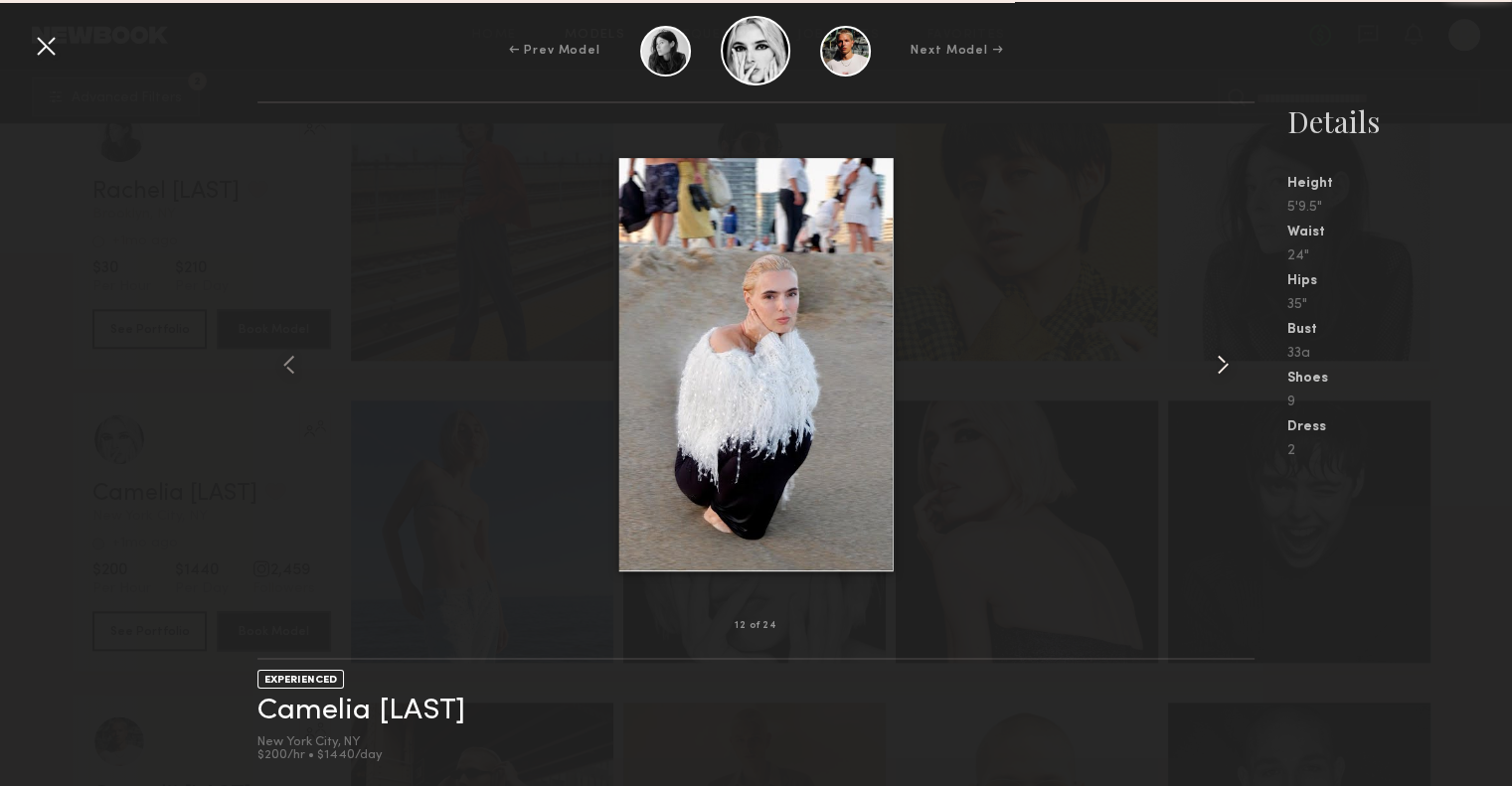 click at bounding box center [1223, 365] 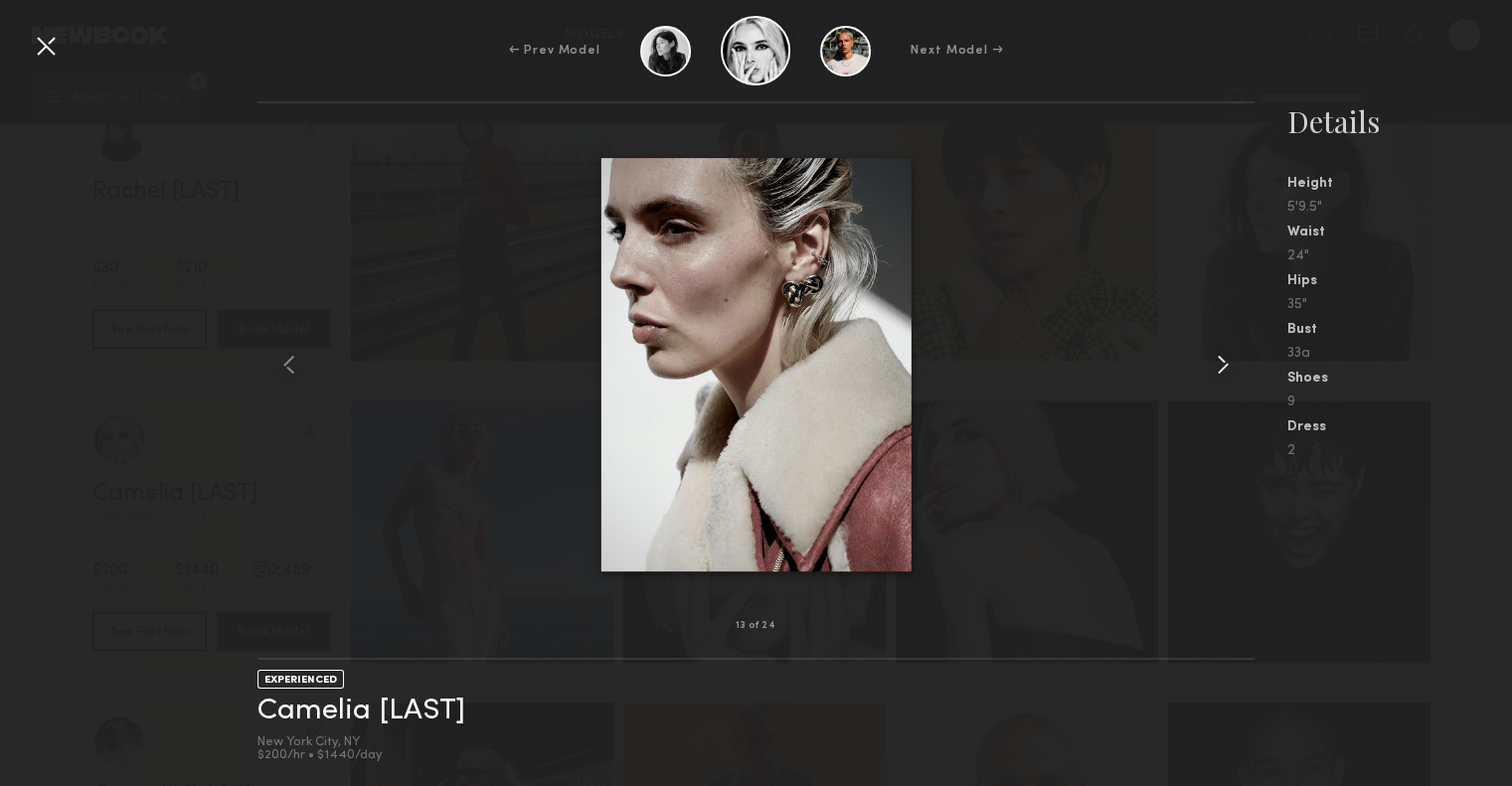 click at bounding box center (1223, 365) 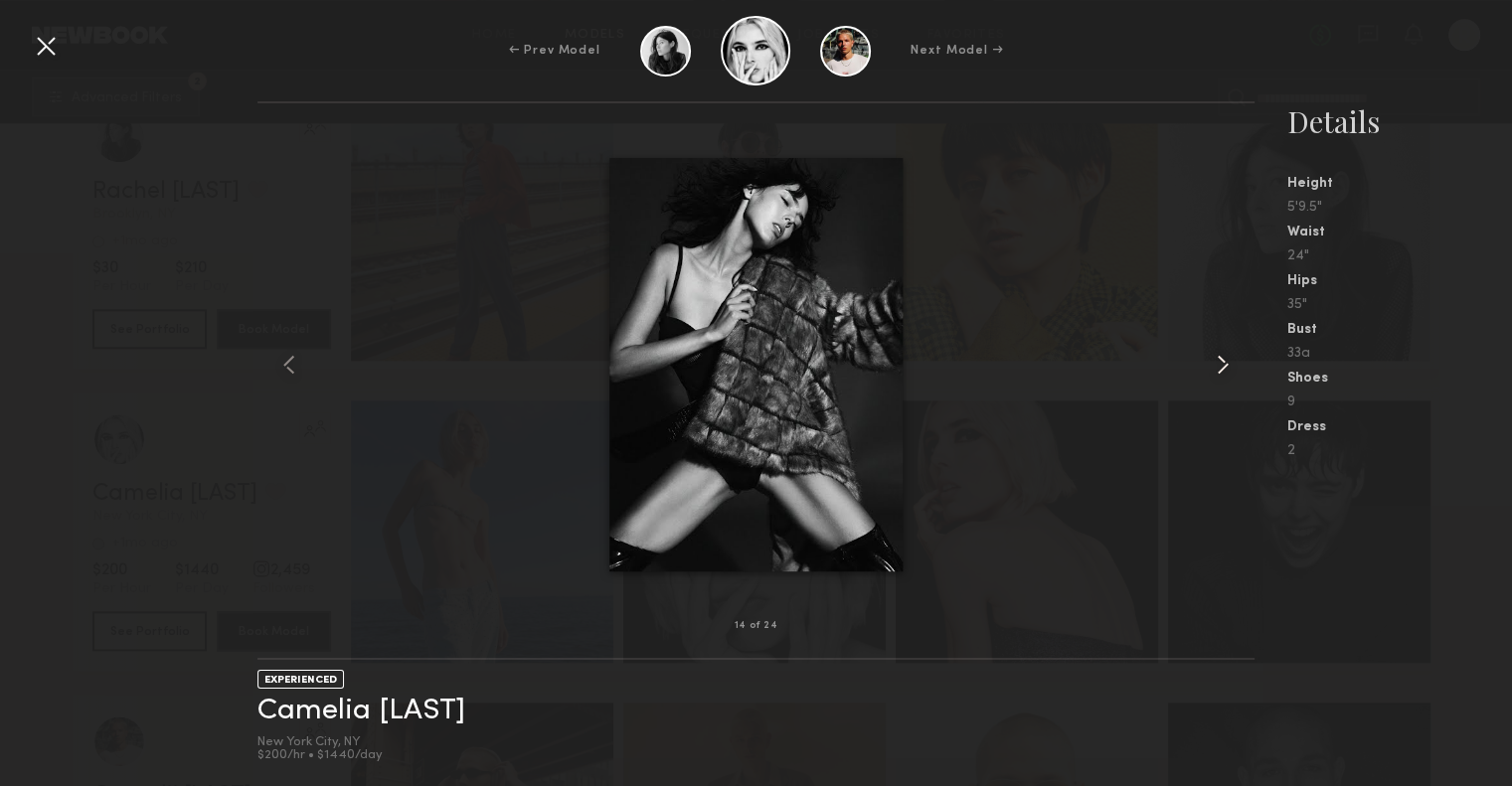 click at bounding box center (1223, 365) 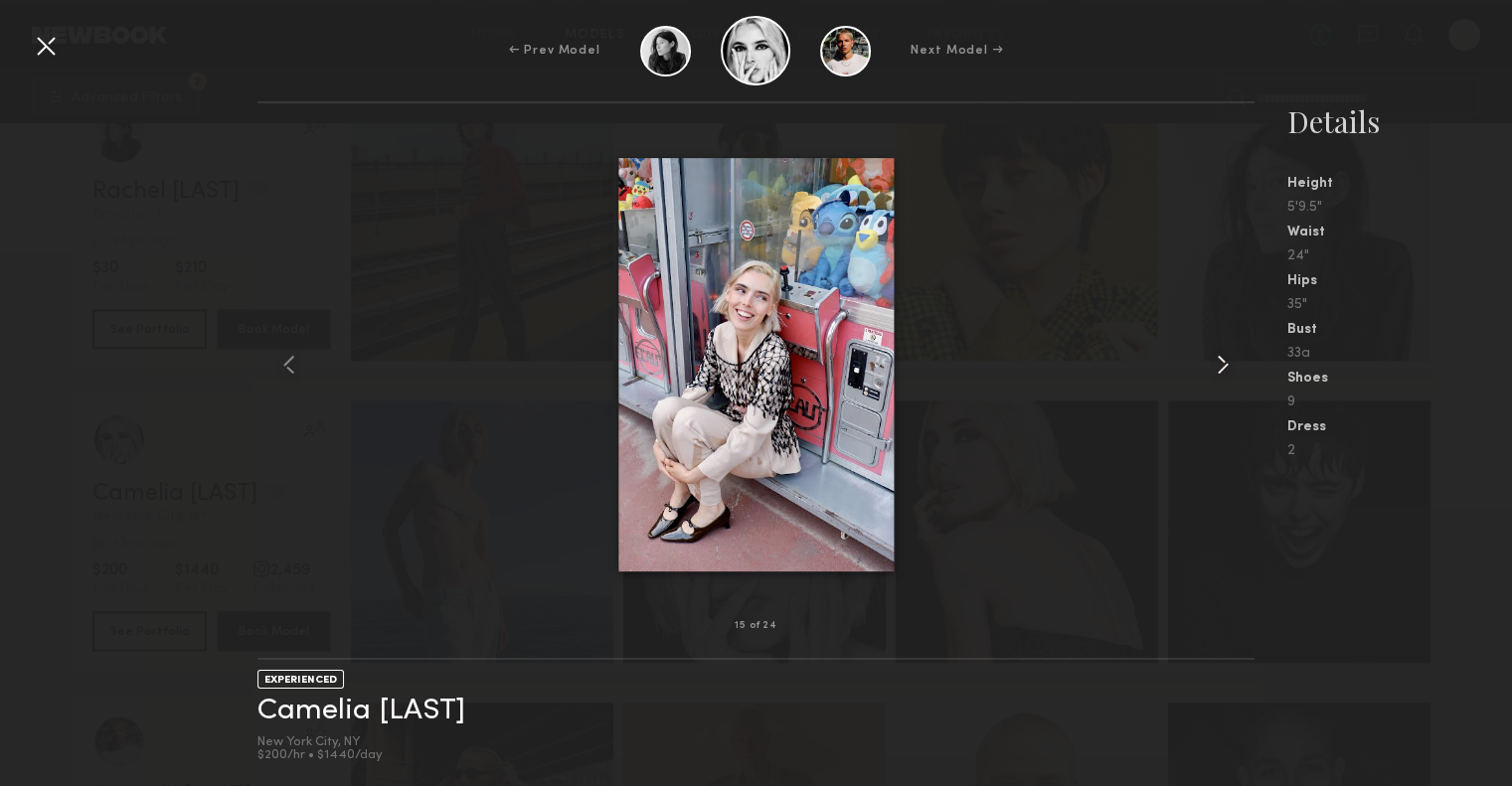 click at bounding box center (1223, 365) 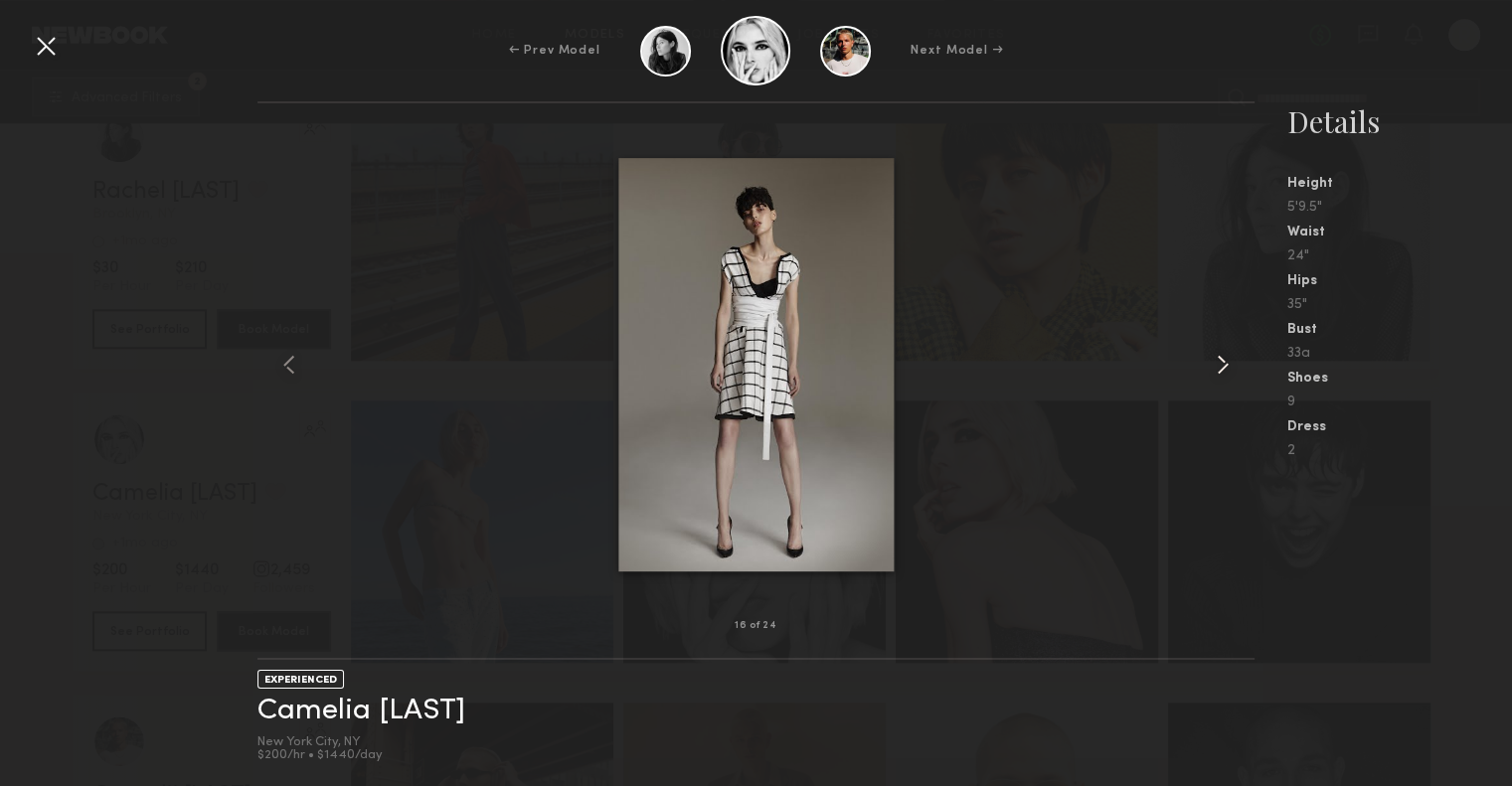 click at bounding box center (1223, 365) 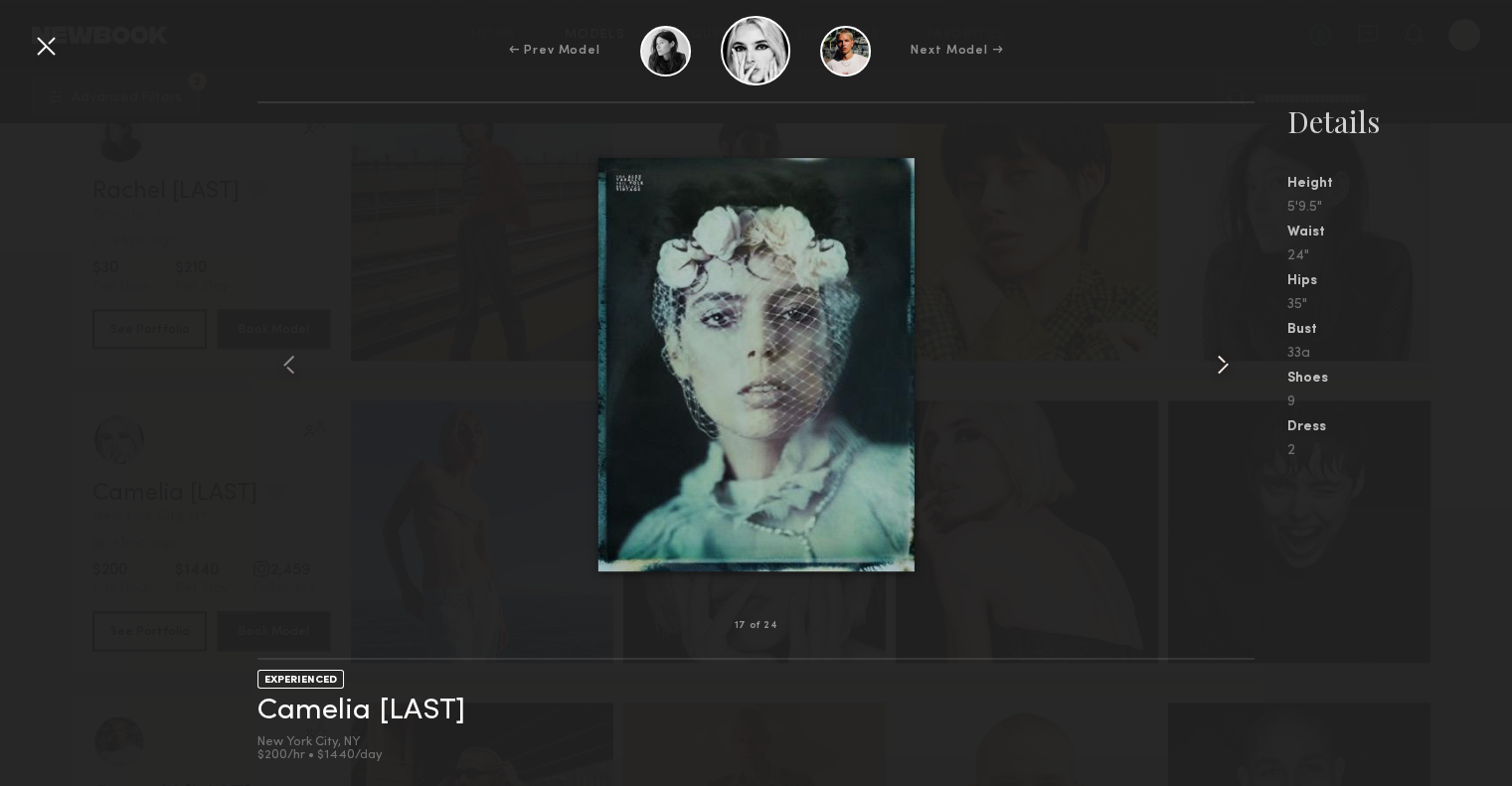 click at bounding box center (1223, 365) 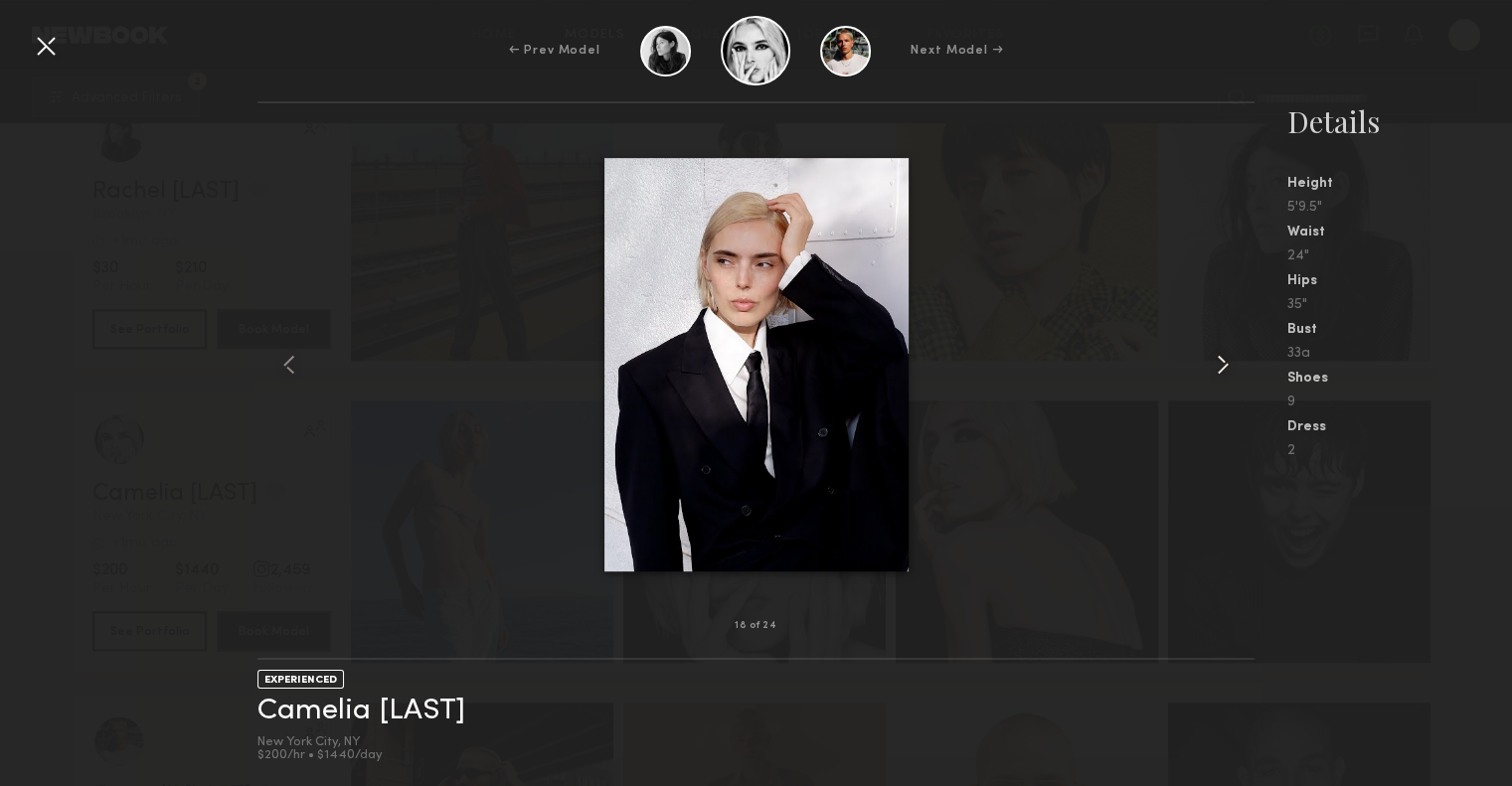 click at bounding box center (1223, 365) 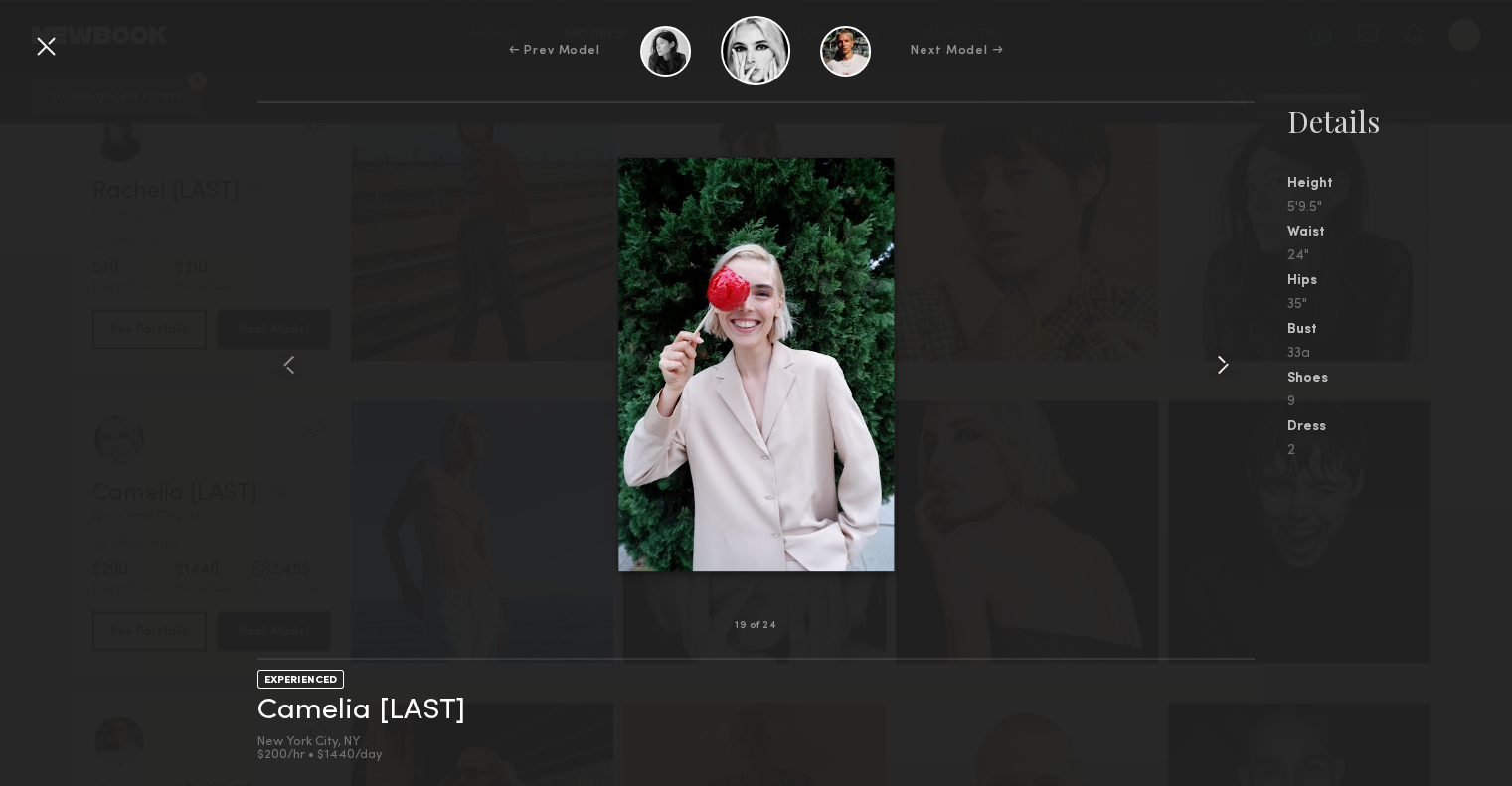 click at bounding box center (1223, 365) 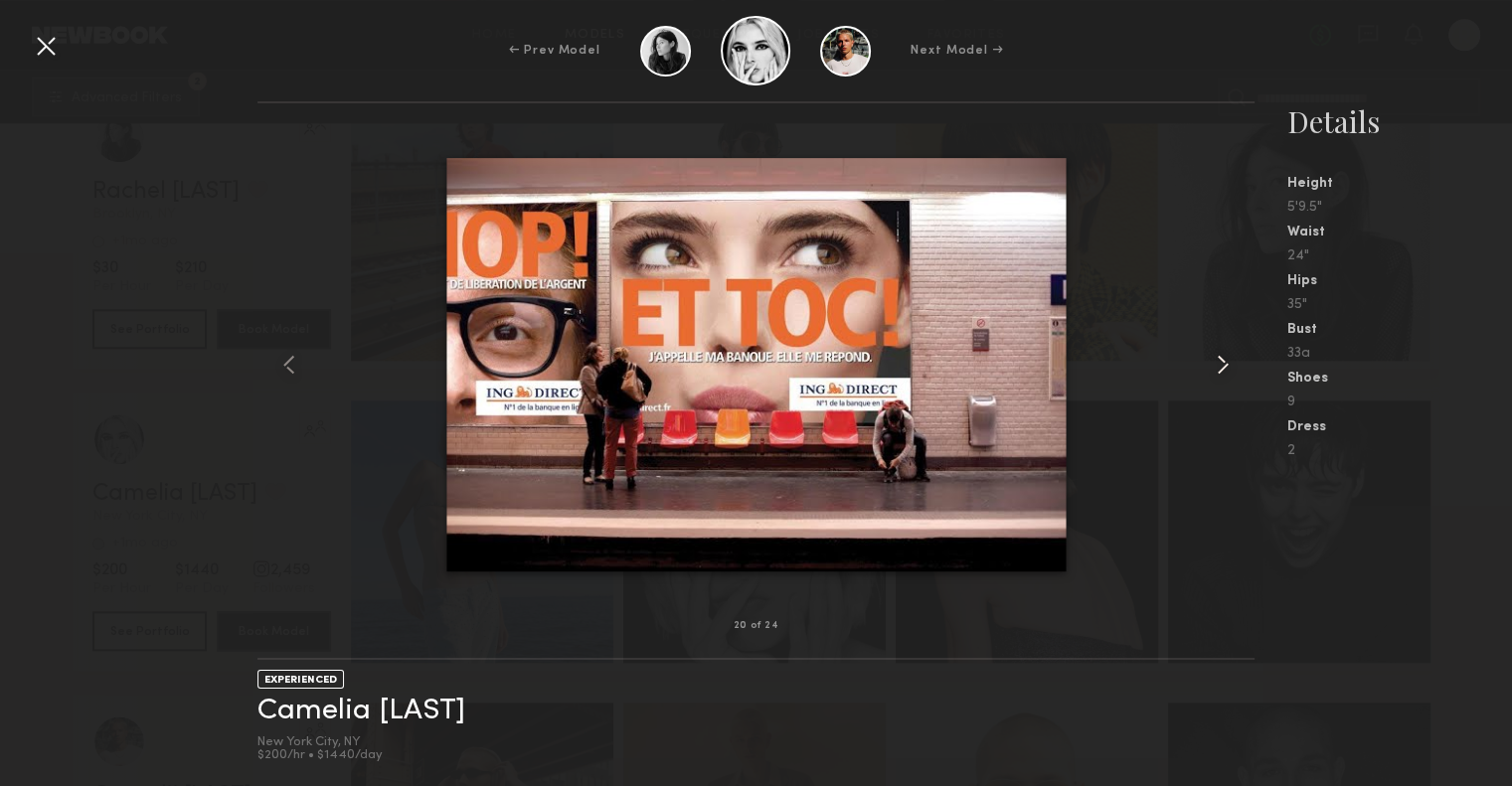 click at bounding box center [1223, 365] 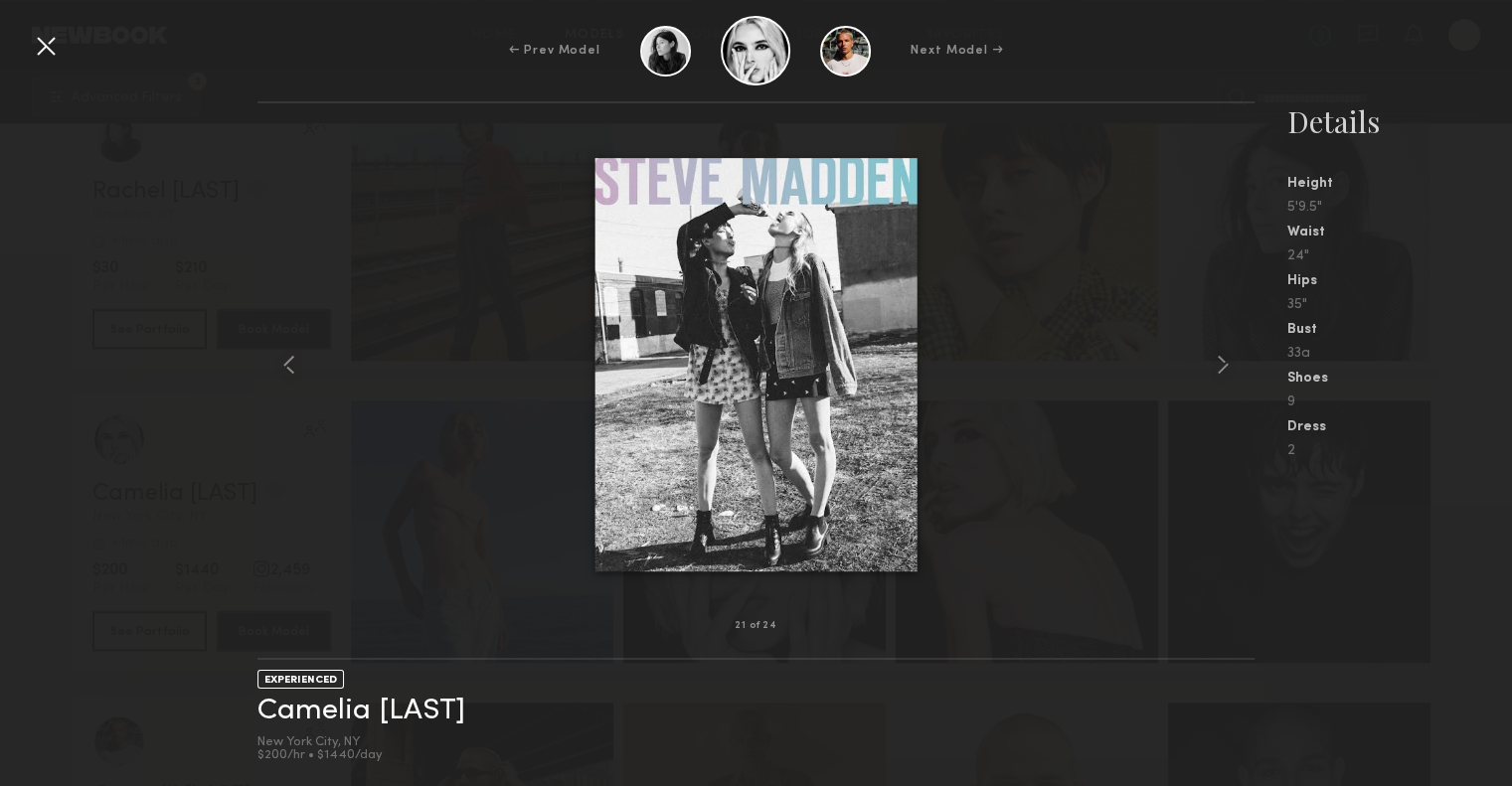 click at bounding box center [756, 365] 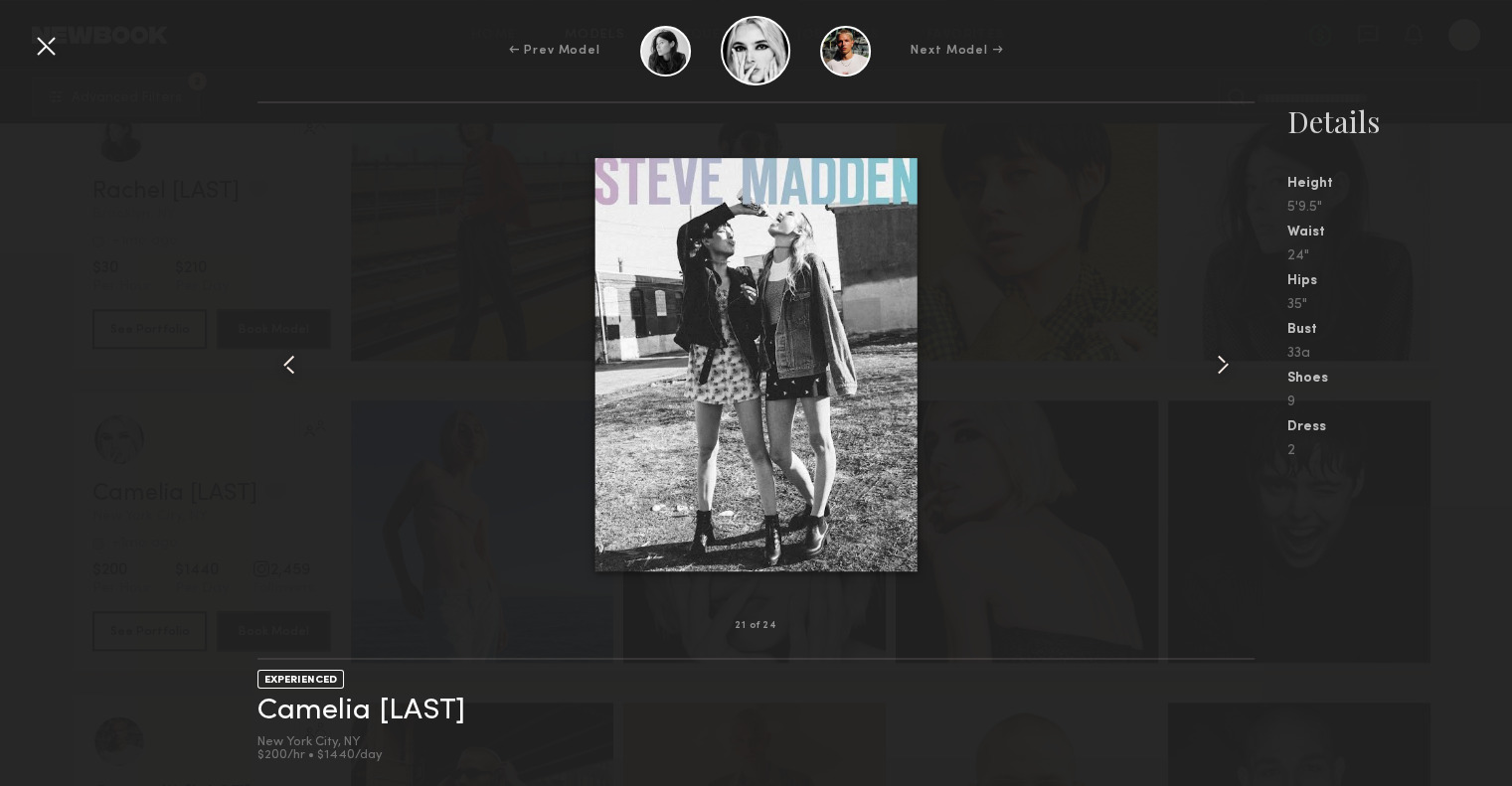 click at bounding box center (1223, 365) 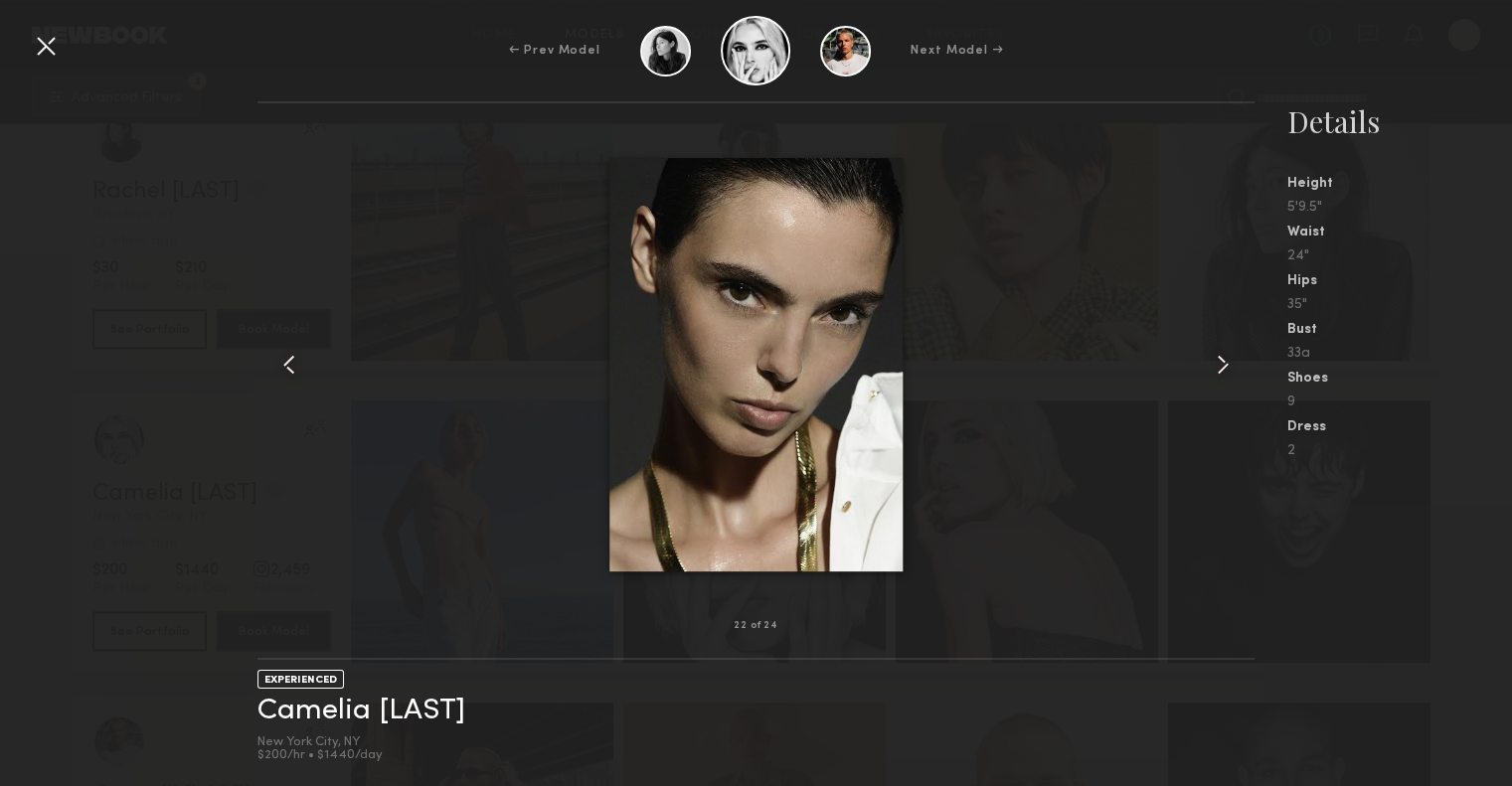 click at bounding box center [1223, 365] 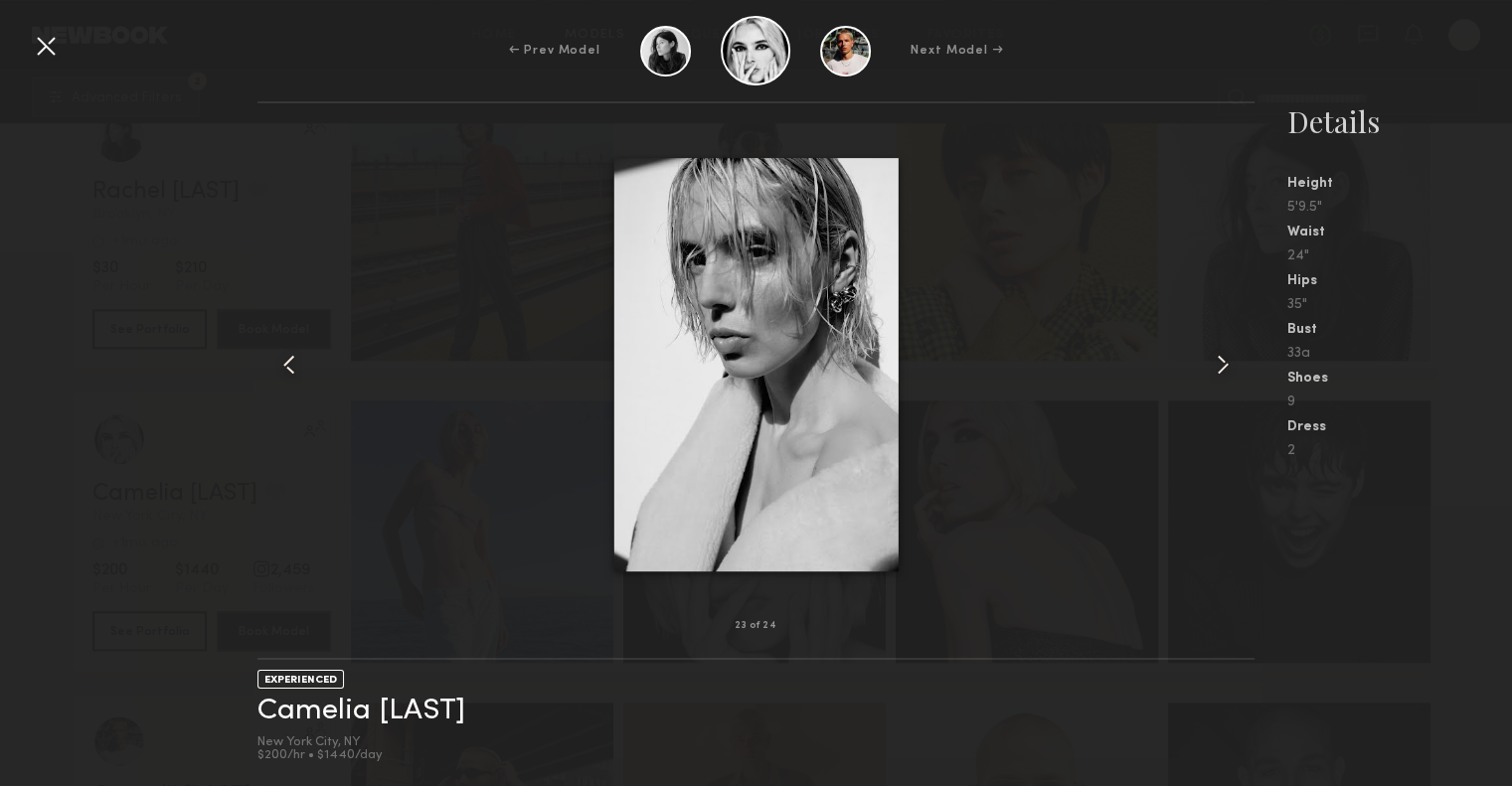 click at bounding box center (1223, 365) 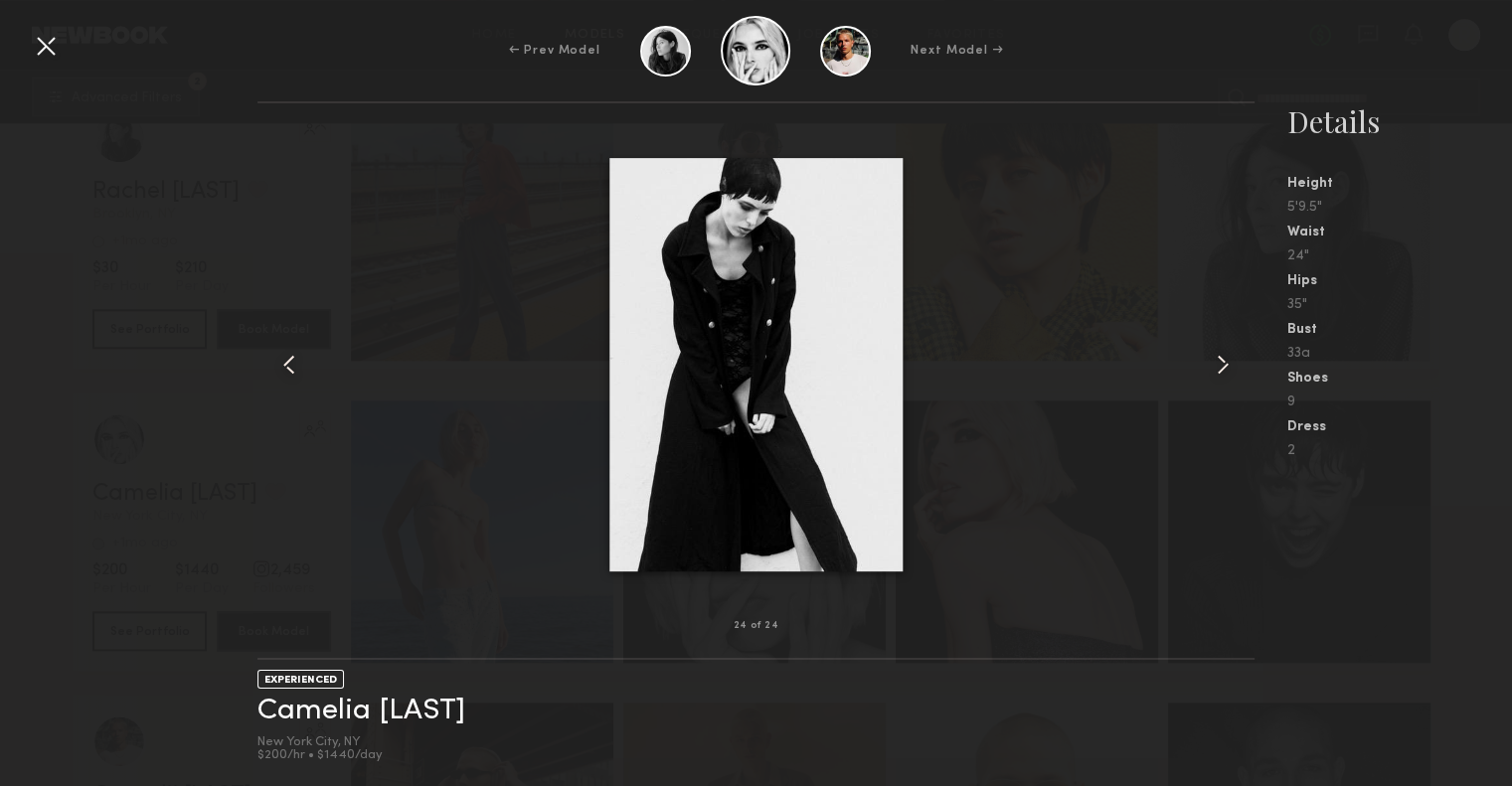 click at bounding box center (1223, 365) 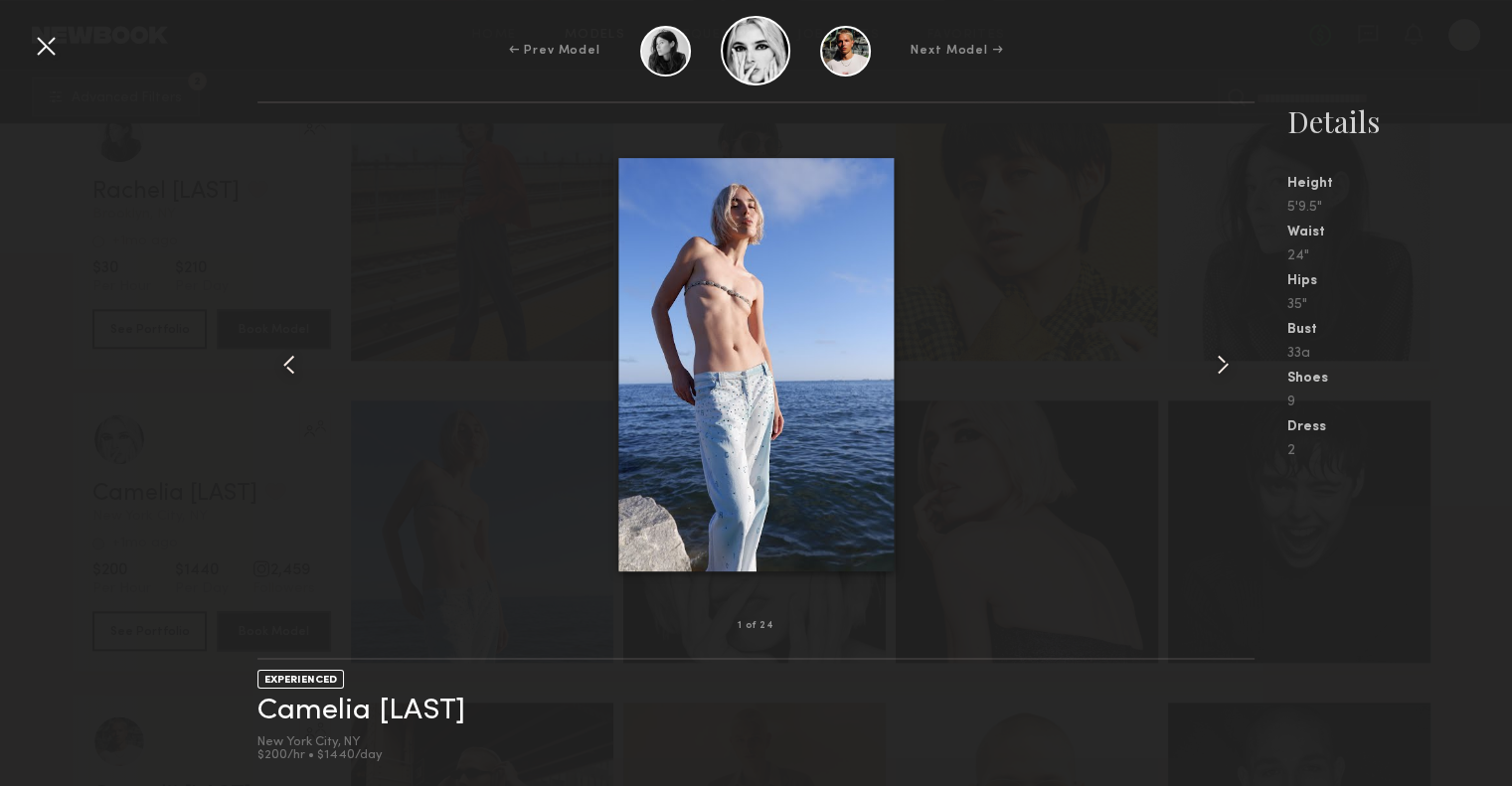 click on "← Prev Model   Next Model →" at bounding box center (756, 51) 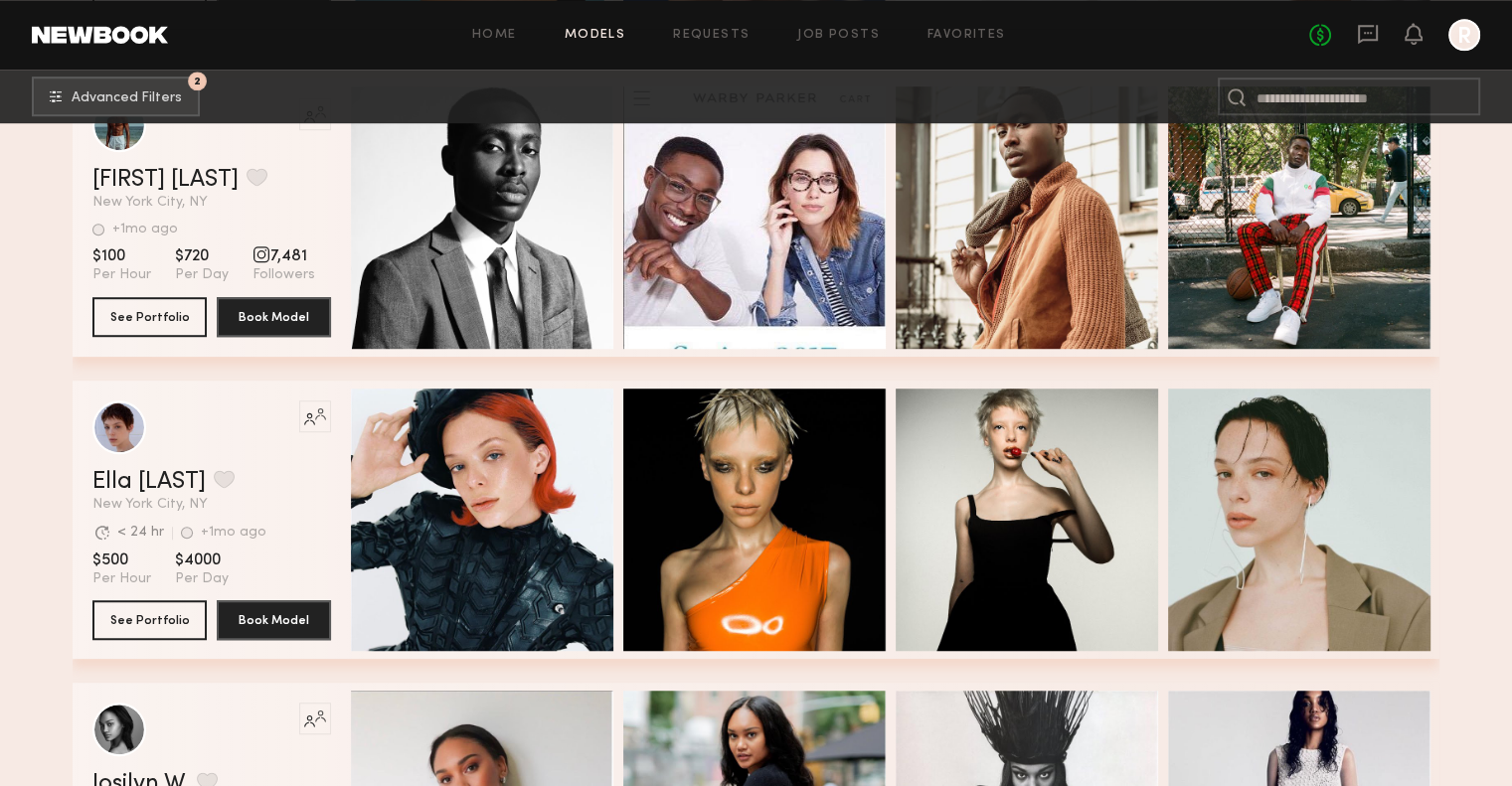 scroll, scrollTop: 8844, scrollLeft: 0, axis: vertical 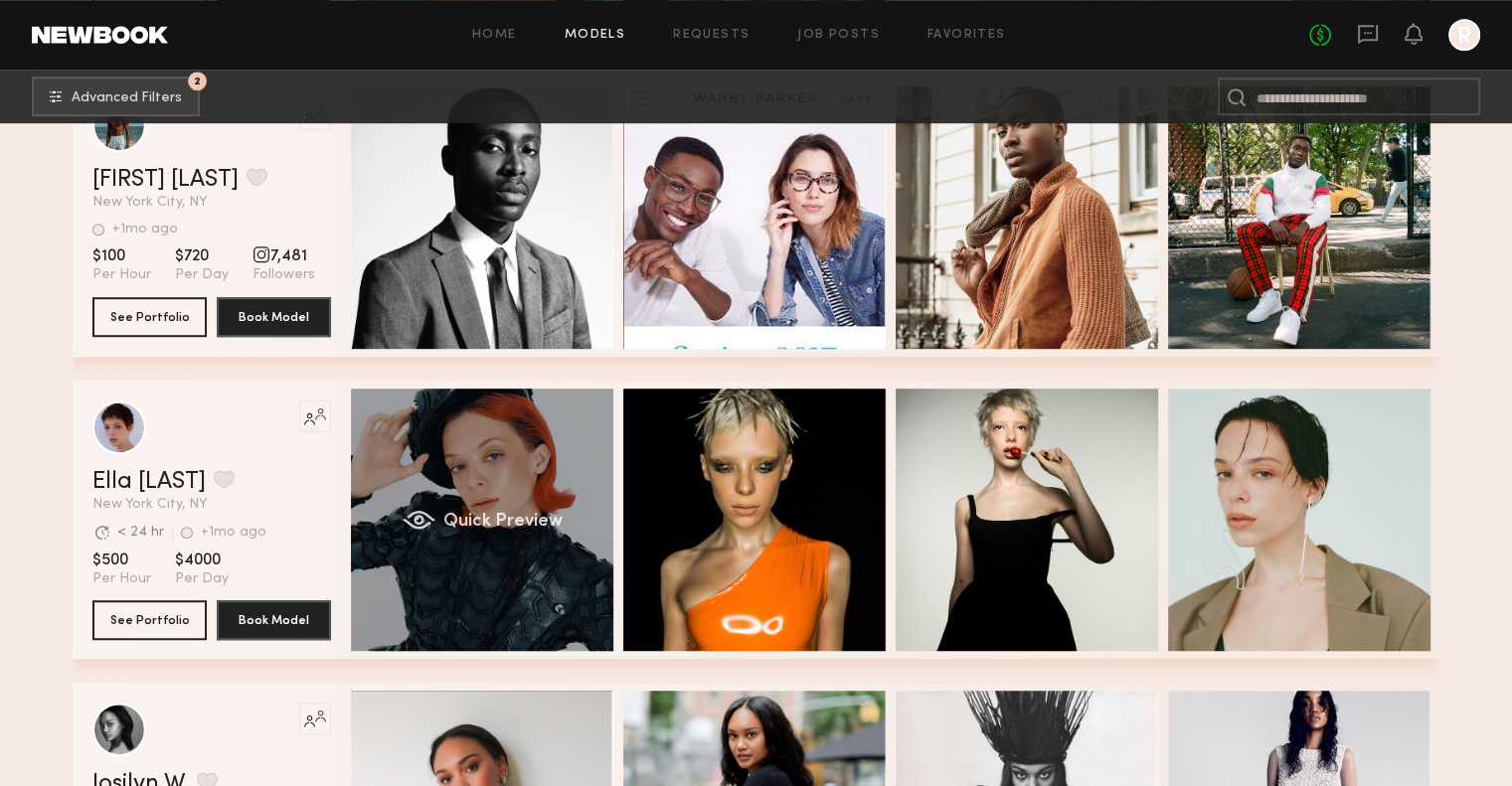 click on "Quick Preview" 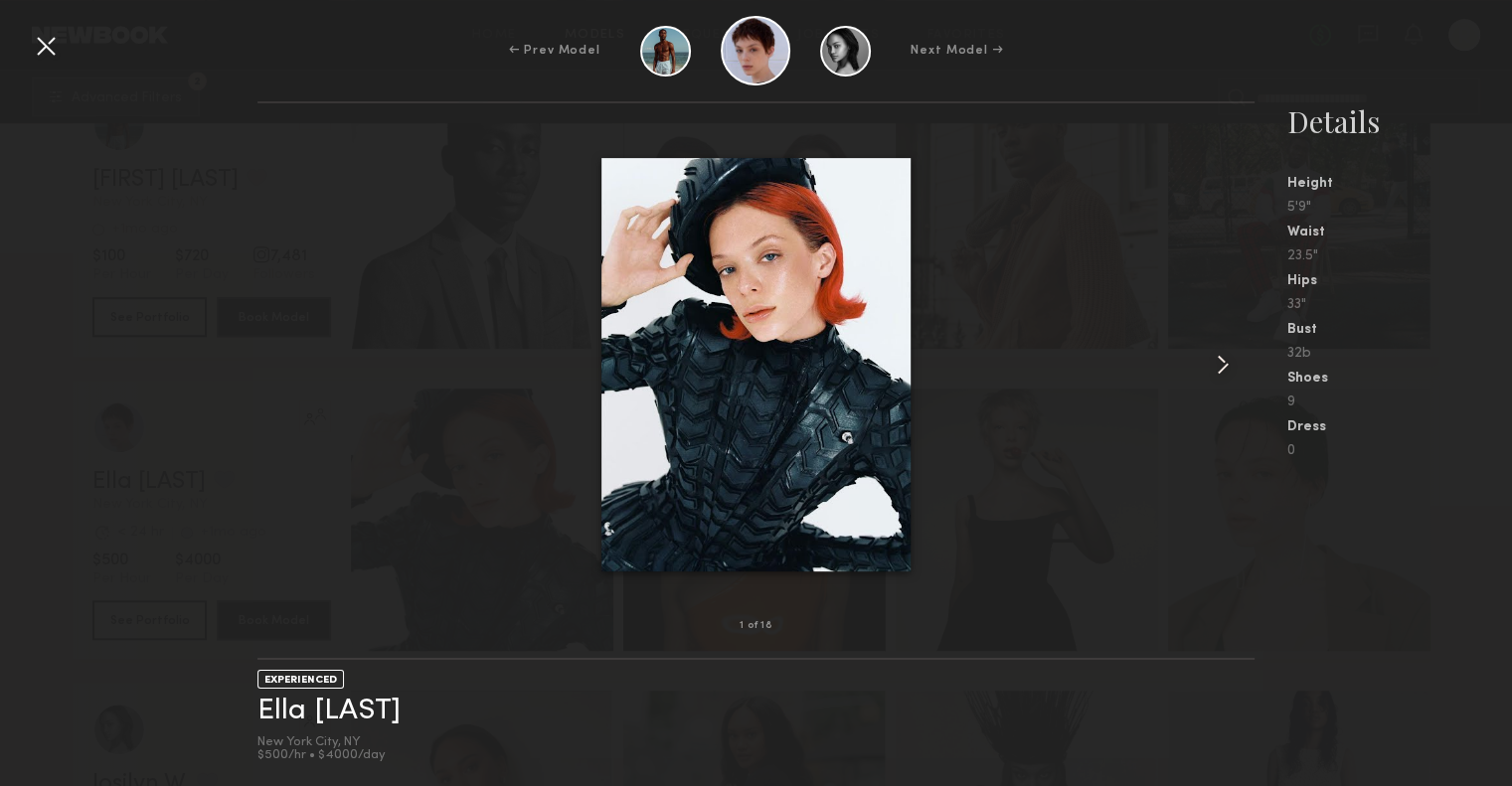 click at bounding box center (1223, 365) 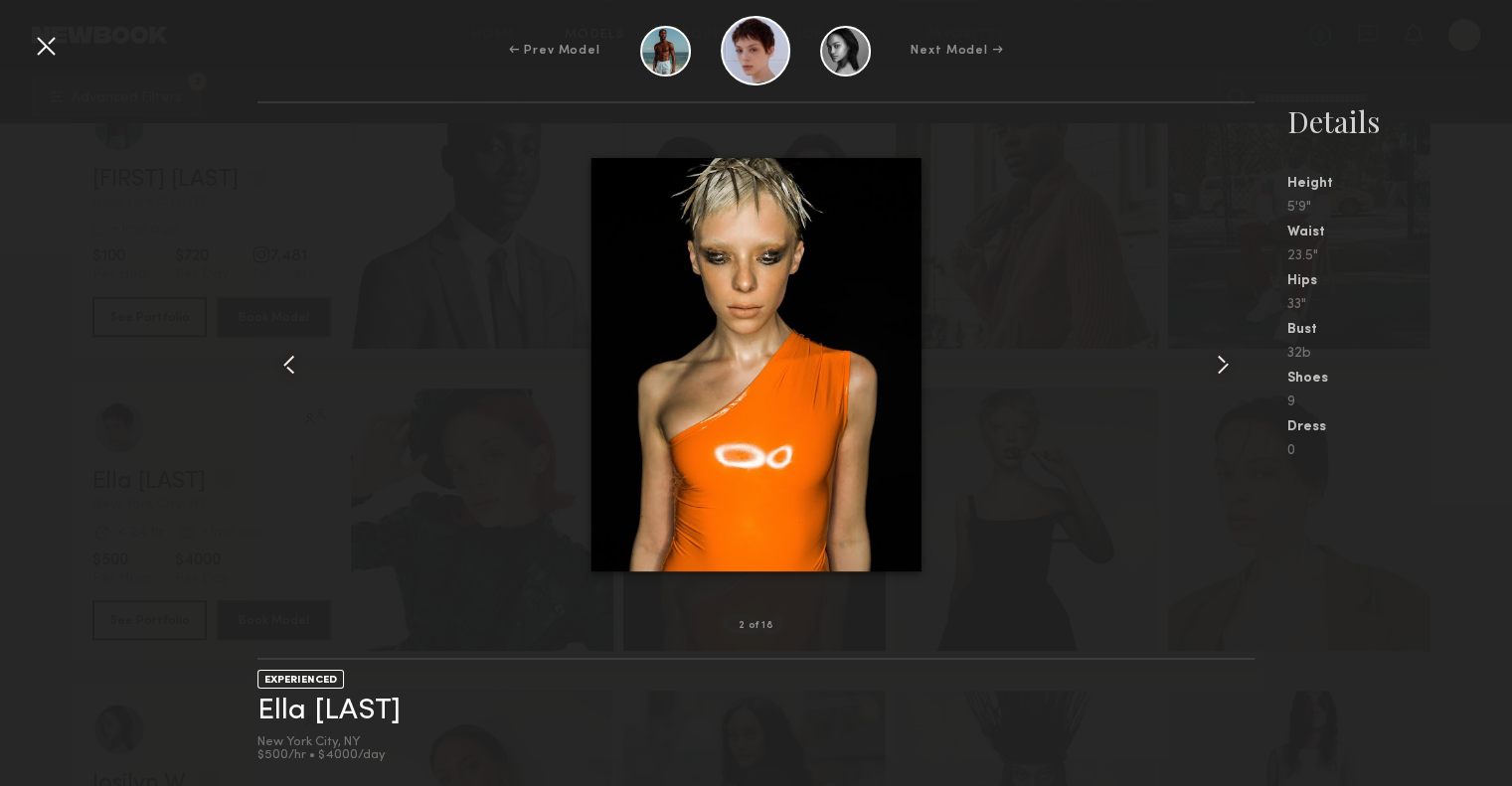 click at bounding box center [1223, 365] 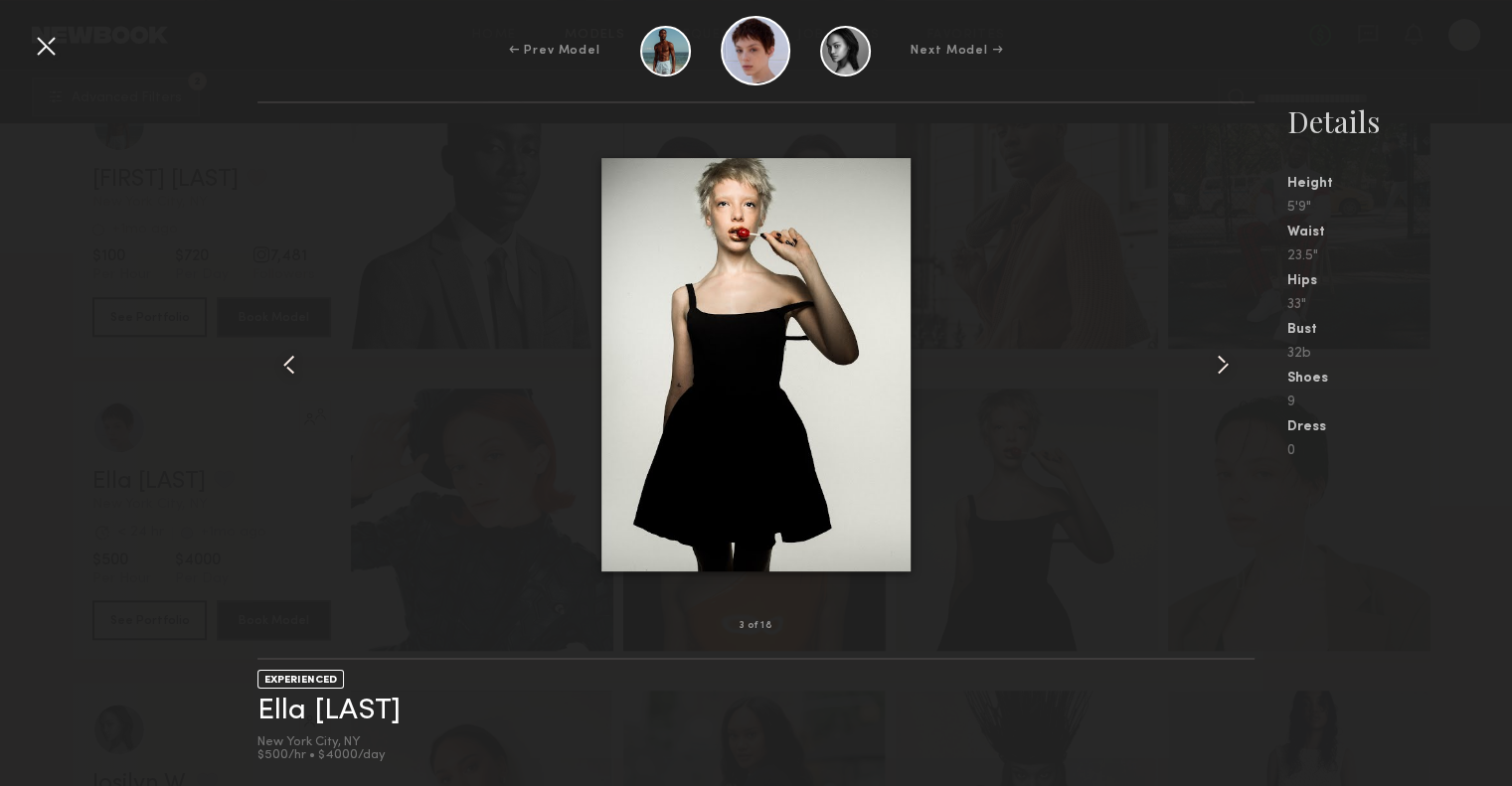 click at bounding box center (1223, 365) 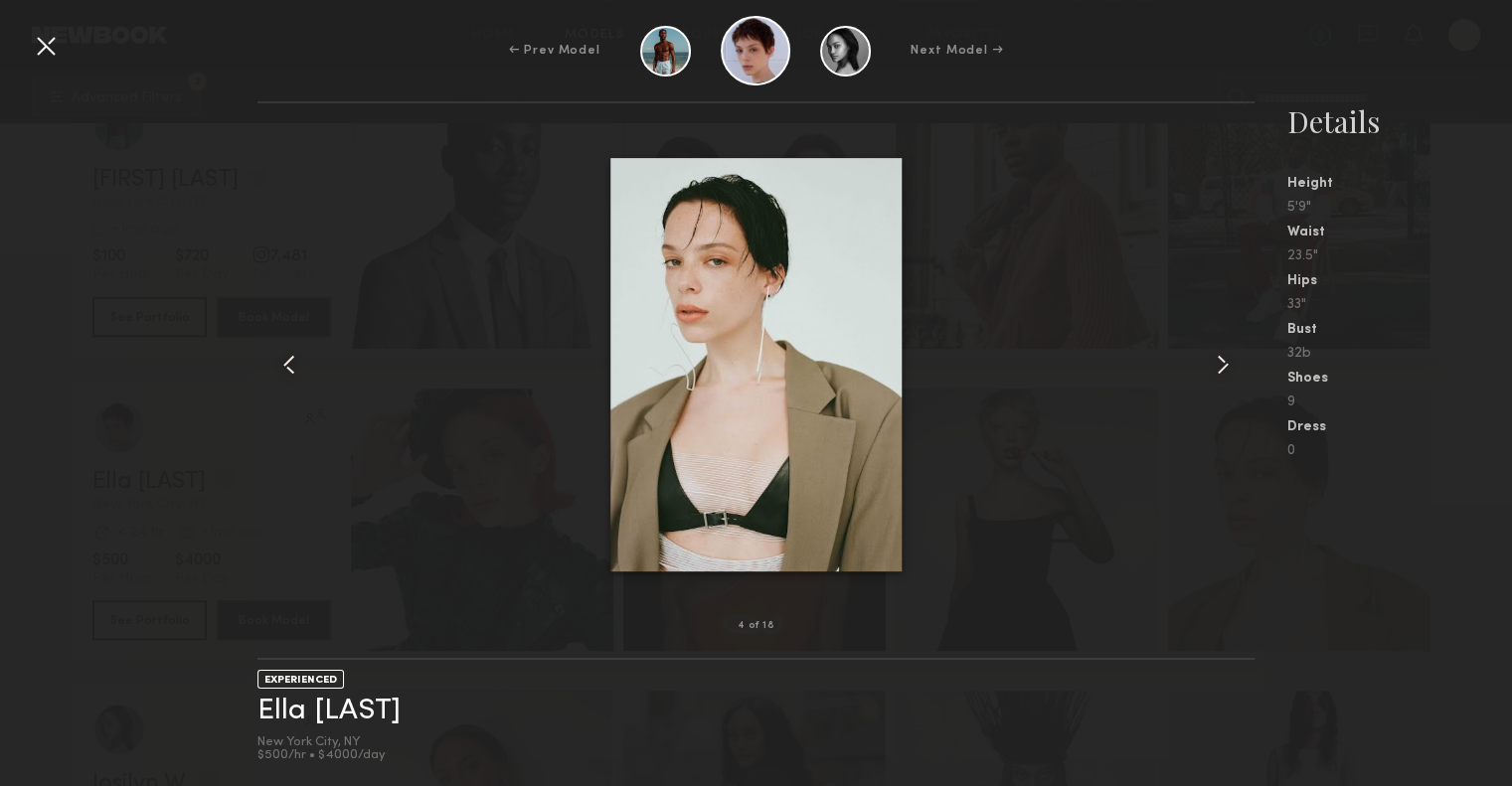 click at bounding box center (1223, 365) 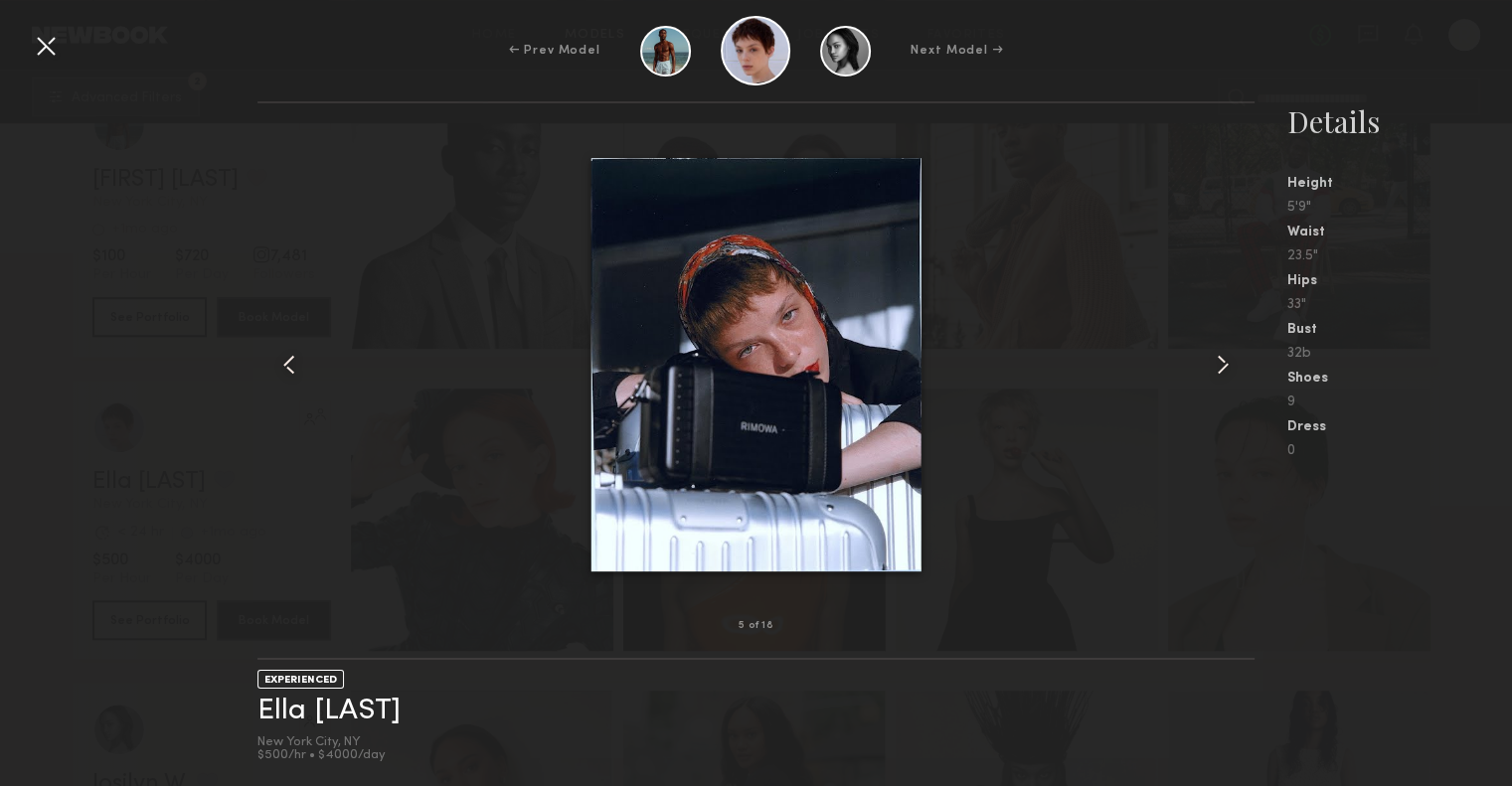 click at bounding box center (1223, 365) 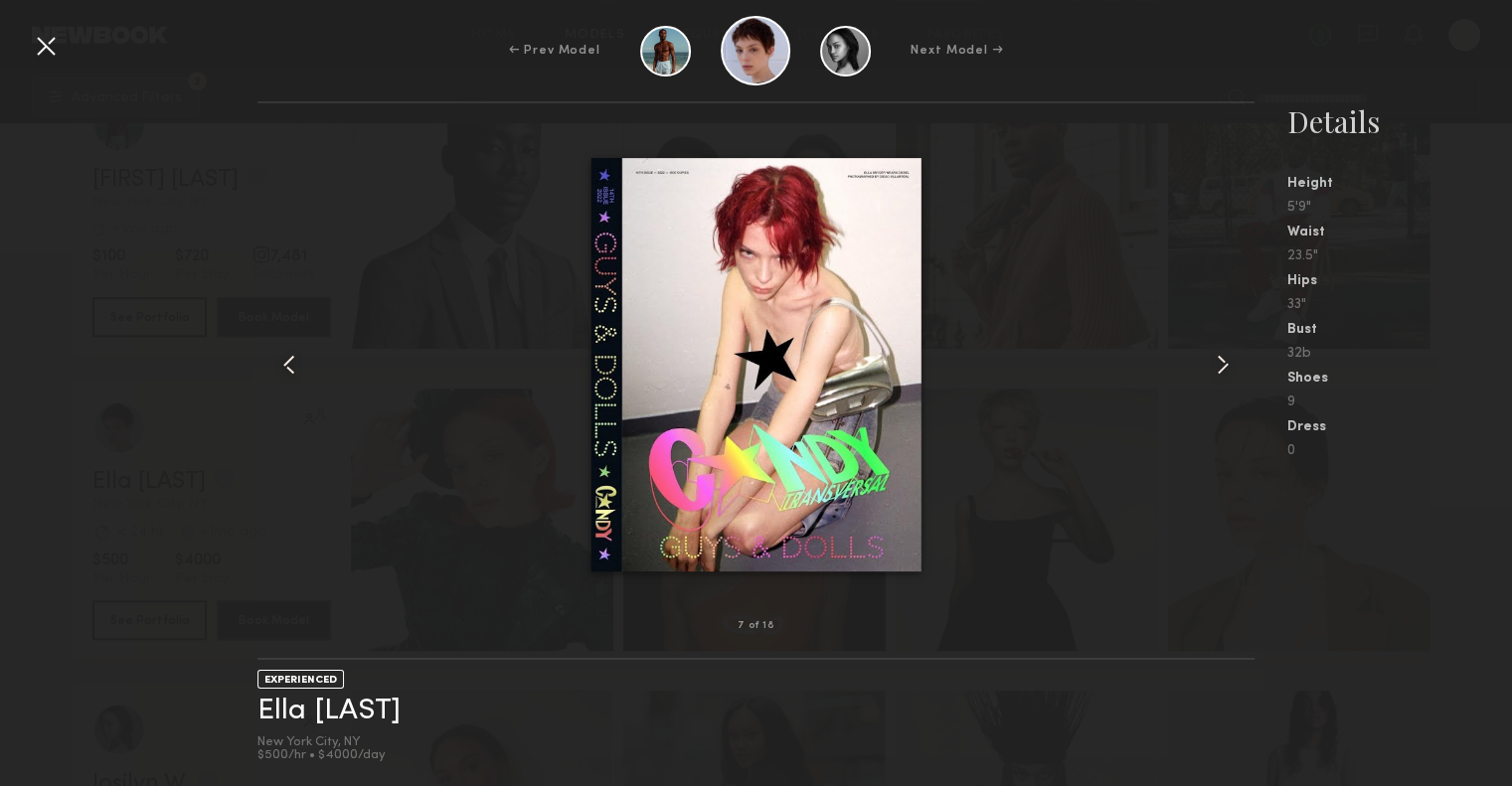 click at bounding box center (1223, 365) 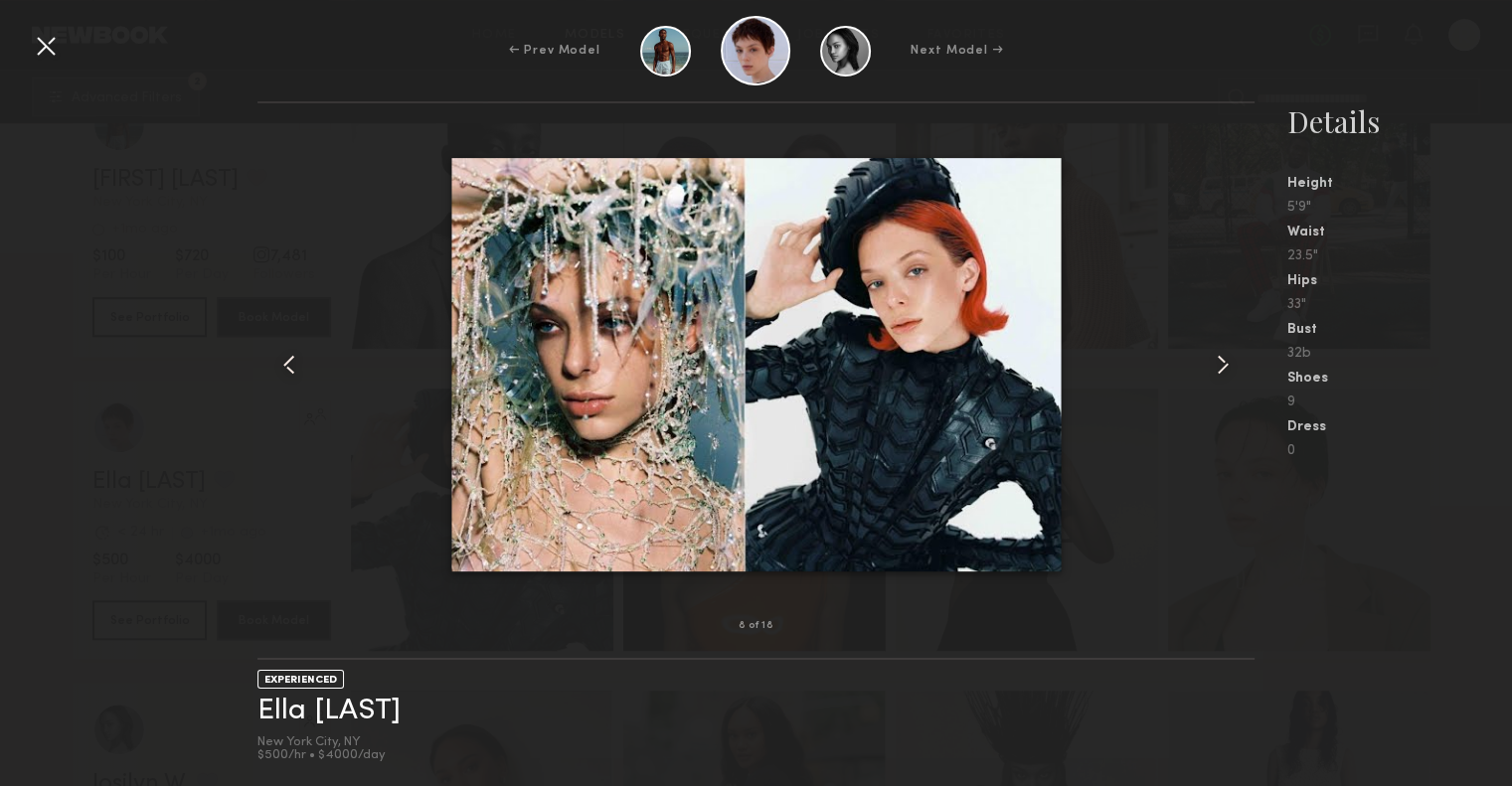 click at bounding box center (1223, 365) 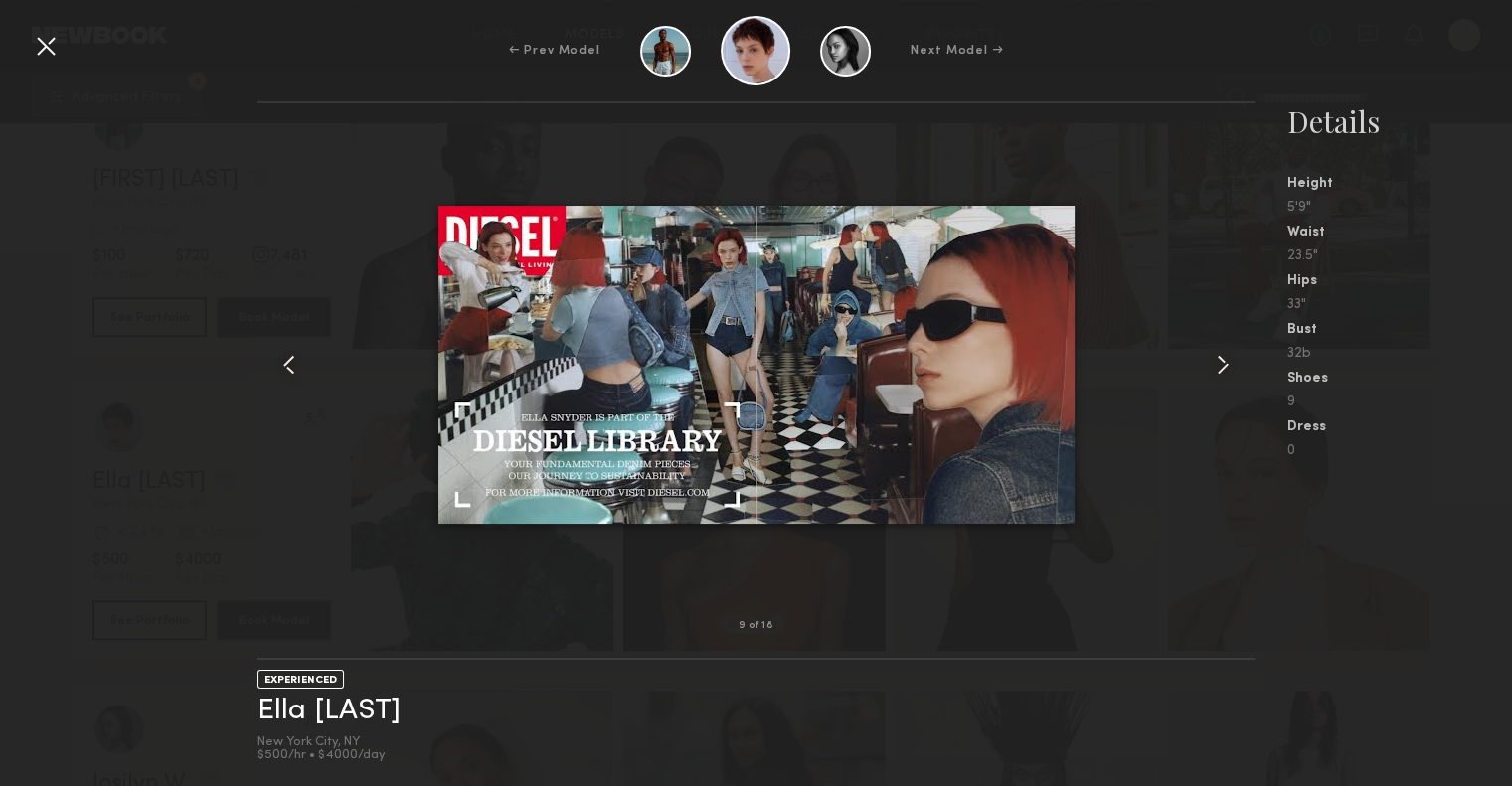 click at bounding box center (1223, 365) 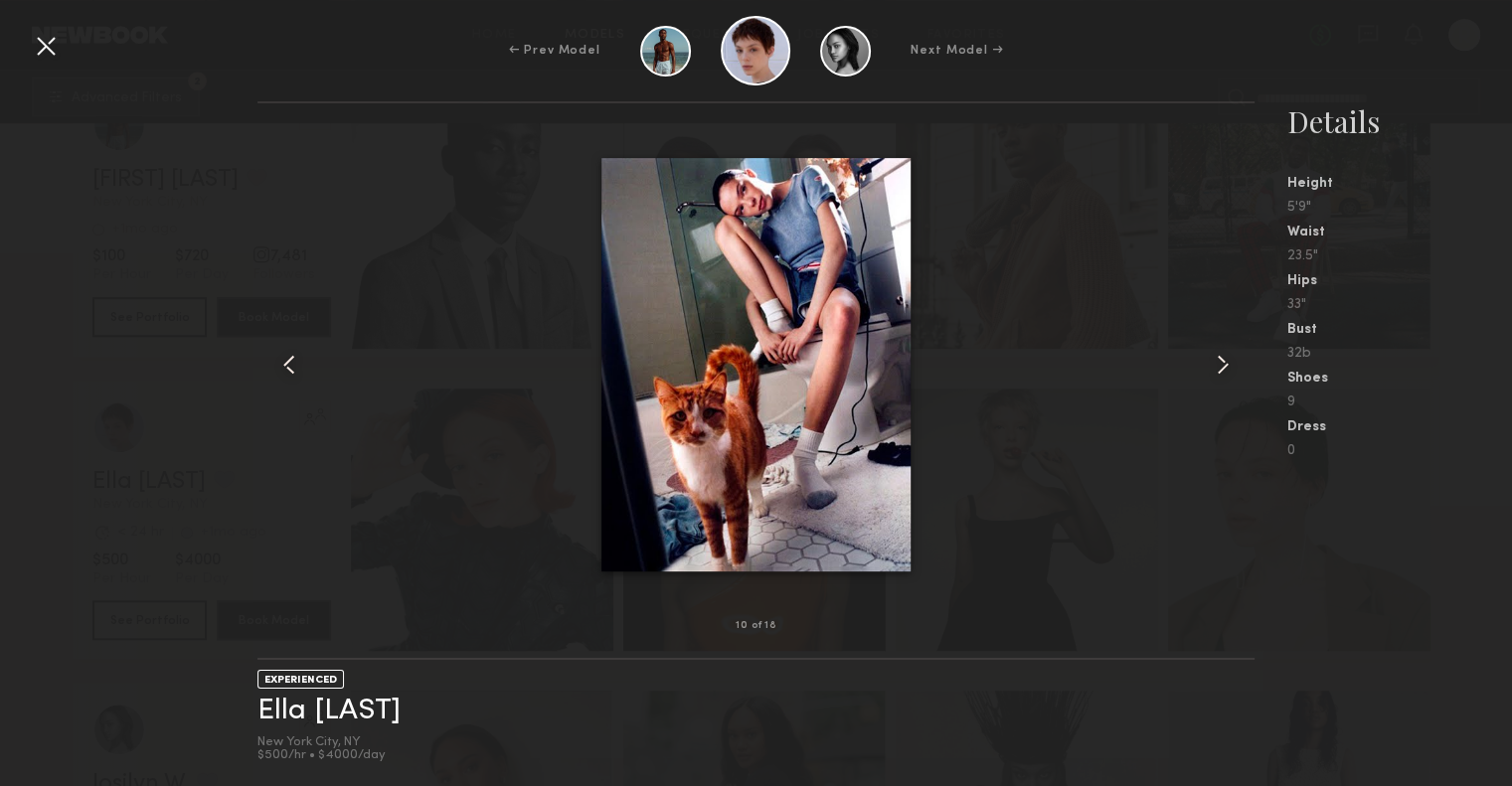 click at bounding box center [1223, 365] 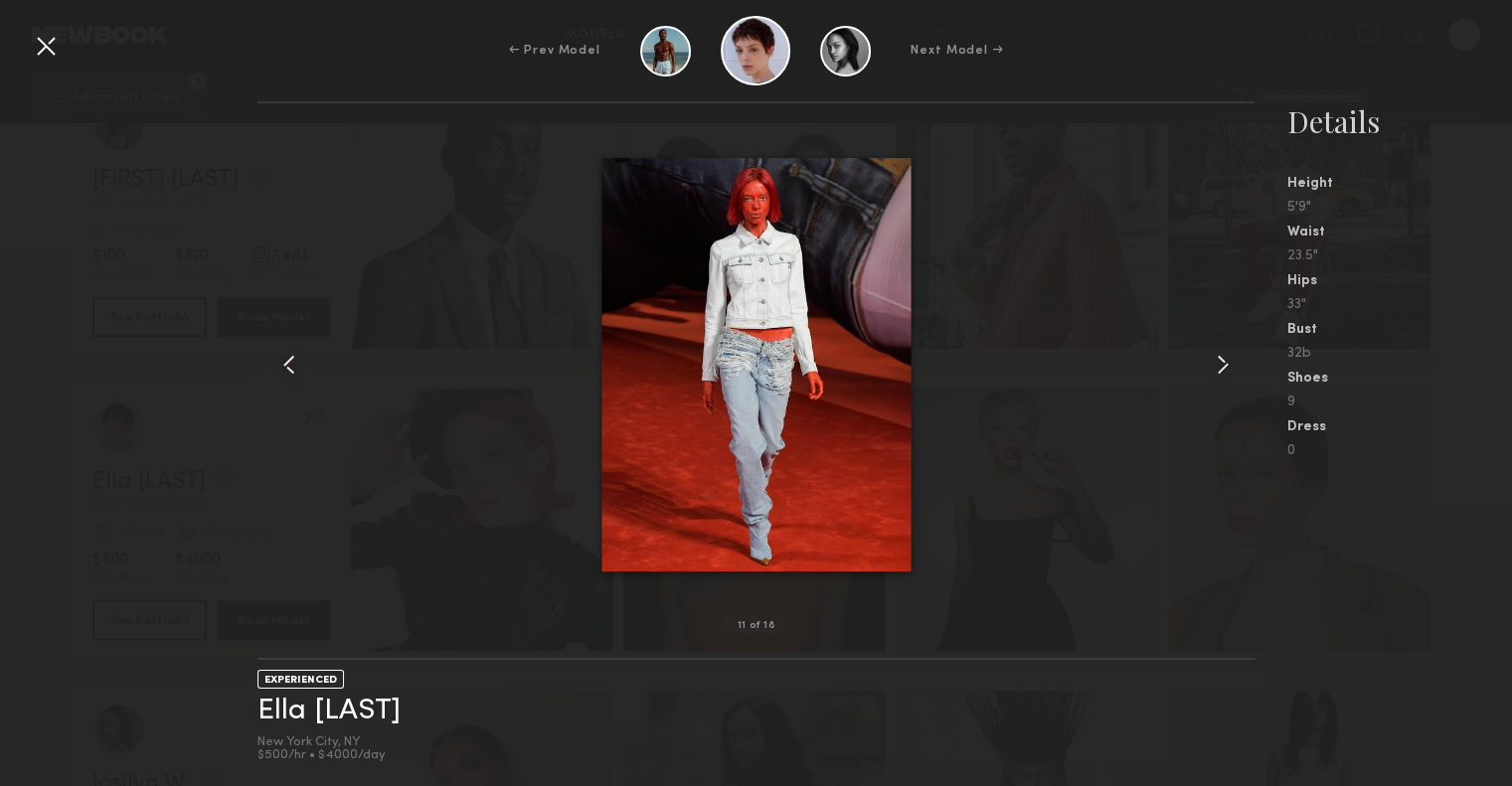 click at bounding box center (1223, 365) 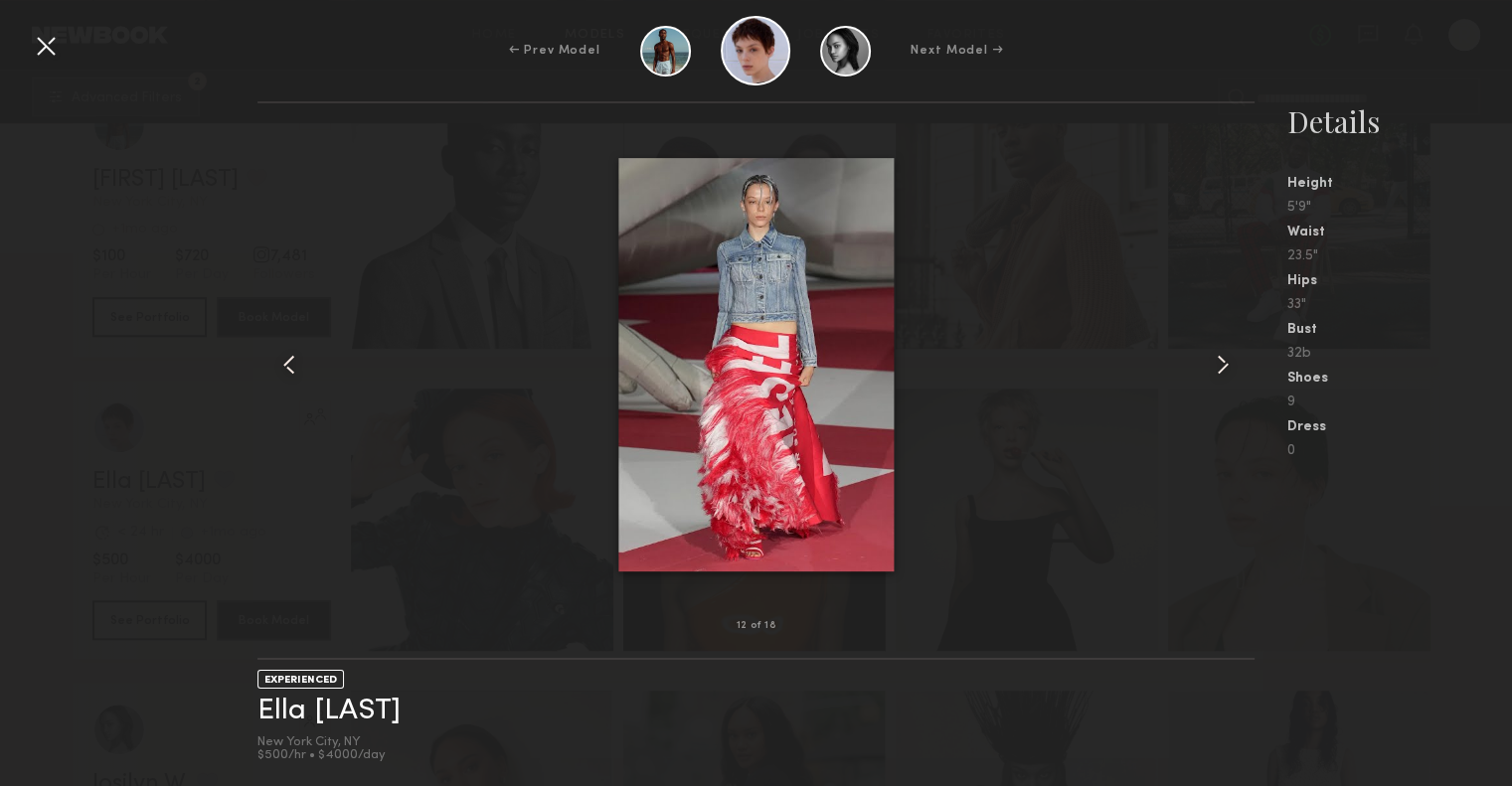 click at bounding box center (1223, 365) 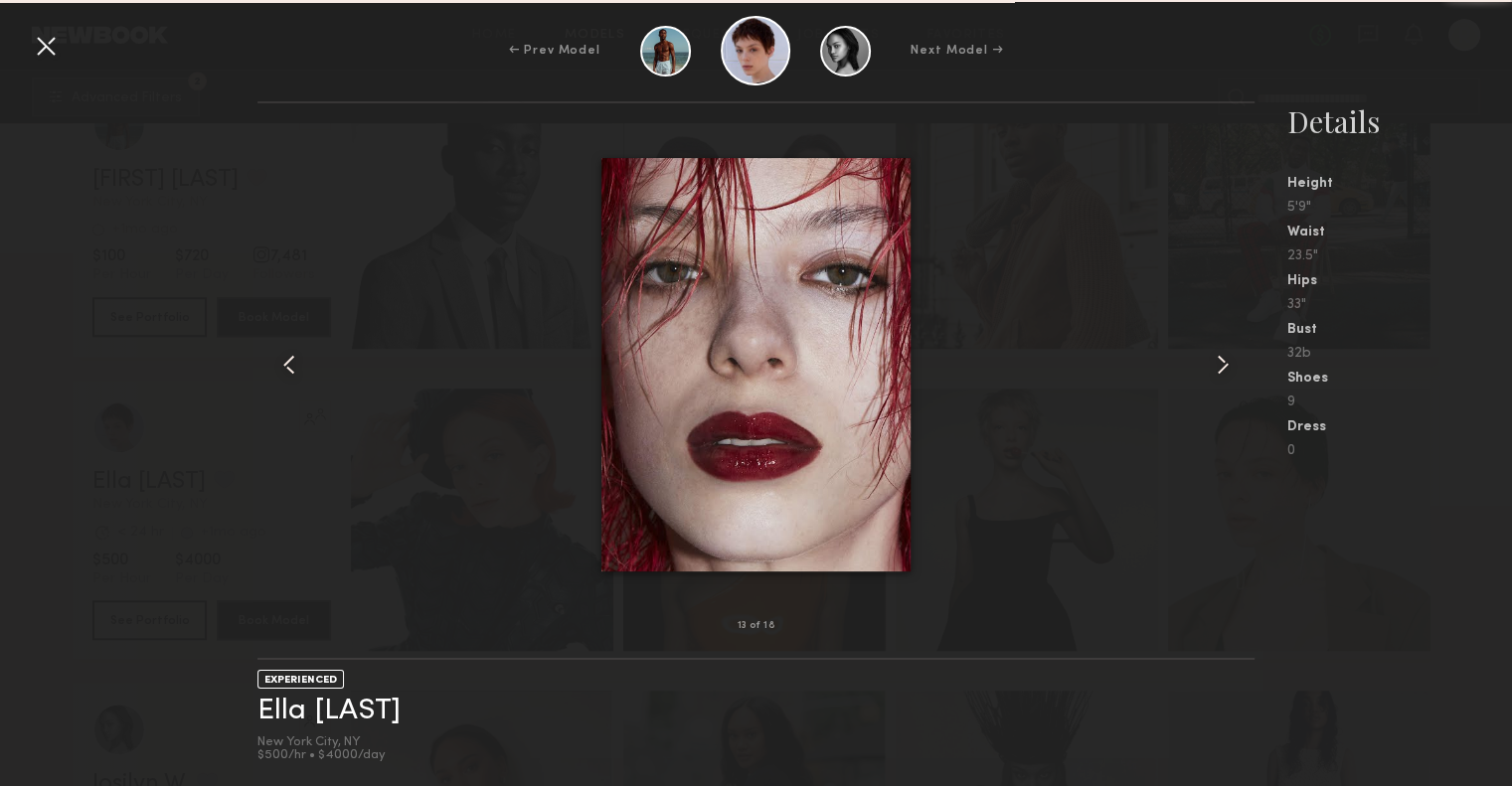 click at bounding box center (1223, 365) 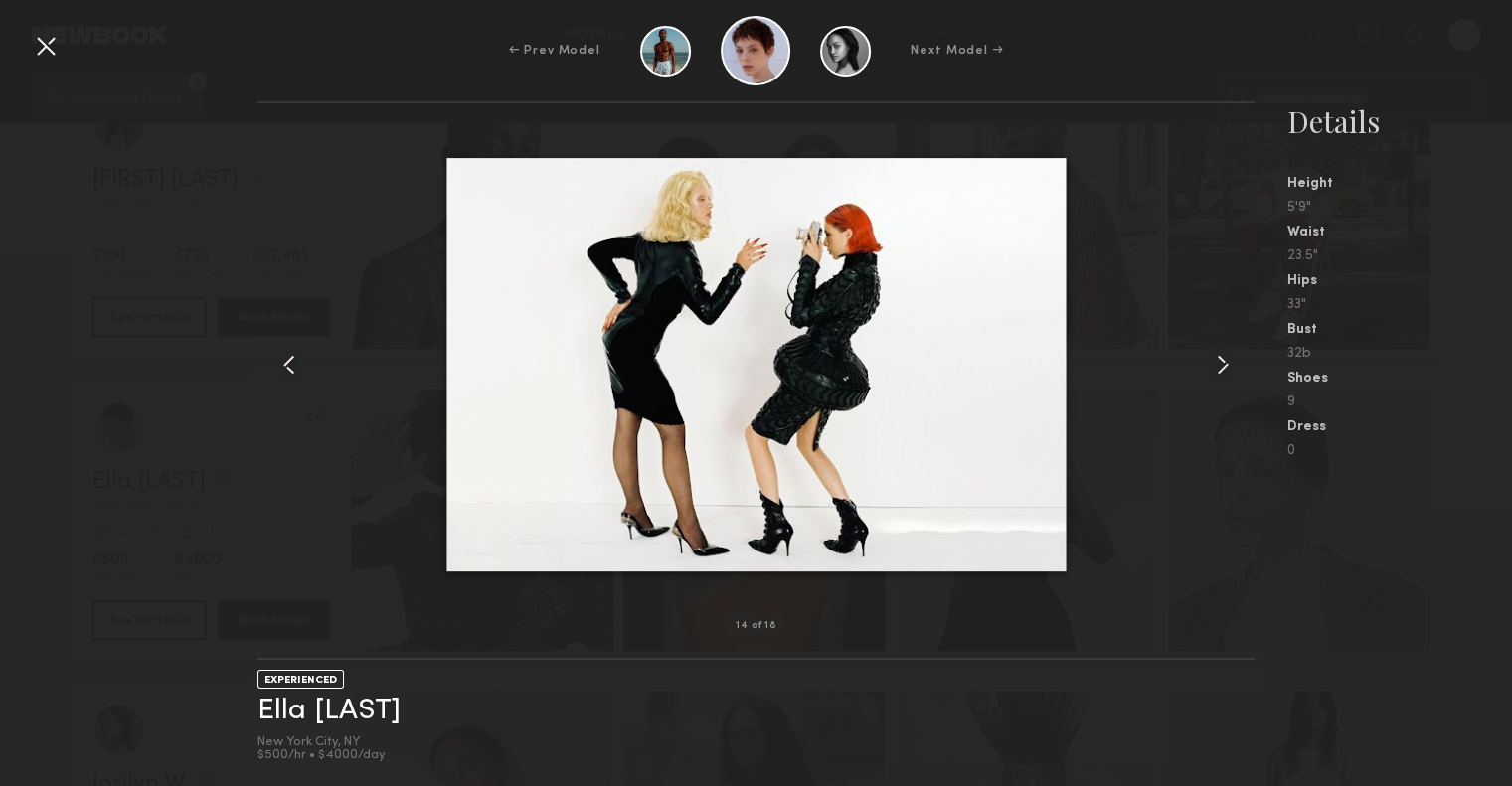 click at bounding box center [1223, 365] 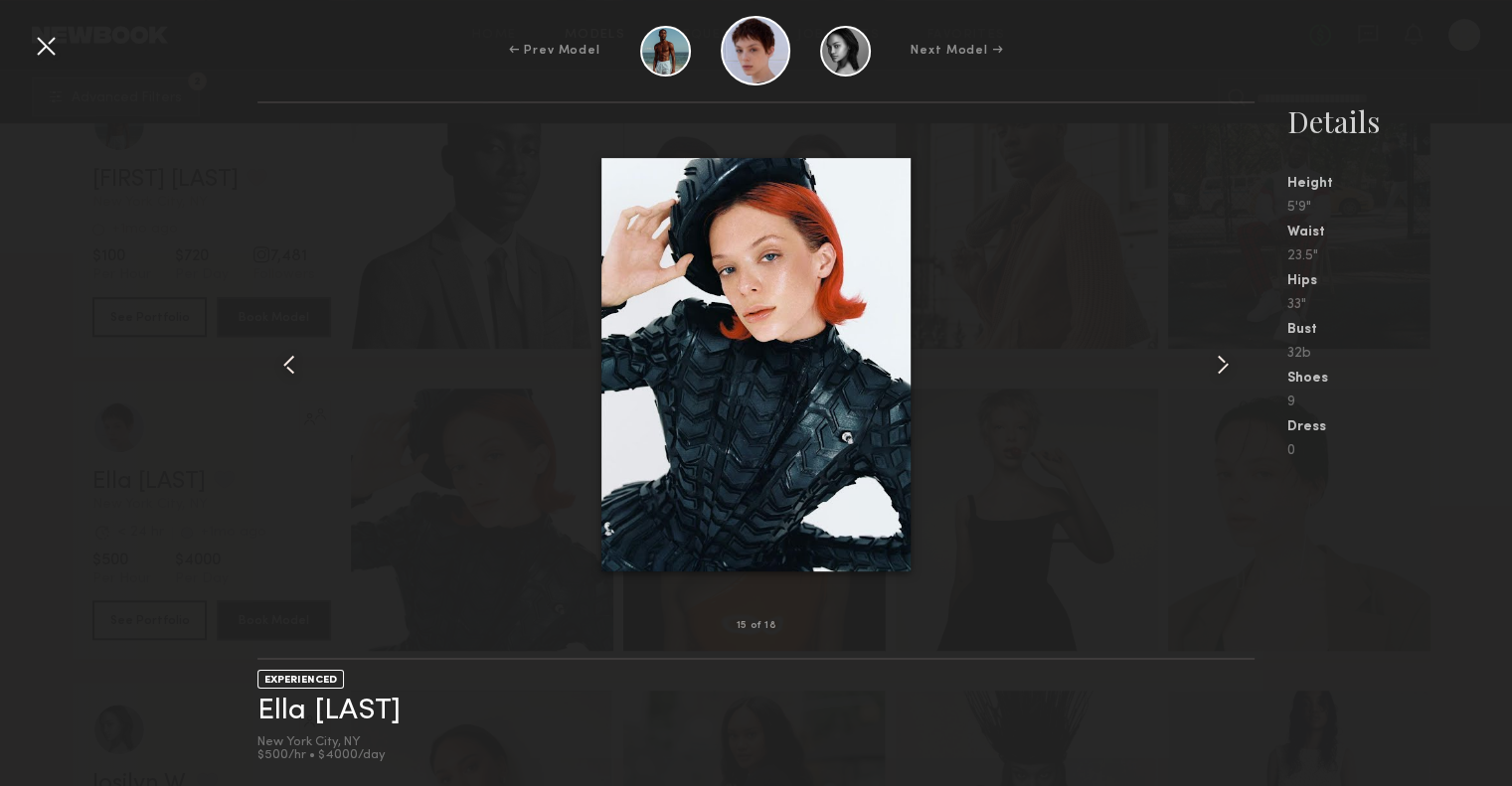 click at bounding box center [1223, 365] 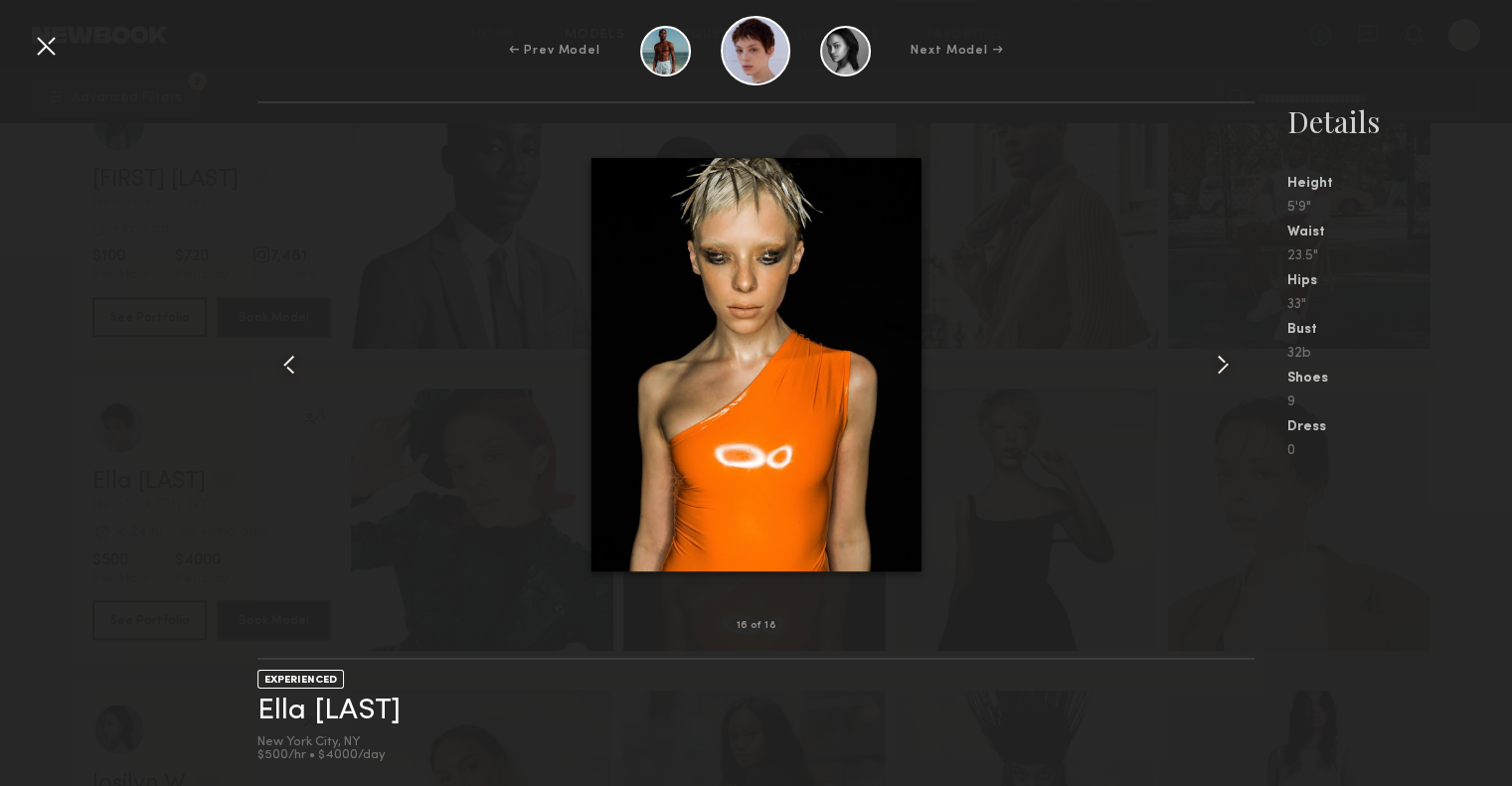 click at bounding box center (1223, 365) 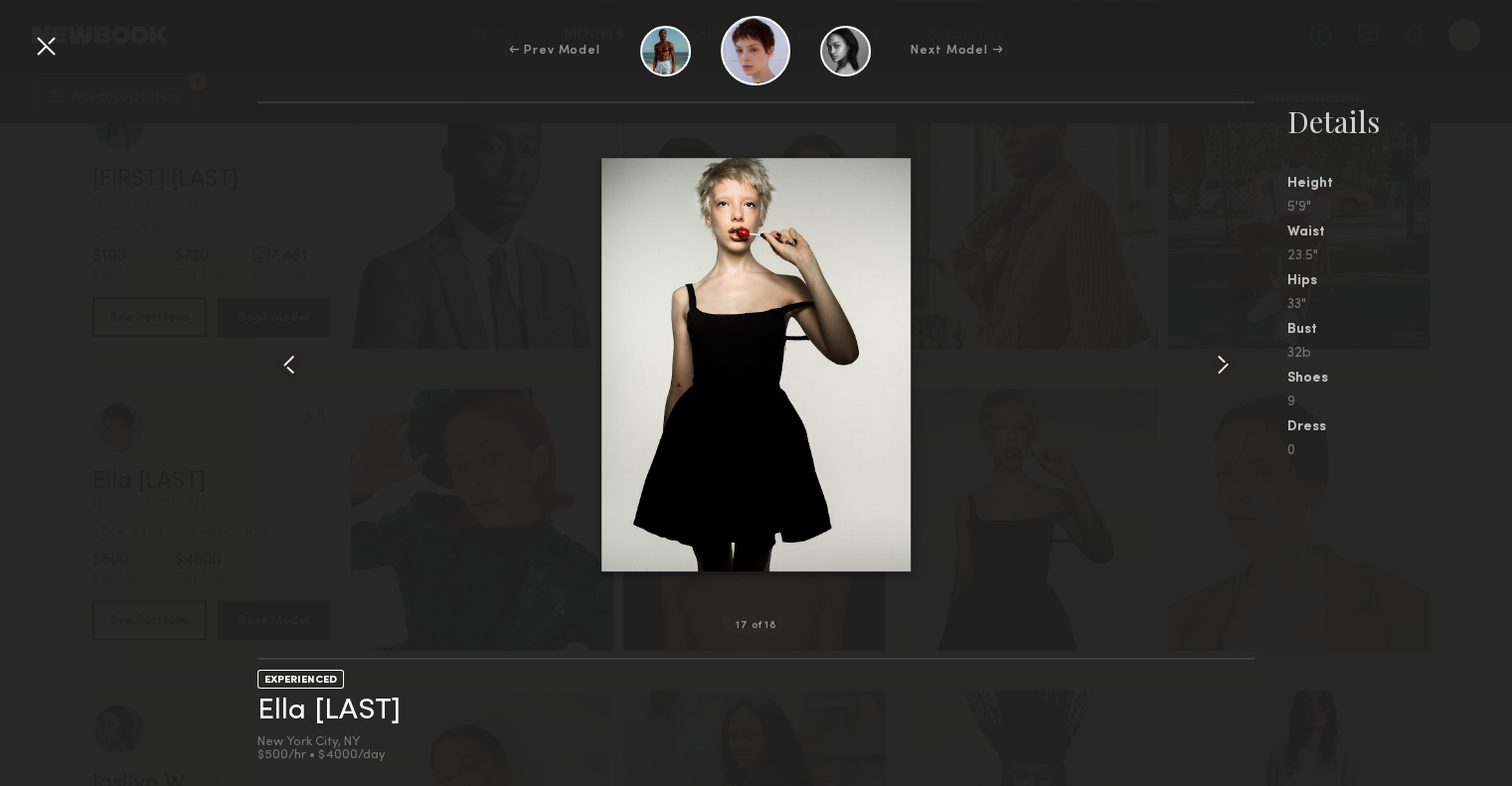 click at bounding box center (1223, 365) 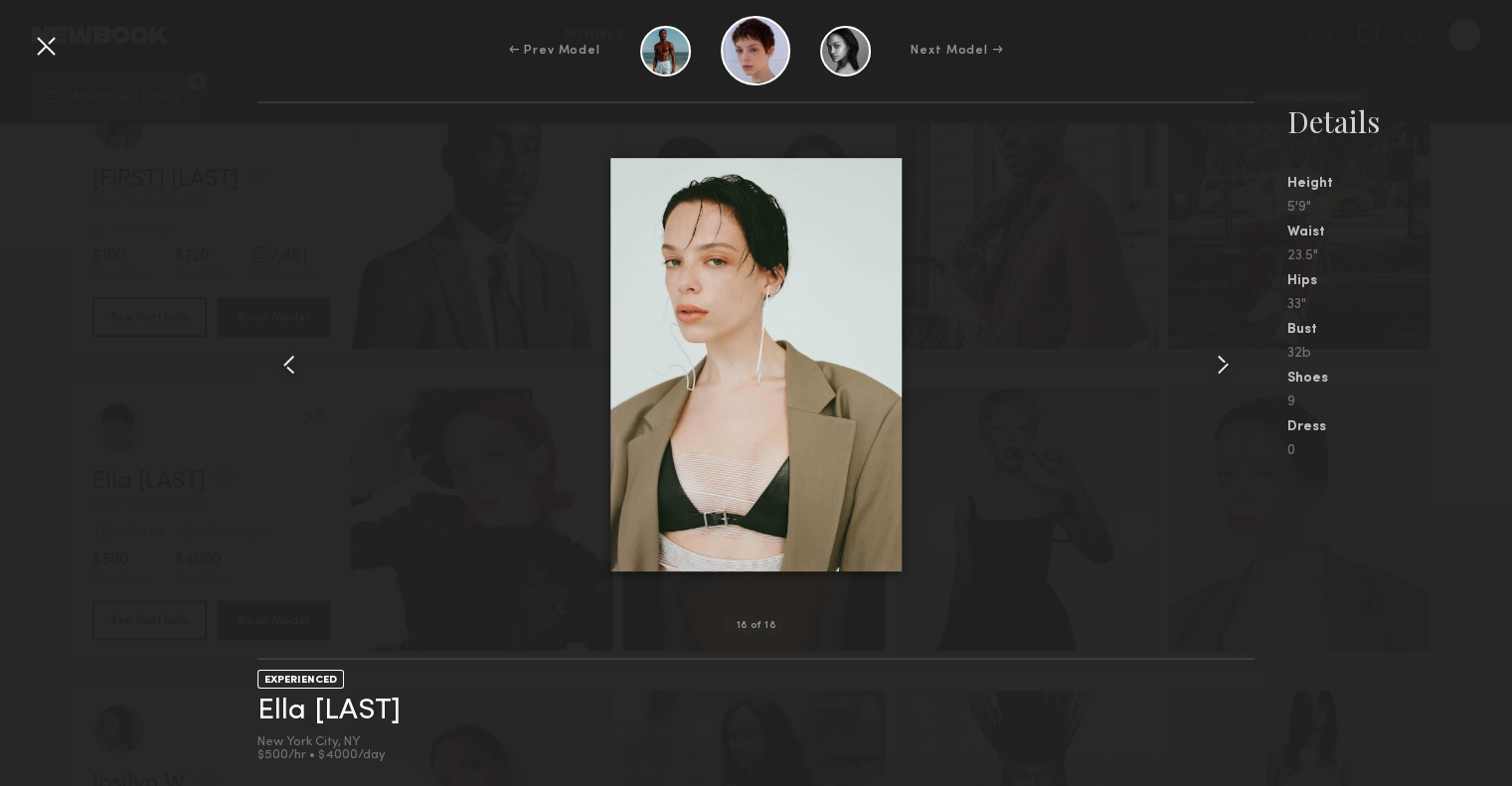 click at bounding box center (1223, 365) 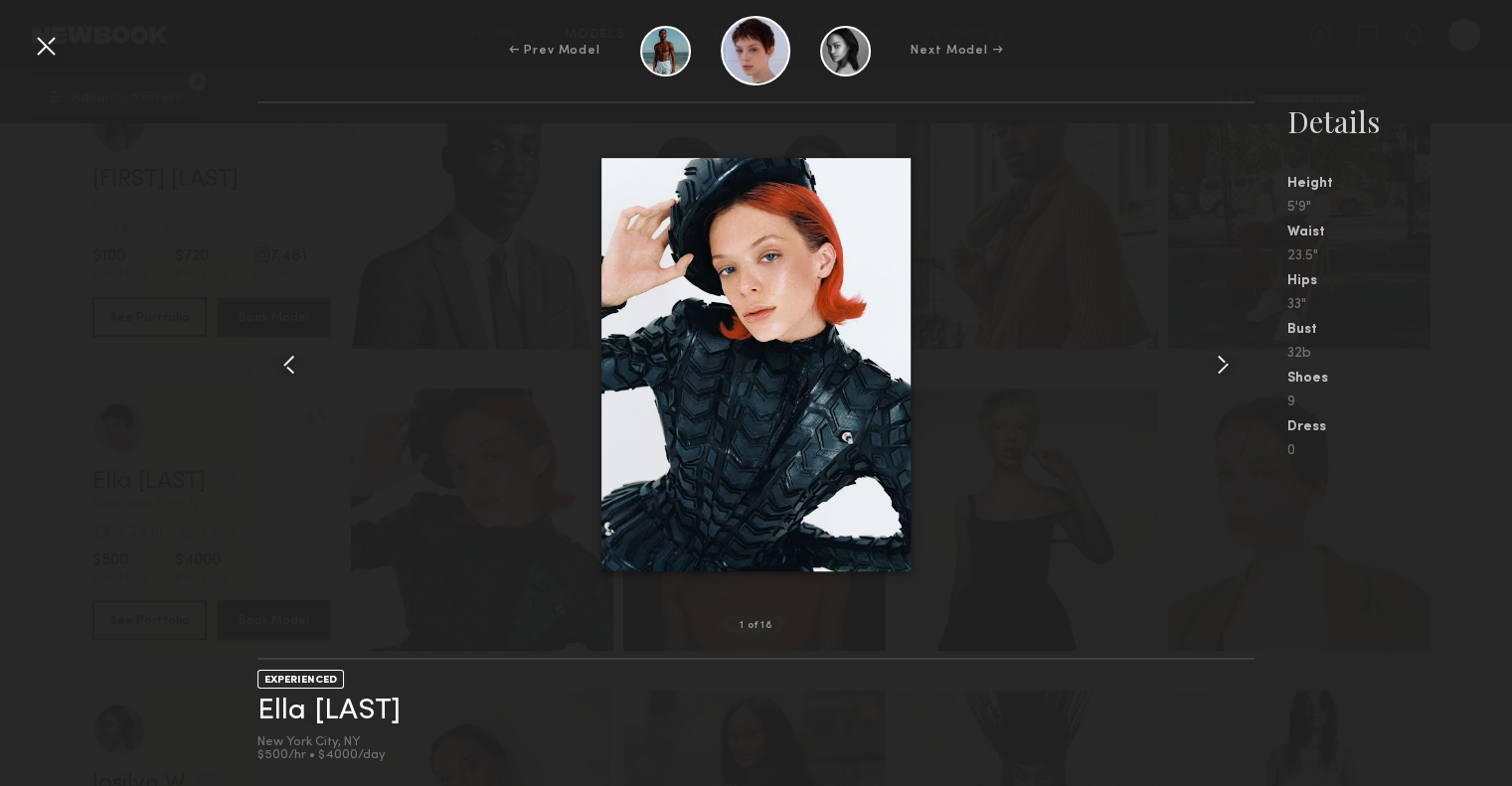 click at bounding box center [1223, 365] 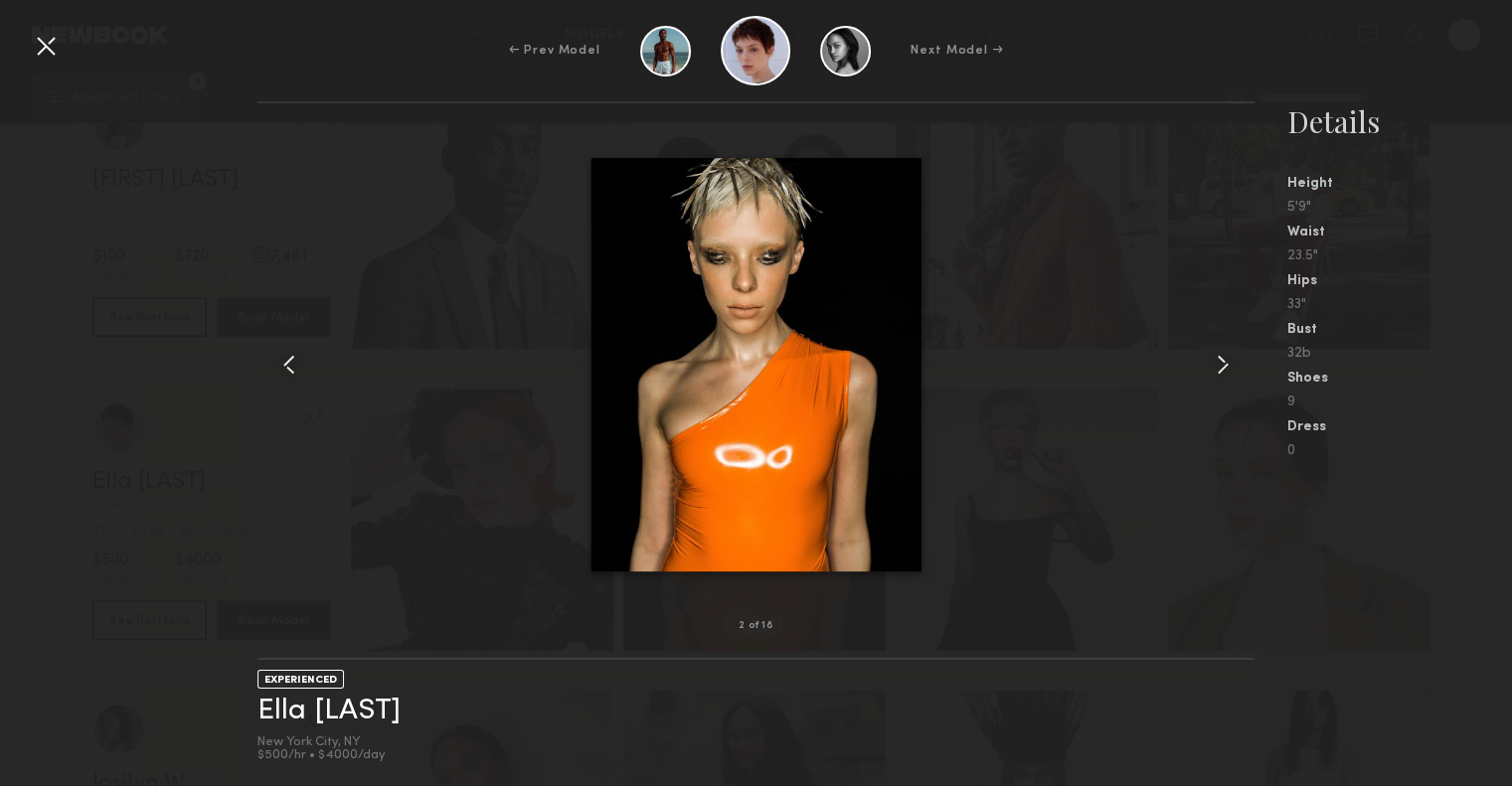 click at bounding box center (1223, 365) 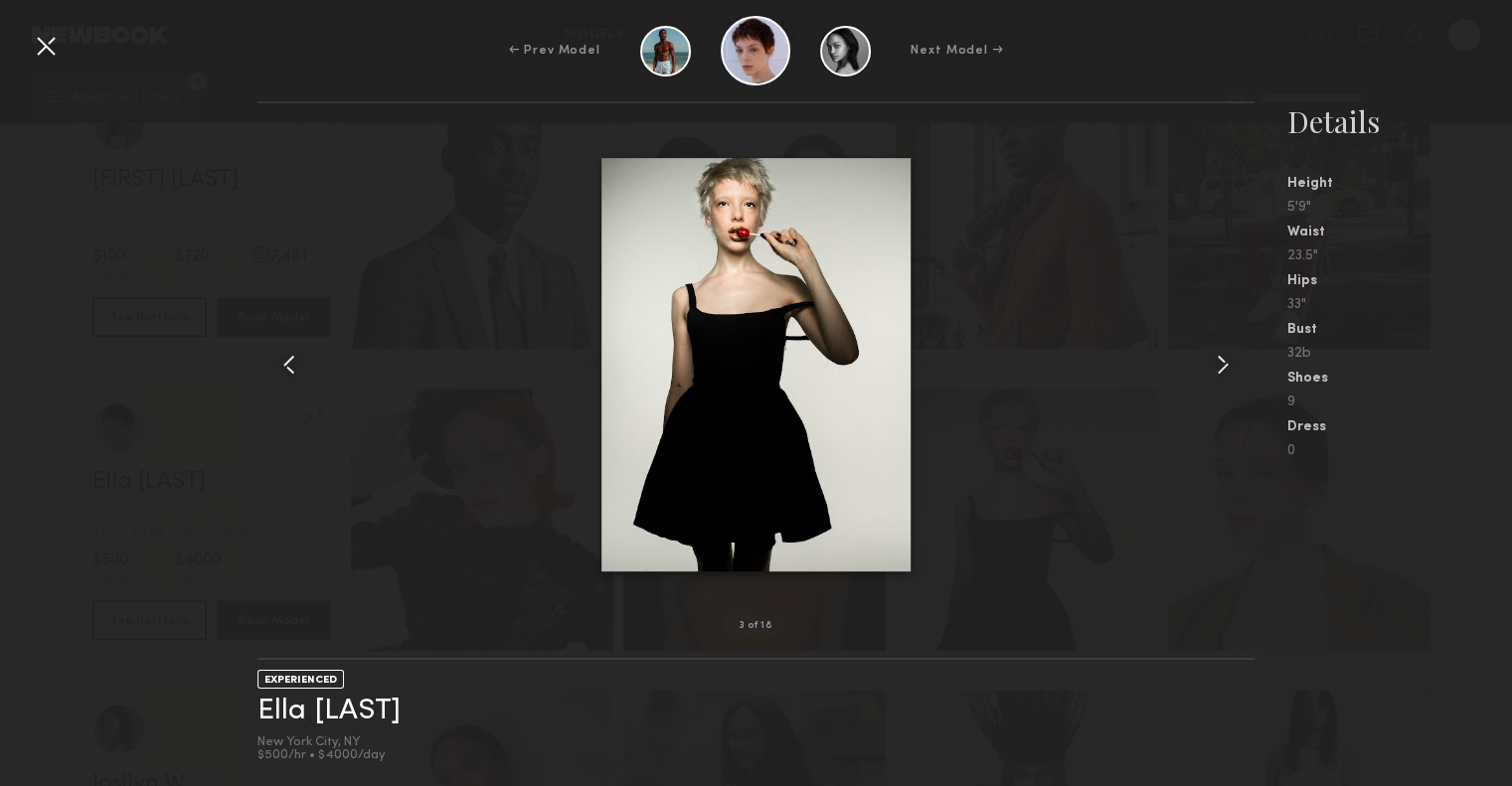 click at bounding box center (1223, 365) 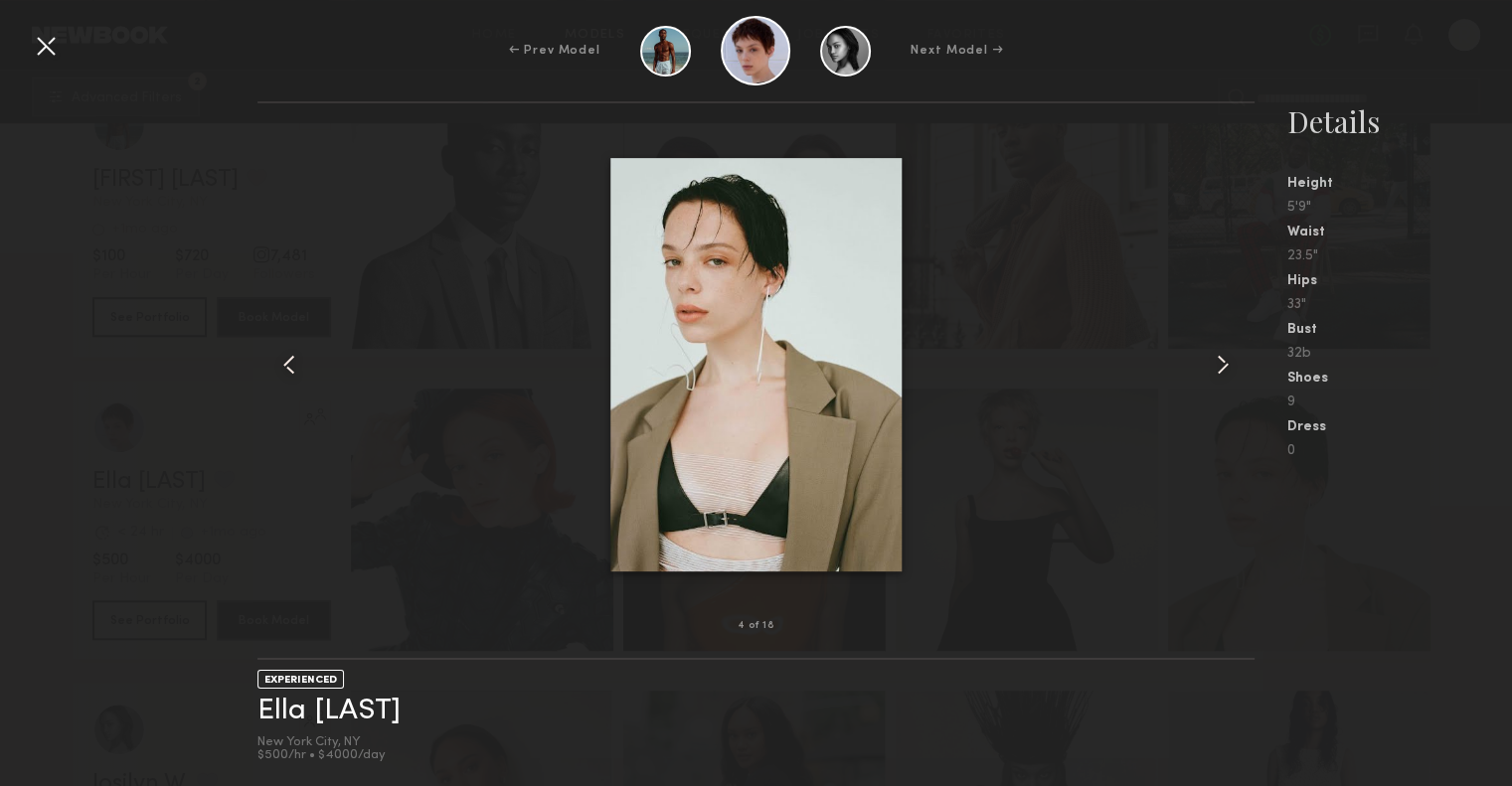 click at bounding box center [46, 46] 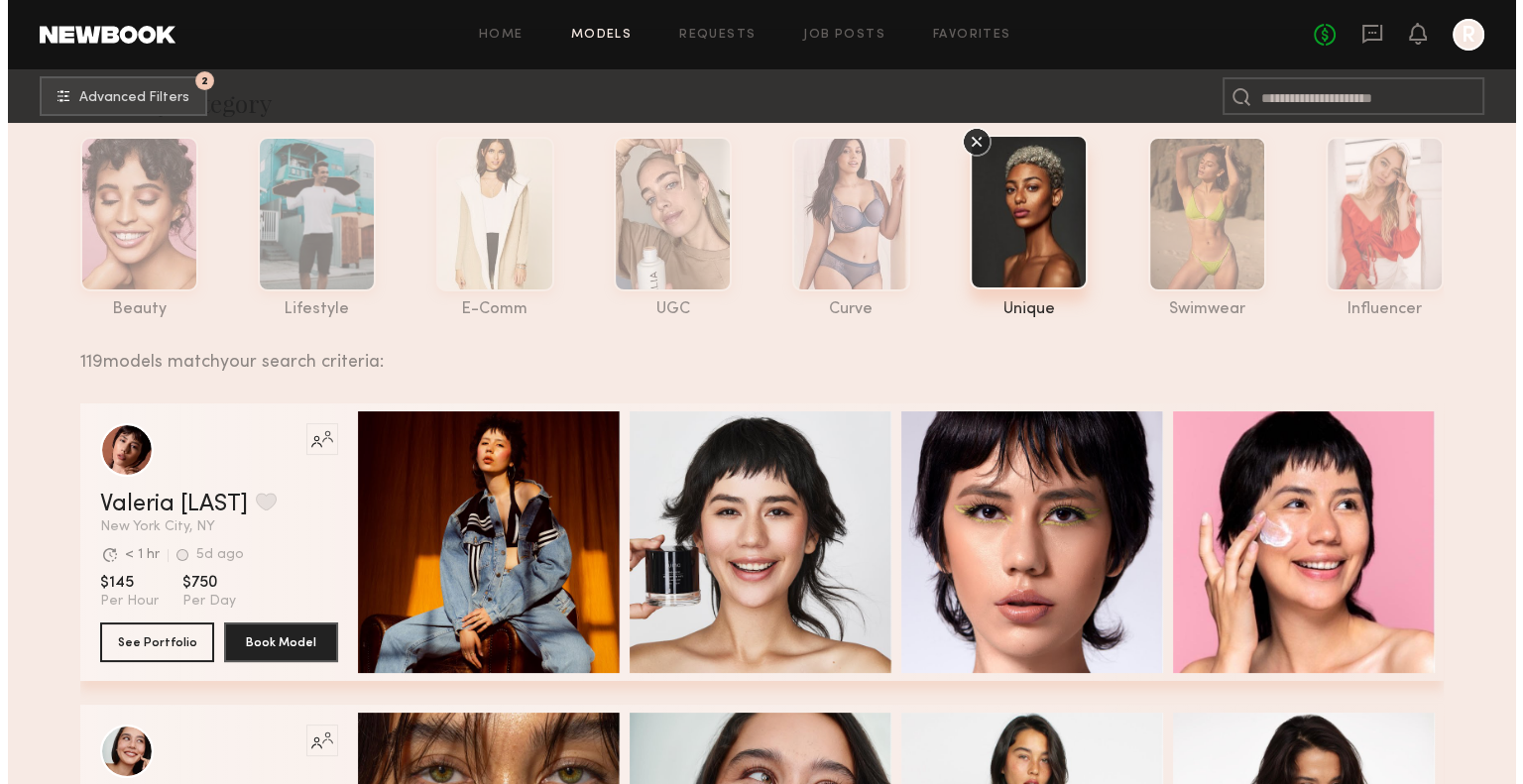 scroll, scrollTop: 0, scrollLeft: 0, axis: both 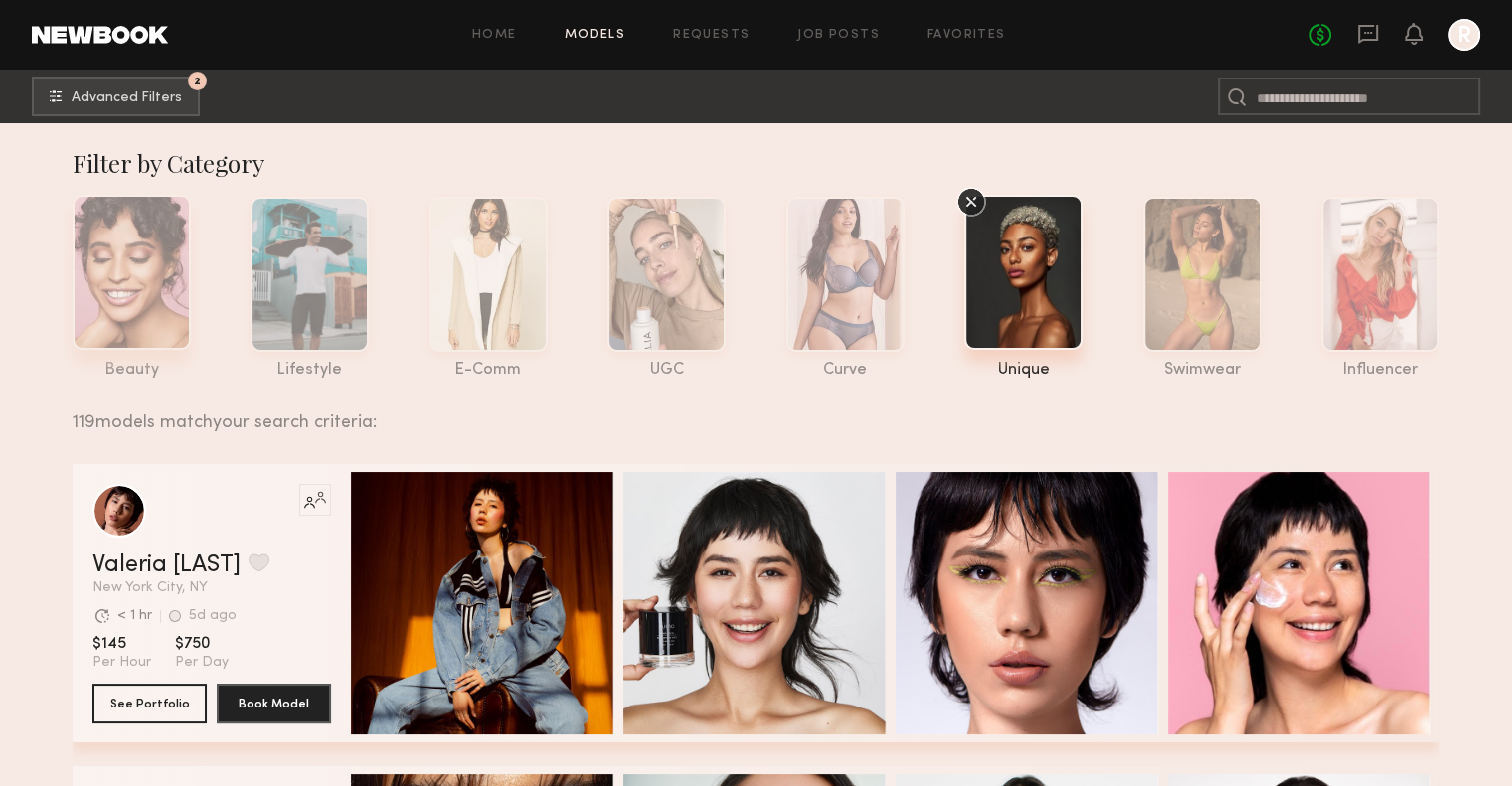 click 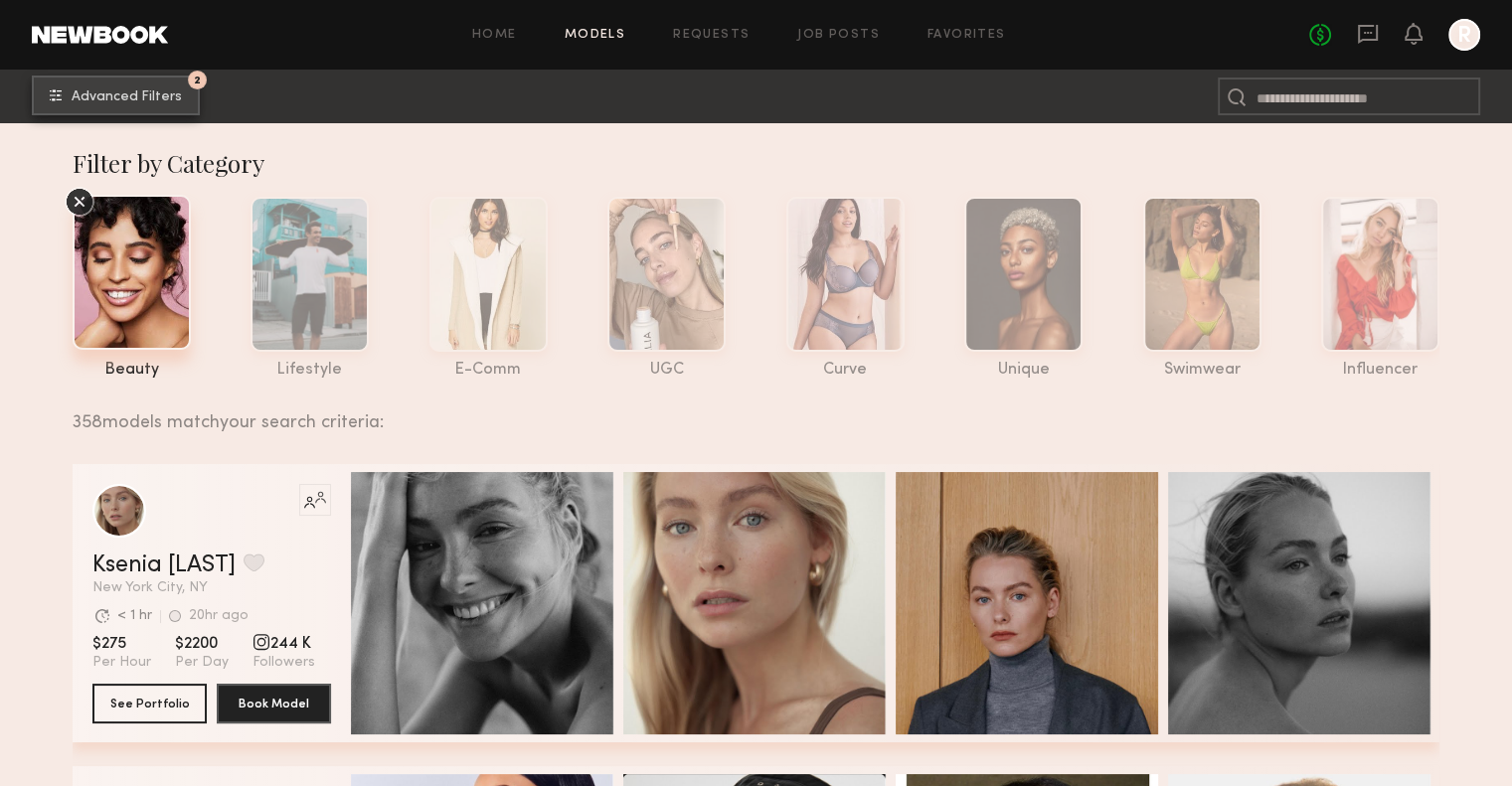 click on "Advanced Filters" 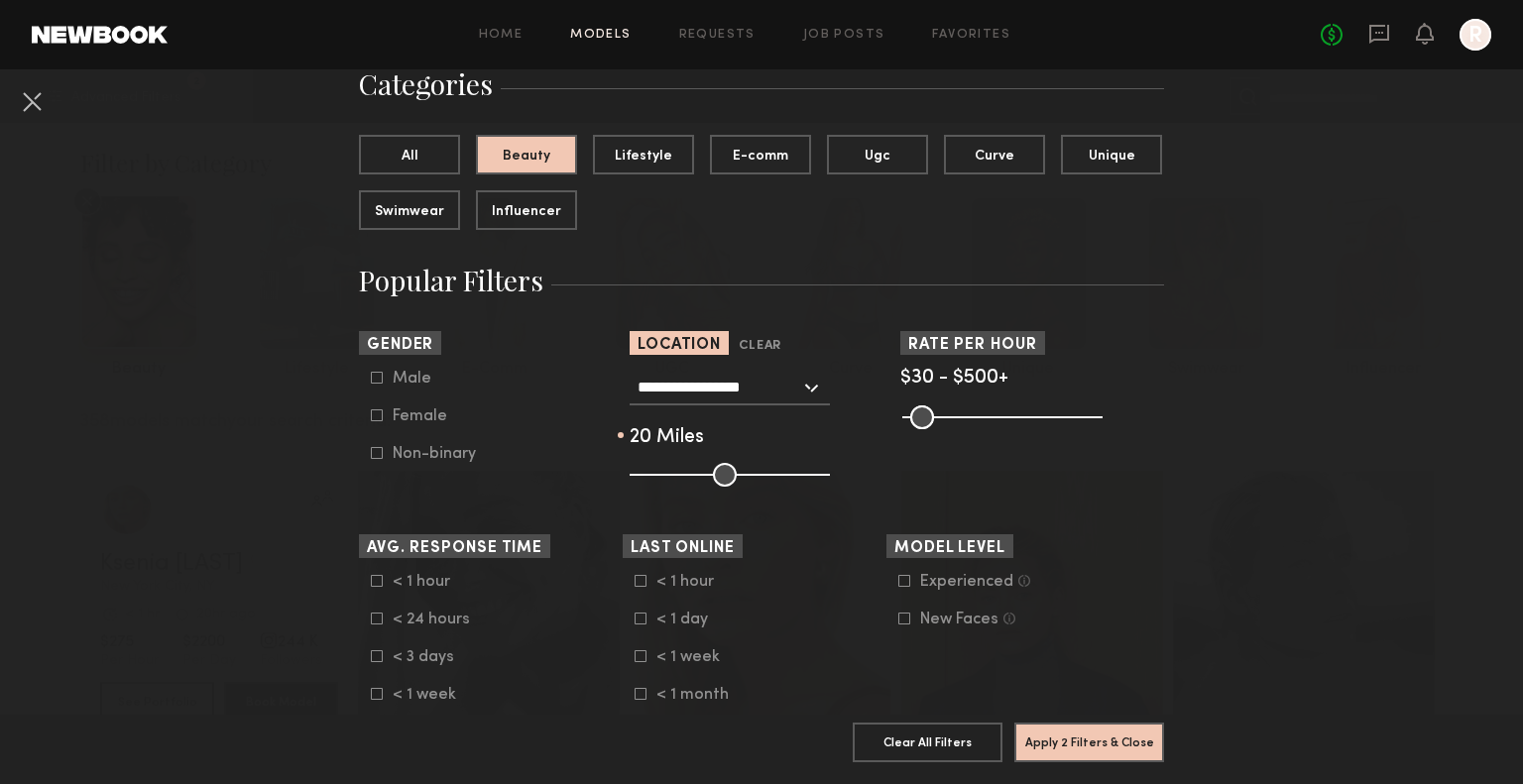 scroll, scrollTop: 198, scrollLeft: 0, axis: vertical 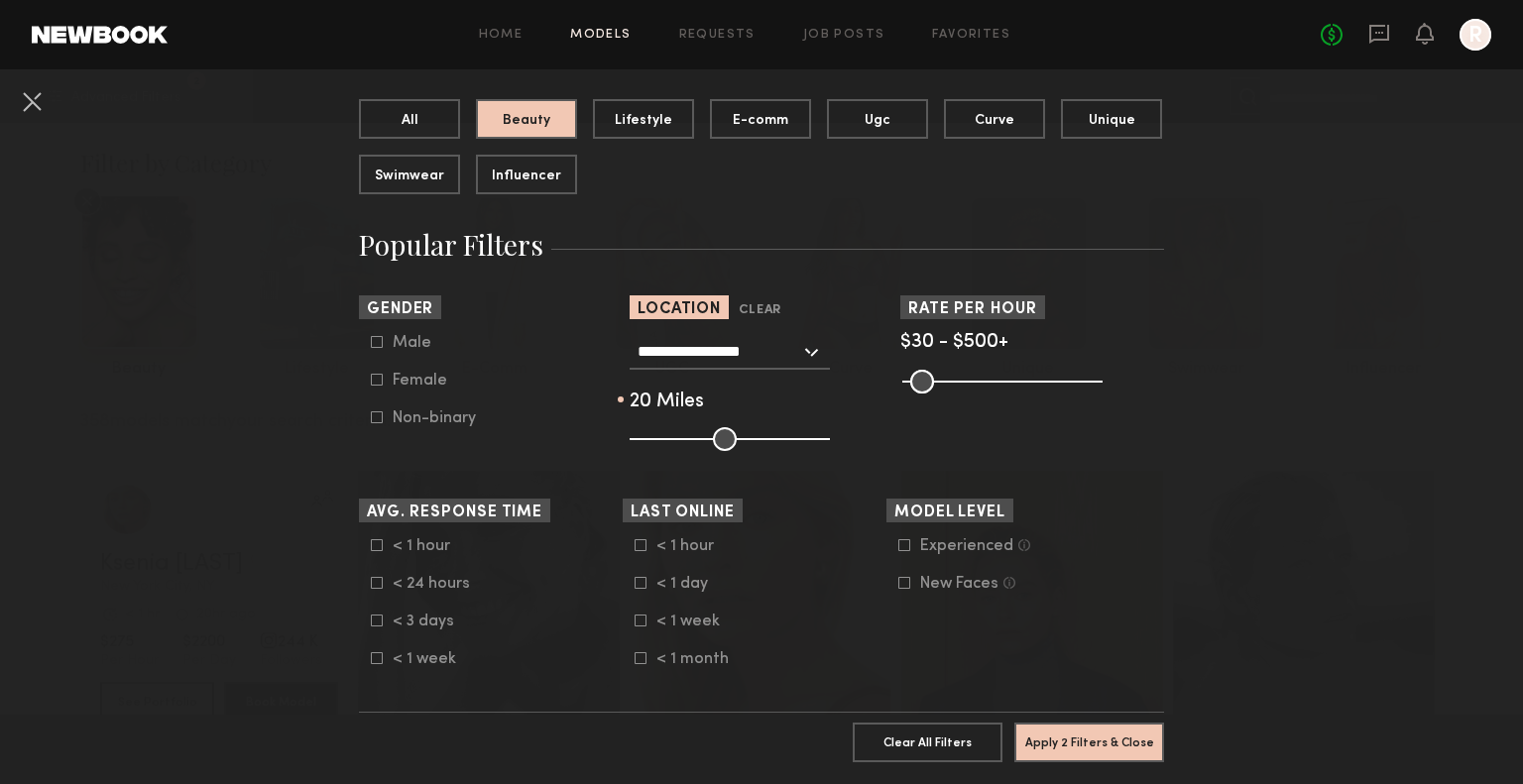 click on "Male   Female   Non-binary" 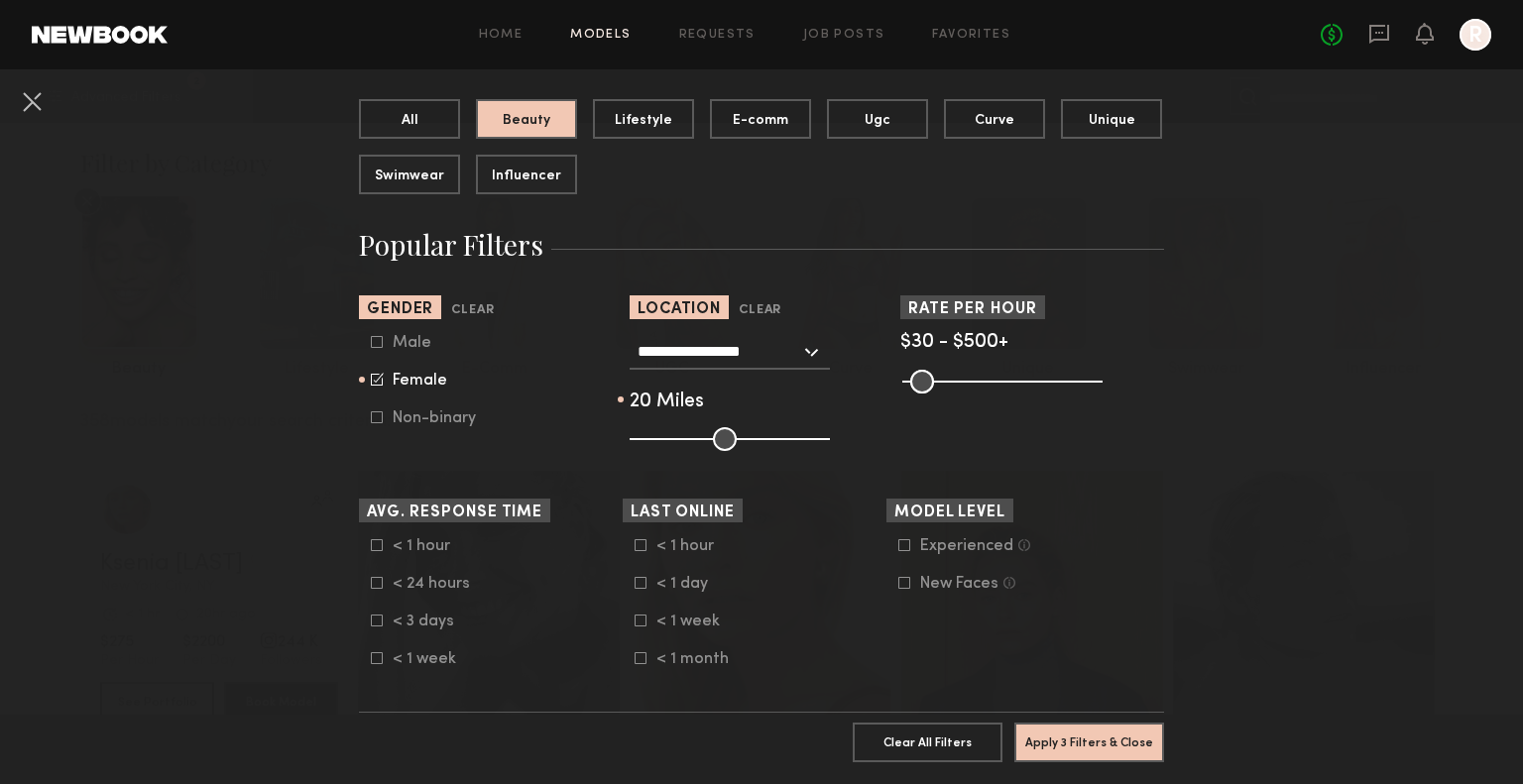 click 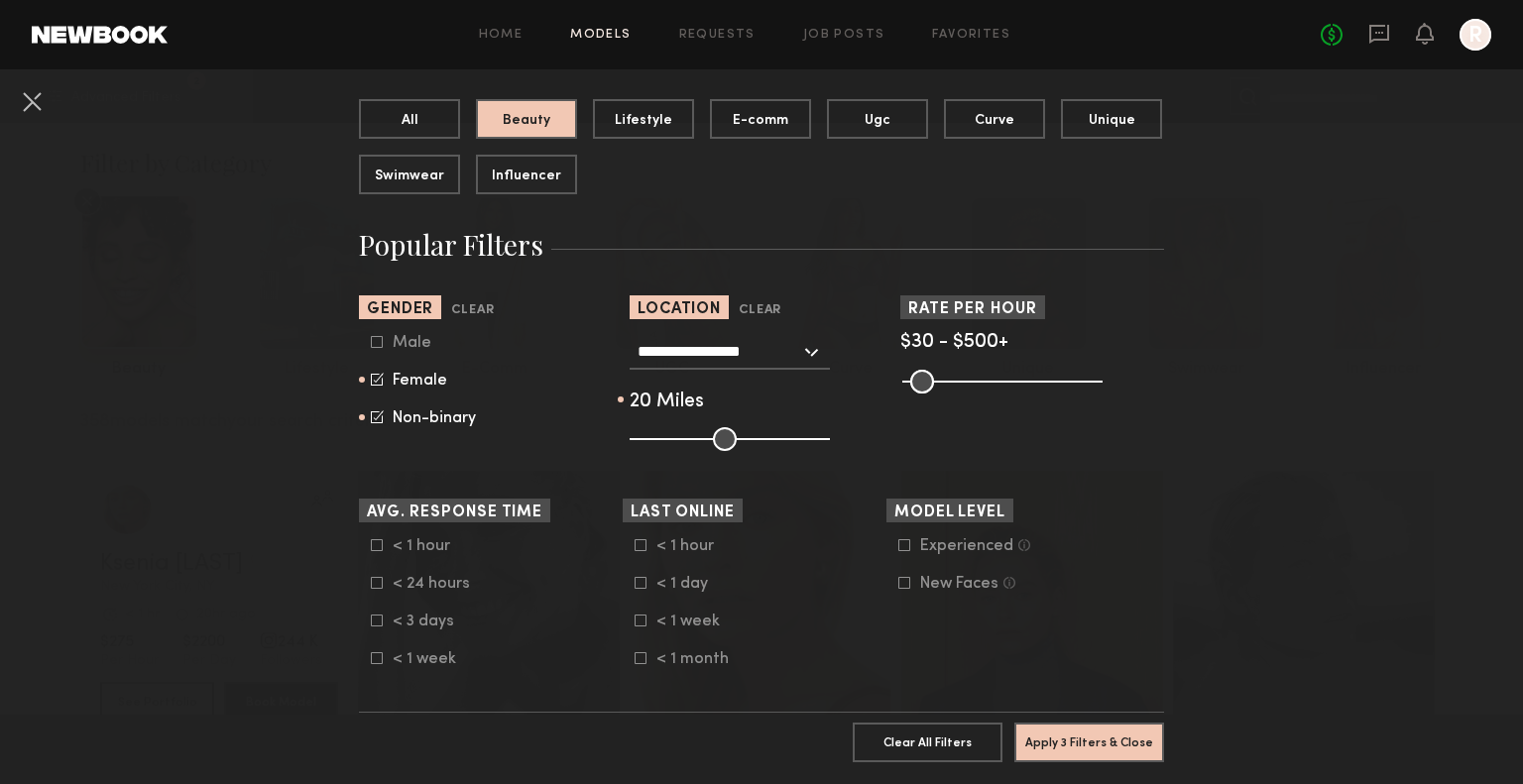 type on "**" 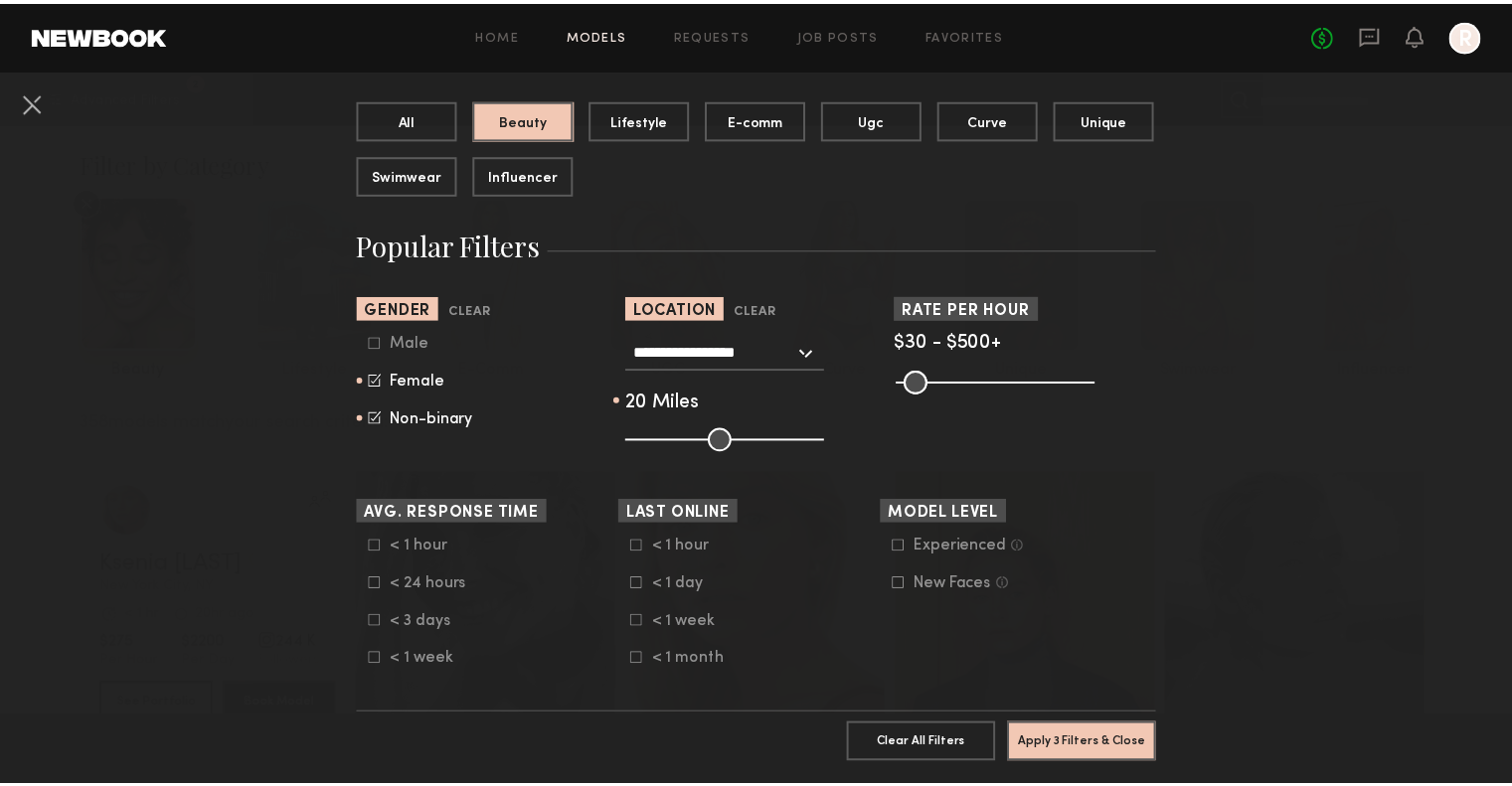 scroll, scrollTop: 298, scrollLeft: 0, axis: vertical 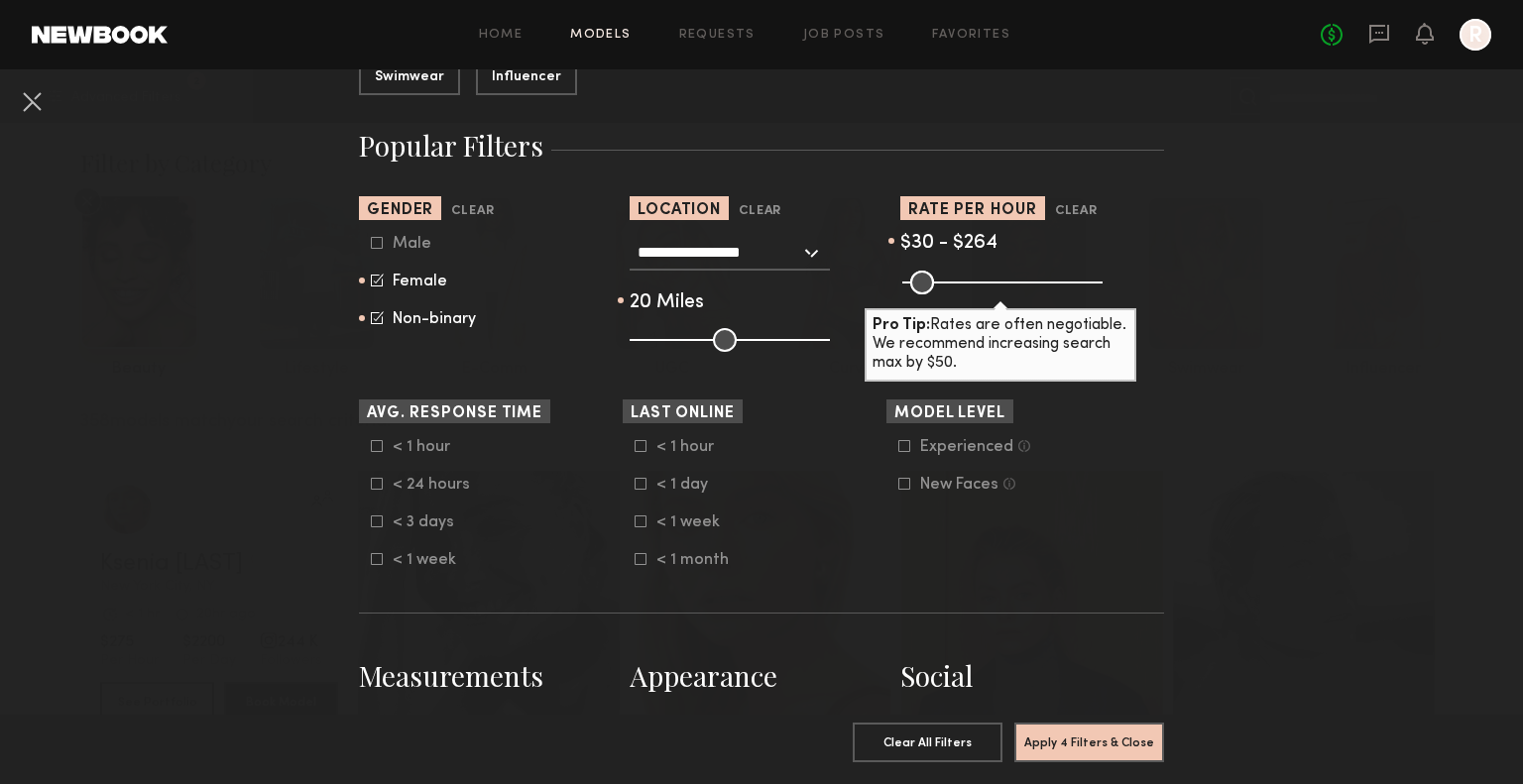 drag, startPoint x: 1081, startPoint y: 280, endPoint x: 995, endPoint y: 288, distance: 86.37129 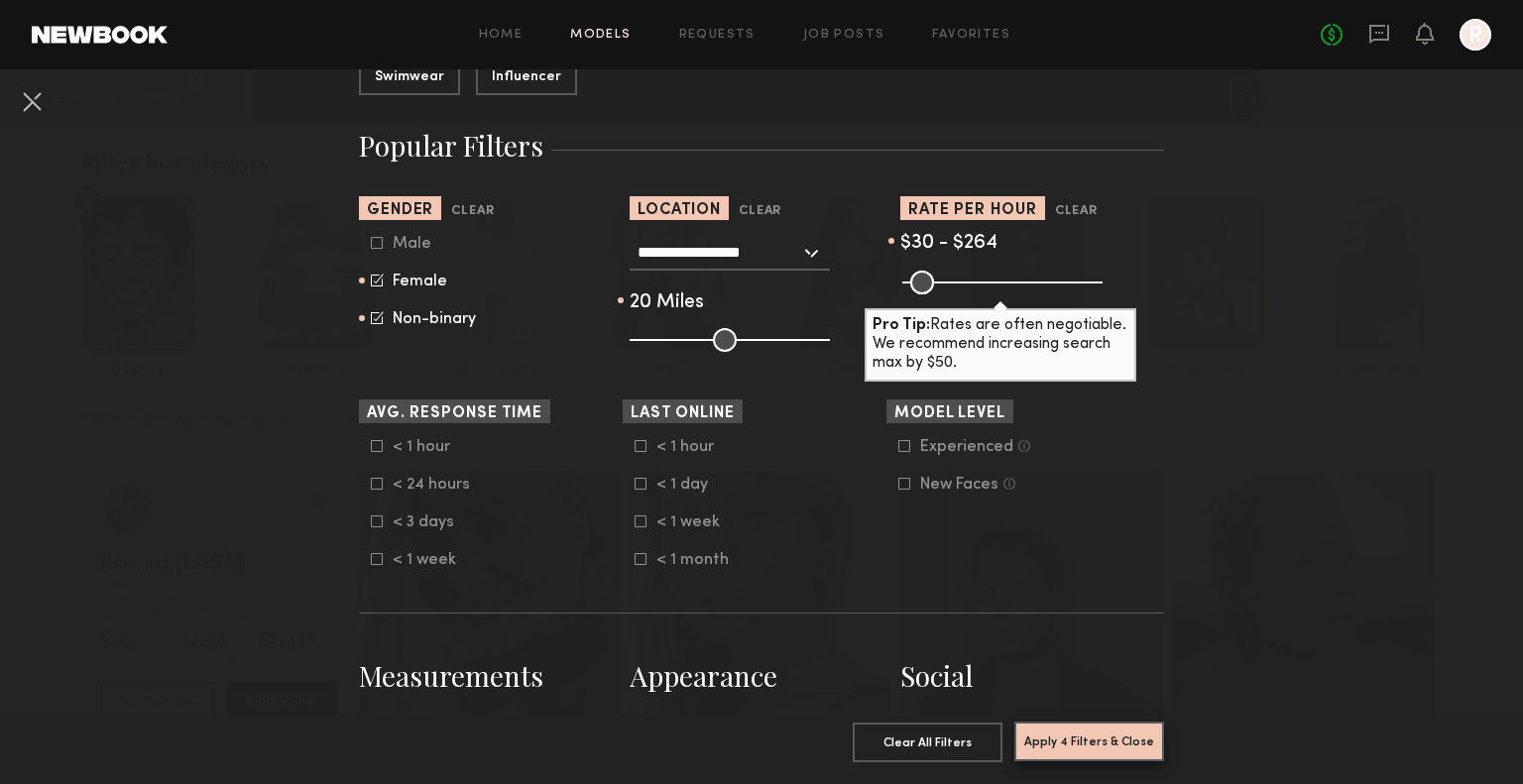 click on "Apply 4 Filters & Close" 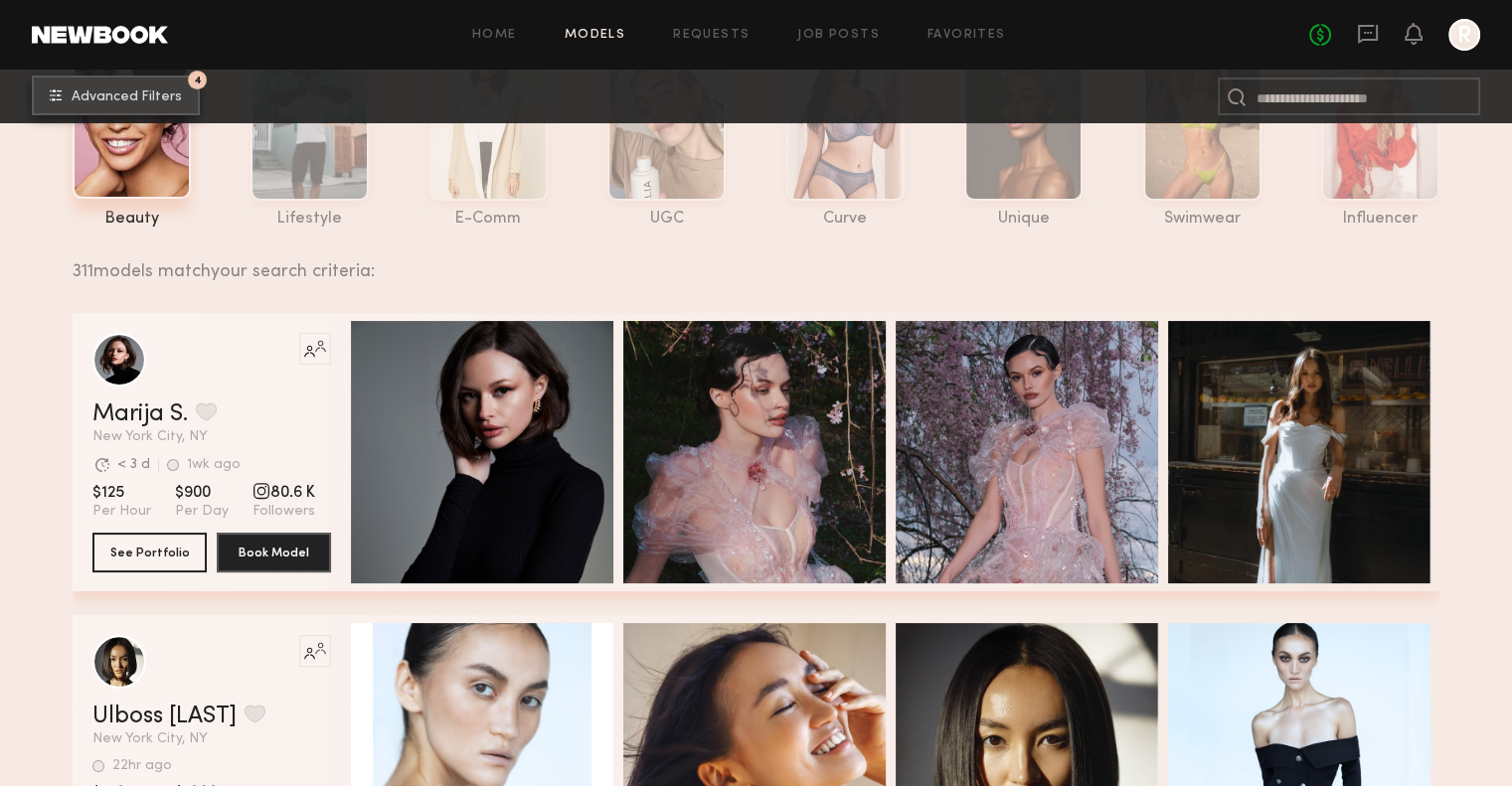 scroll, scrollTop: 199, scrollLeft: 0, axis: vertical 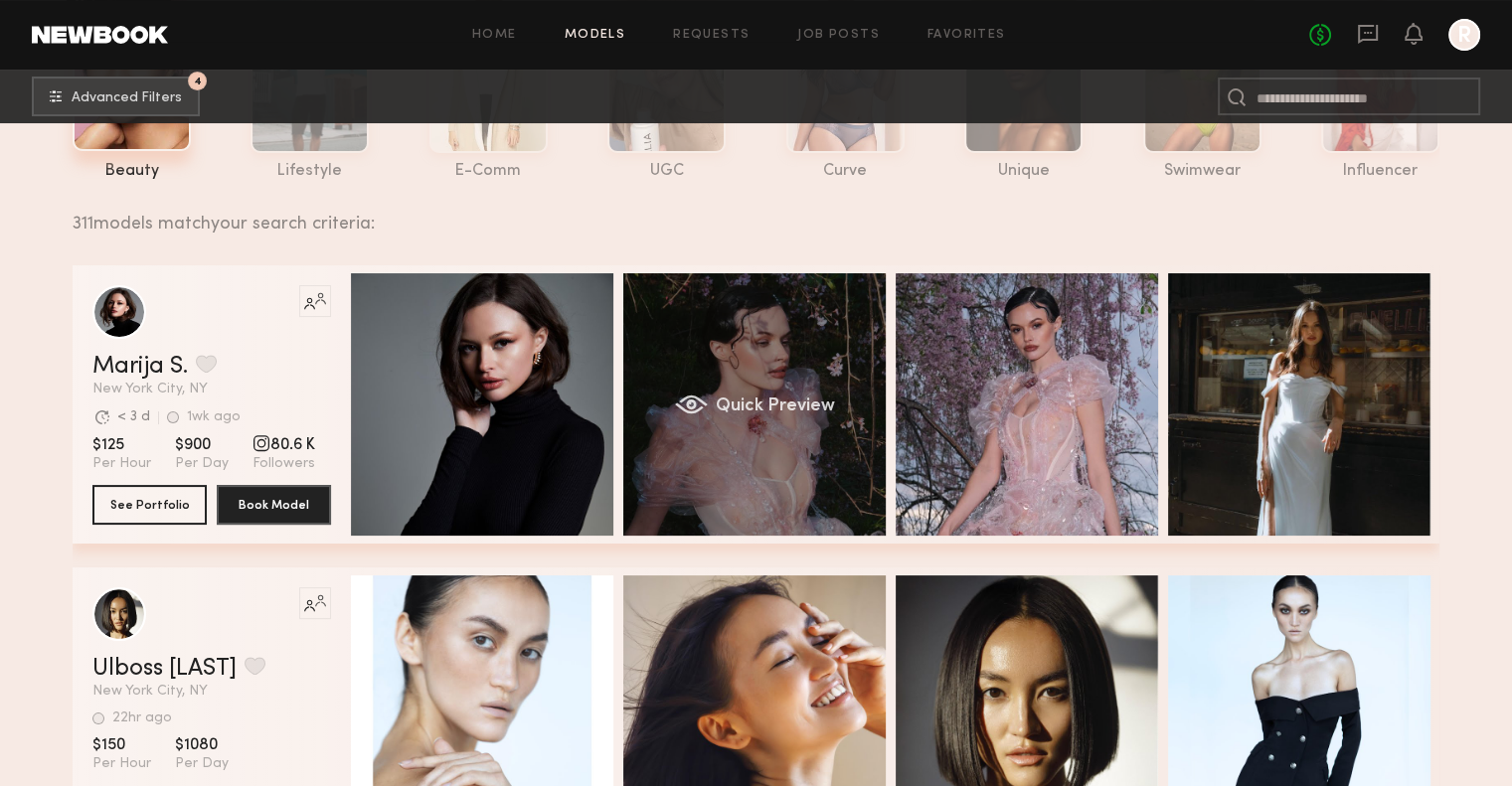 click on "Quick Preview" 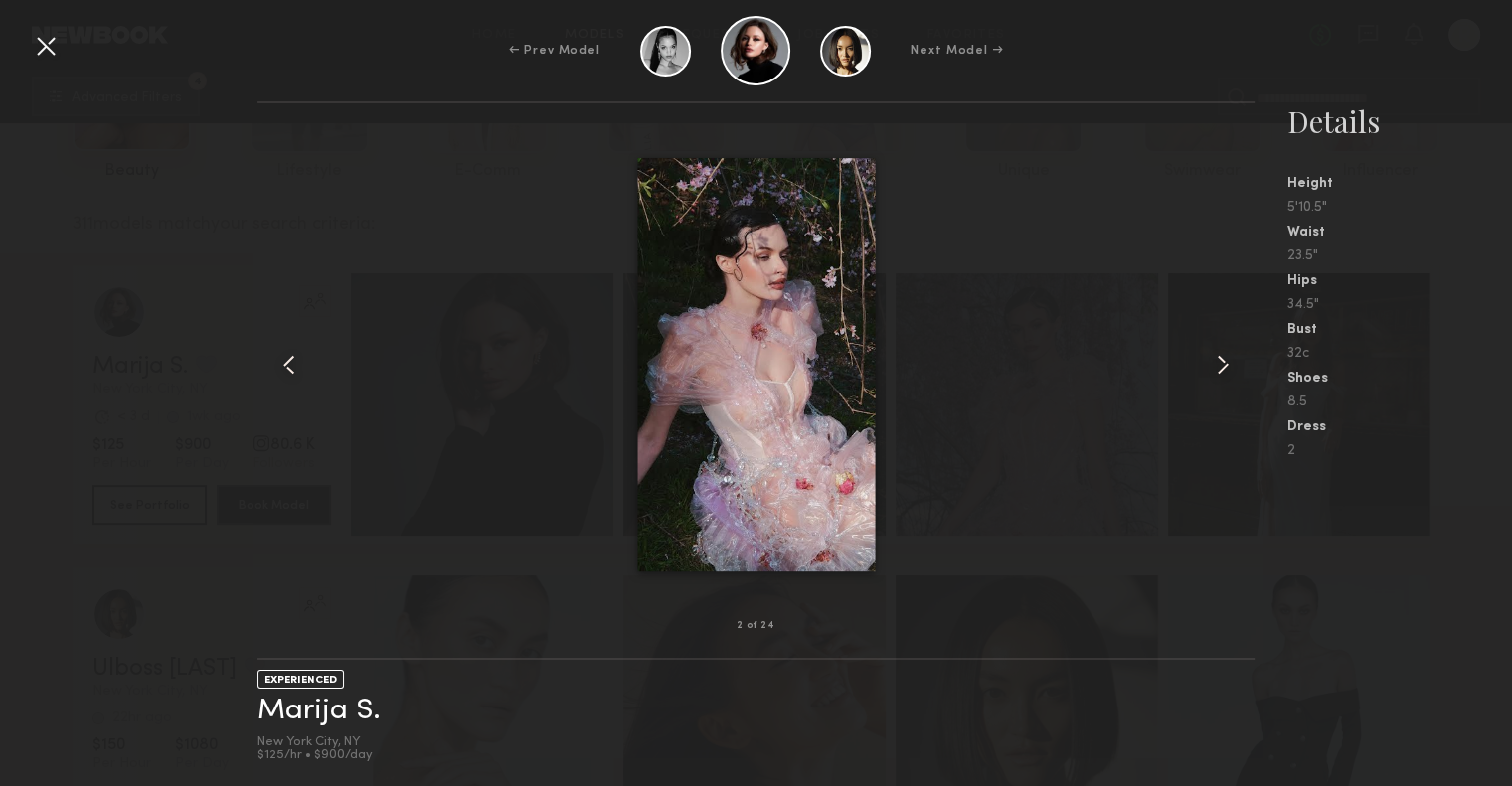click at bounding box center (1223, 365) 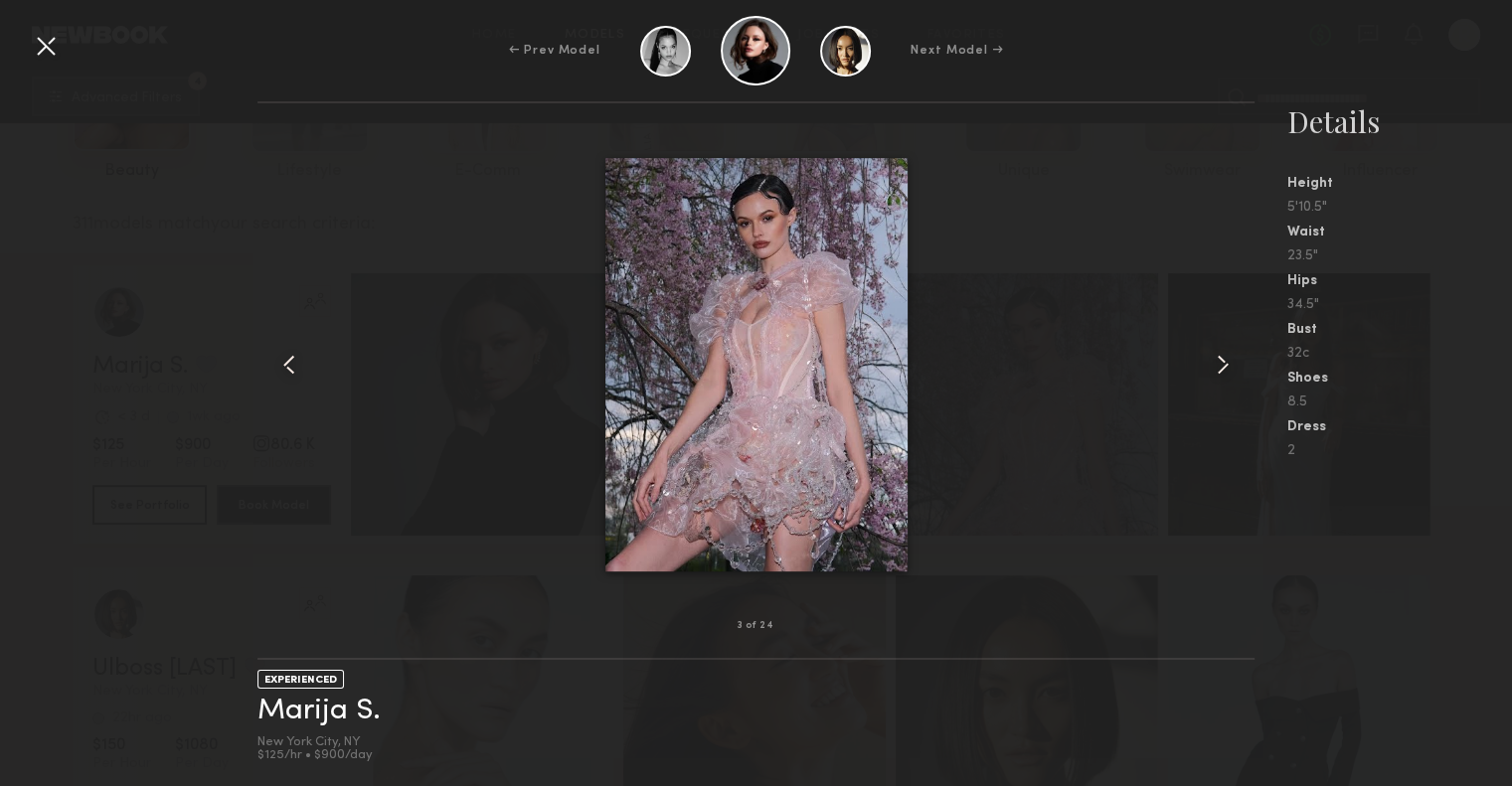 click at bounding box center [1223, 365] 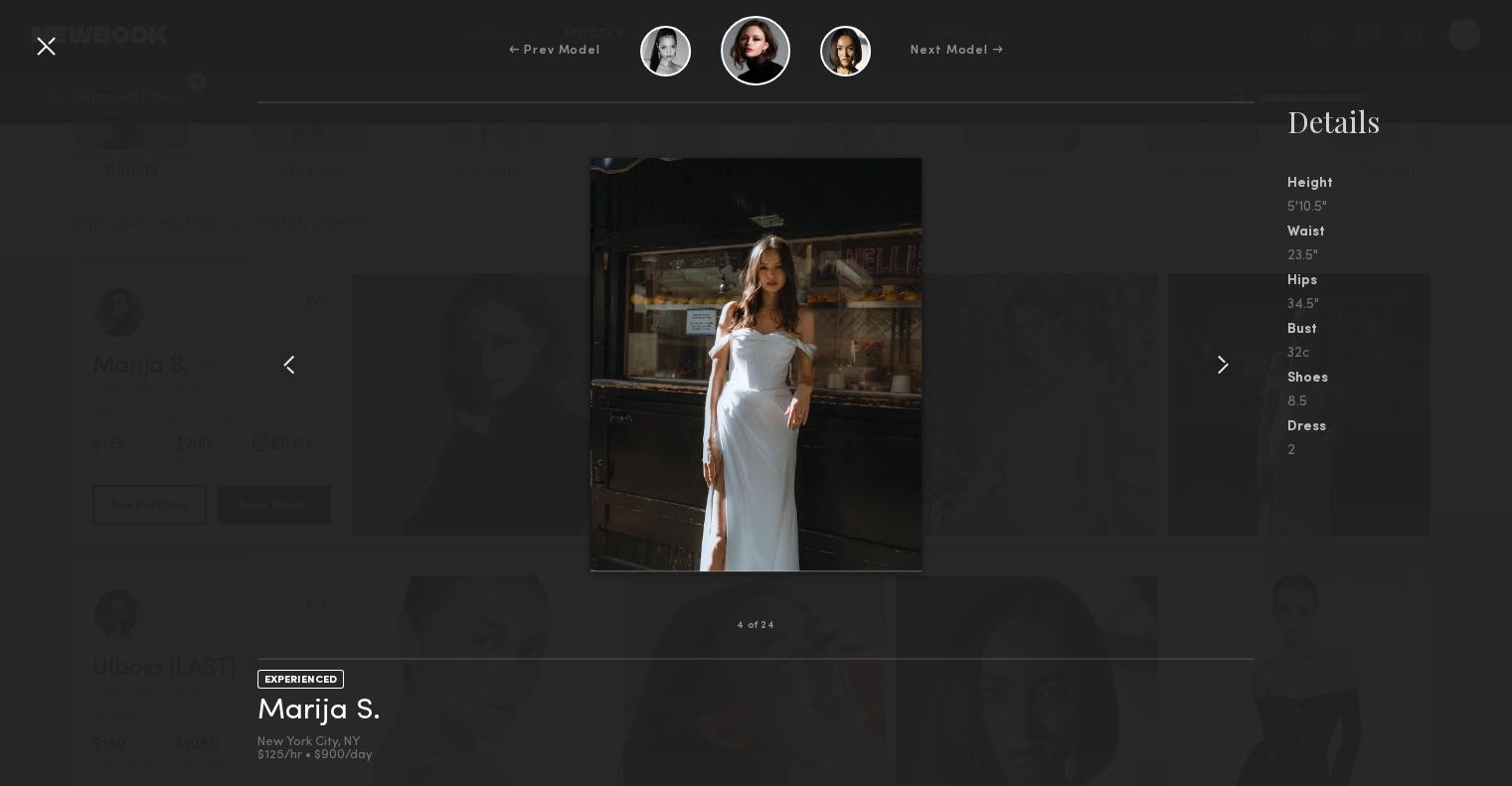 click at bounding box center [1223, 365] 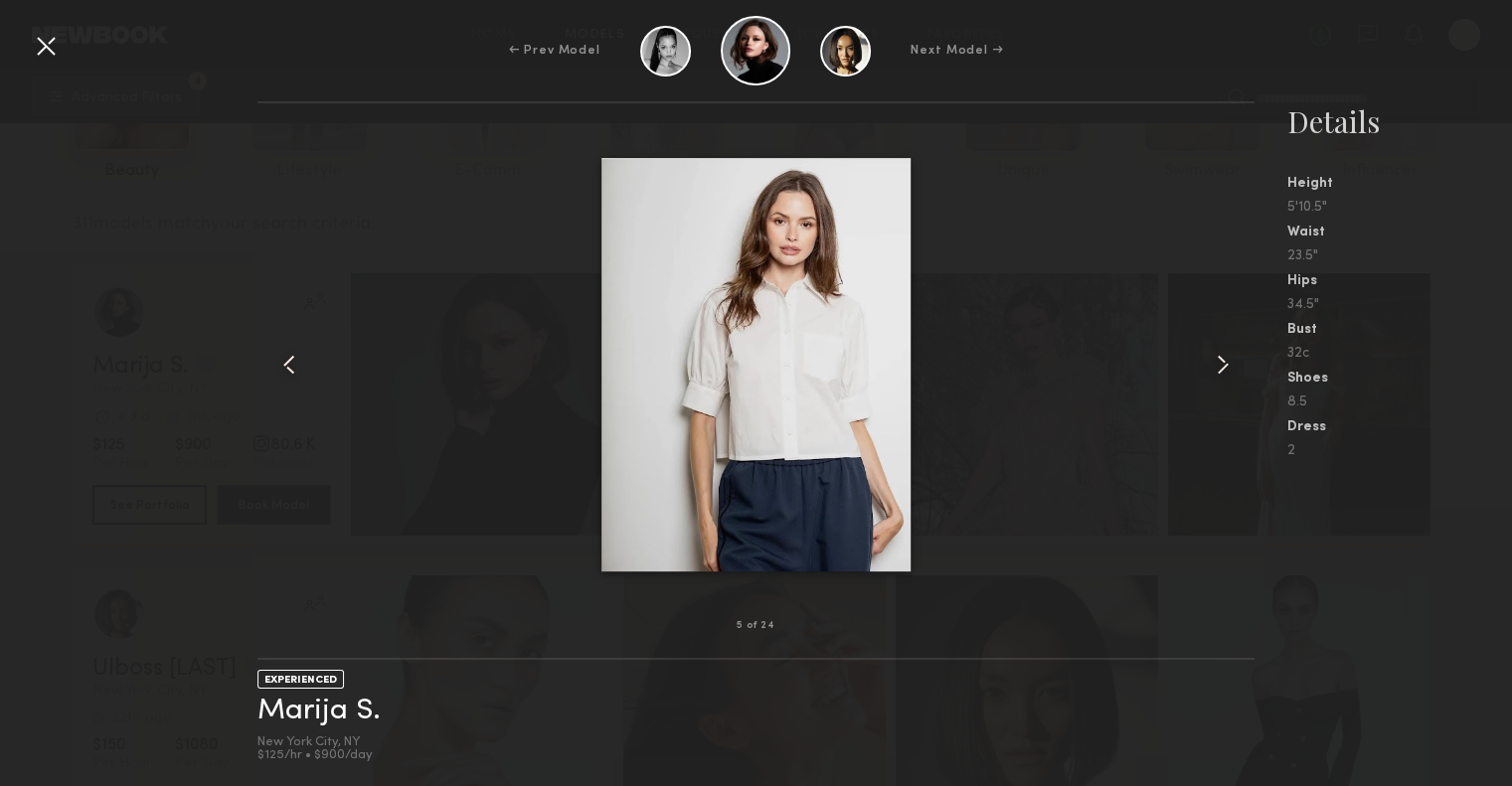 click at bounding box center [1223, 365] 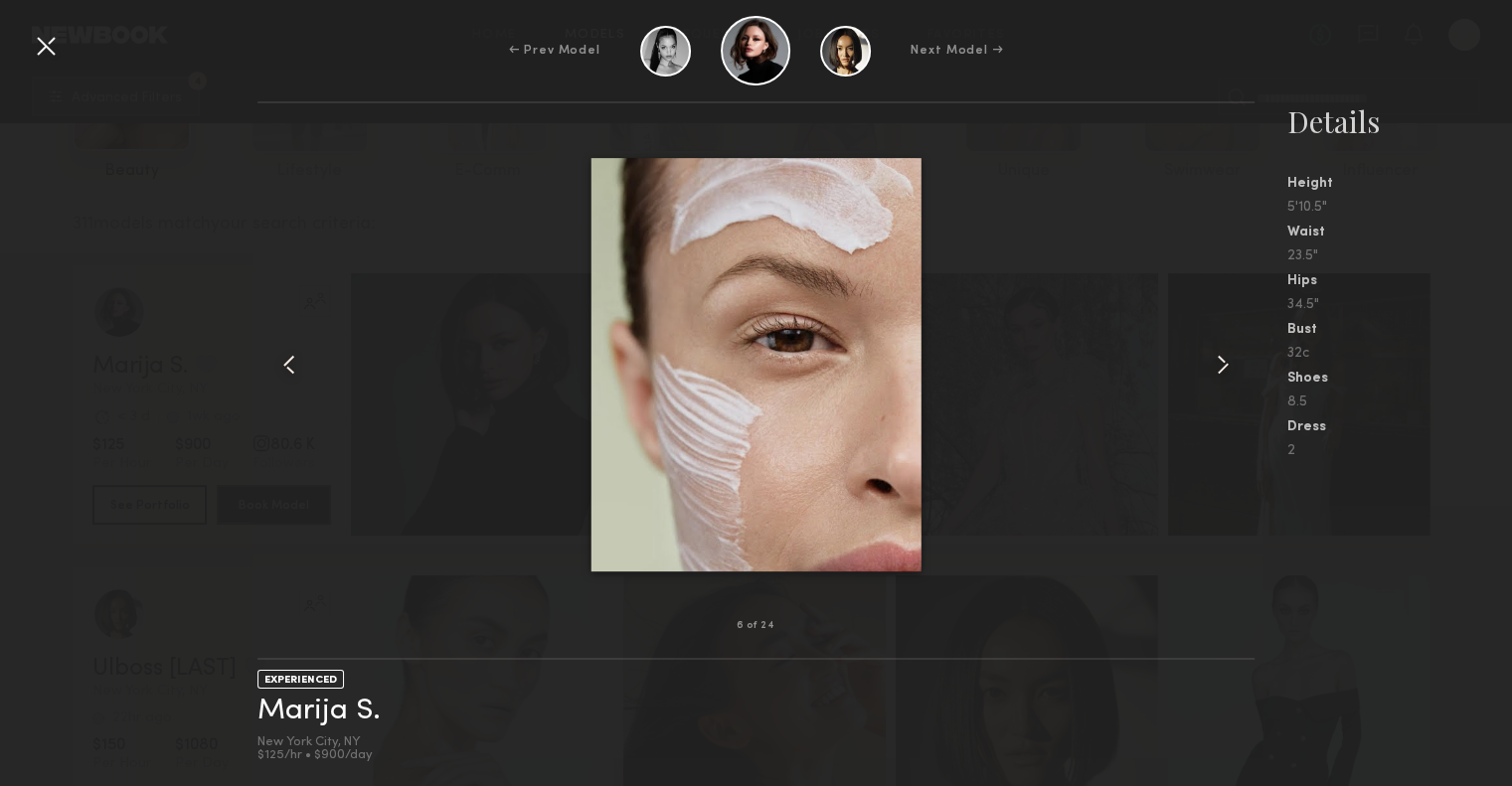 click at bounding box center (1223, 365) 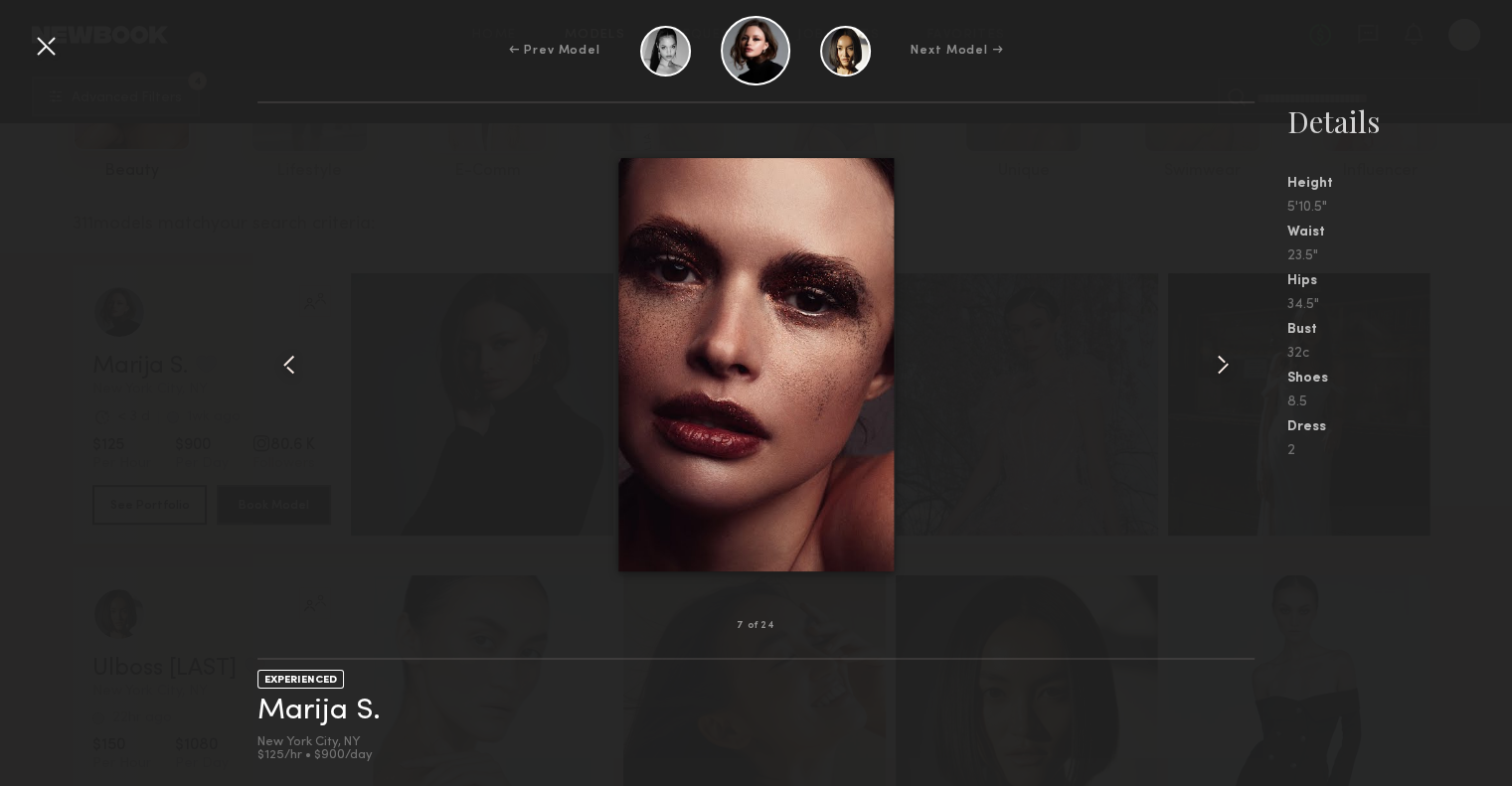 click at bounding box center (1223, 365) 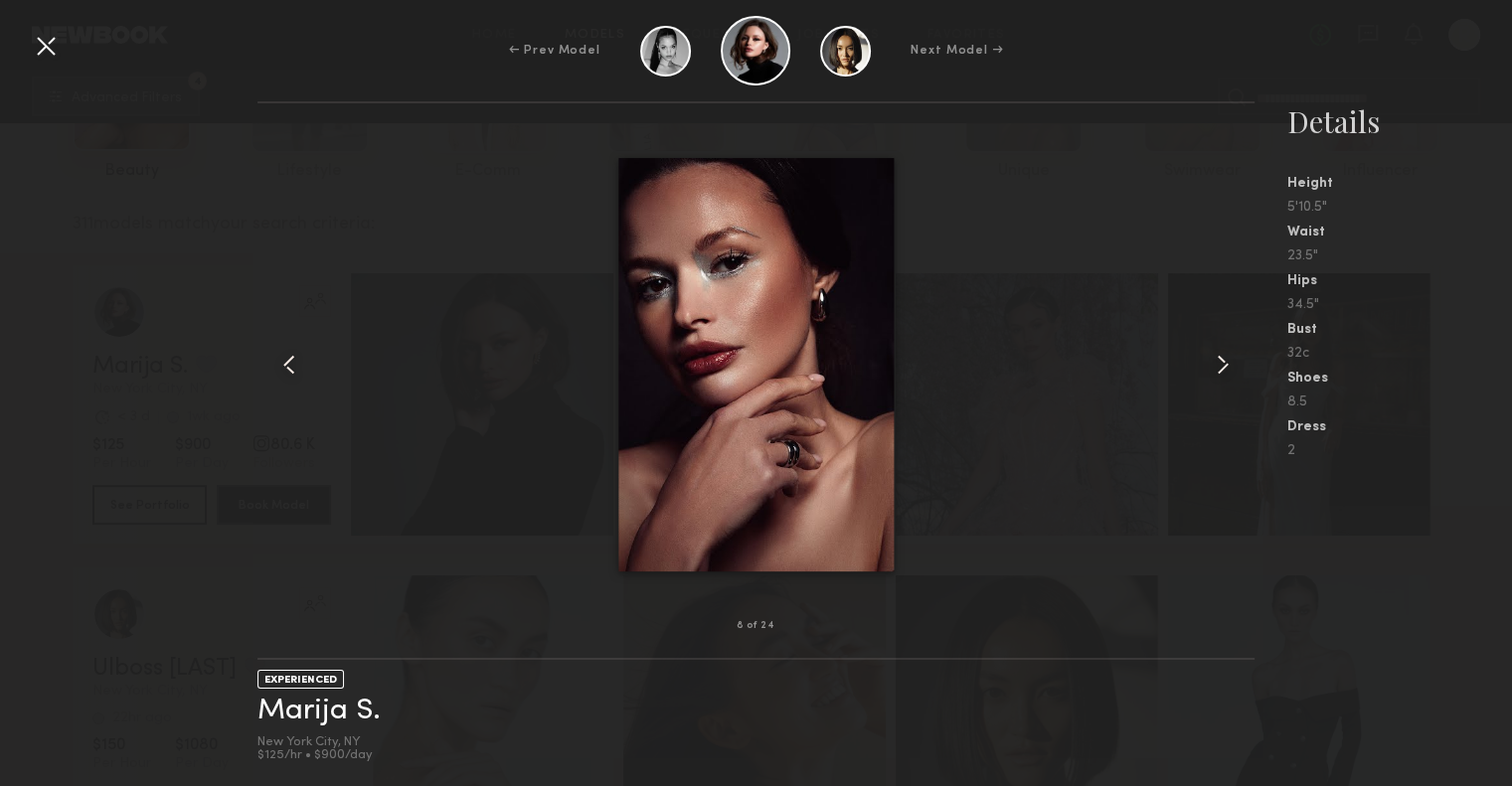 click at bounding box center (1223, 365) 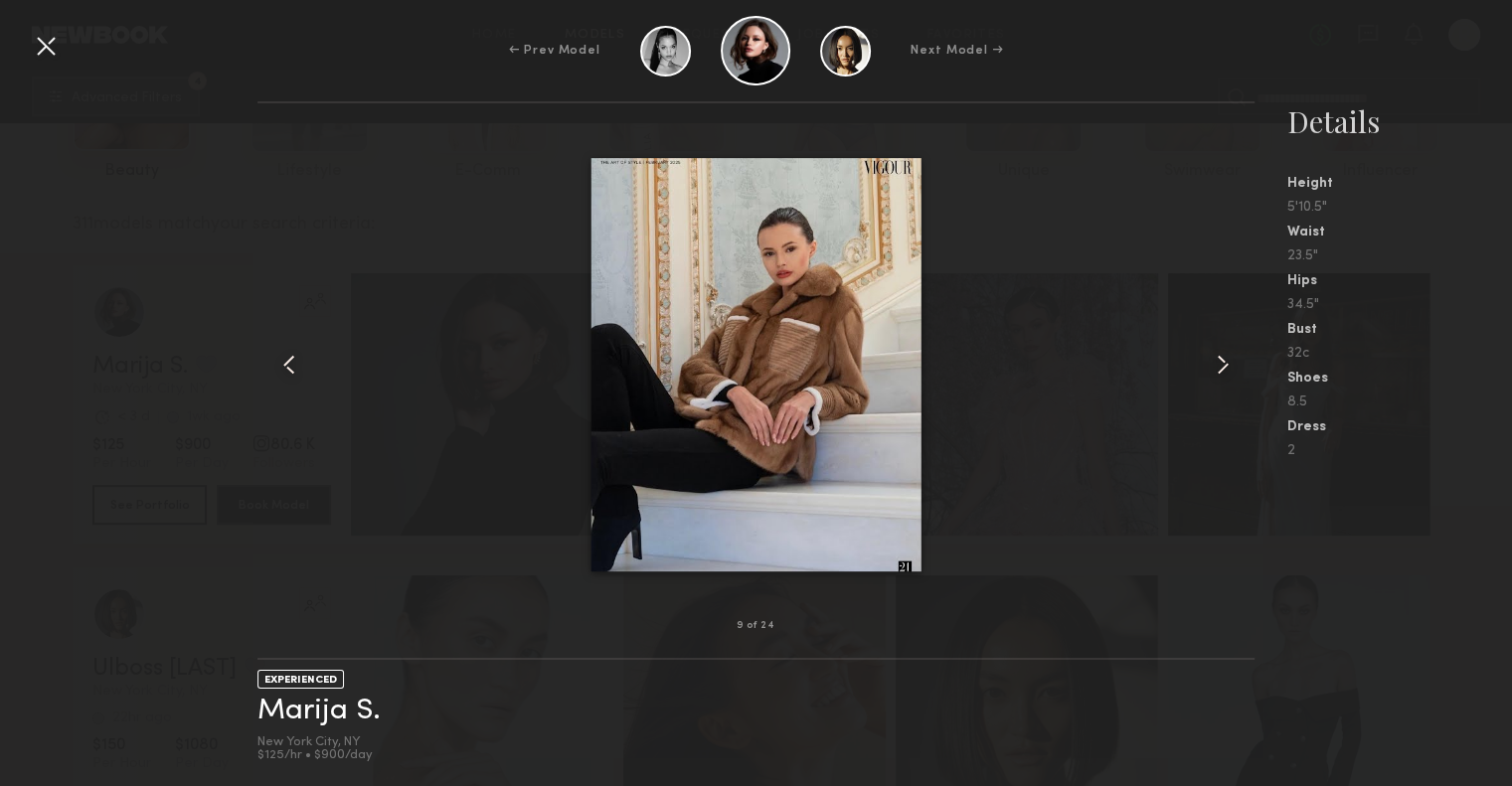 click at bounding box center [1223, 365] 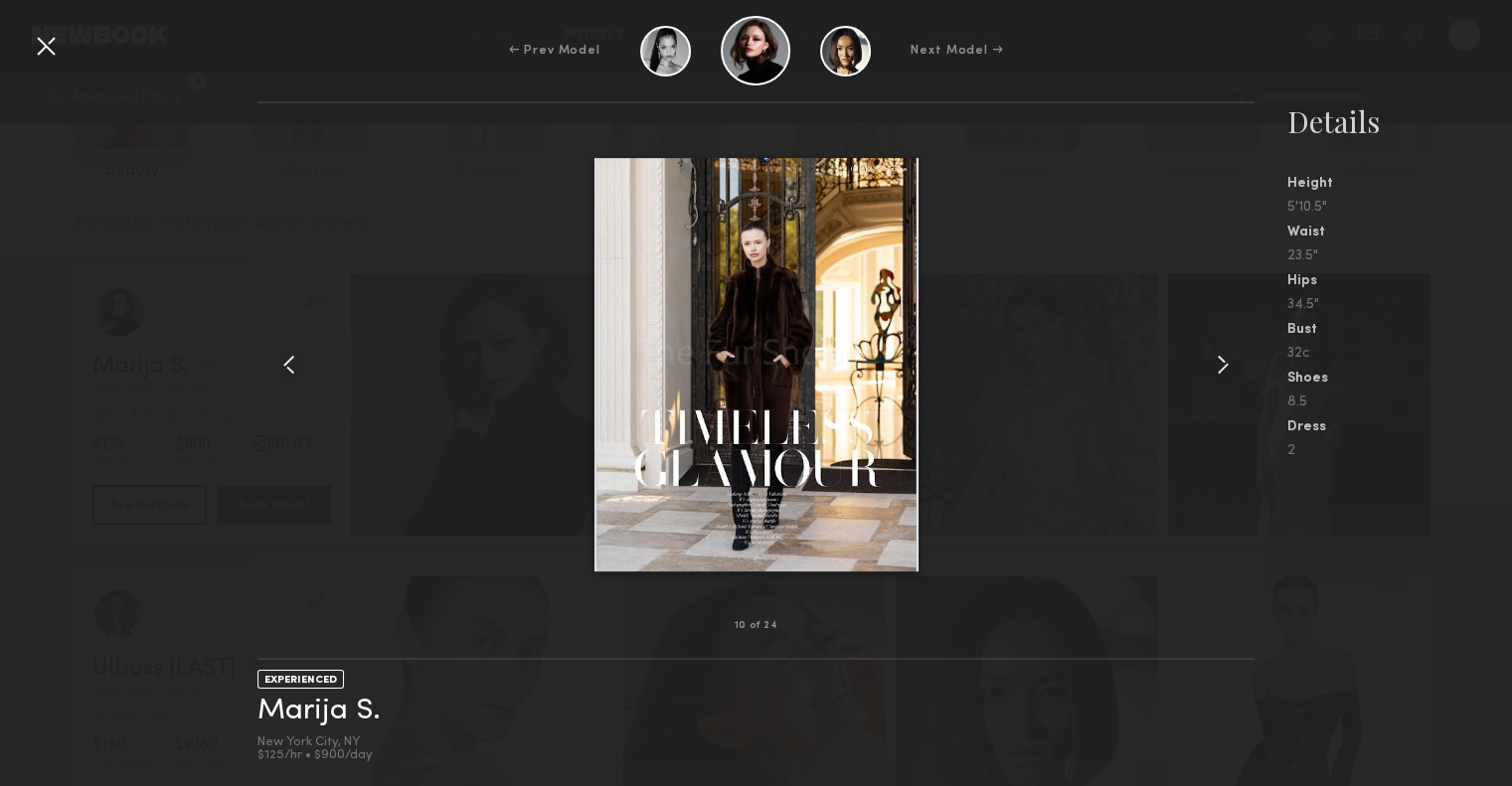 click at bounding box center [1223, 365] 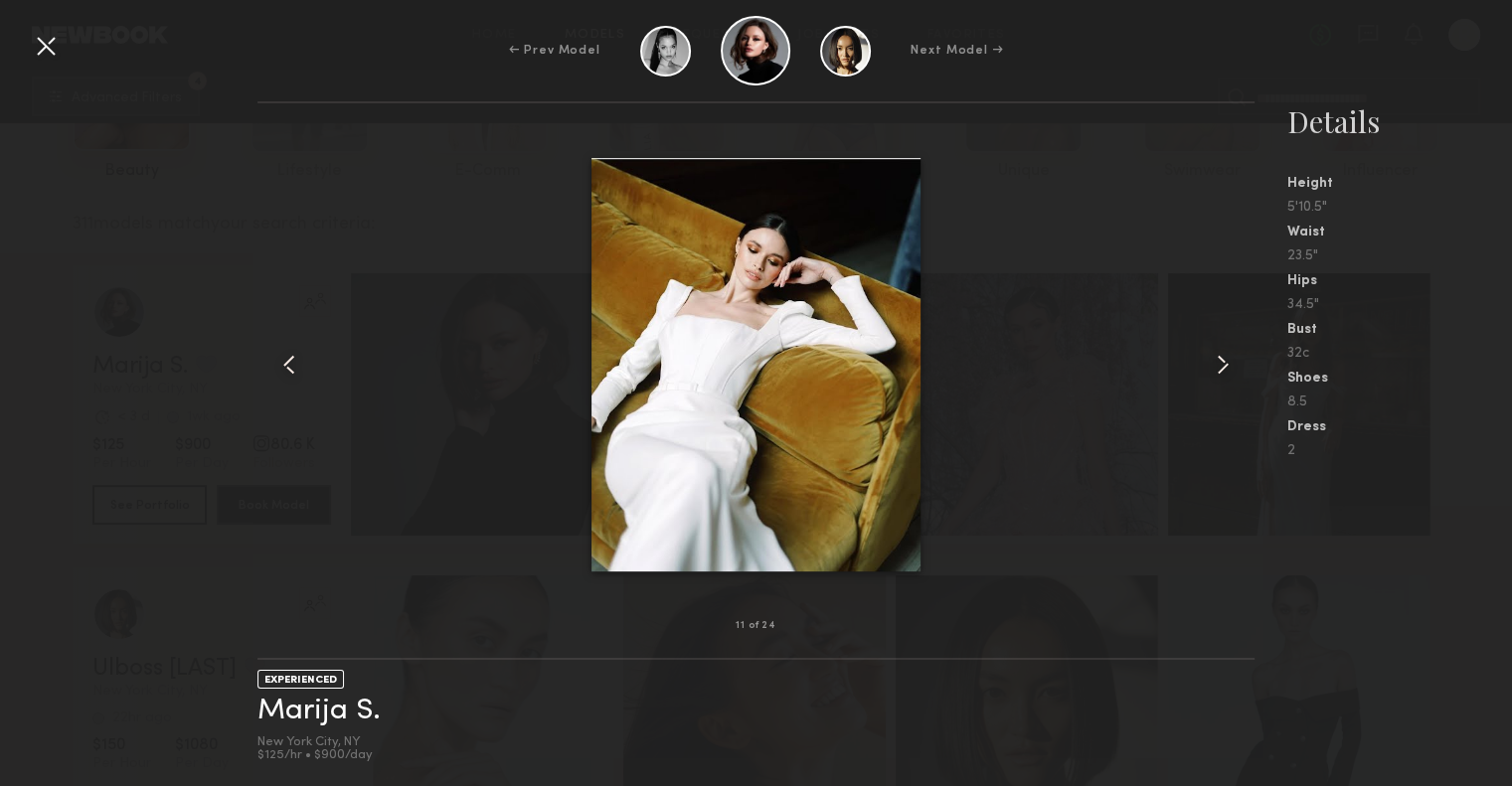 click at bounding box center (1223, 365) 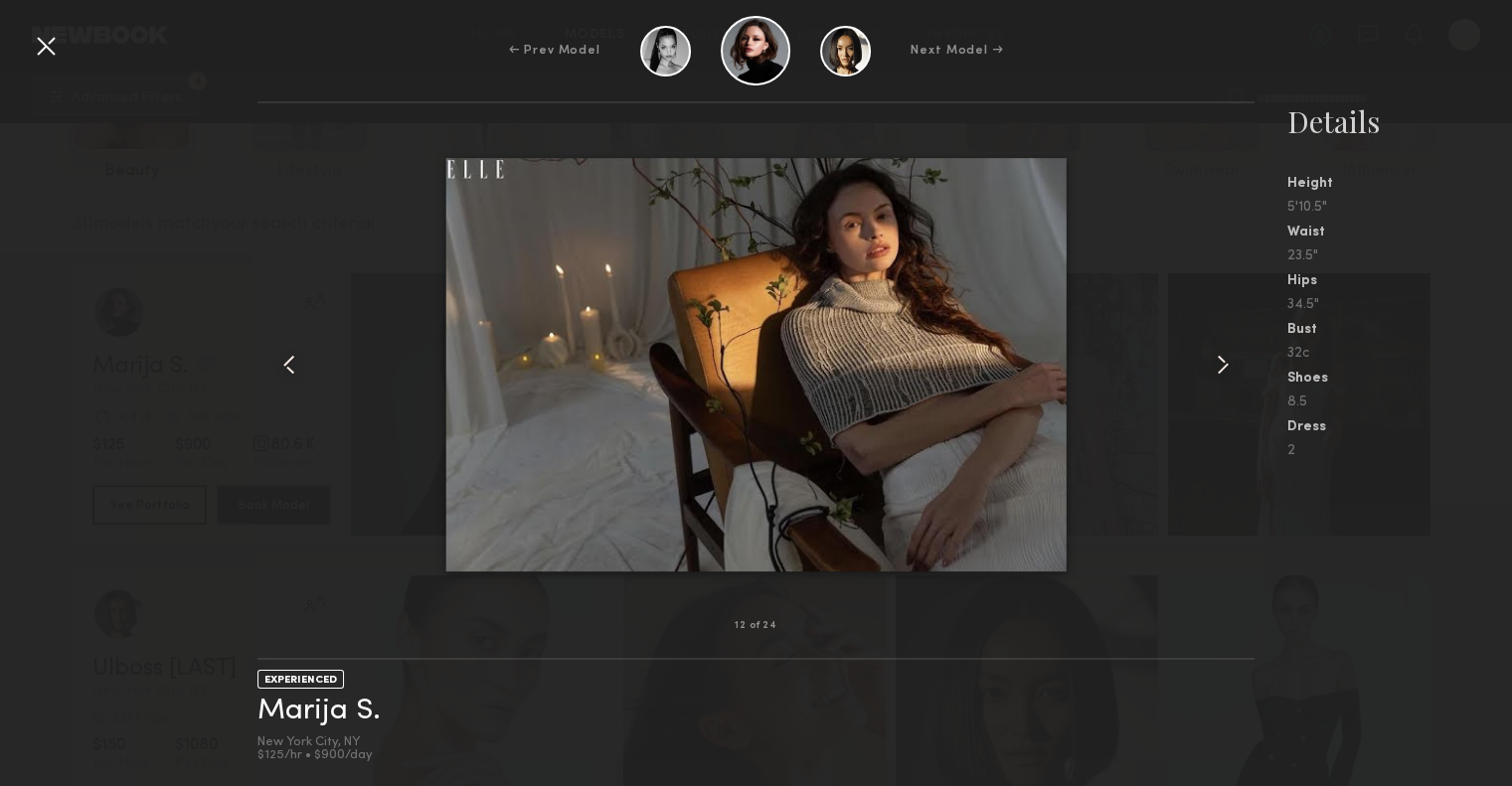 click on "Next Model →" at bounding box center (956, 51) 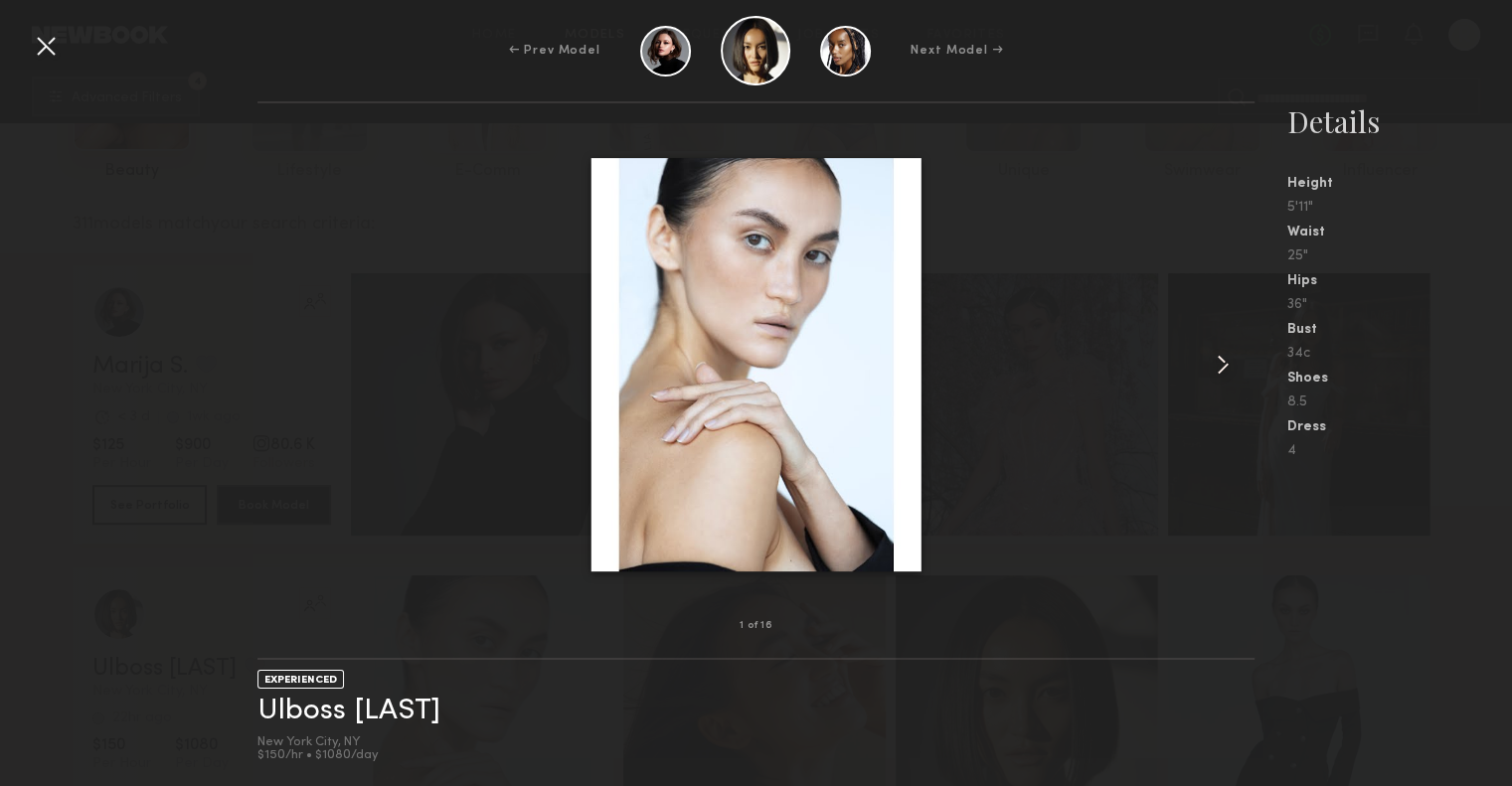 click at bounding box center [1223, 365] 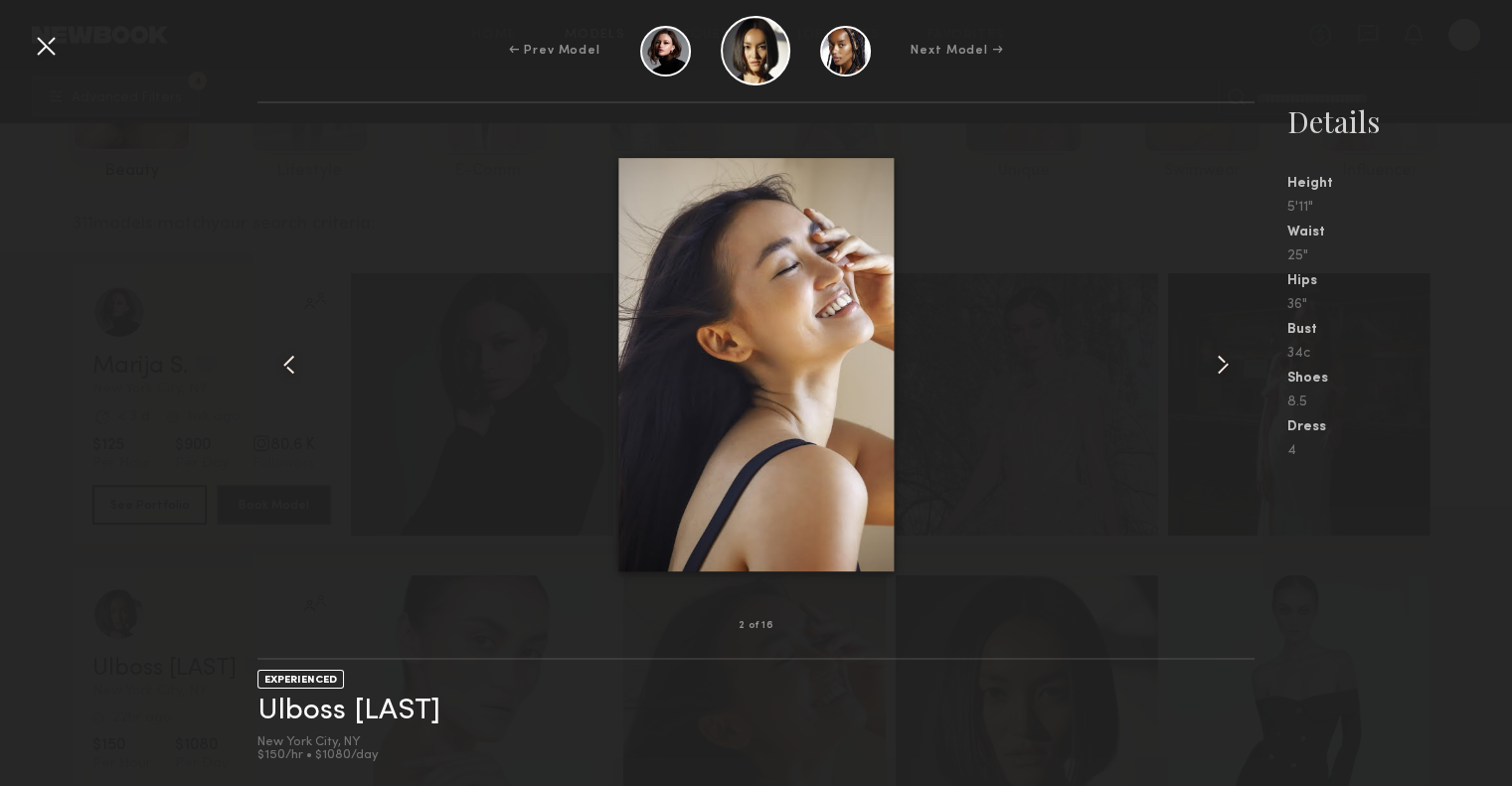 click at bounding box center [1223, 365] 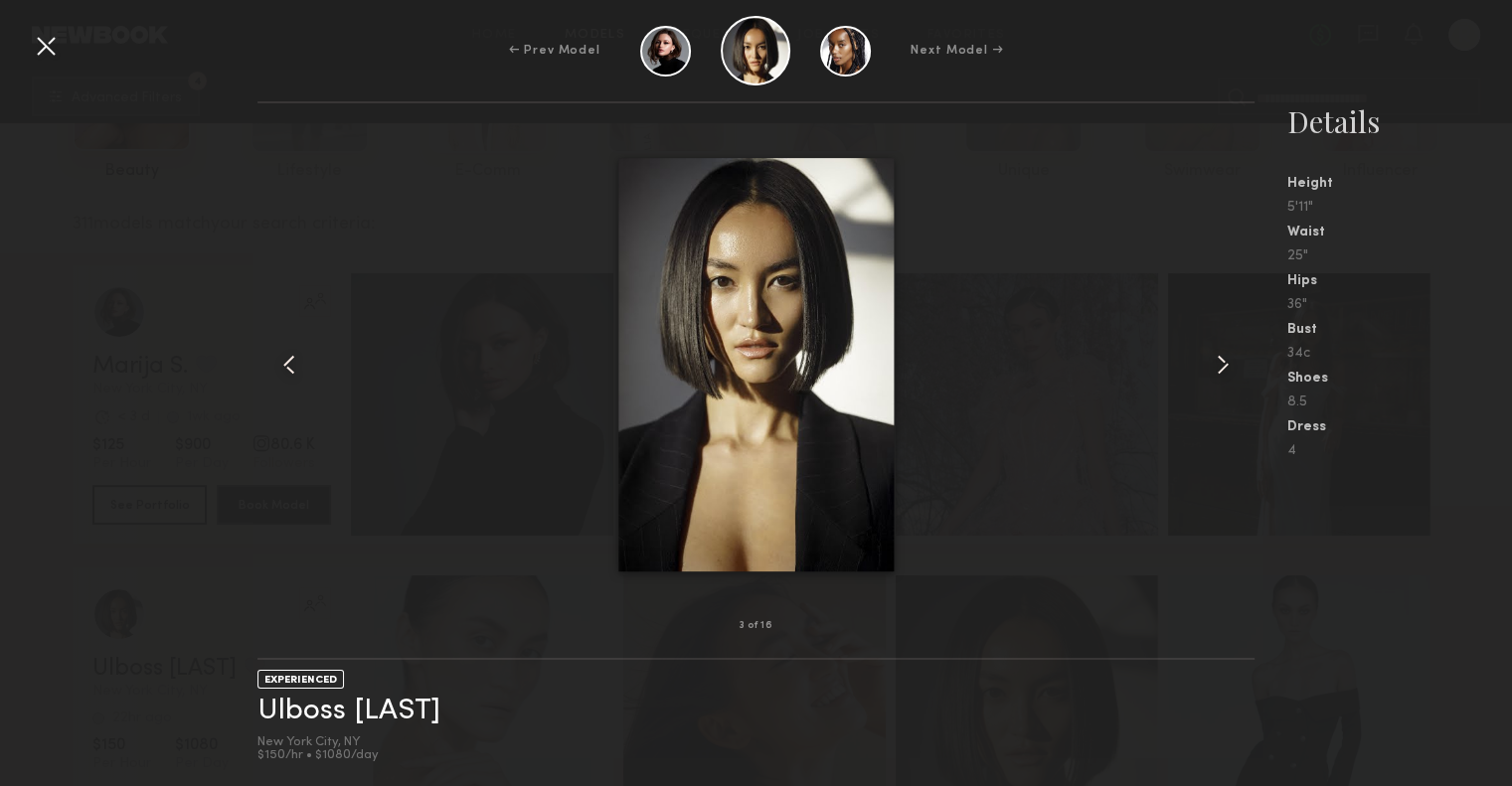 click at bounding box center (1223, 365) 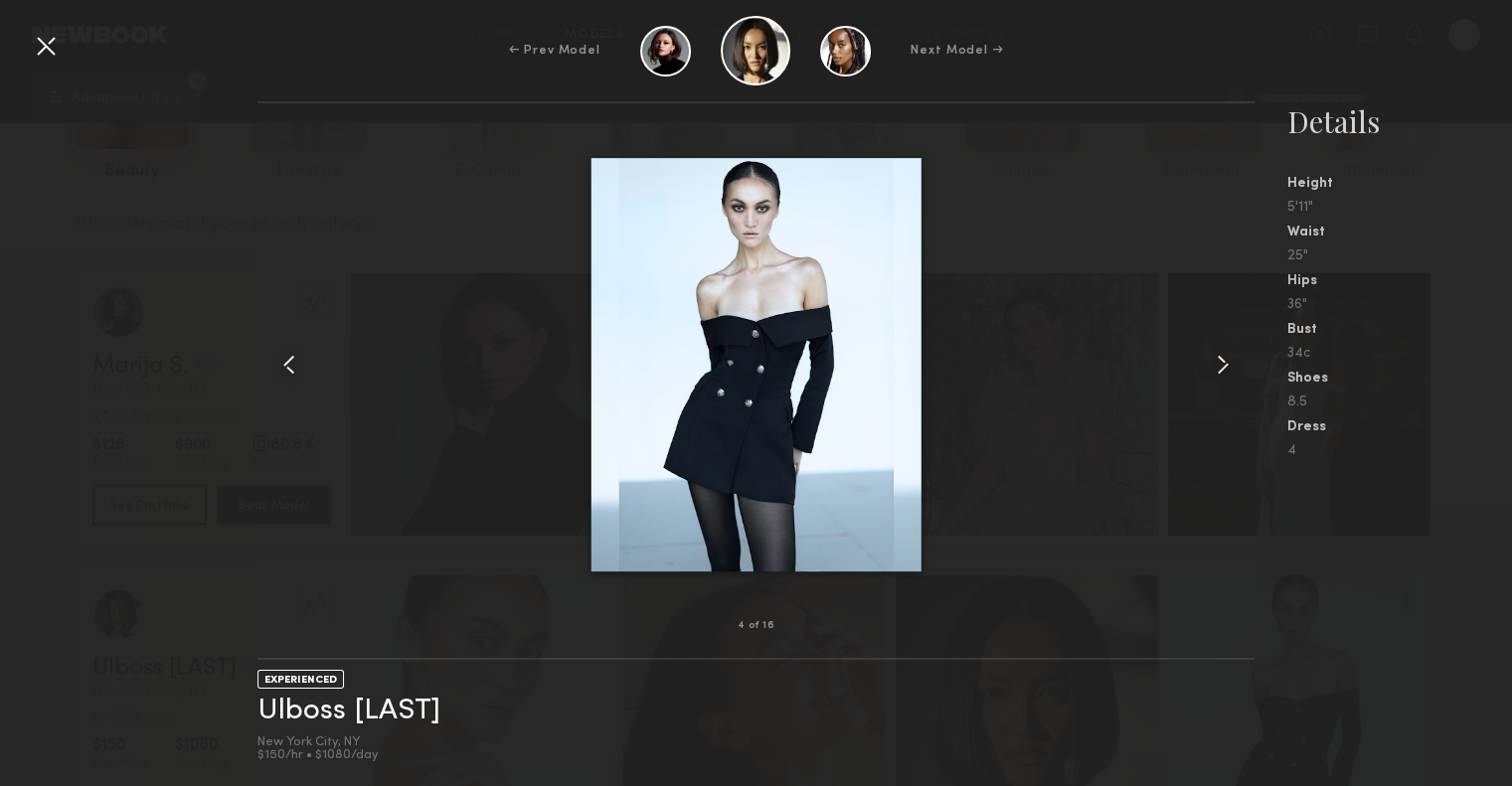 click at bounding box center [1223, 365] 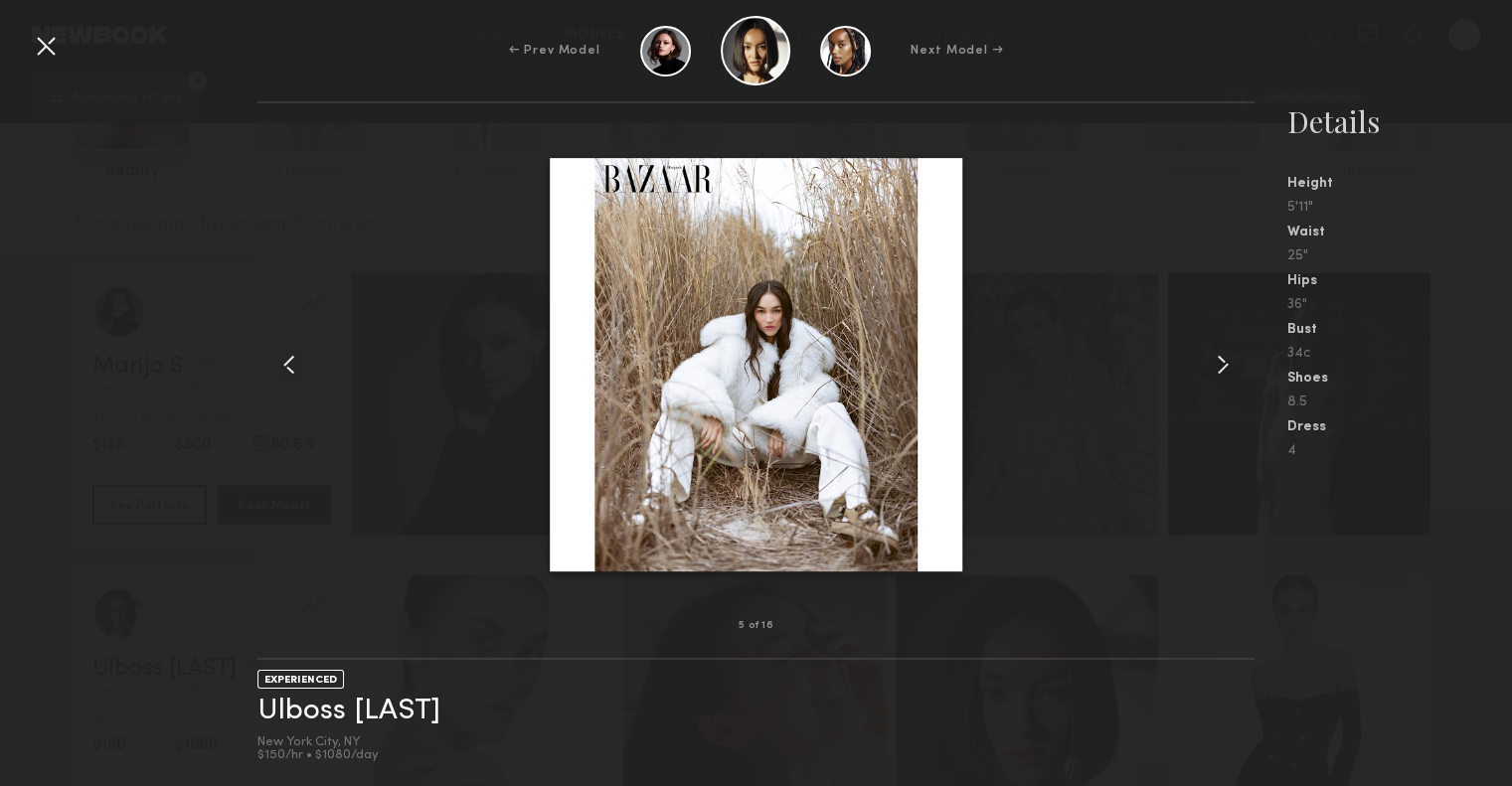 click on "Next Model →" at bounding box center [956, 51] 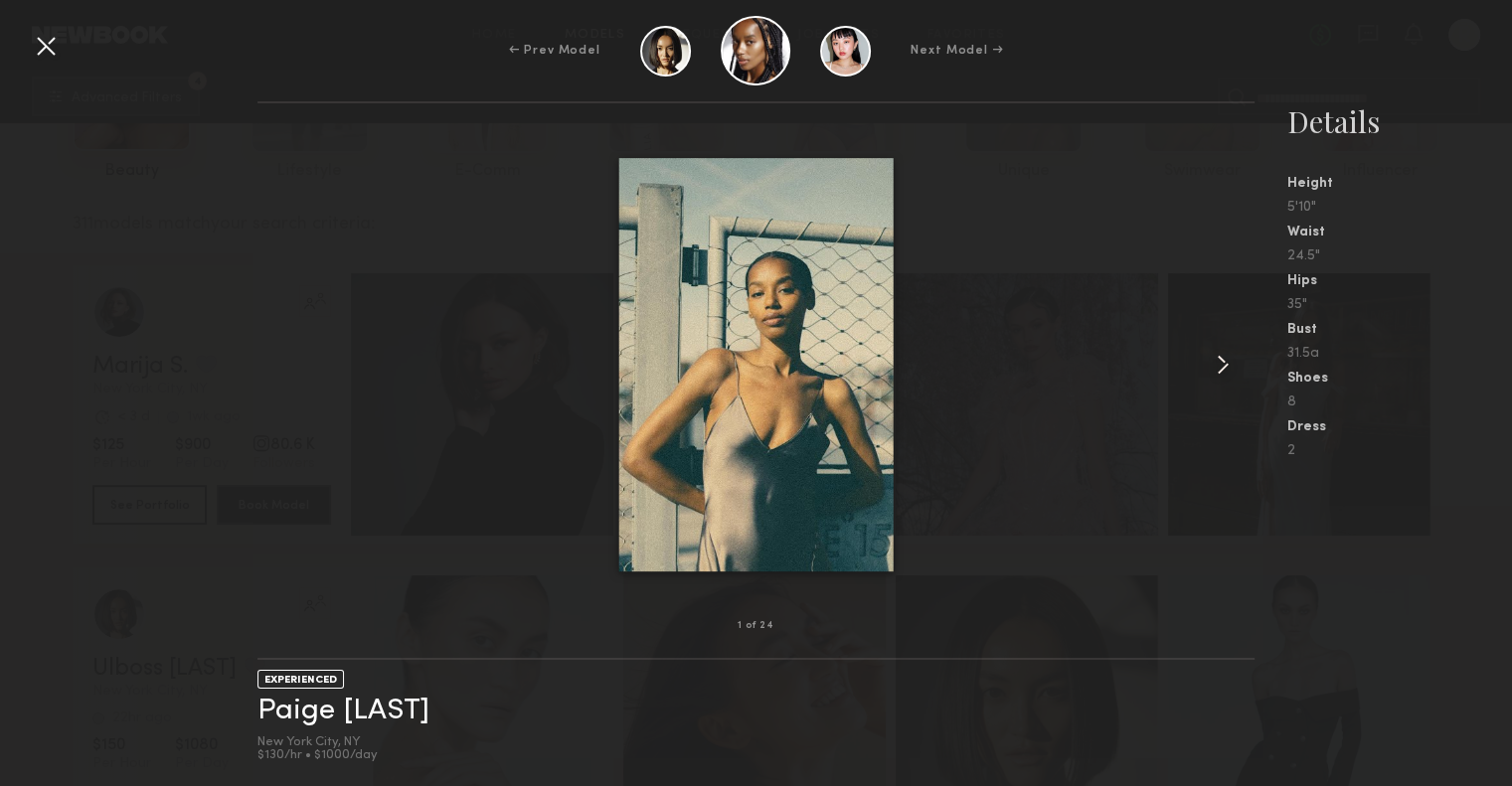 click at bounding box center [1223, 365] 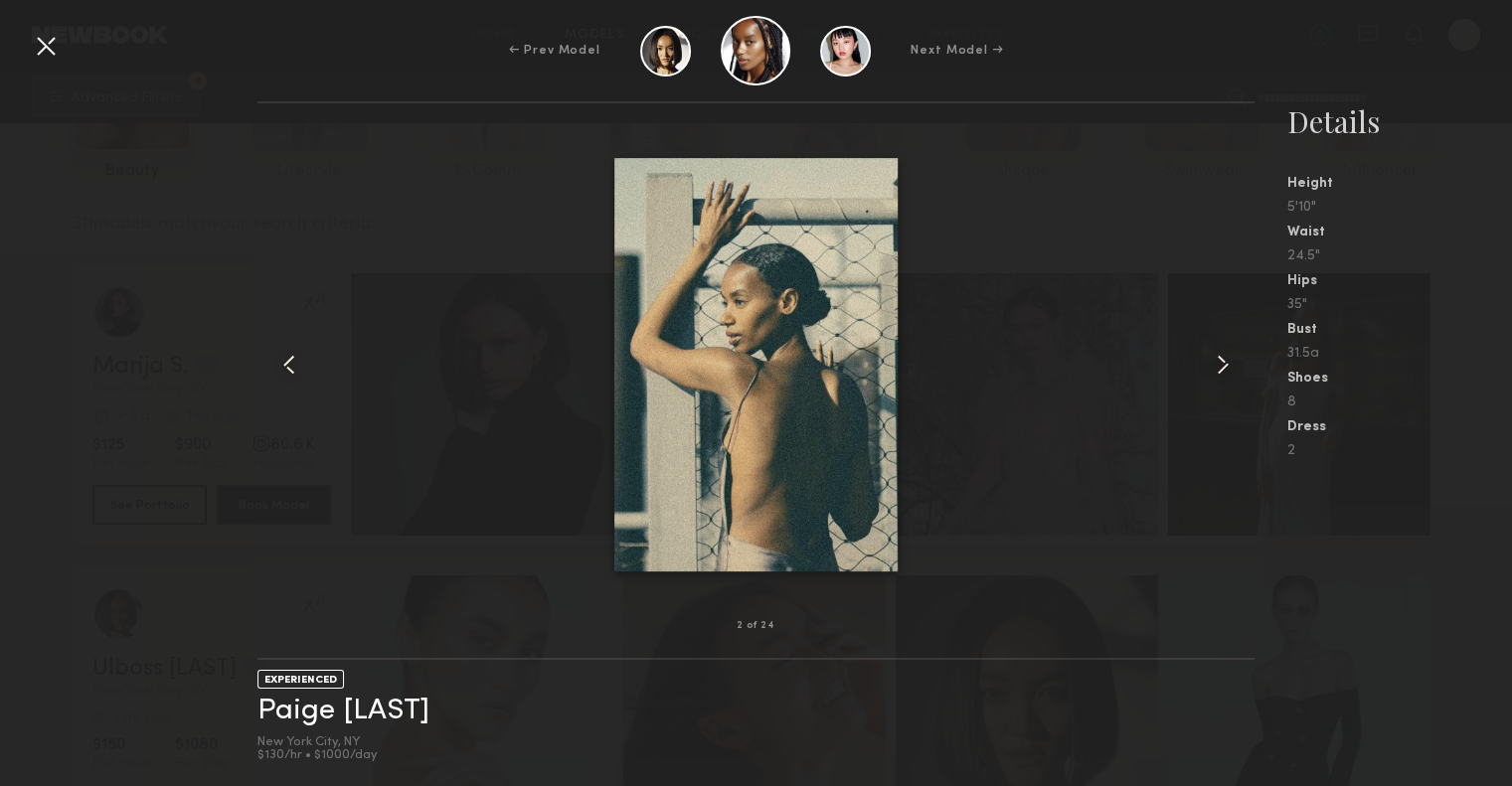 click at bounding box center [1223, 365] 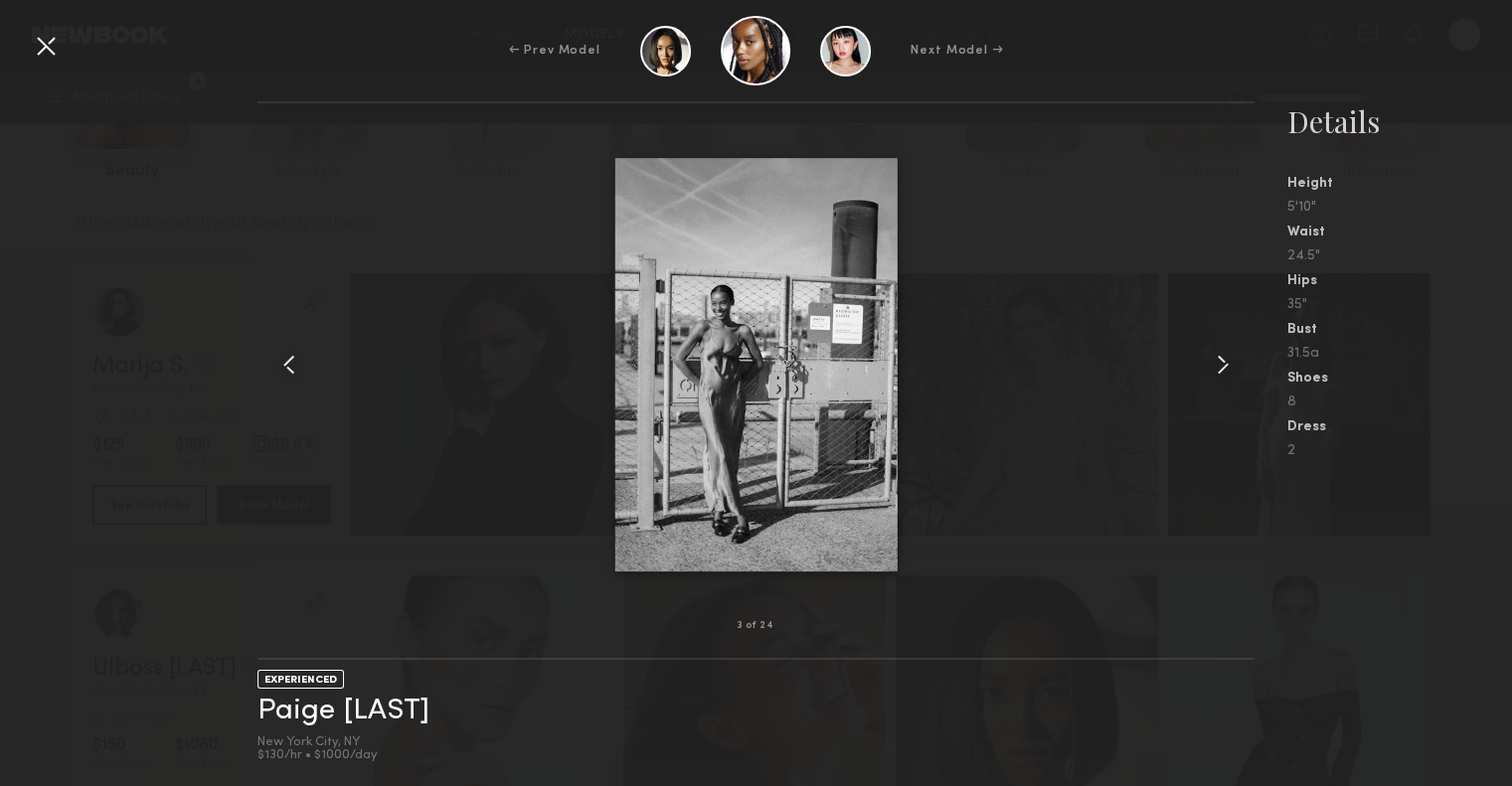 click at bounding box center (1223, 365) 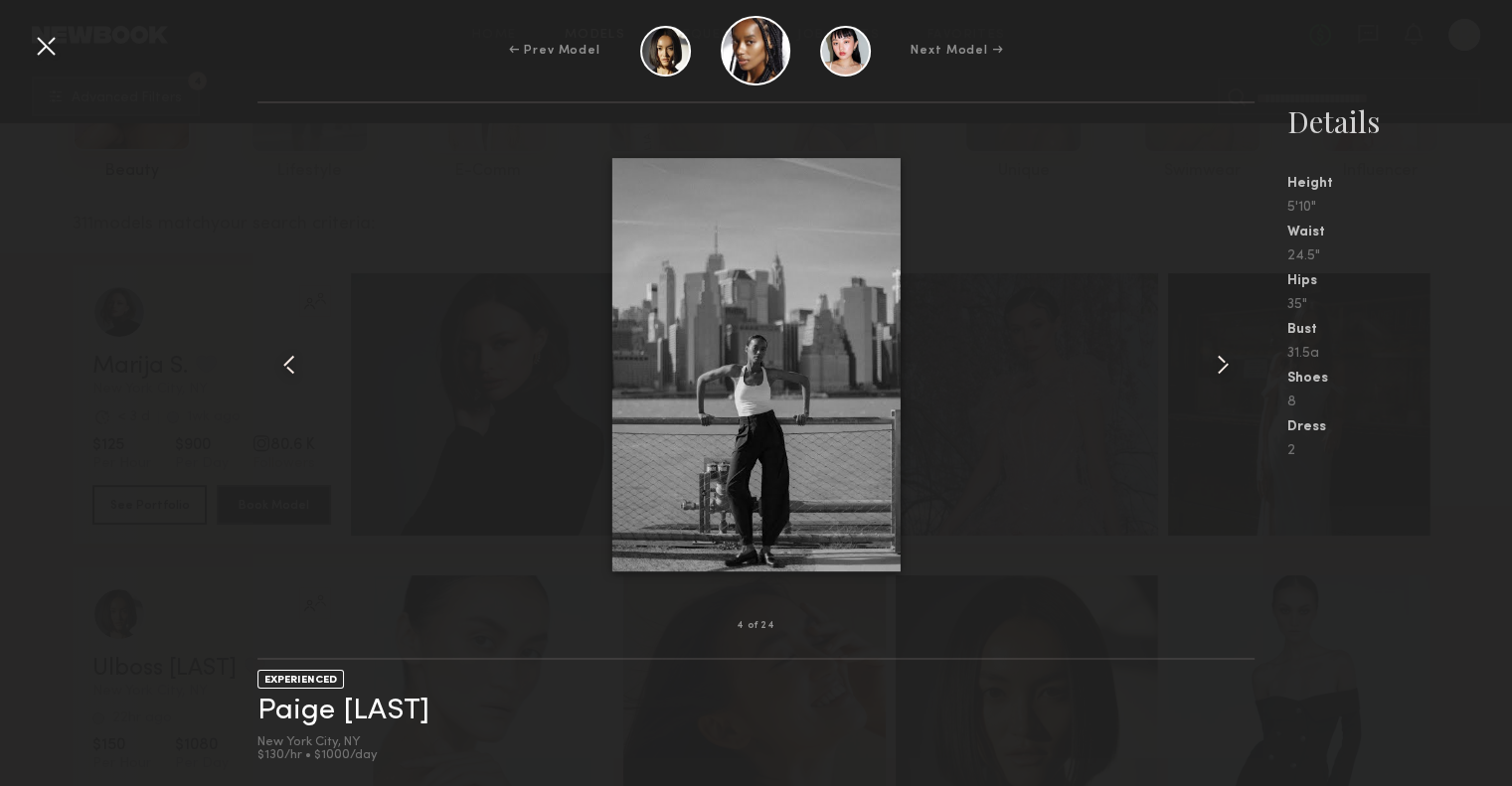 click at bounding box center [1223, 365] 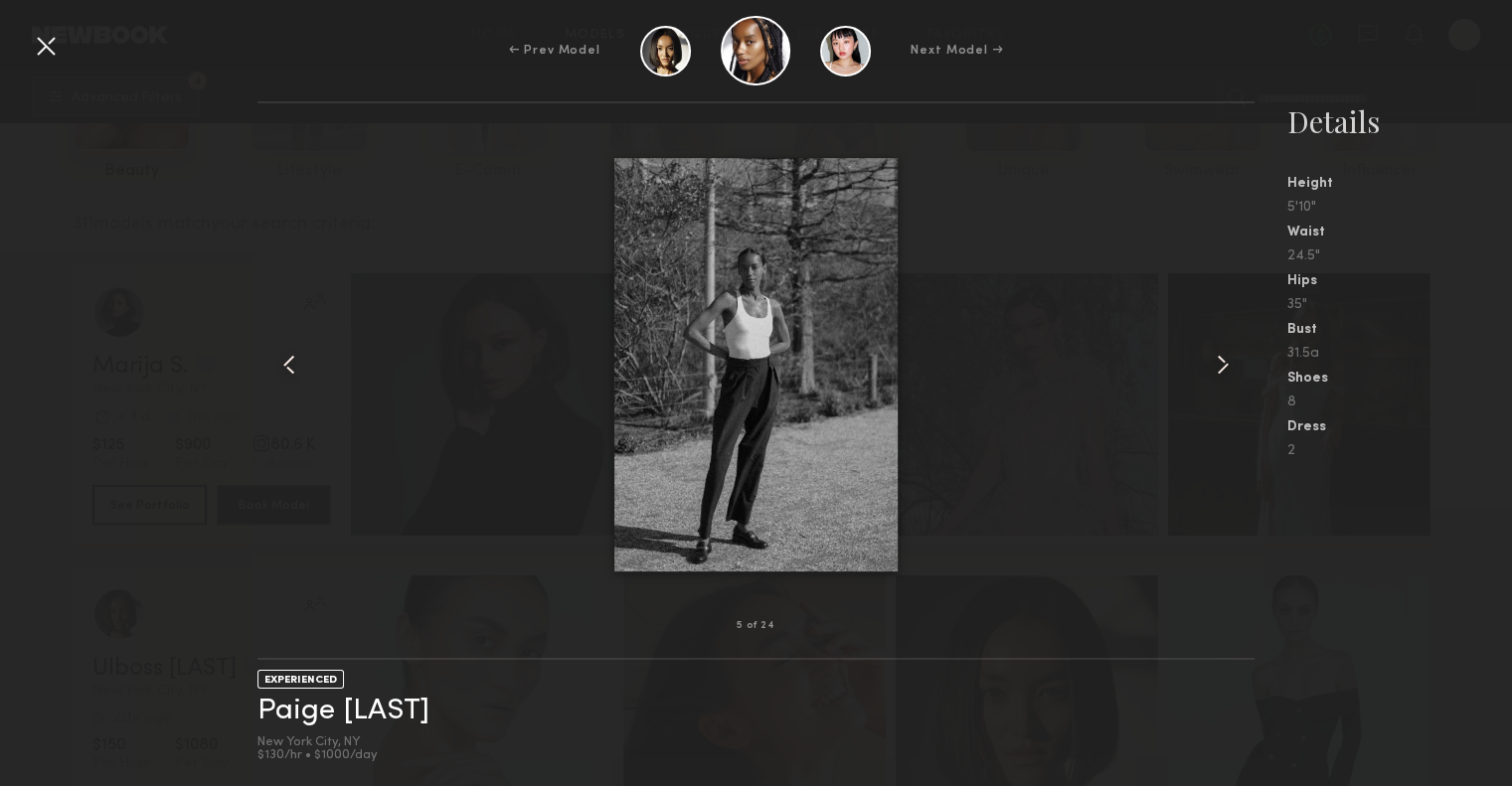 click at bounding box center (1223, 365) 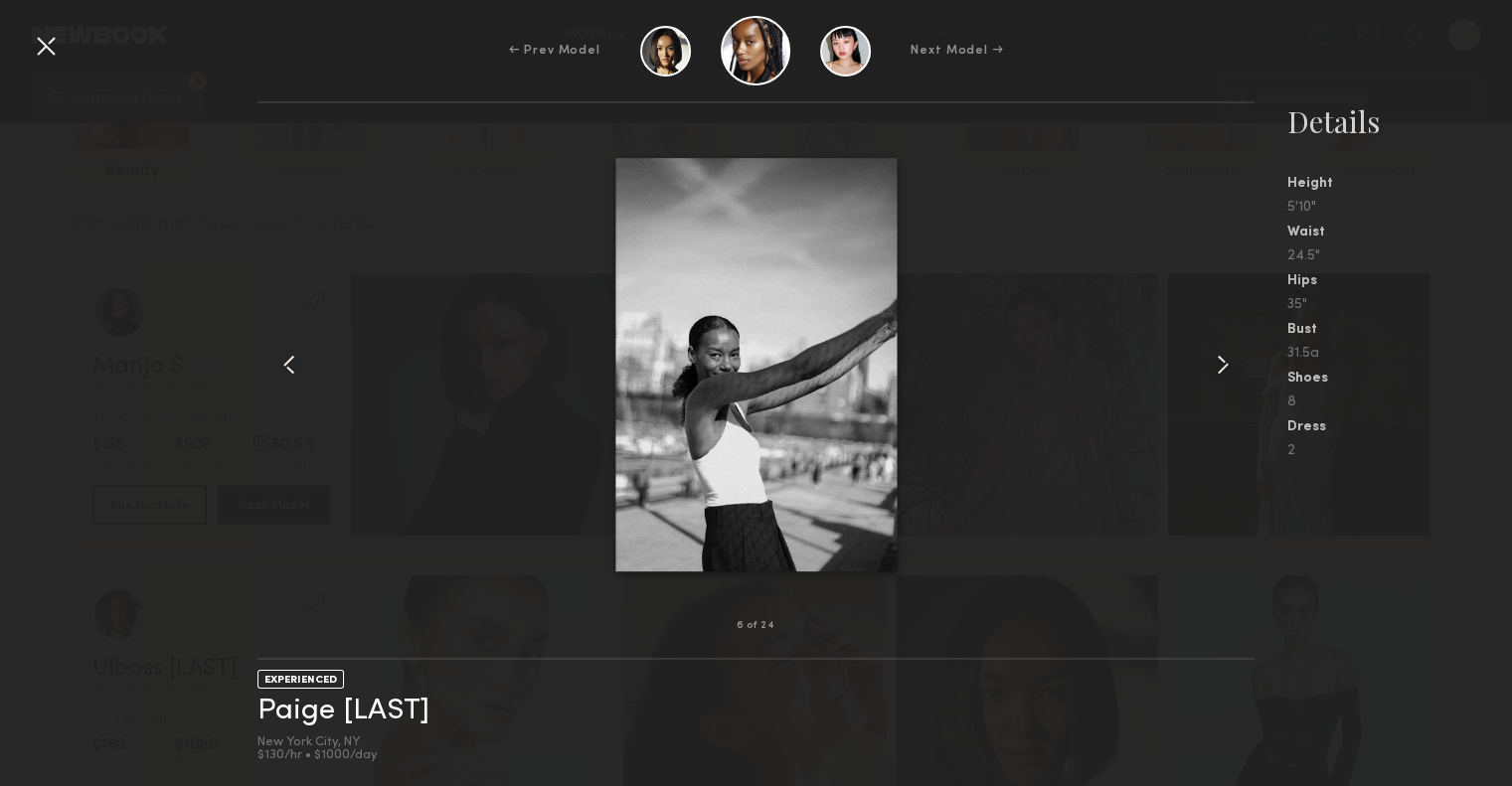 click at bounding box center [1223, 365] 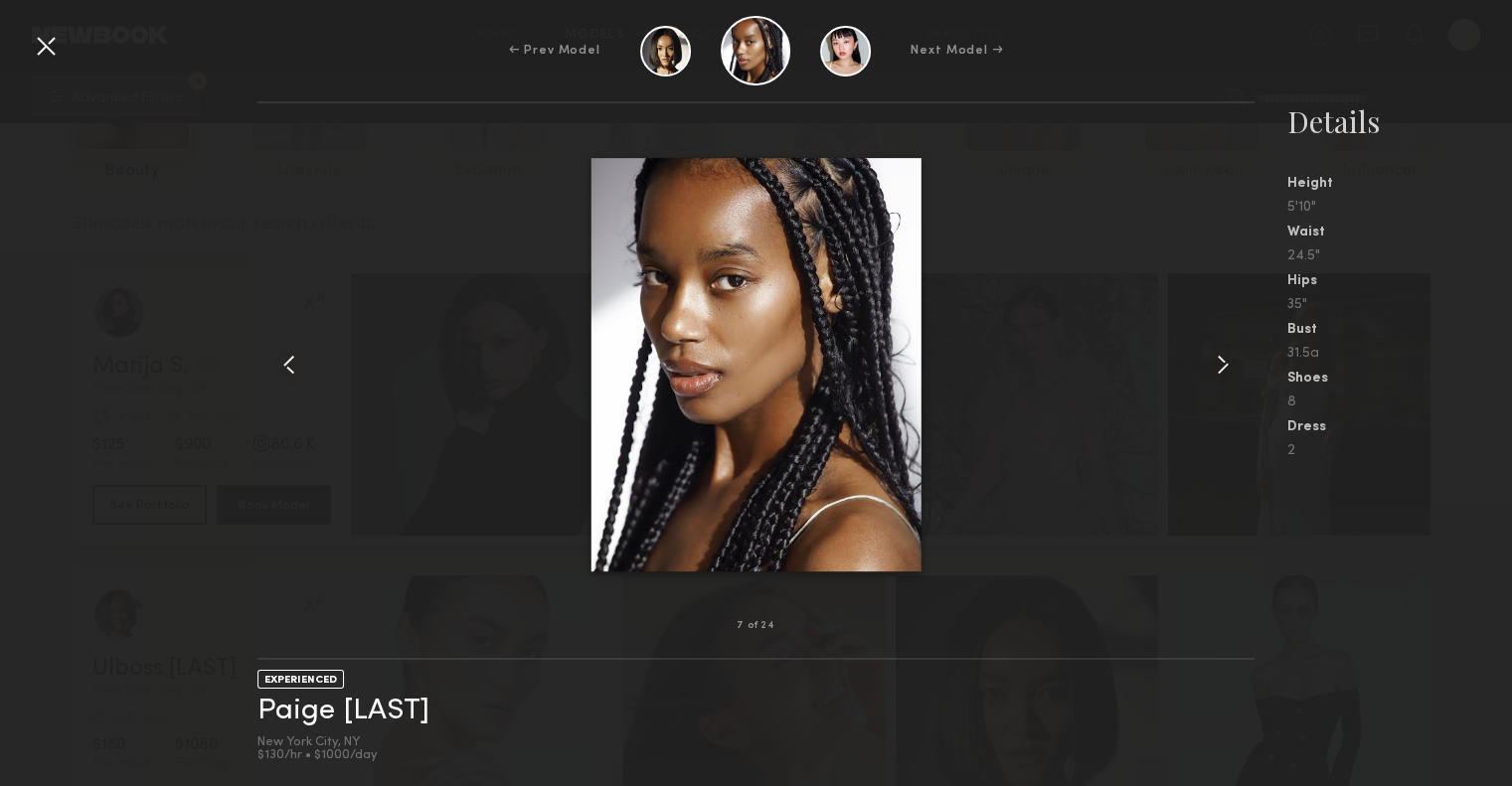 click on "Next Model →" at bounding box center [956, 51] 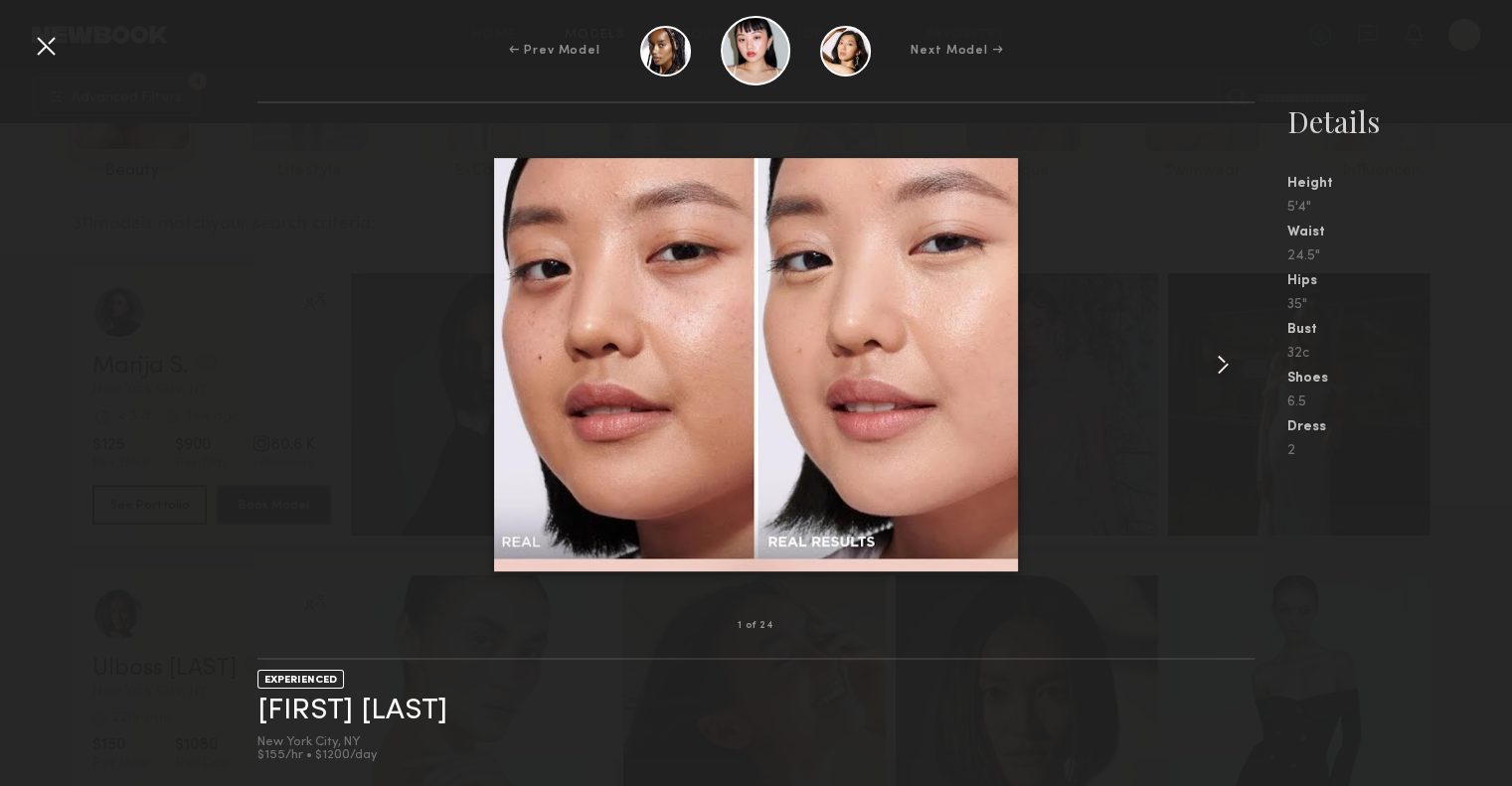 click at bounding box center (1223, 365) 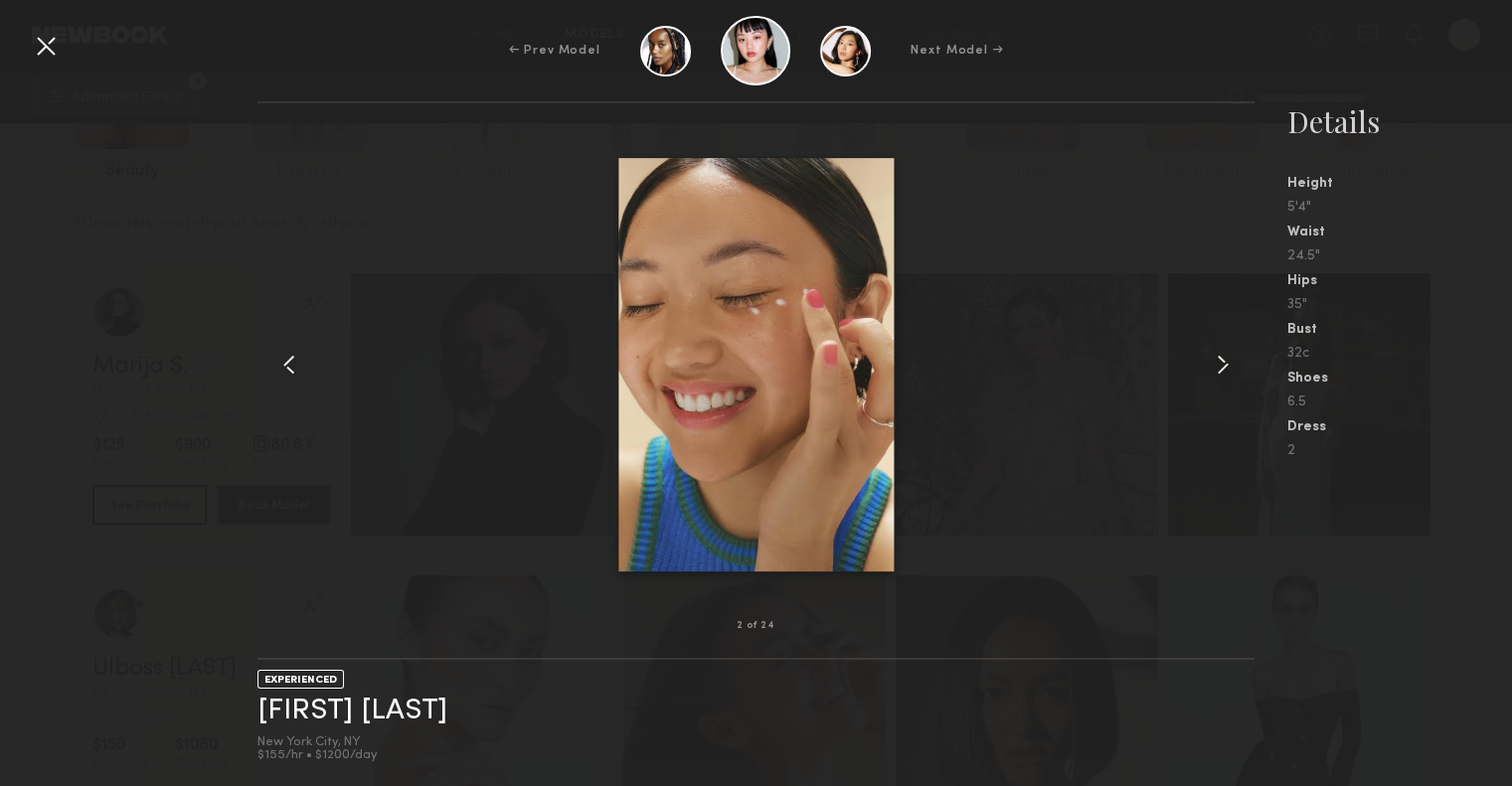 click at bounding box center (1223, 365) 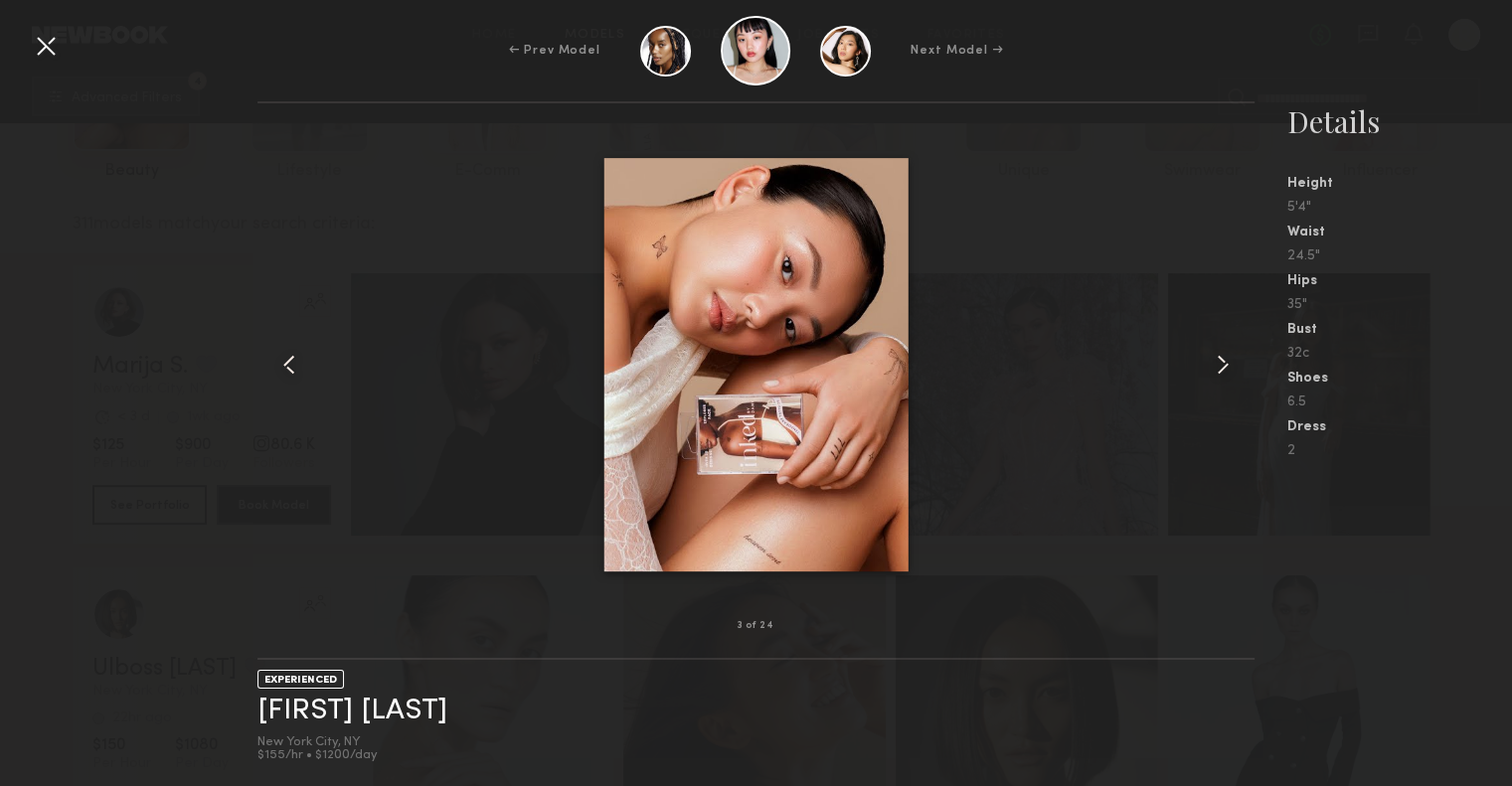 click at bounding box center (1223, 365) 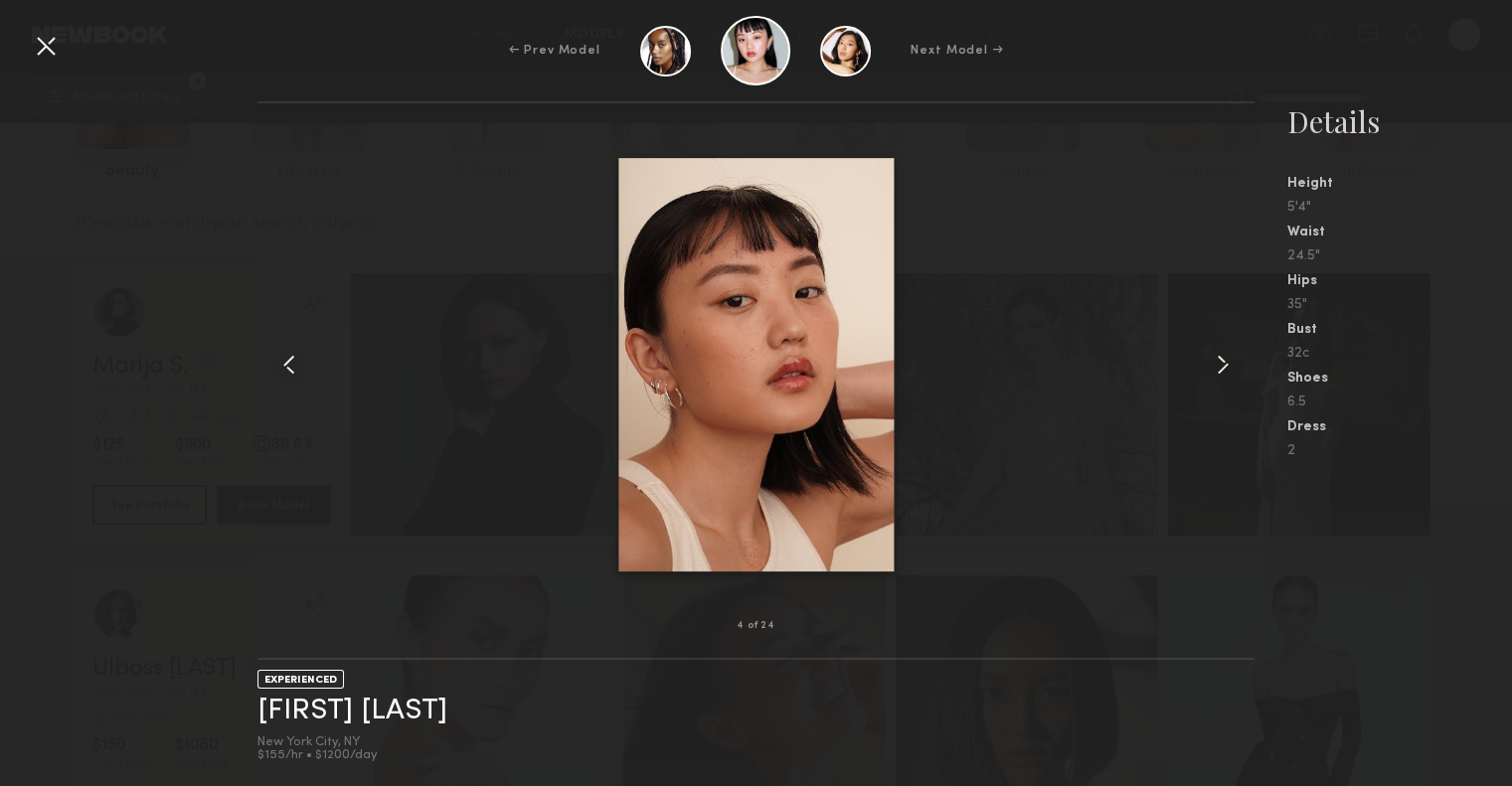 click at bounding box center (1223, 365) 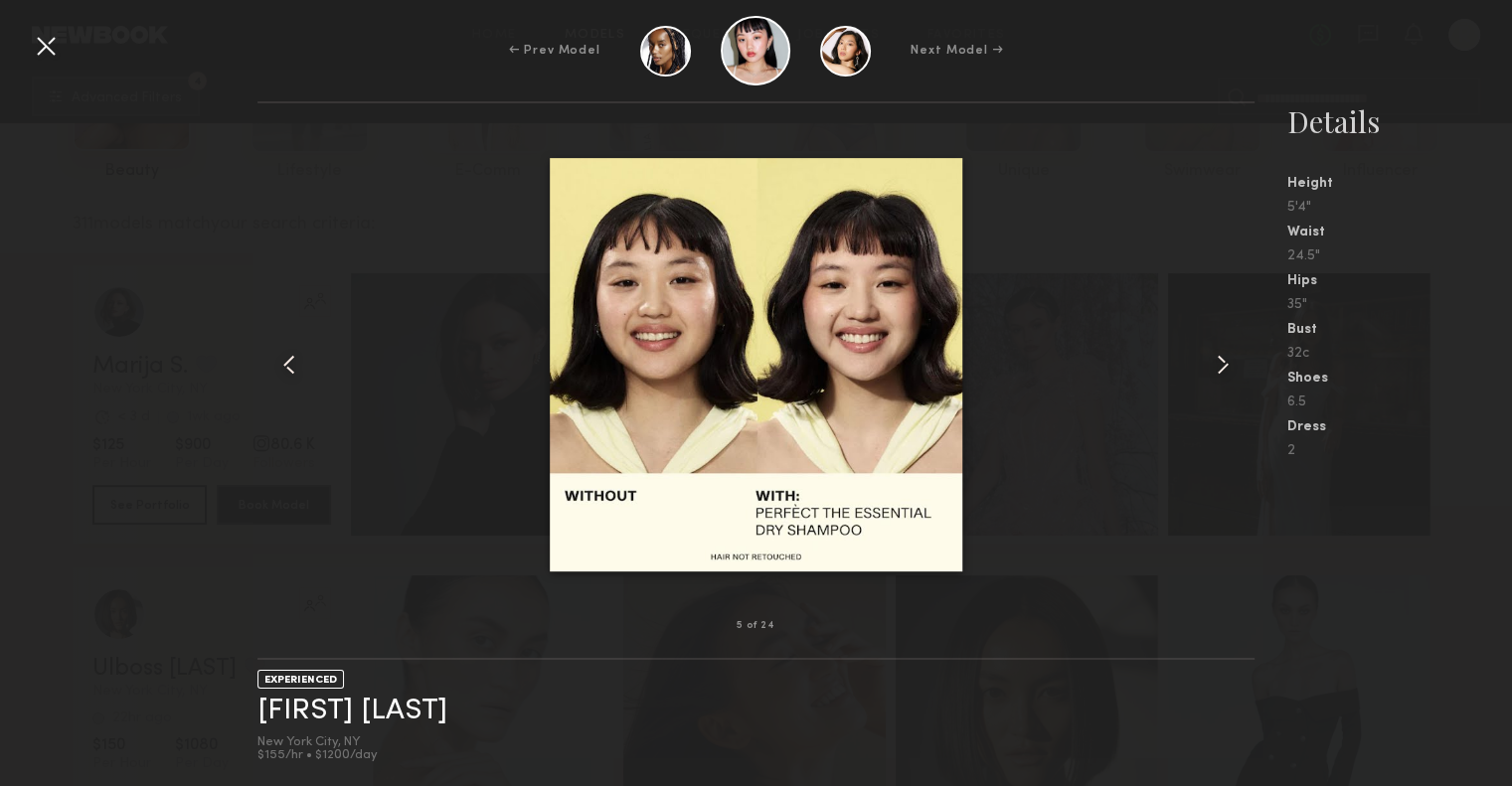 click on "Next Model →" at bounding box center [956, 51] 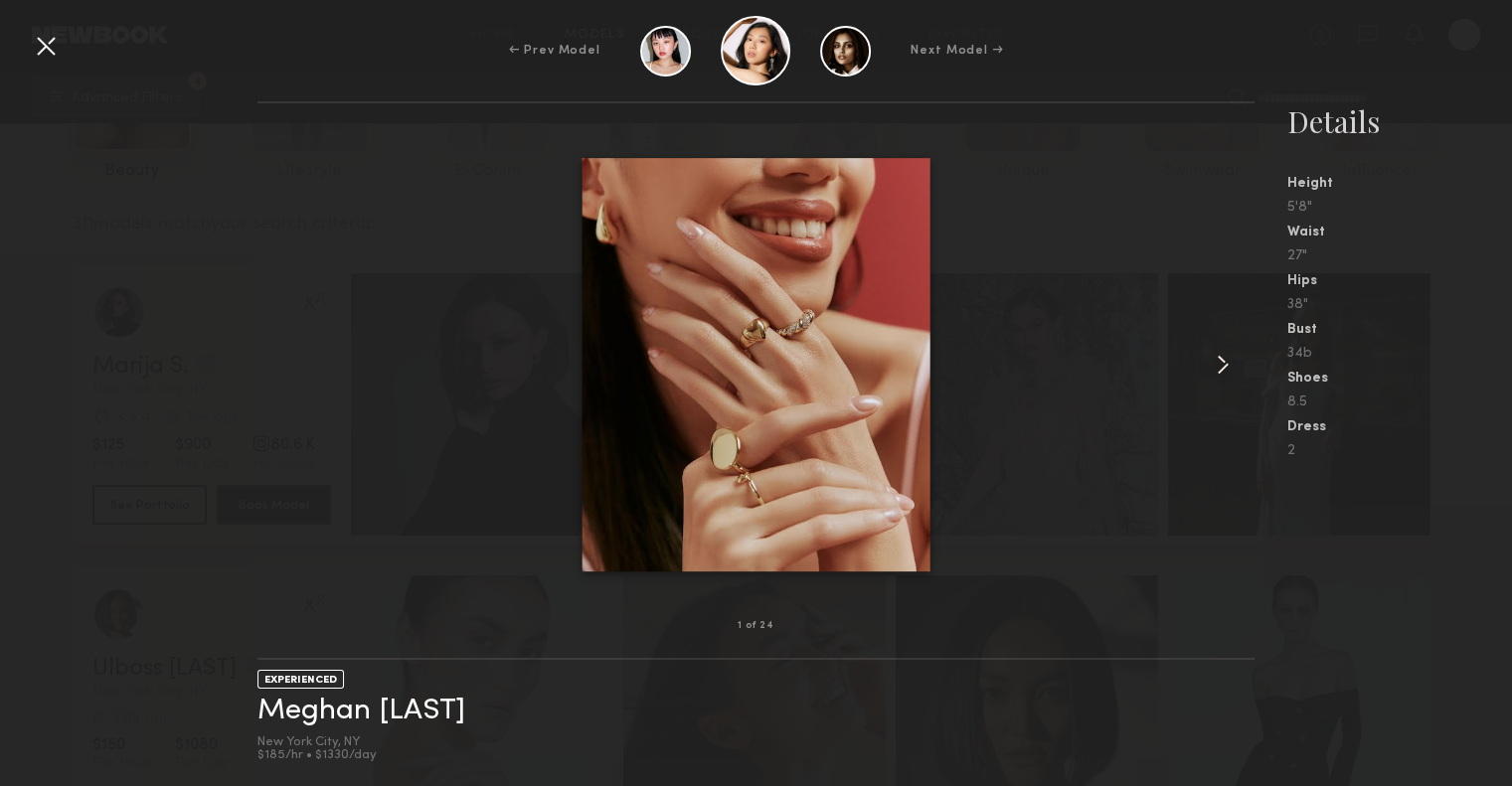 click at bounding box center (1223, 365) 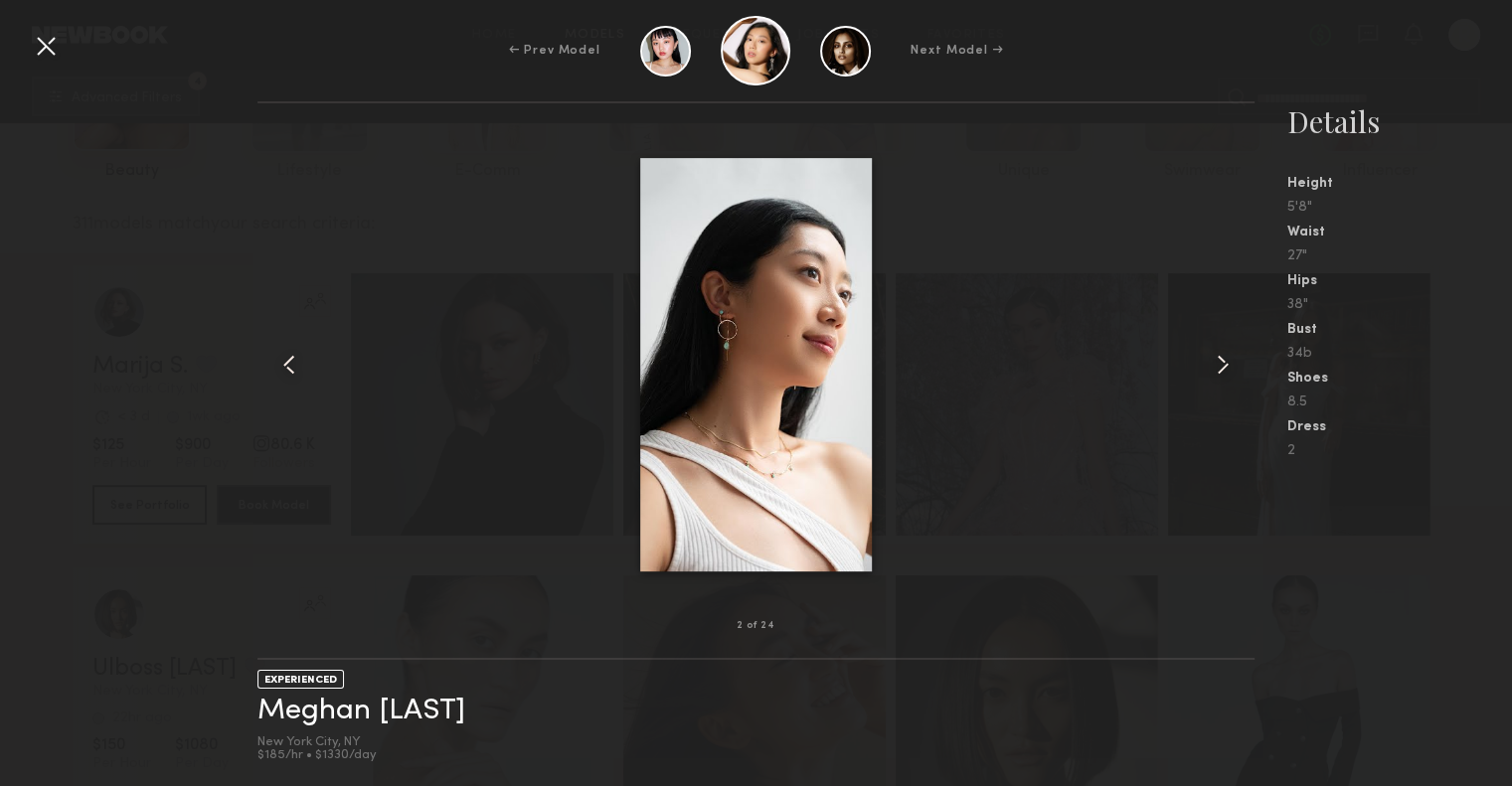 click at bounding box center (1223, 365) 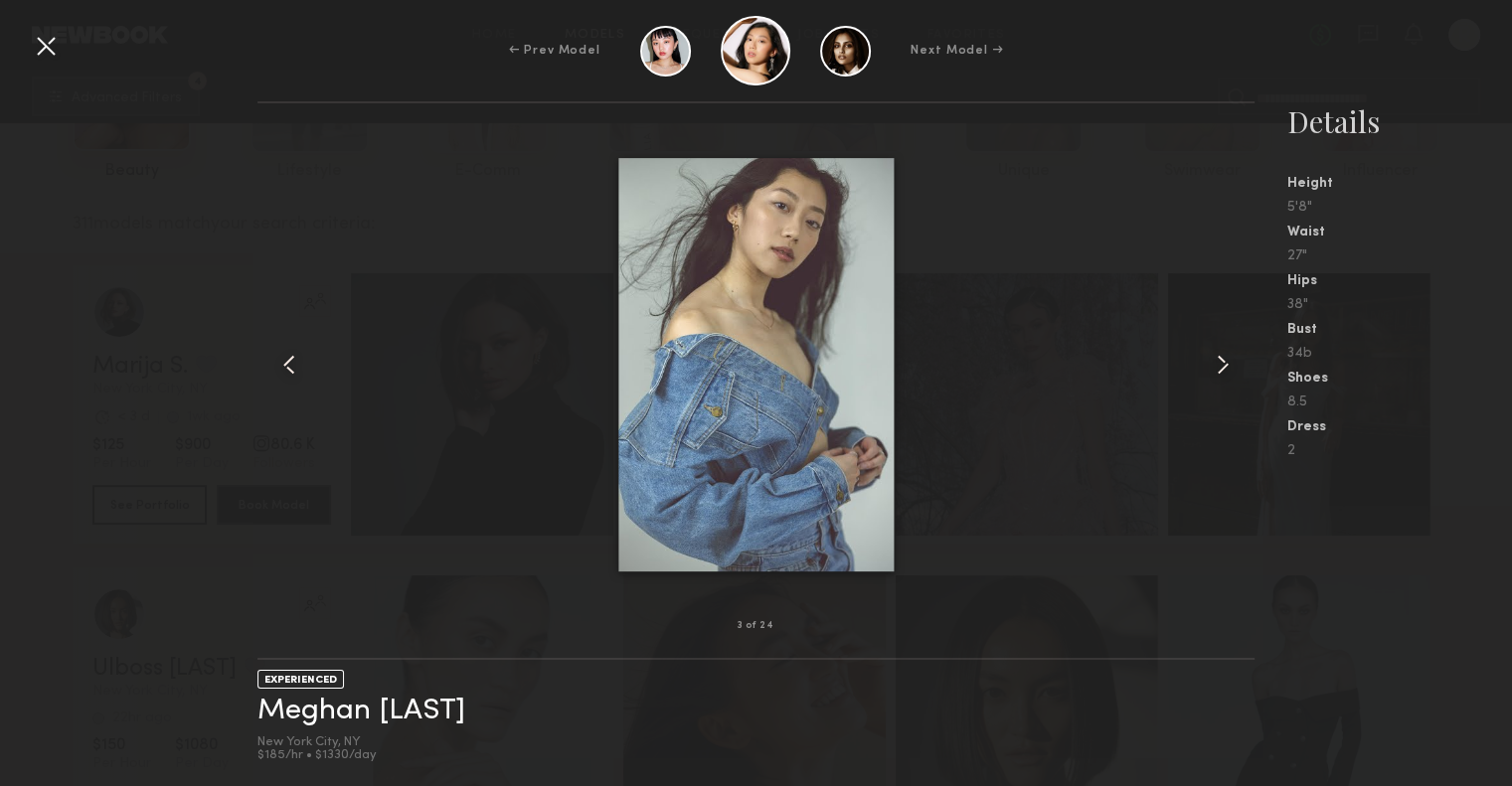 click at bounding box center (1223, 365) 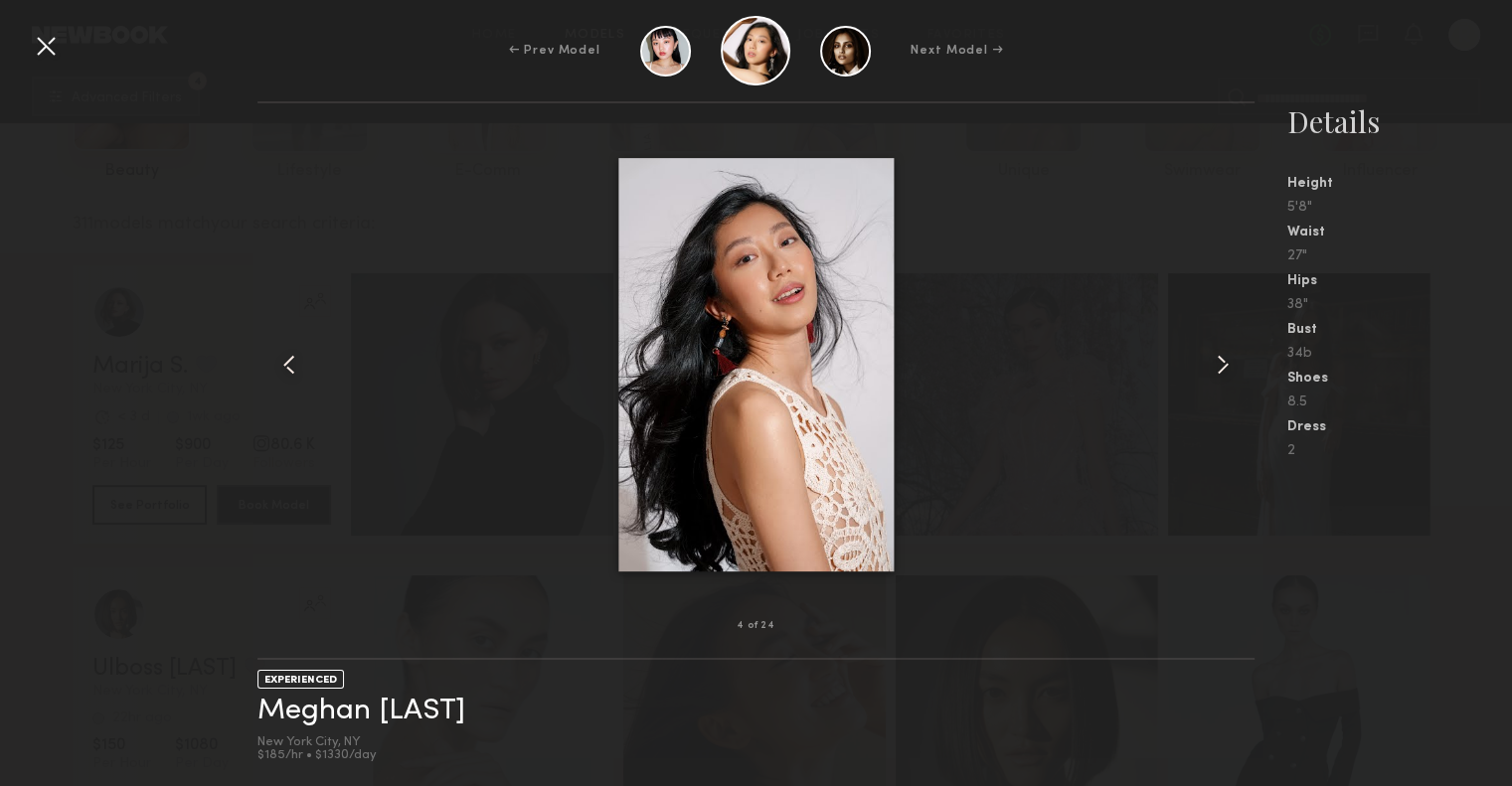 click at bounding box center (1223, 365) 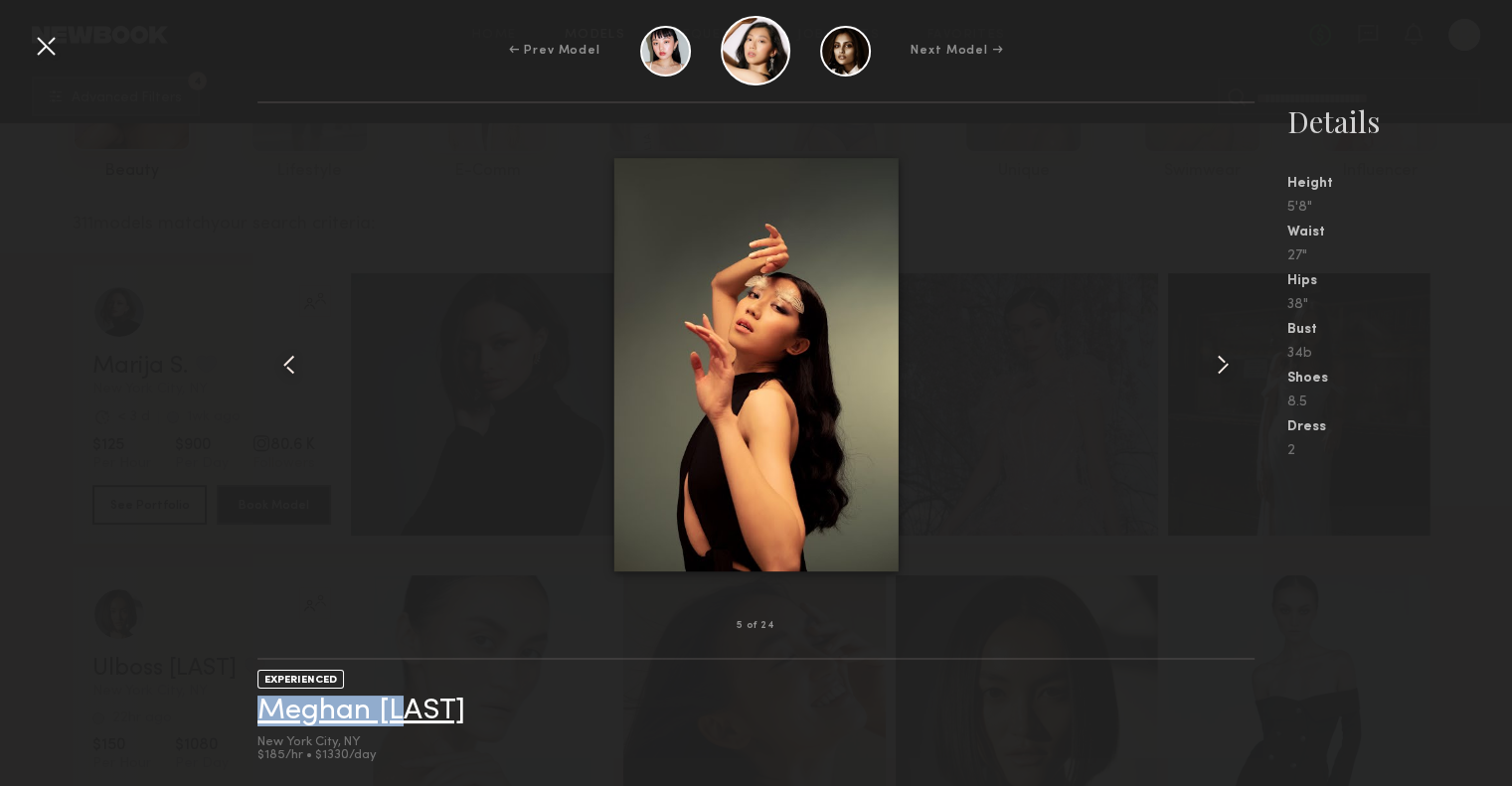 drag, startPoint x: 421, startPoint y: 723, endPoint x: 257, endPoint y: 718, distance: 164.0762 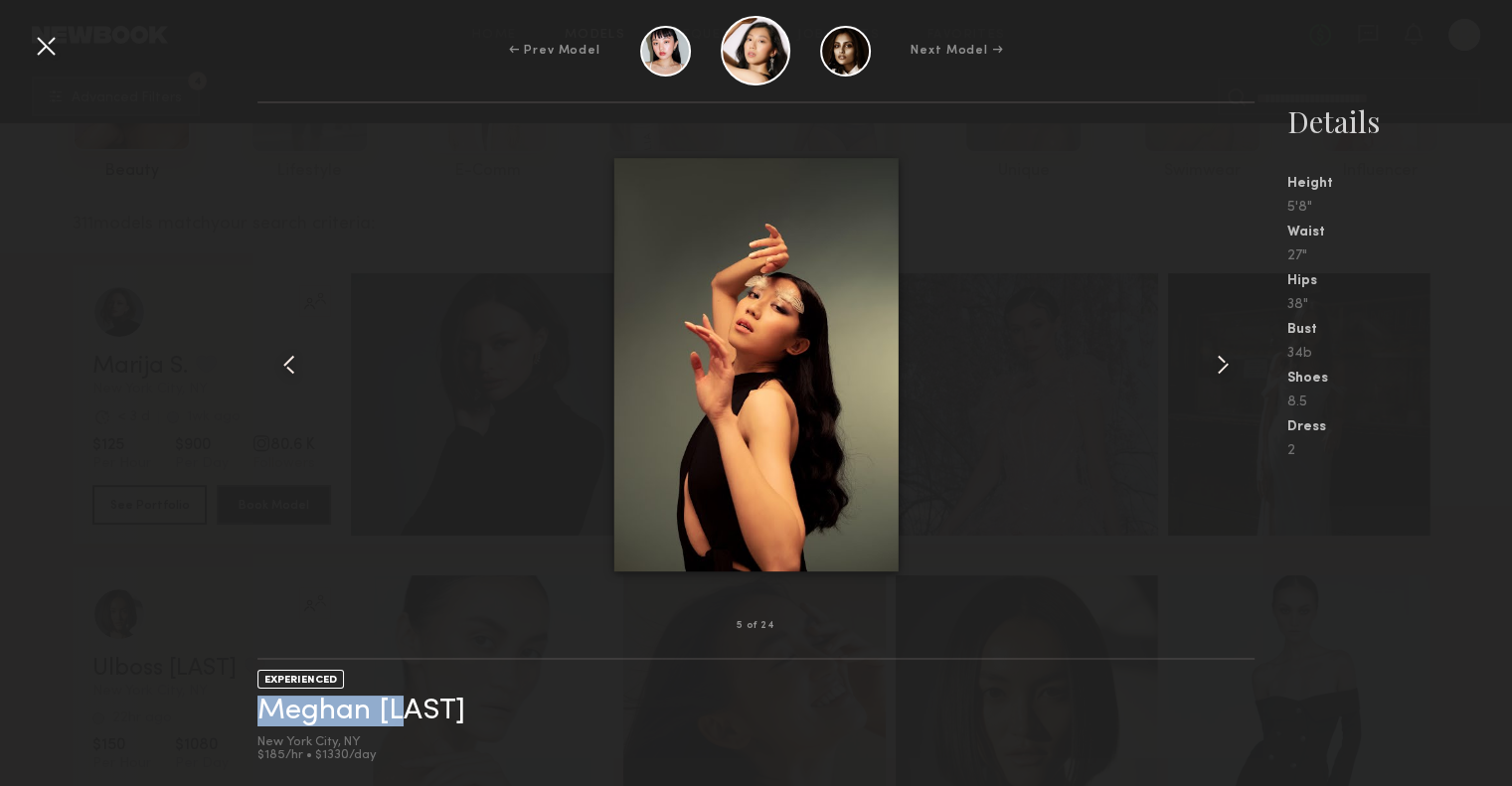copy on "Meghan [LAST]" 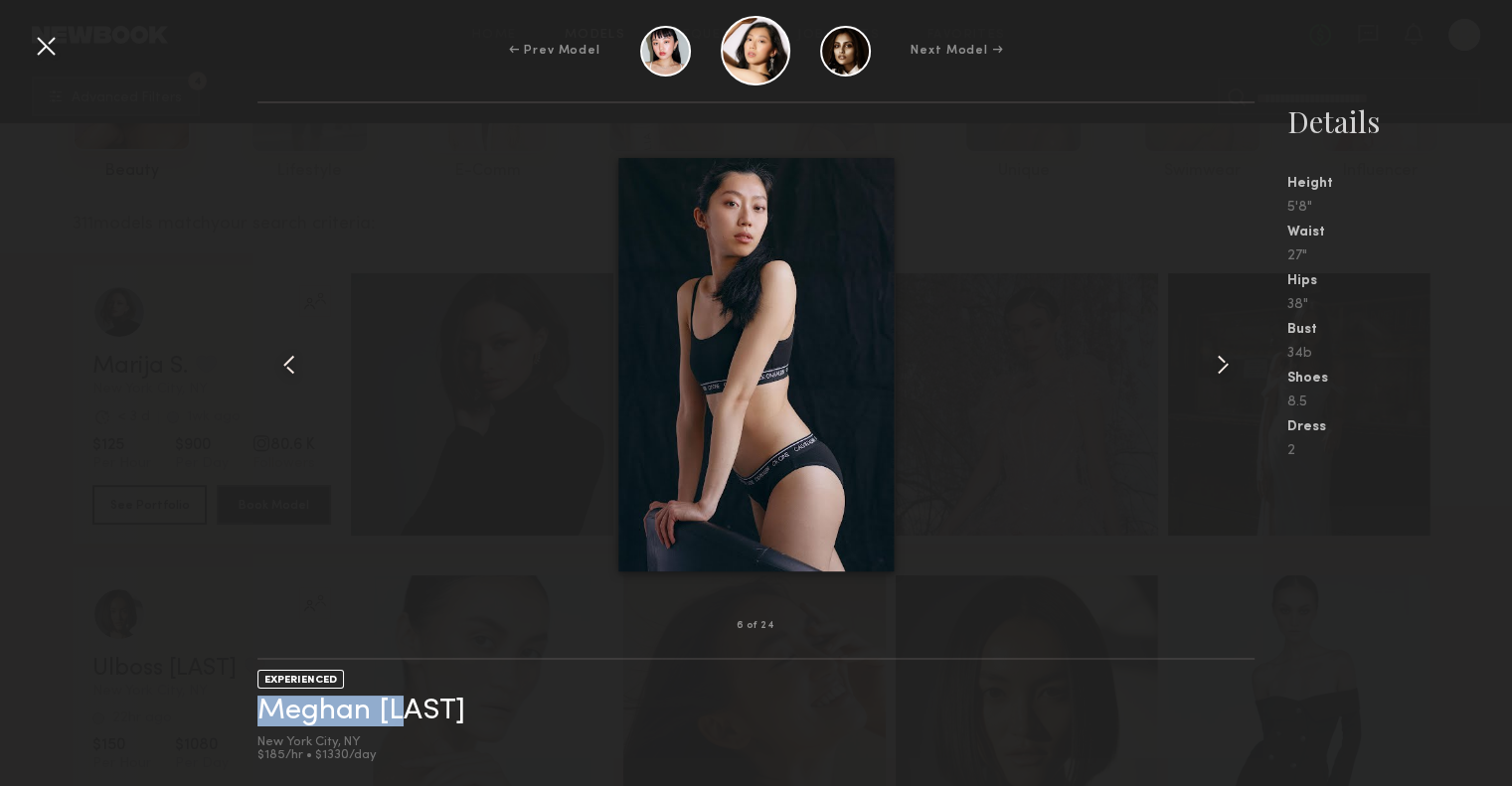click at bounding box center (1223, 365) 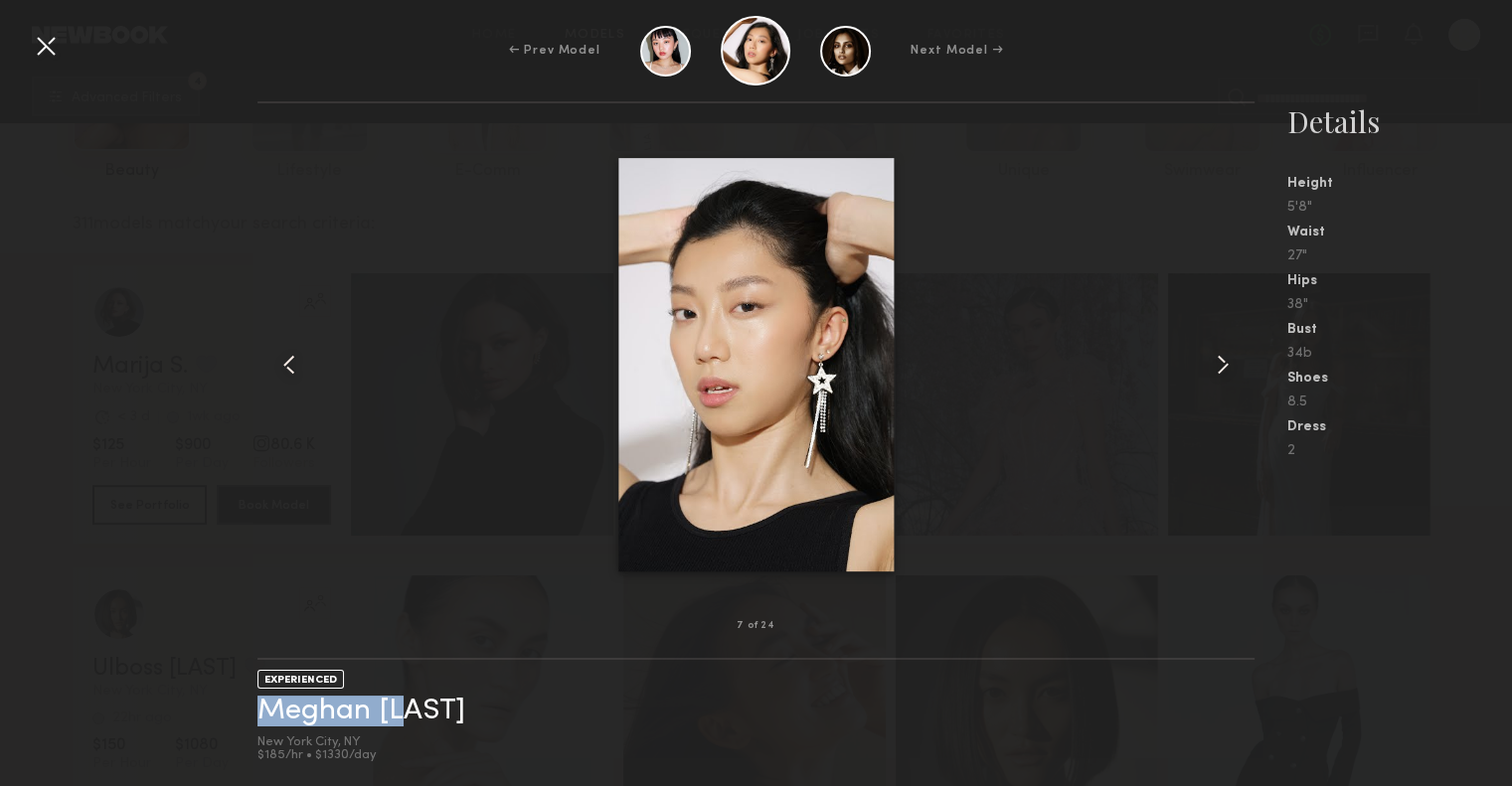 click at bounding box center [1223, 365] 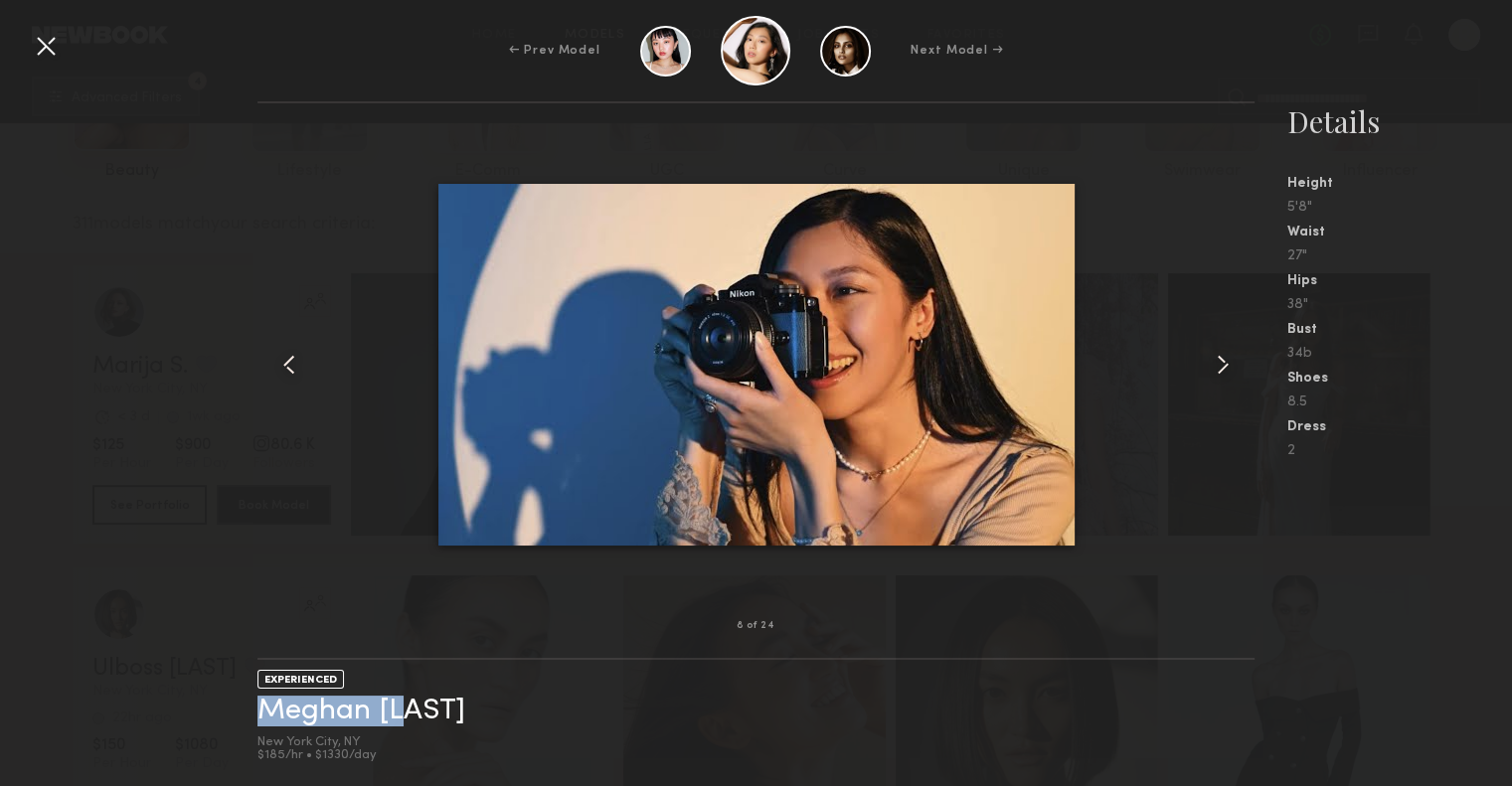 click at bounding box center (1223, 365) 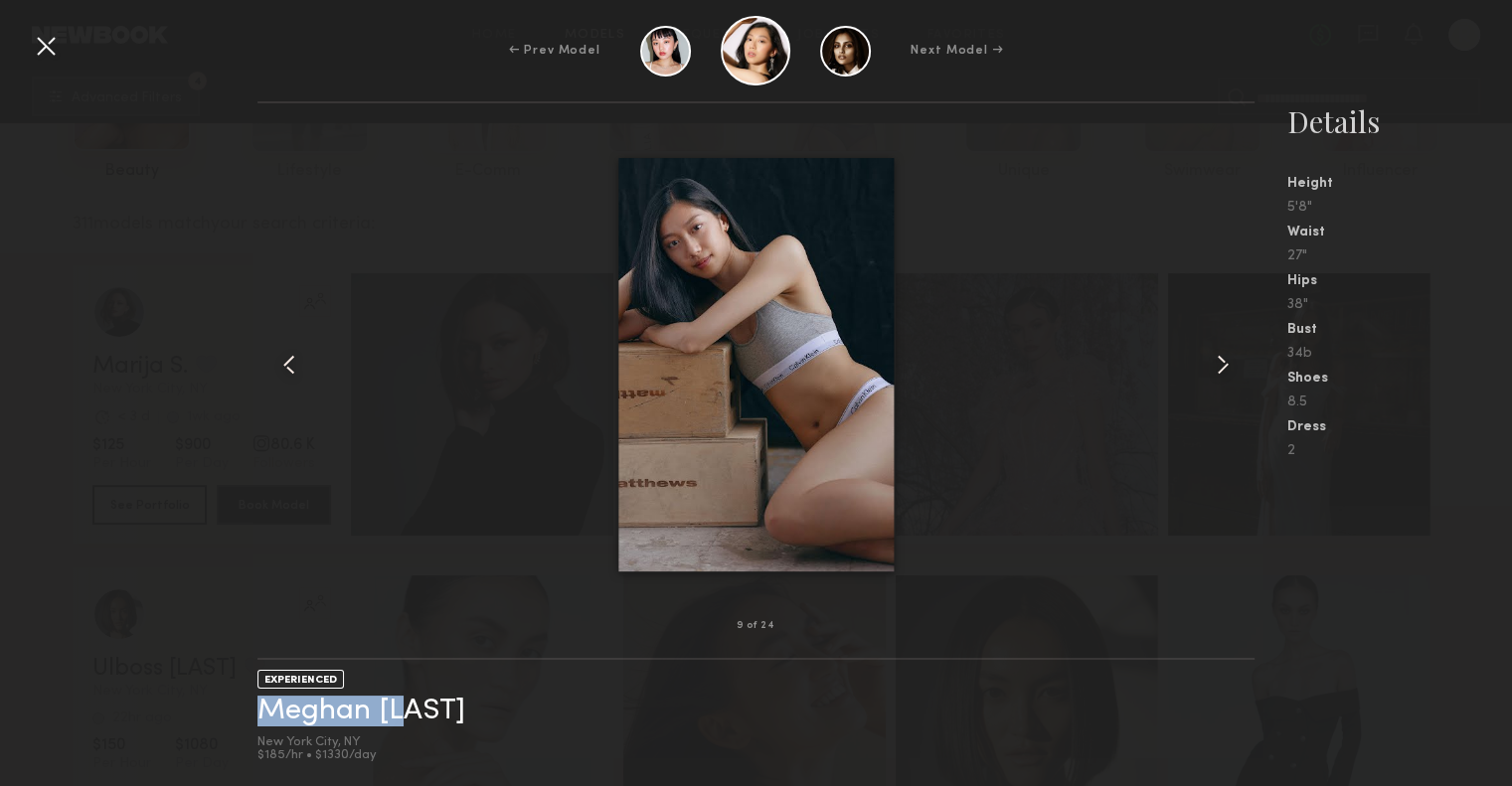 click at bounding box center (1223, 365) 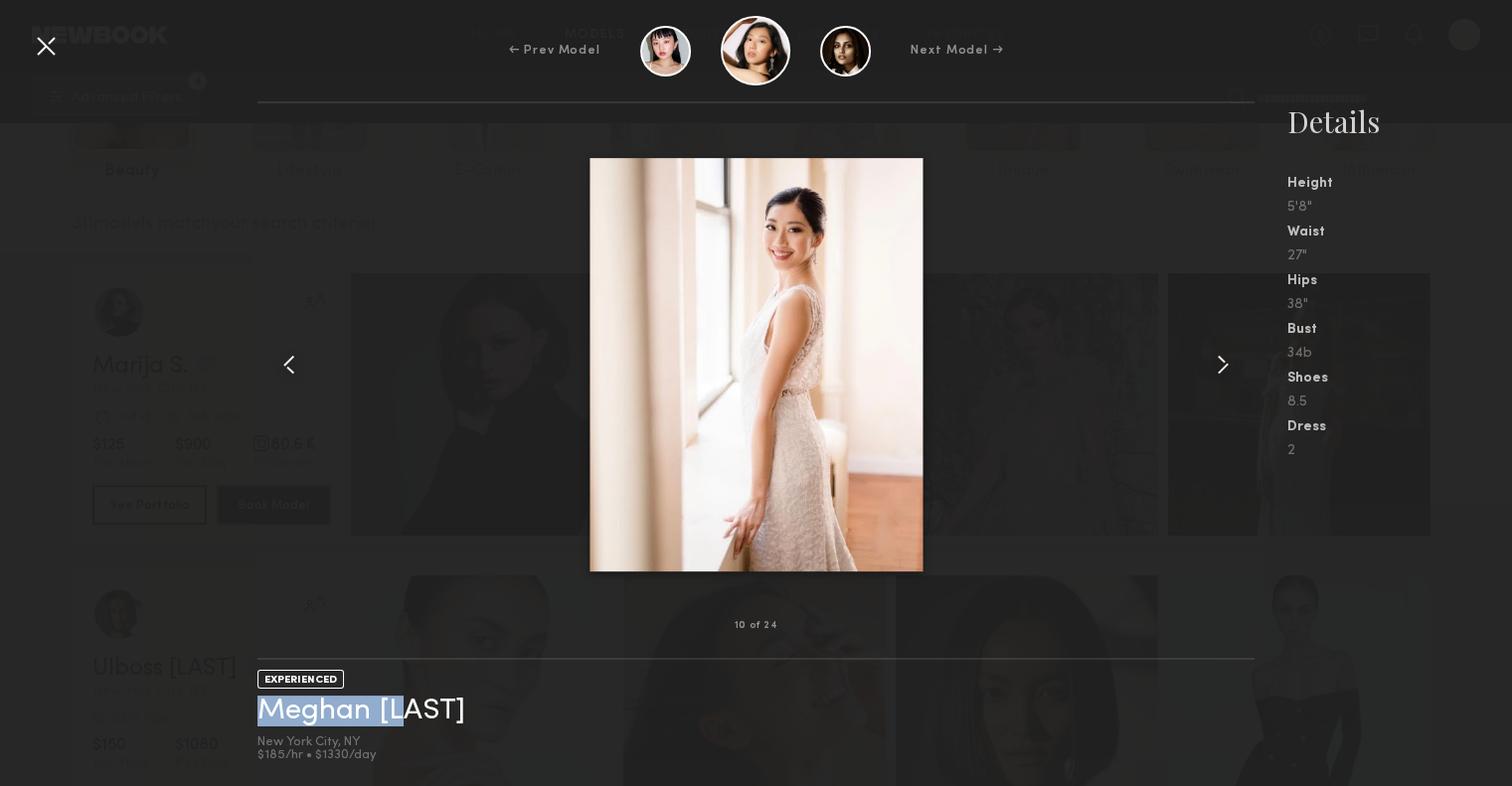 click at bounding box center (1223, 365) 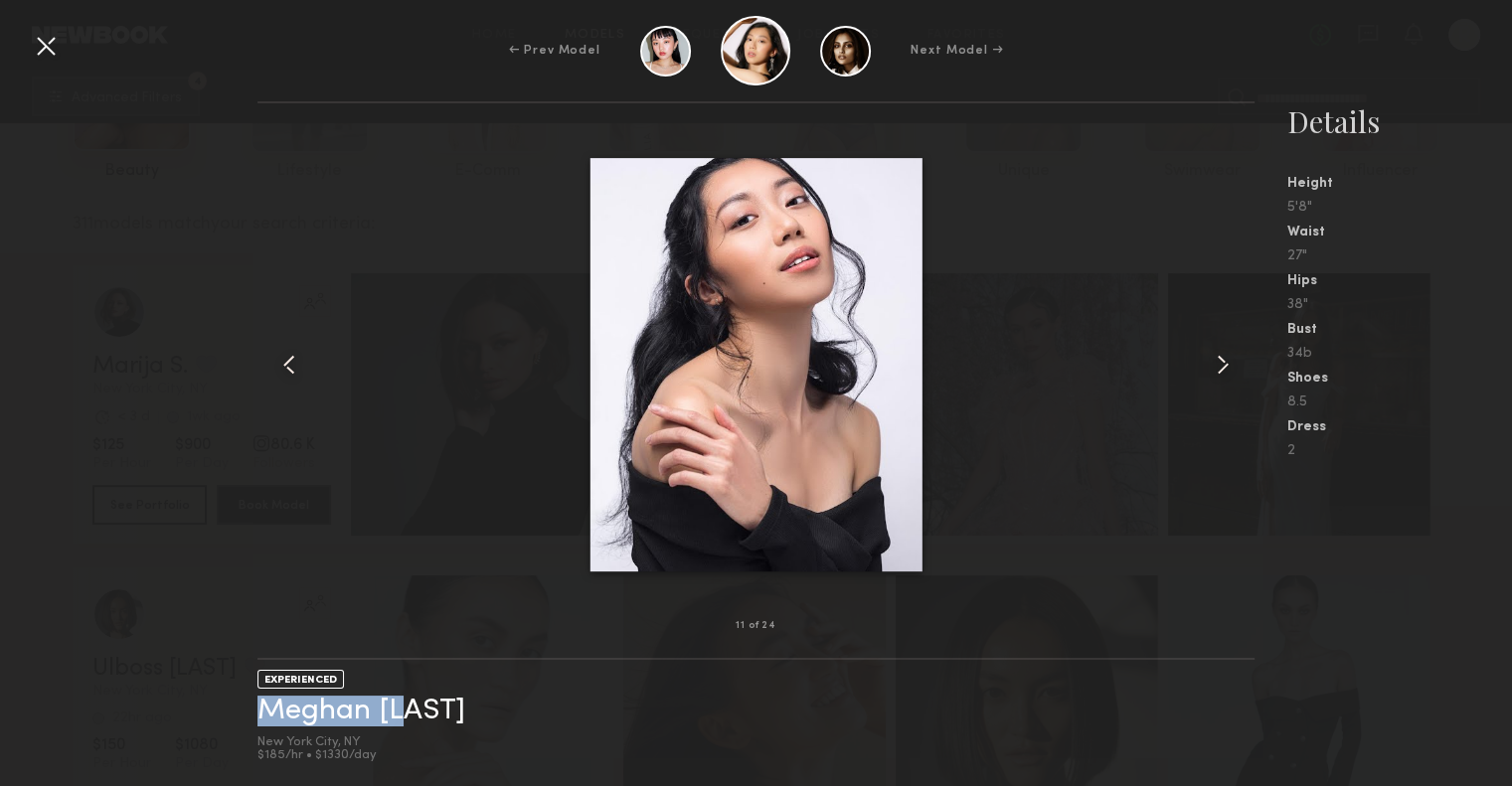 click at bounding box center (1223, 365) 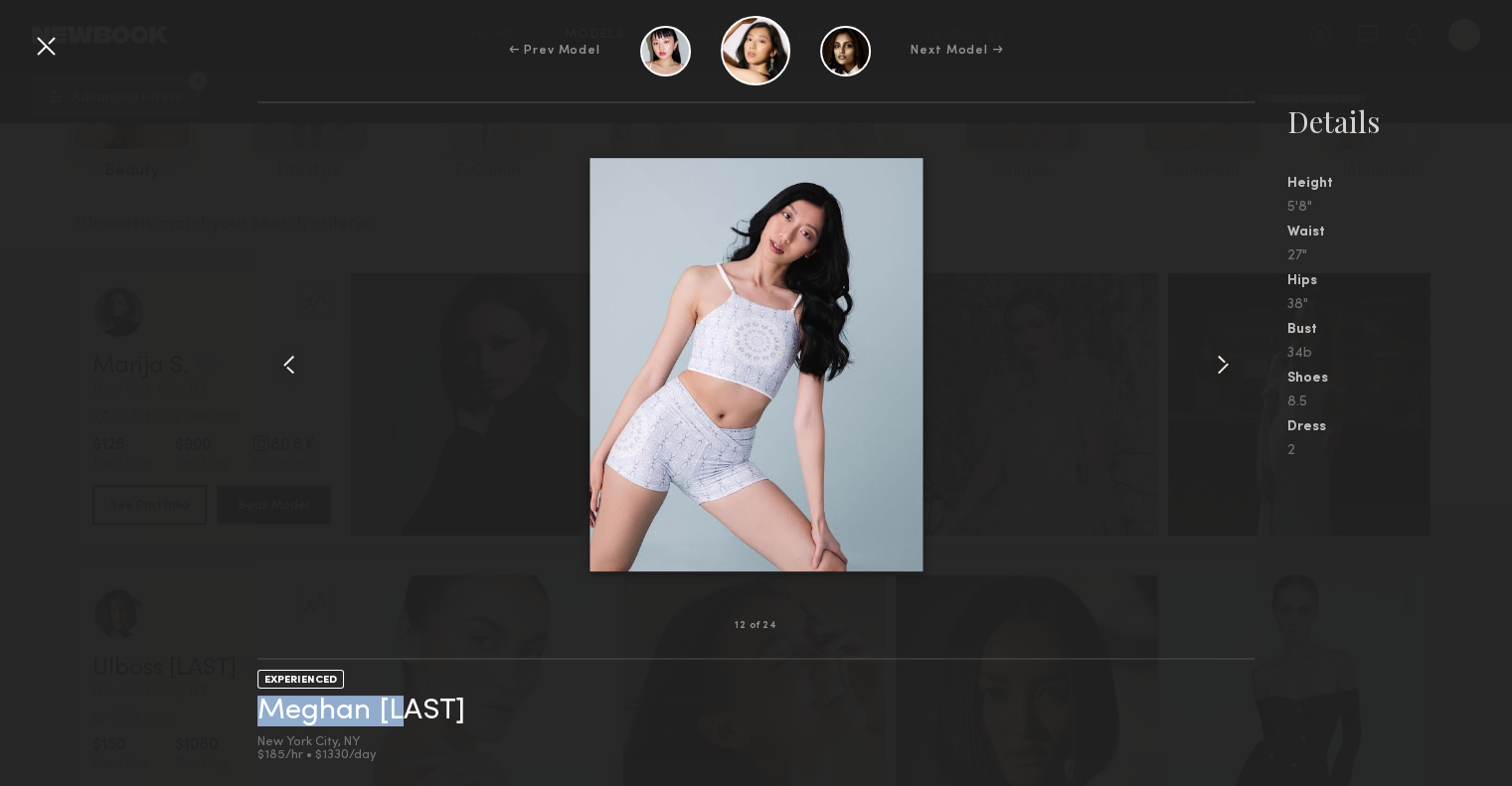 click at bounding box center [1223, 365] 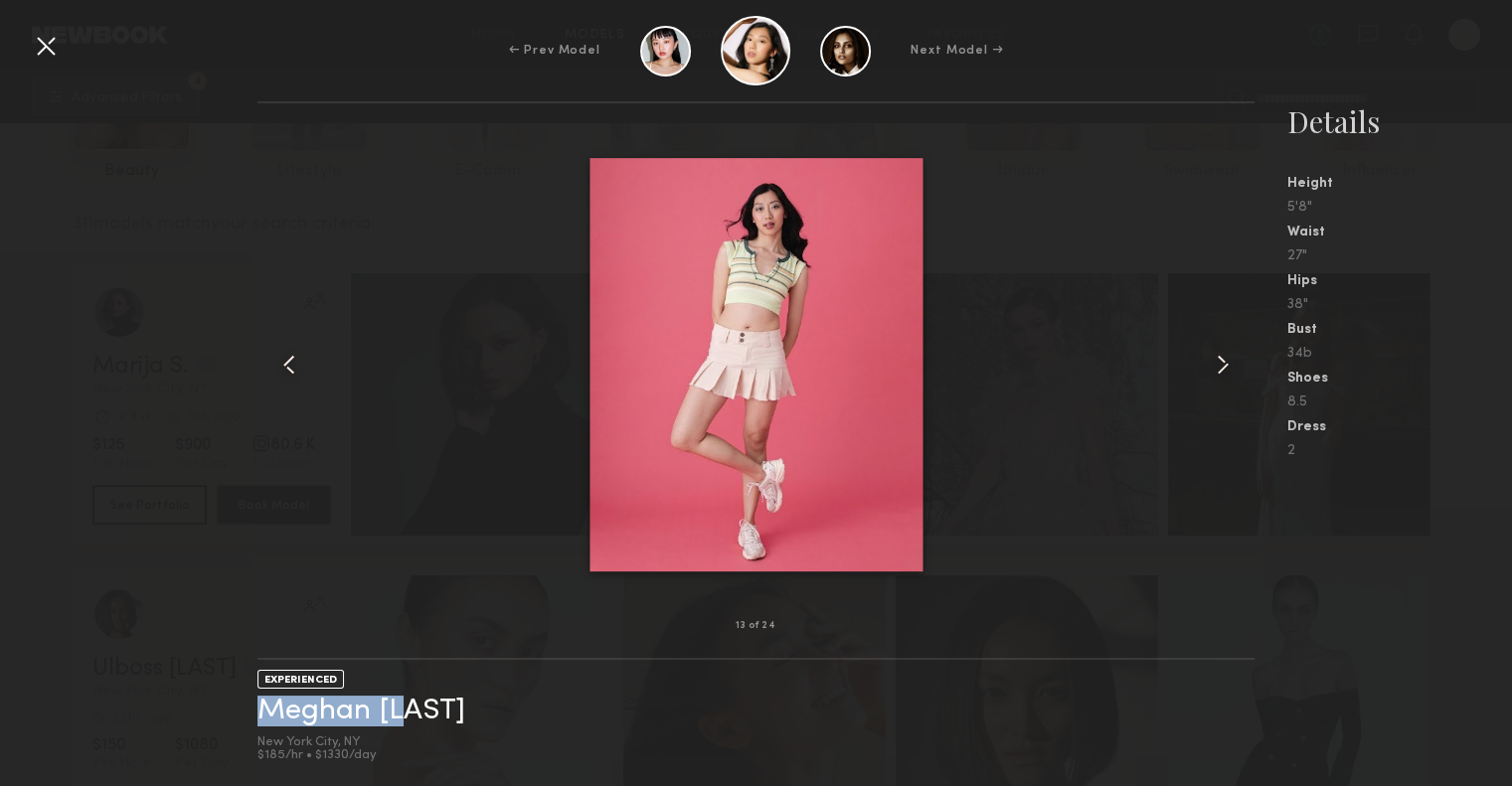 click on "Next Model →" at bounding box center [956, 51] 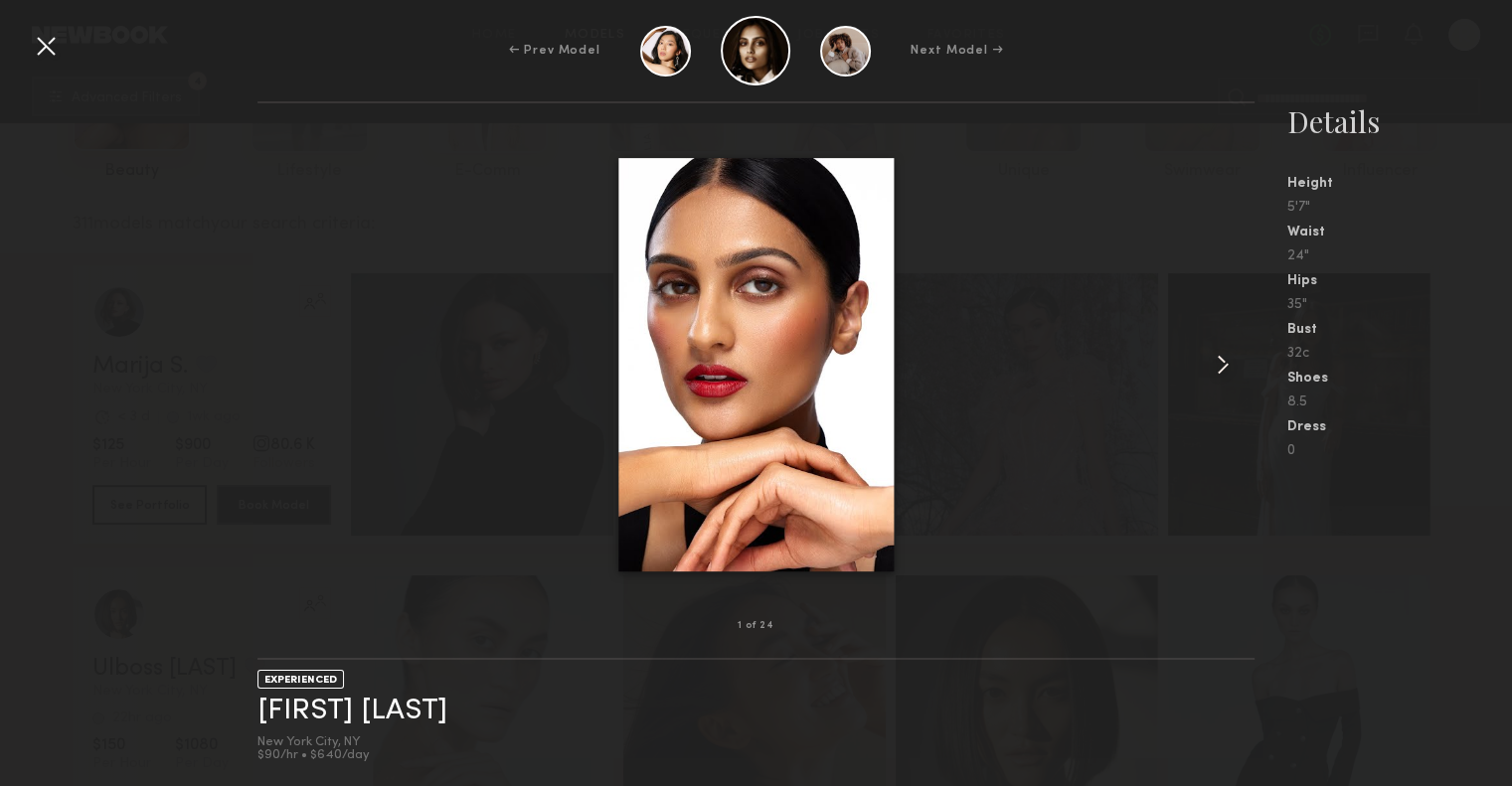click at bounding box center [1223, 365] 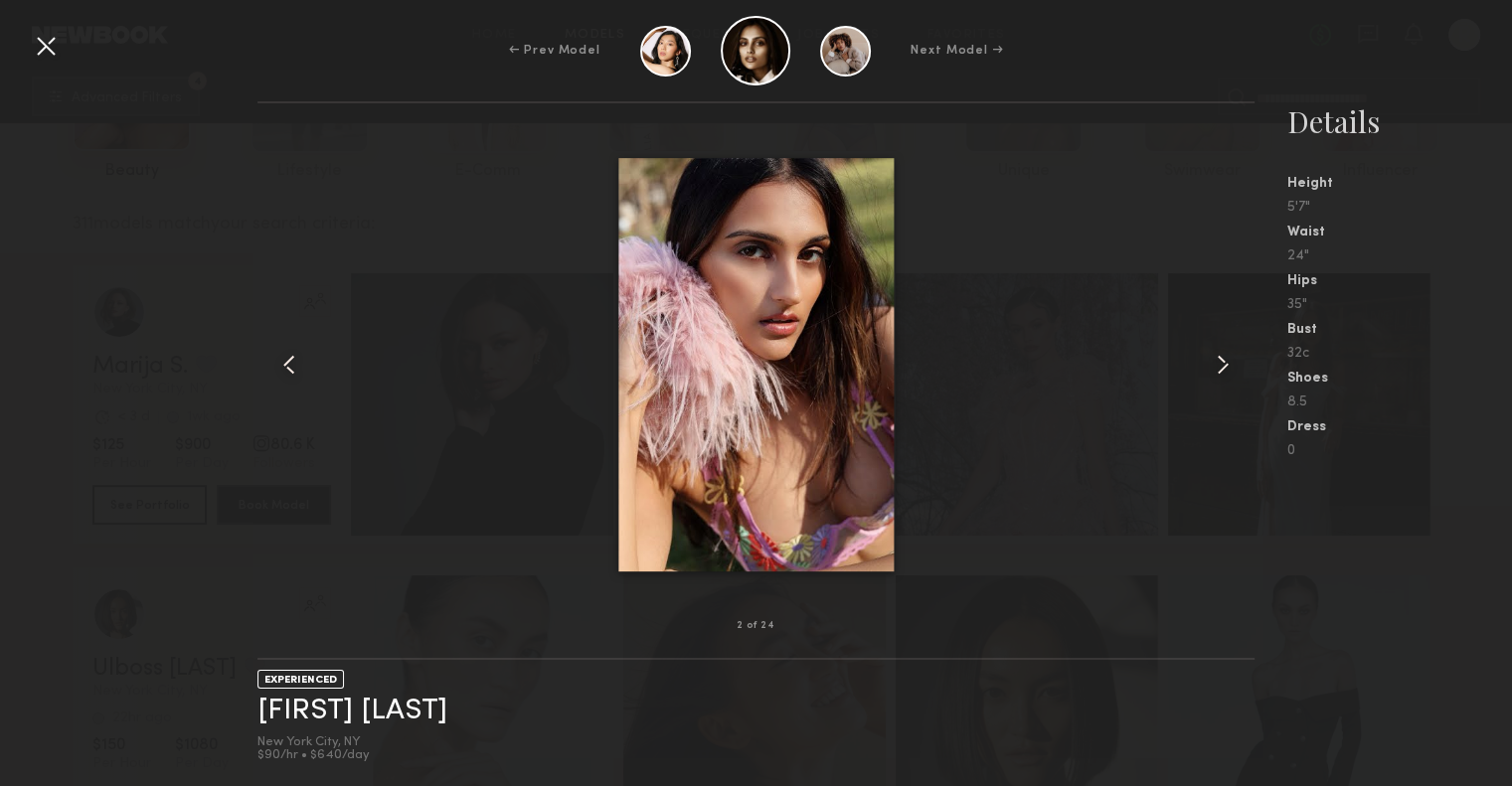 click at bounding box center (1223, 365) 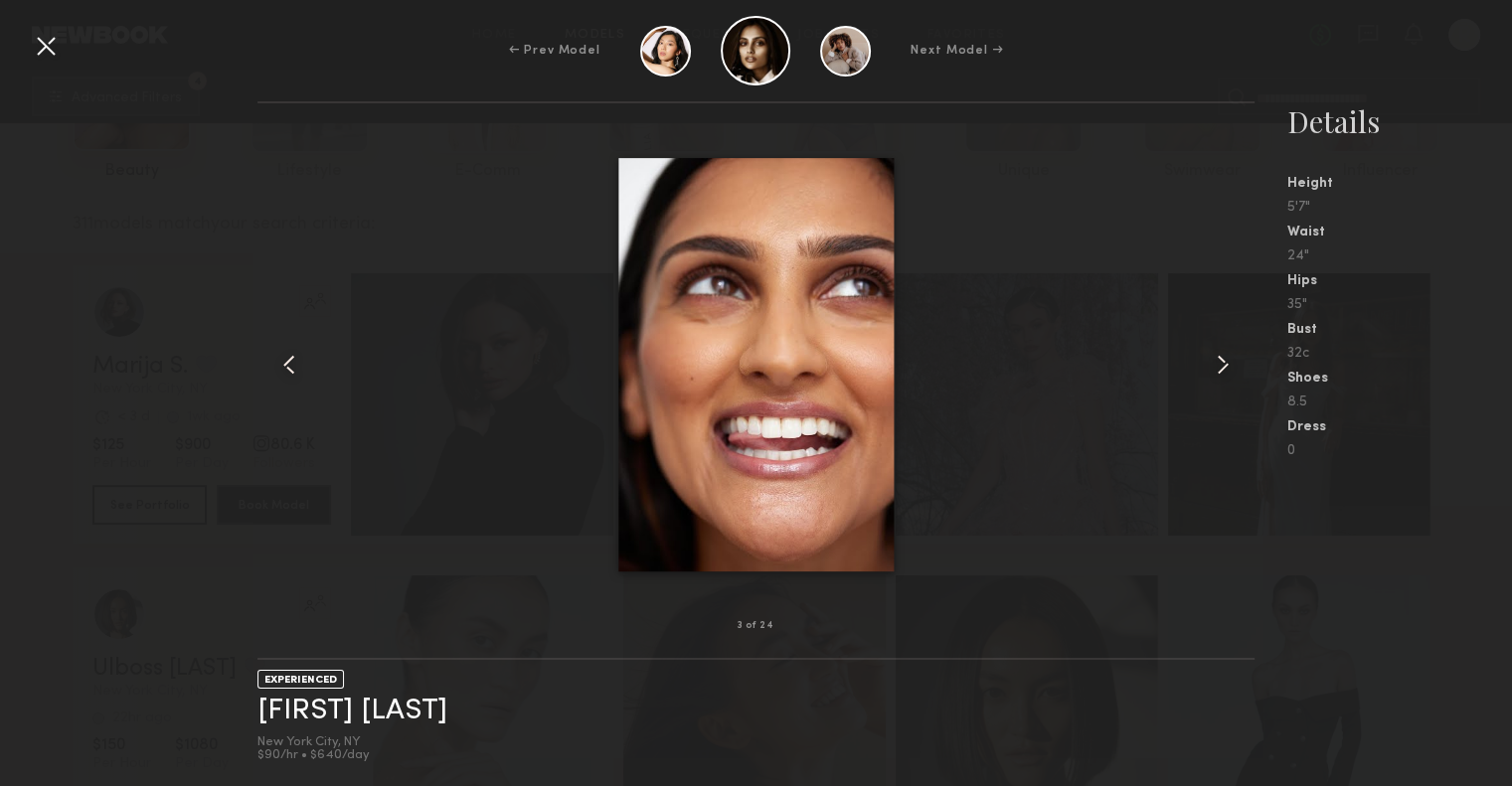 click at bounding box center (1223, 365) 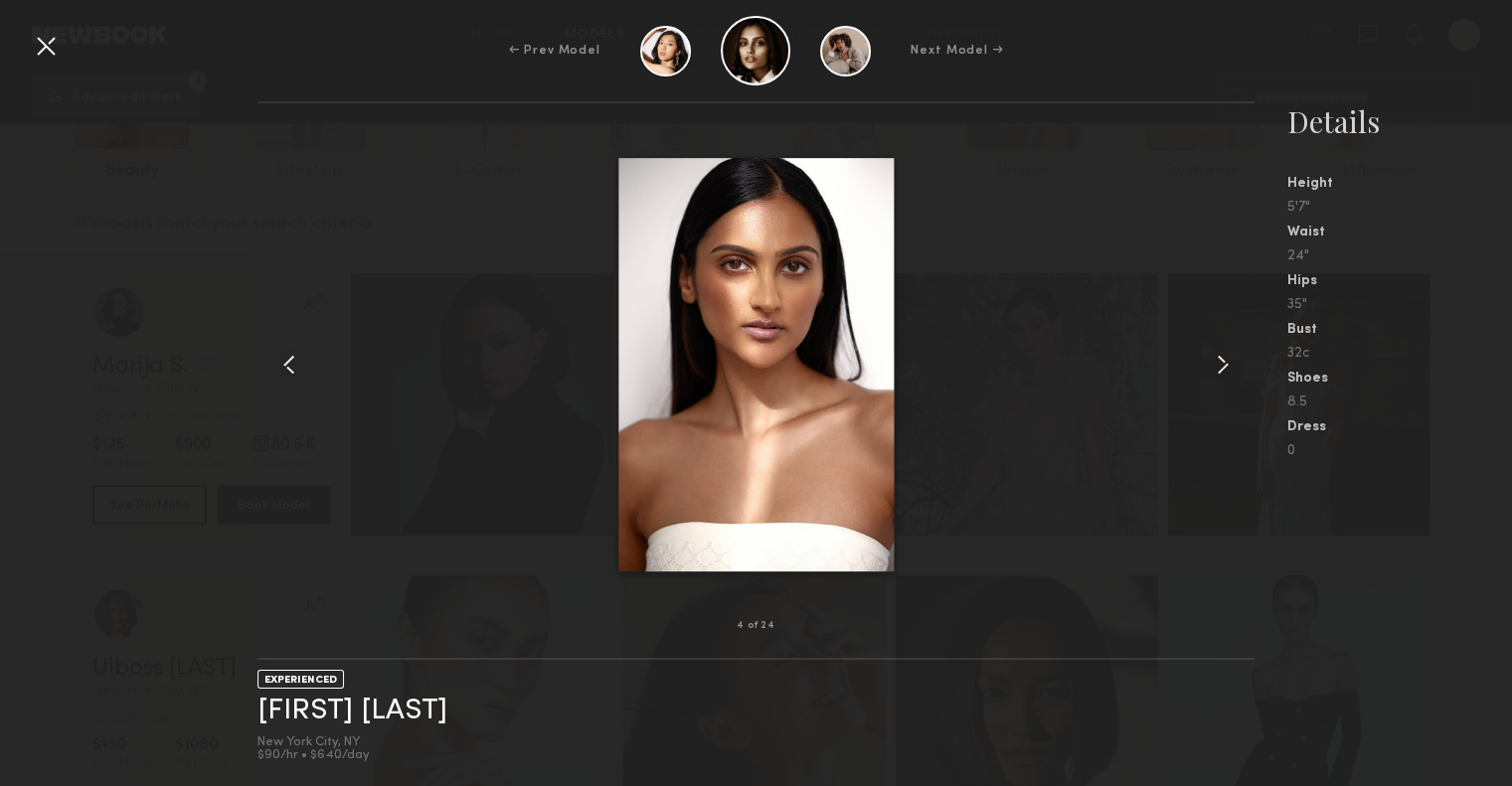 click at bounding box center (1223, 365) 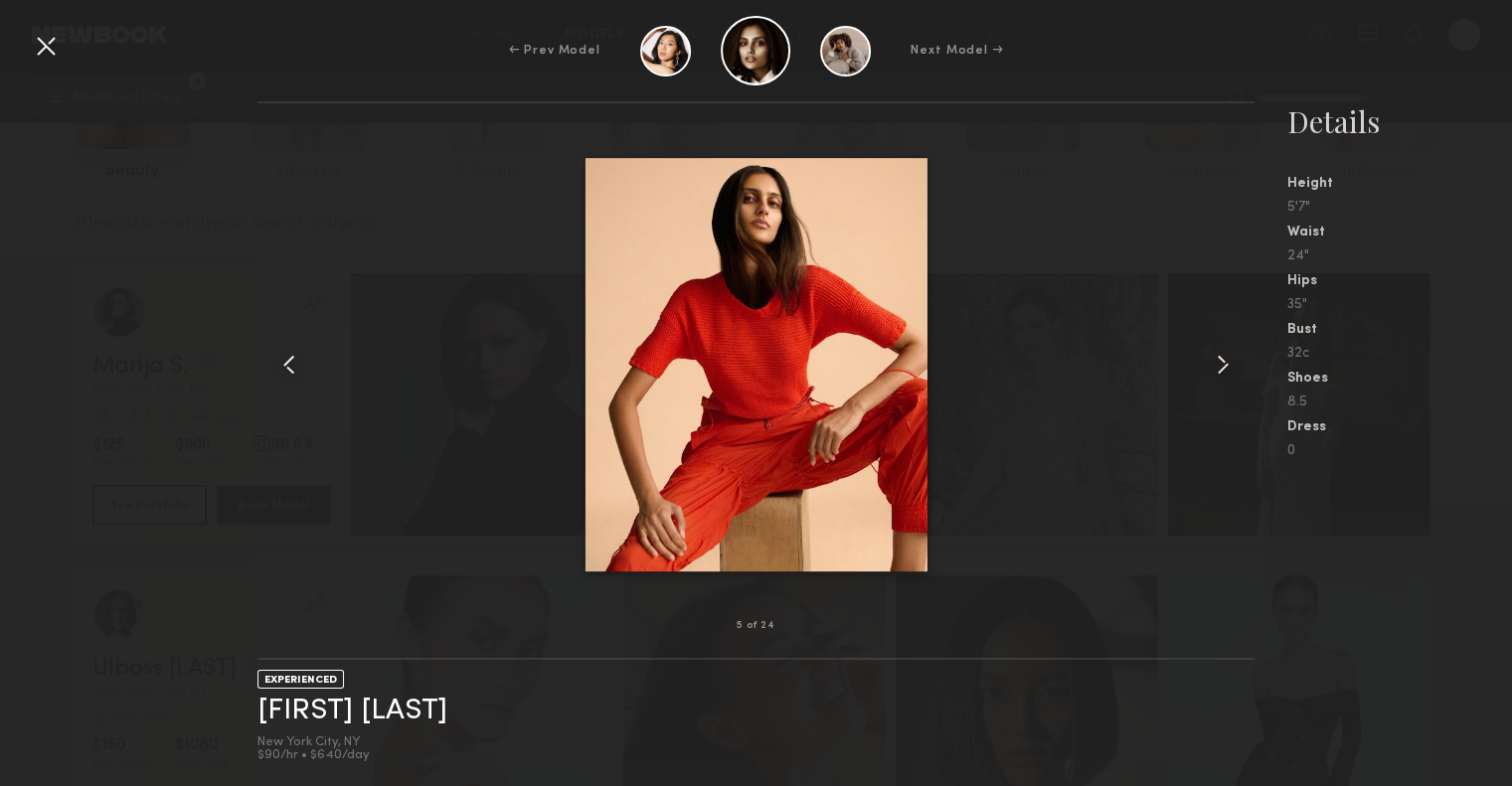 click at bounding box center (1223, 365) 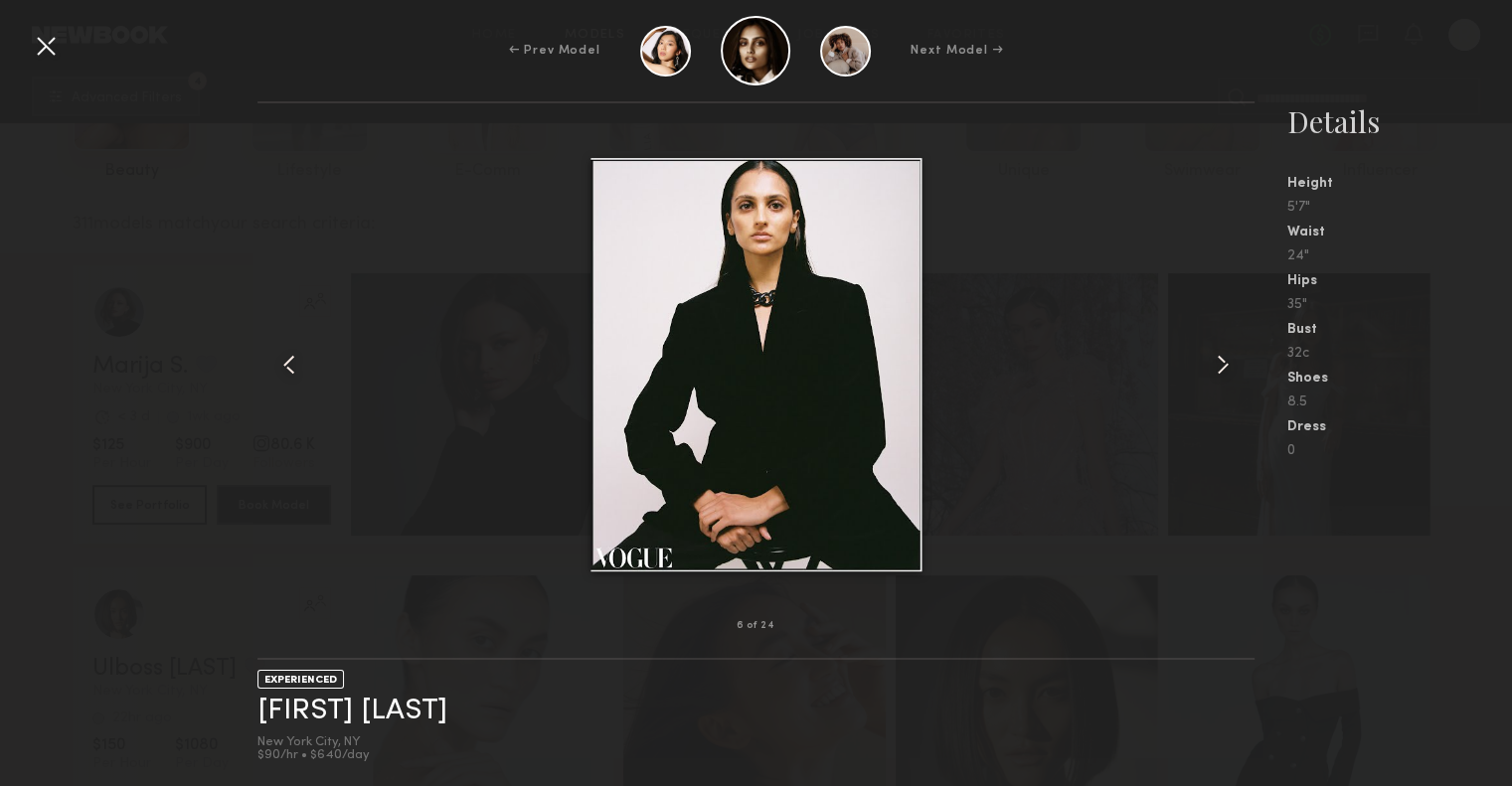 click at bounding box center [1223, 365] 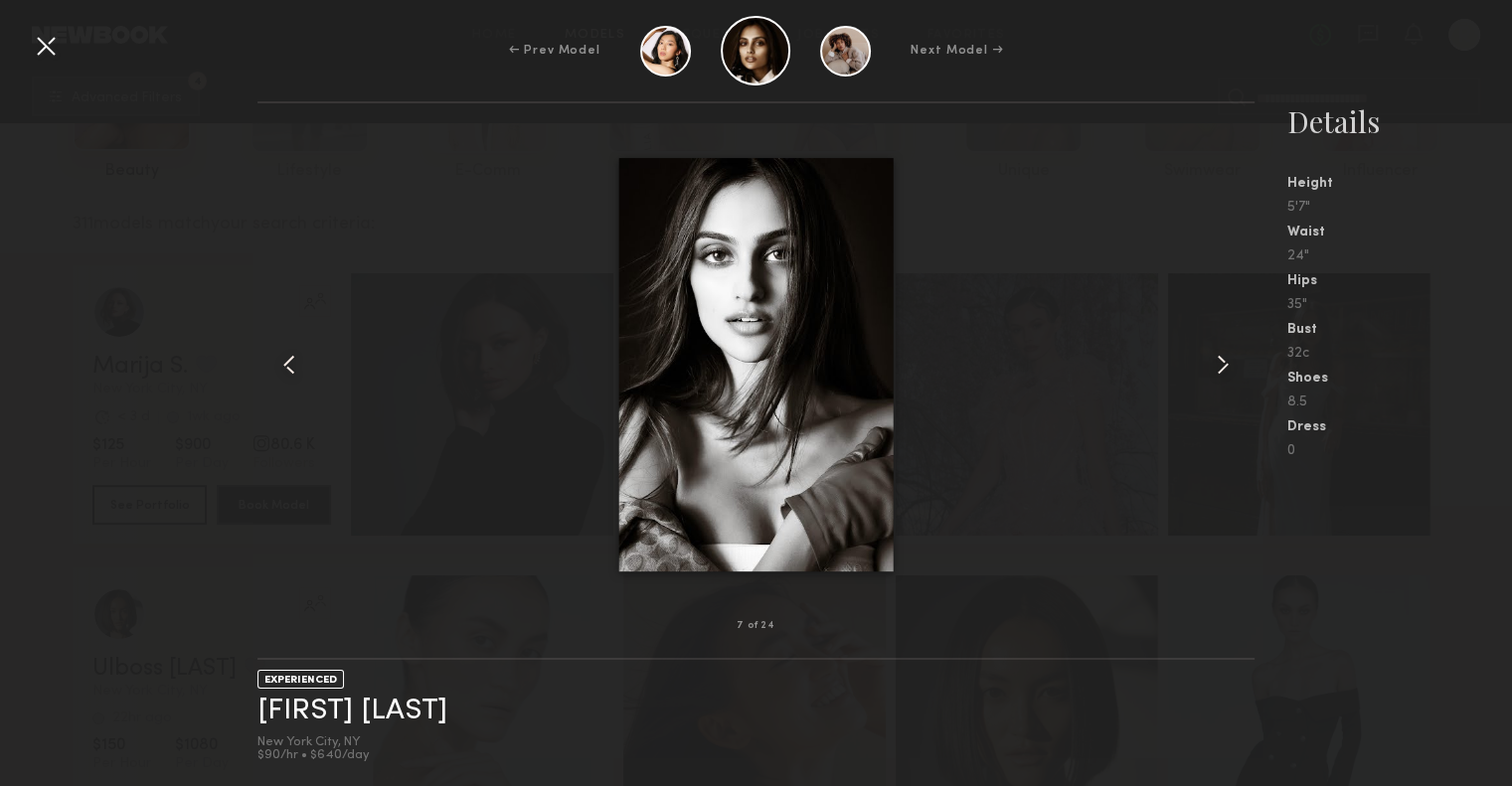 click at bounding box center (1223, 365) 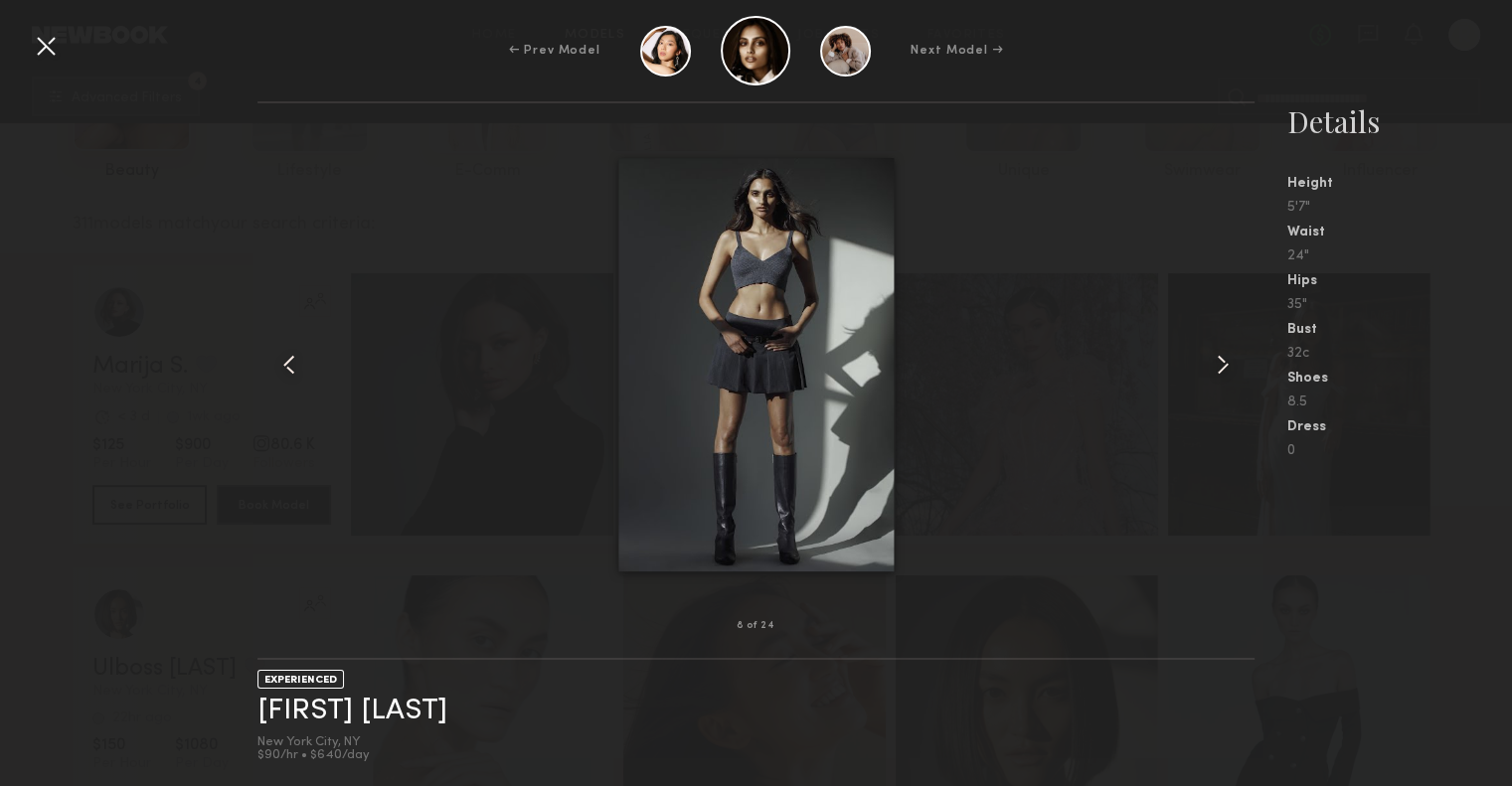 click at bounding box center [1223, 365] 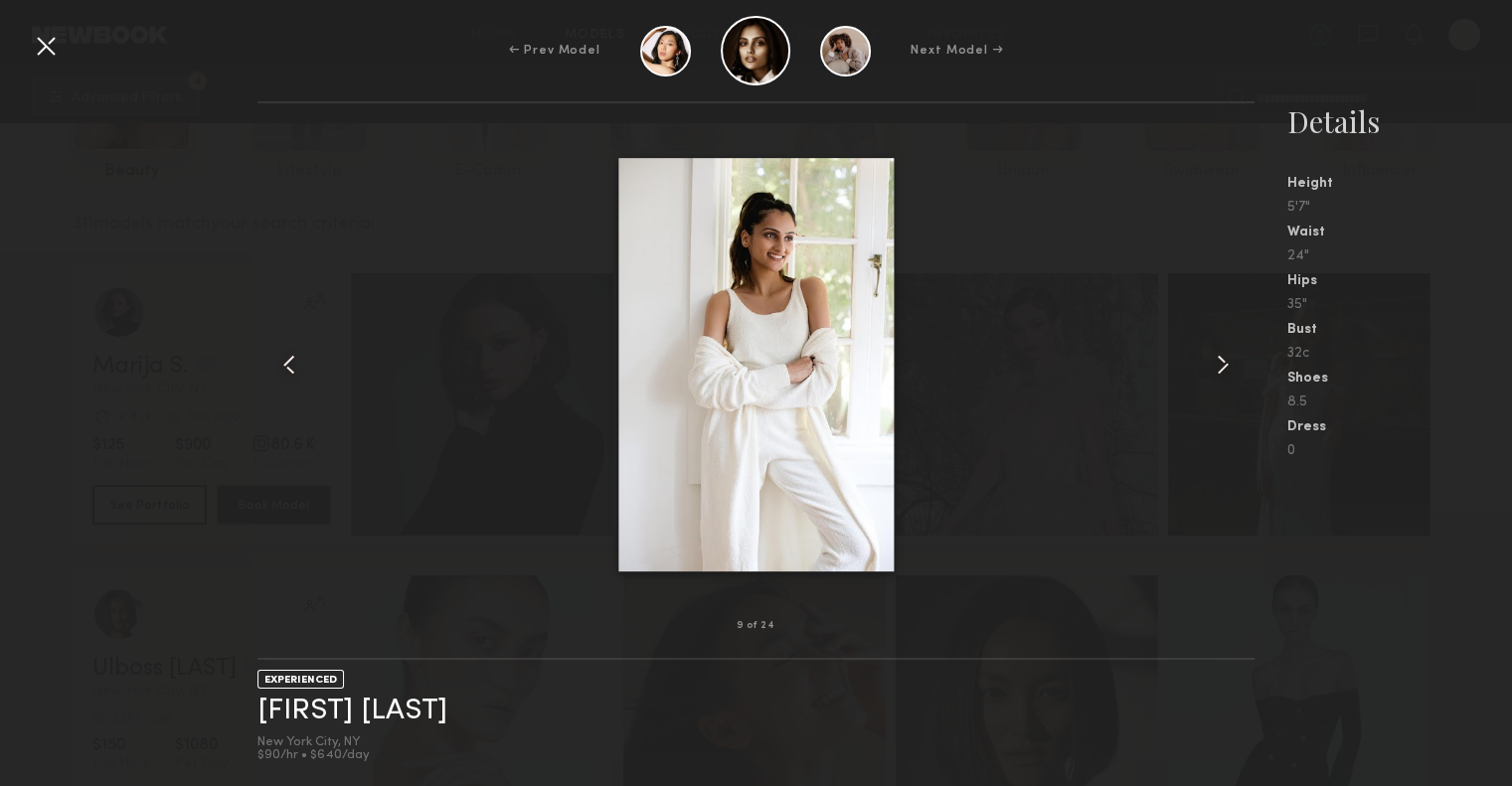 click at bounding box center [1223, 365] 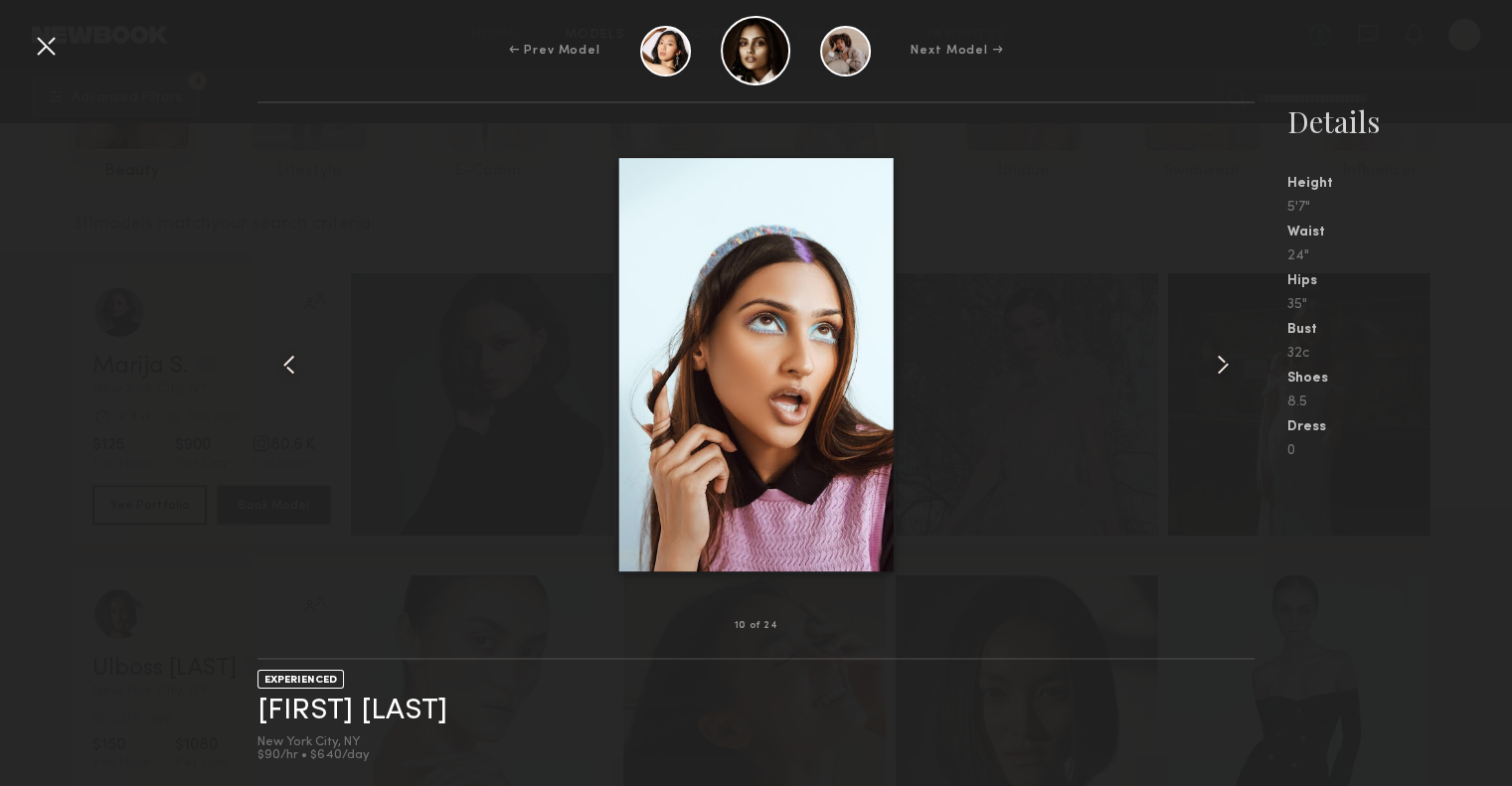 click at bounding box center (1223, 365) 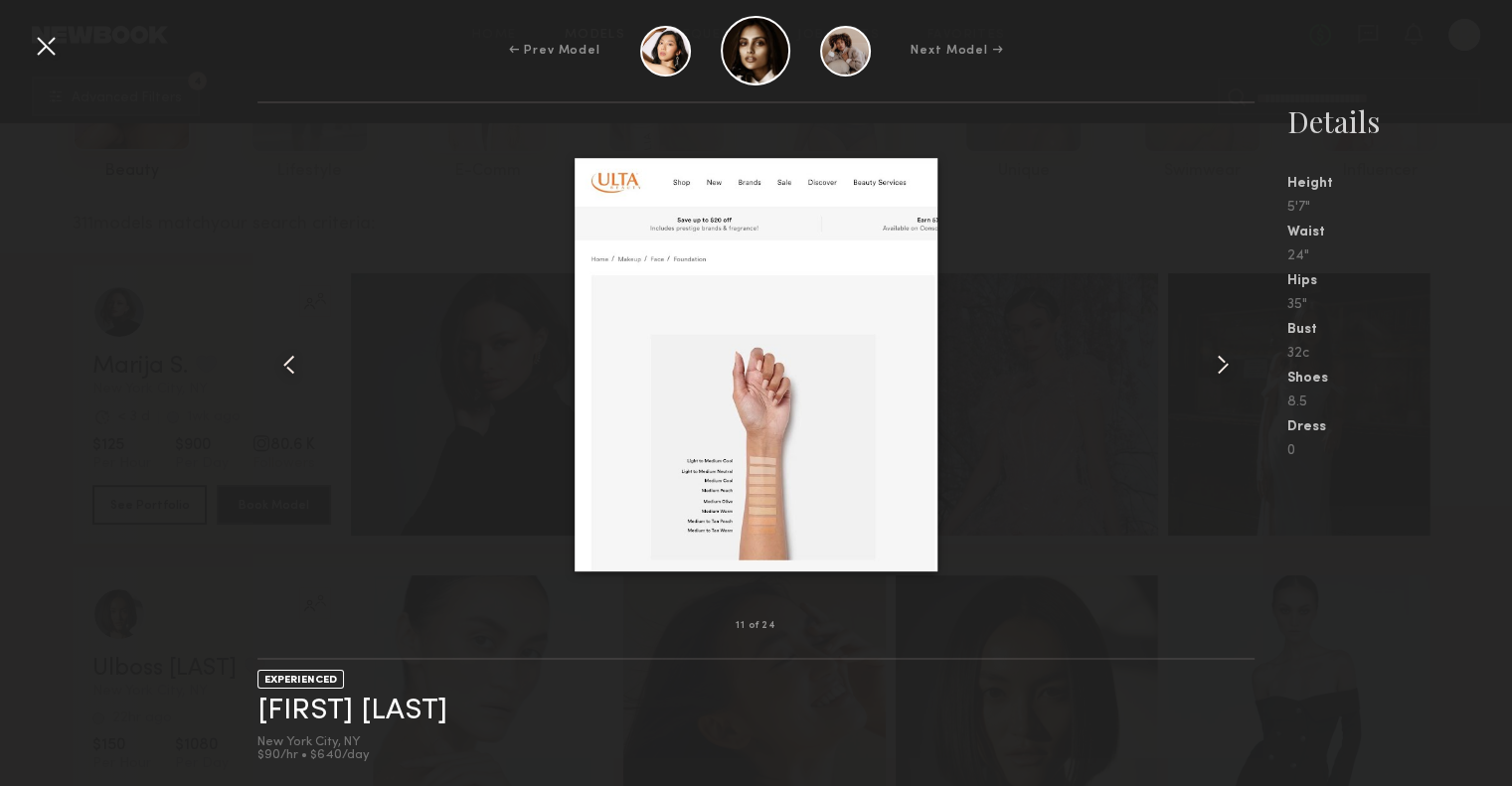 click at bounding box center [1223, 365] 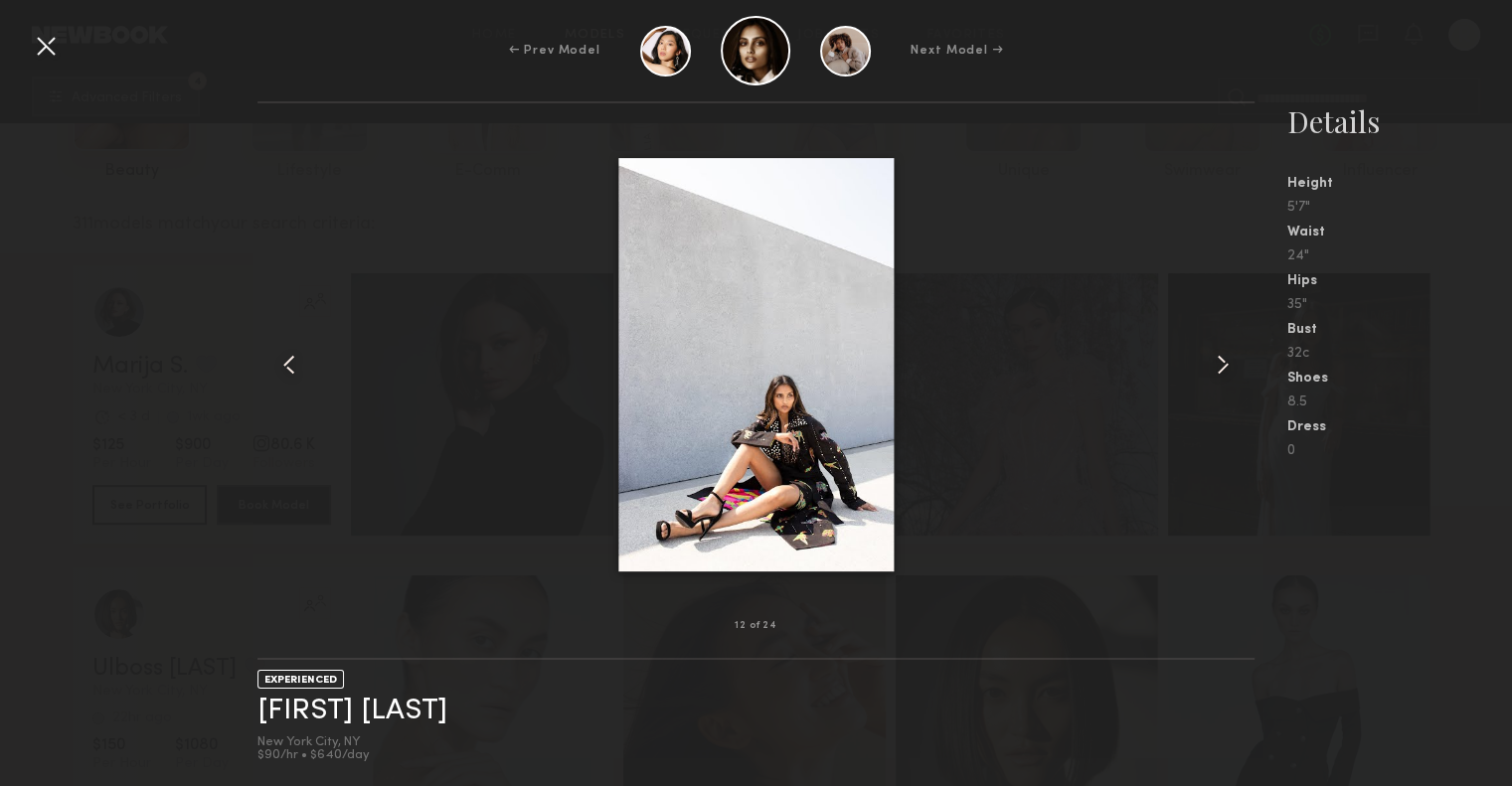 click at bounding box center (1223, 365) 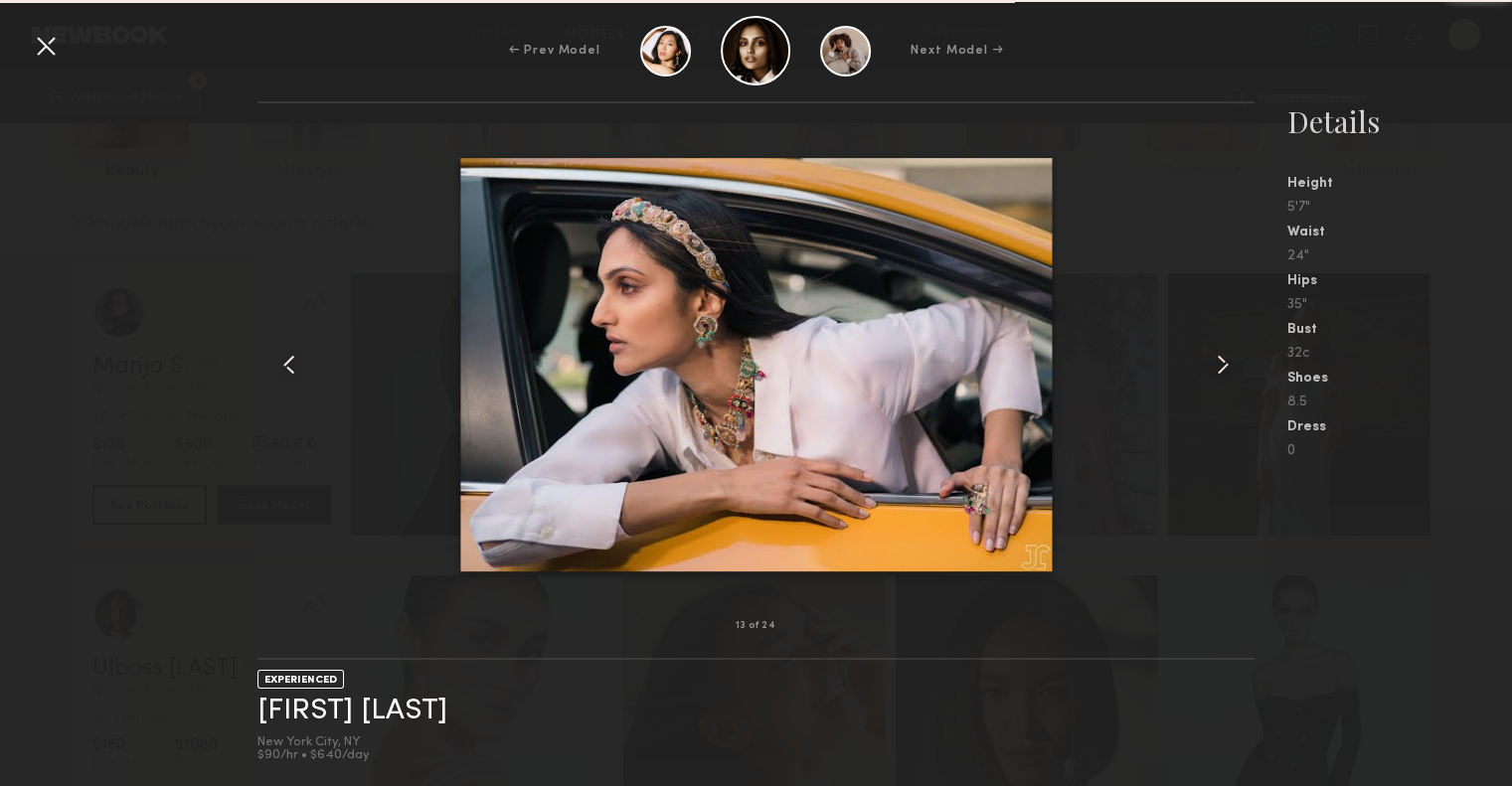 click at bounding box center [1223, 365] 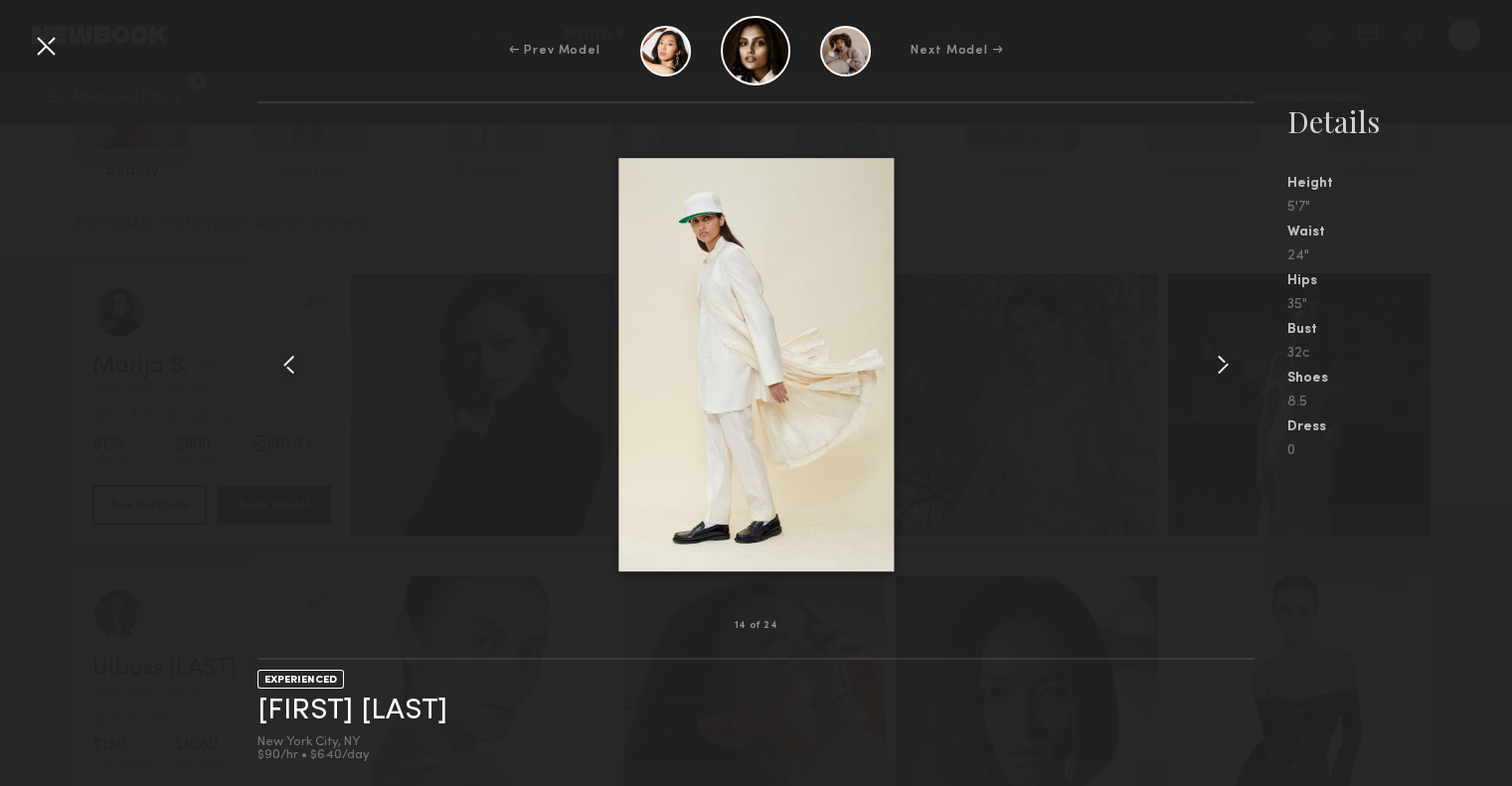 click at bounding box center (1223, 365) 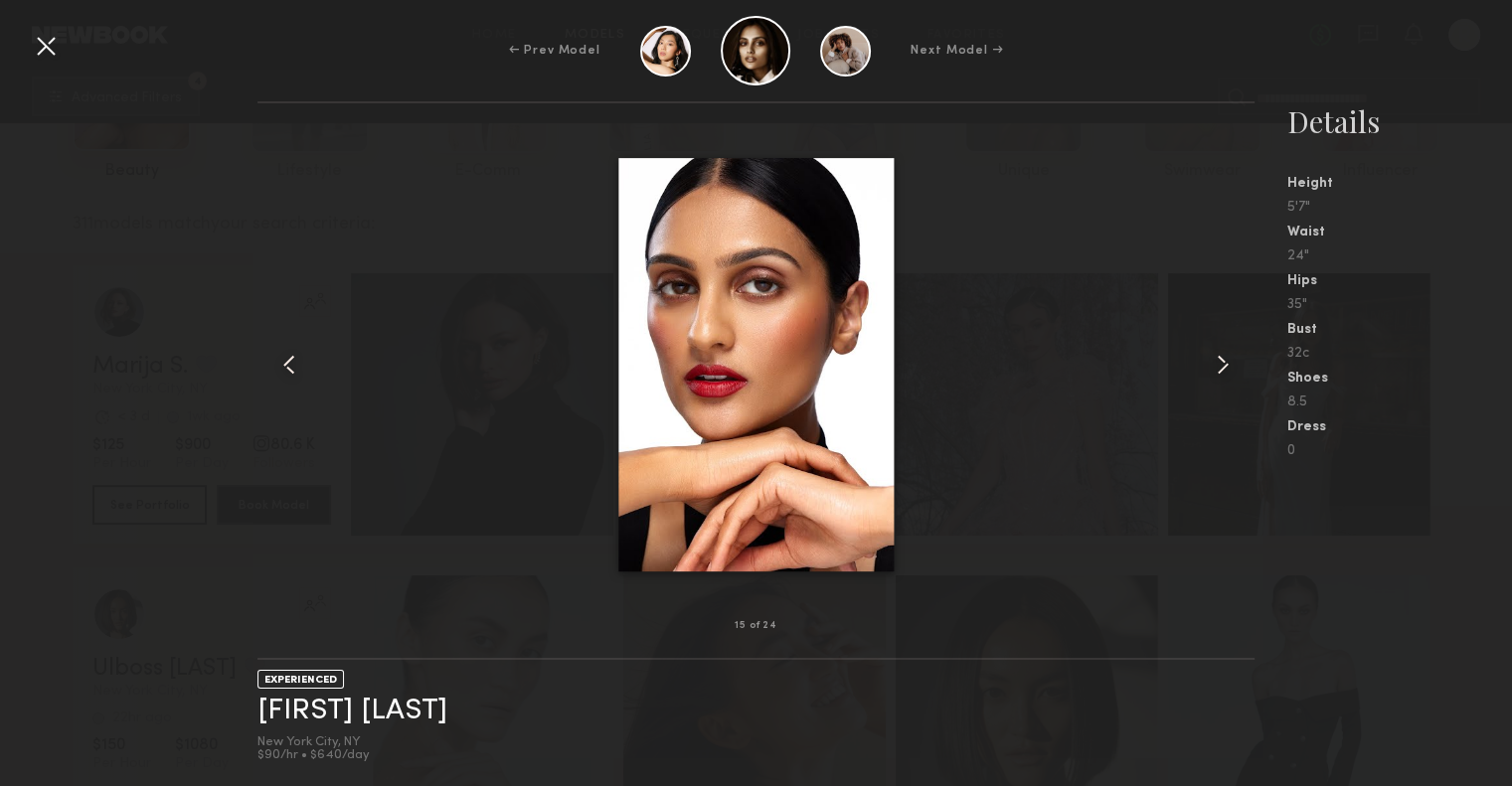 click at bounding box center [1223, 365] 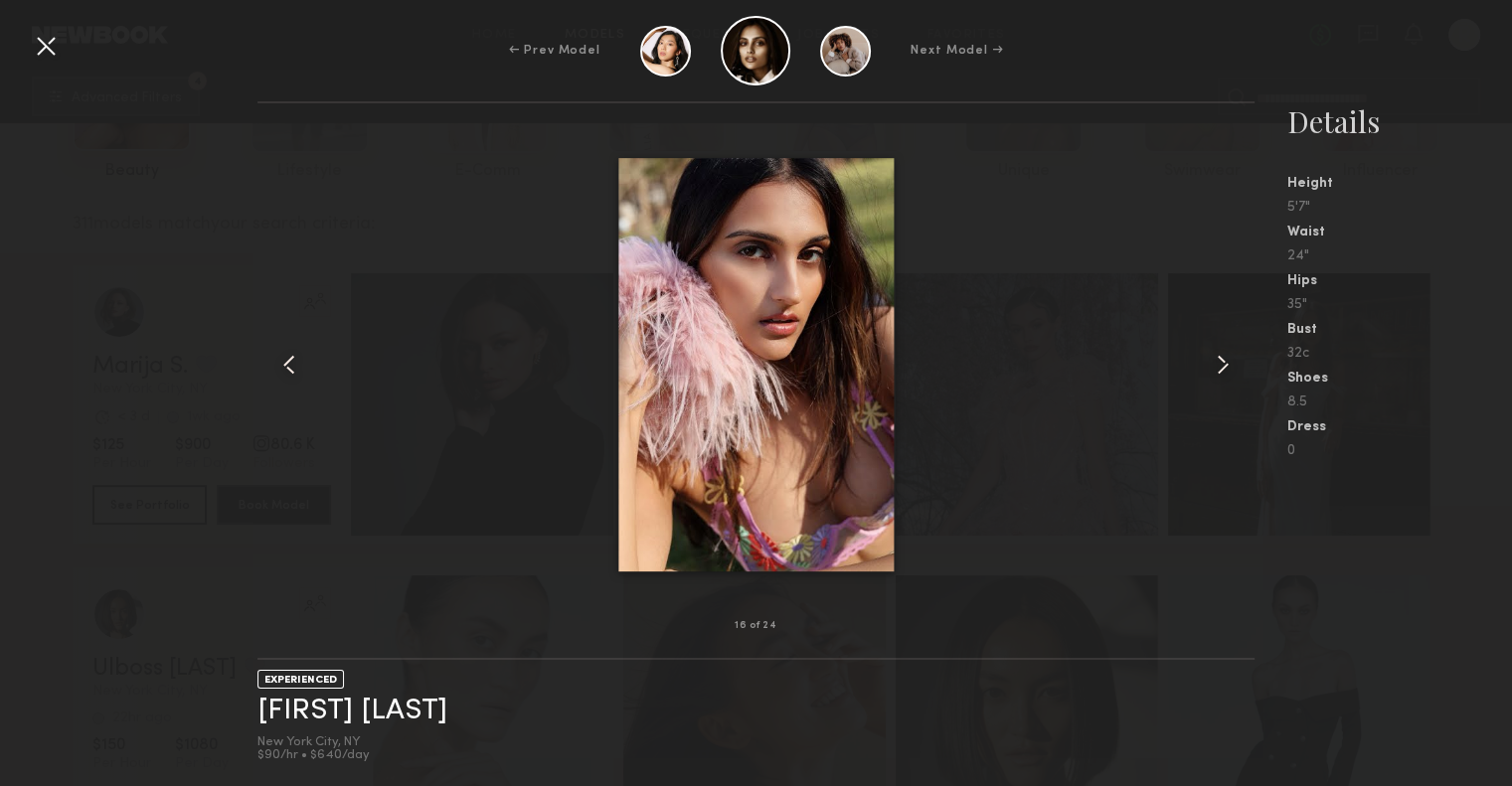 click on "Next Model →" at bounding box center (956, 51) 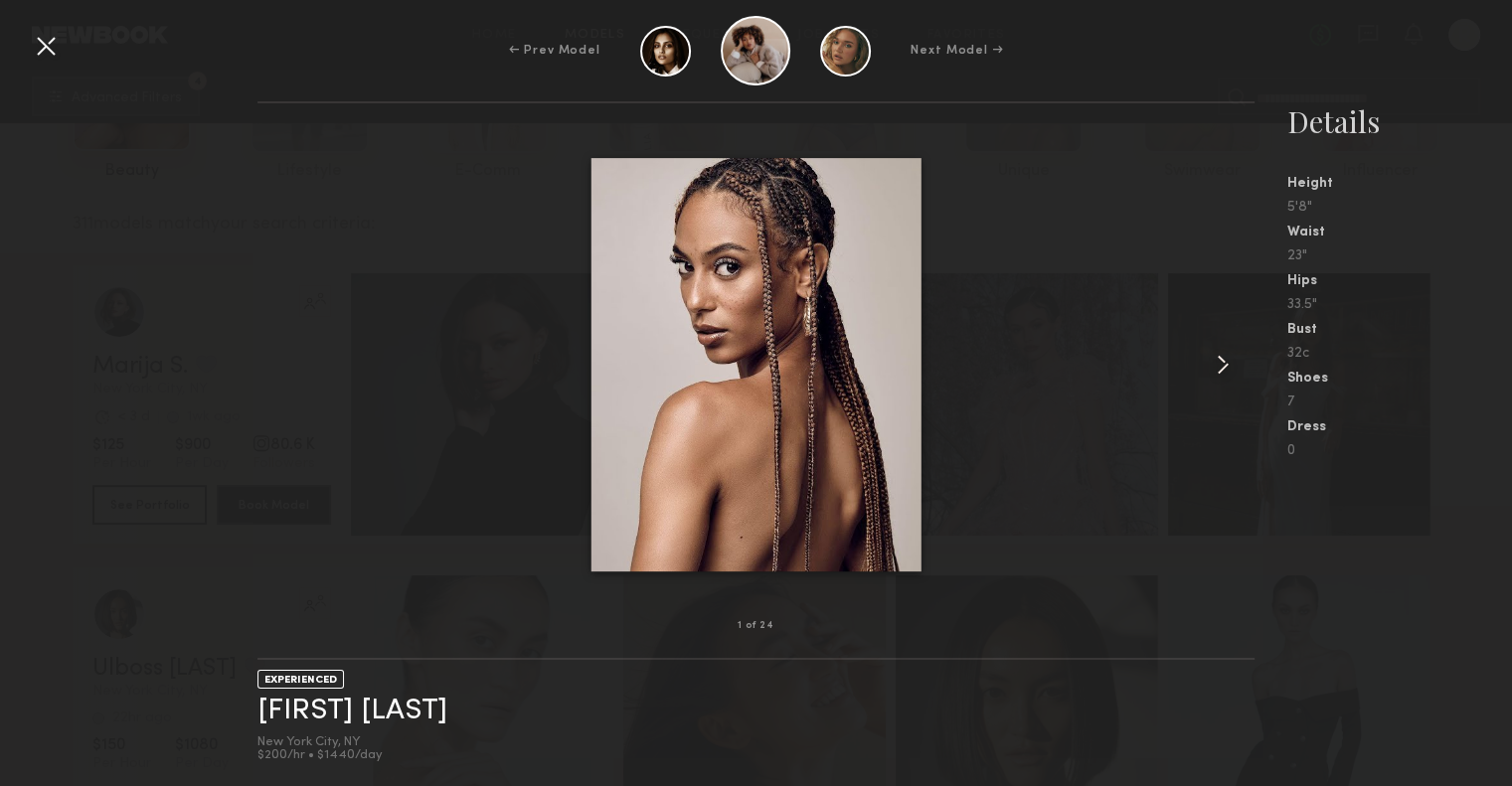 click at bounding box center [1223, 365] 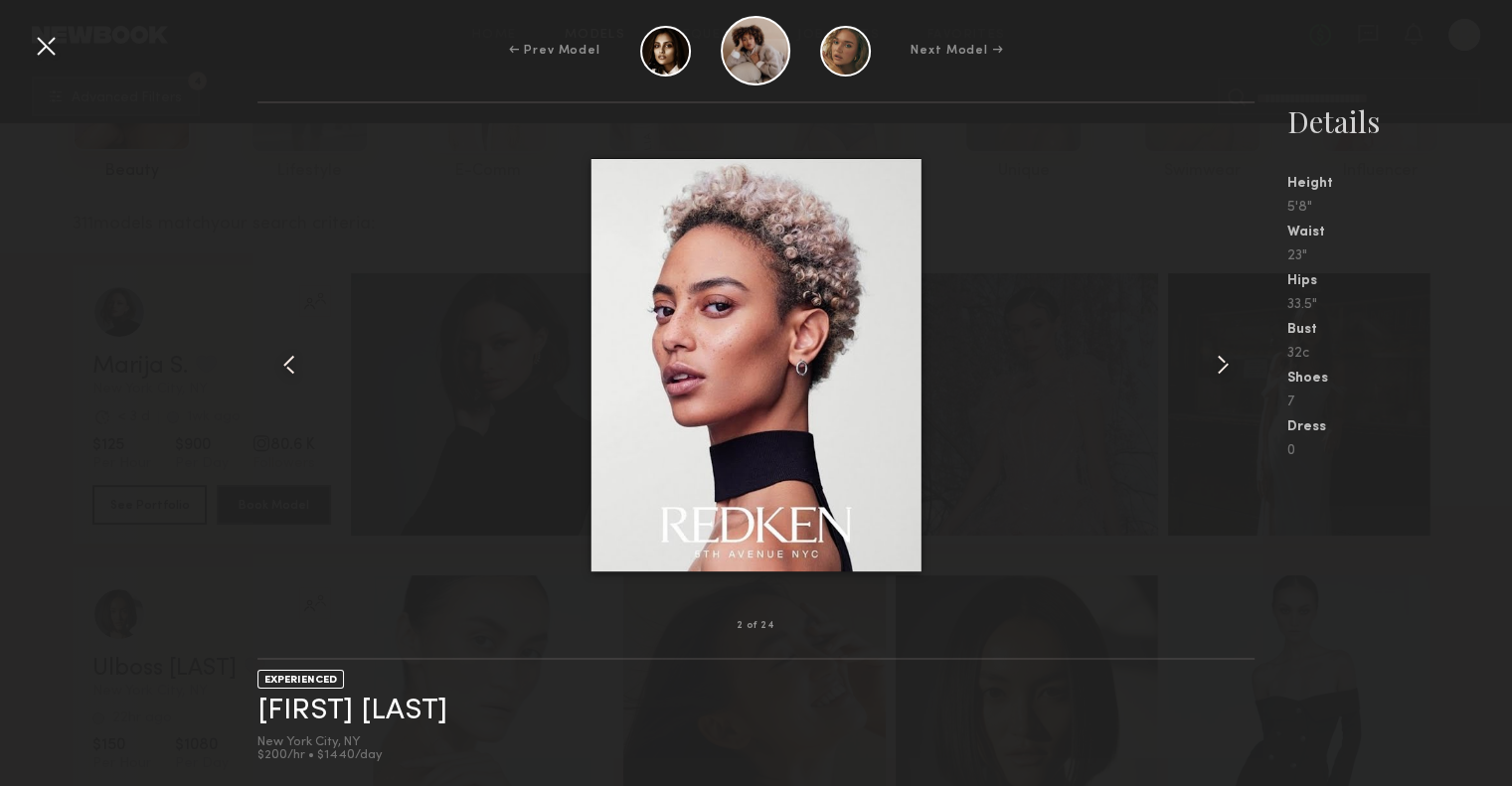 click at bounding box center [1223, 365] 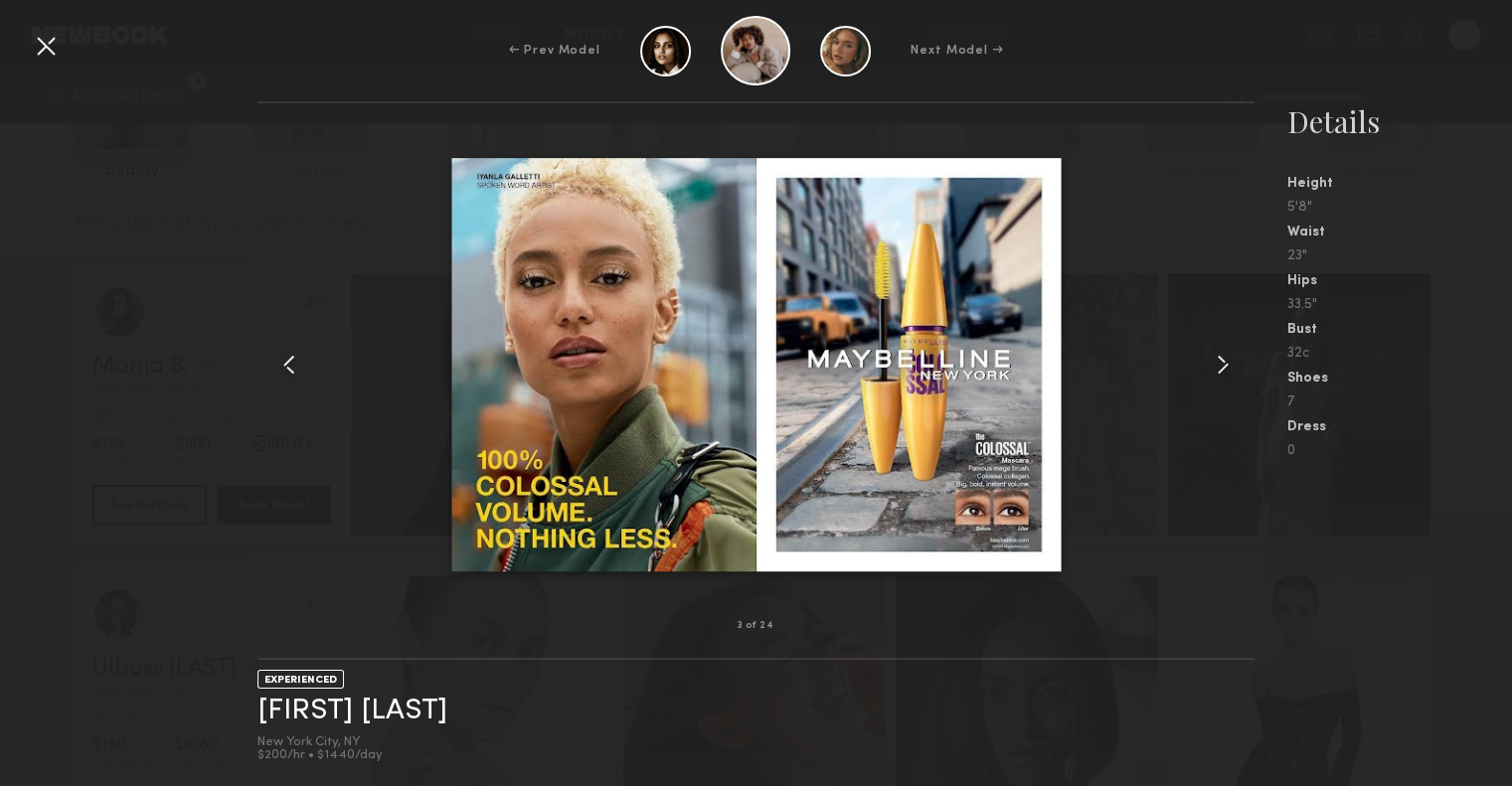 click on "Next Model →" at bounding box center (956, 51) 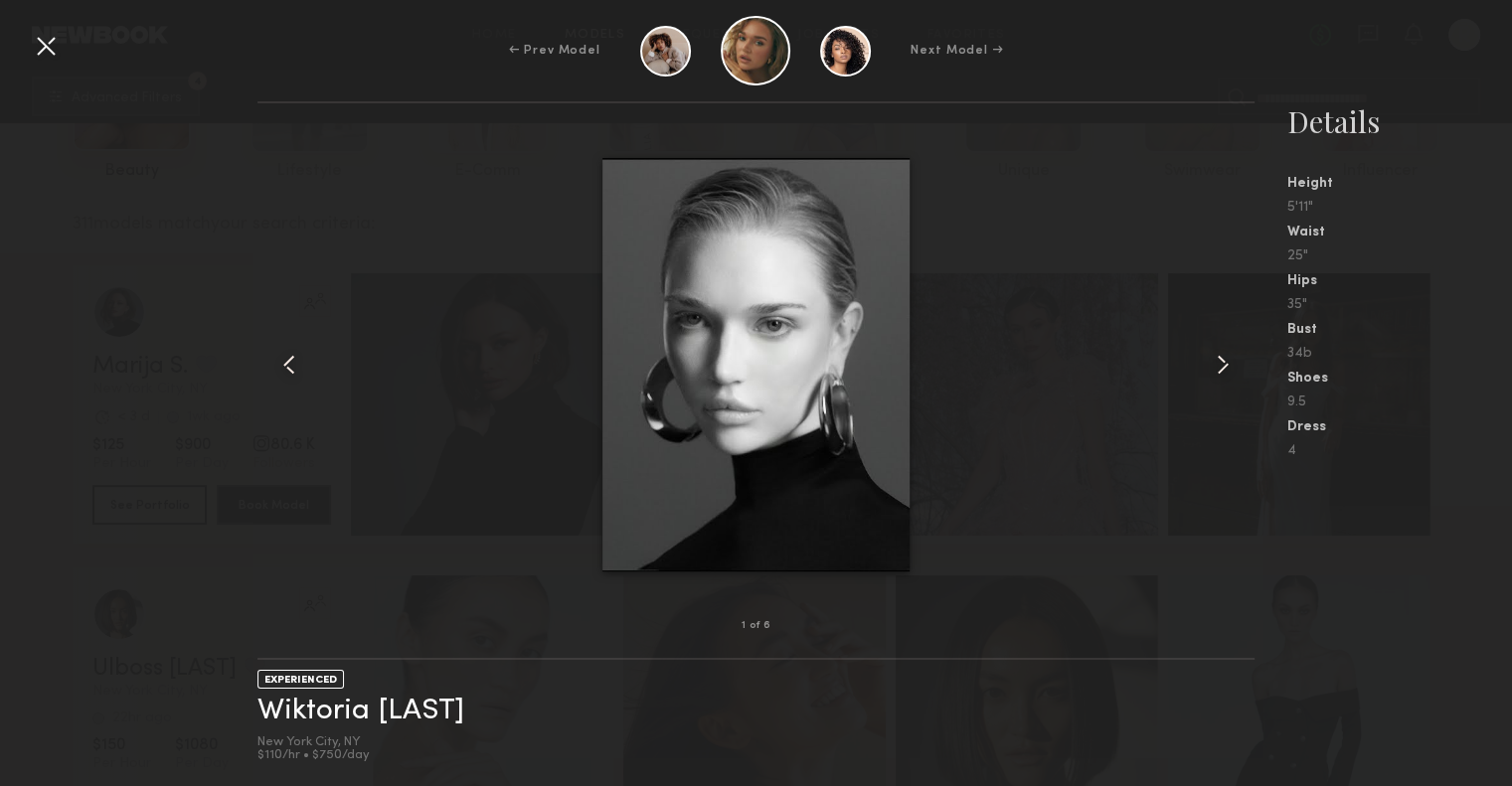 click at bounding box center (1223, 365) 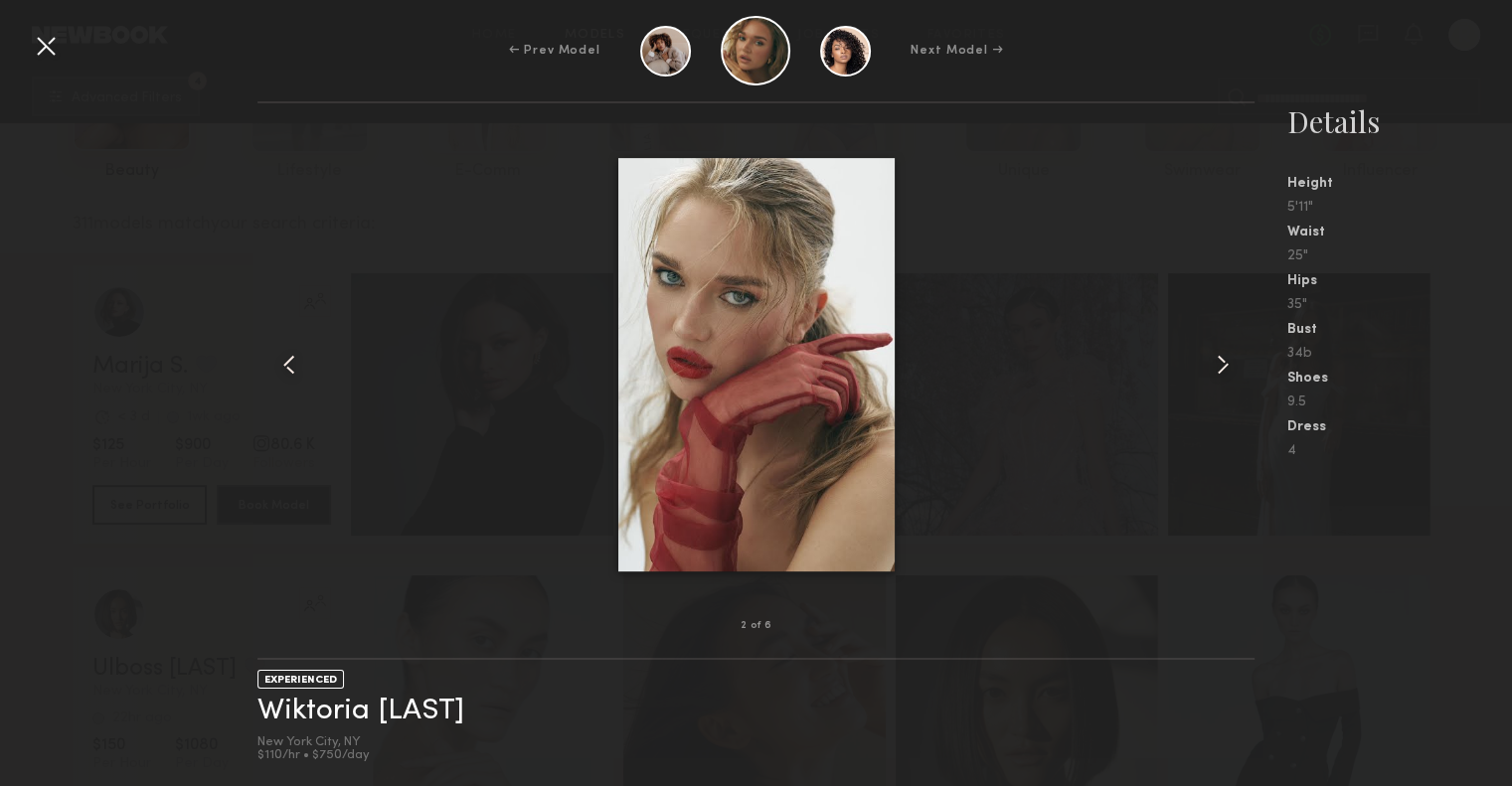 click at bounding box center [1223, 365] 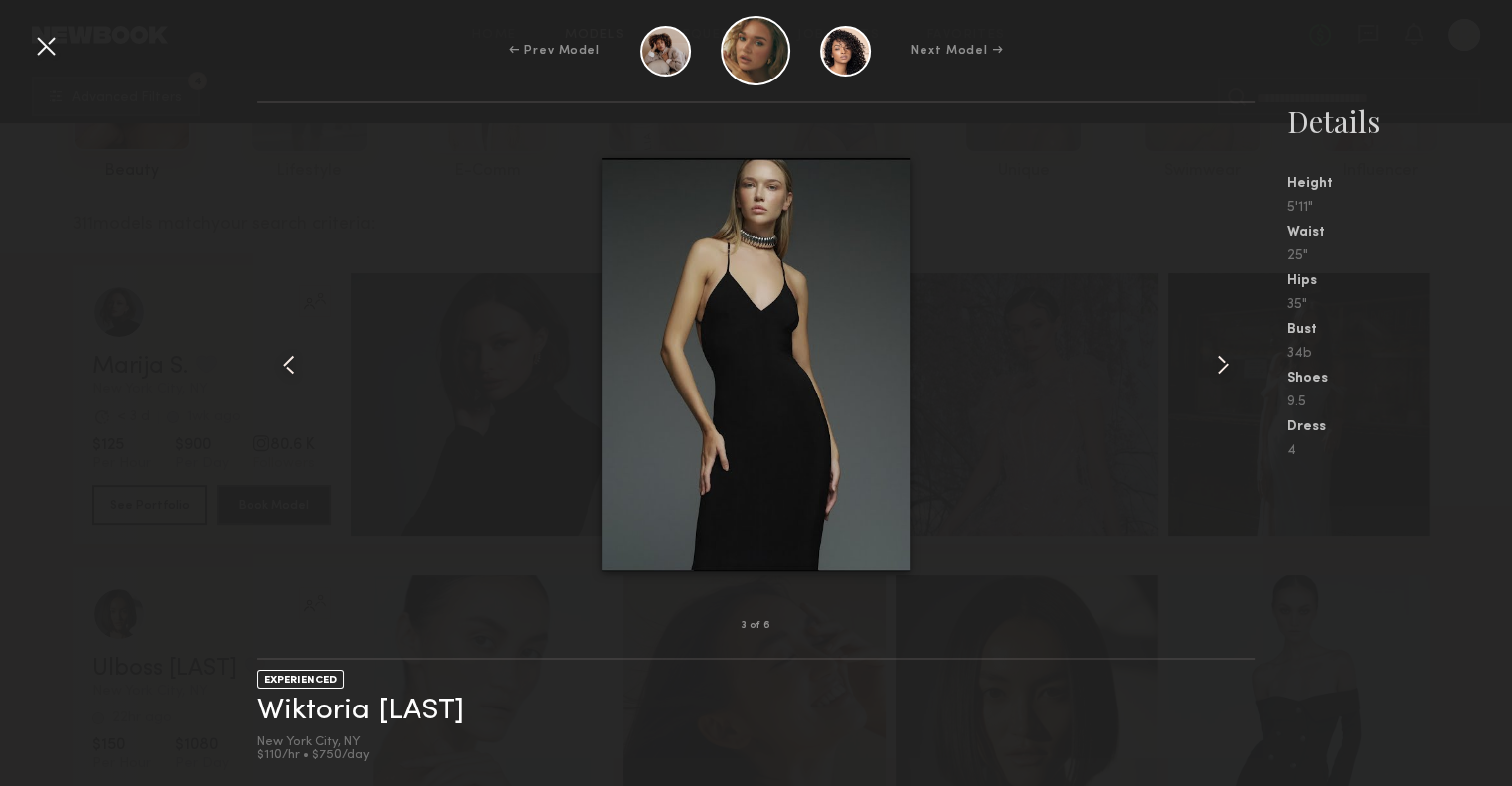 click at bounding box center (1223, 365) 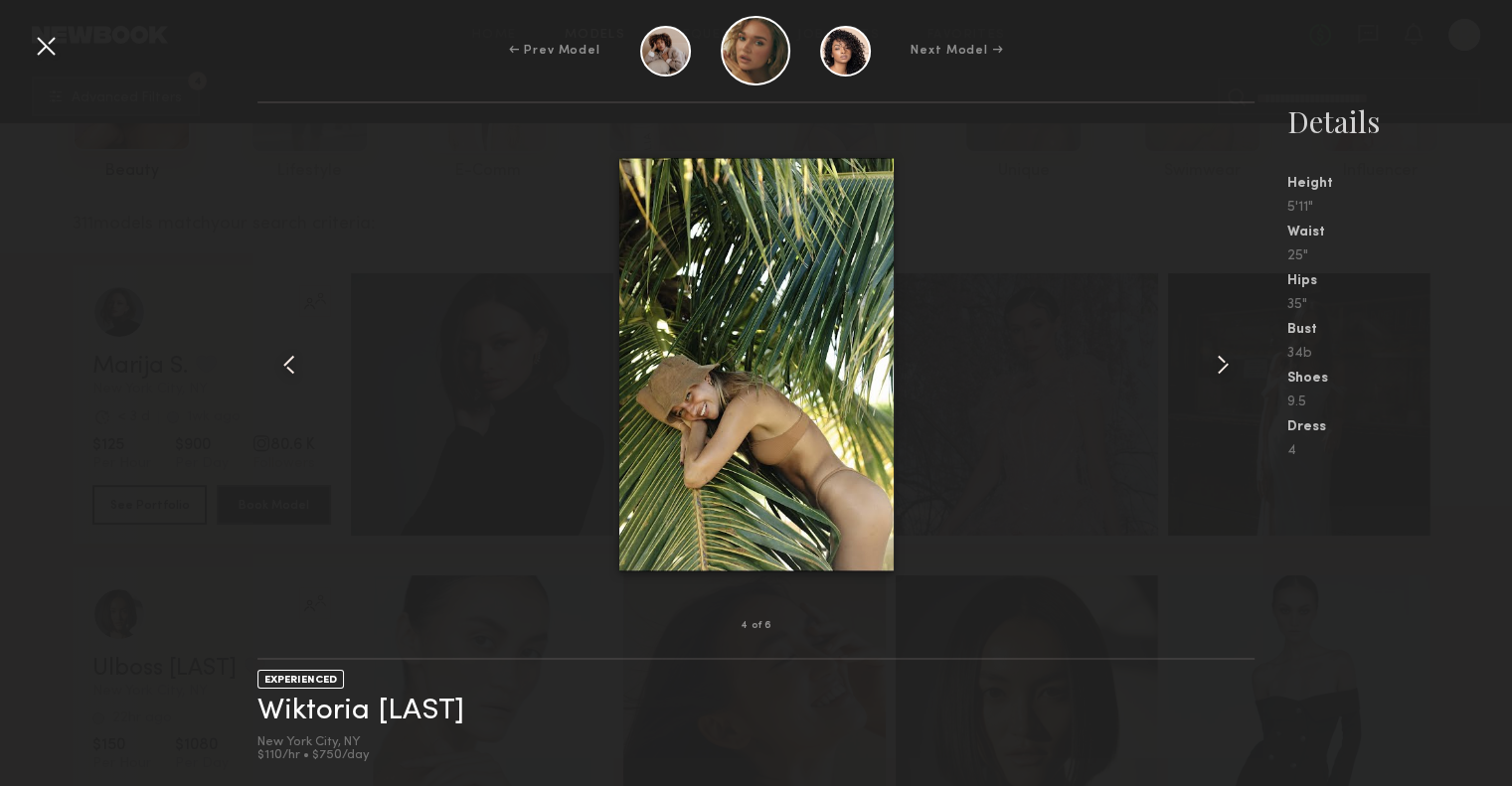 click at bounding box center (1223, 365) 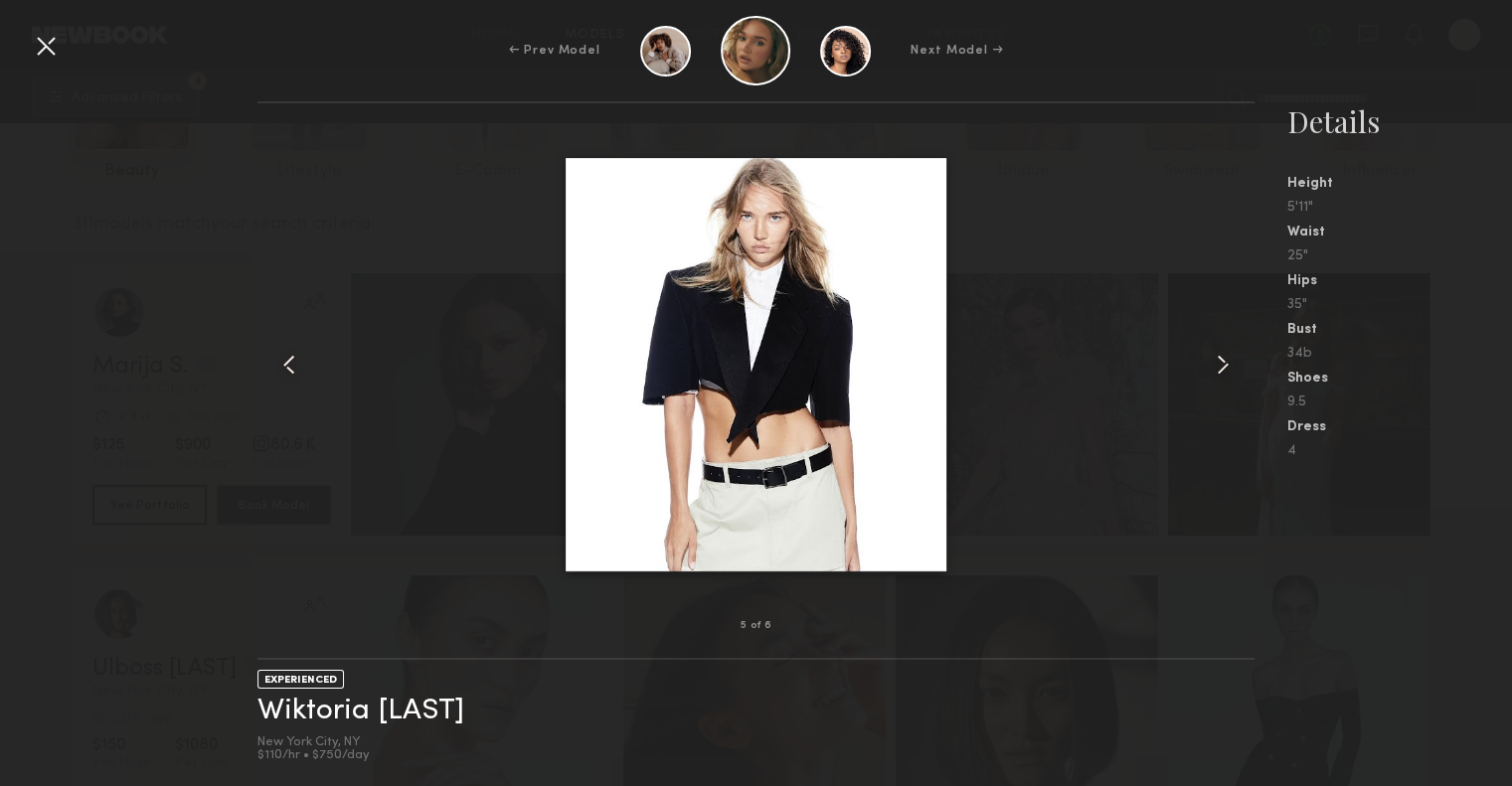 click at bounding box center [1223, 365] 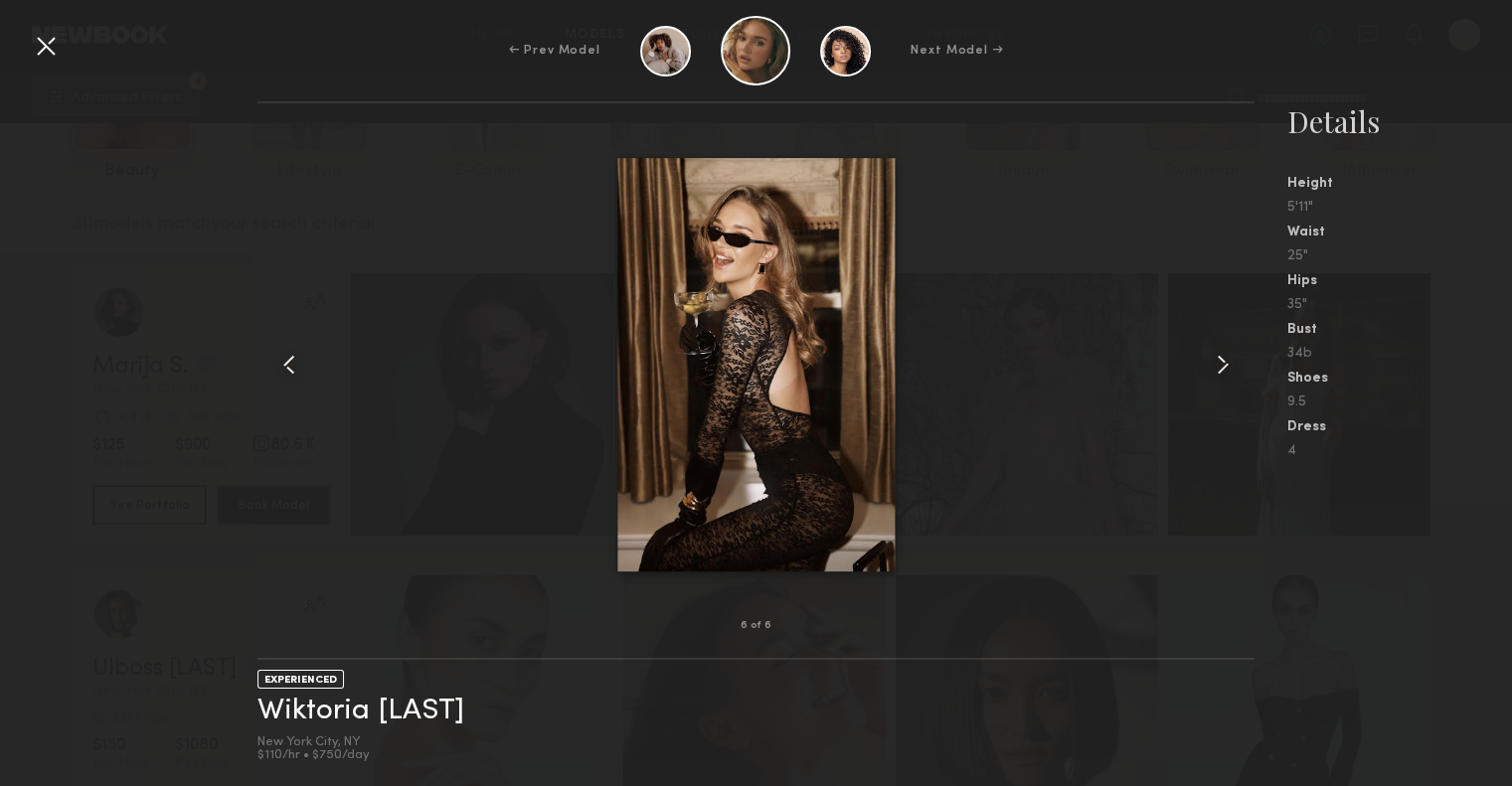 click at bounding box center (1223, 365) 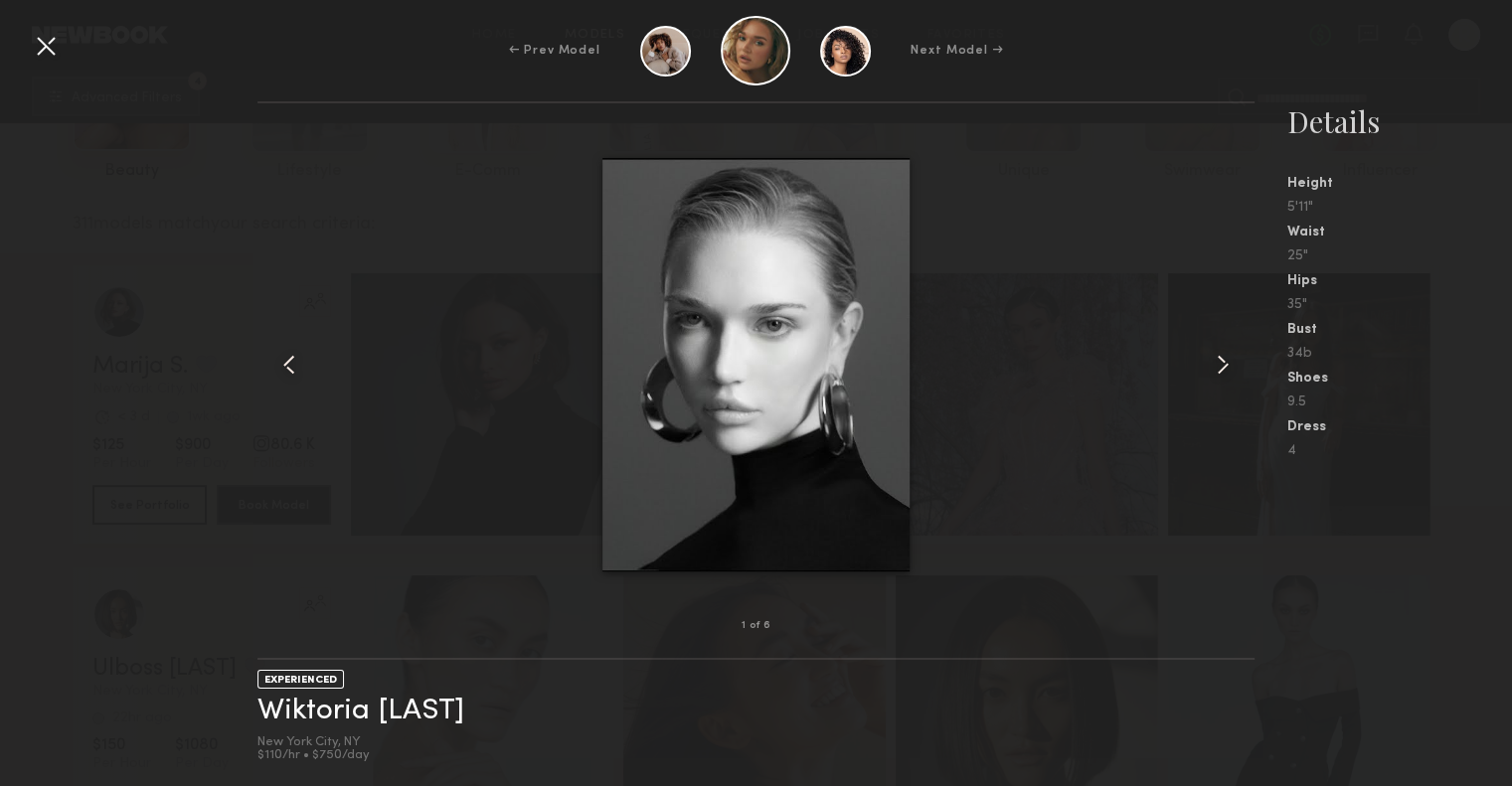 click at bounding box center (1223, 365) 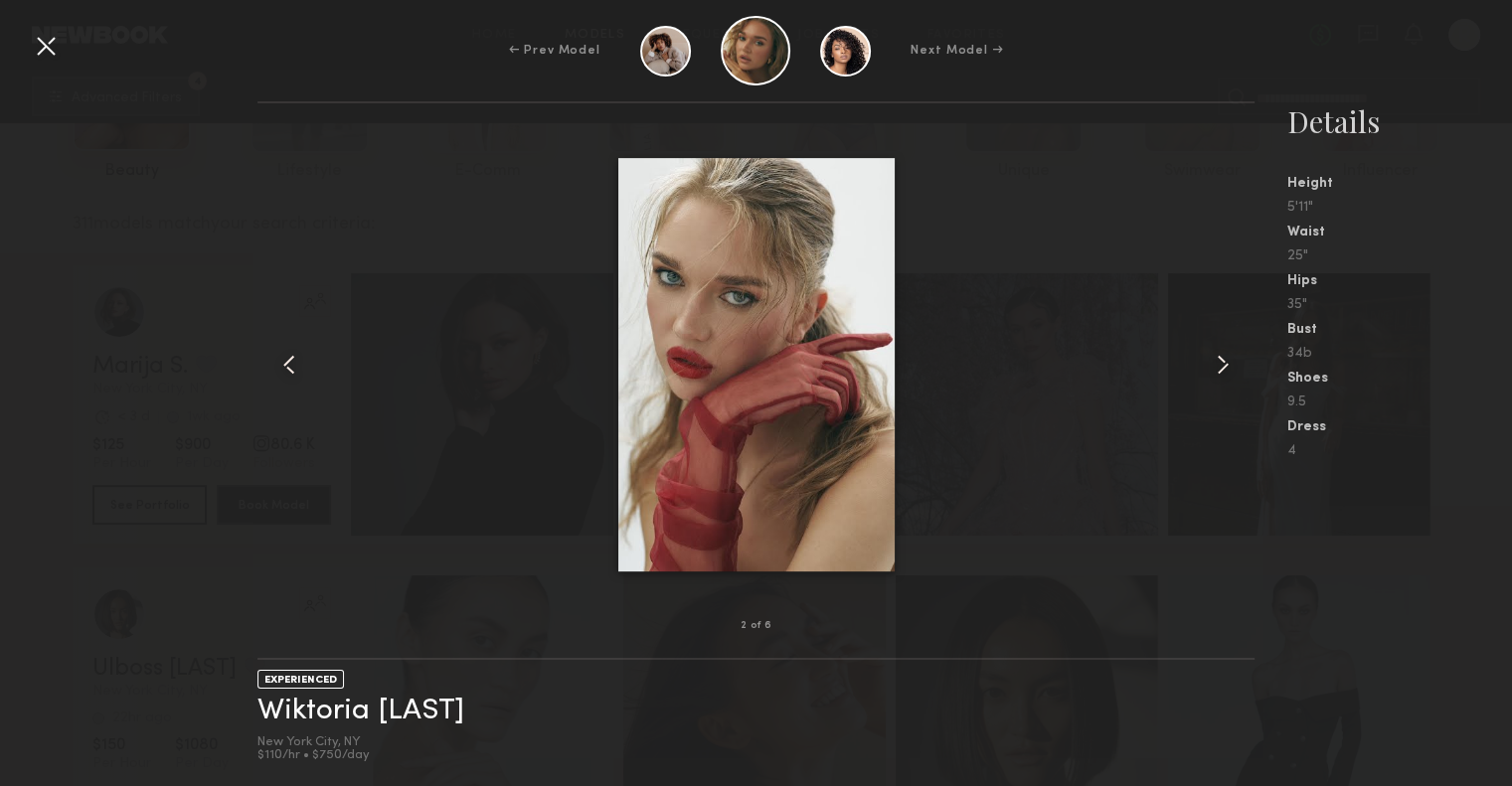 click at bounding box center (1223, 365) 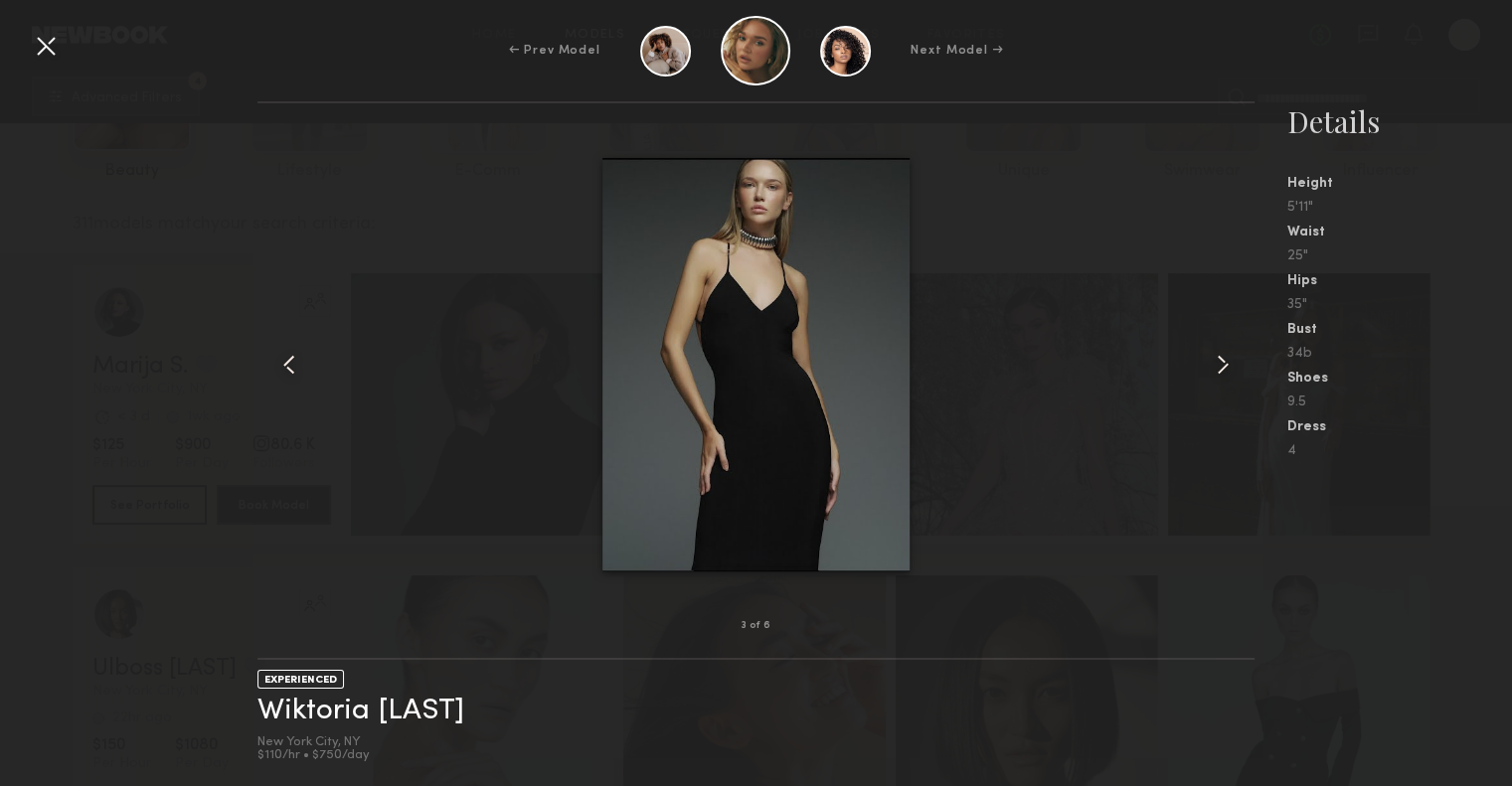 click at bounding box center (1223, 365) 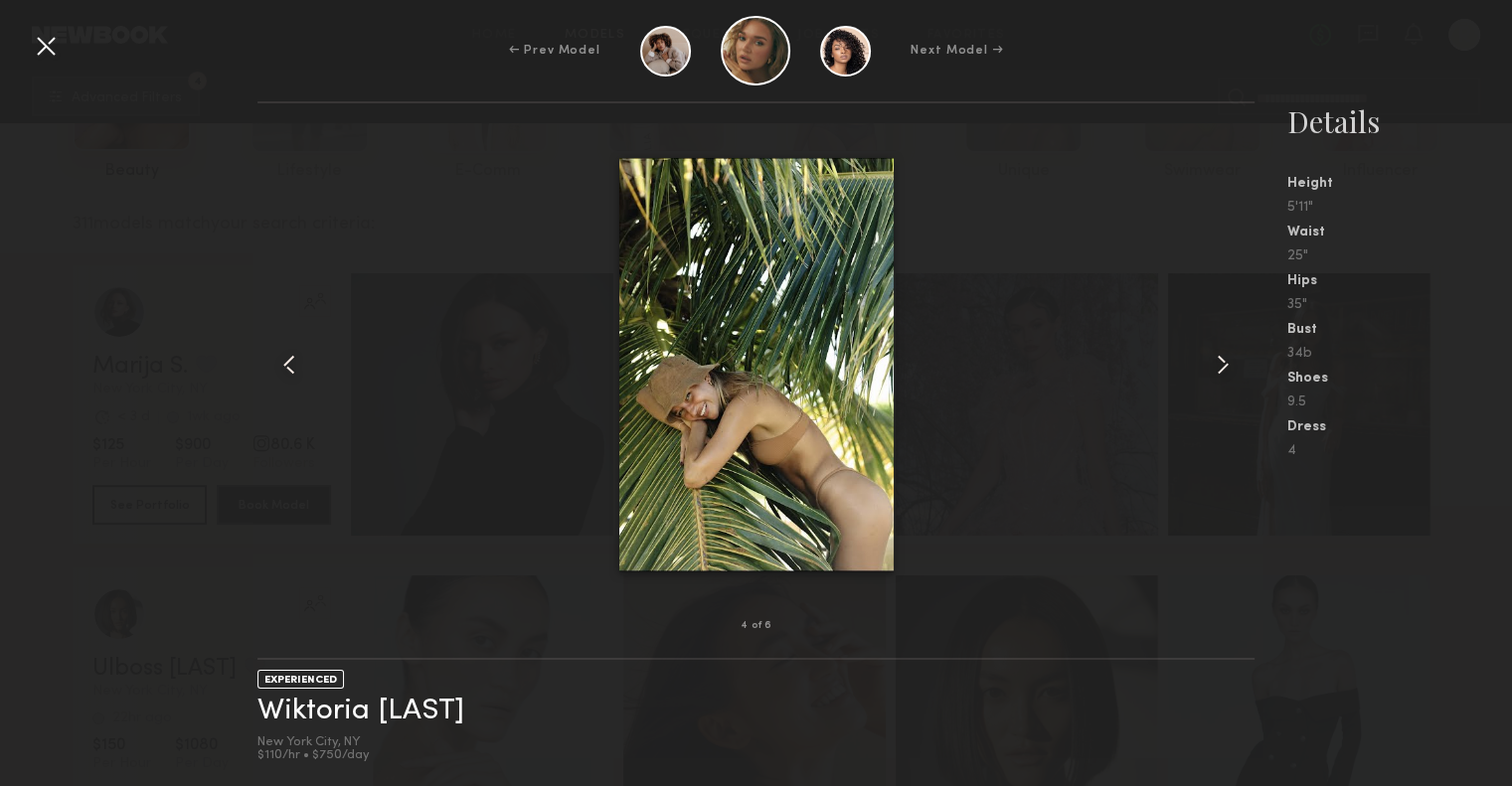 click on "Next Model →" at bounding box center [956, 51] 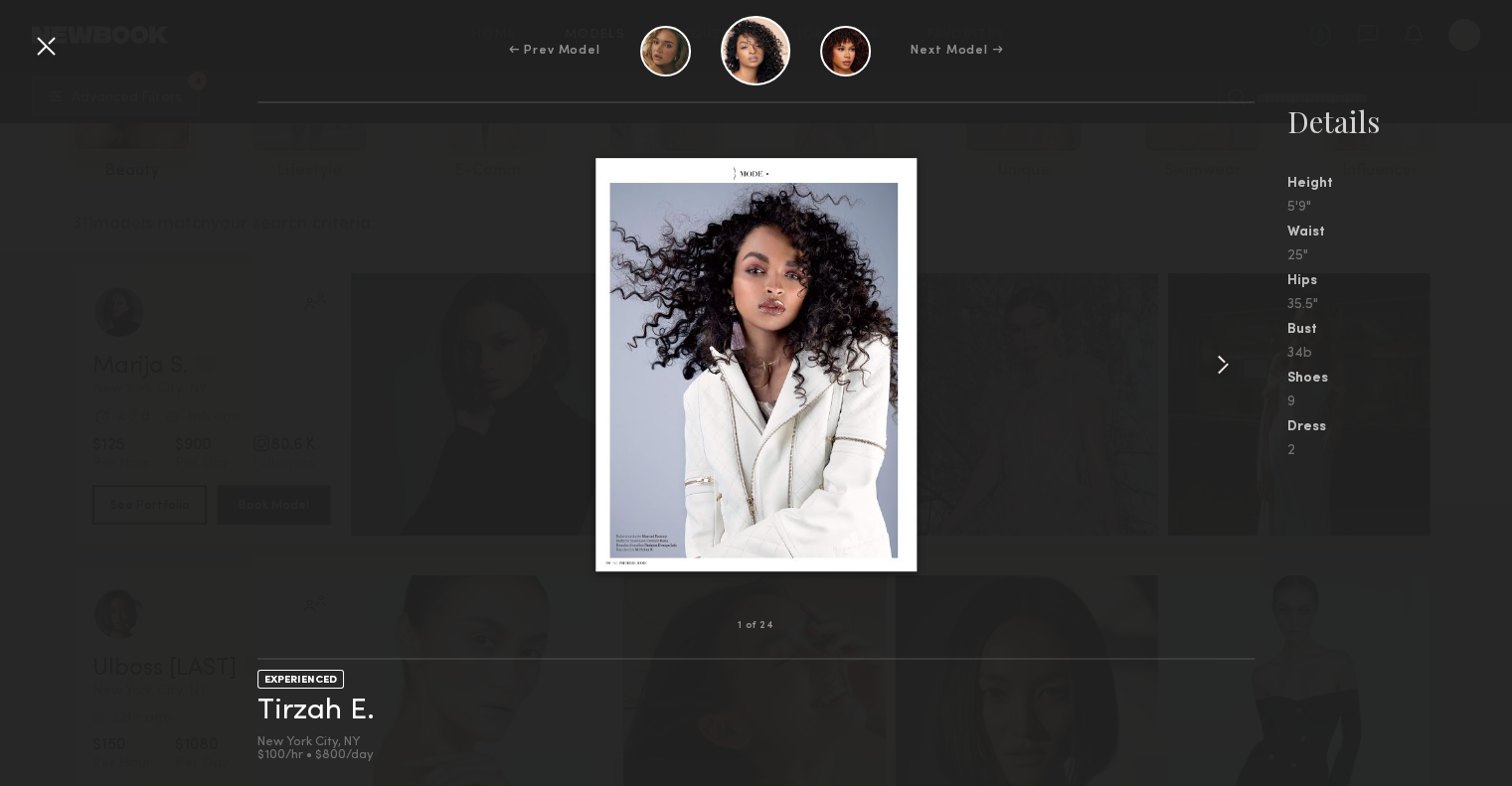 click at bounding box center (1223, 365) 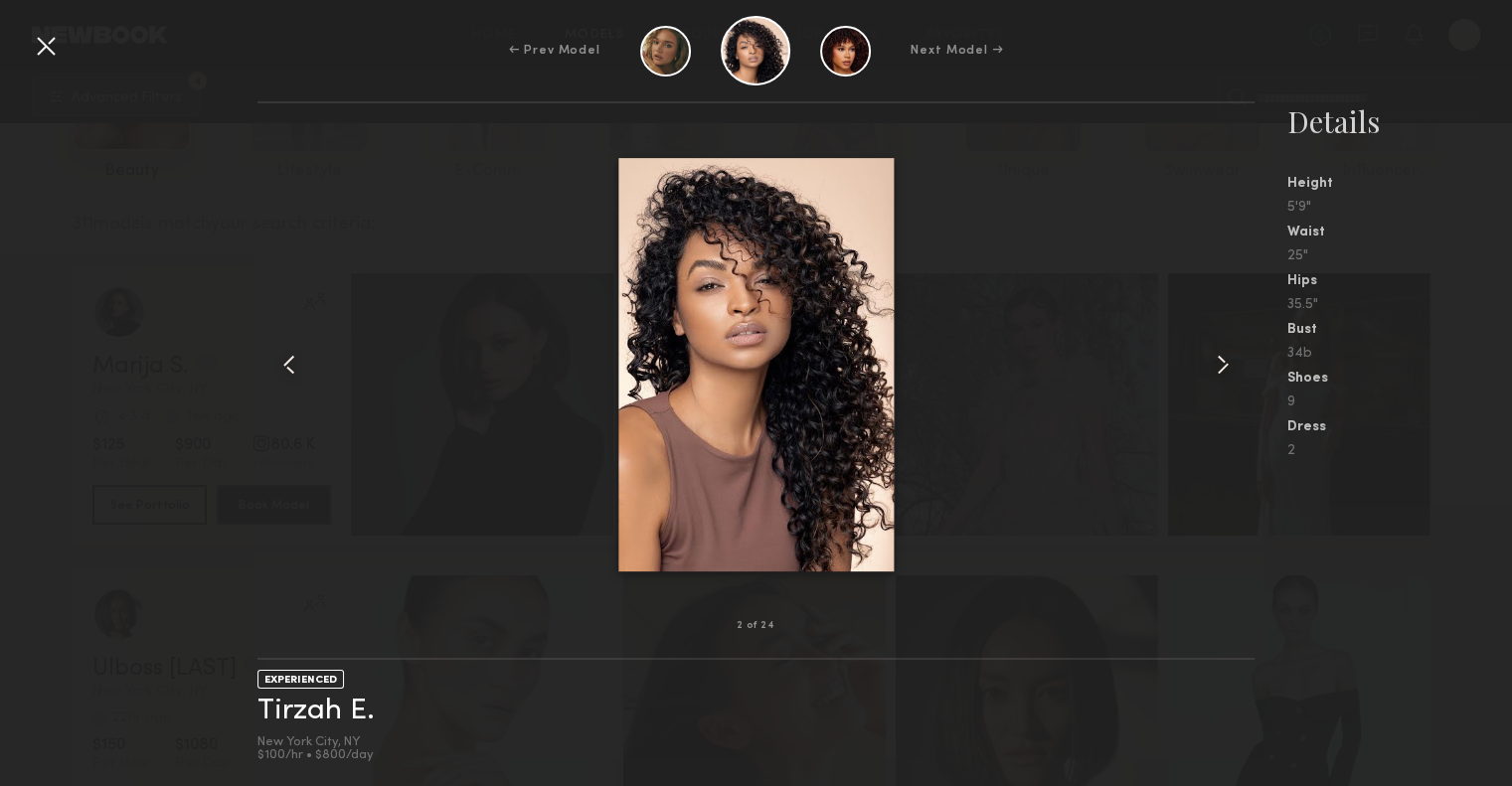 click at bounding box center (1223, 365) 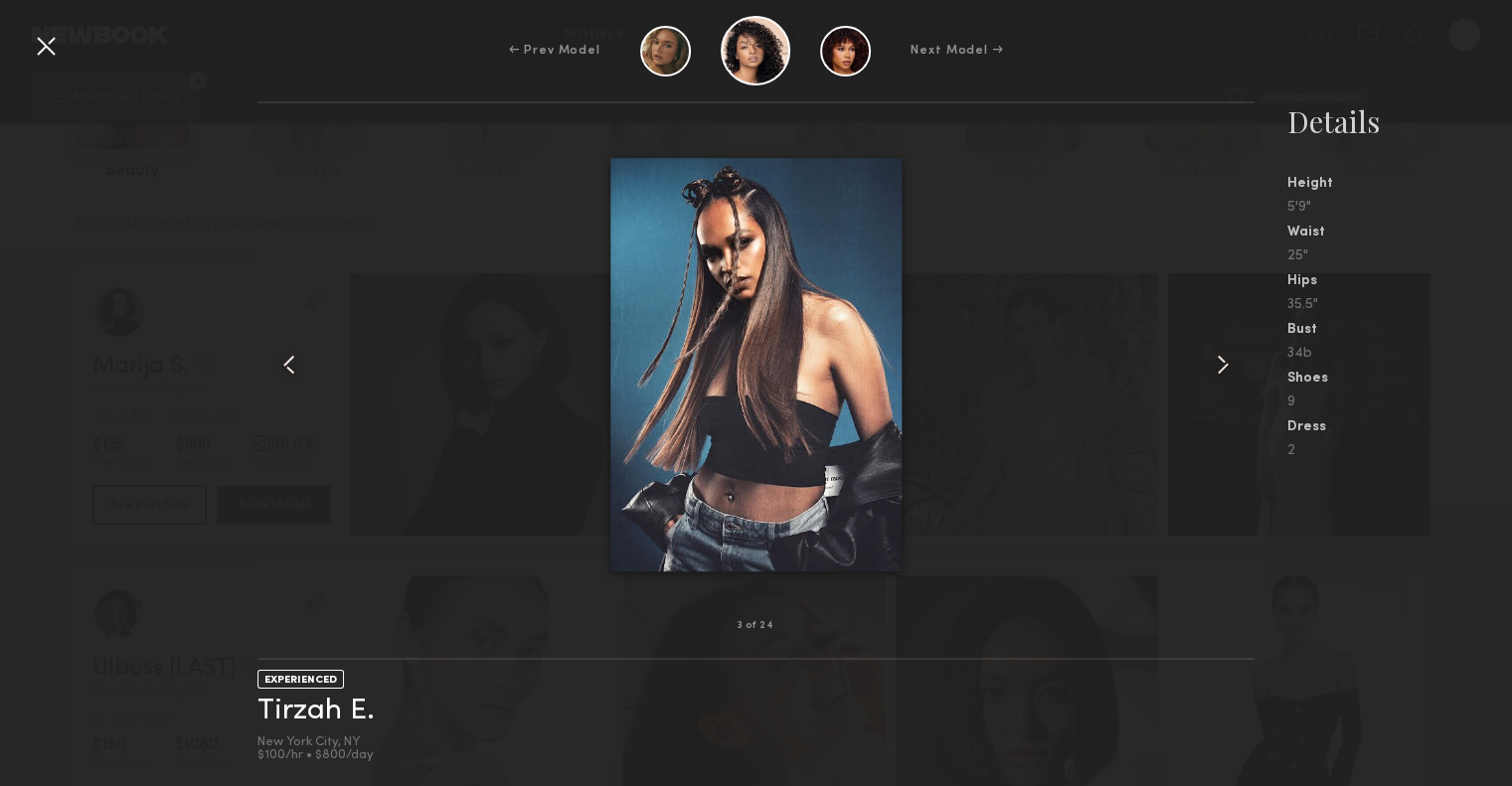 click at bounding box center [1223, 365] 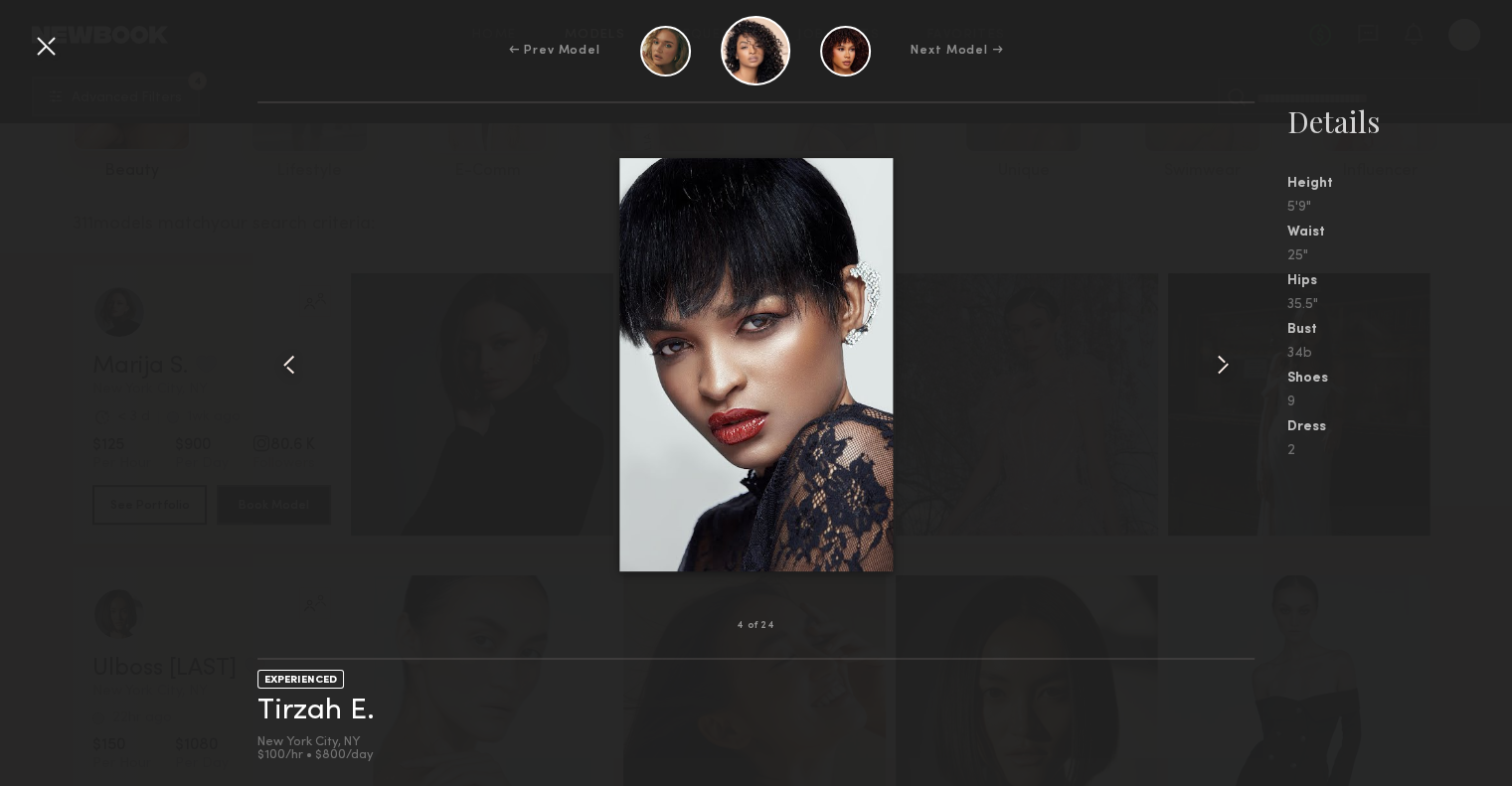click at bounding box center (1223, 365) 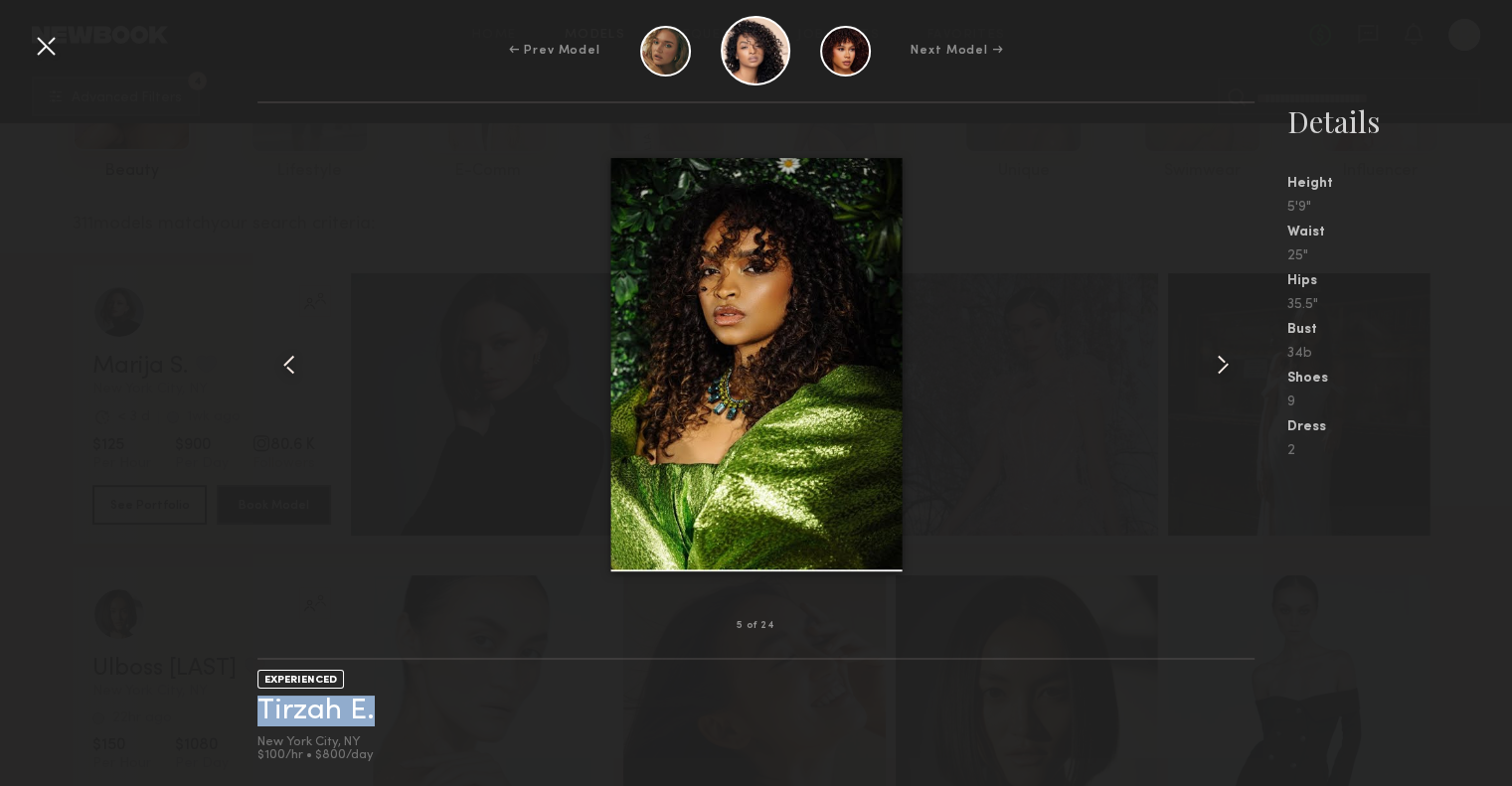 drag, startPoint x: 391, startPoint y: 721, endPoint x: 243, endPoint y: 721, distance: 148 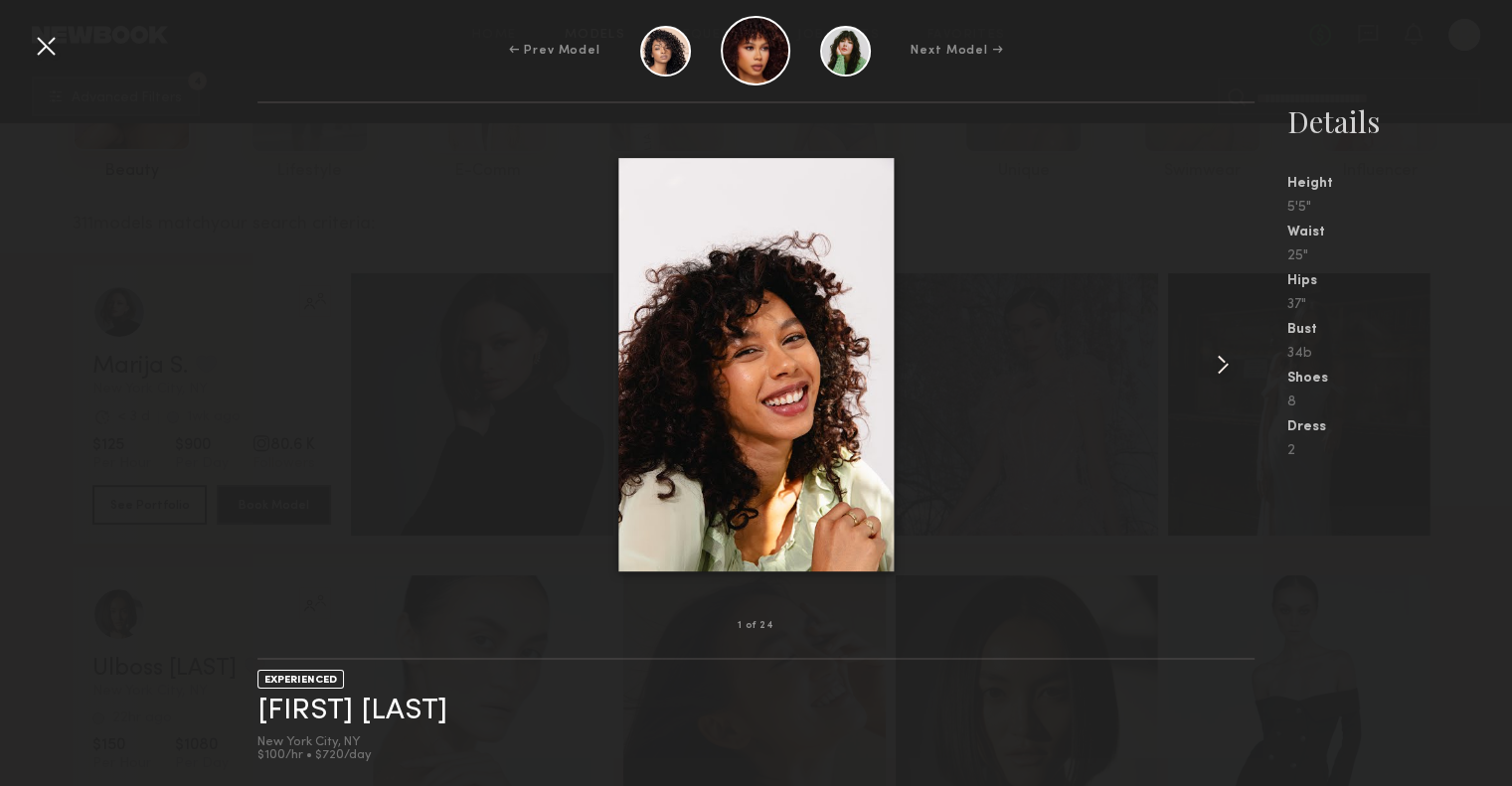click on "Next Model →" at bounding box center (956, 51) 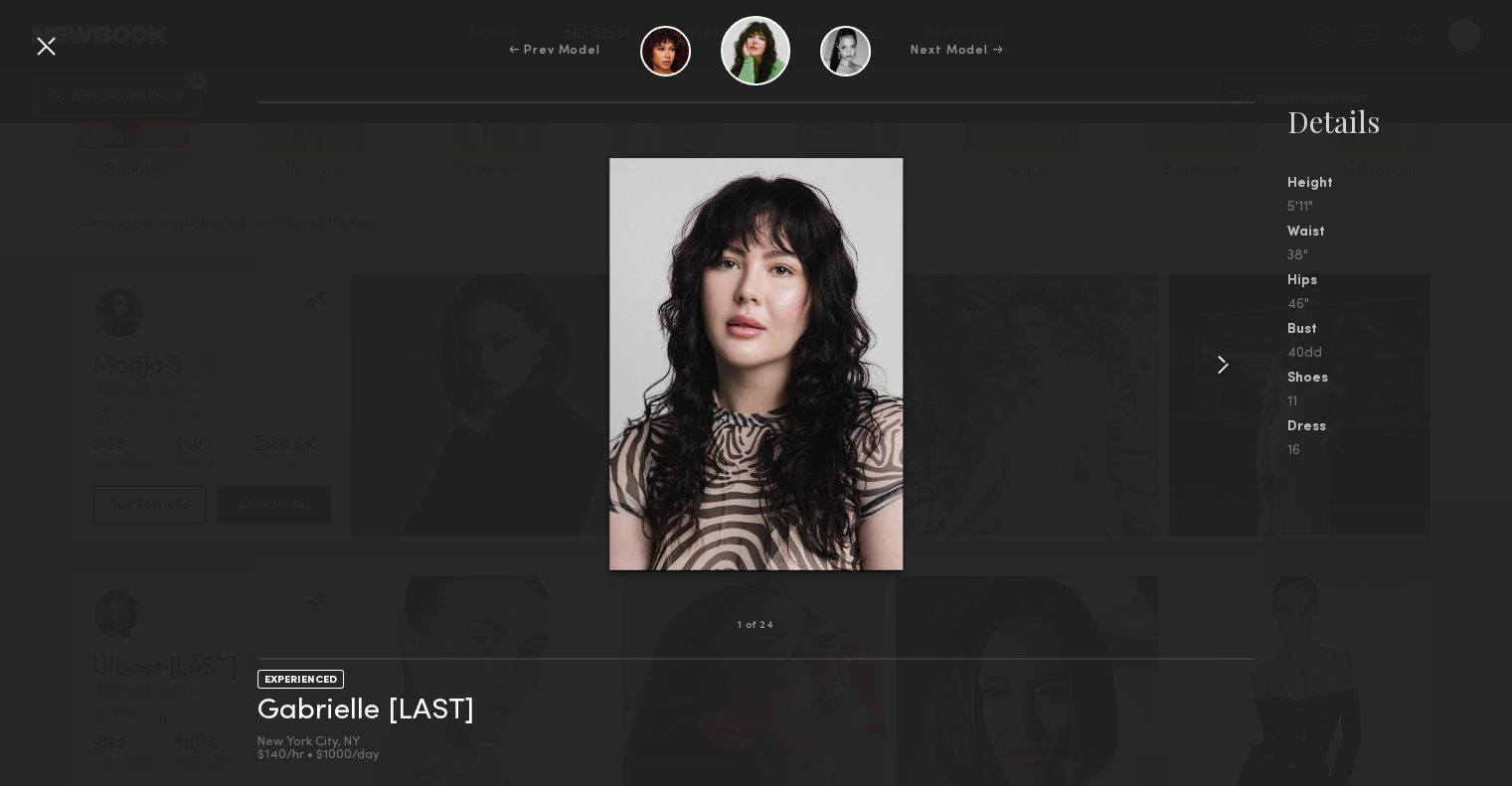click at bounding box center [1223, 365] 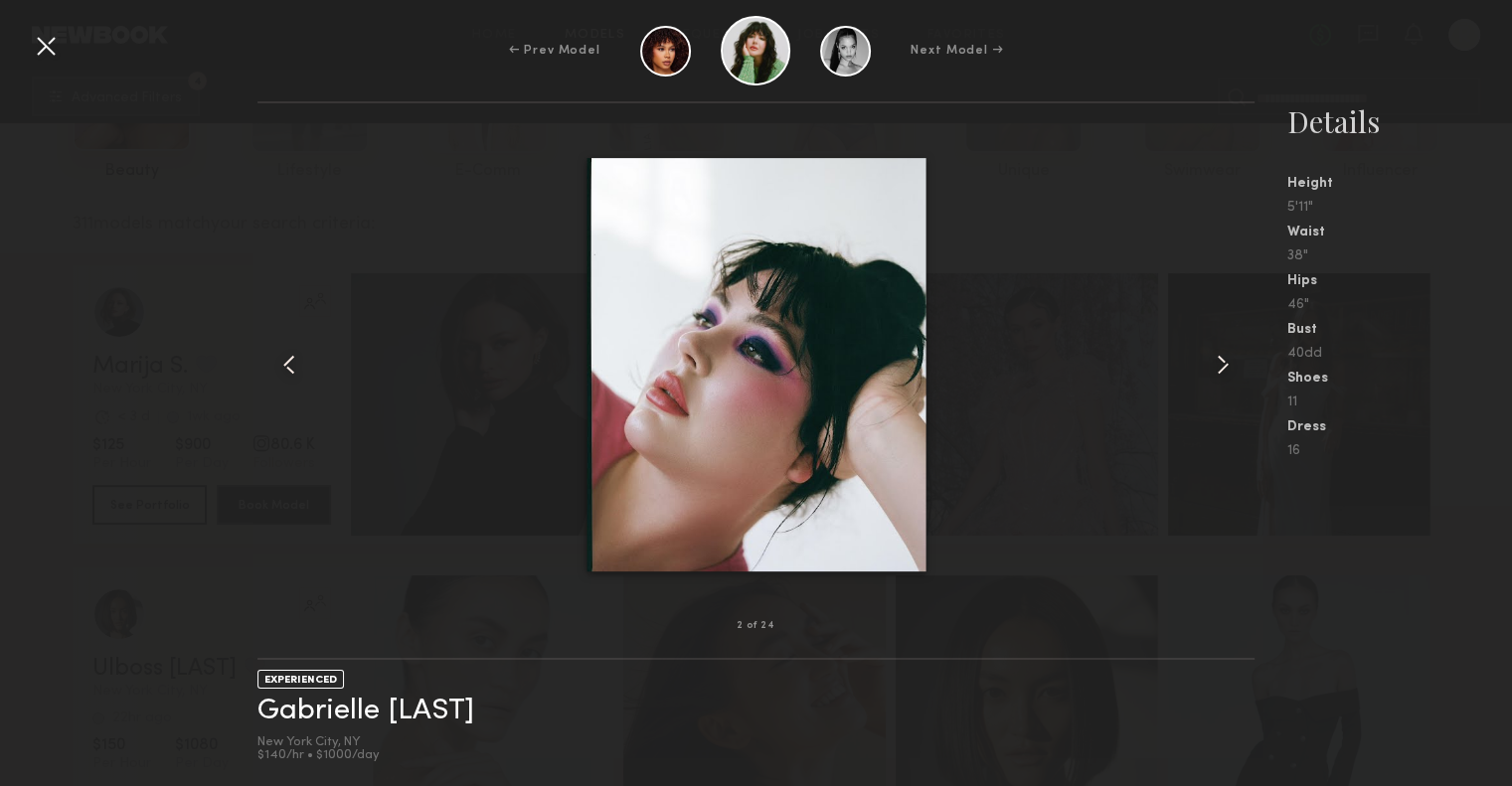 click at bounding box center (1223, 365) 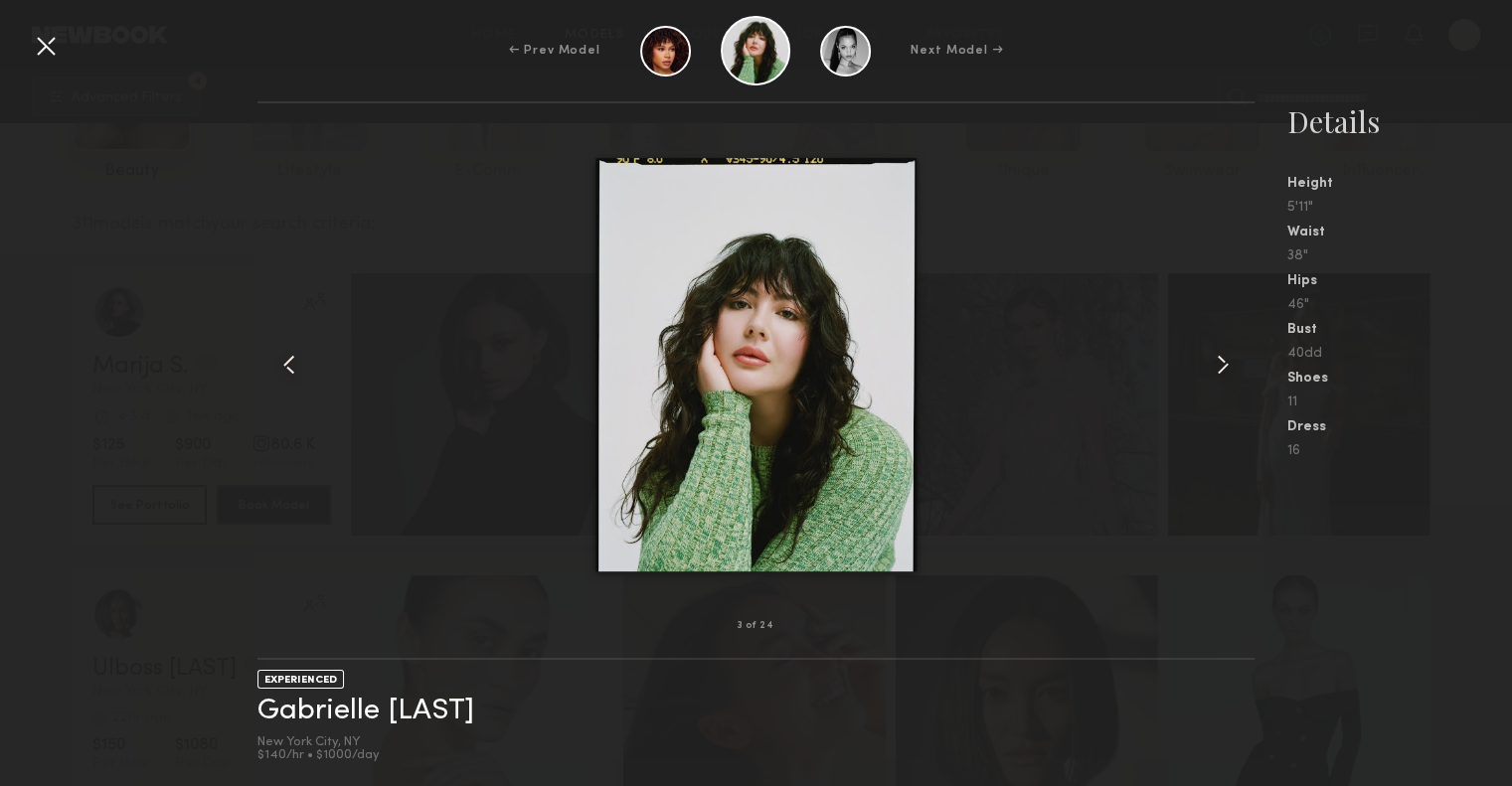 click at bounding box center (1223, 365) 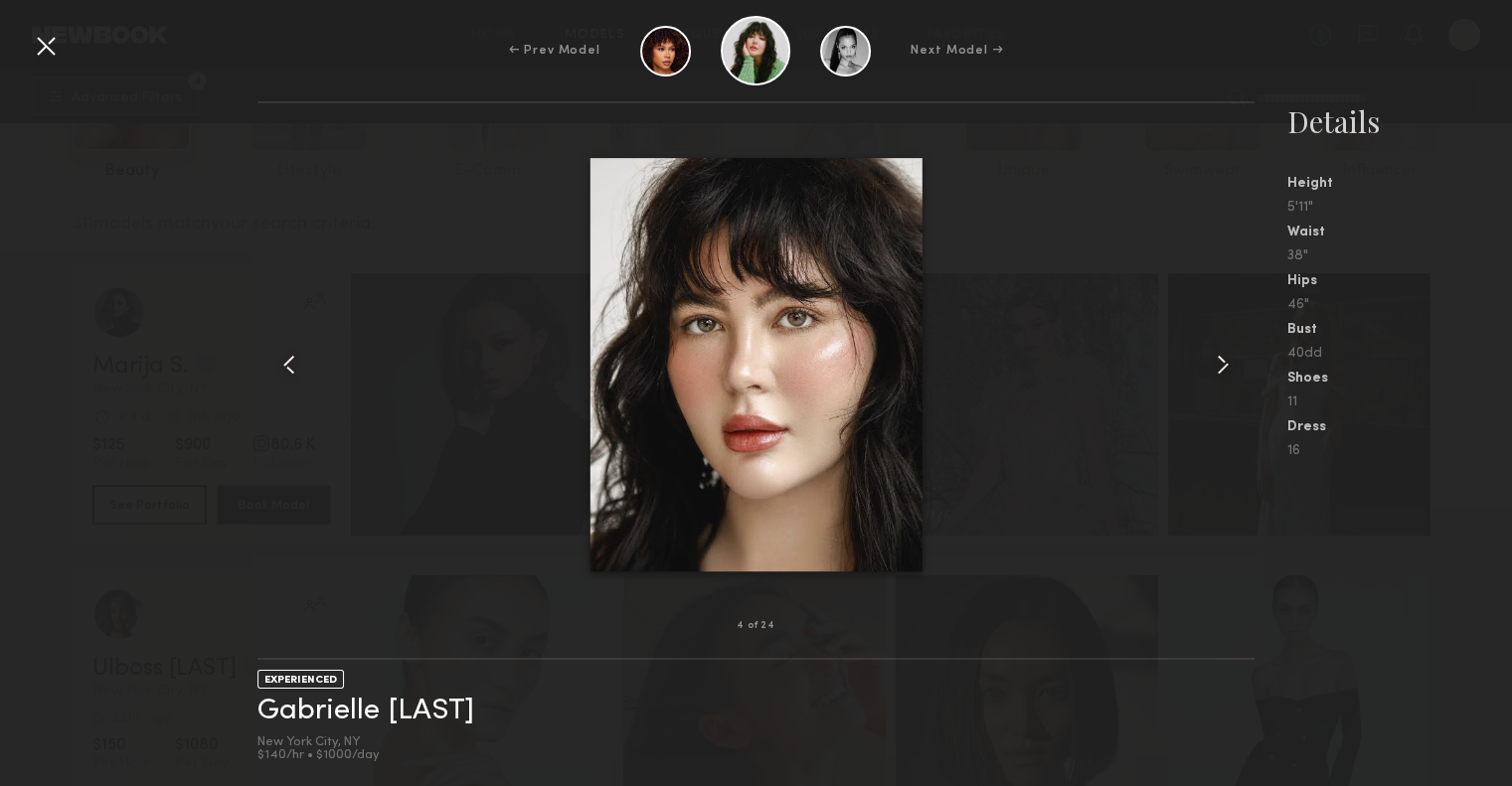 click at bounding box center (1223, 365) 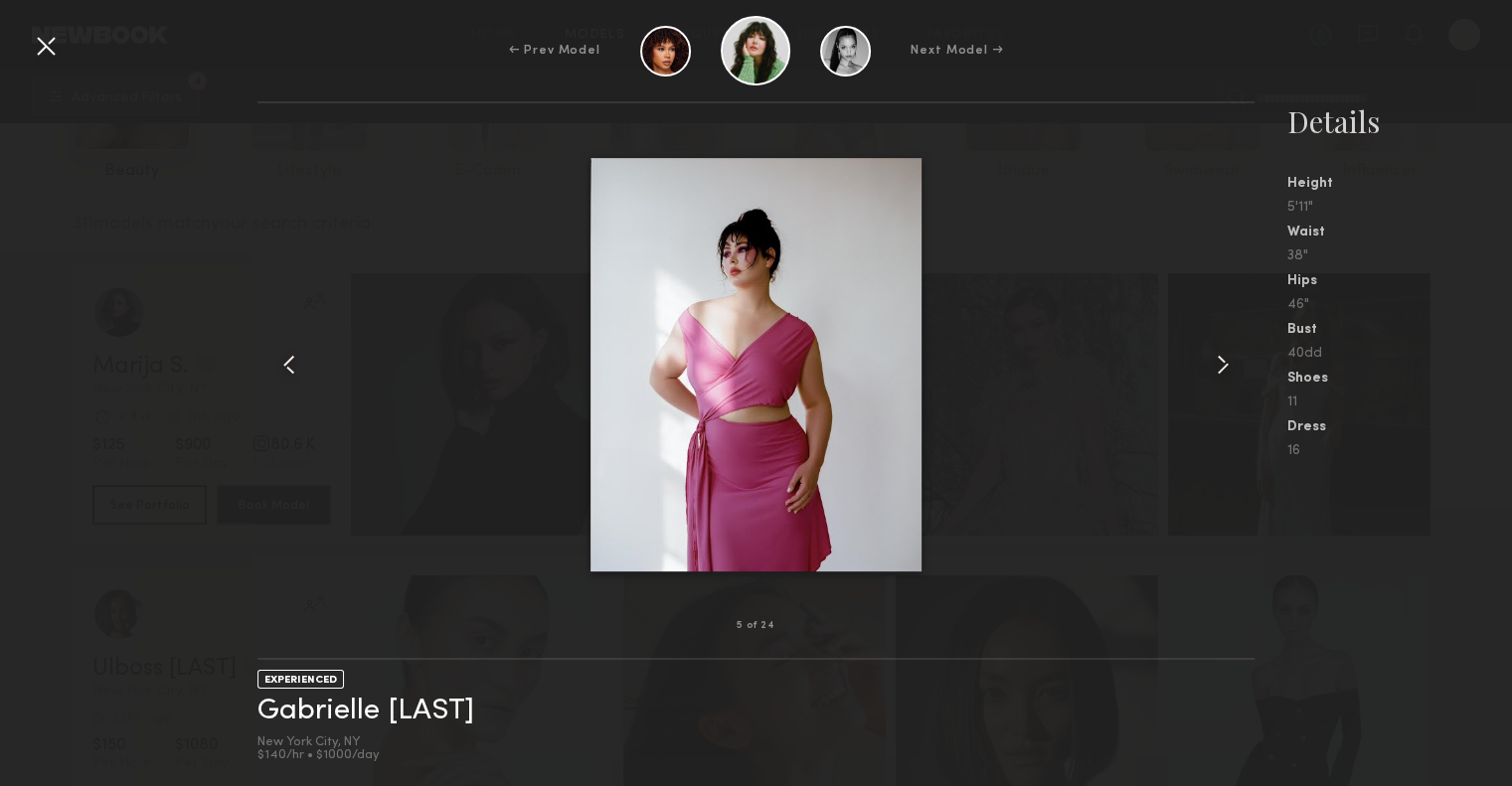click at bounding box center (1223, 365) 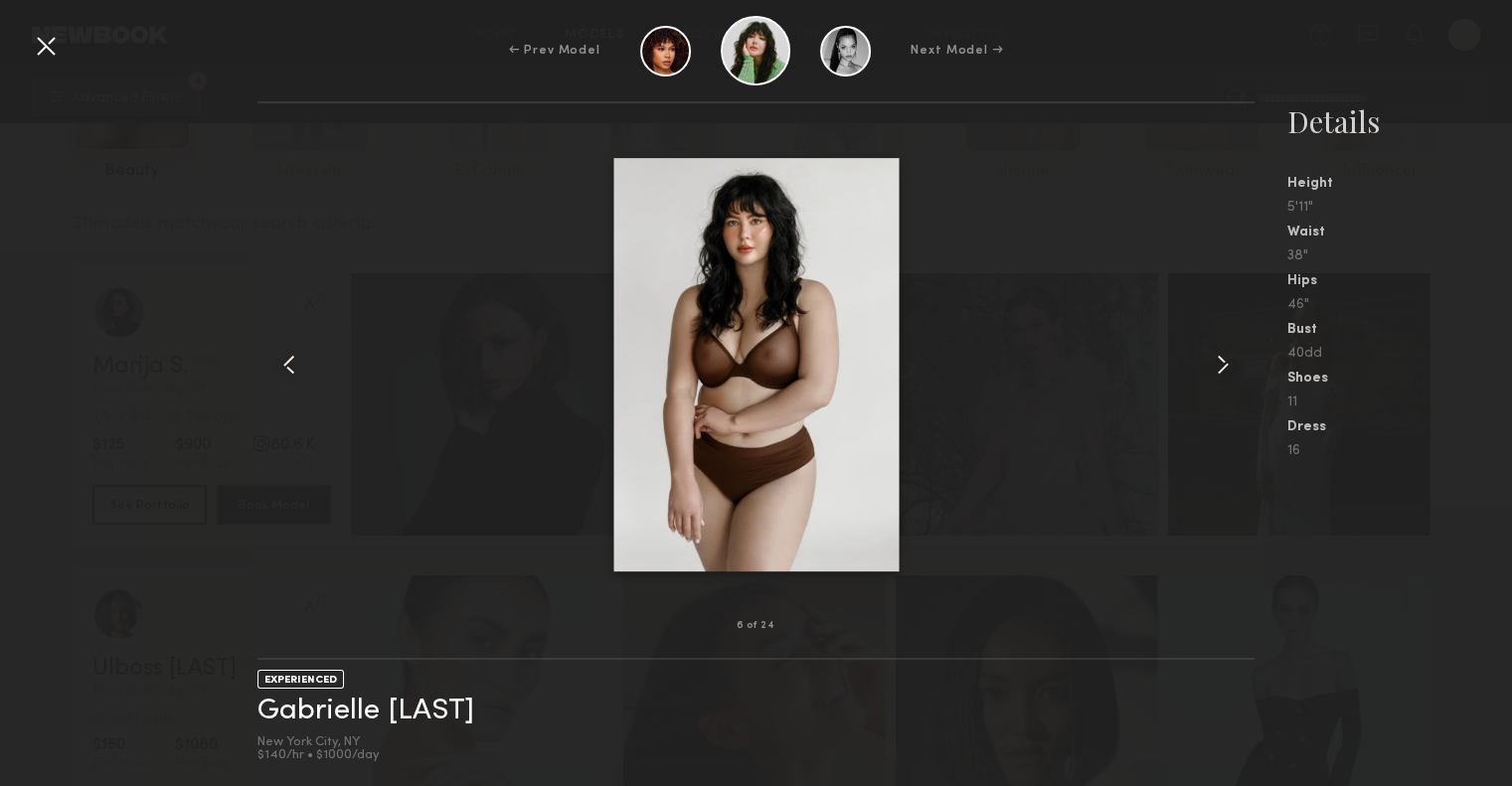 click on "Next Model →" at bounding box center [956, 51] 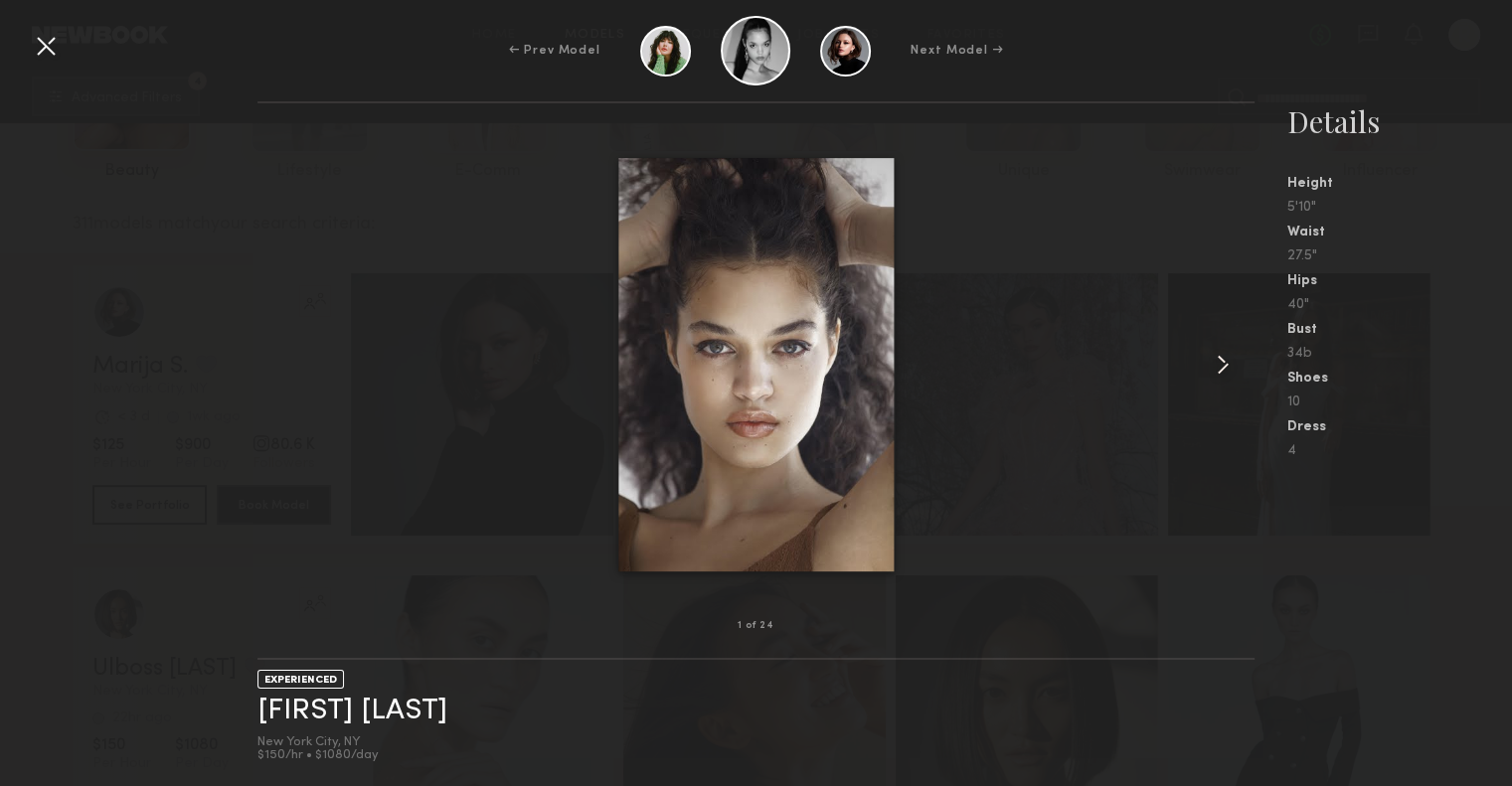 click at bounding box center (1223, 365) 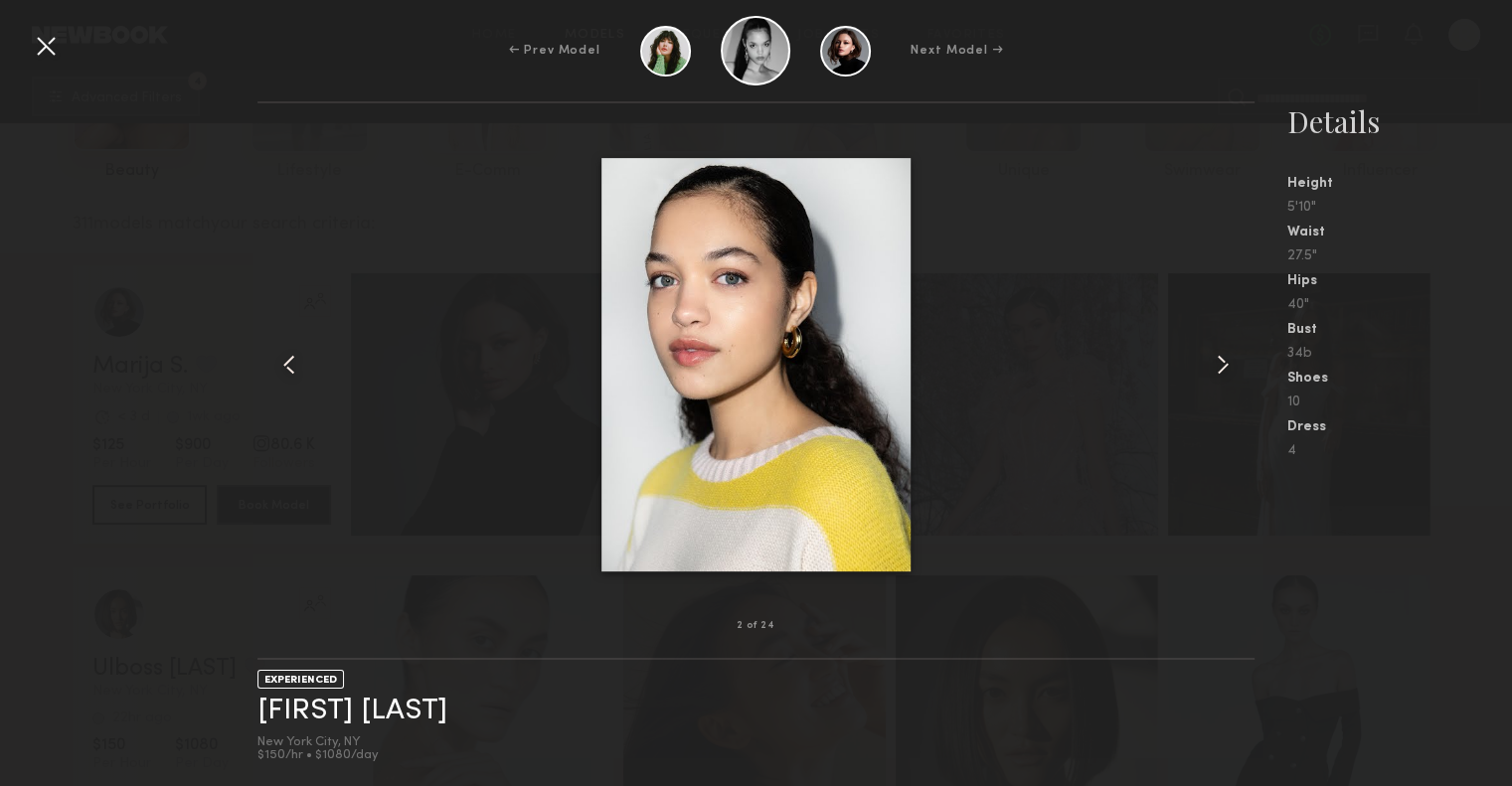 click at bounding box center (1223, 365) 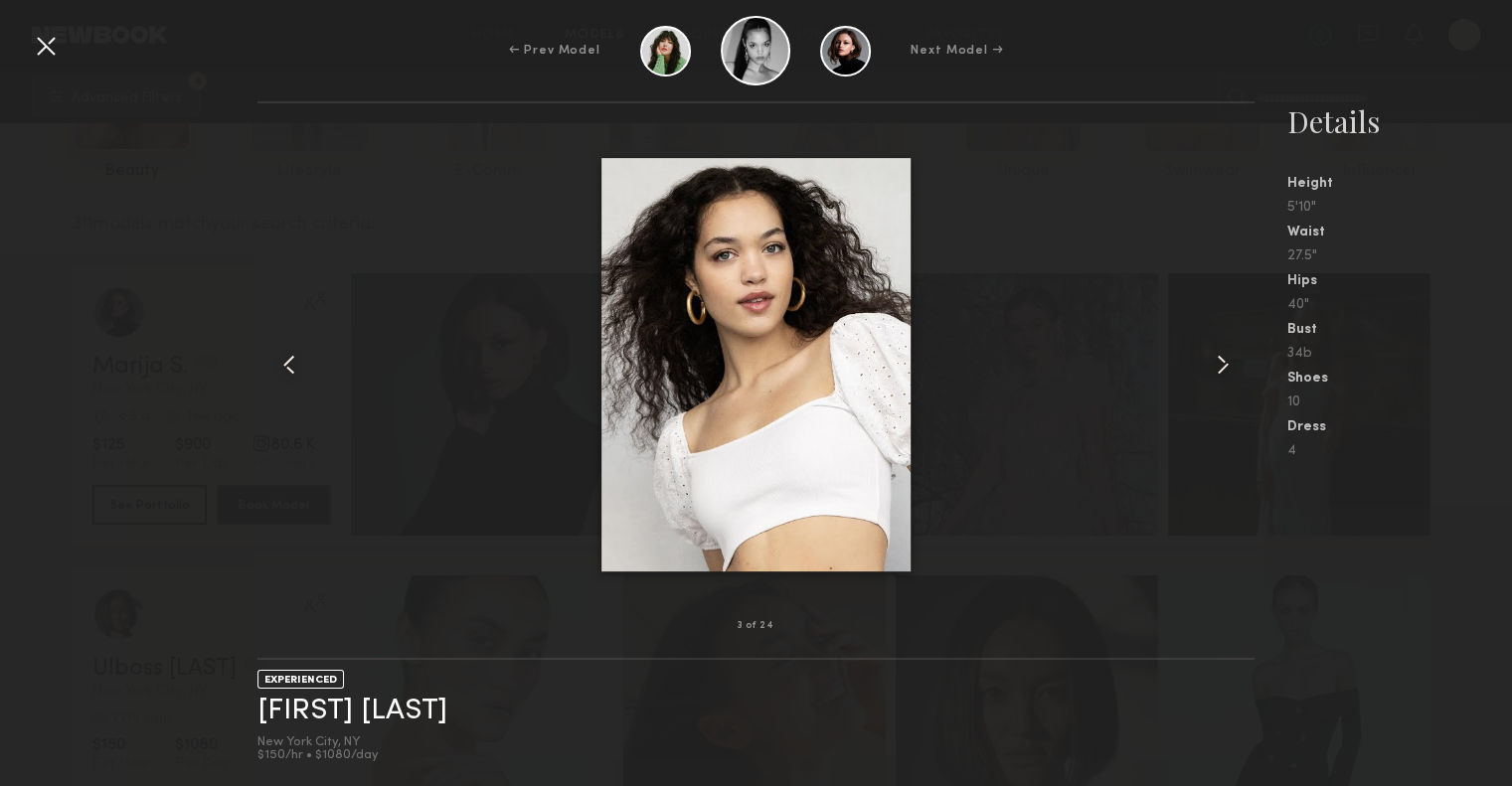 click at bounding box center (1223, 365) 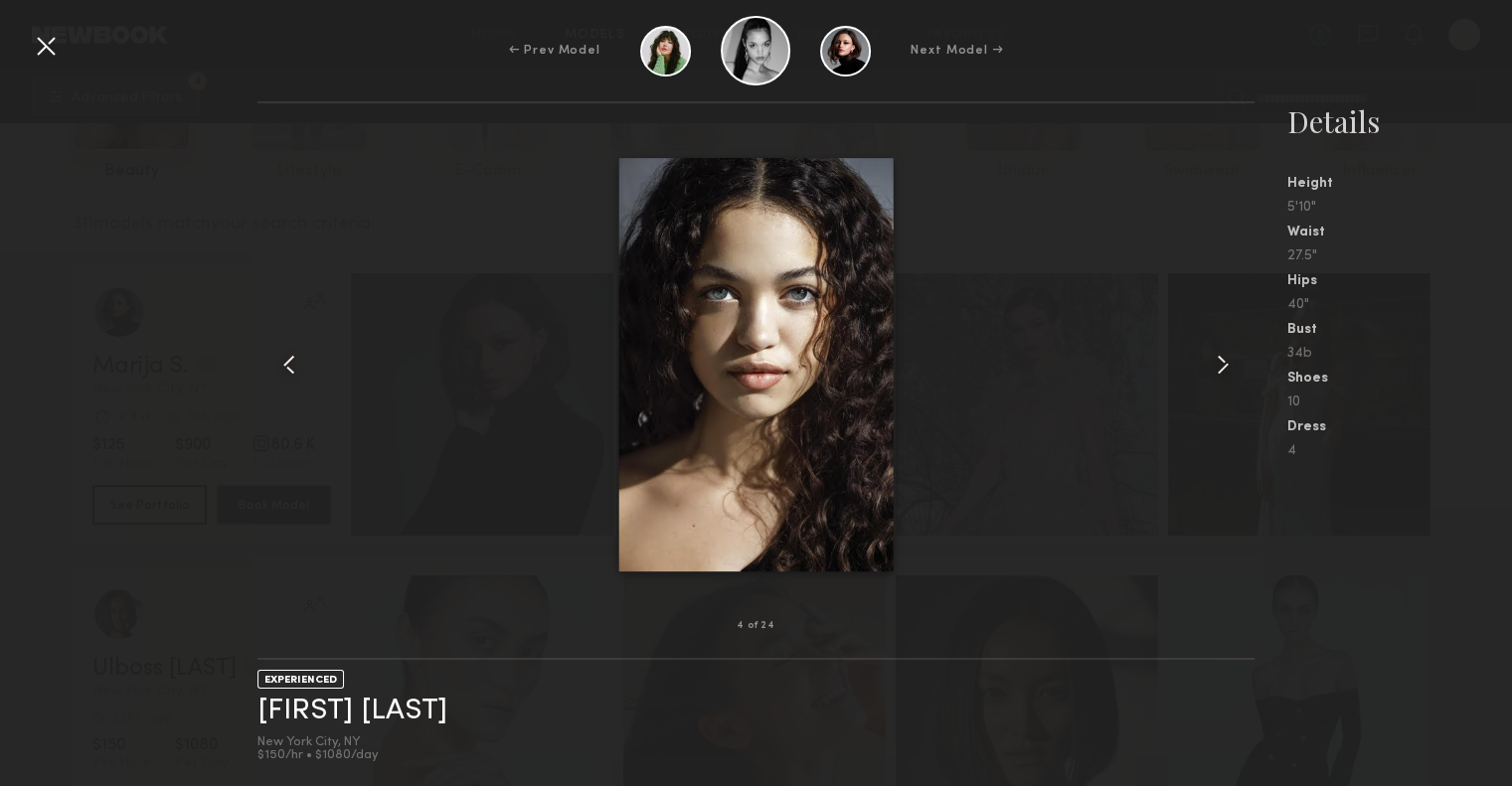 click at bounding box center (1223, 365) 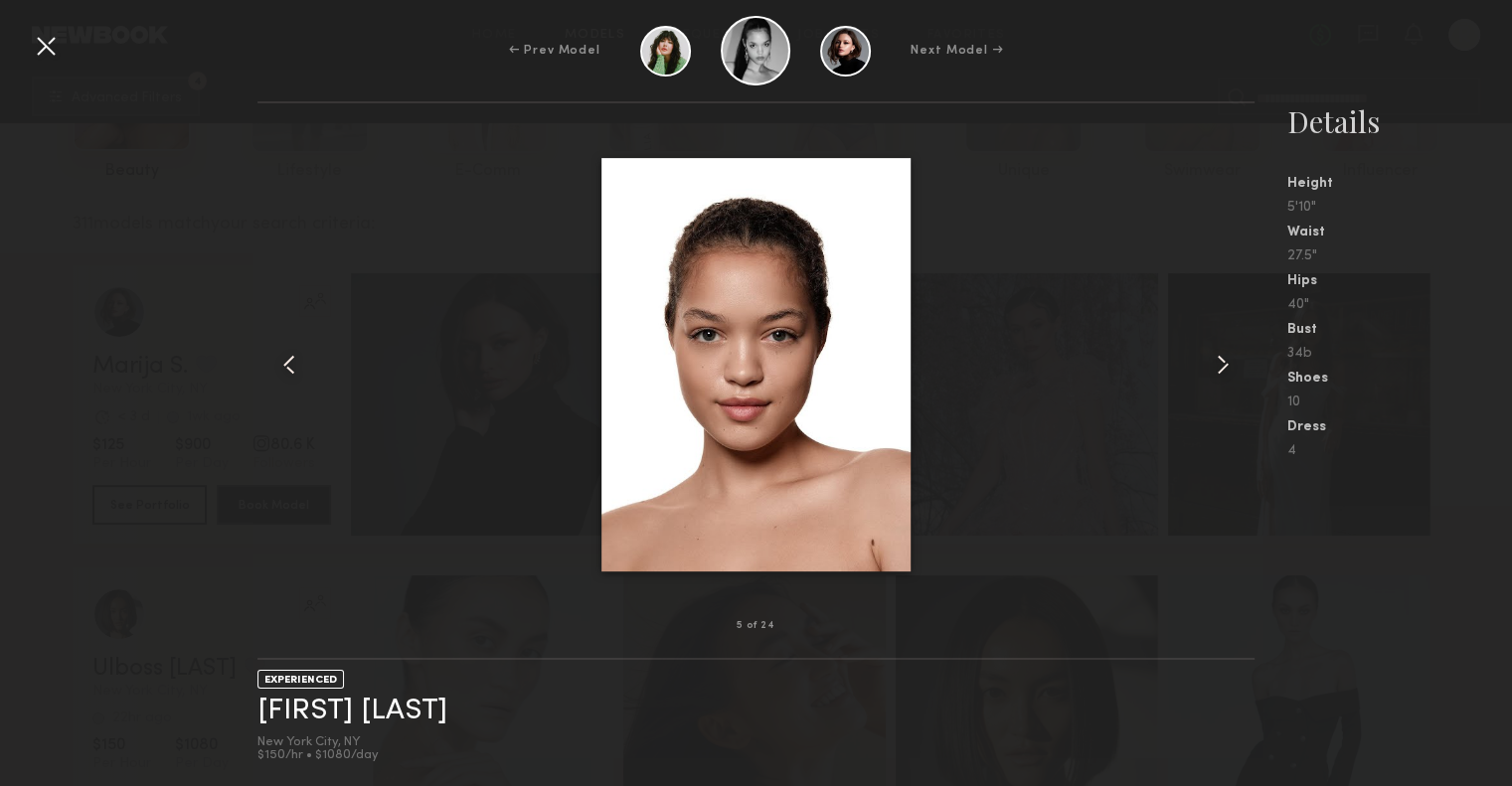 click at bounding box center [1223, 365] 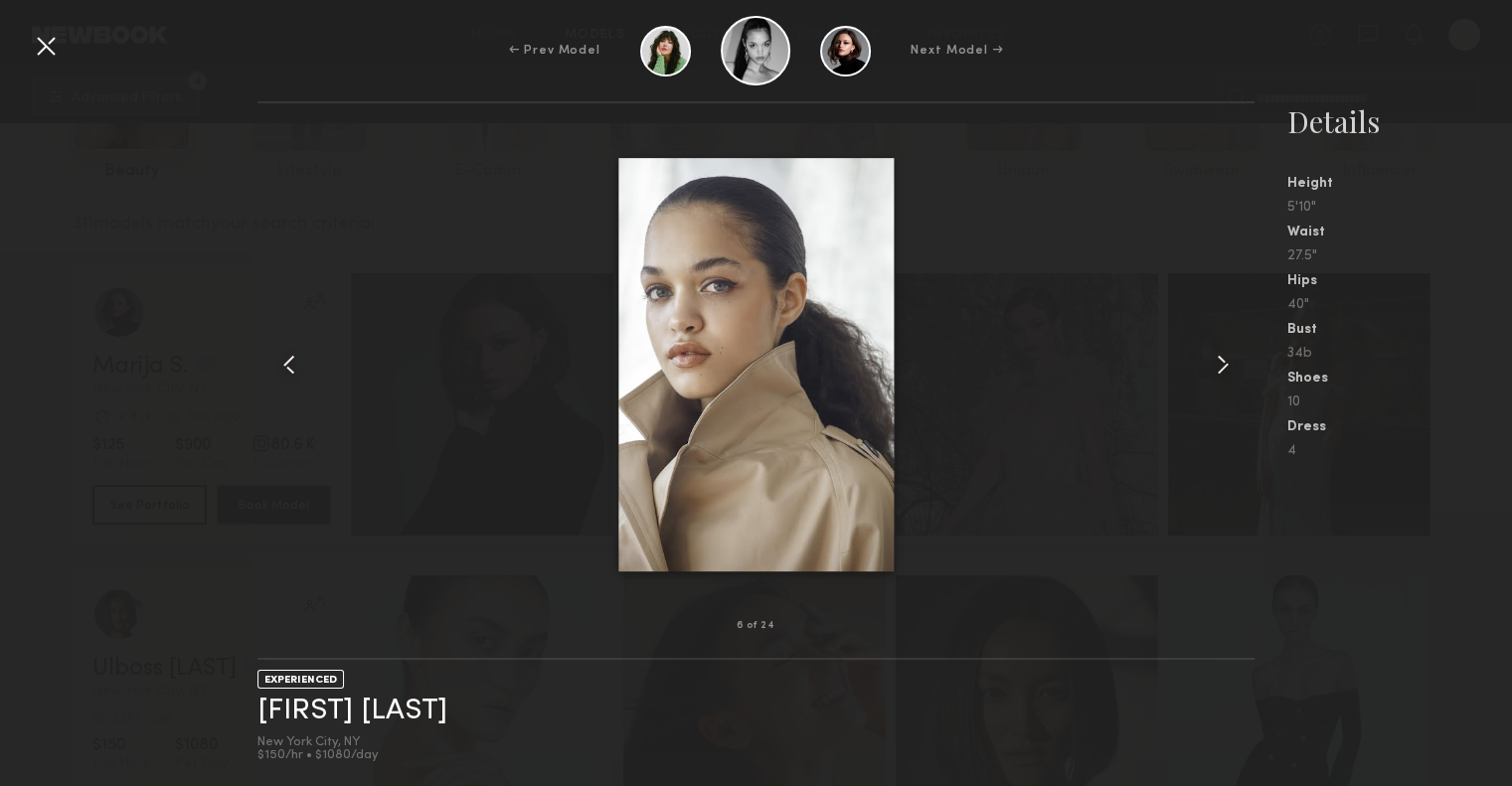 click at bounding box center [1223, 365] 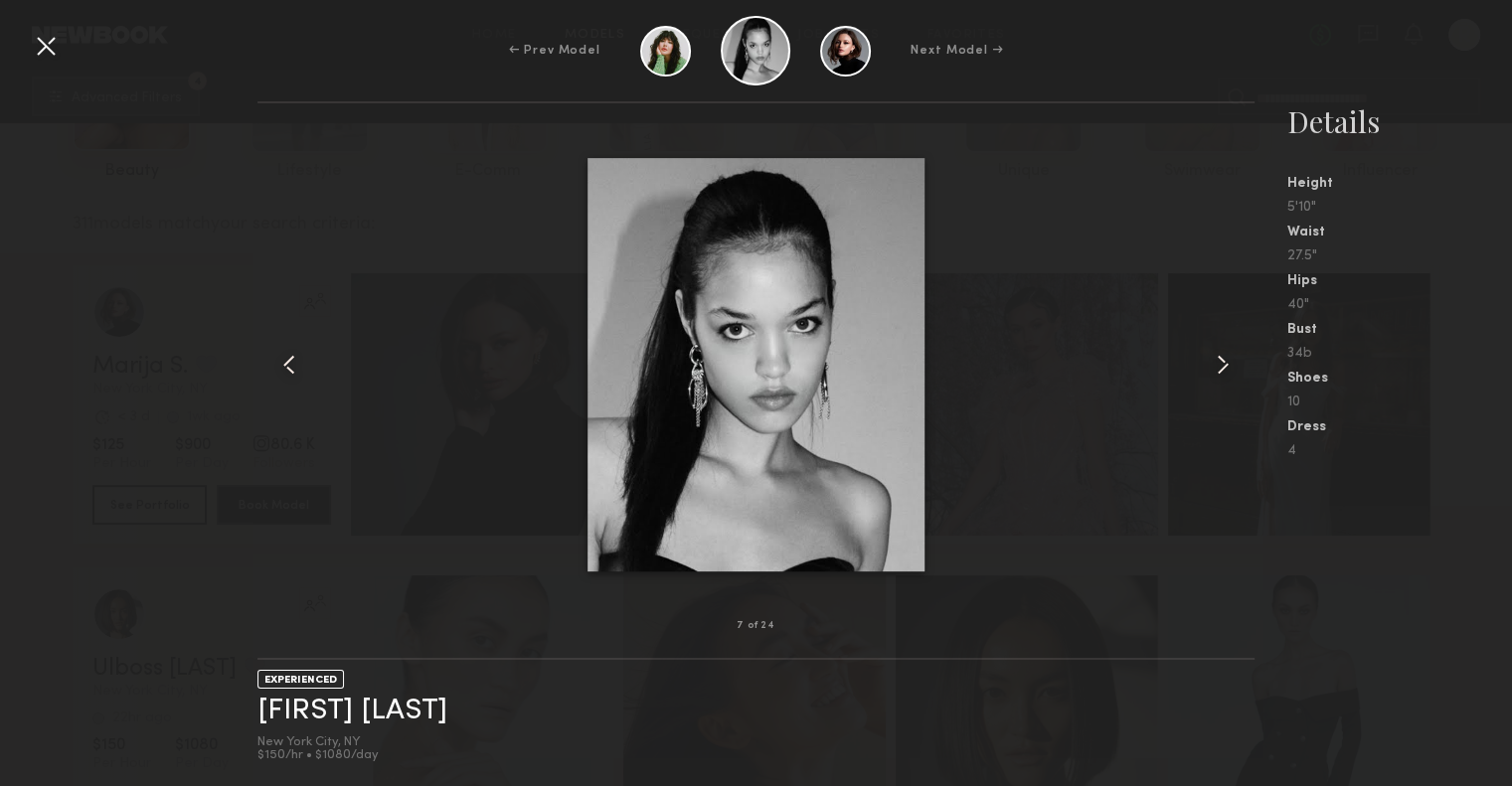 click at bounding box center [1223, 365] 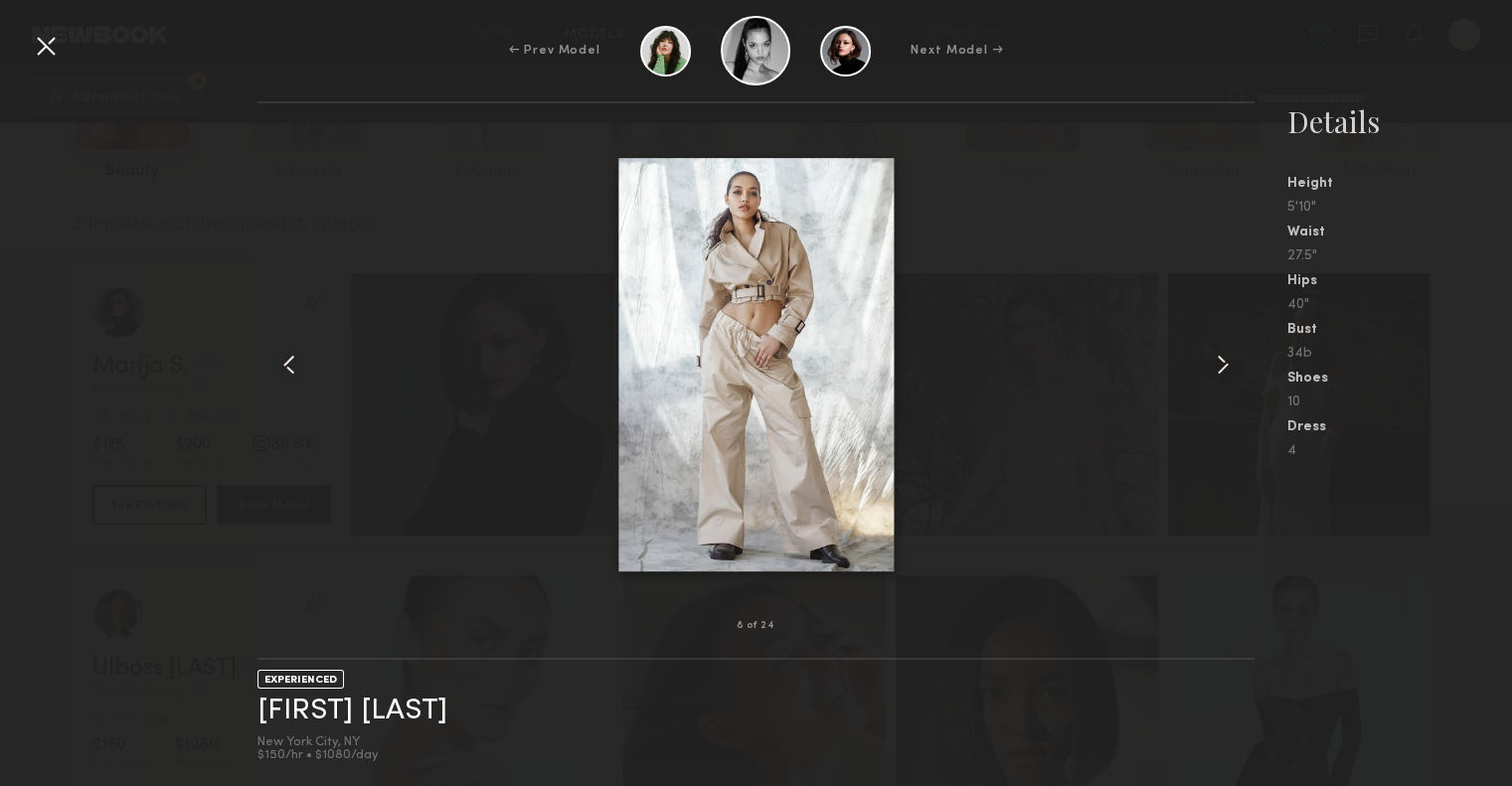 click at bounding box center (1223, 365) 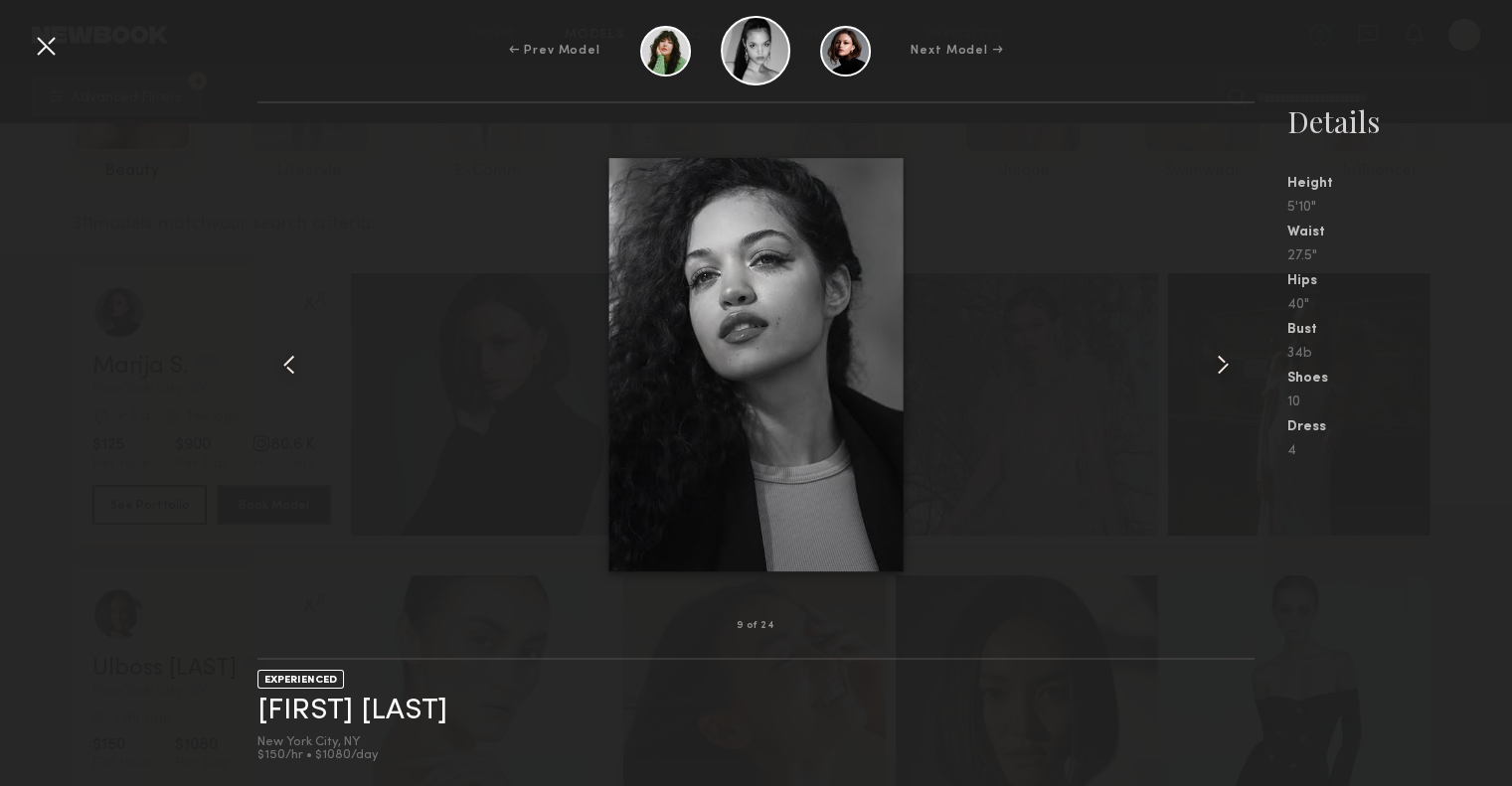 click at bounding box center (1223, 365) 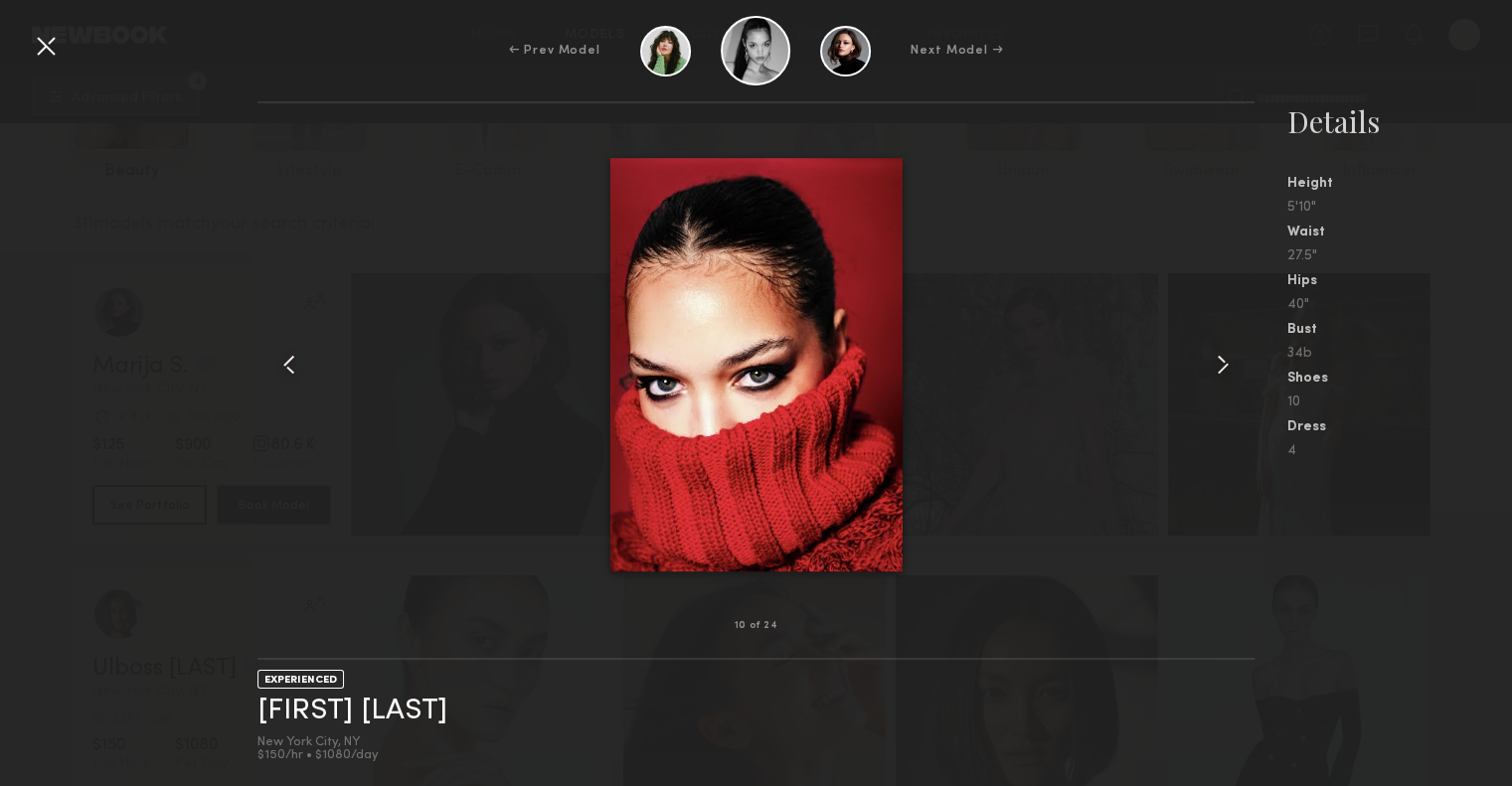 click at bounding box center [1223, 365] 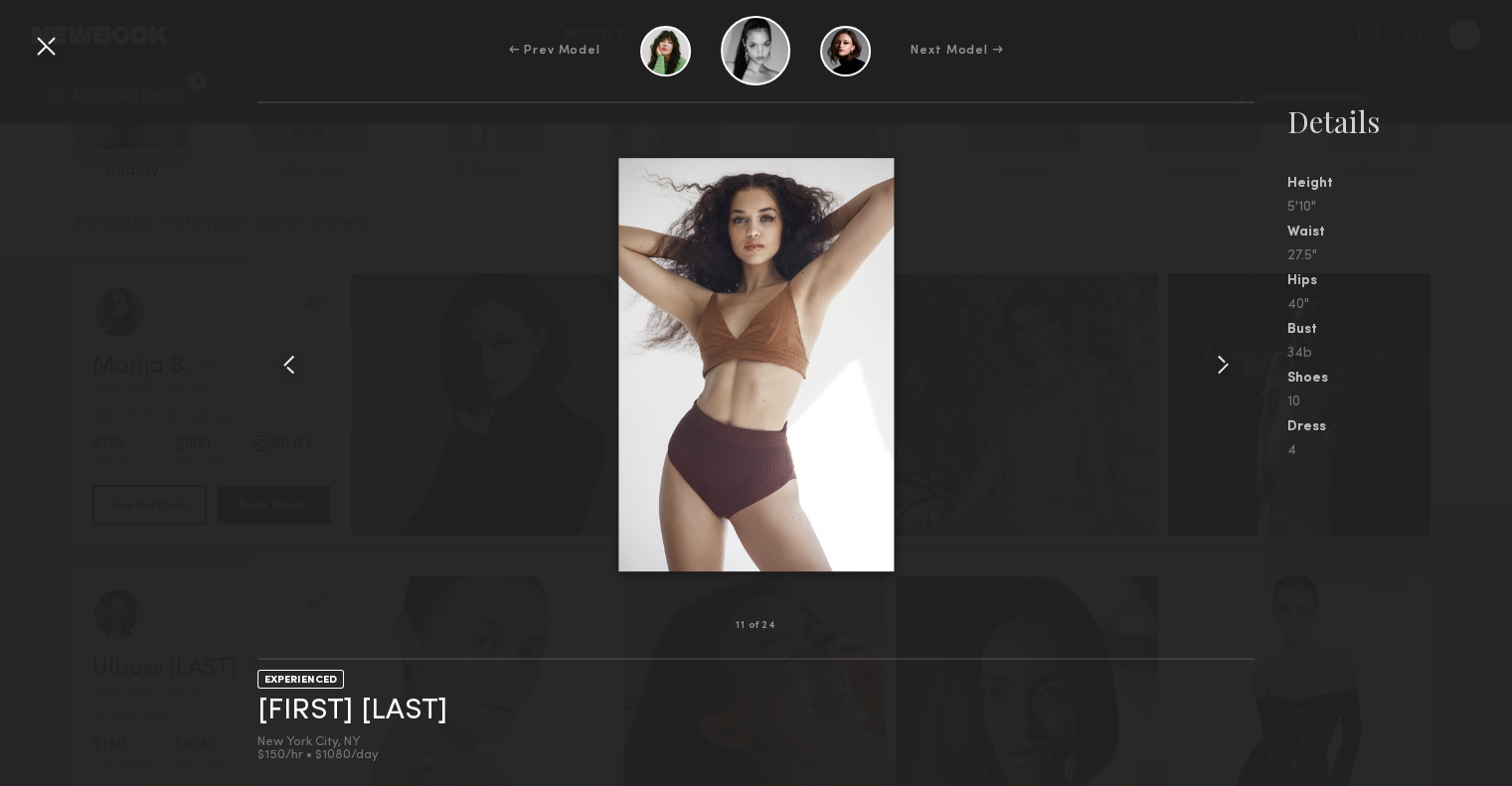 click at bounding box center (1223, 365) 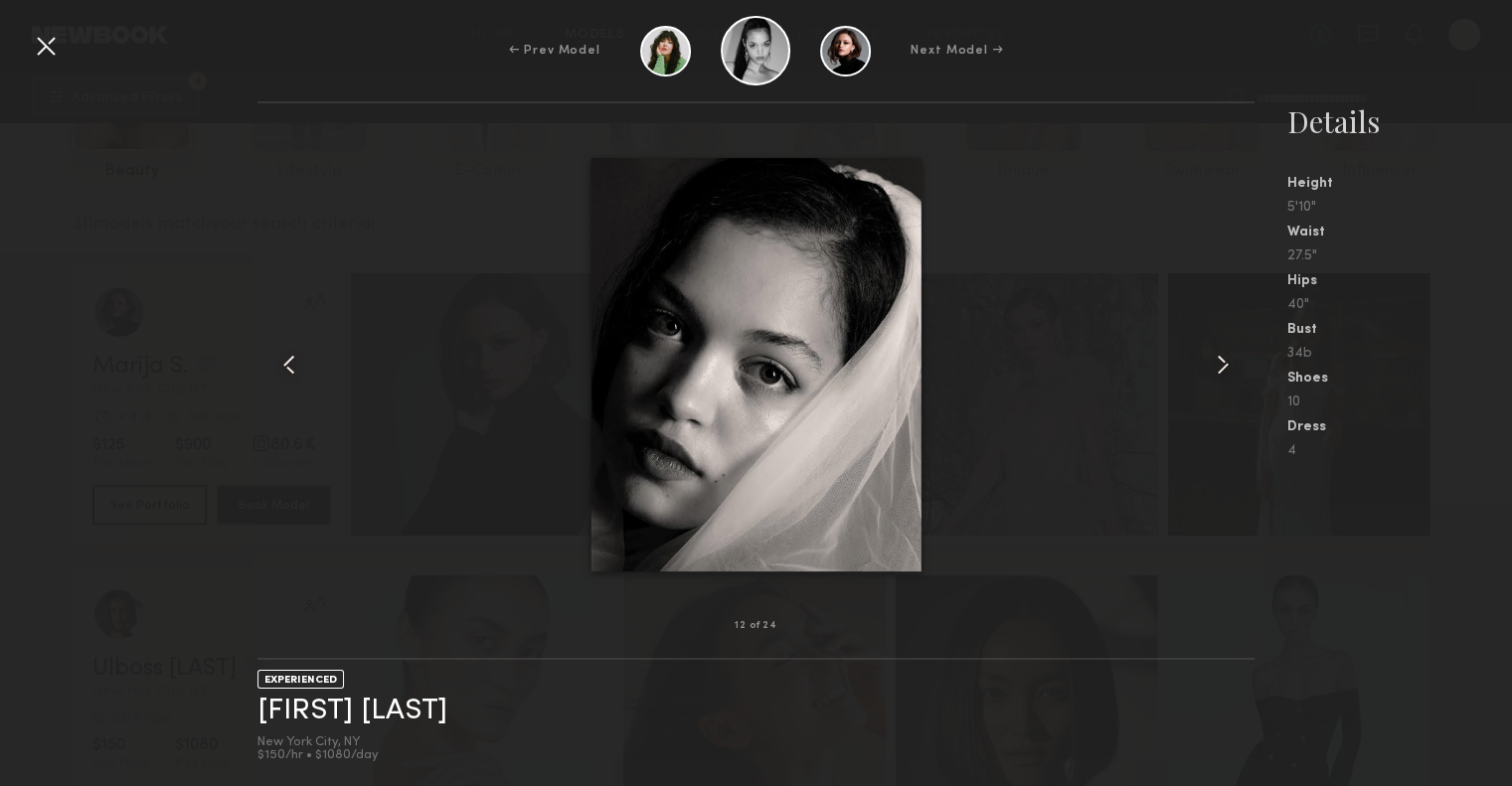 click at bounding box center (1223, 365) 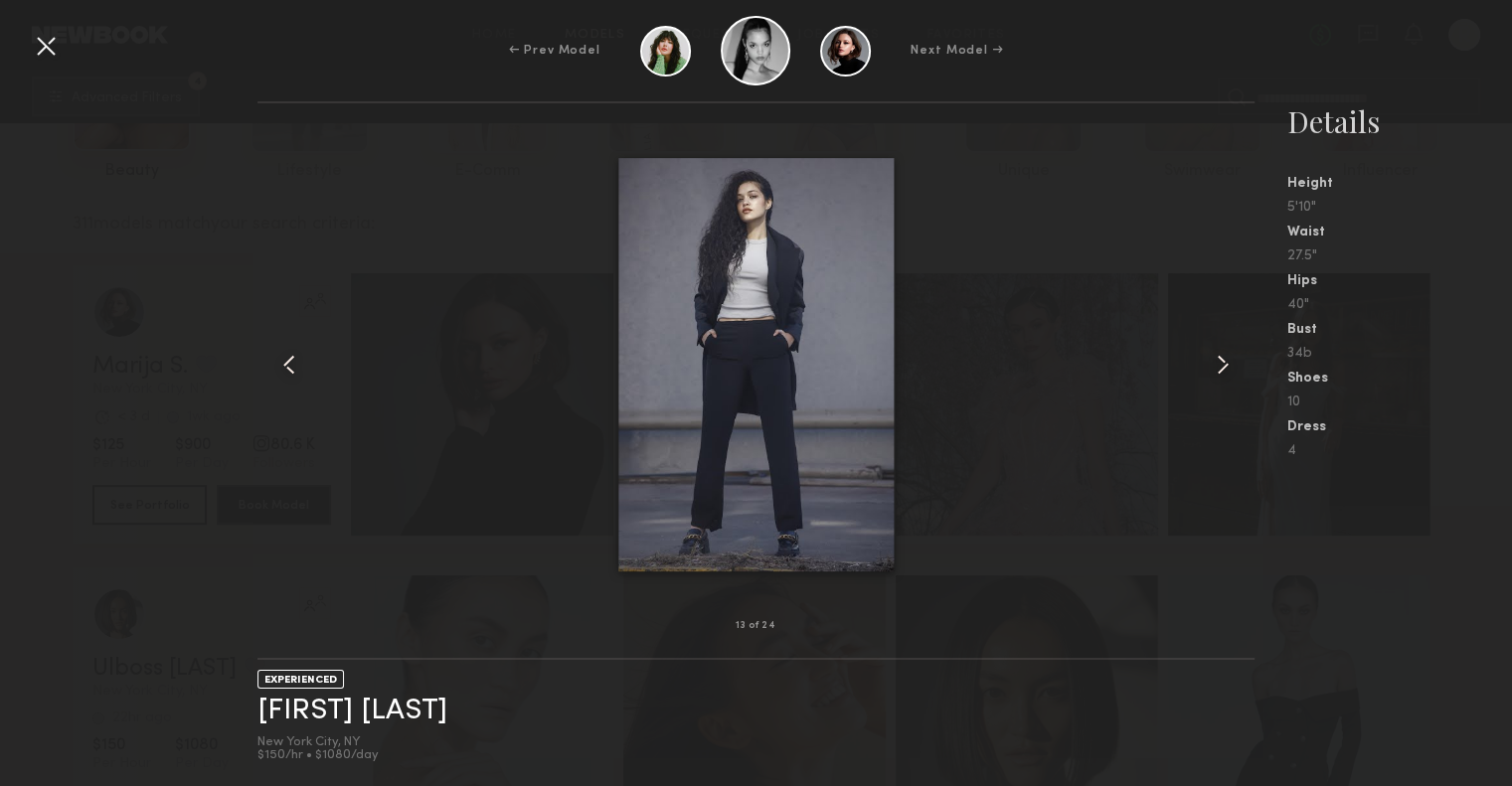 click at bounding box center (1223, 365) 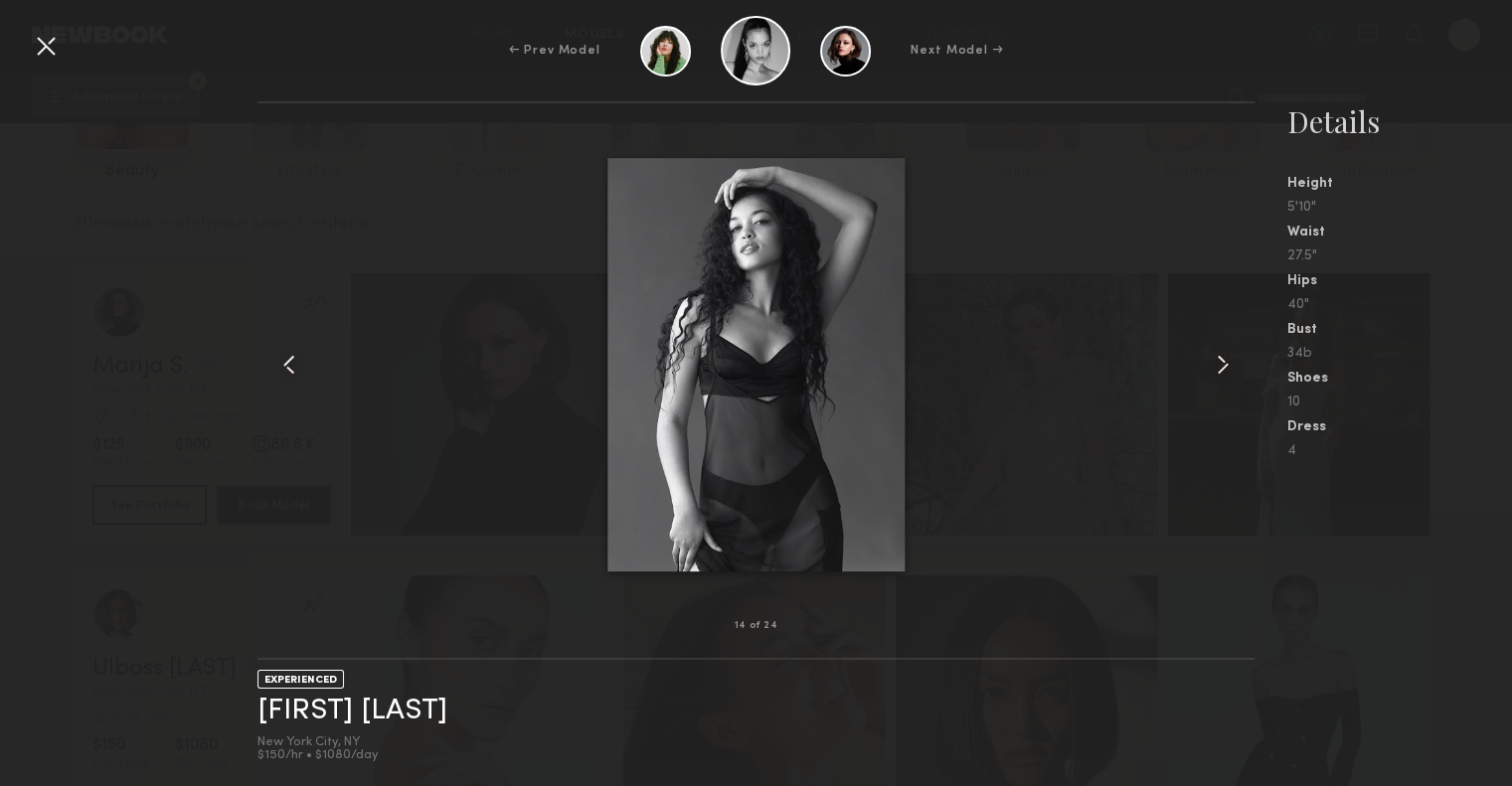 click at bounding box center [1223, 365] 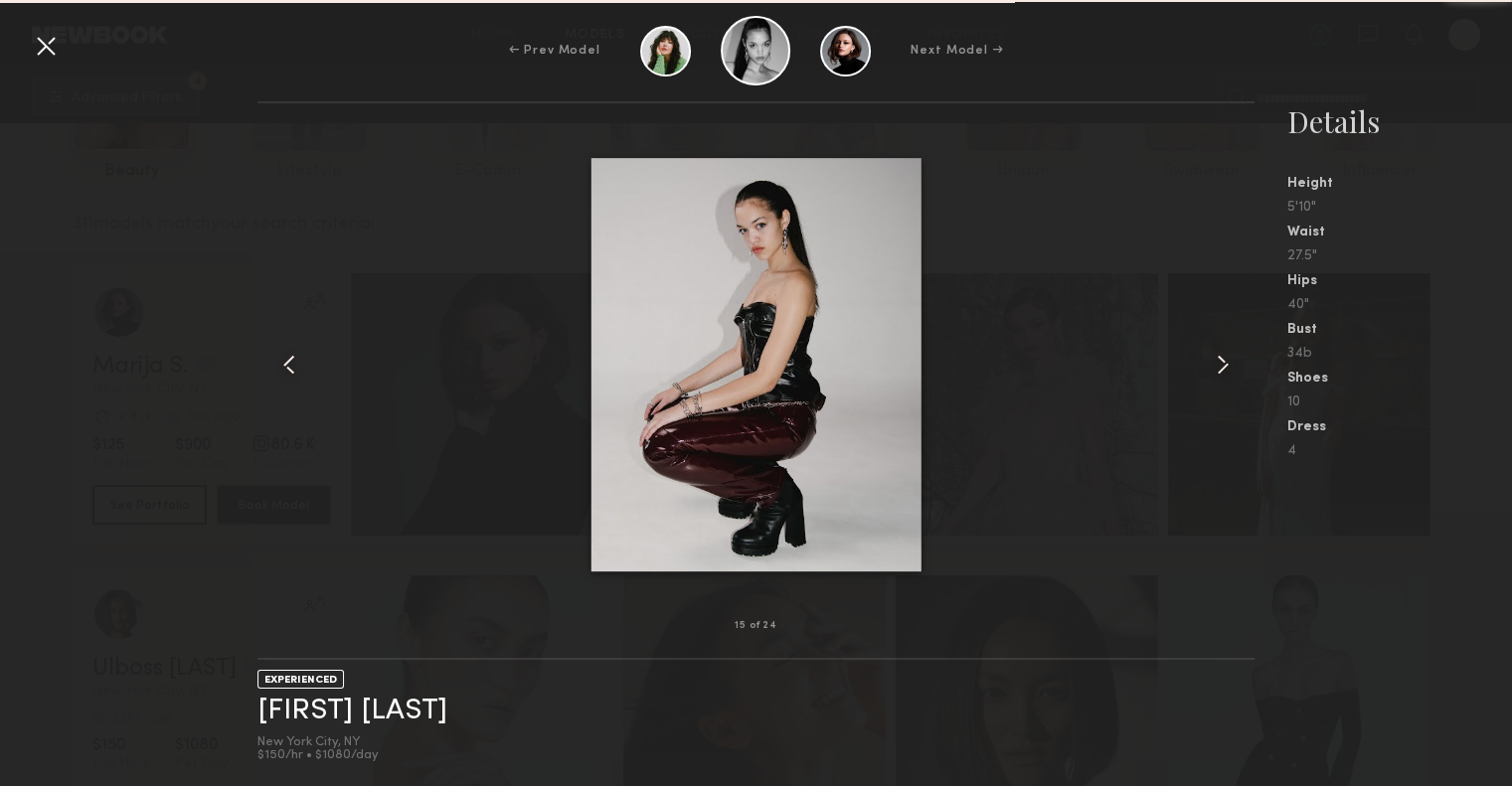 click at bounding box center (1223, 365) 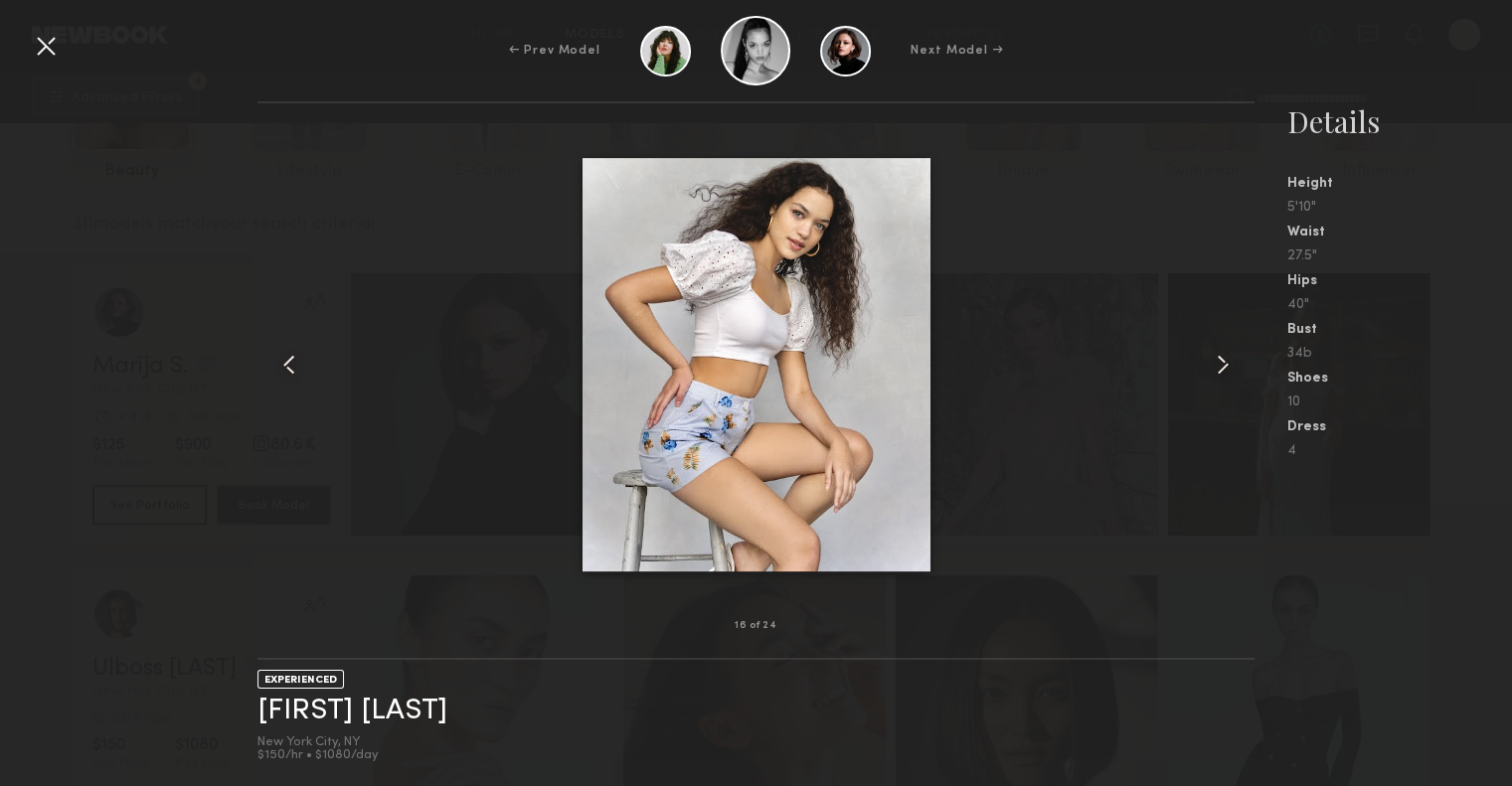 click at bounding box center [1223, 365] 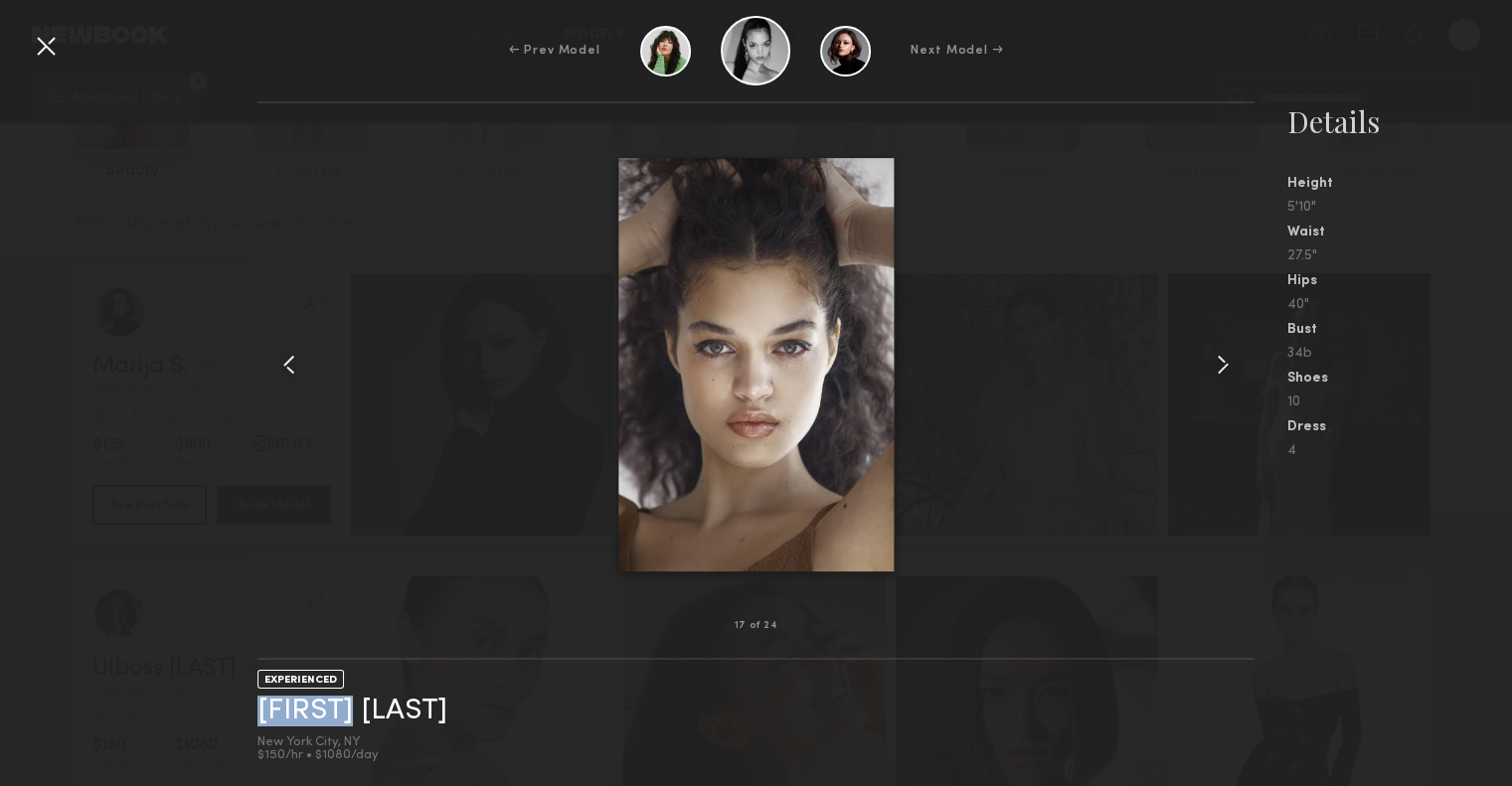 drag, startPoint x: 363, startPoint y: 713, endPoint x: 250, endPoint y: 716, distance: 113.03982 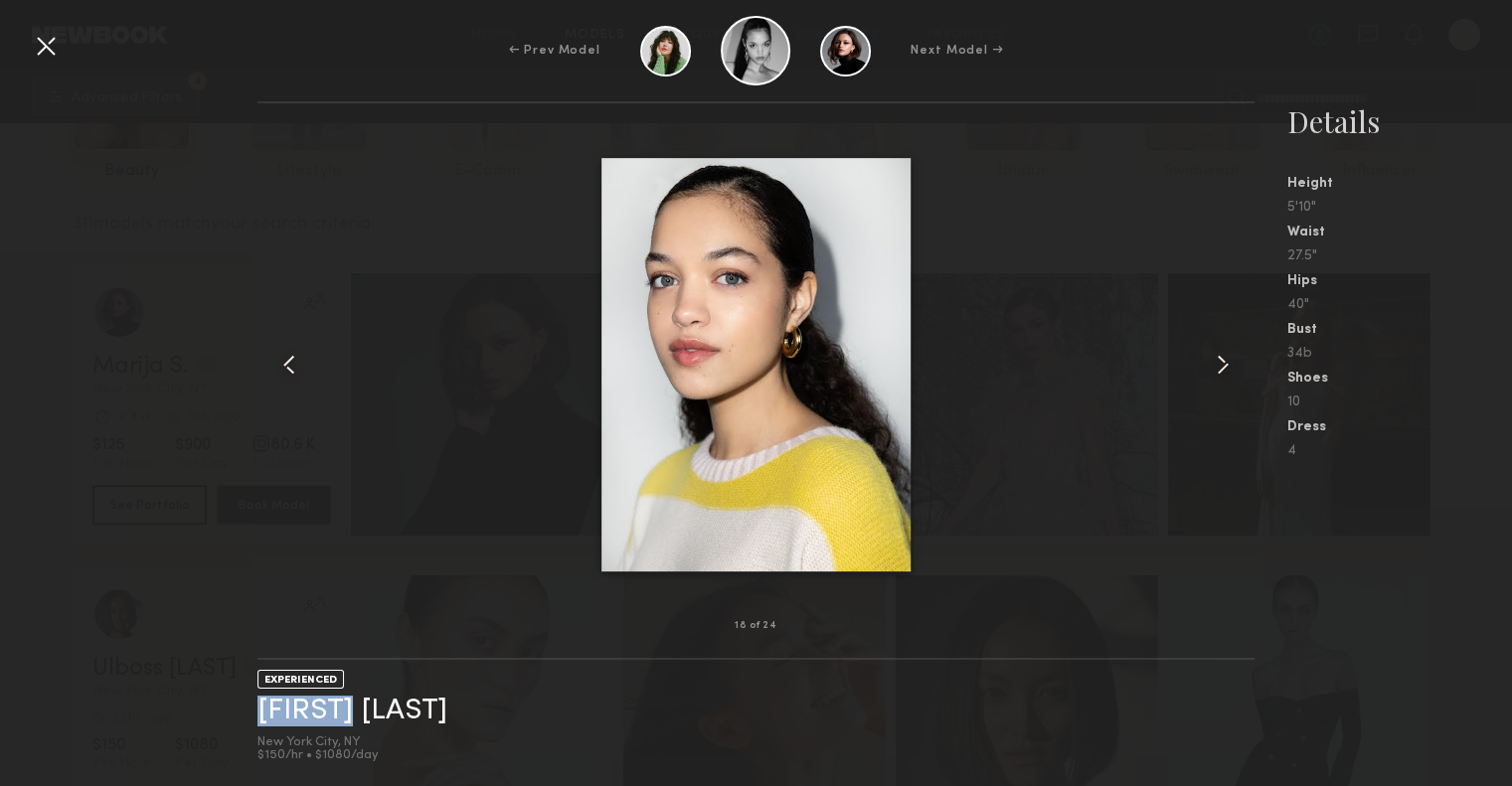 click at bounding box center (1223, 365) 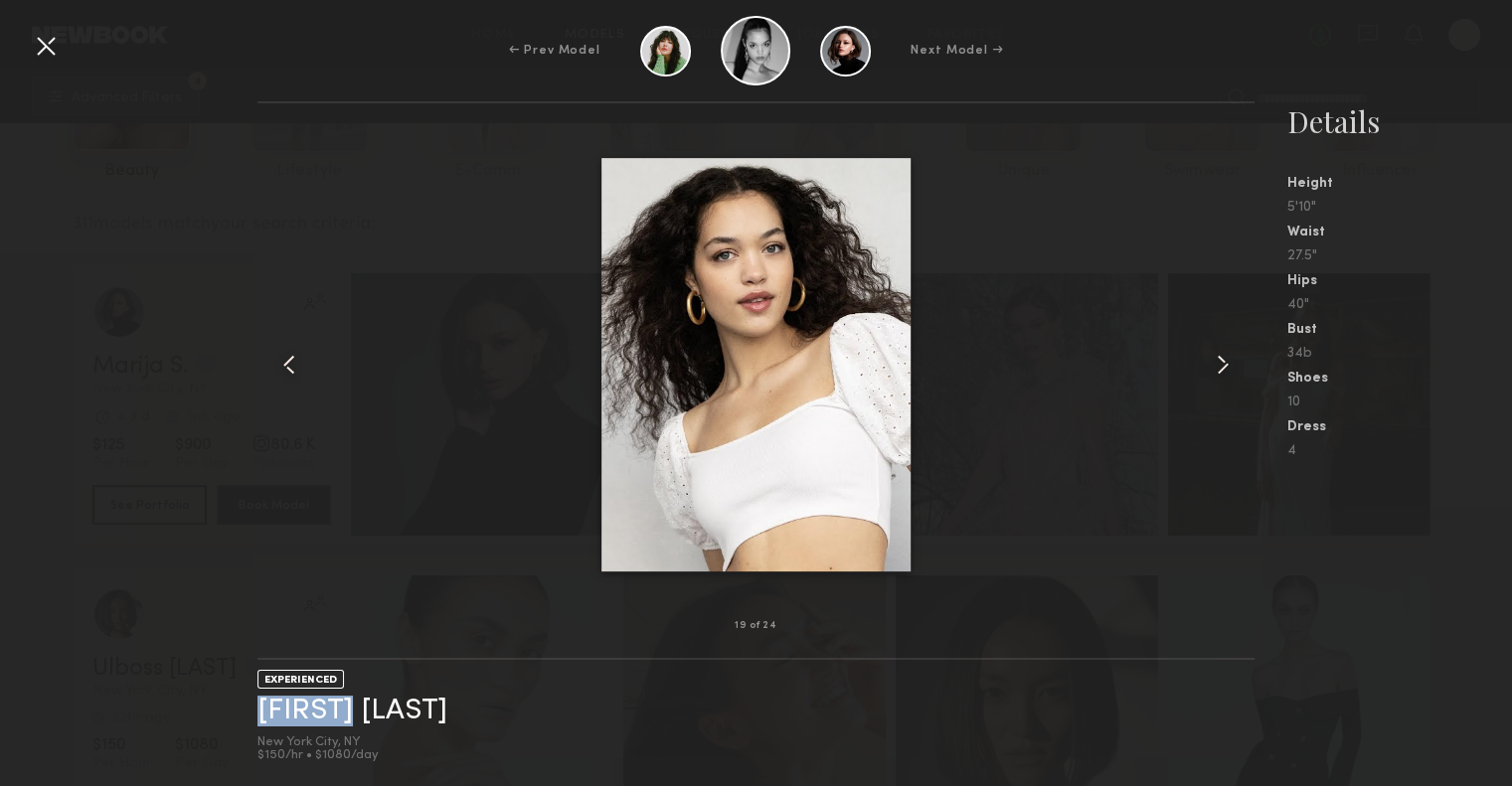 click at bounding box center [1223, 365] 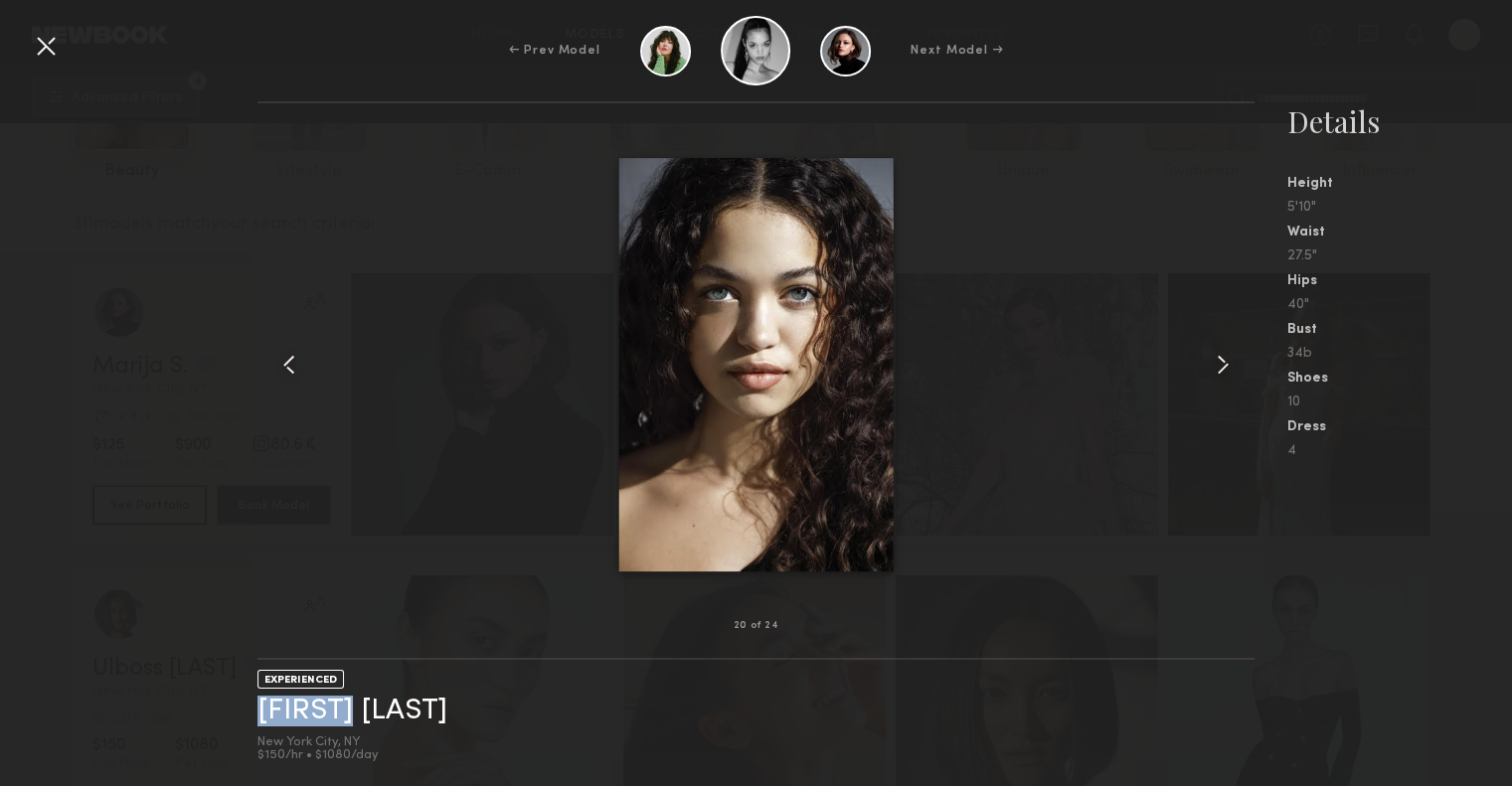 click at bounding box center [1223, 365] 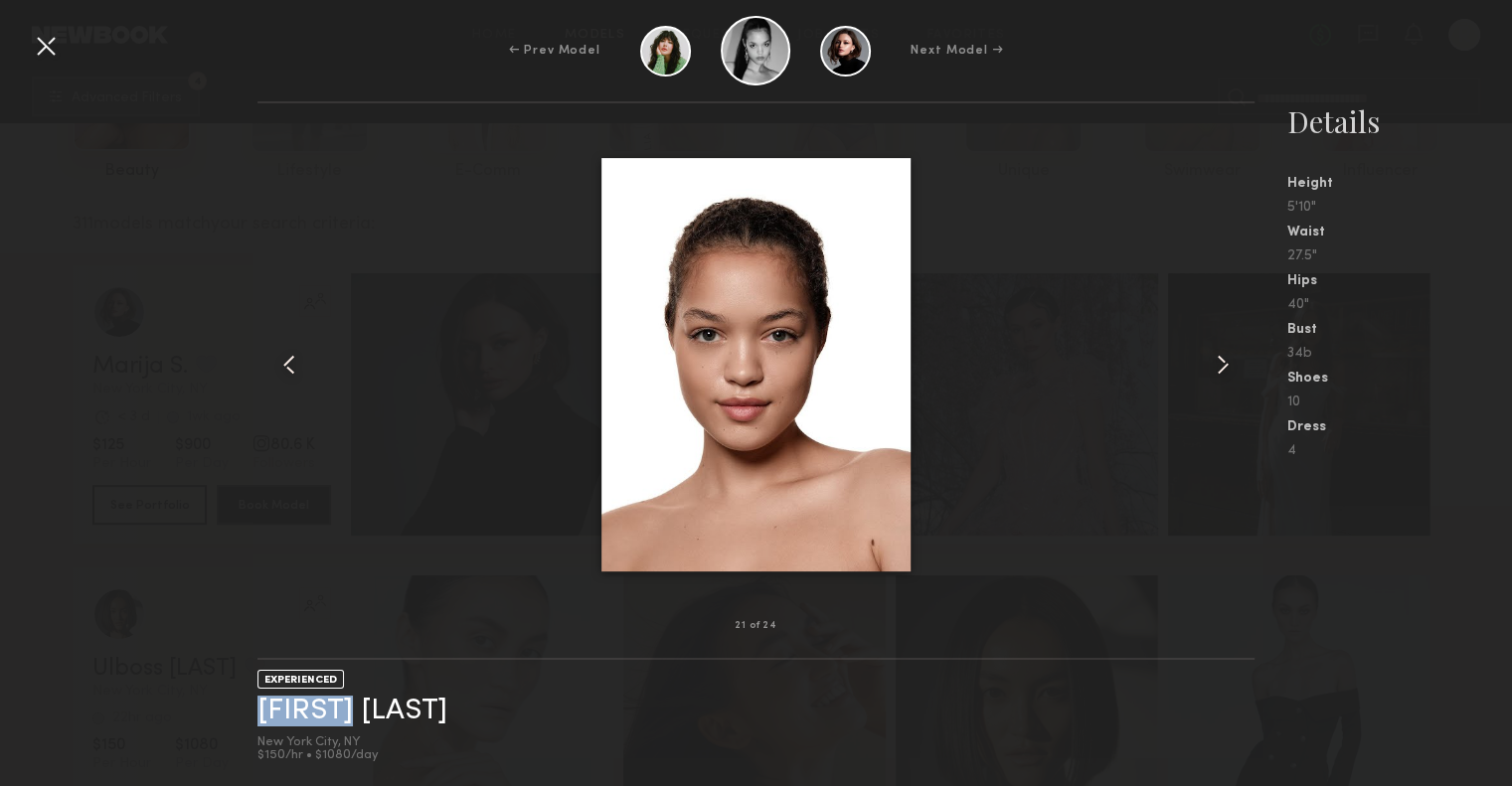 click at bounding box center [1223, 365] 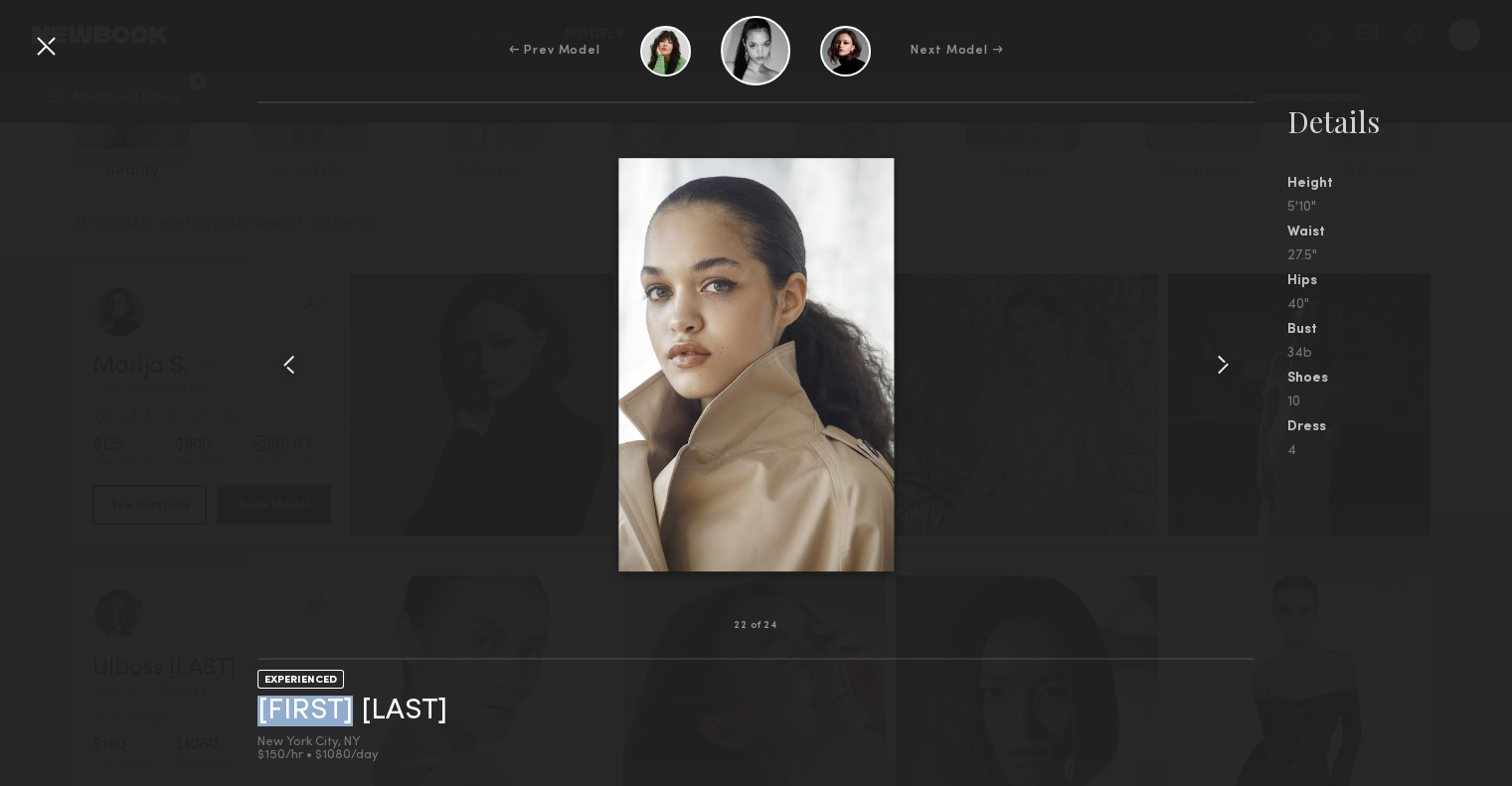 click at bounding box center [1223, 365] 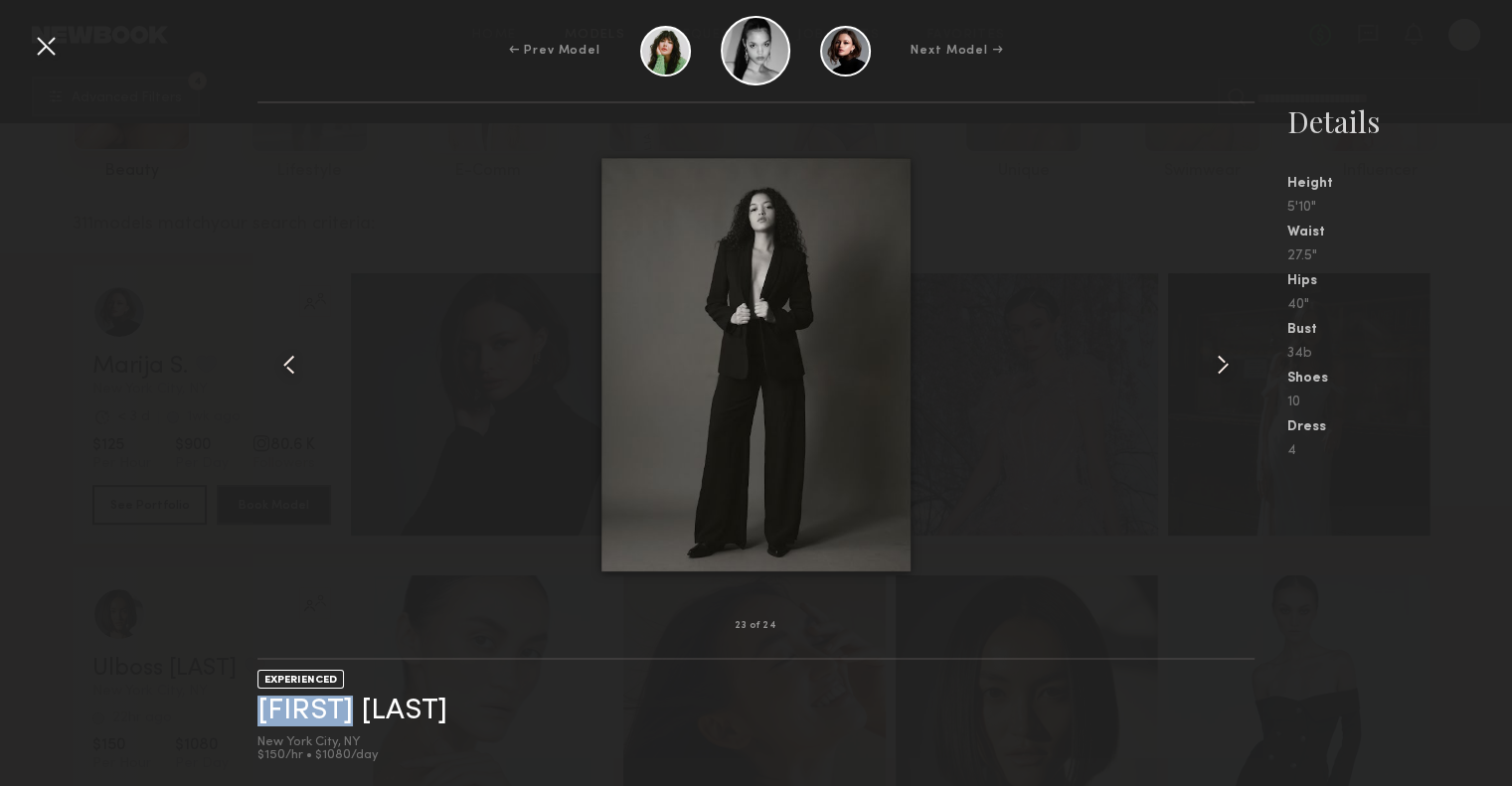click at bounding box center [1223, 365] 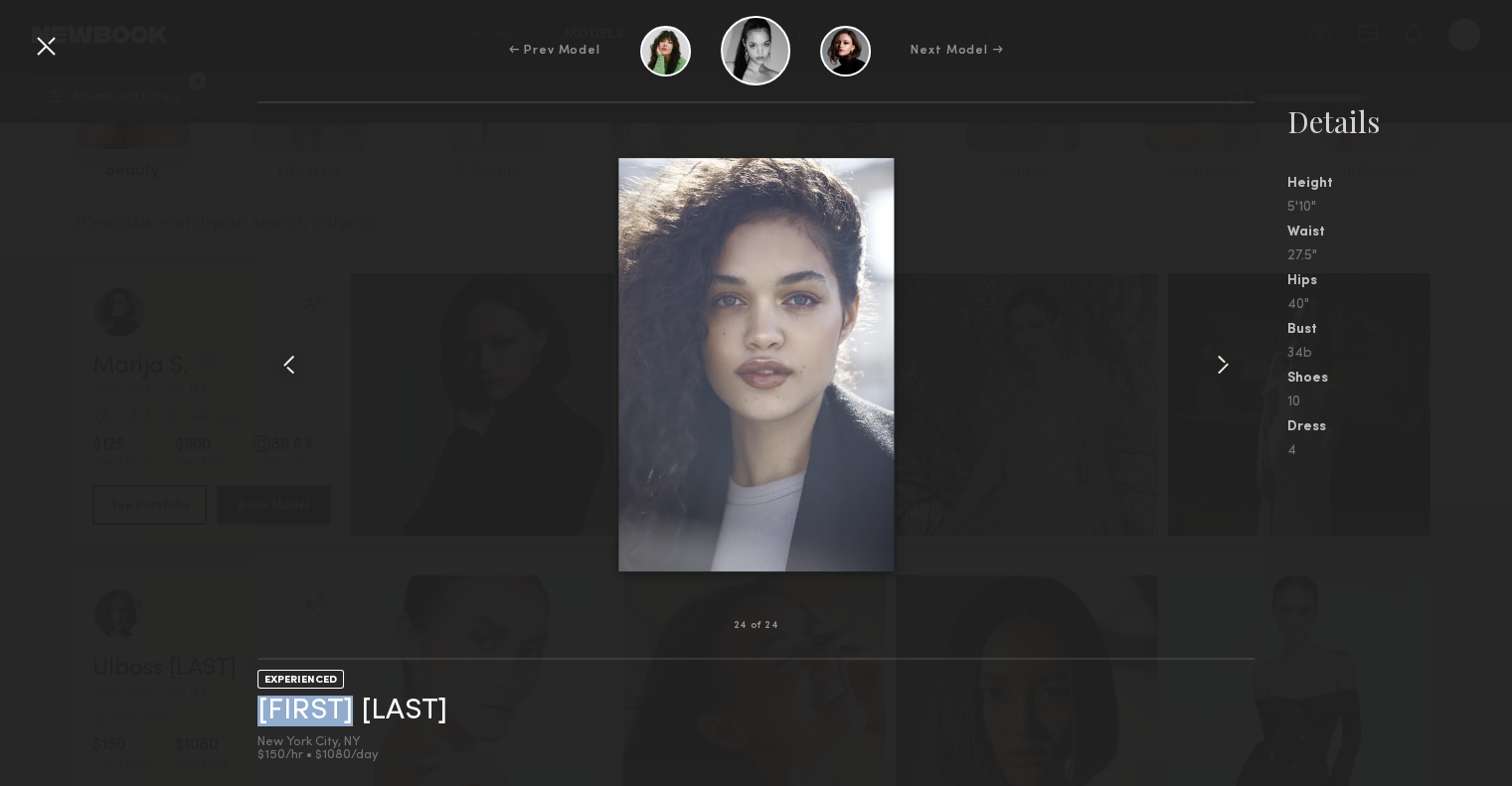 click at bounding box center (1223, 365) 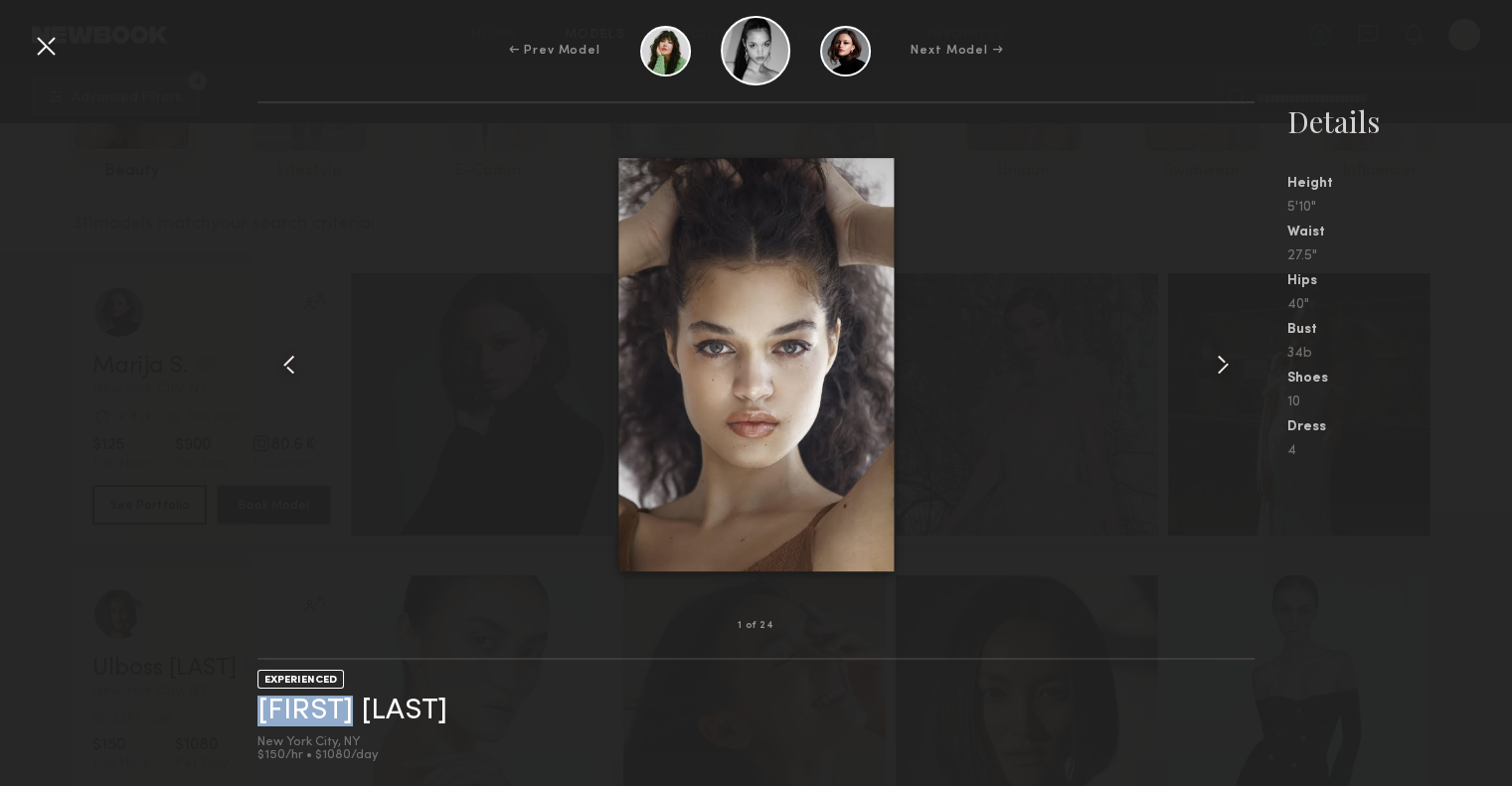 click at bounding box center (1223, 365) 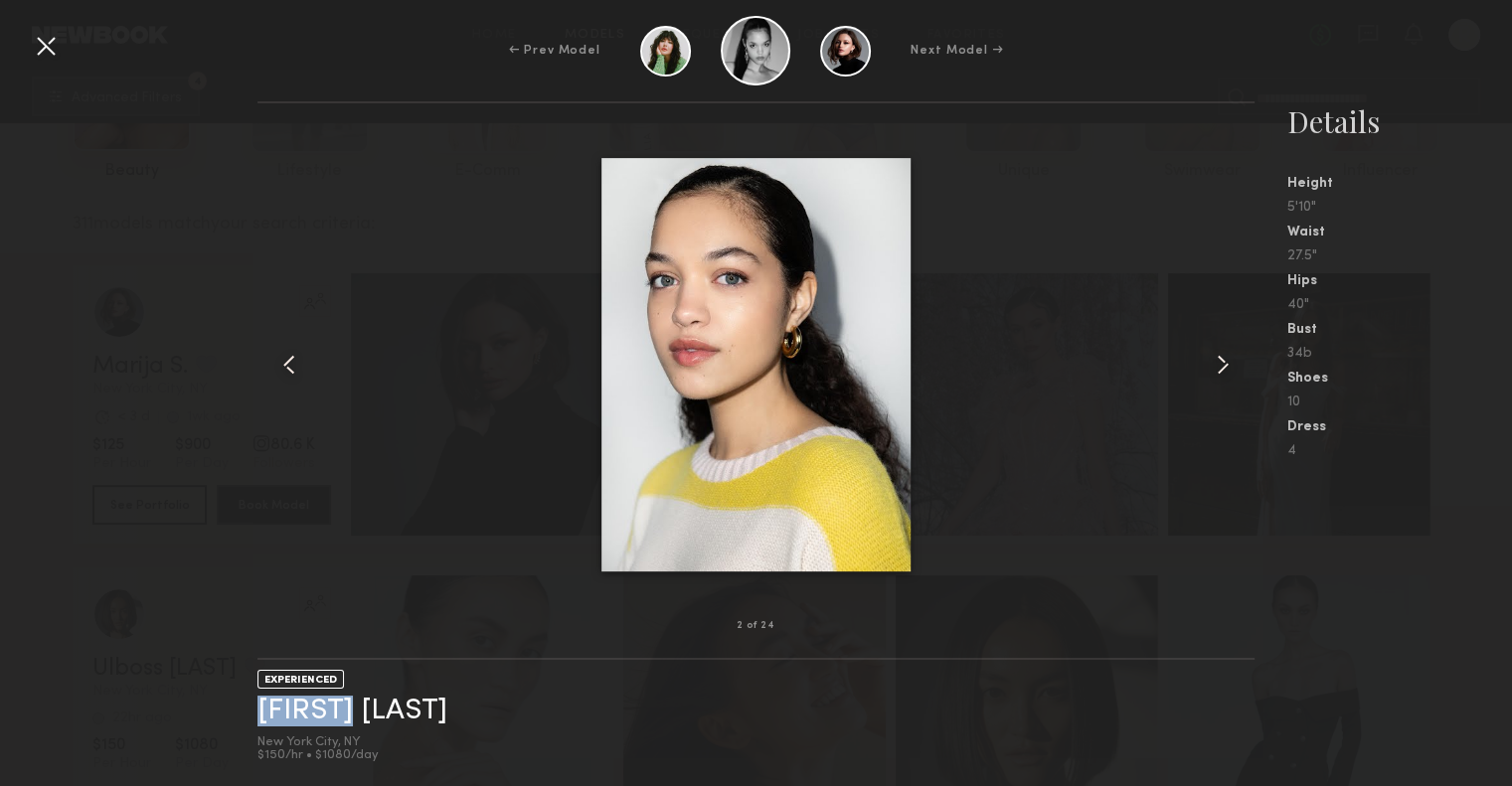 click on "Next Model →" at bounding box center [956, 51] 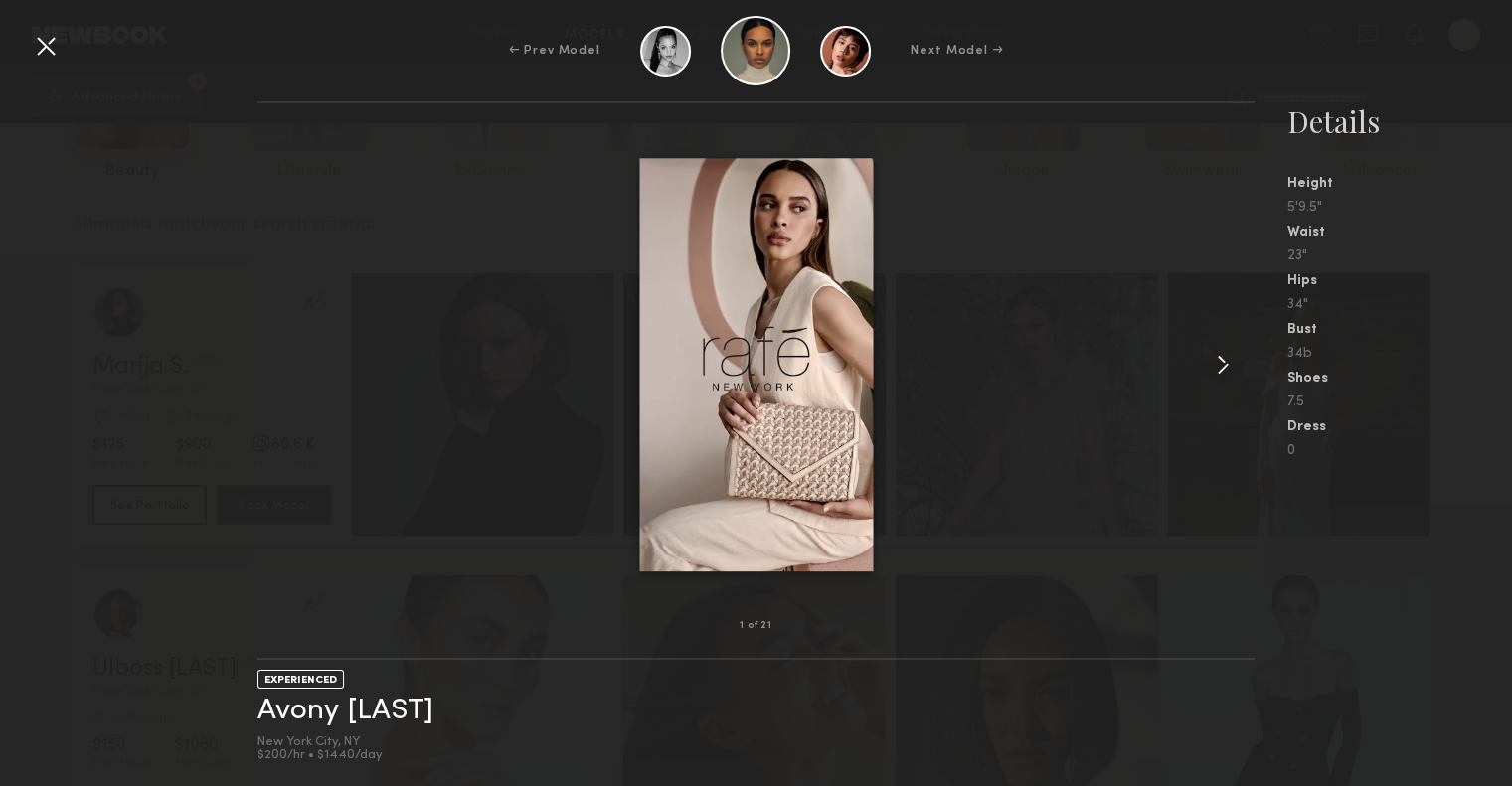 click at bounding box center (1223, 365) 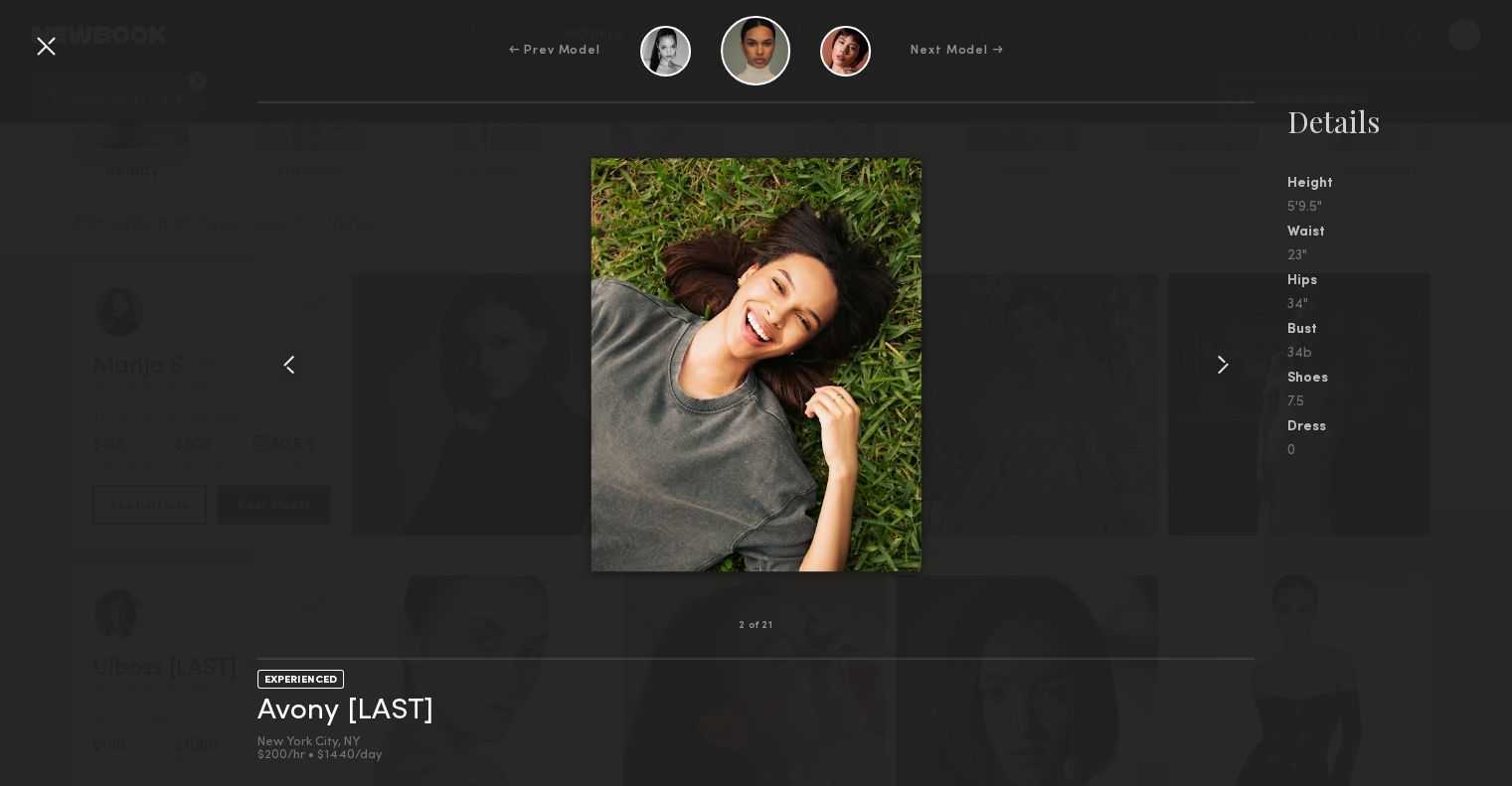 click at bounding box center [1223, 365] 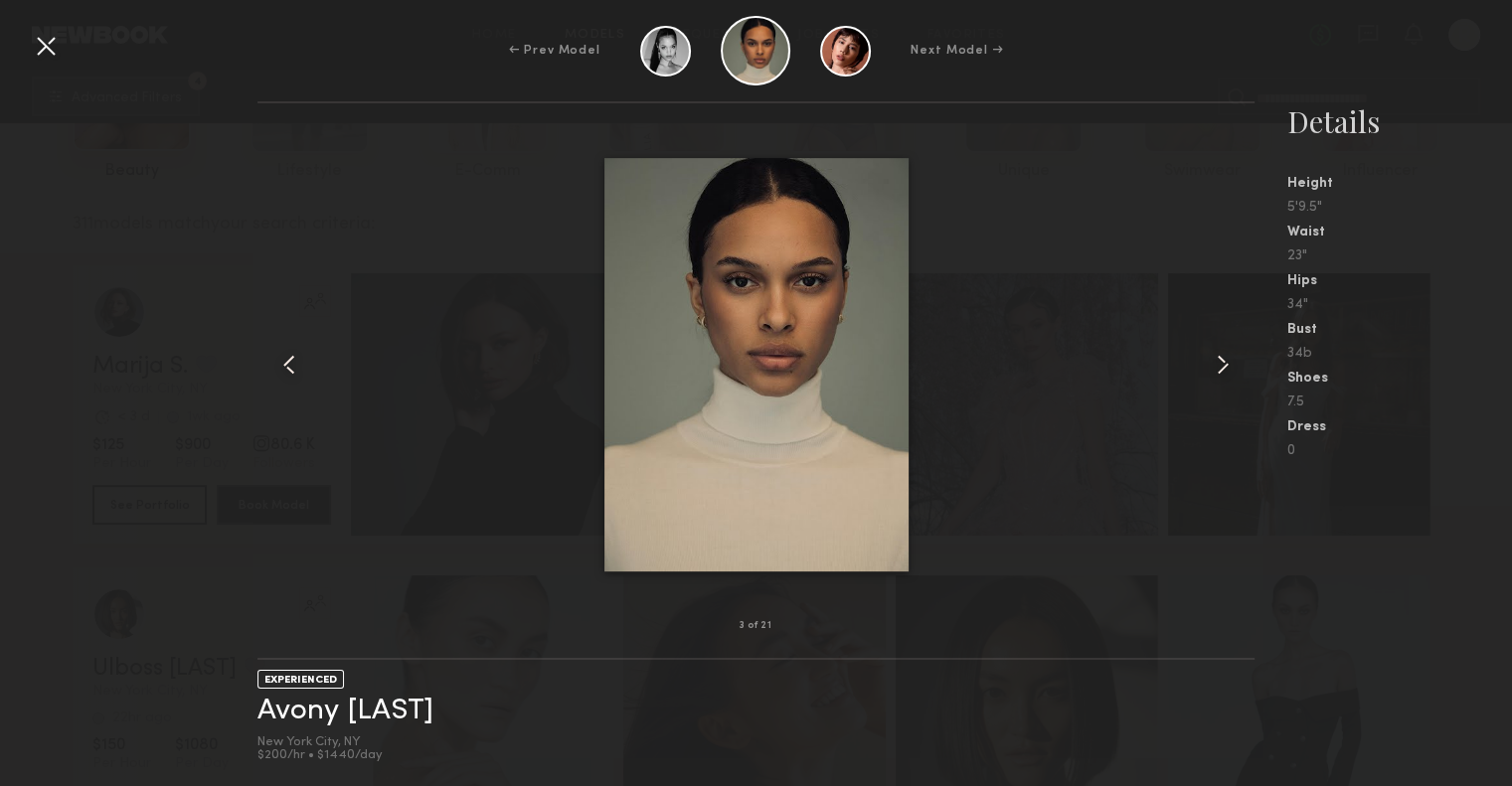 click at bounding box center (1223, 365) 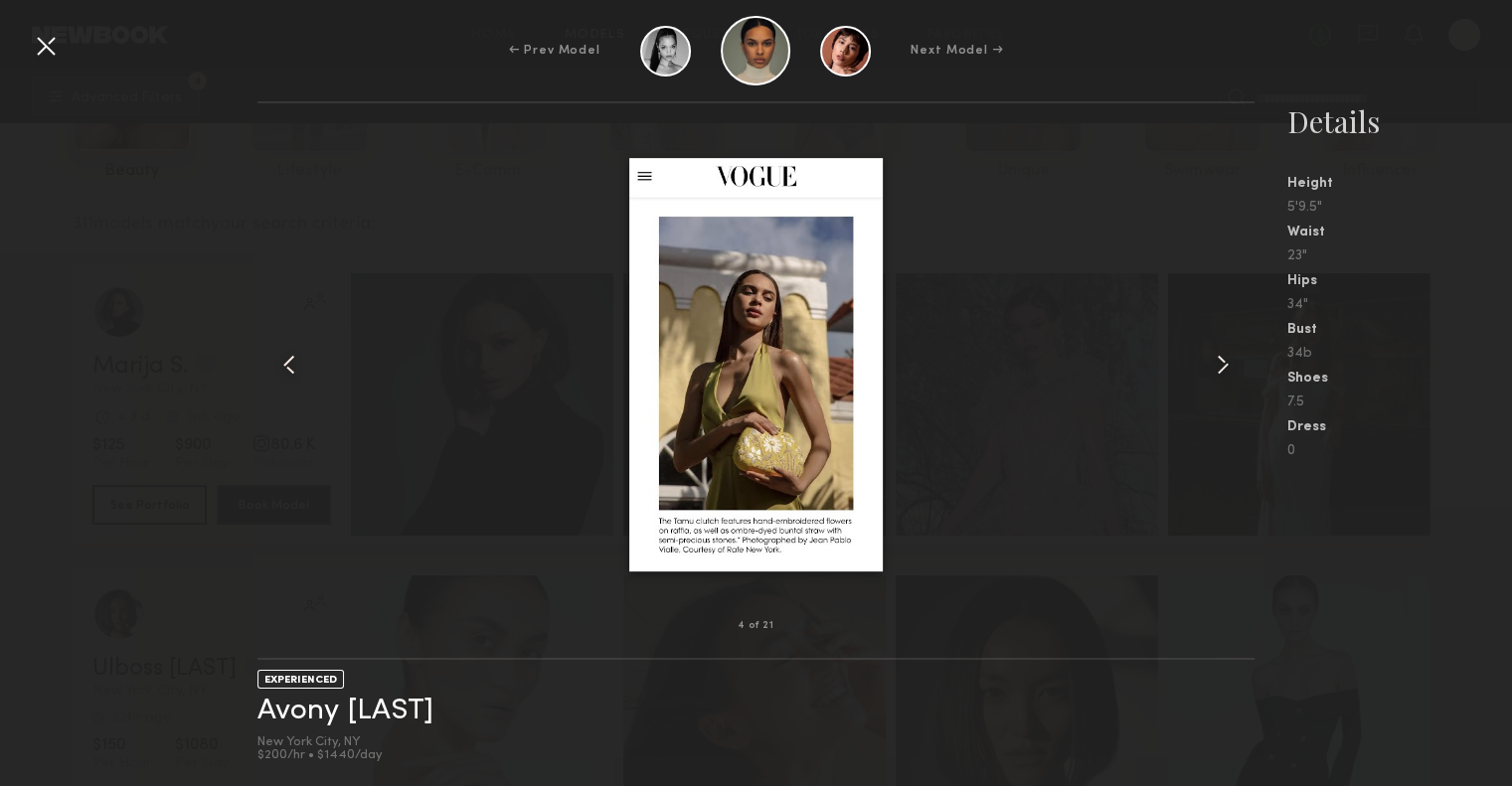 click at bounding box center (1223, 365) 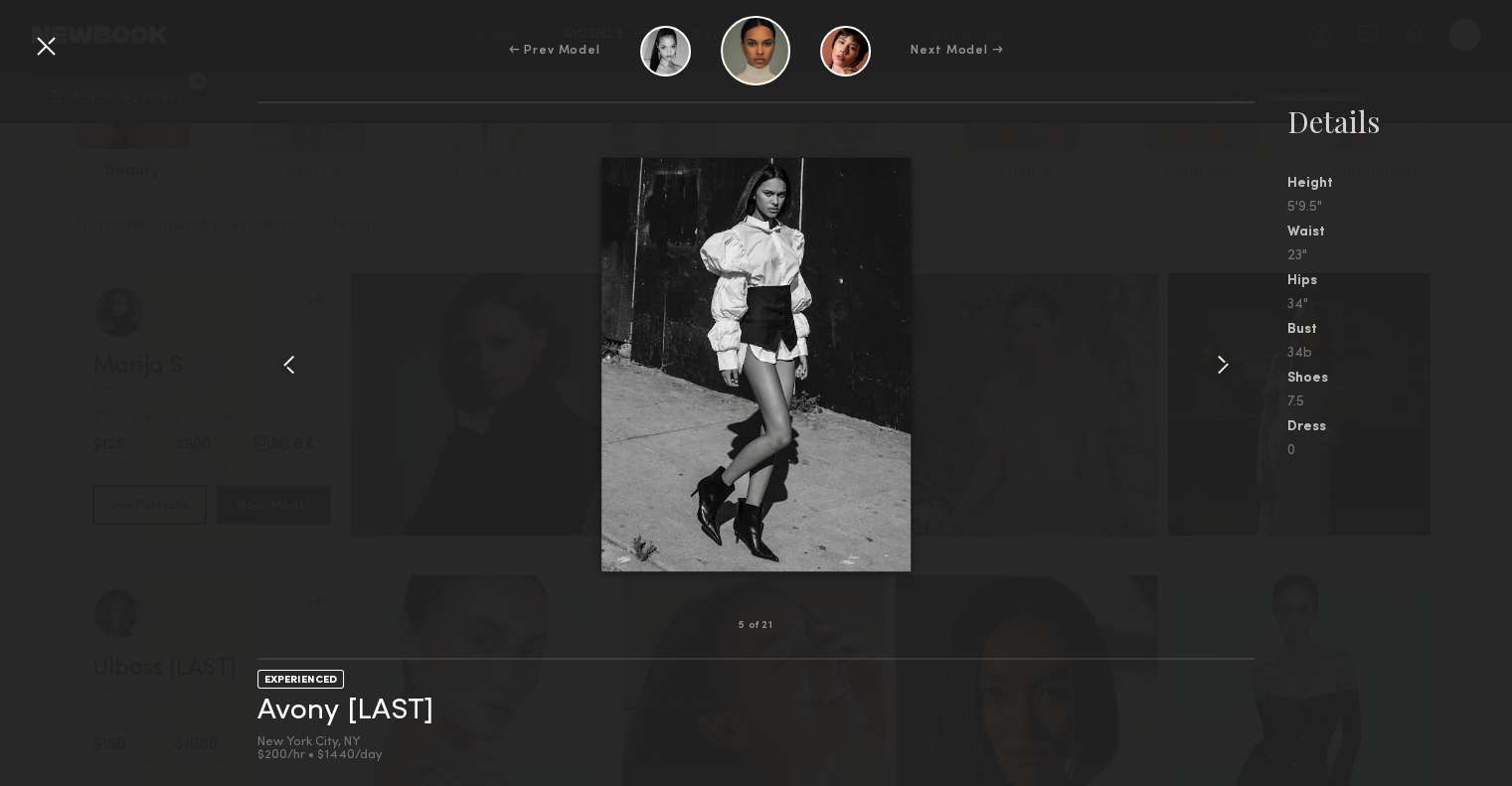 click on "Next Model →" at bounding box center [956, 51] 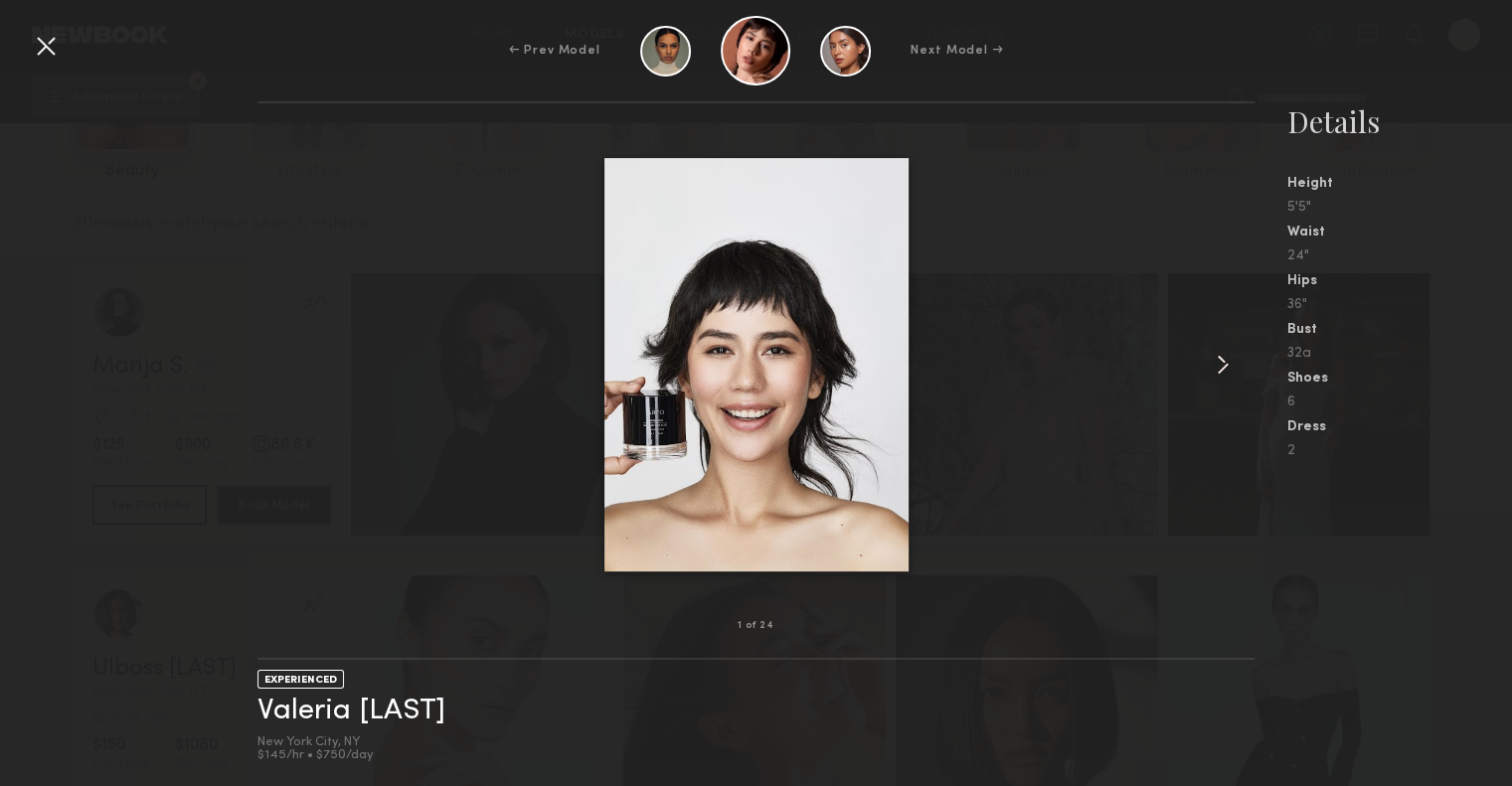 click at bounding box center [1223, 365] 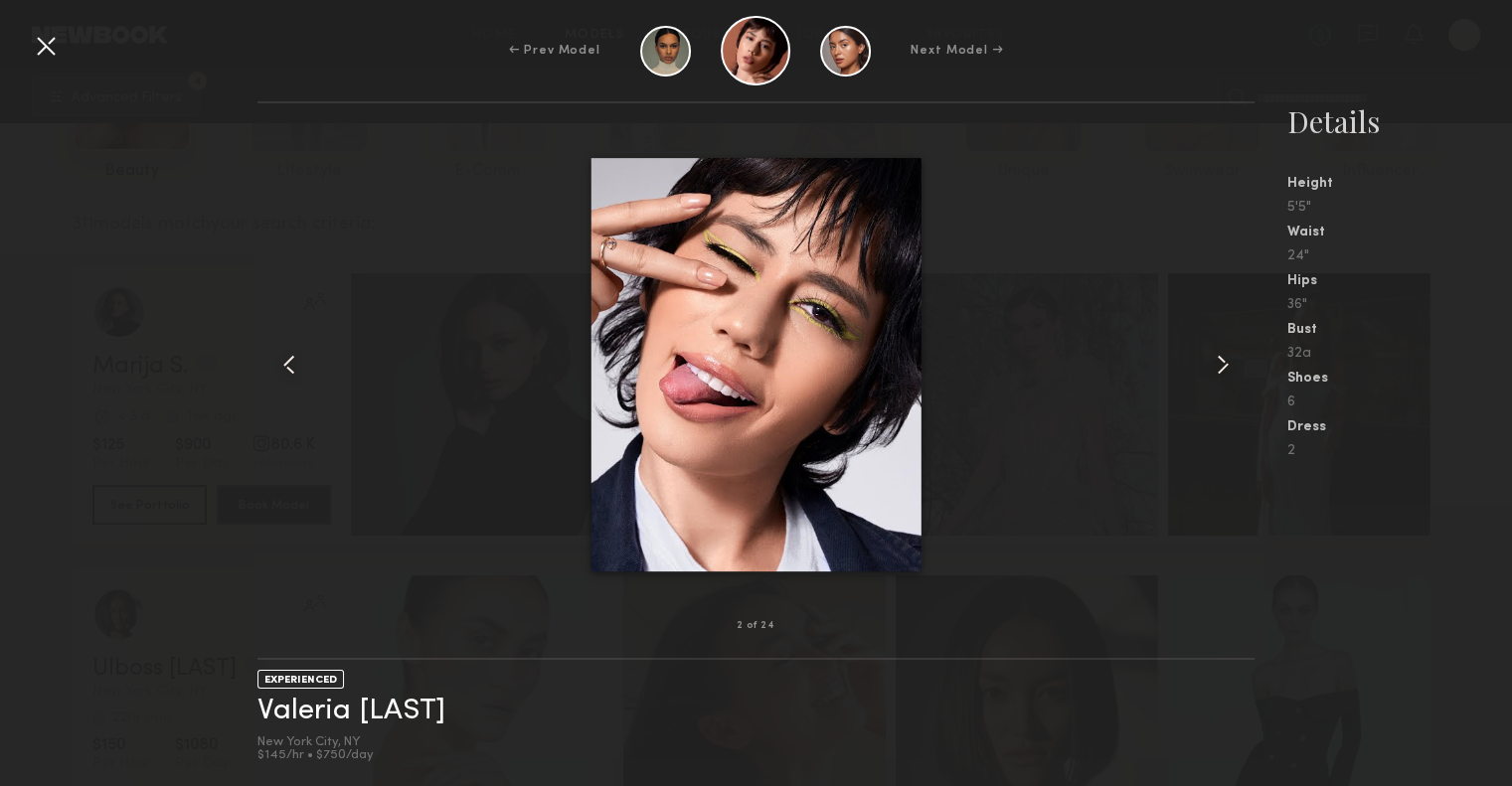 click at bounding box center (1223, 365) 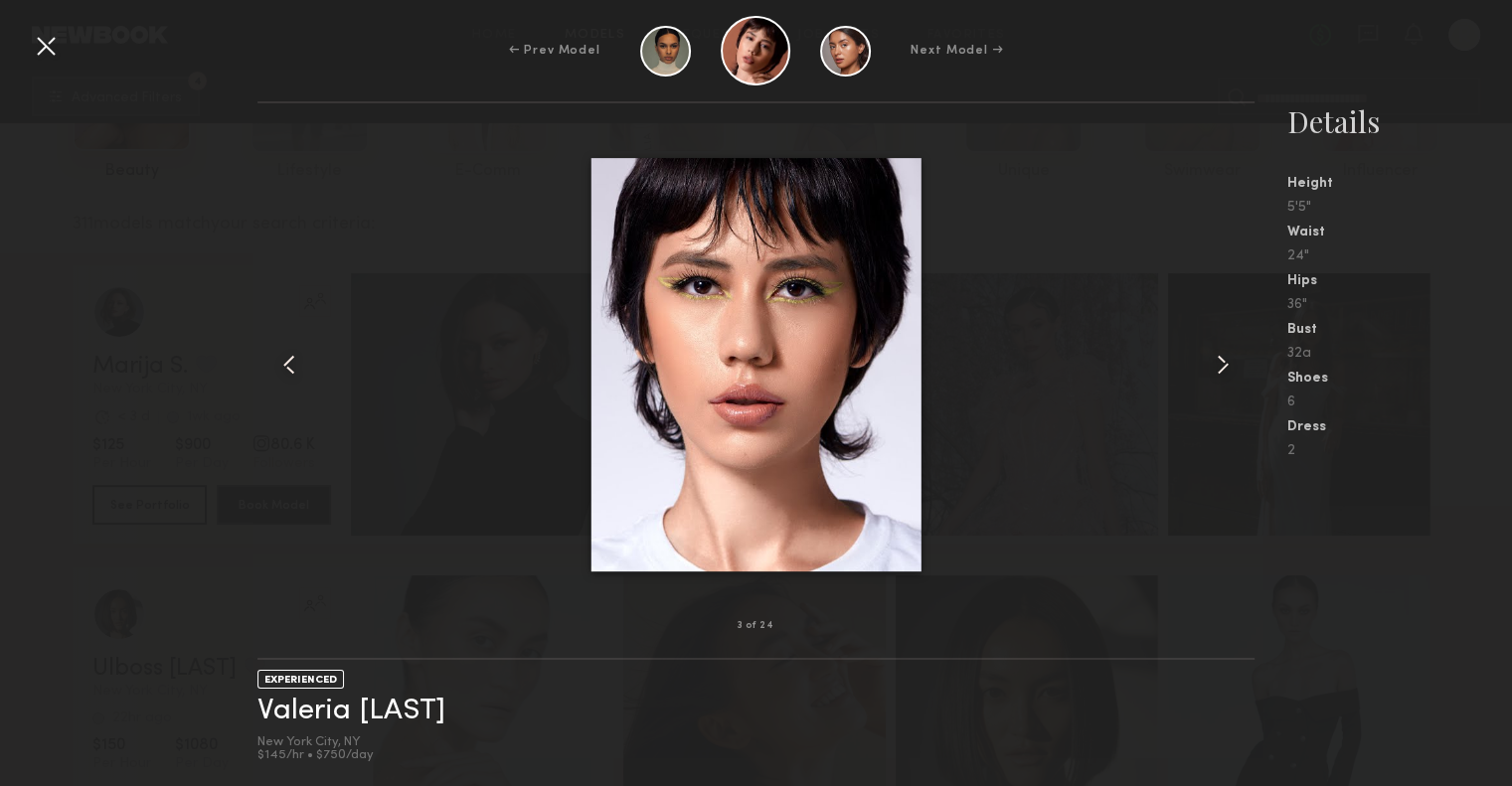 click at bounding box center (1223, 365) 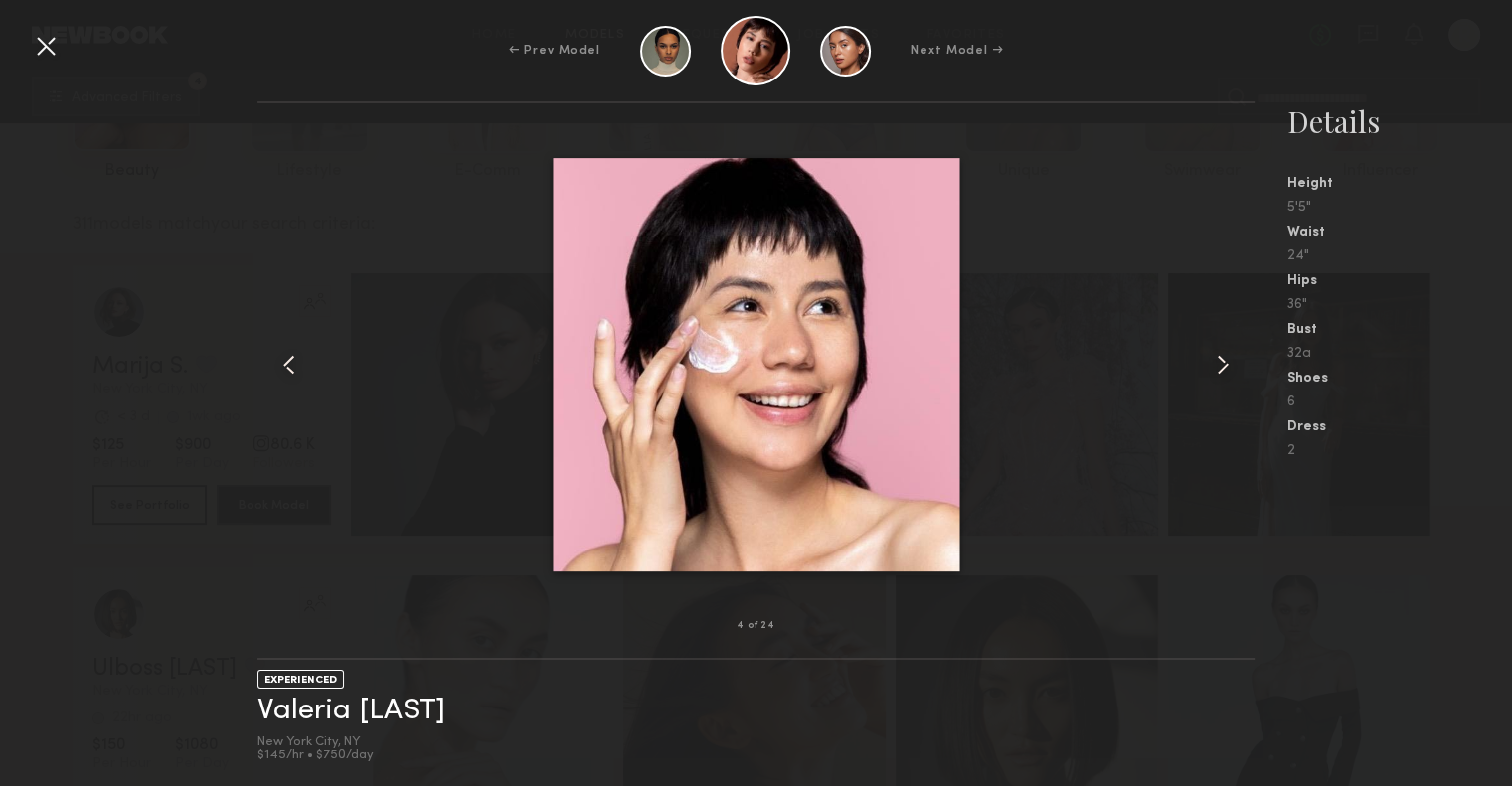 click at bounding box center (1223, 365) 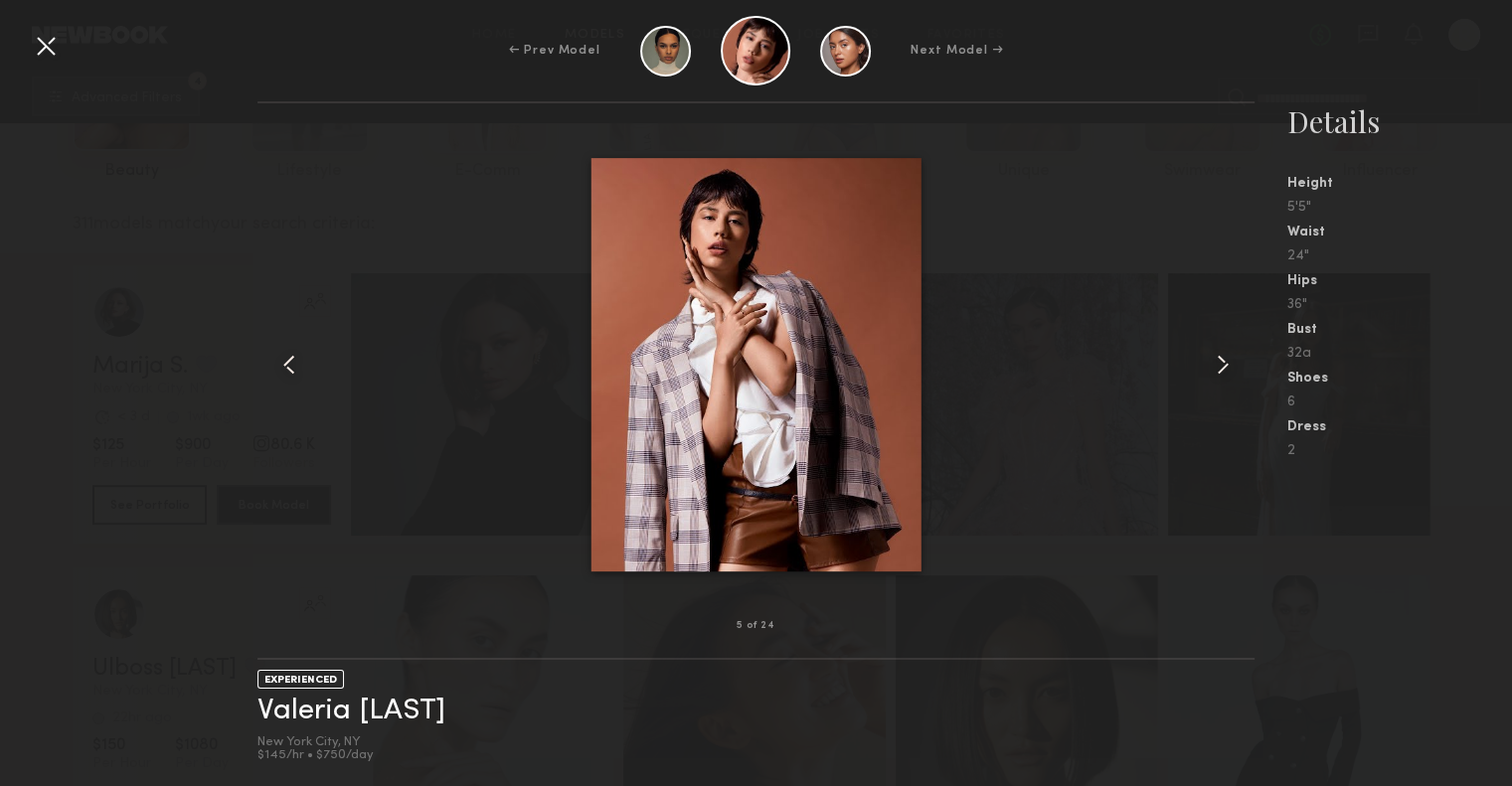 click at bounding box center [1223, 365] 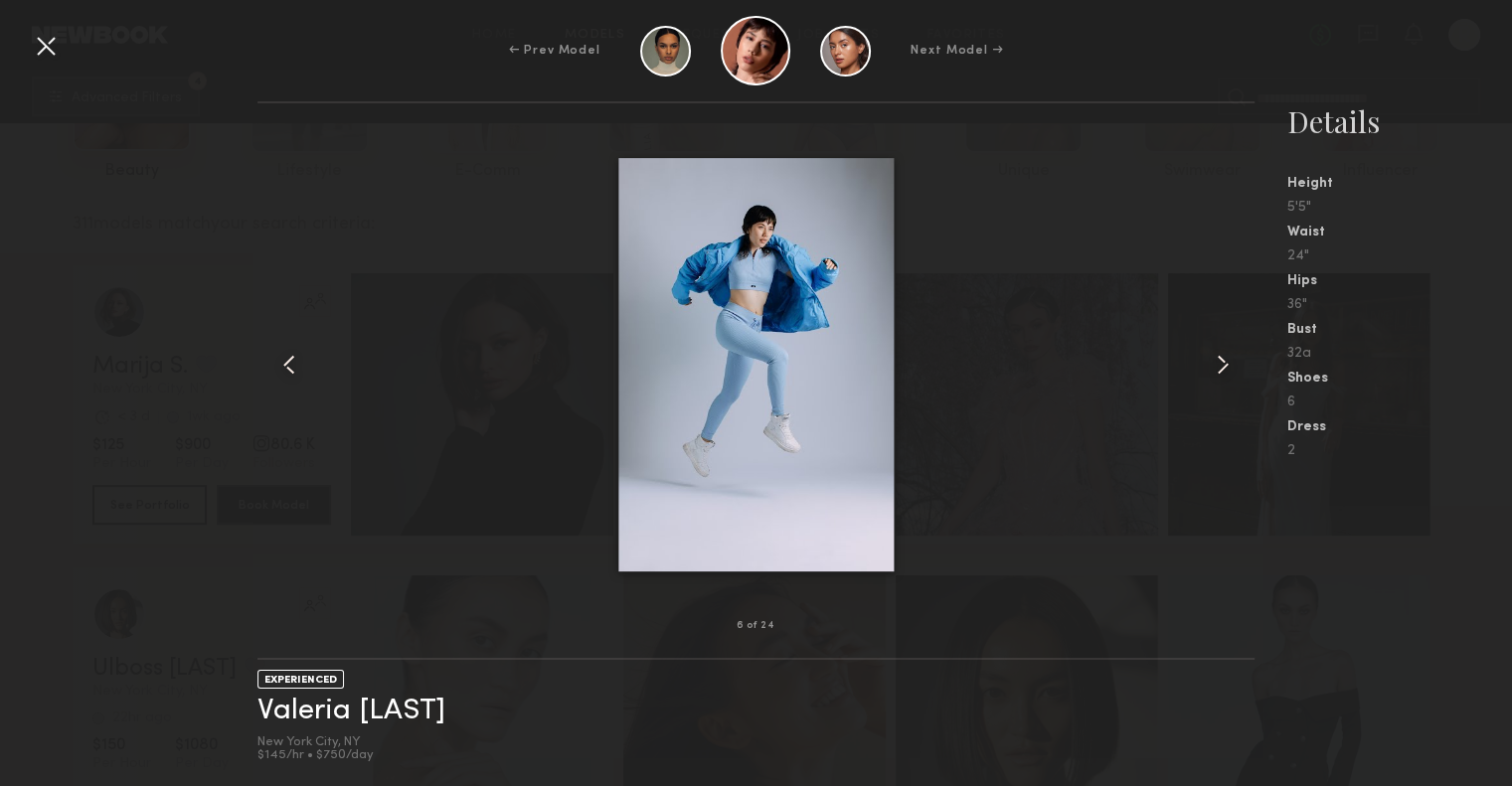 click at bounding box center (1223, 365) 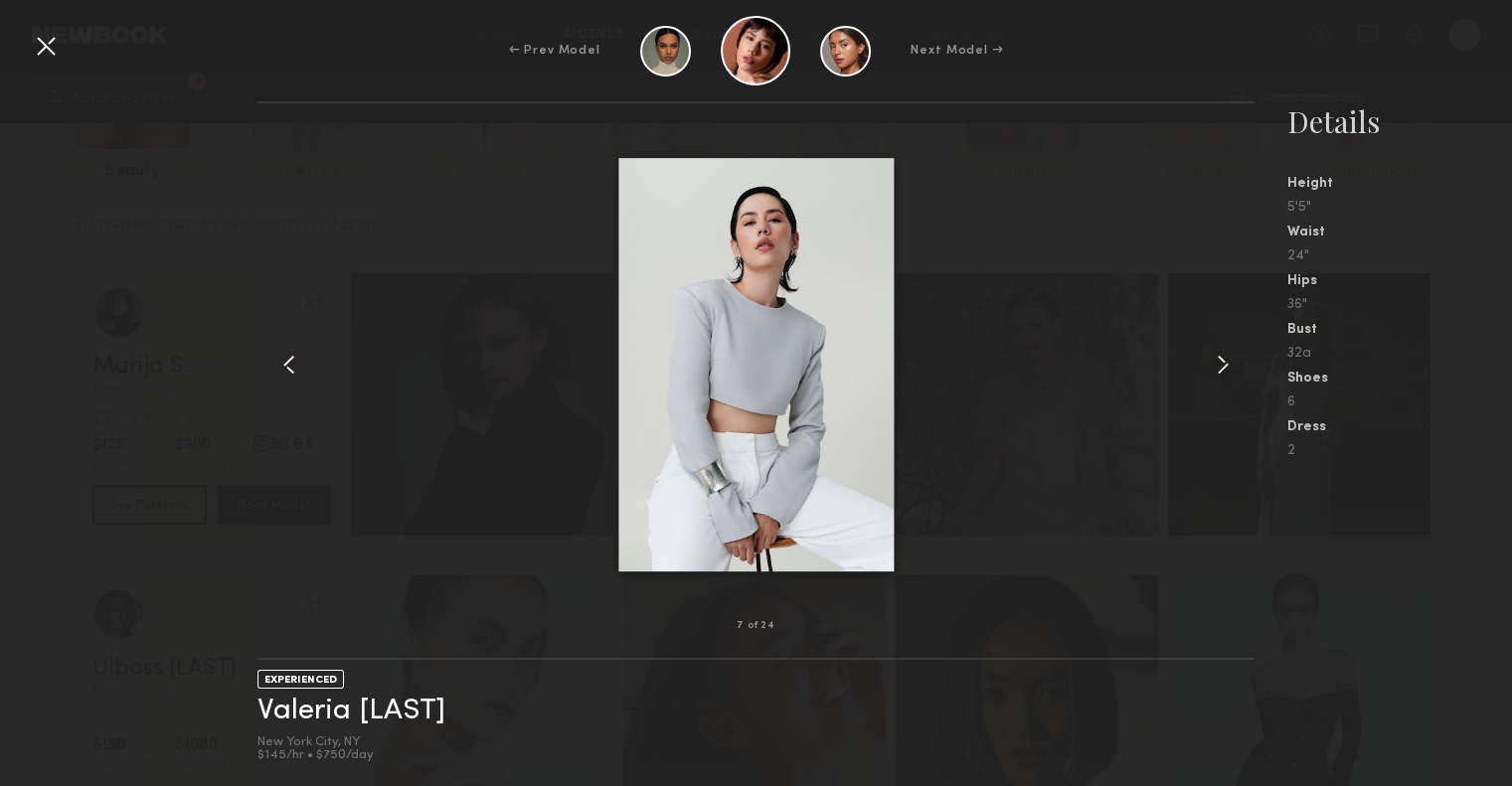 click at bounding box center [1223, 365] 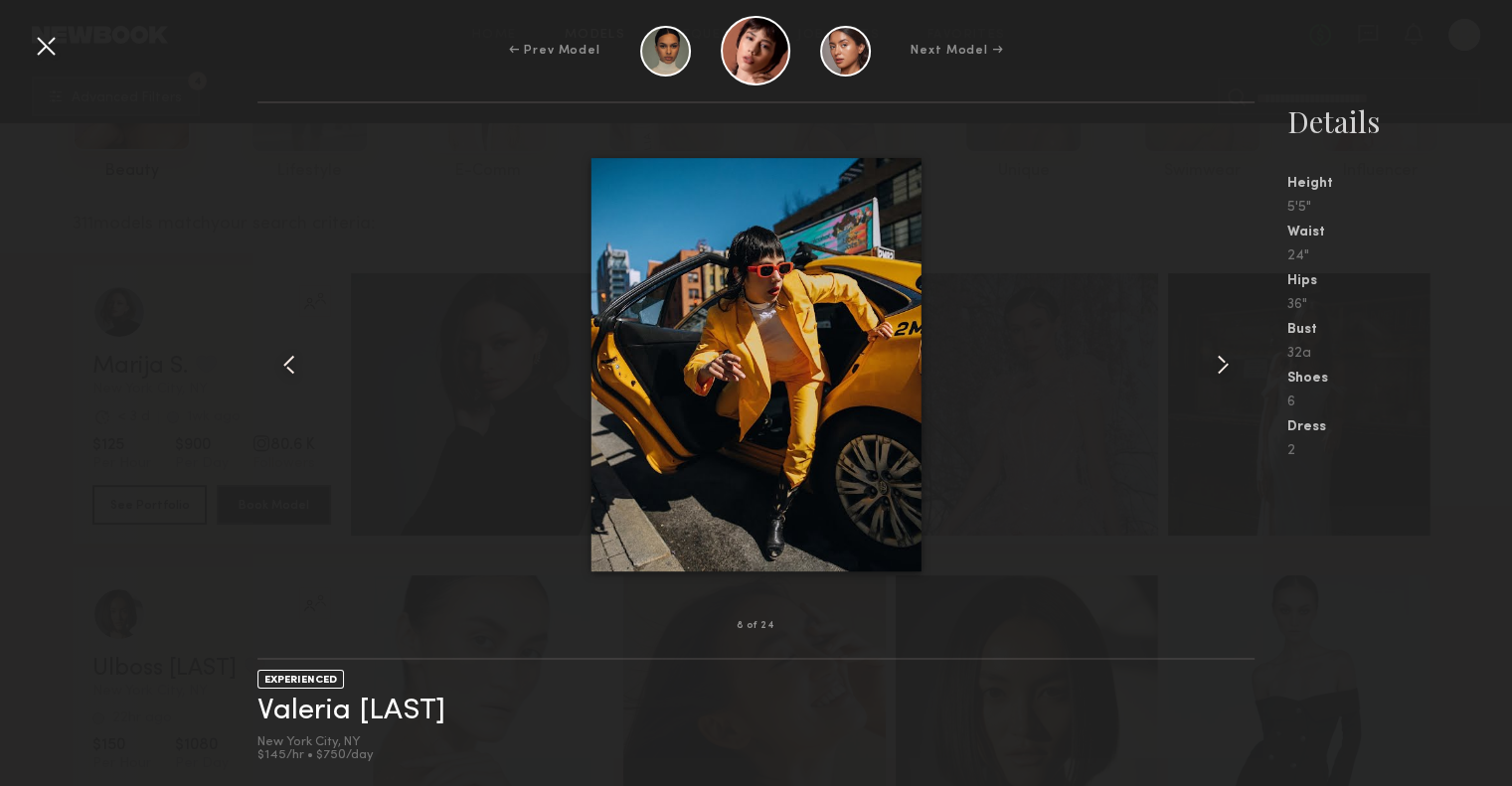 click at bounding box center (1223, 365) 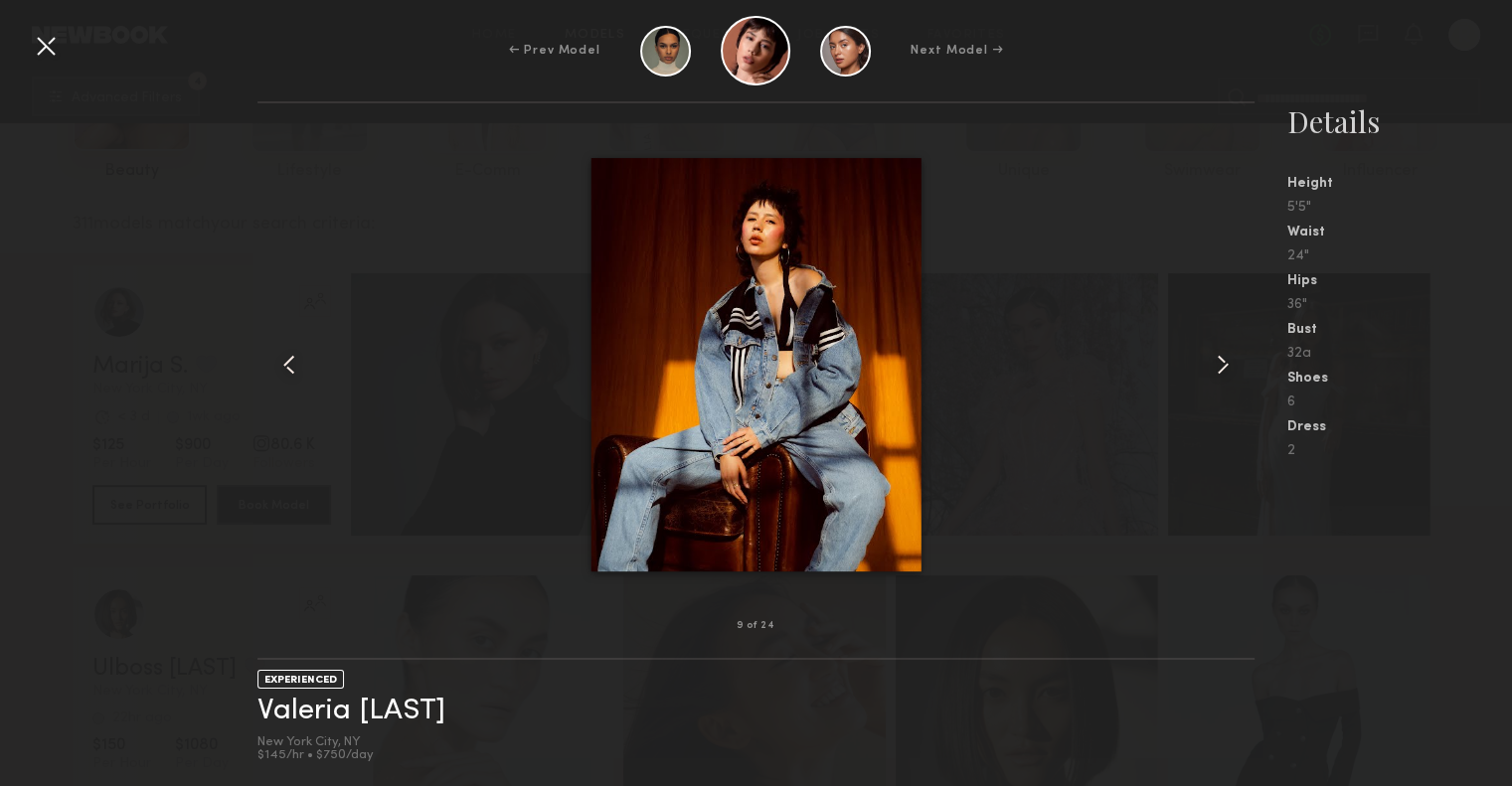 click at bounding box center [1223, 365] 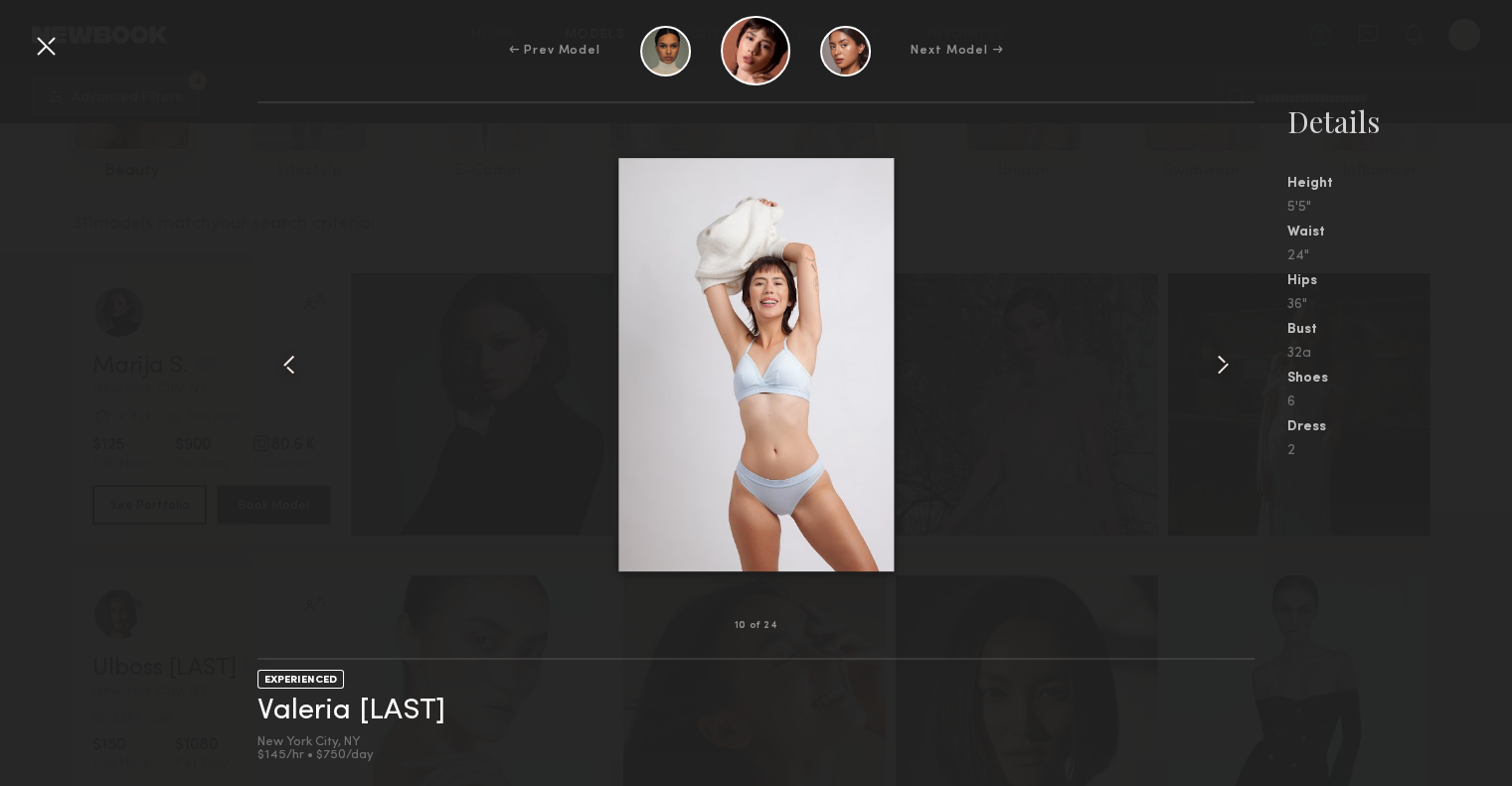 click at bounding box center (1223, 365) 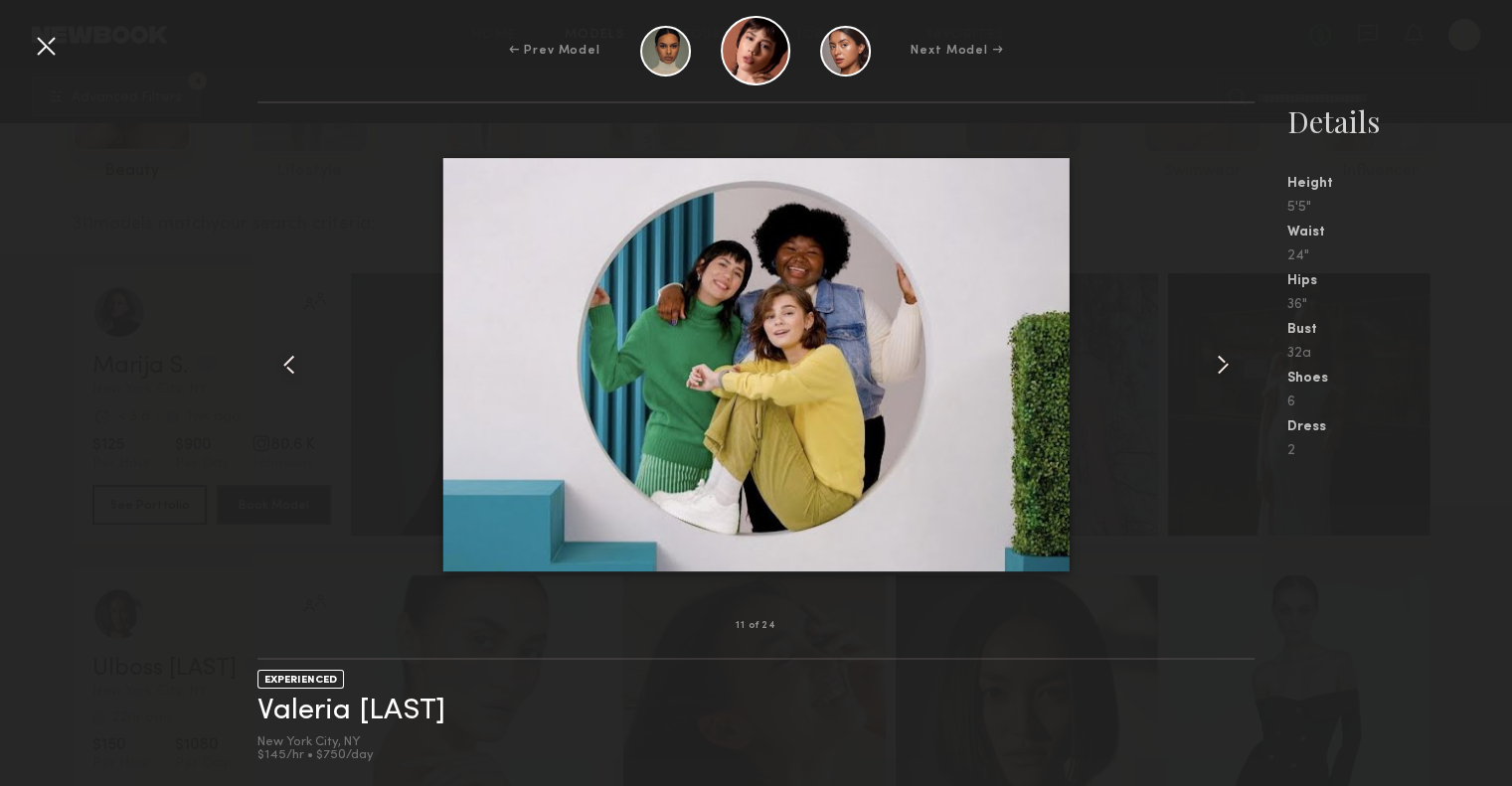 click at bounding box center (1223, 365) 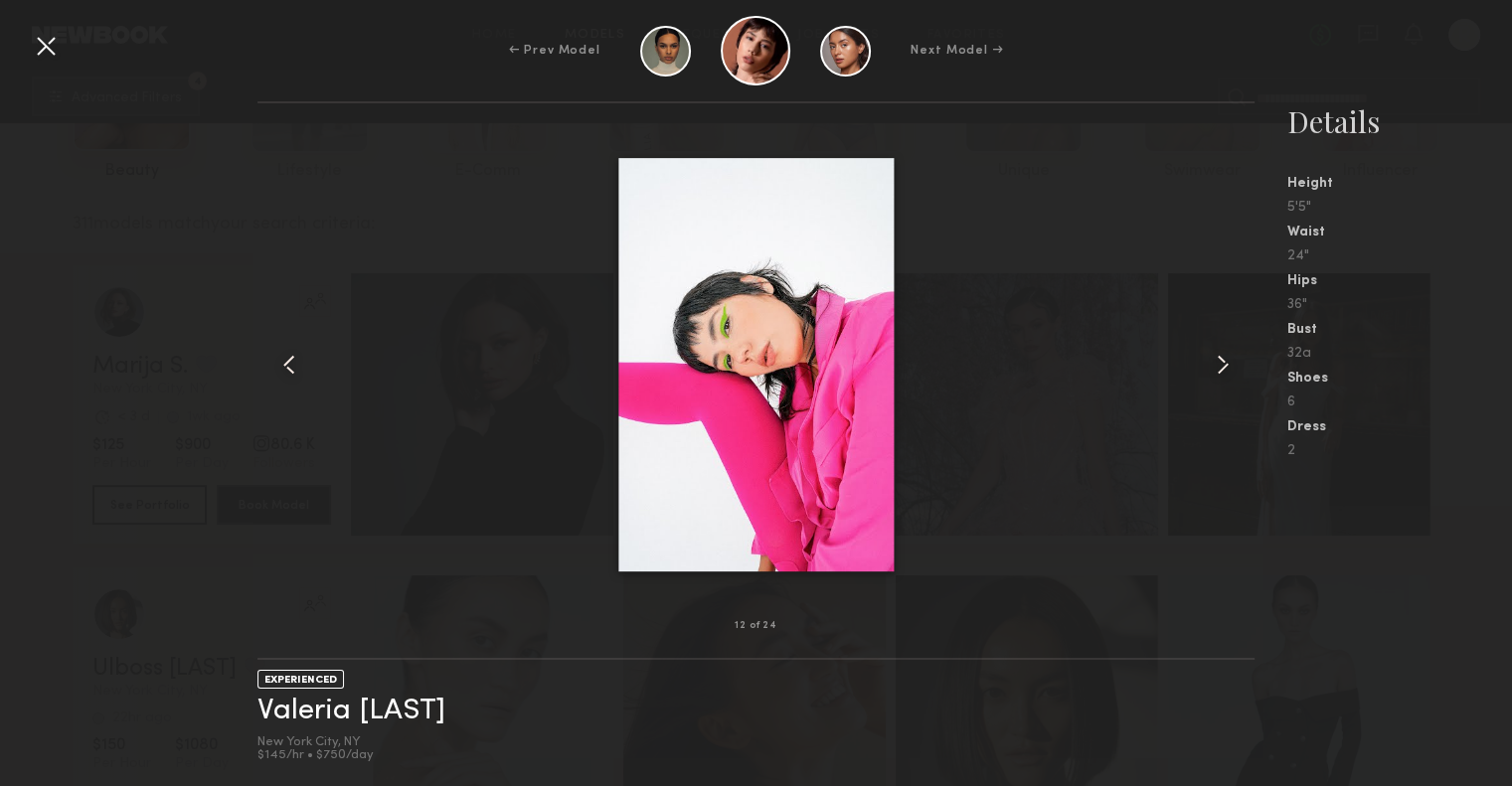 click at bounding box center (1223, 365) 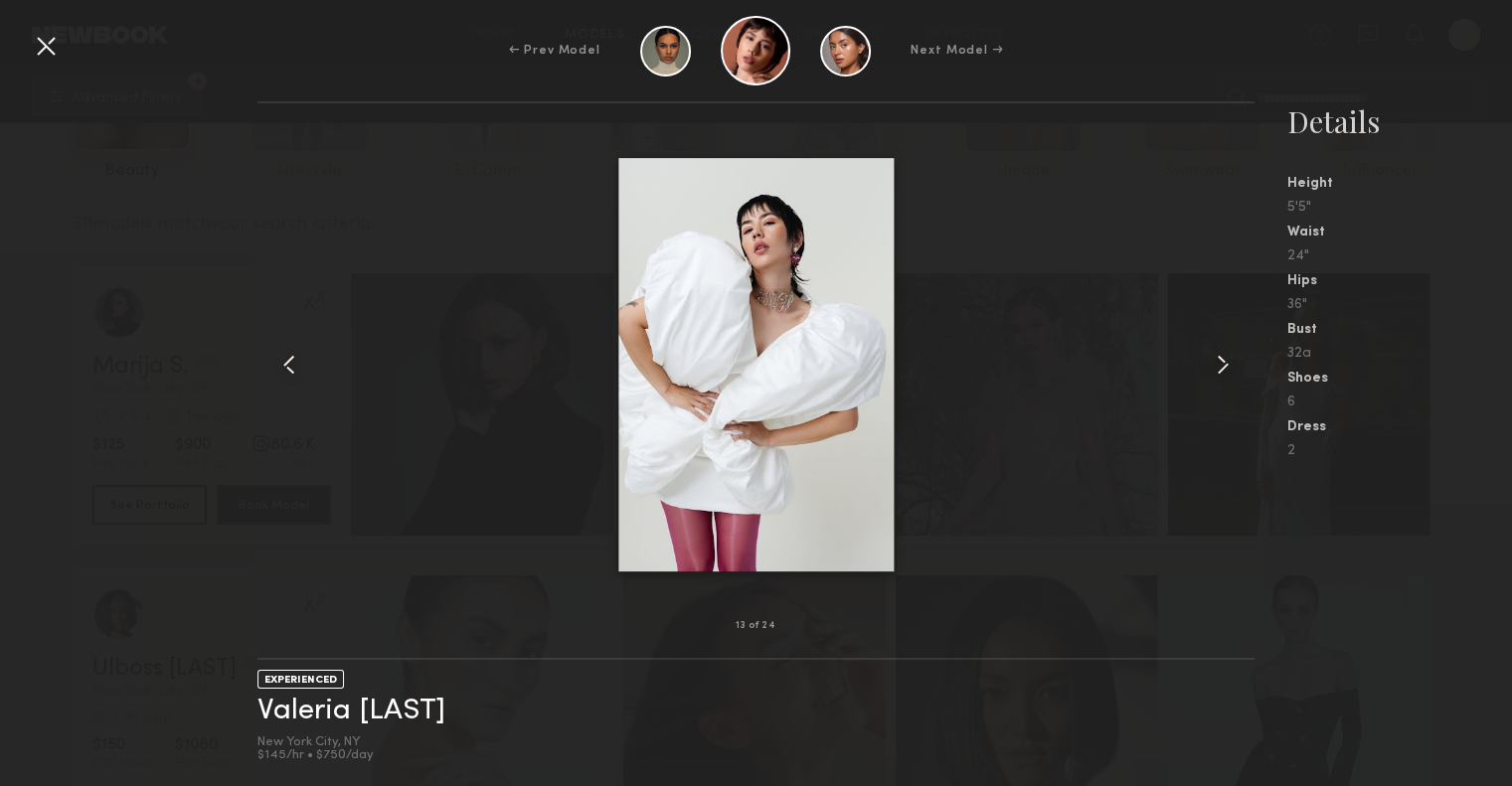 click on "Next Model →" at bounding box center [956, 51] 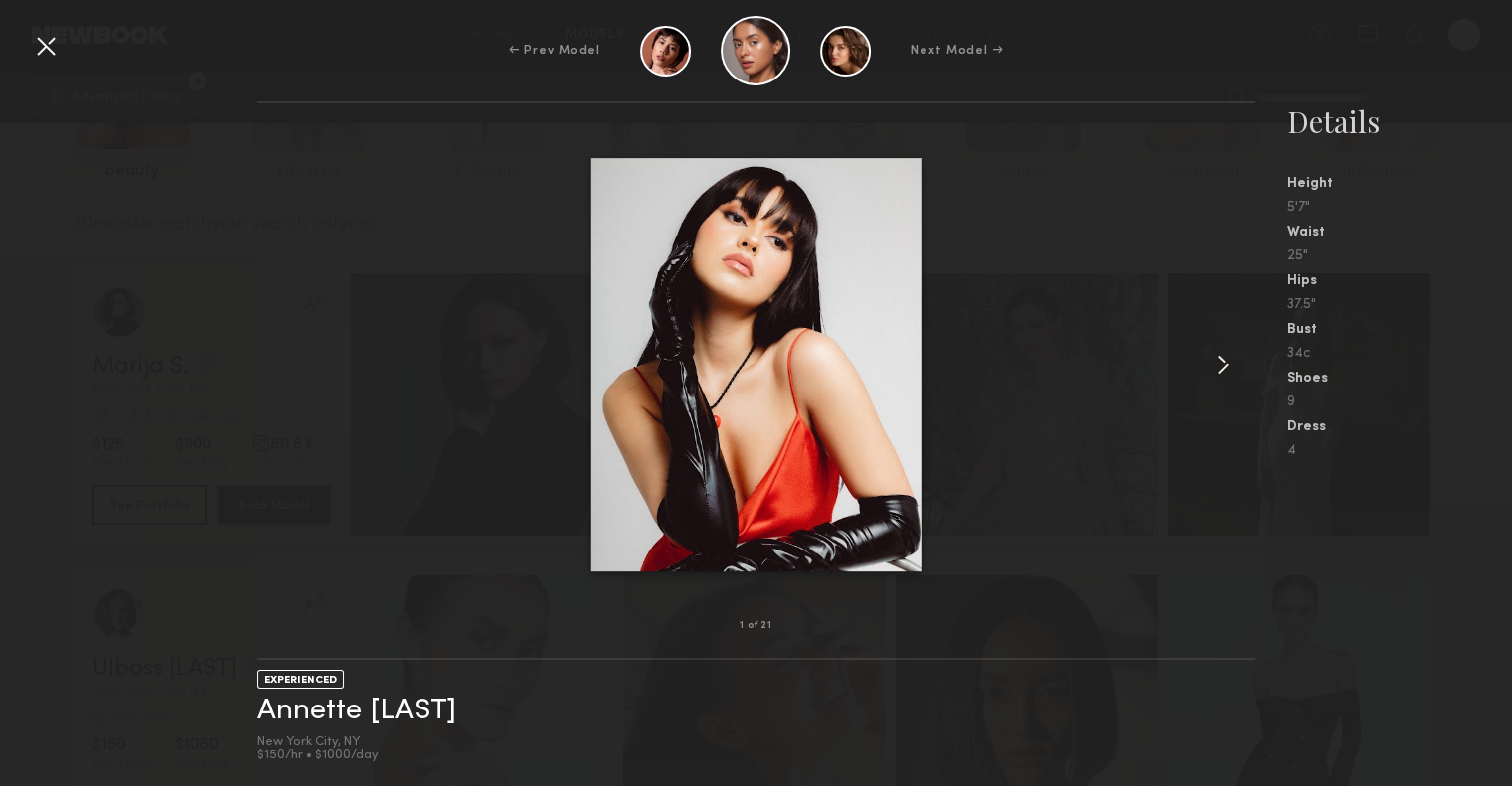 click at bounding box center [1223, 365] 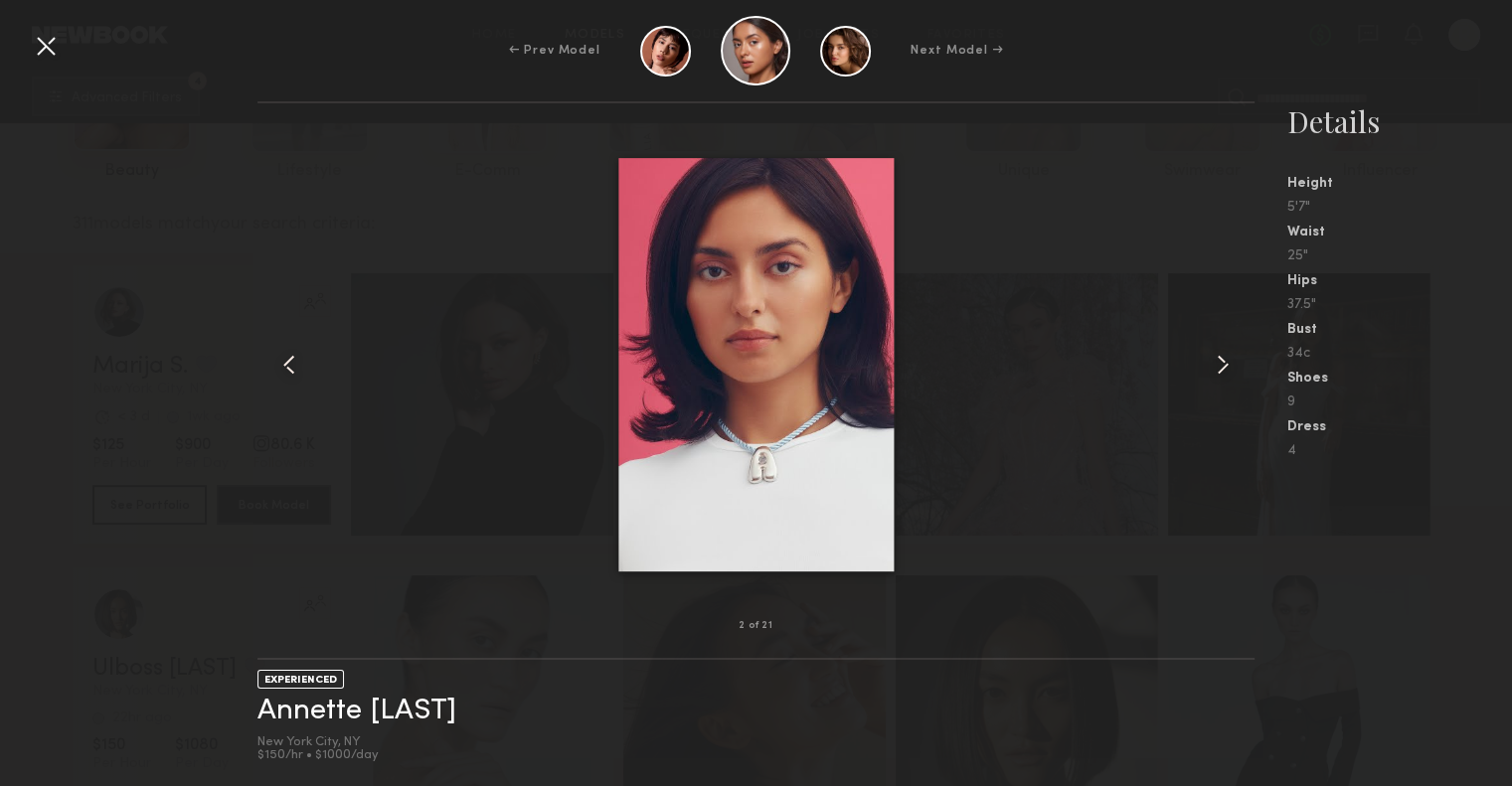 click at bounding box center (1223, 365) 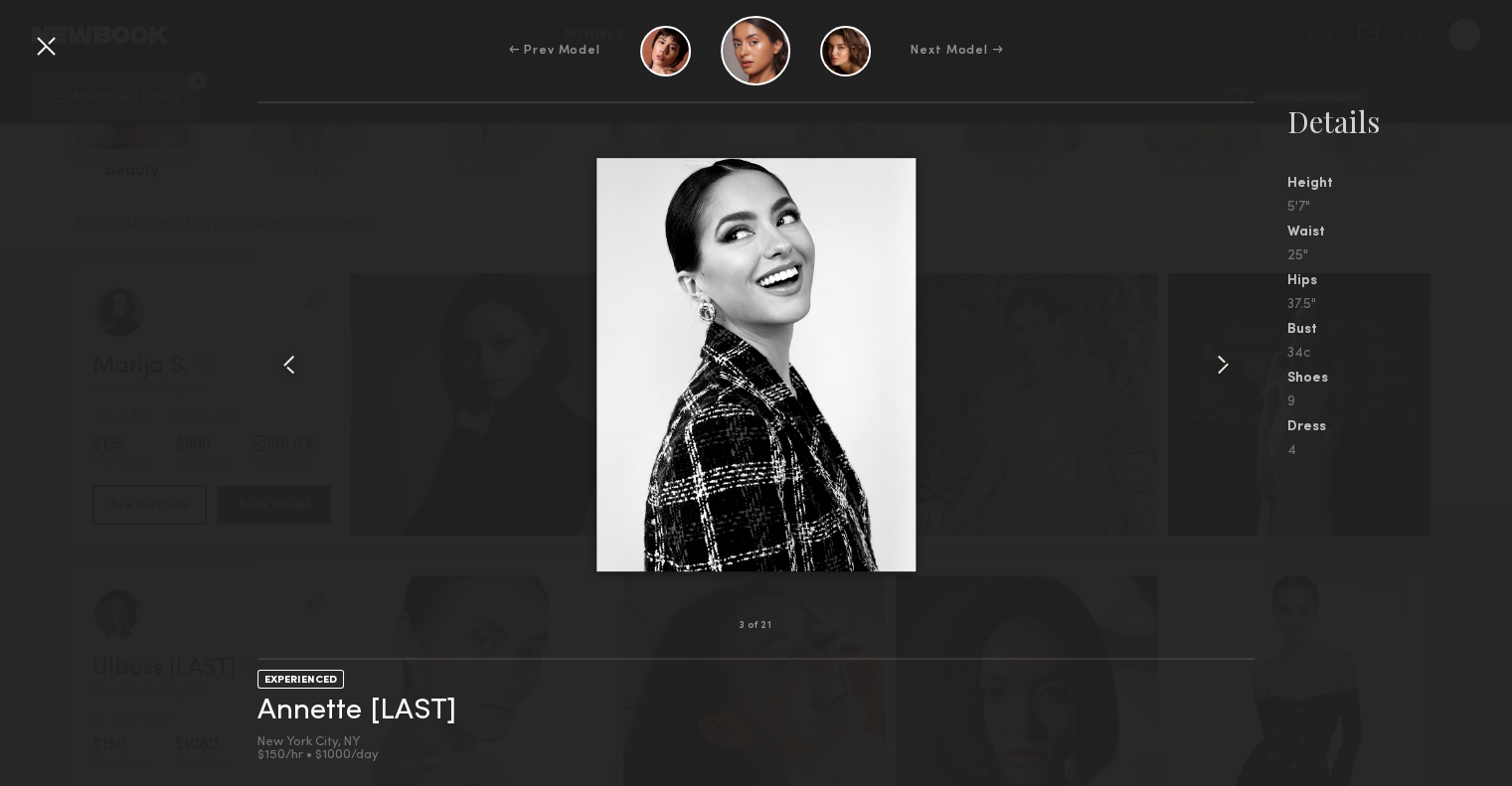 click at bounding box center (1223, 365) 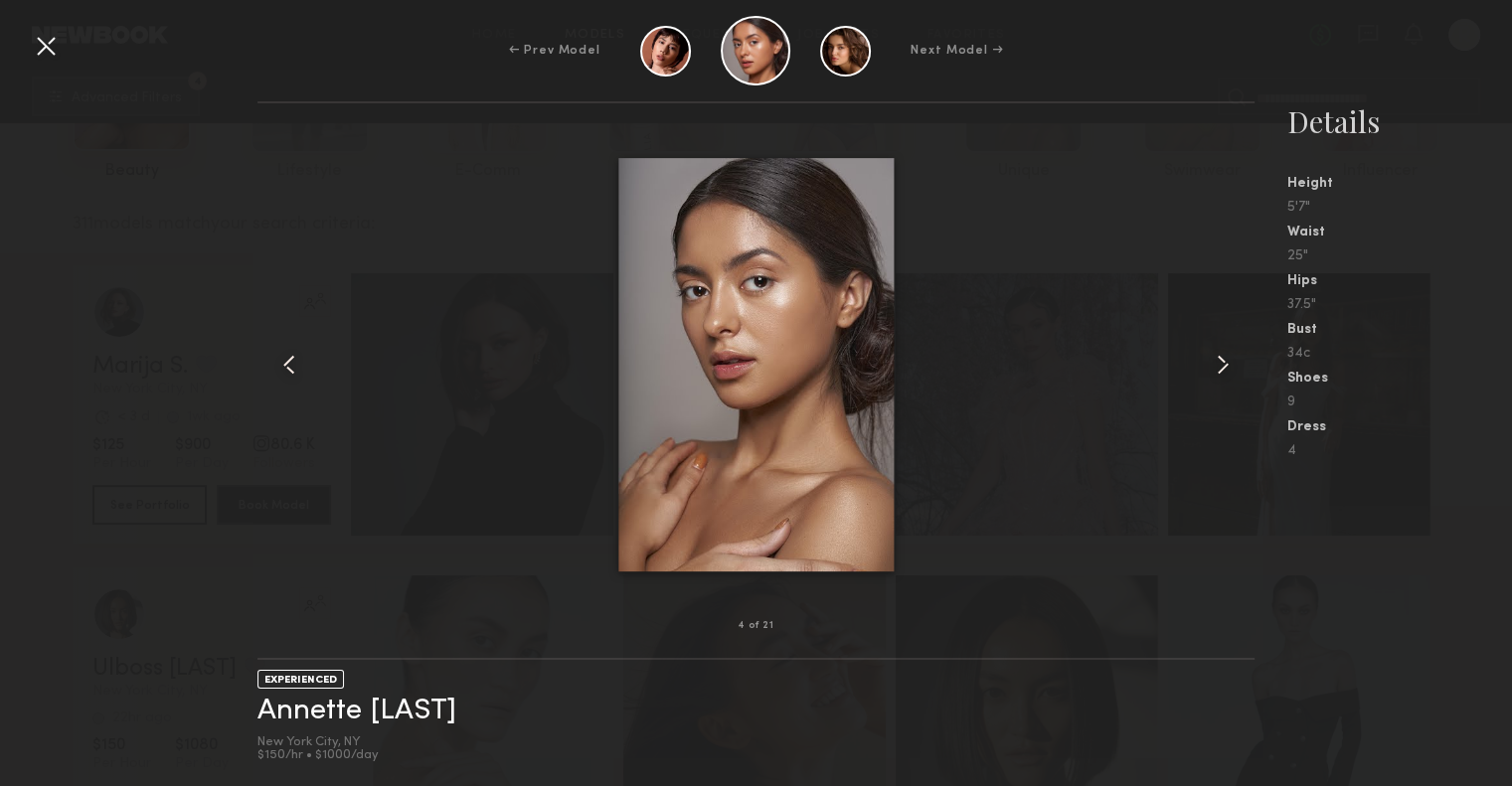 click at bounding box center [1223, 365] 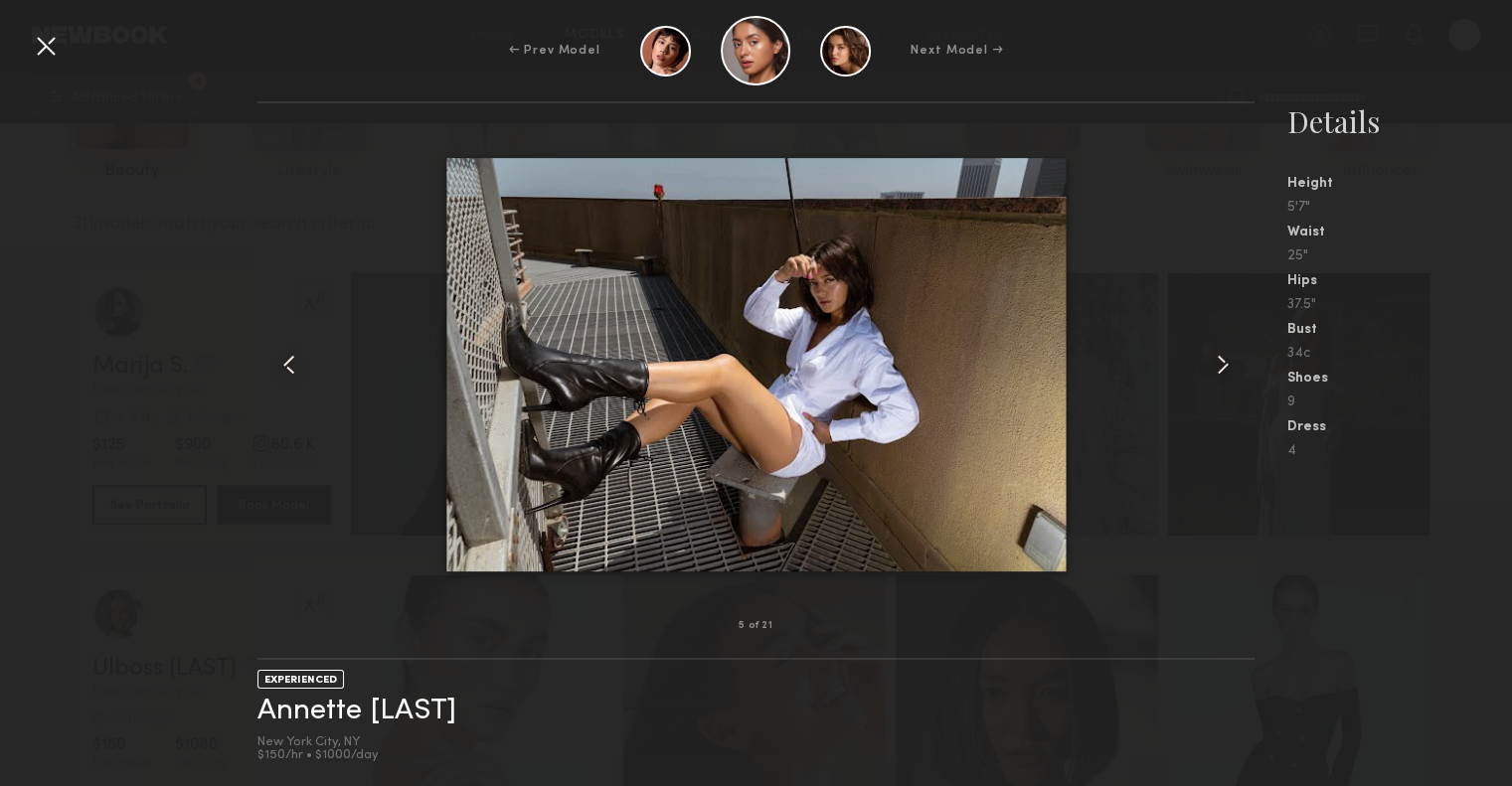 click at bounding box center (1223, 365) 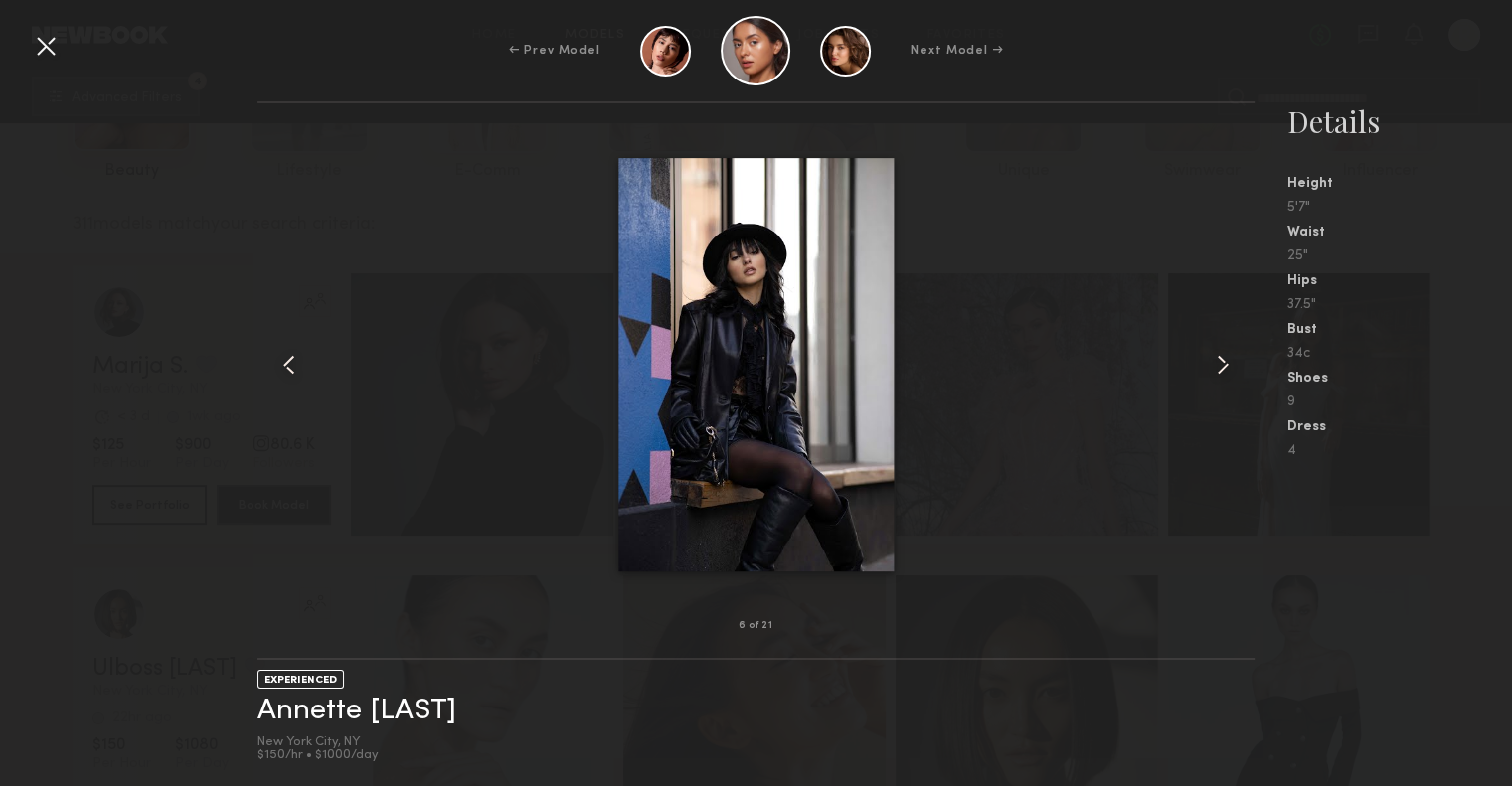 click at bounding box center [1223, 365] 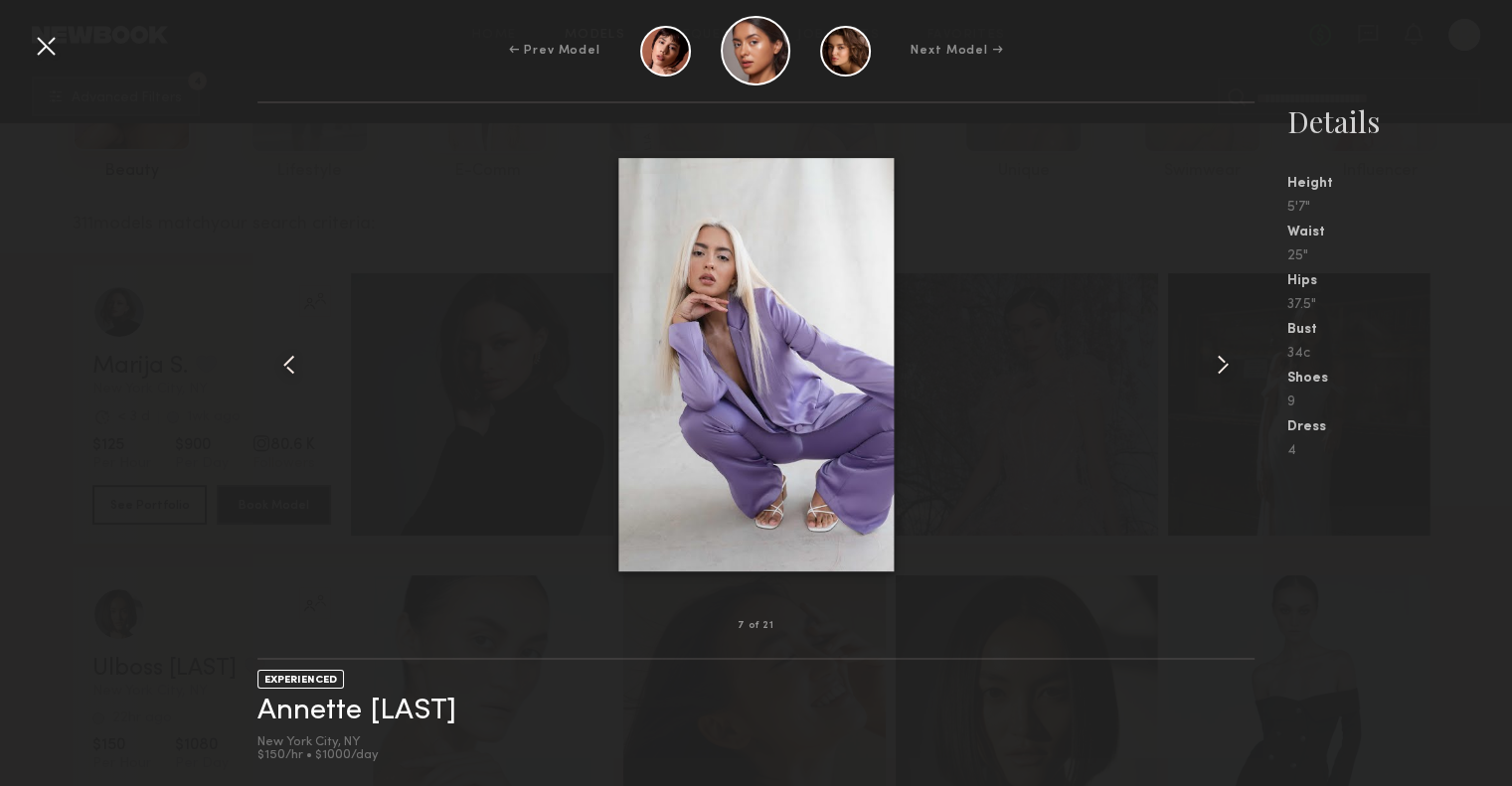 click at bounding box center (756, 365) 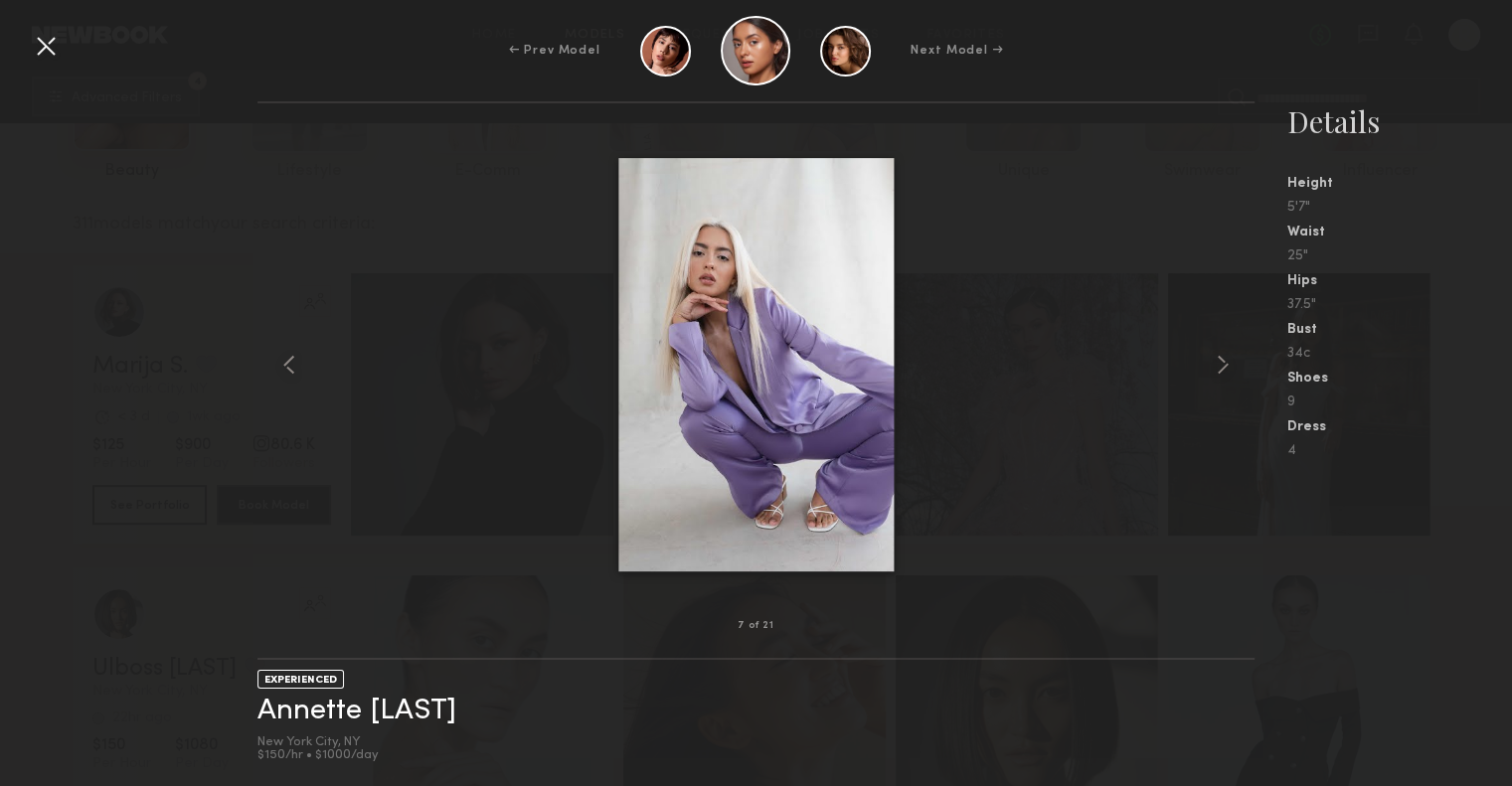 click at bounding box center (756, 365) 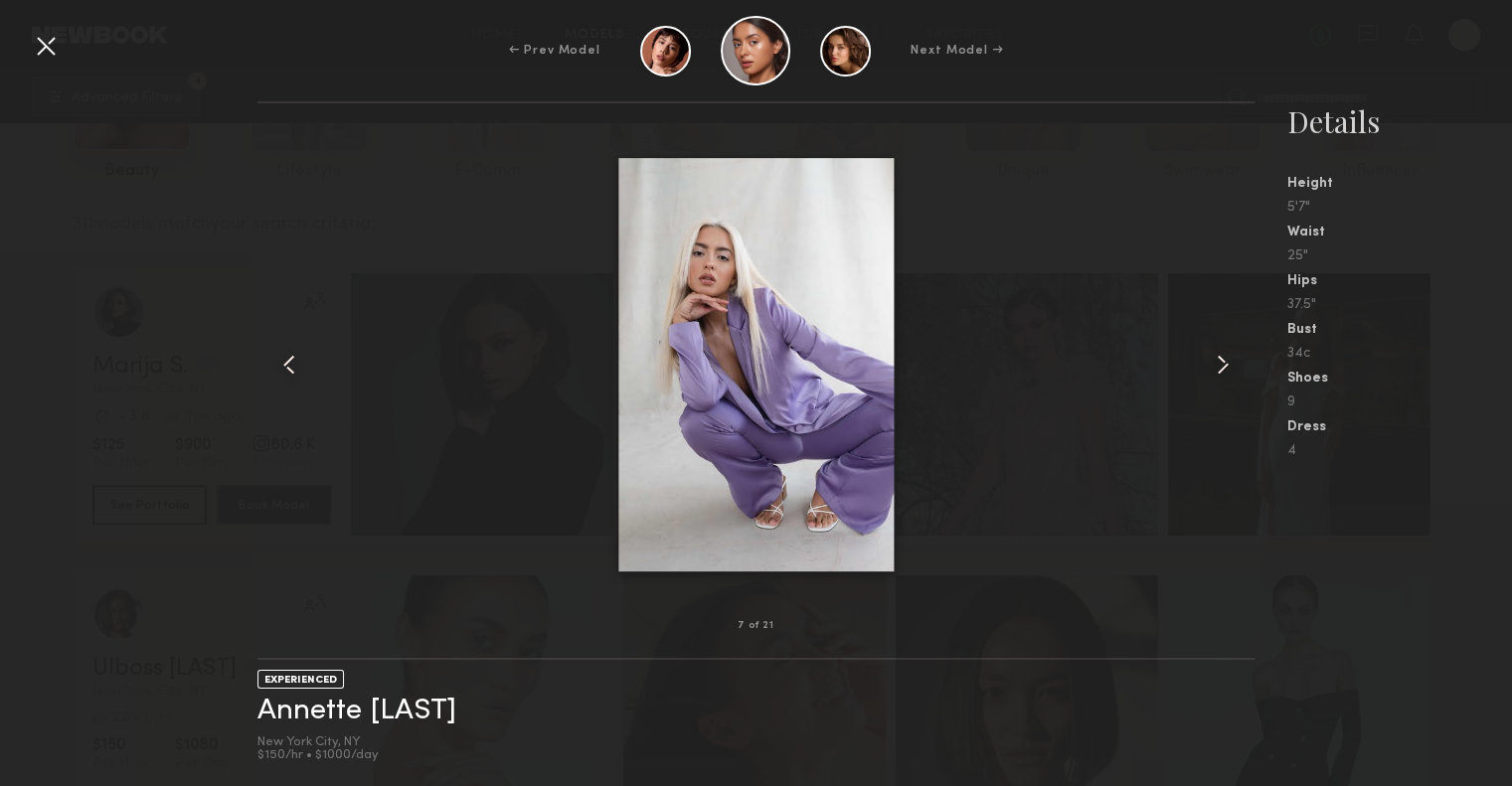 click on "Next Model →" at bounding box center (956, 51) 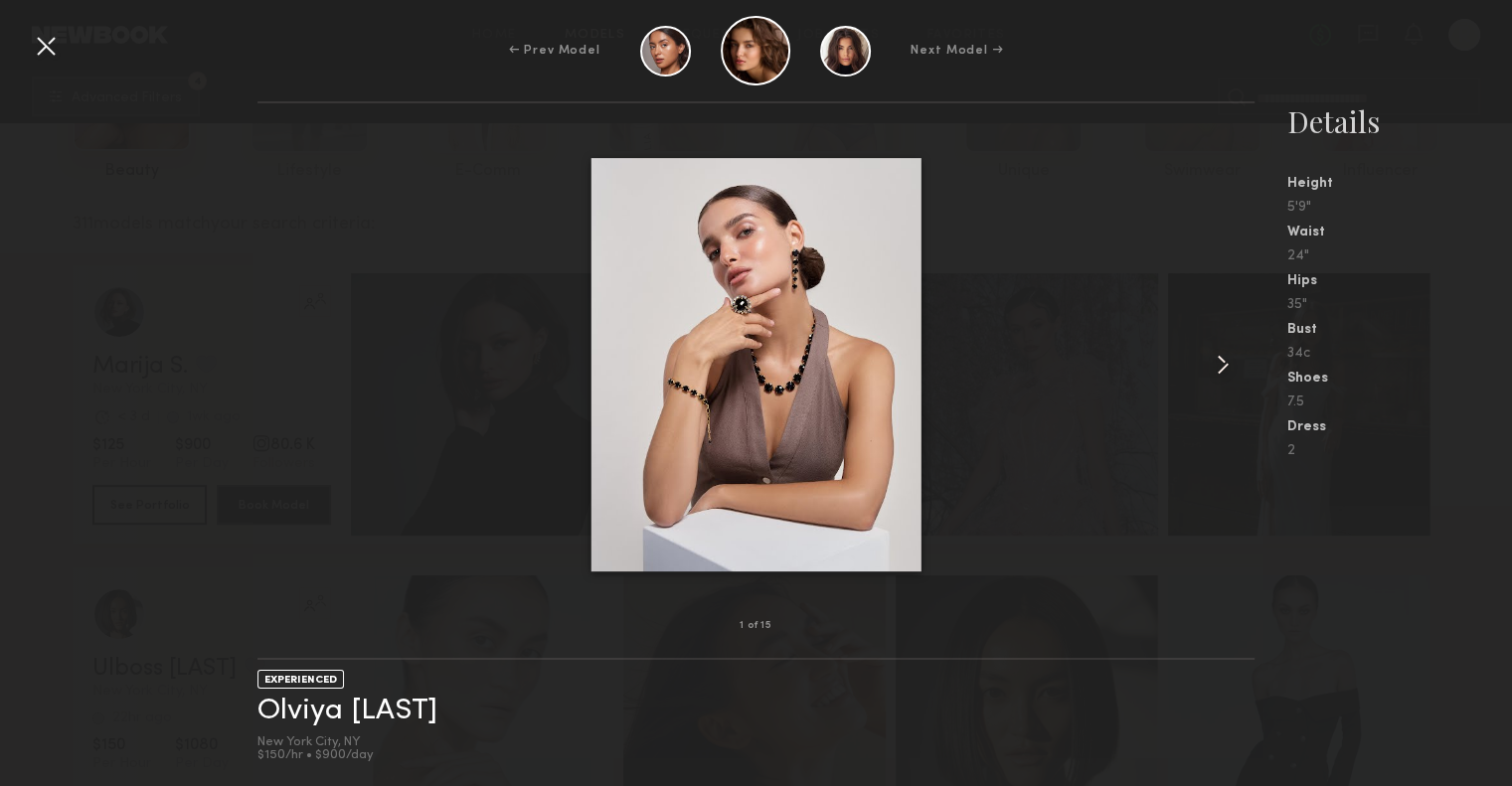 click at bounding box center [1223, 365] 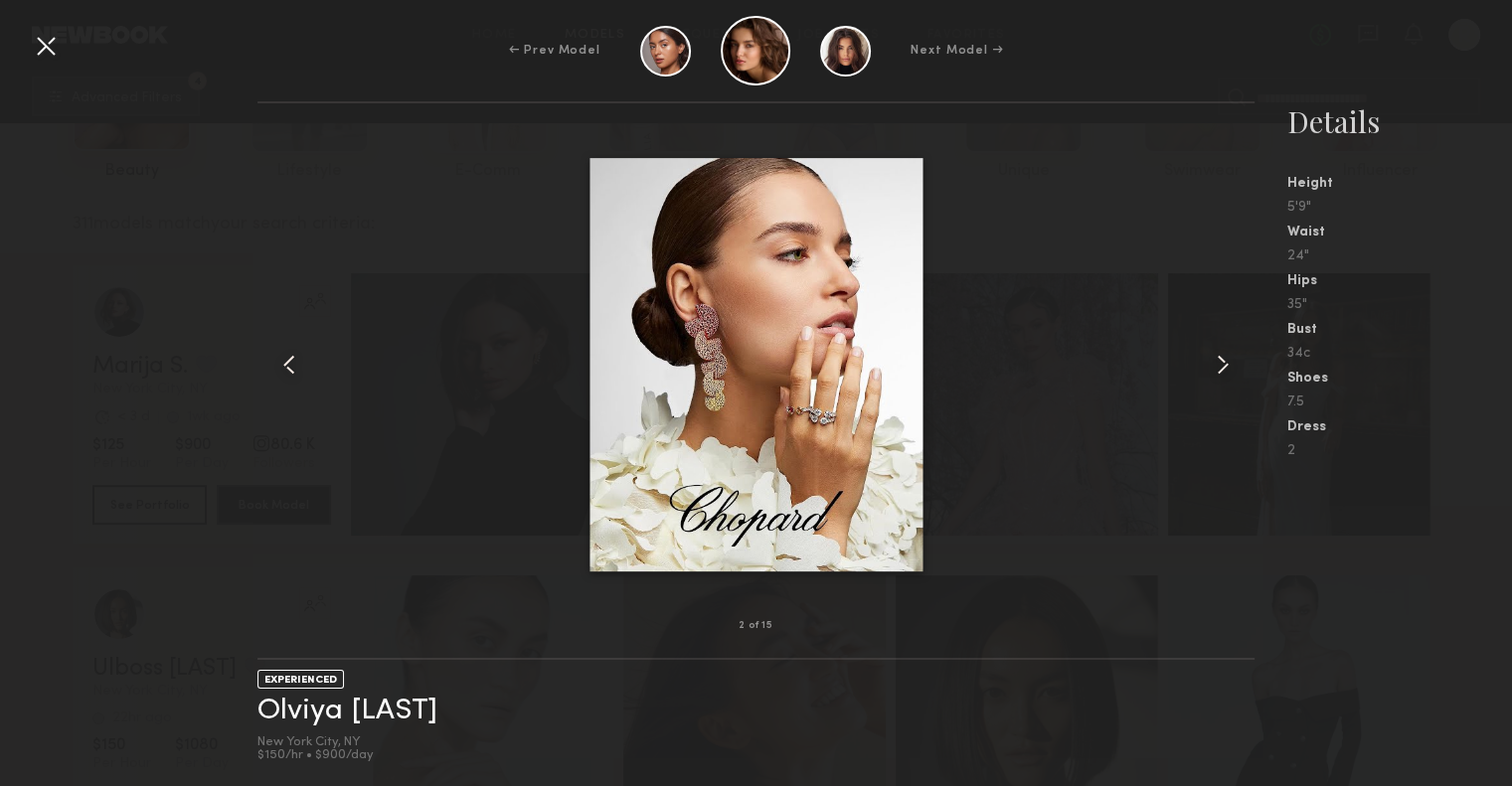 click at bounding box center [1223, 365] 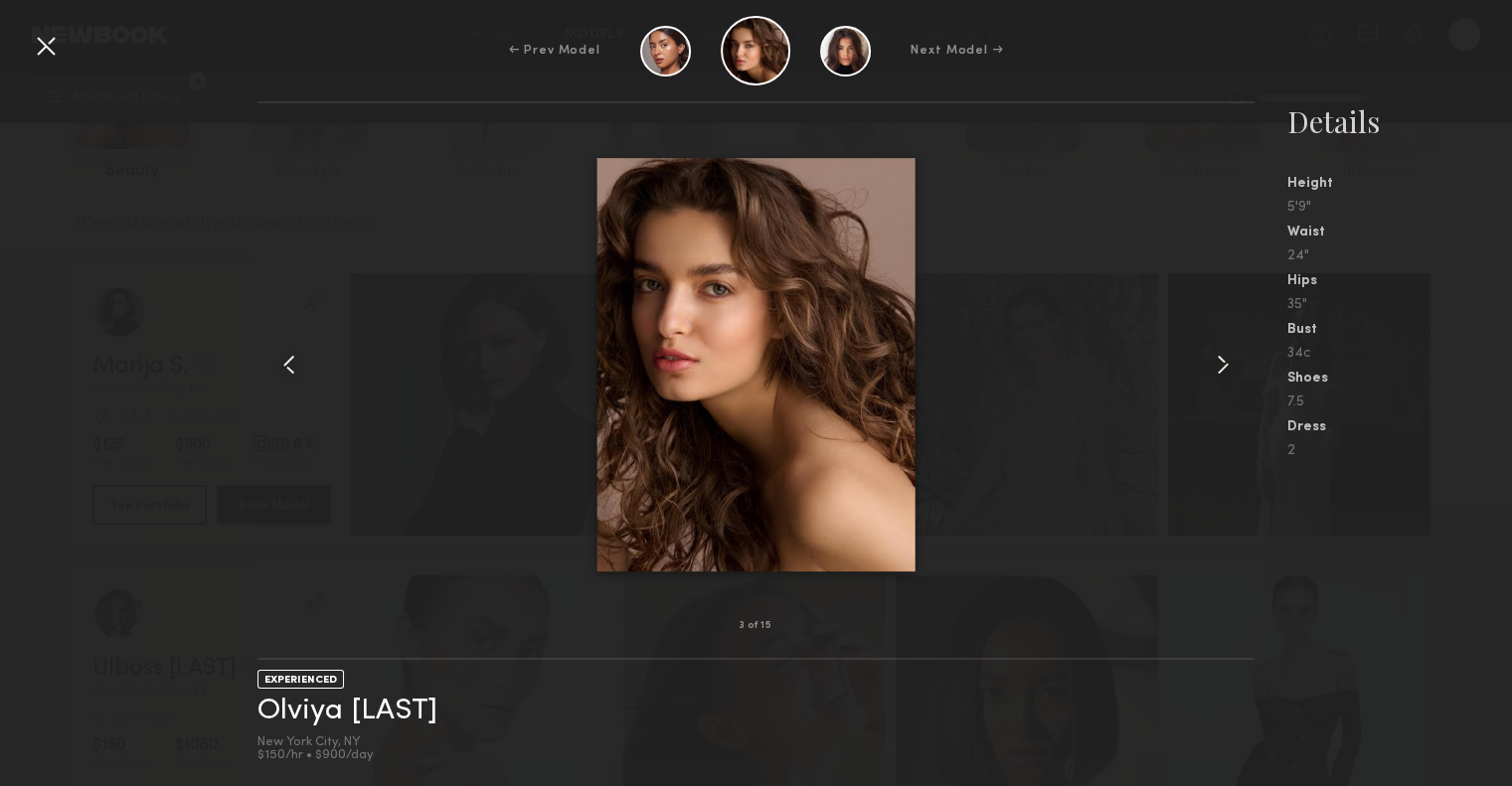 click at bounding box center (1223, 365) 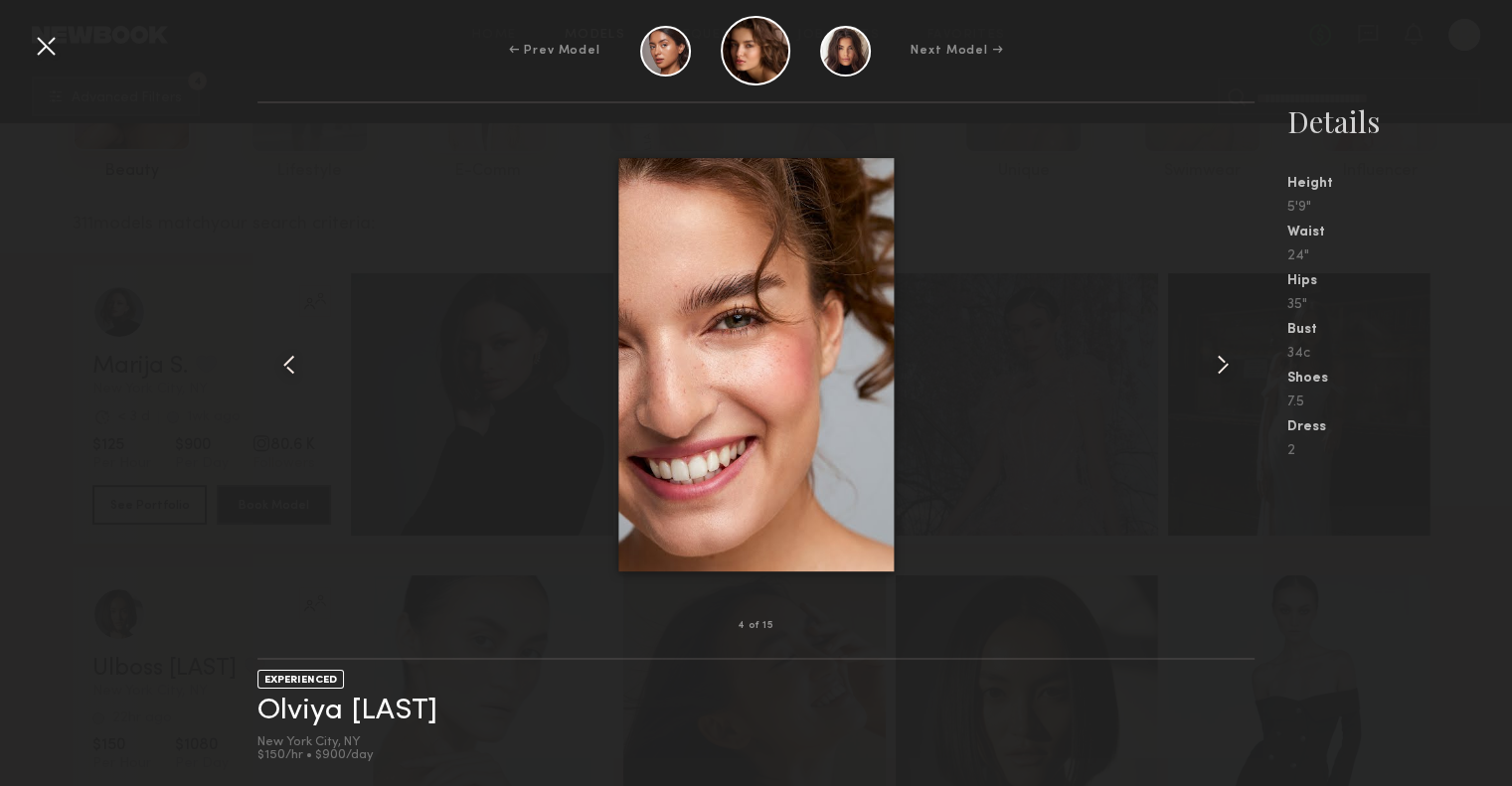 click at bounding box center [1223, 365] 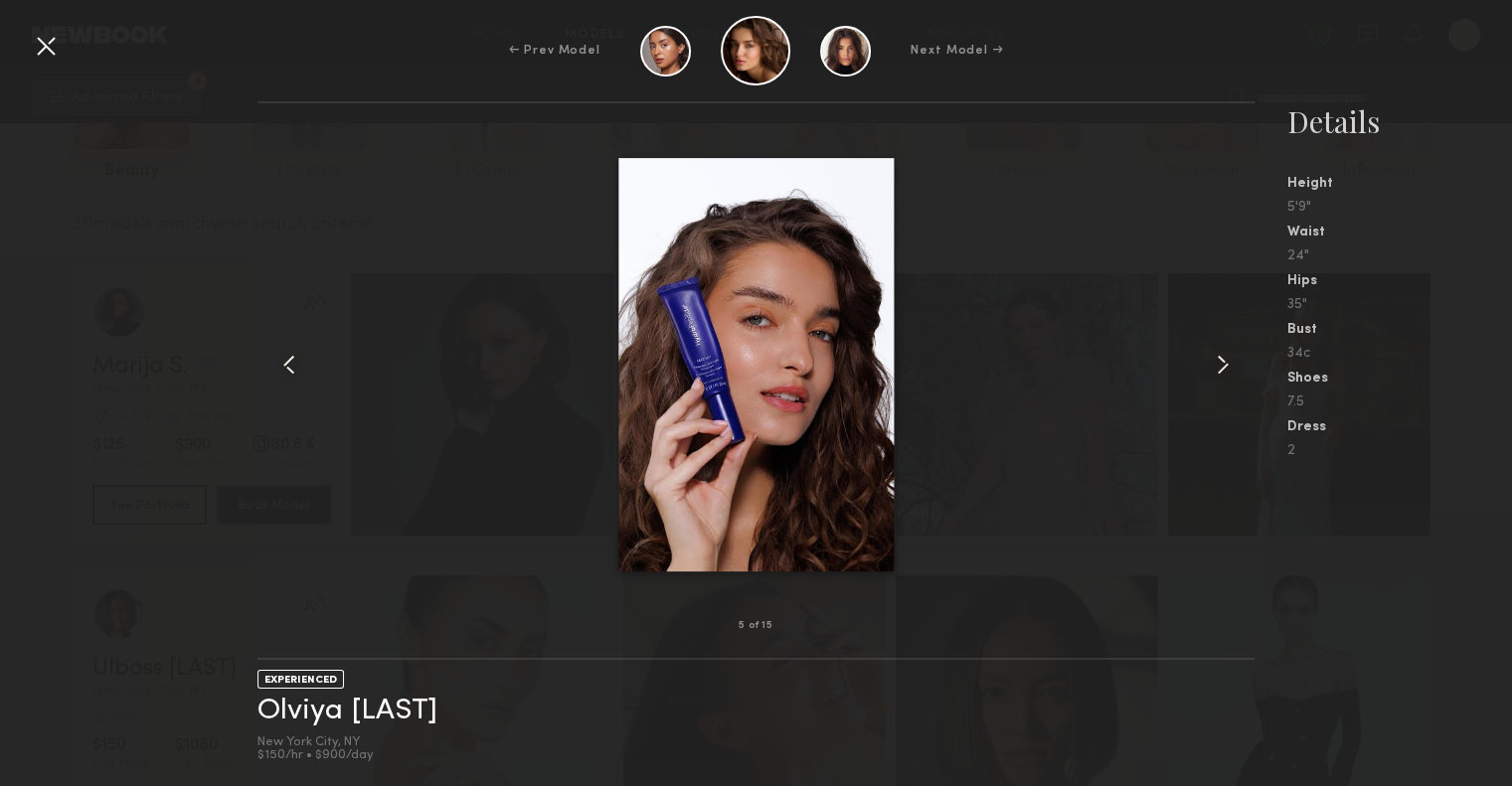 click at bounding box center [1223, 365] 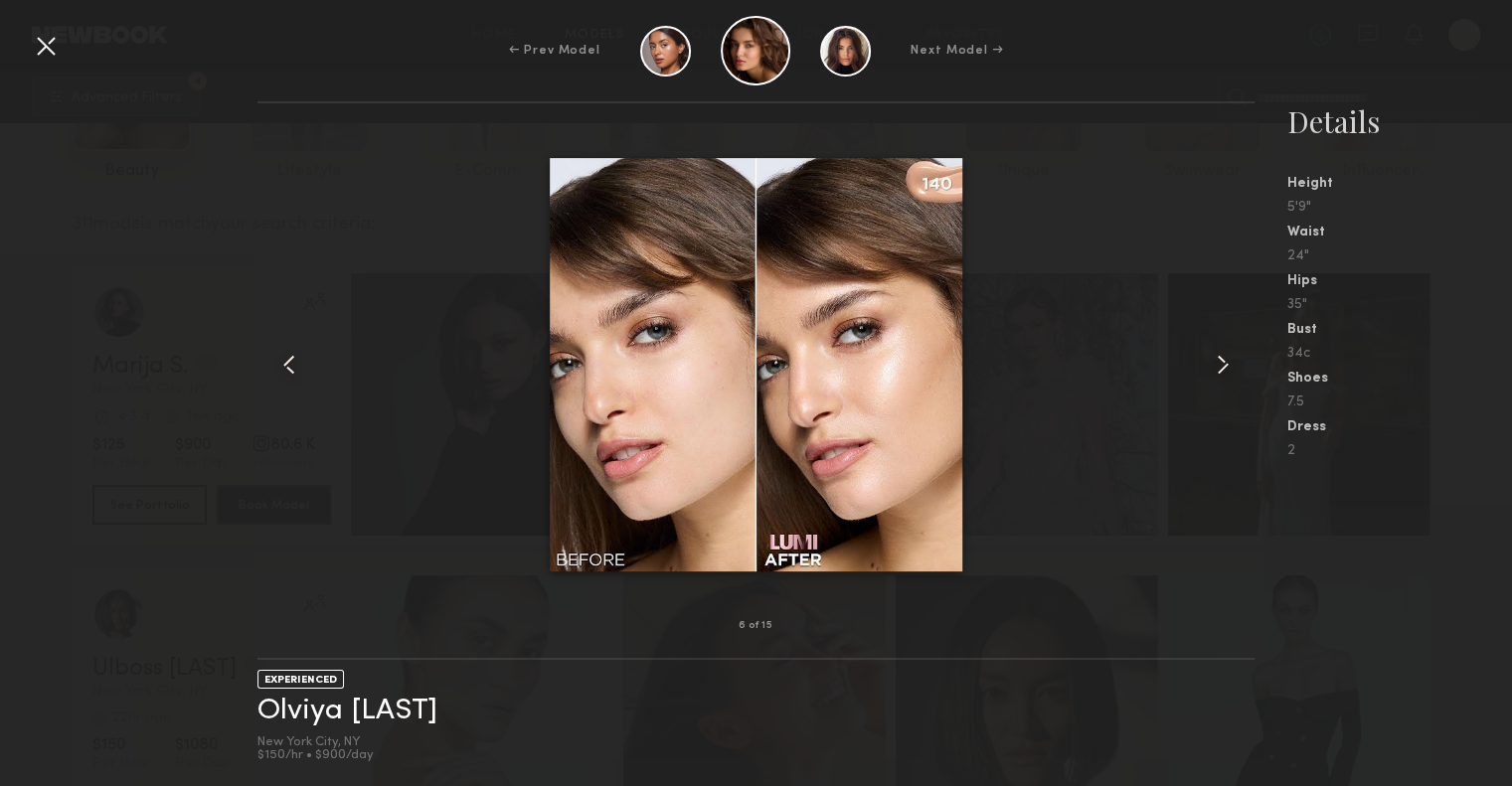 click at bounding box center [1223, 365] 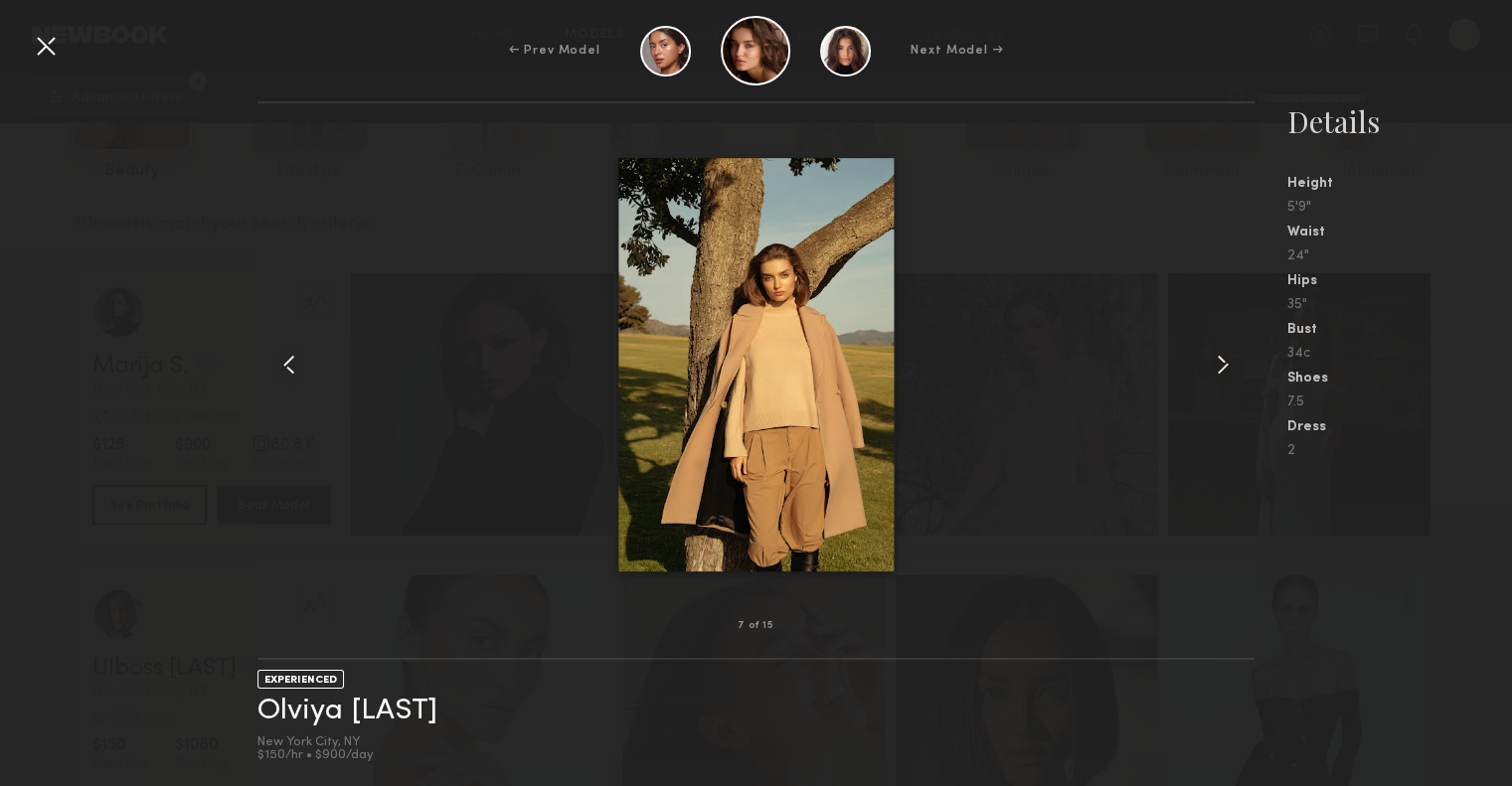 click on "Next Model →" at bounding box center (956, 51) 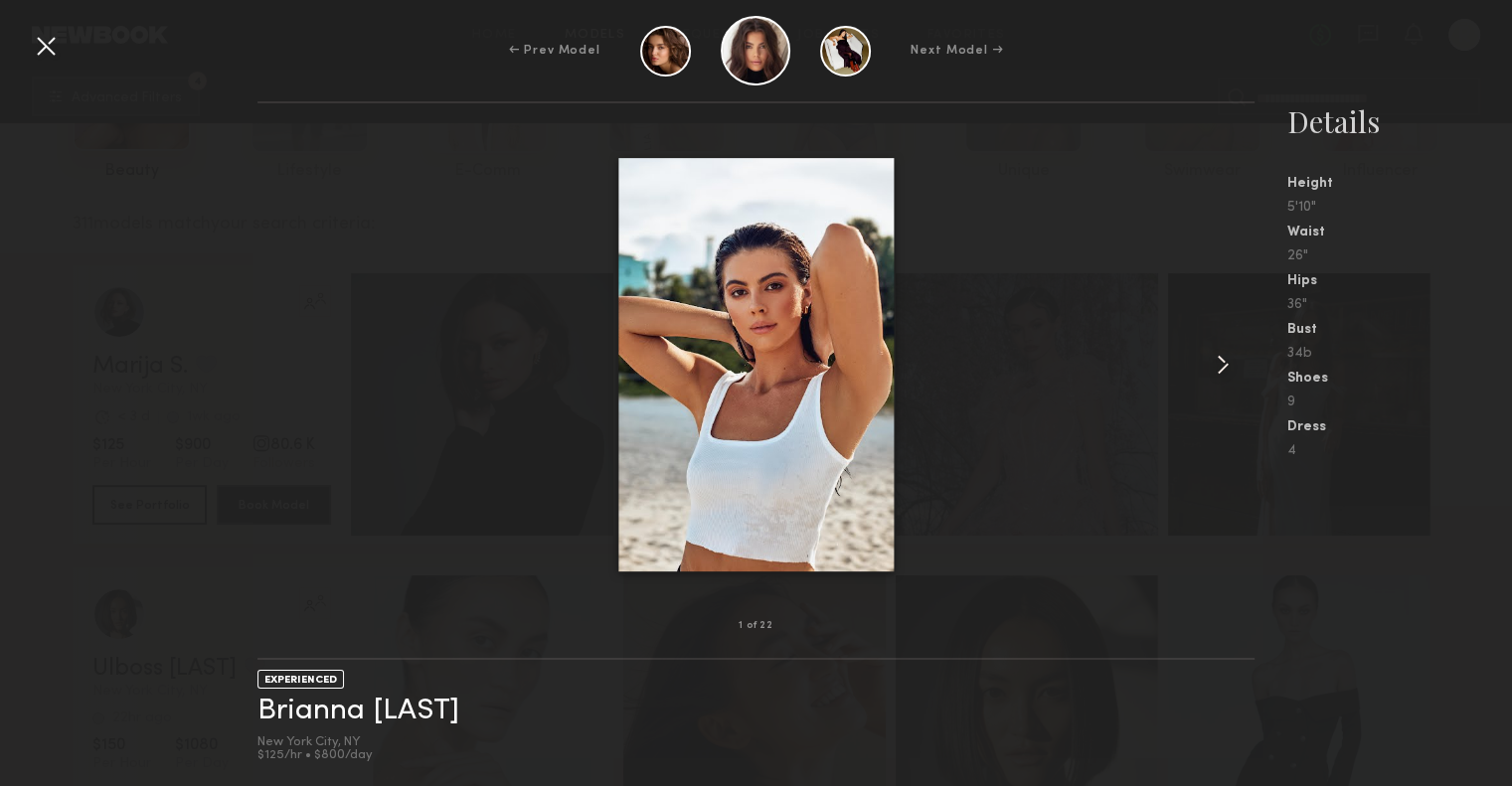 click at bounding box center (1223, 365) 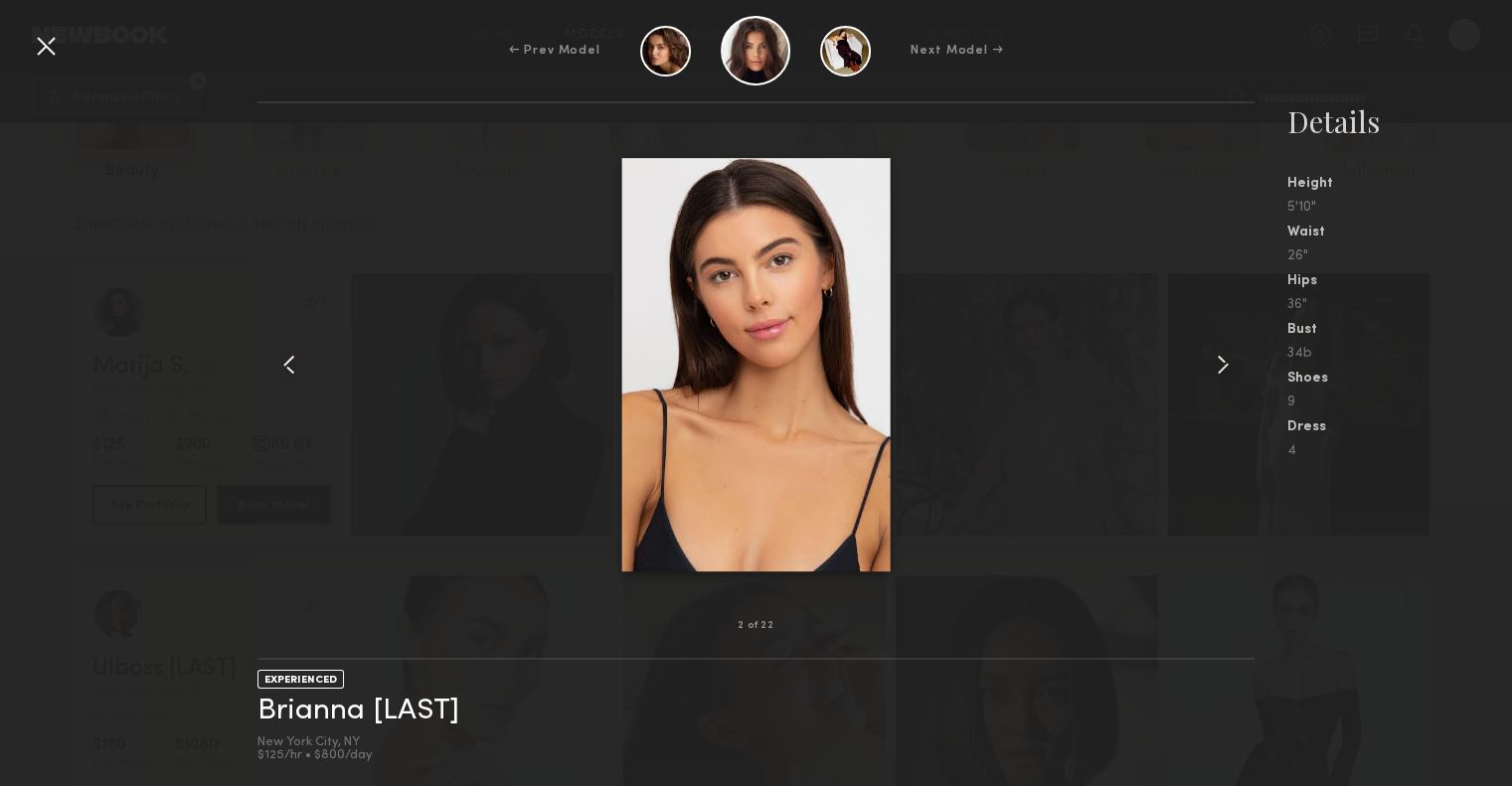 click at bounding box center [1223, 365] 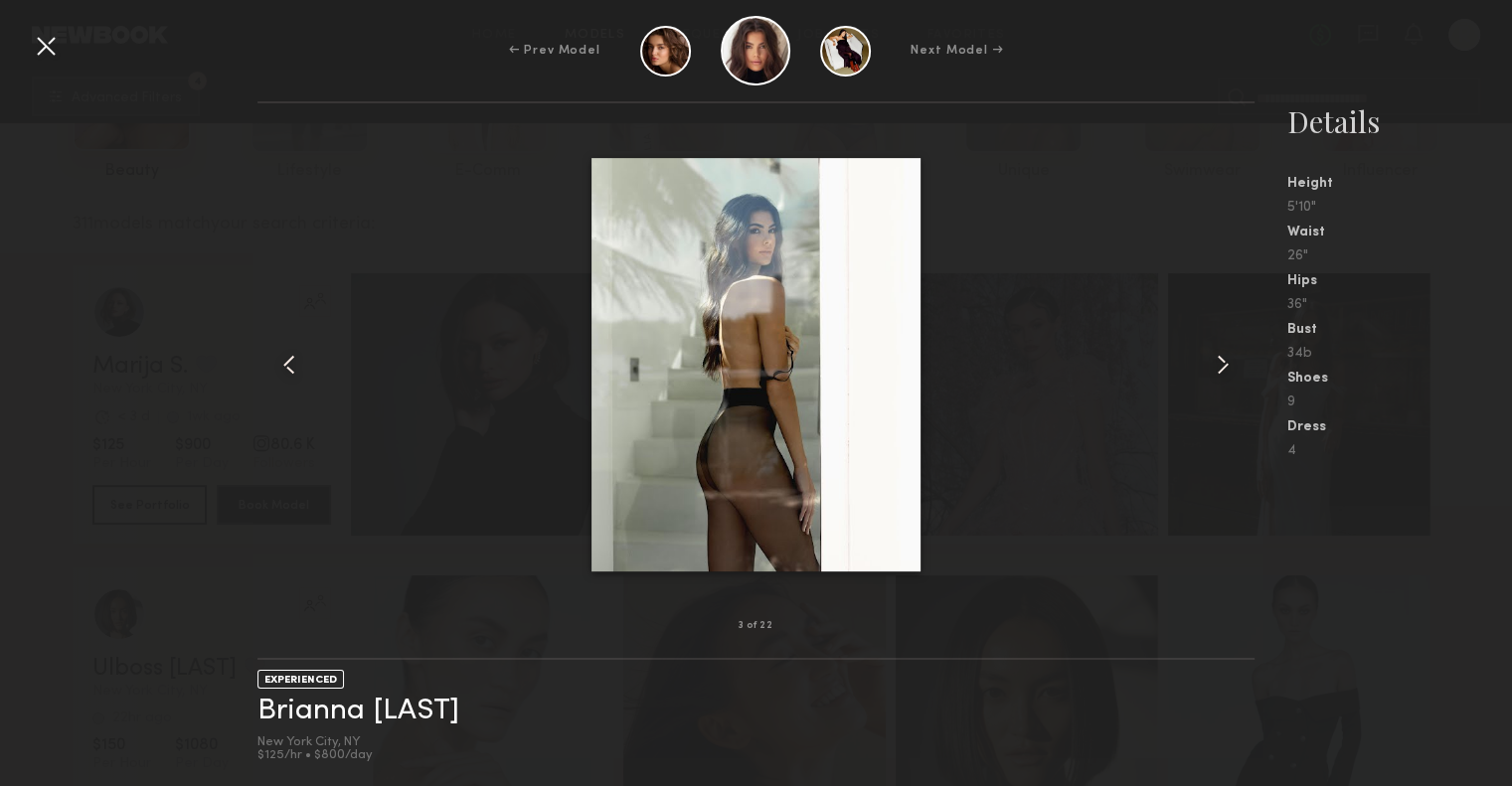 click at bounding box center (1223, 365) 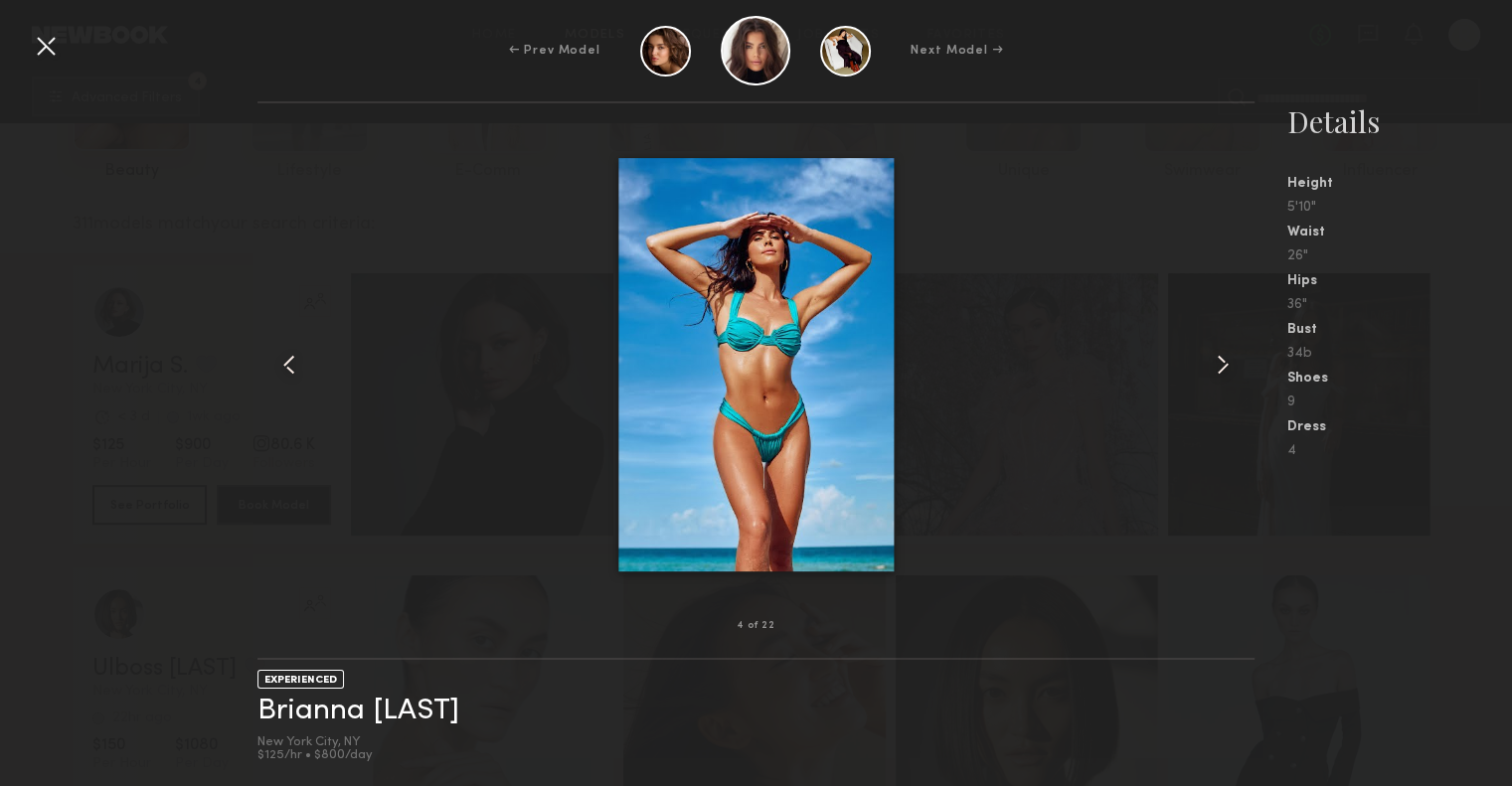 click at bounding box center [1223, 365] 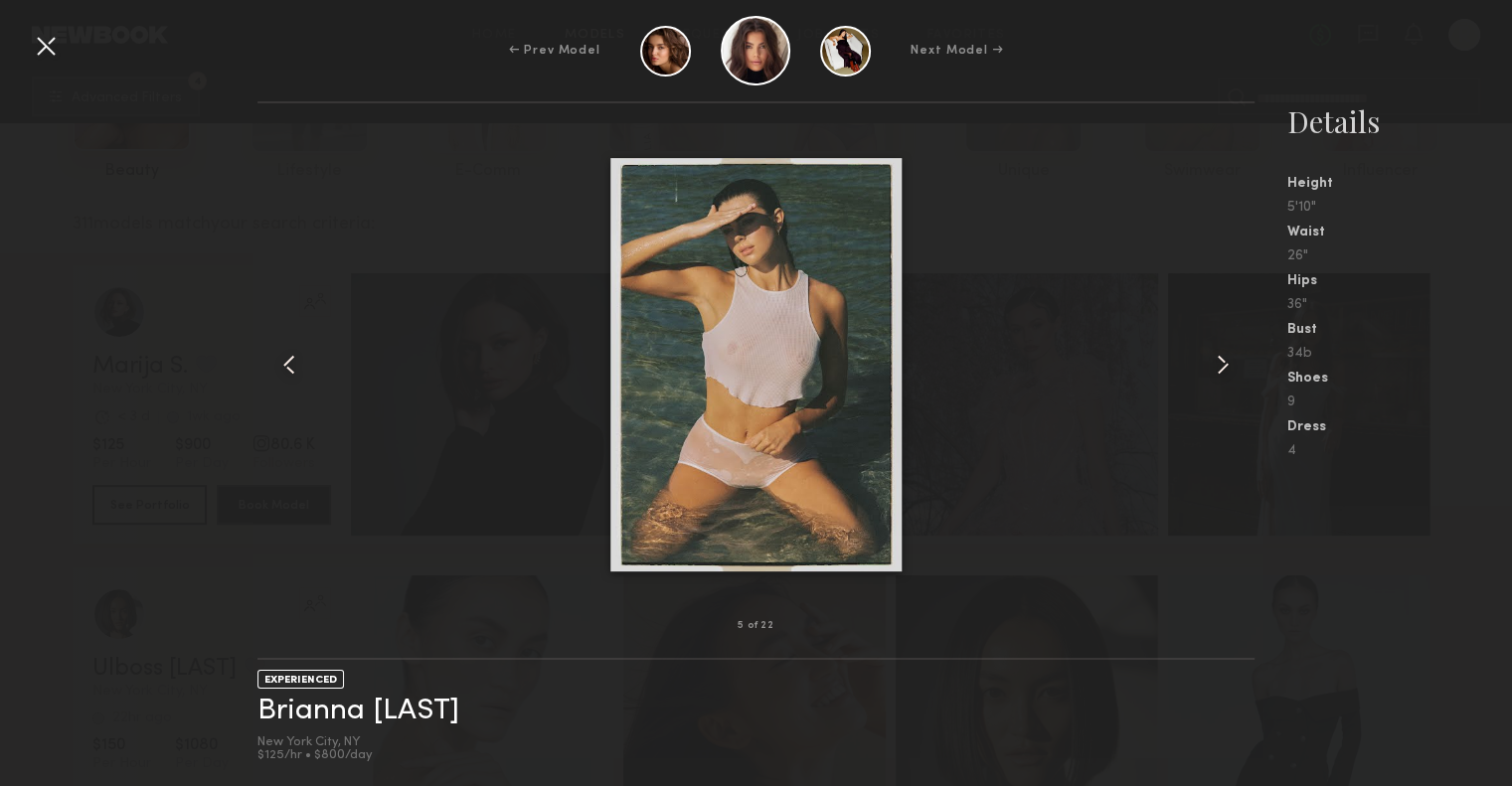 click at bounding box center (1223, 365) 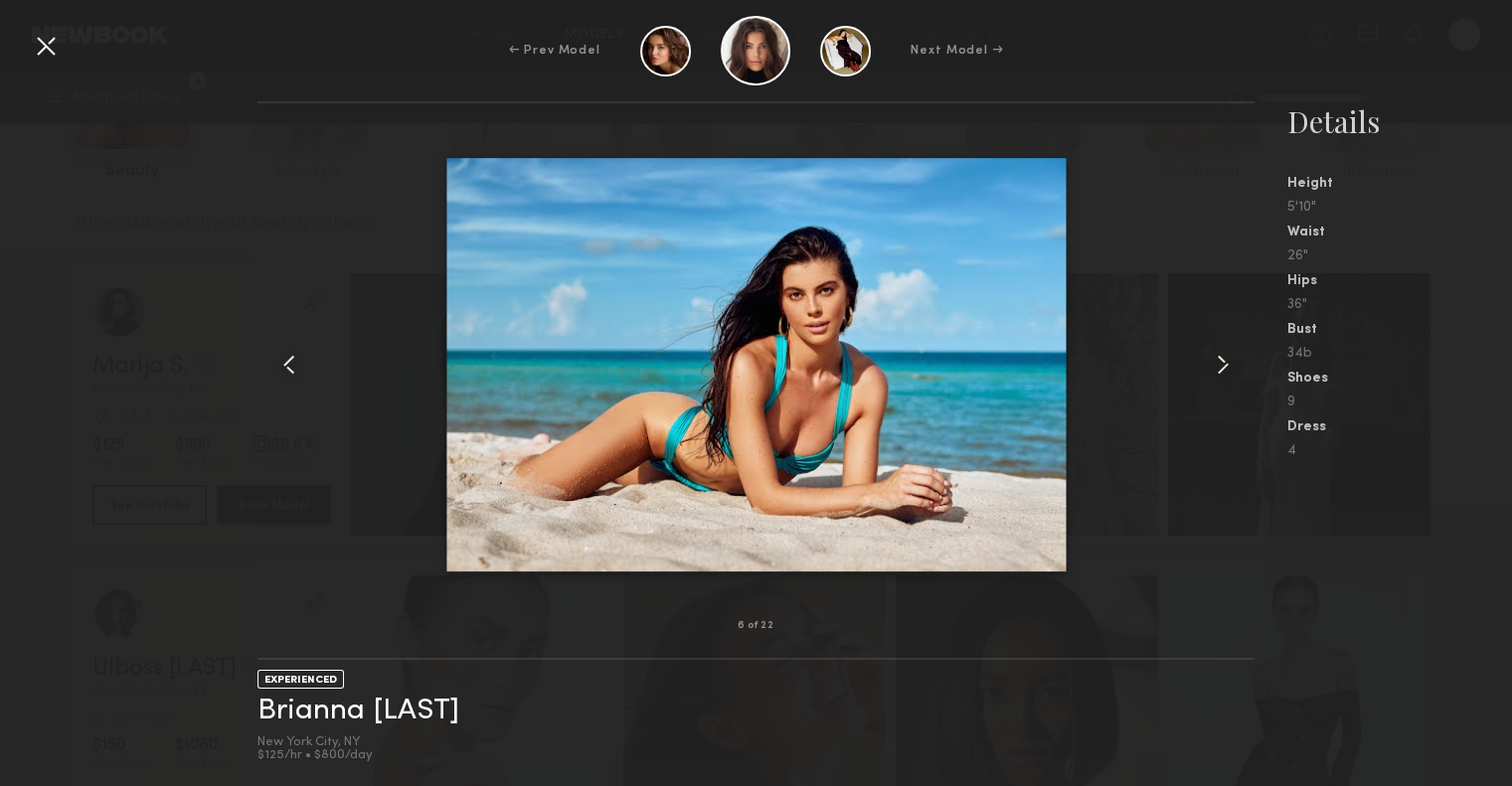 click at bounding box center (1223, 365) 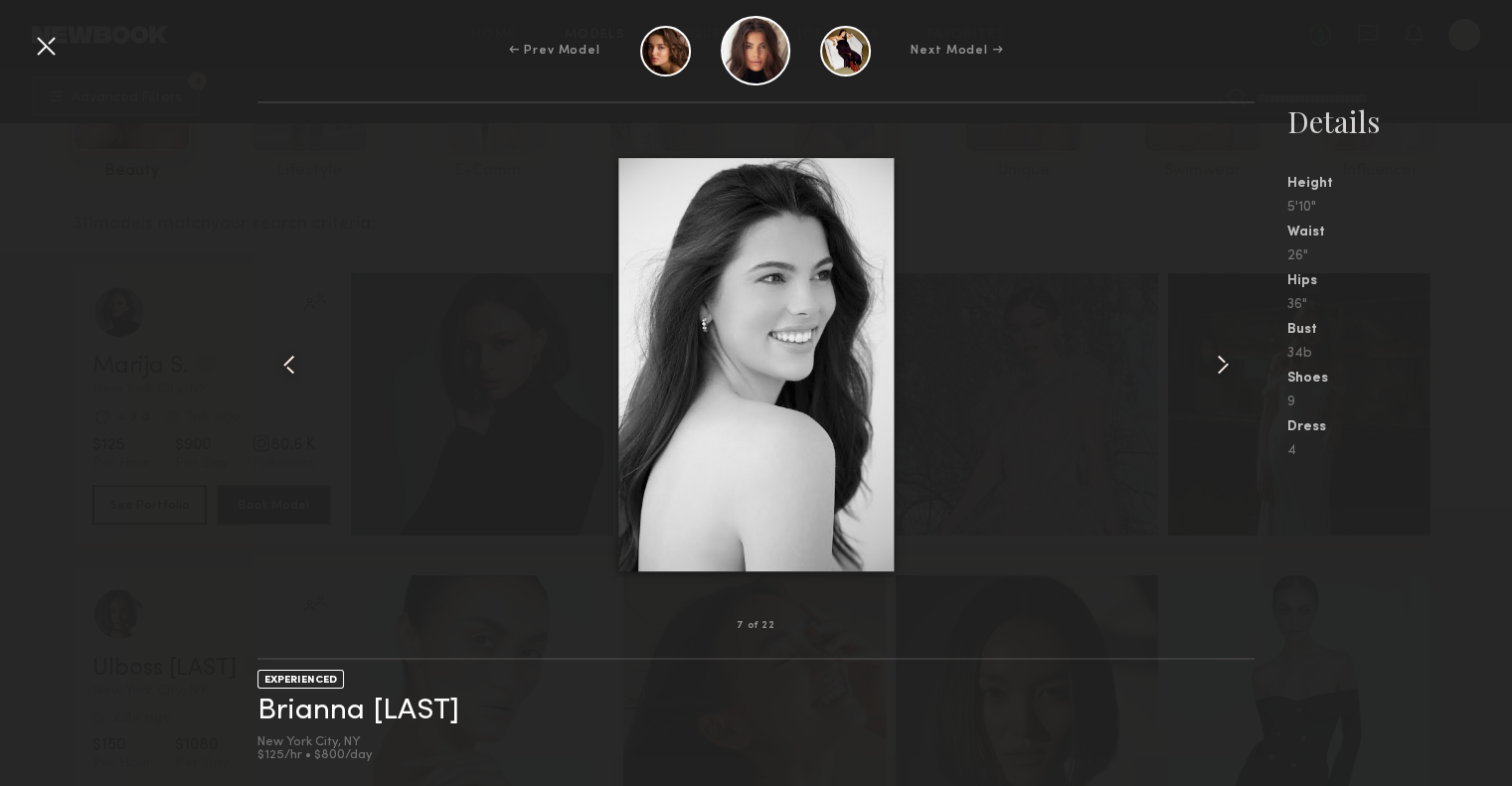 click at bounding box center (1223, 365) 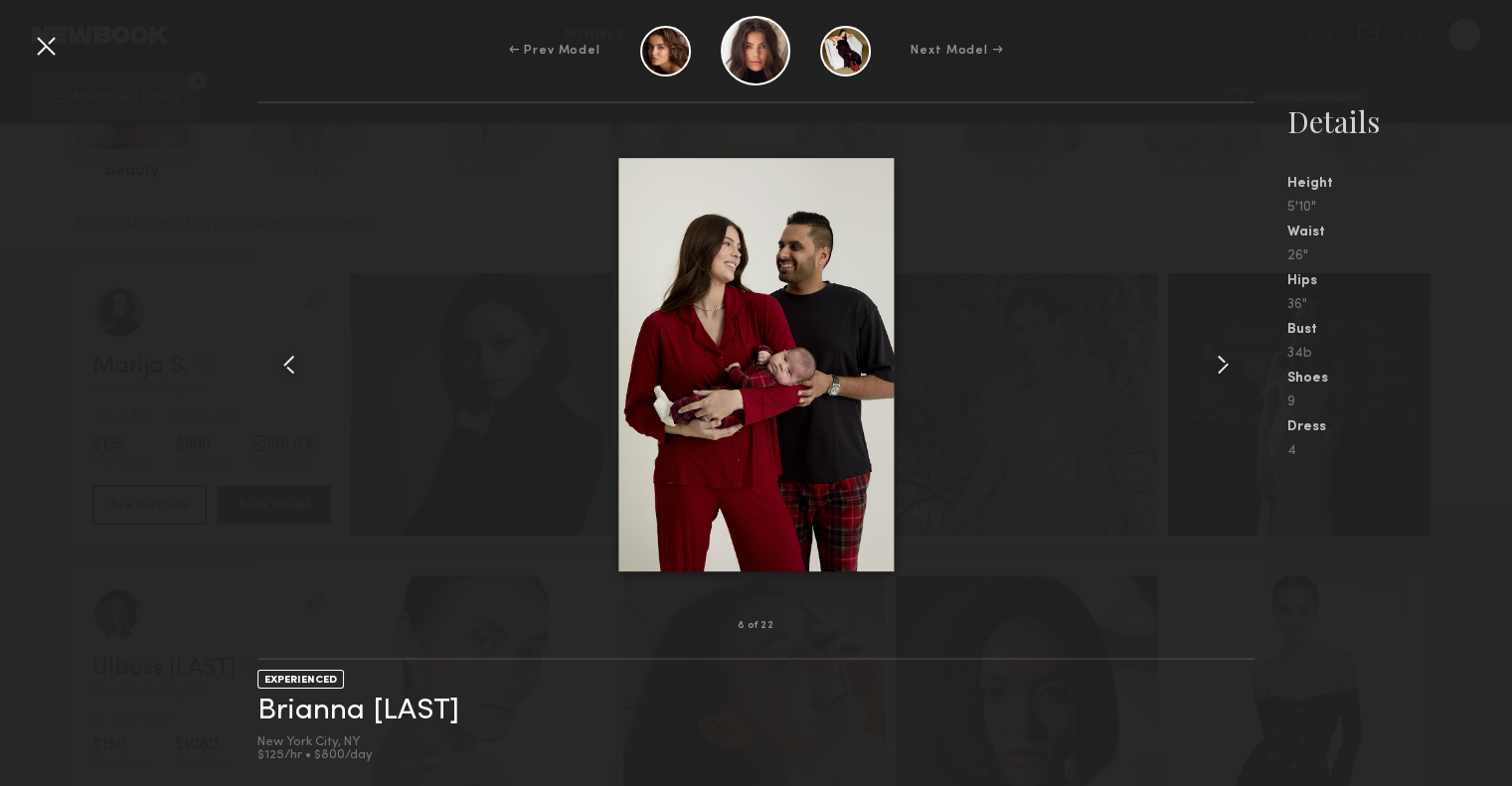 click at bounding box center [1223, 365] 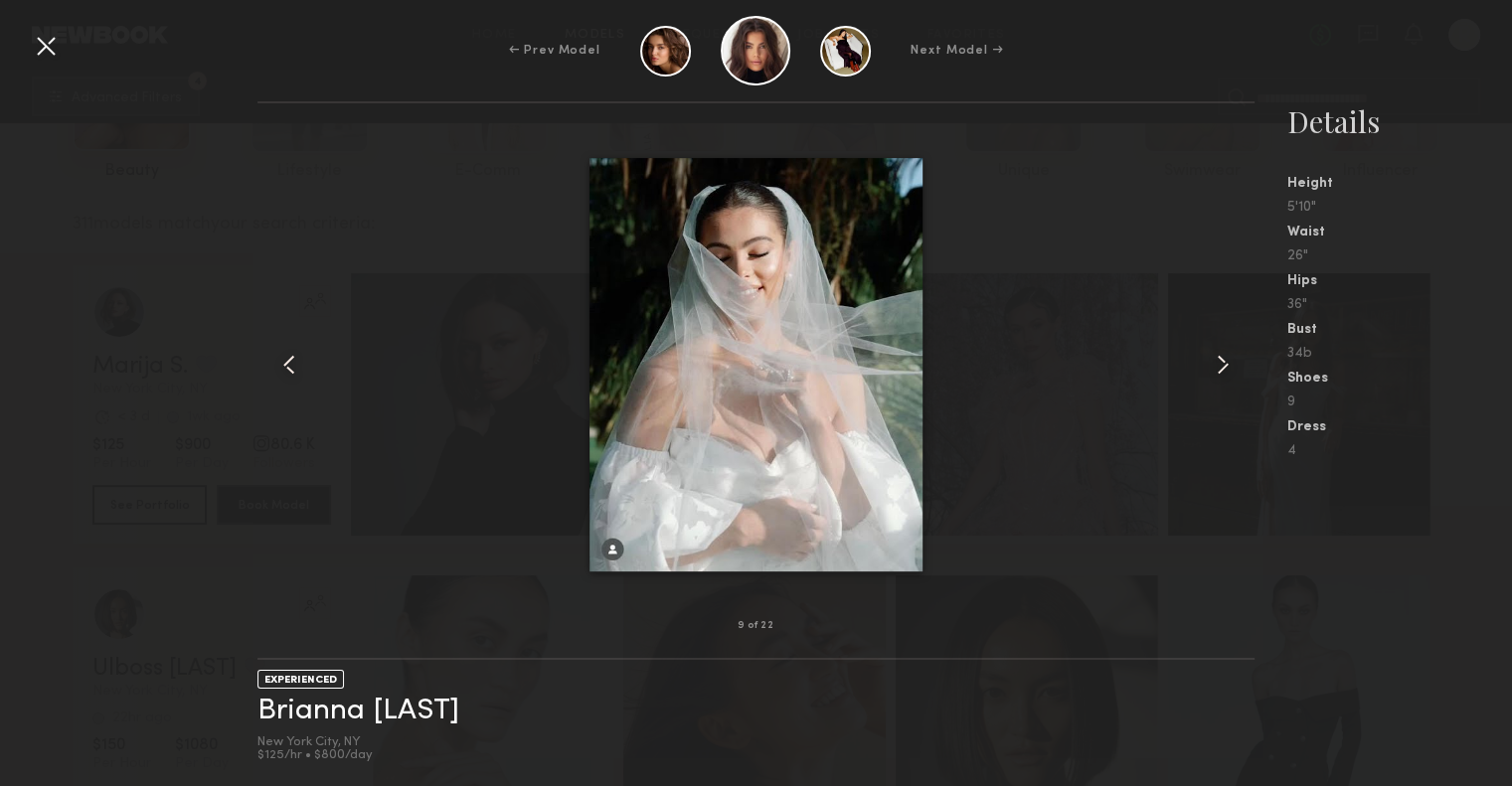 click at bounding box center (1223, 365) 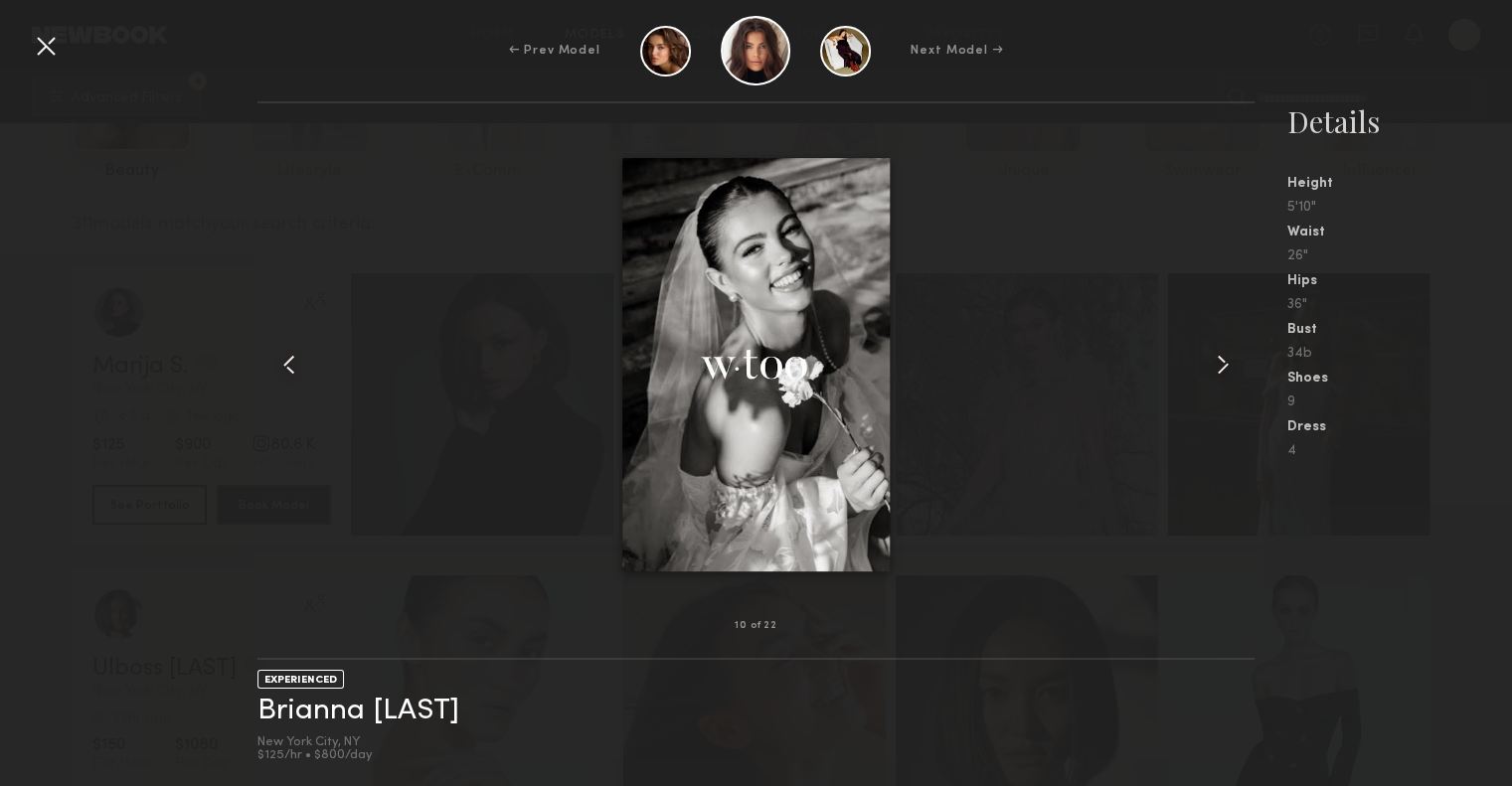 click at bounding box center [1223, 365] 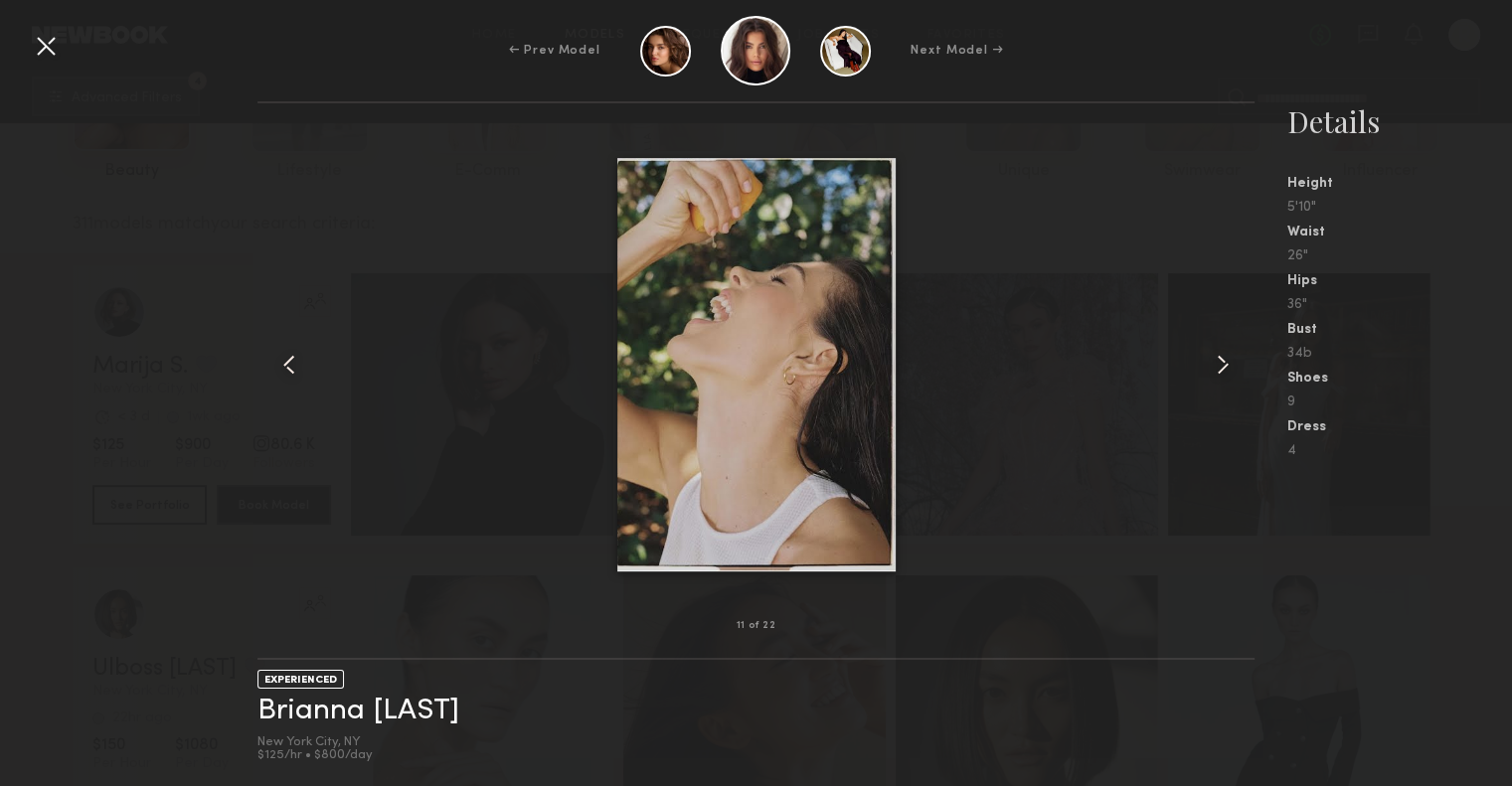 click at bounding box center (1223, 365) 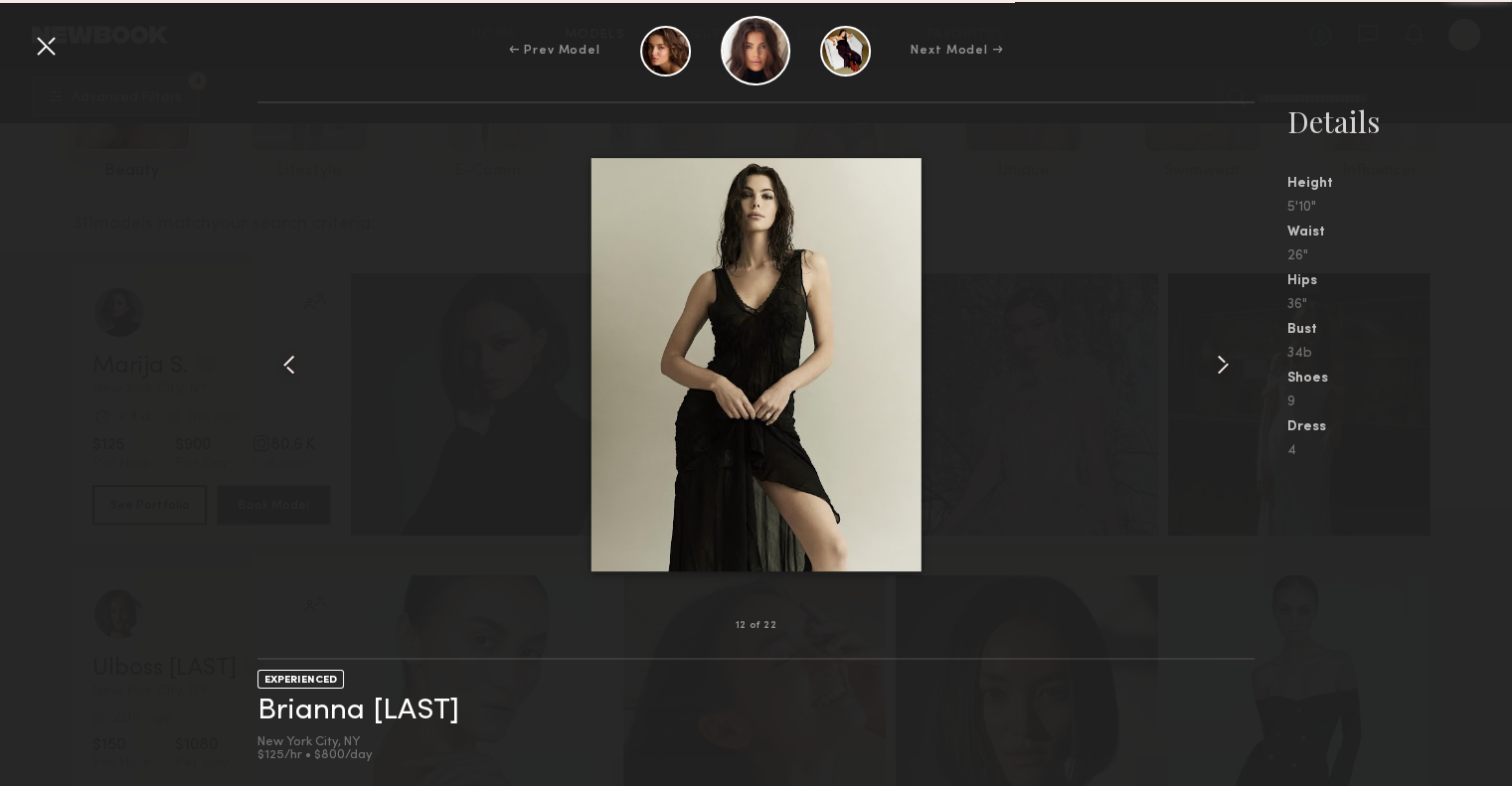 click at bounding box center (1223, 365) 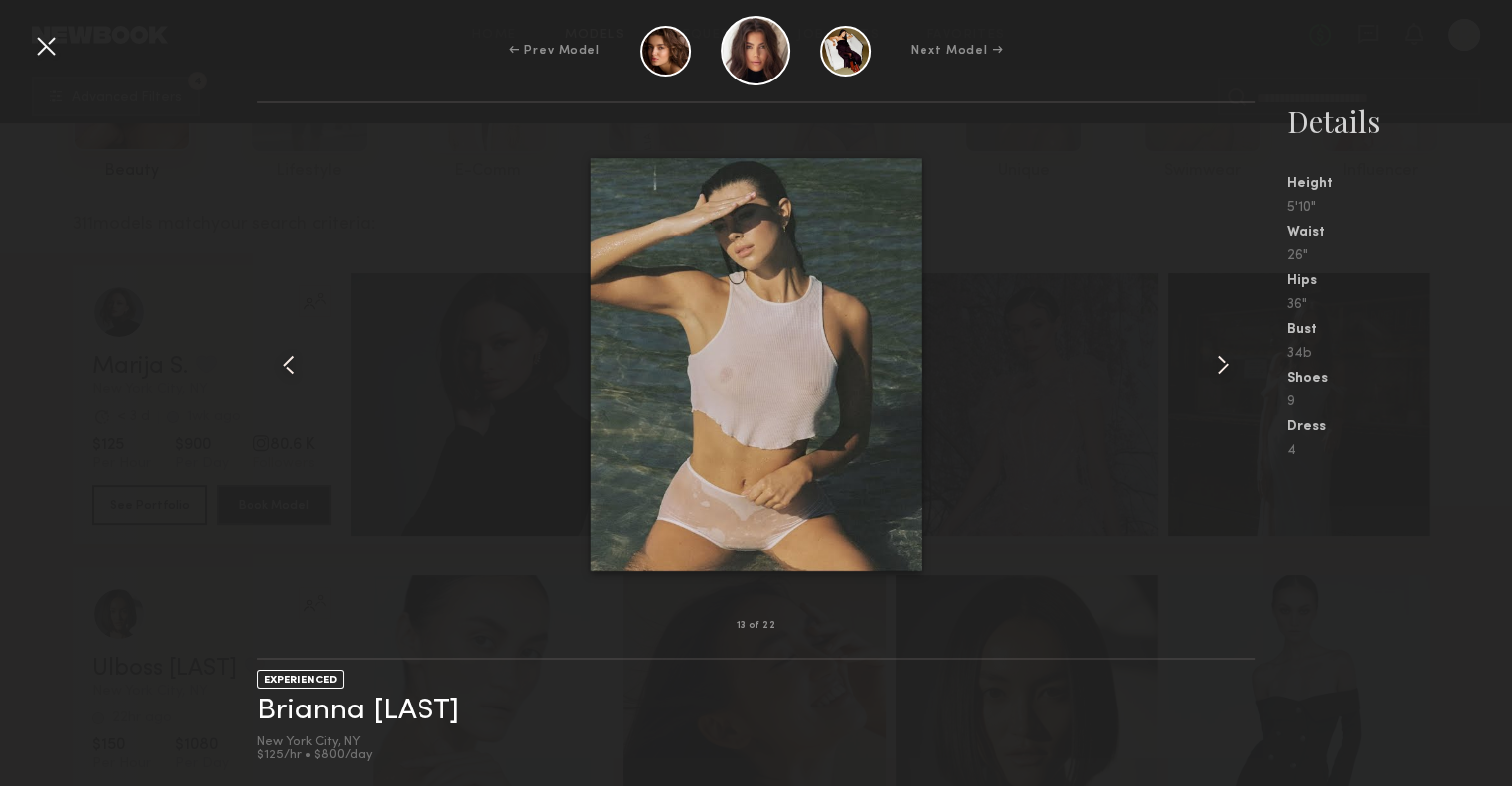 click at bounding box center (1223, 365) 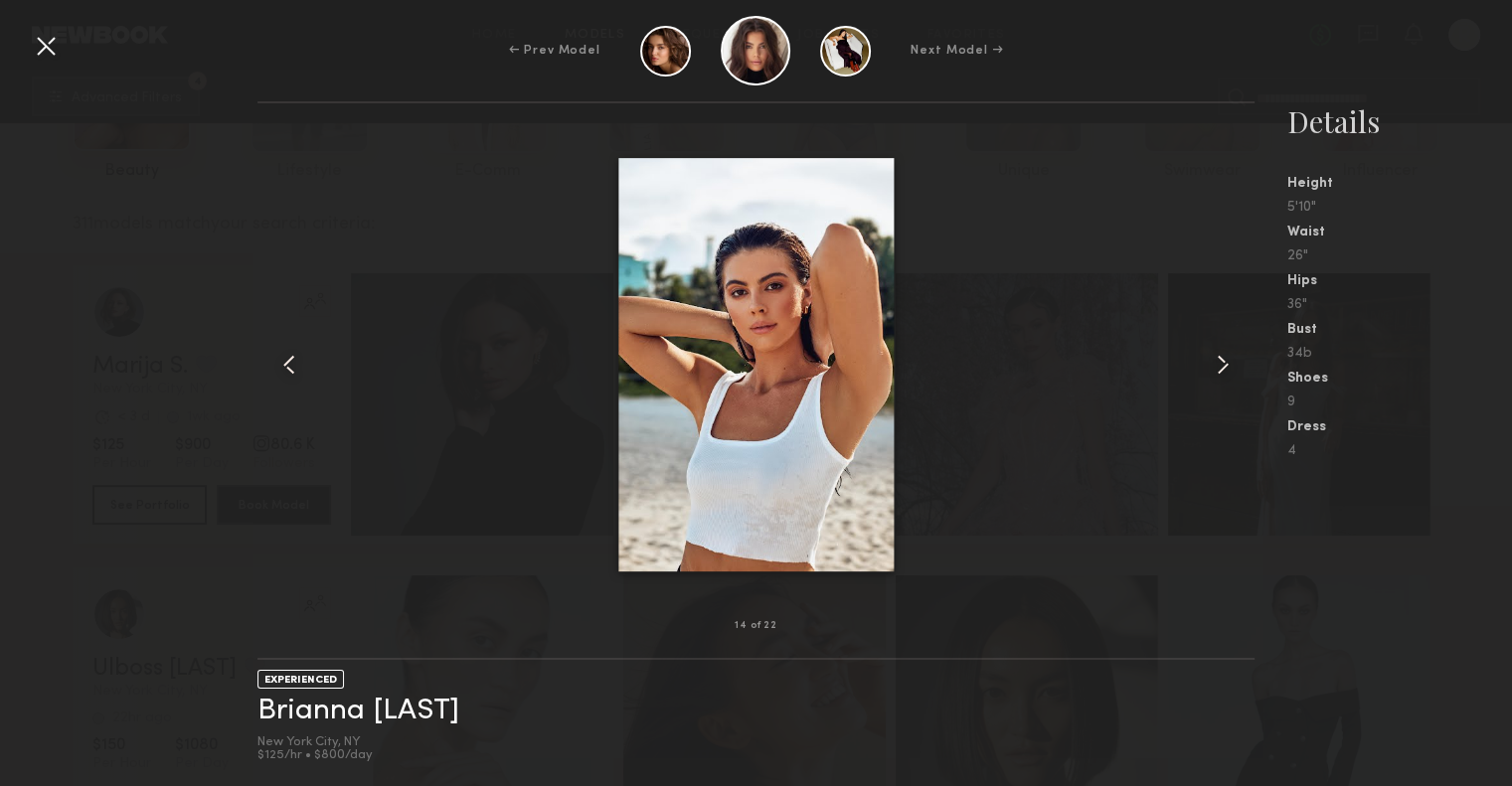 click at bounding box center [1223, 365] 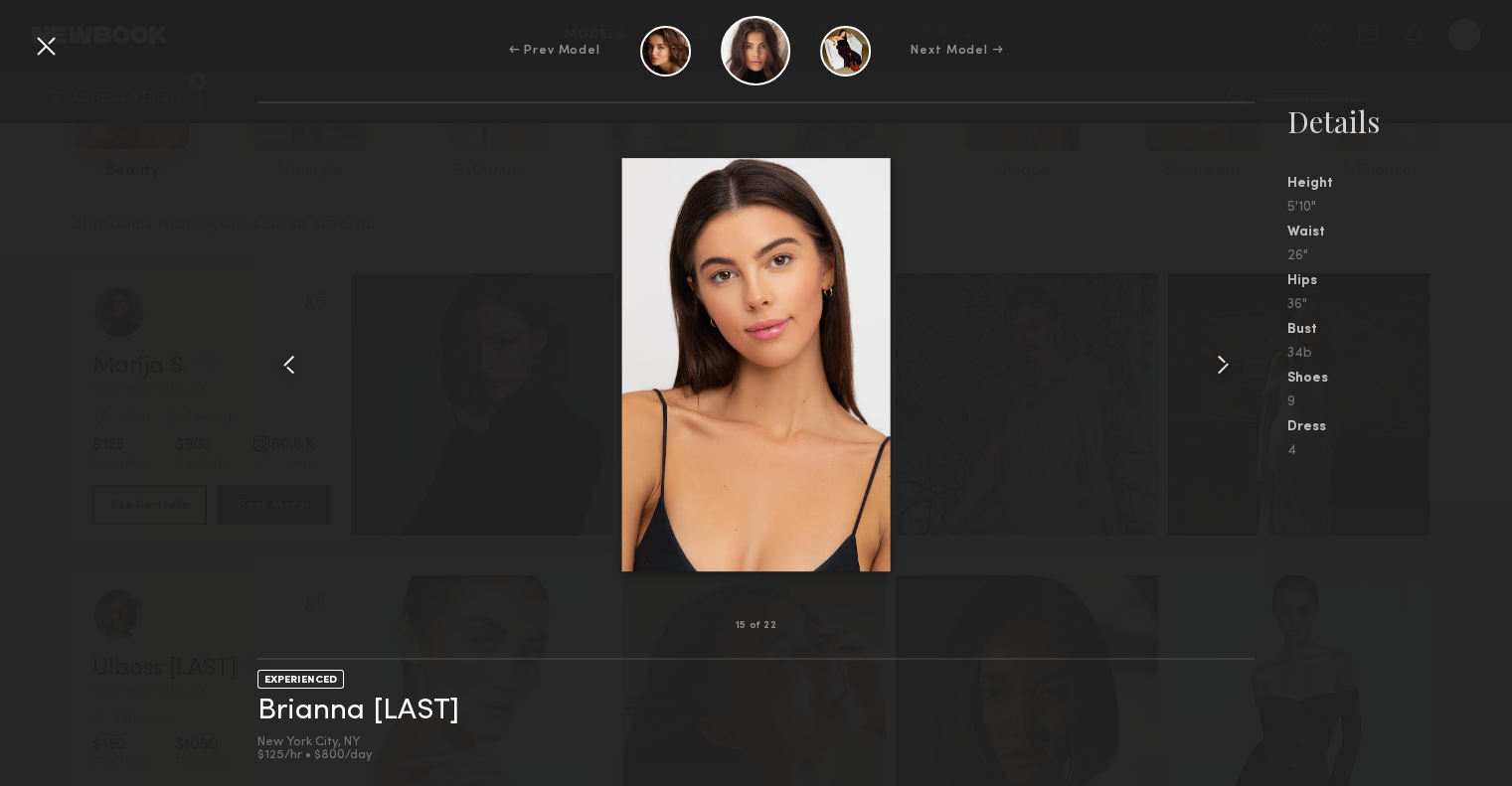 click at bounding box center [1223, 365] 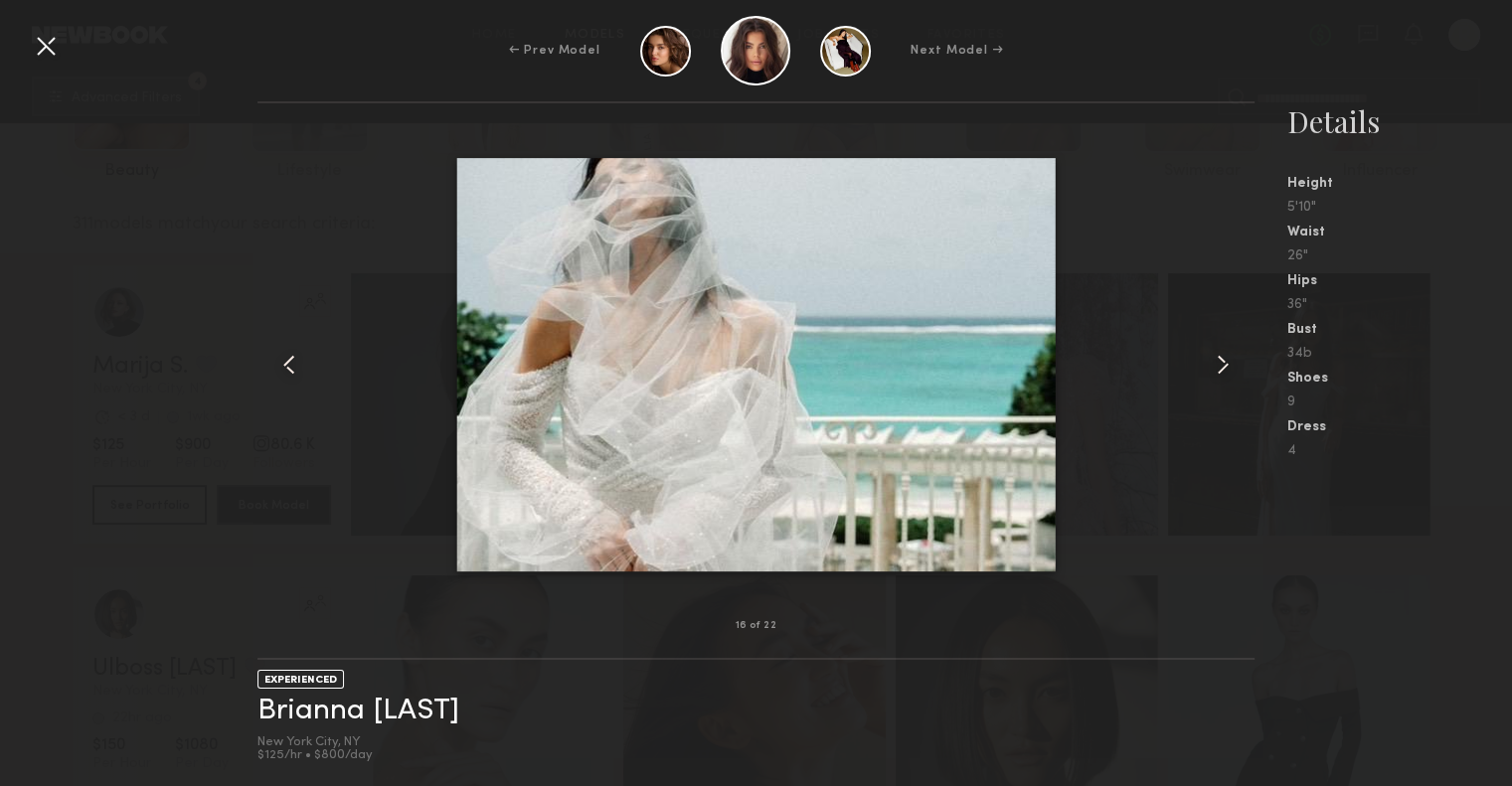 click at bounding box center (1223, 365) 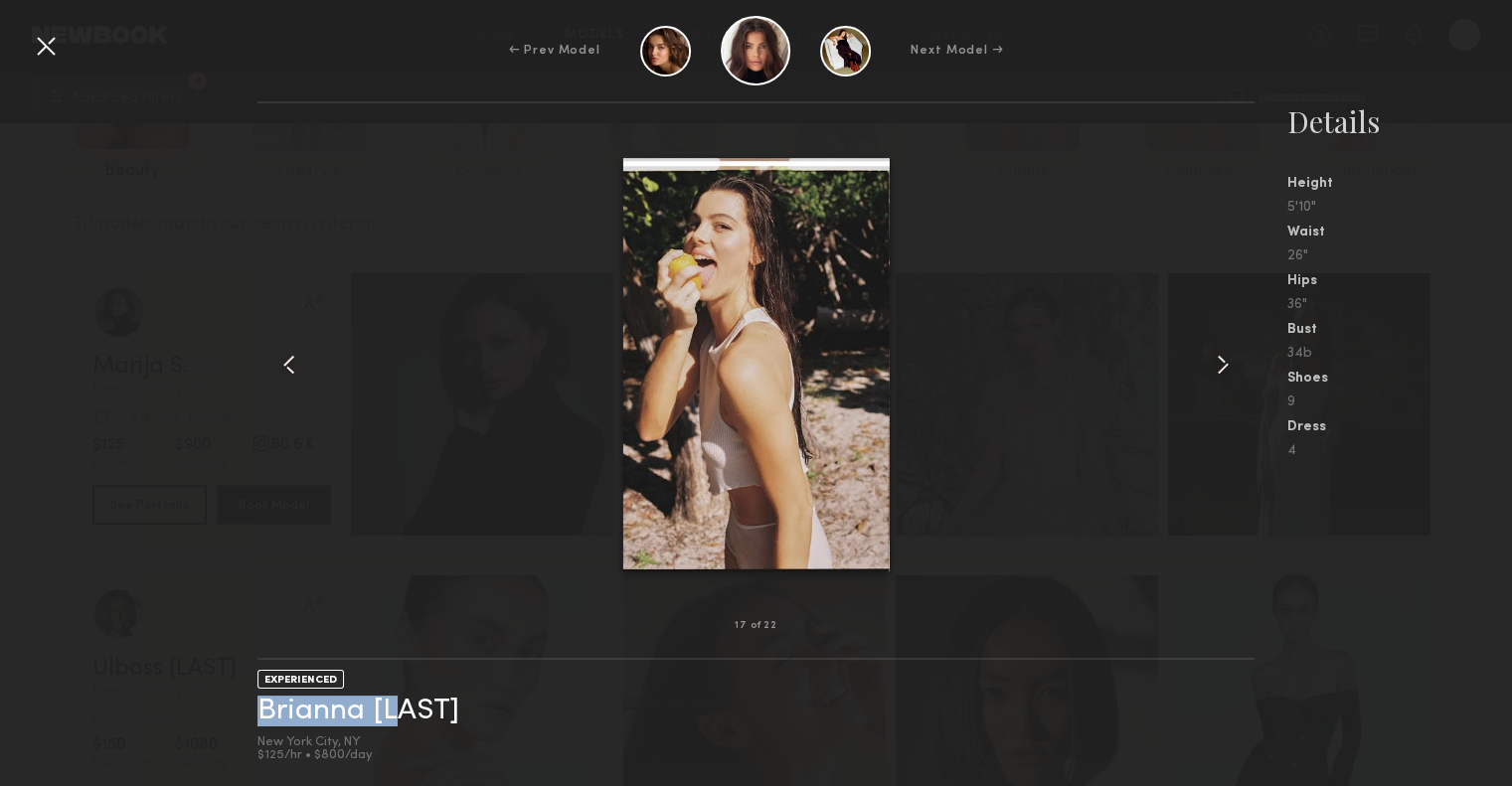 drag, startPoint x: 415, startPoint y: 722, endPoint x: 239, endPoint y: 719, distance: 176.02557 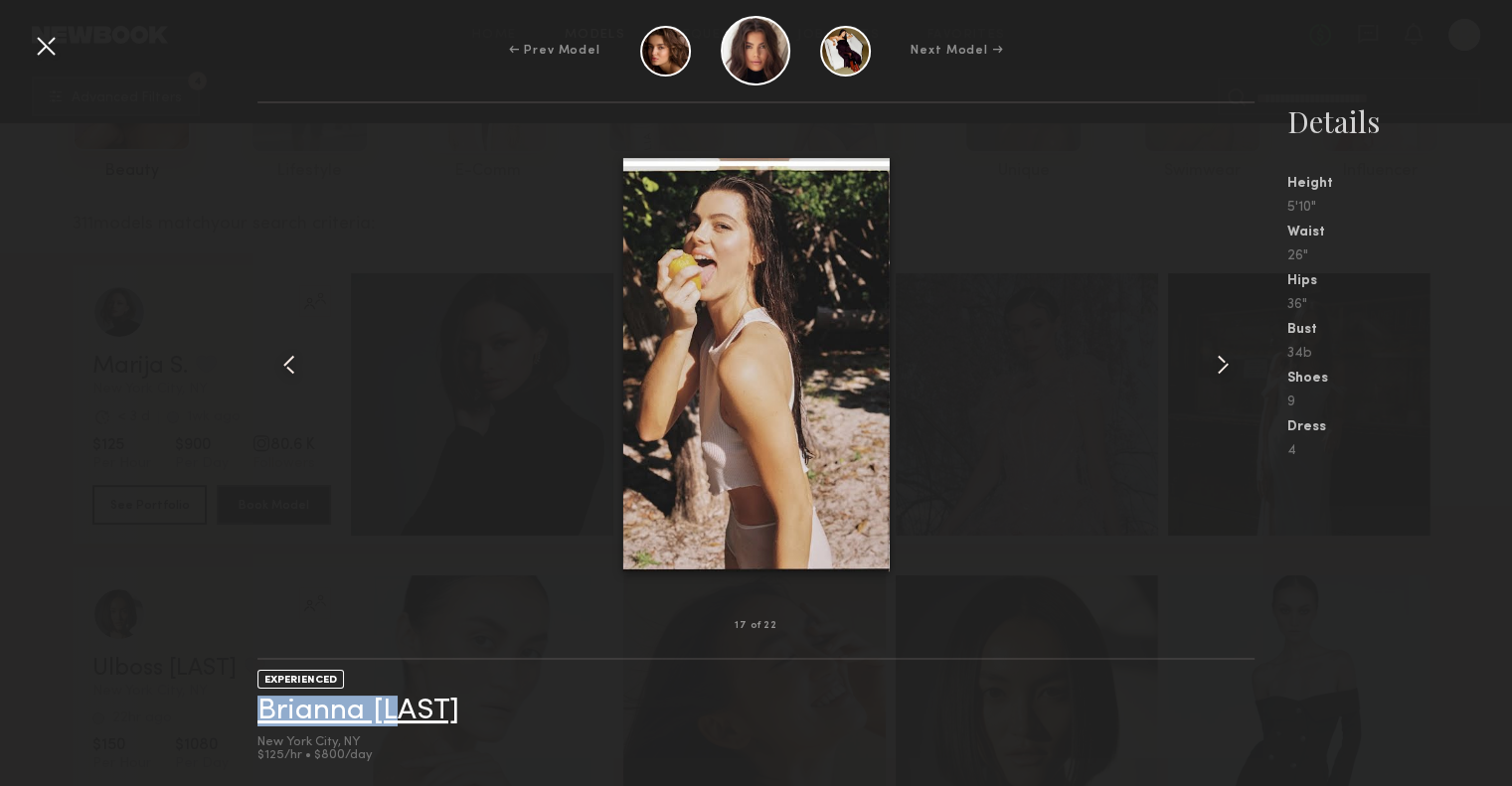 copy on "Brianna [LAST]" 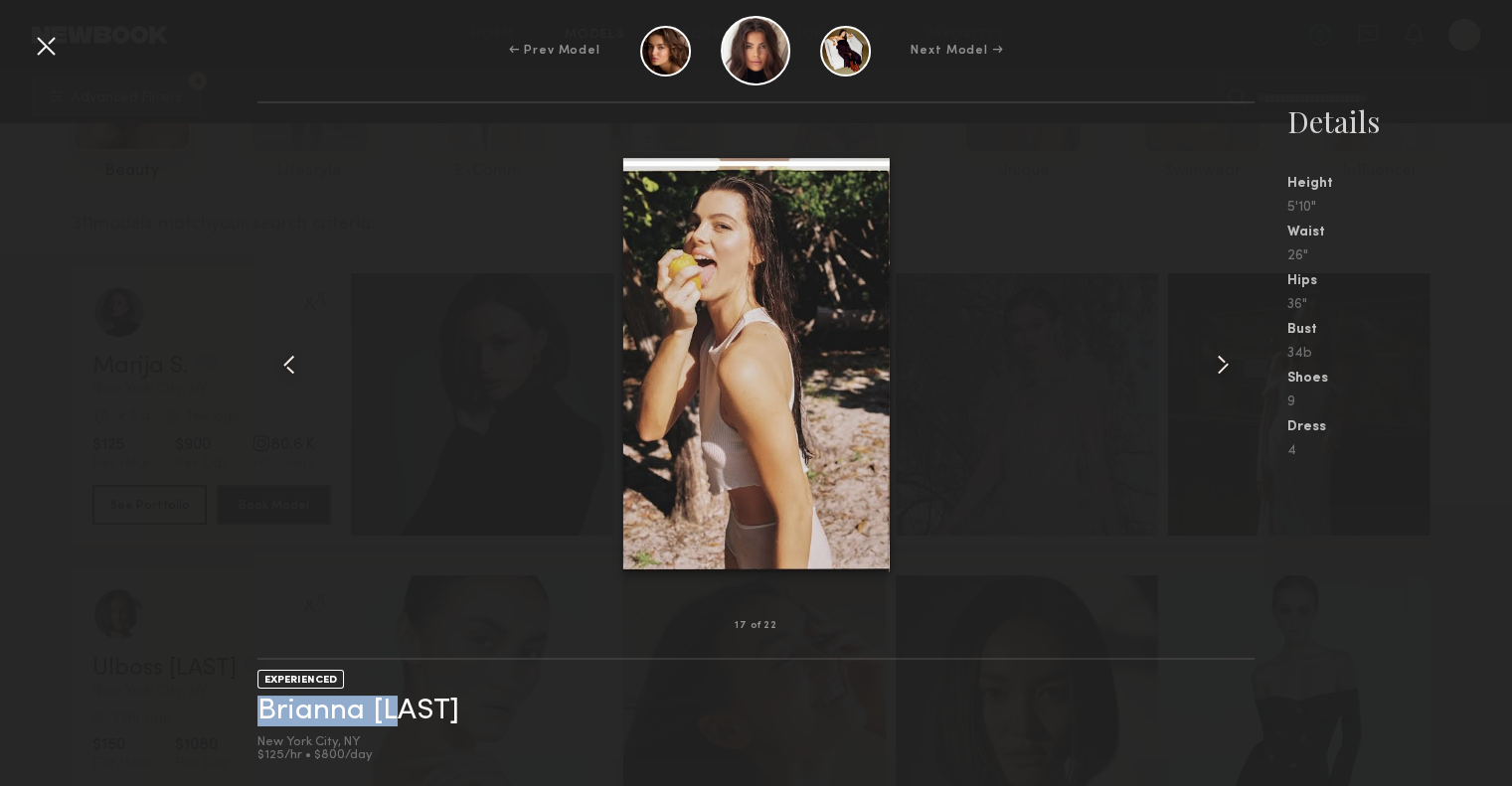 click at bounding box center (756, 365) 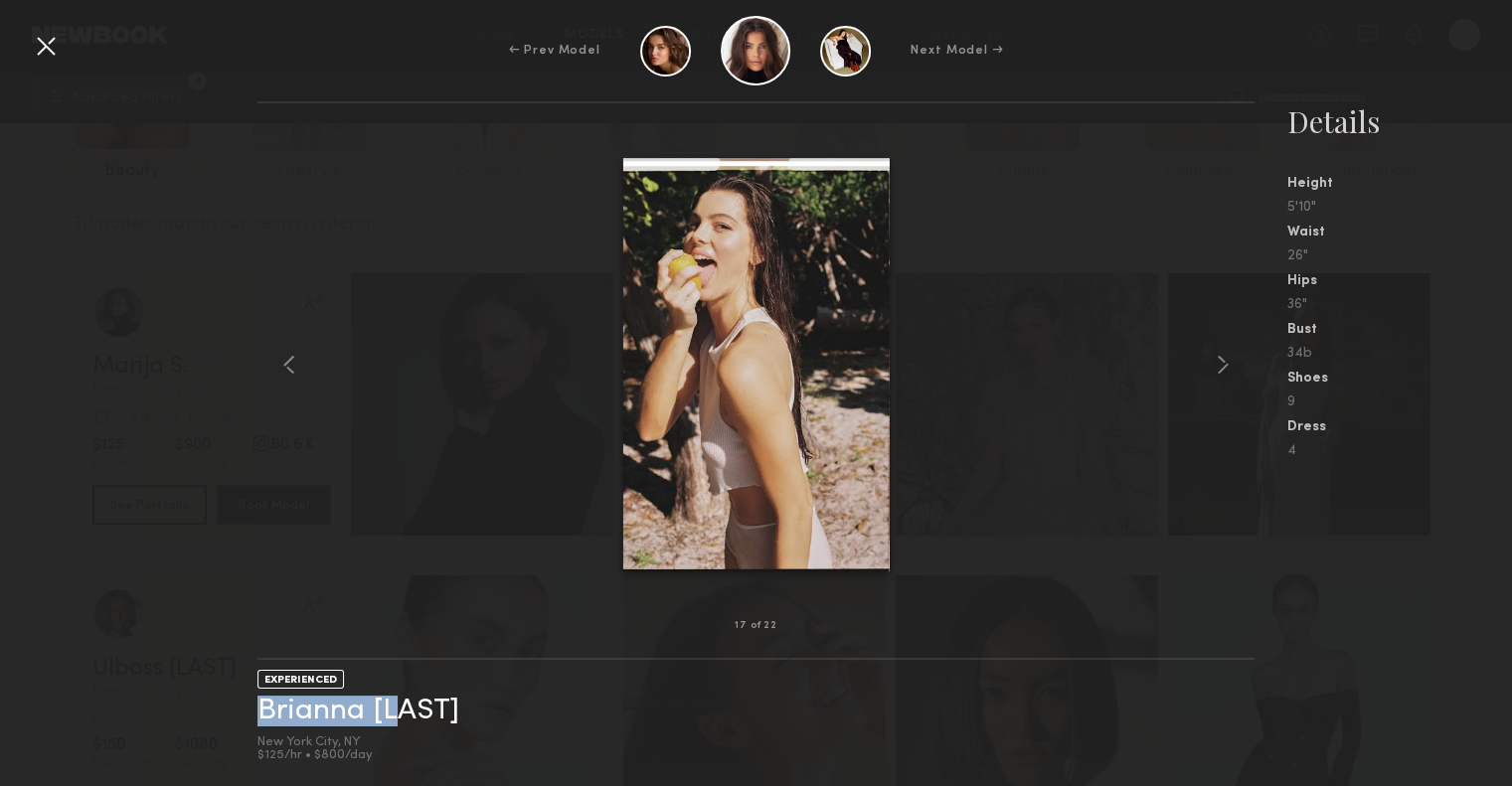 click on "← Prev Model" at bounding box center (555, 51) 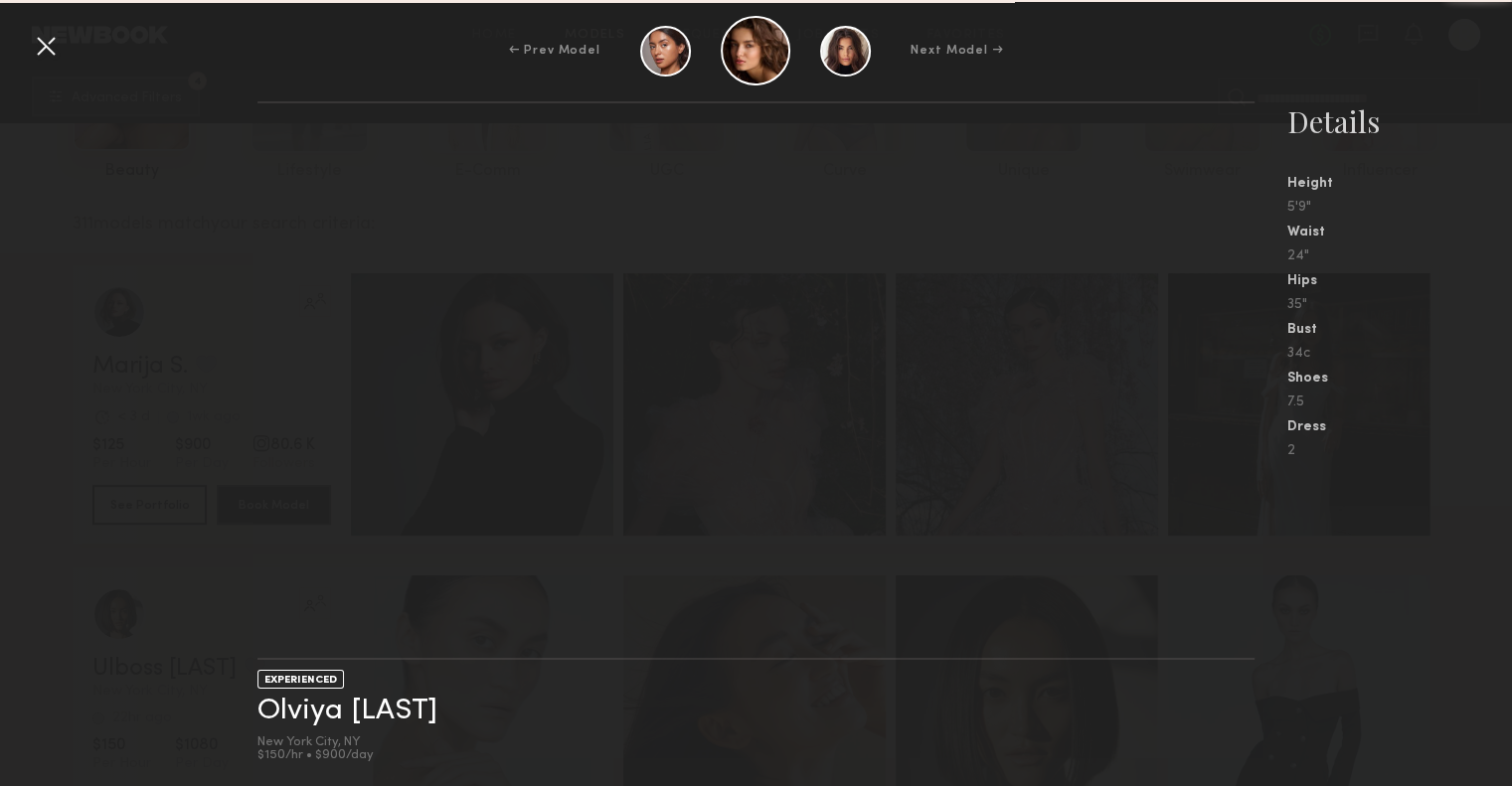 click on "← Prev Model" at bounding box center [555, 51] 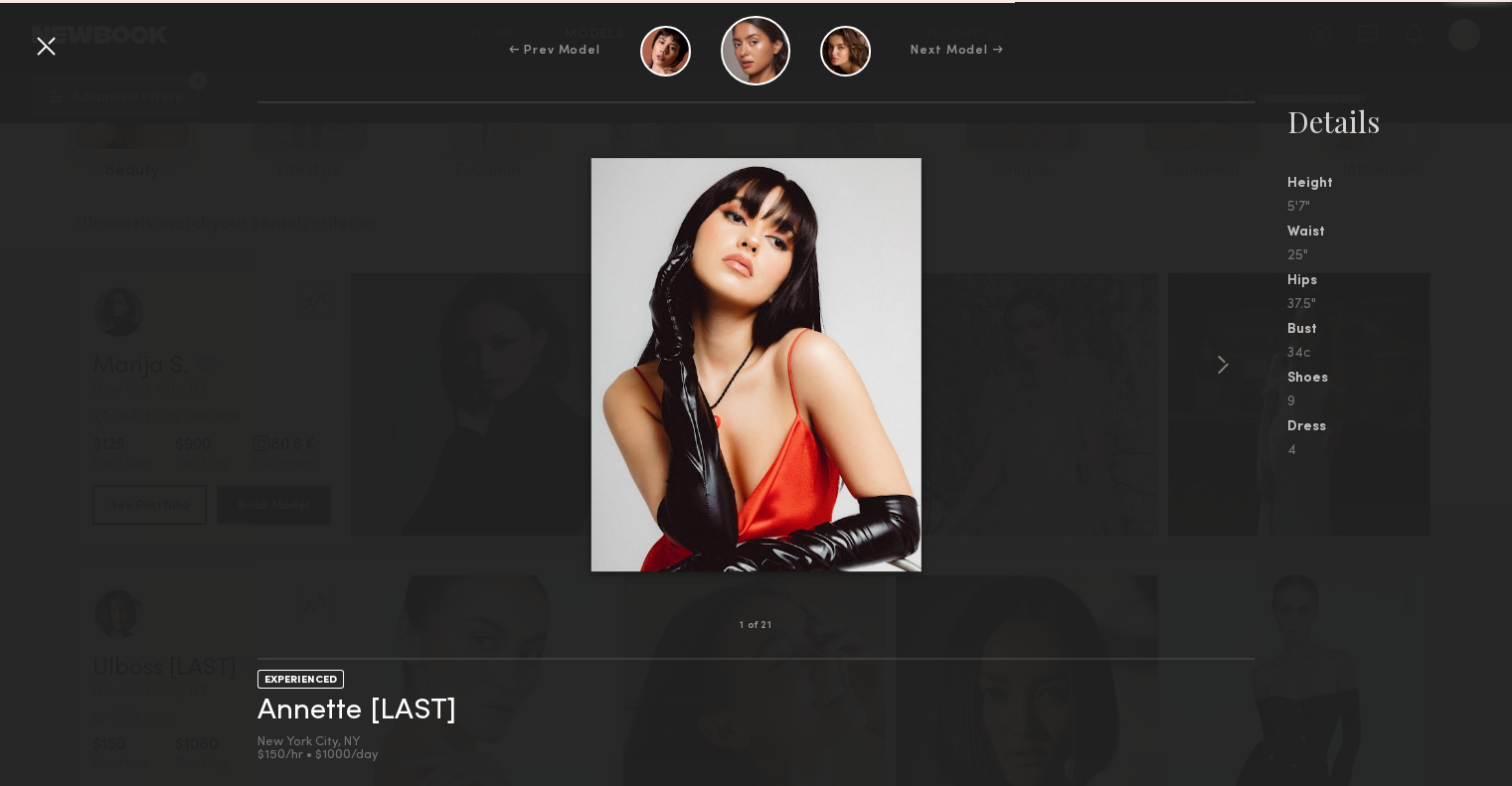 click on "← Prev Model" at bounding box center [555, 51] 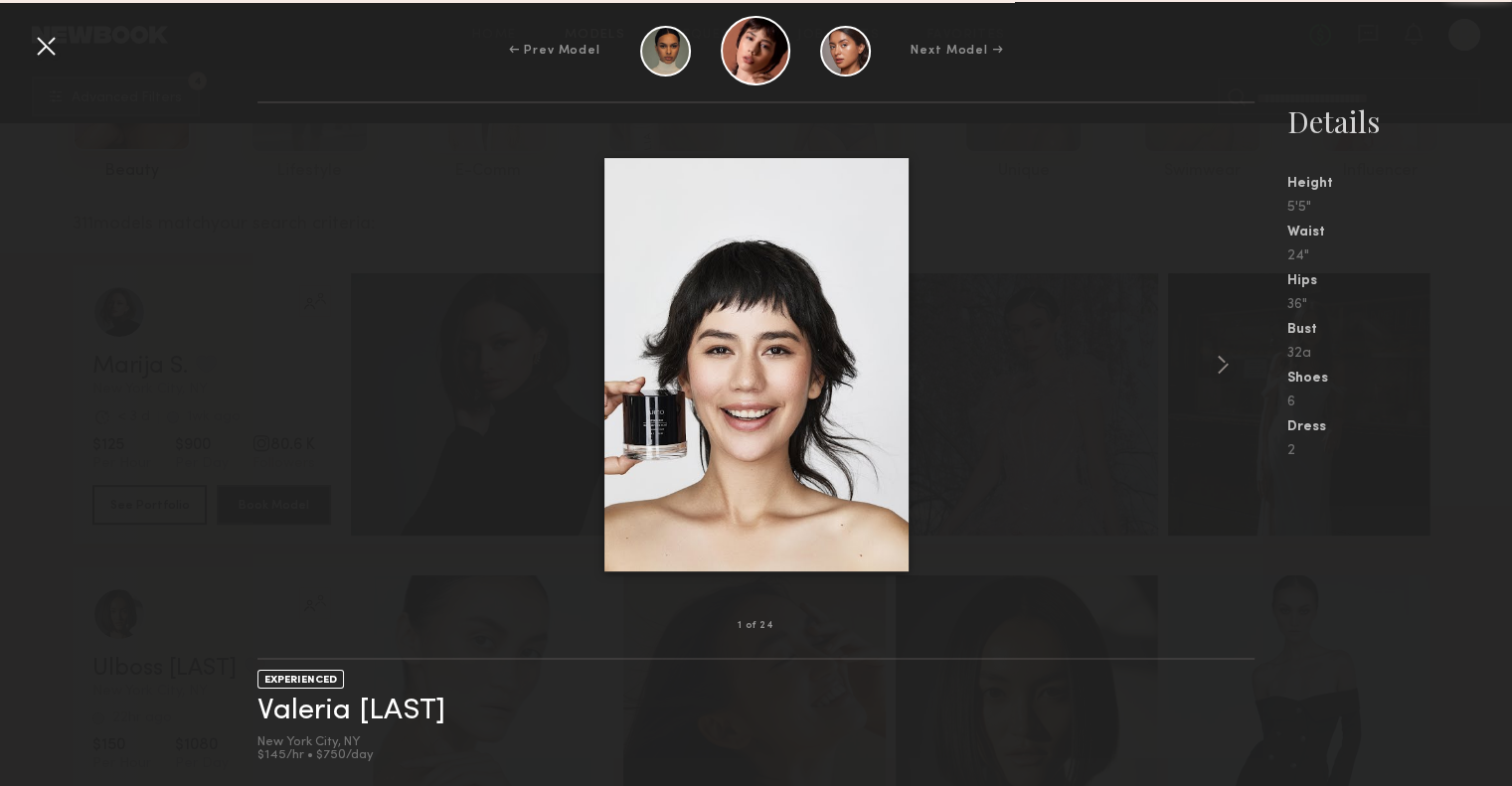 click on "← Prev Model" at bounding box center [555, 51] 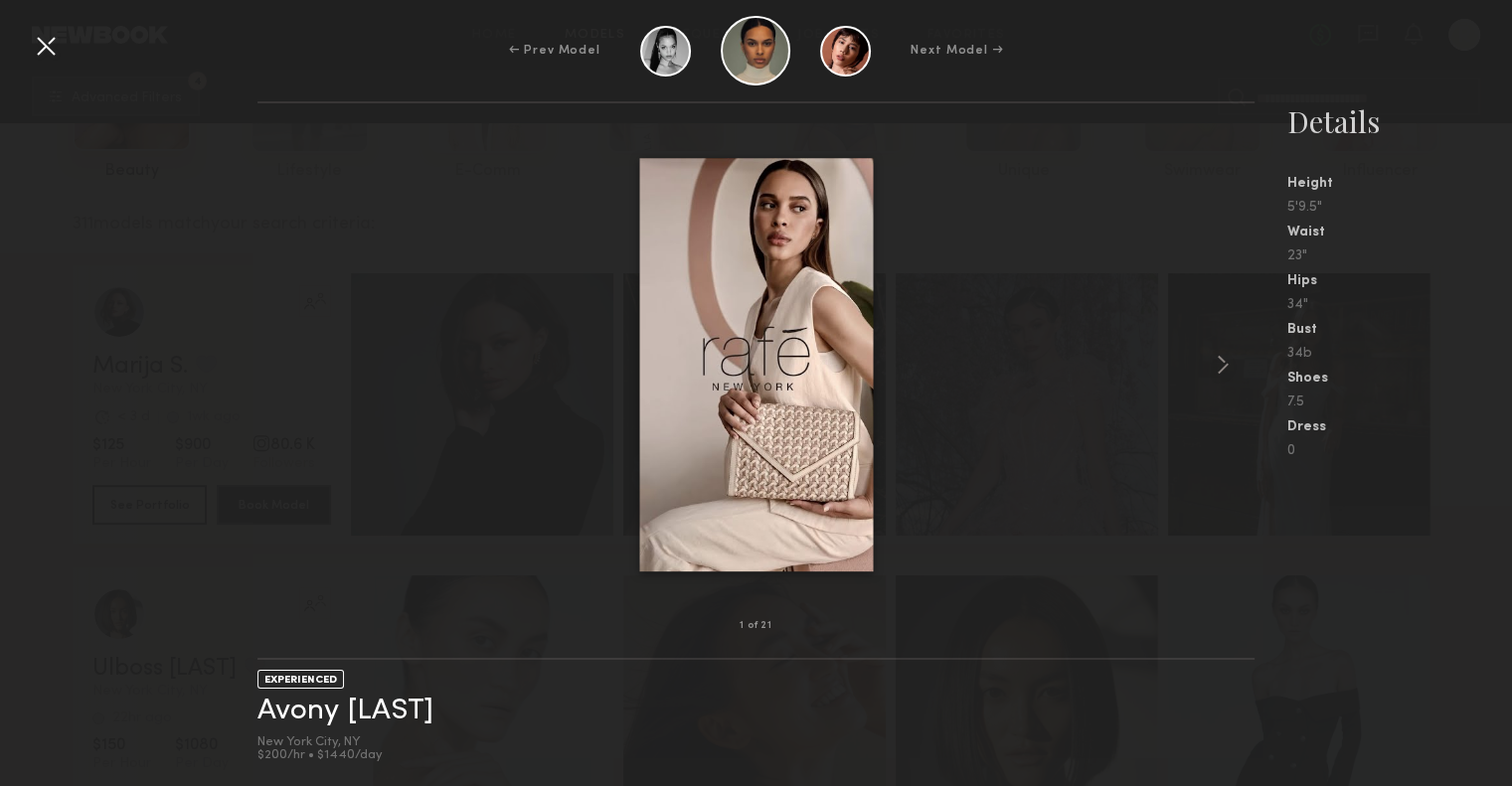 click on "← Prev Model" at bounding box center (555, 51) 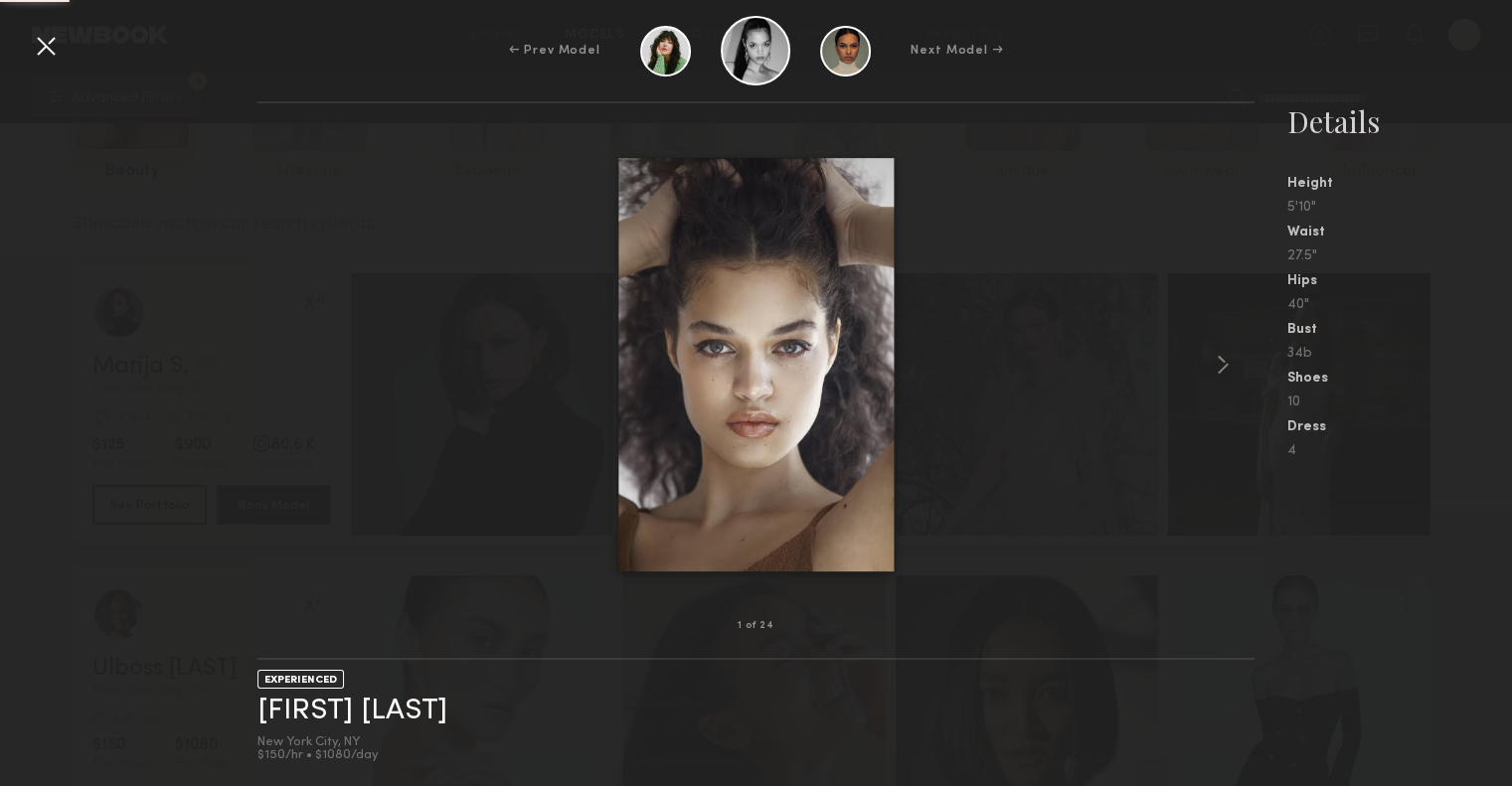 click on "← Prev Model" at bounding box center [555, 51] 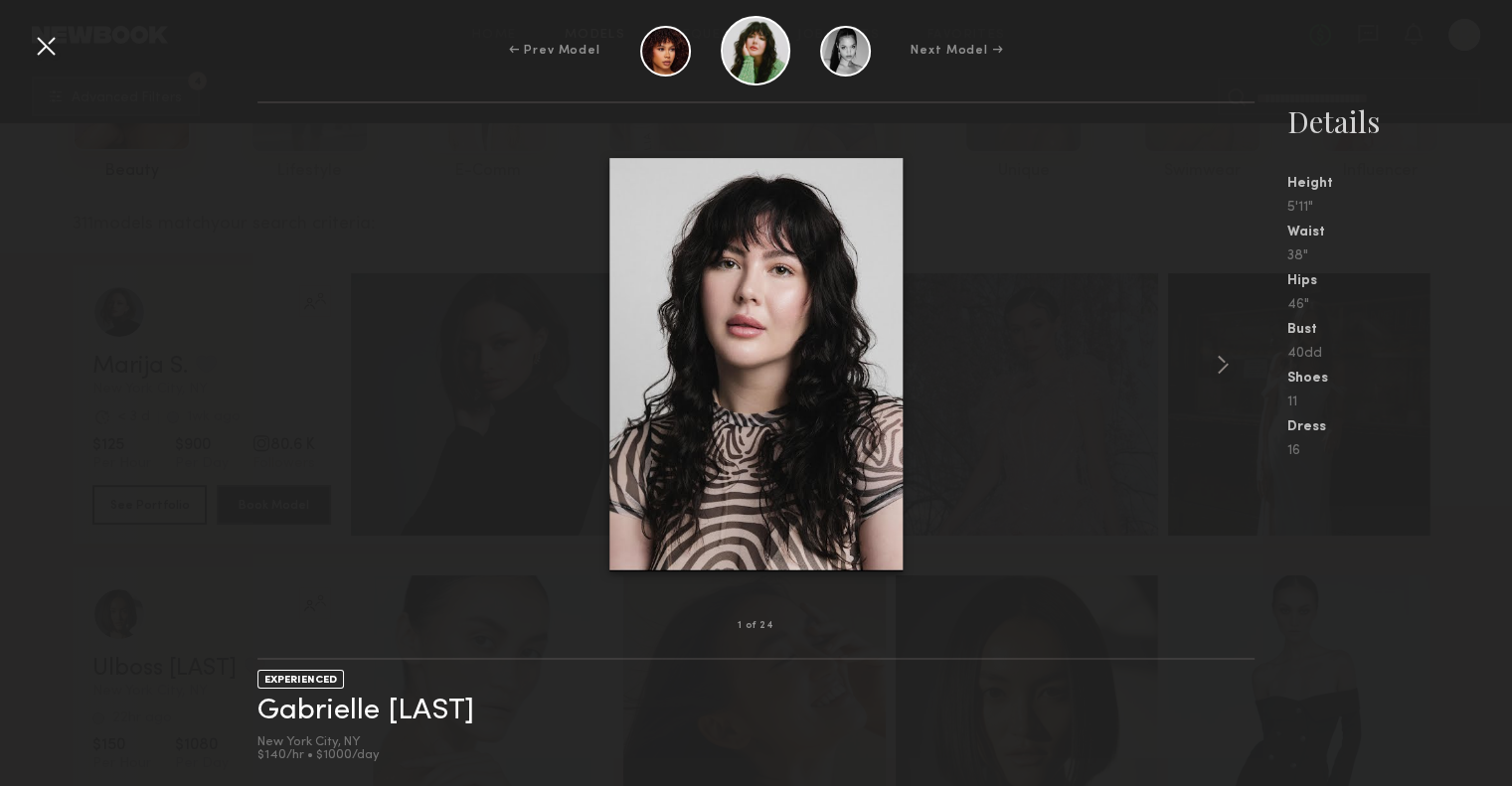 click on "← Prev Model" at bounding box center [555, 51] 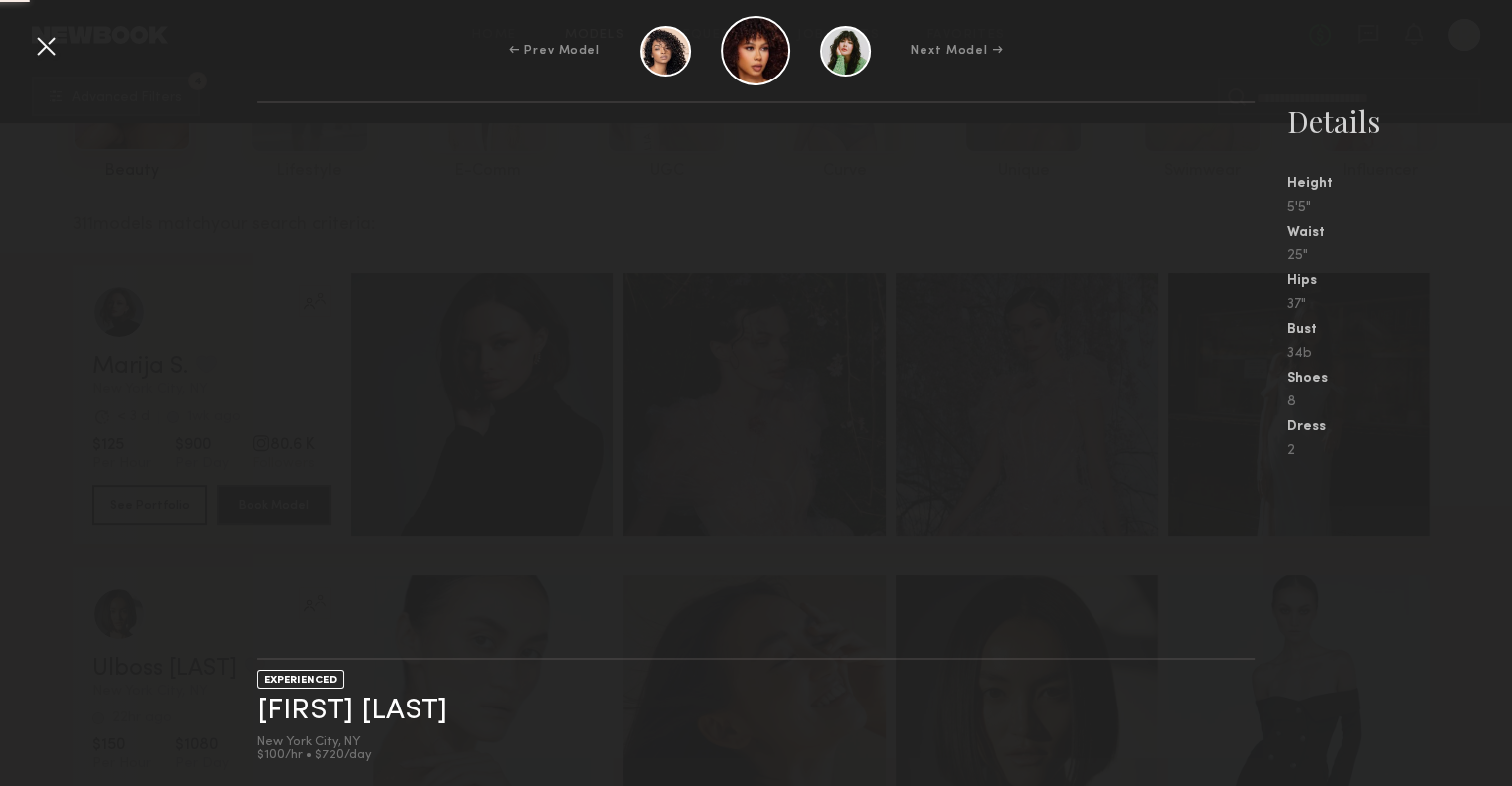 click on "← Prev Model" at bounding box center [555, 51] 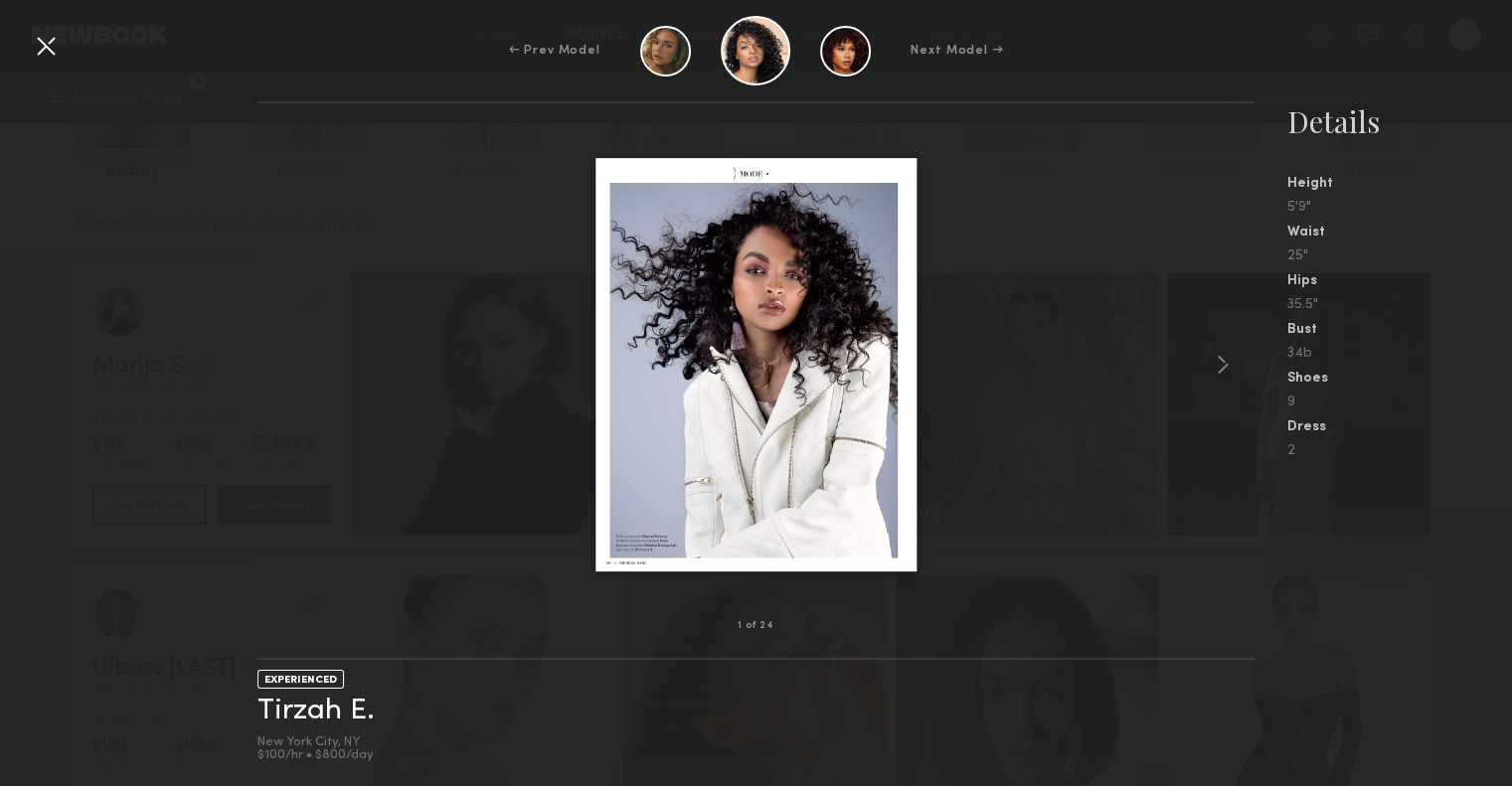 click on "← Prev Model" at bounding box center (555, 51) 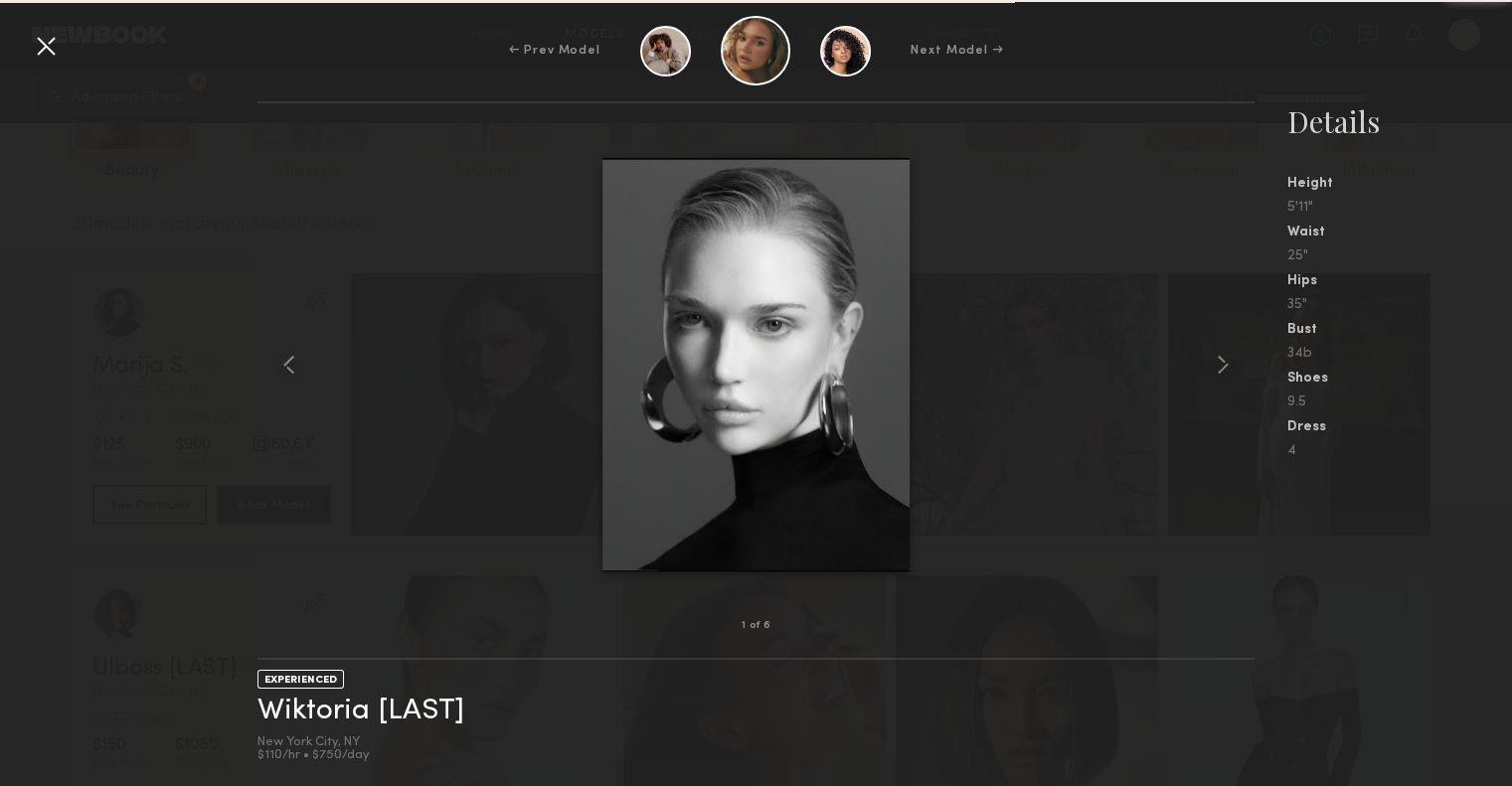 click on "← Prev Model" at bounding box center [555, 51] 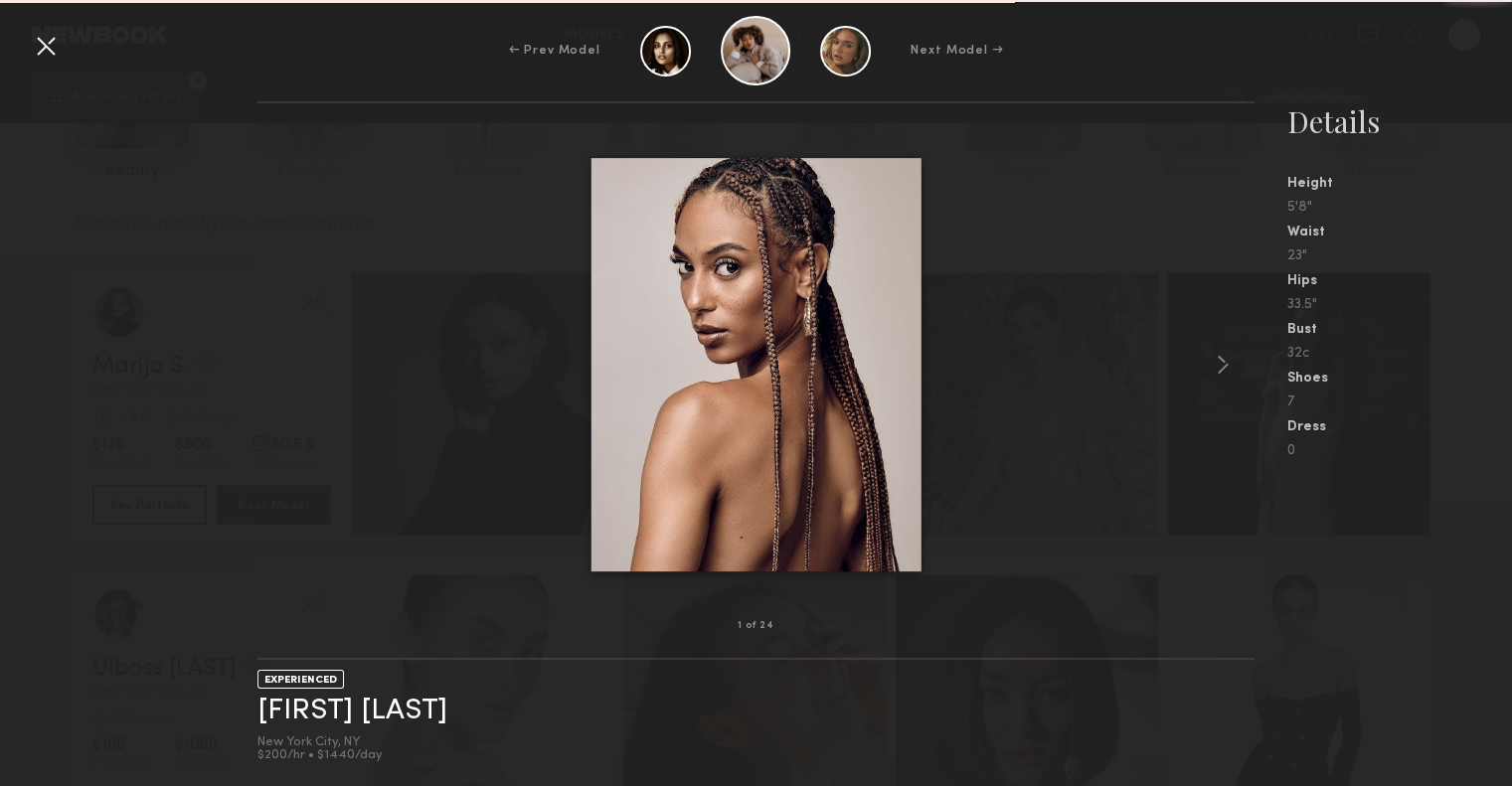 click on "← Prev Model" at bounding box center [555, 51] 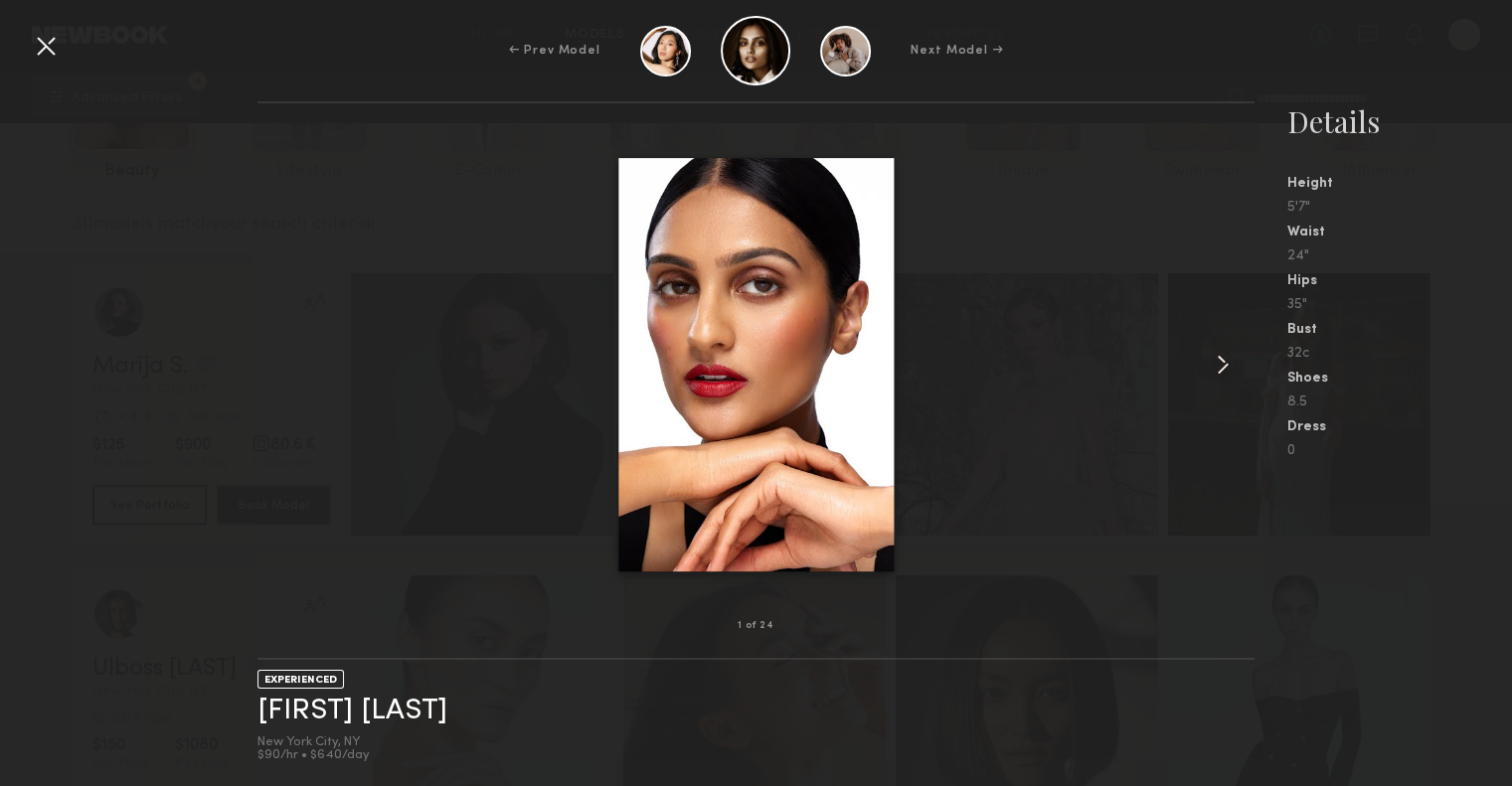 click at bounding box center (1223, 365) 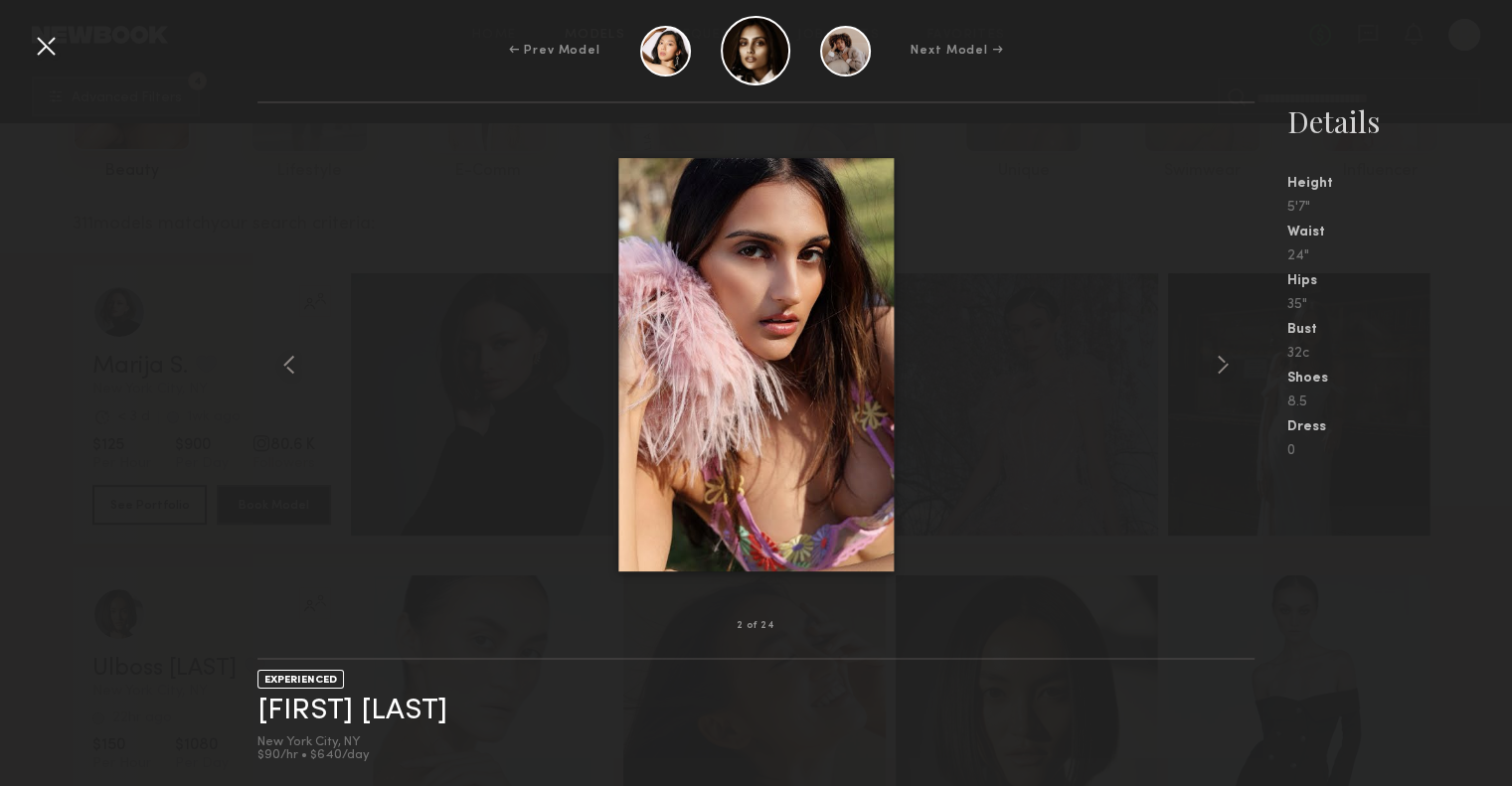 click on "Next Model →" at bounding box center (956, 51) 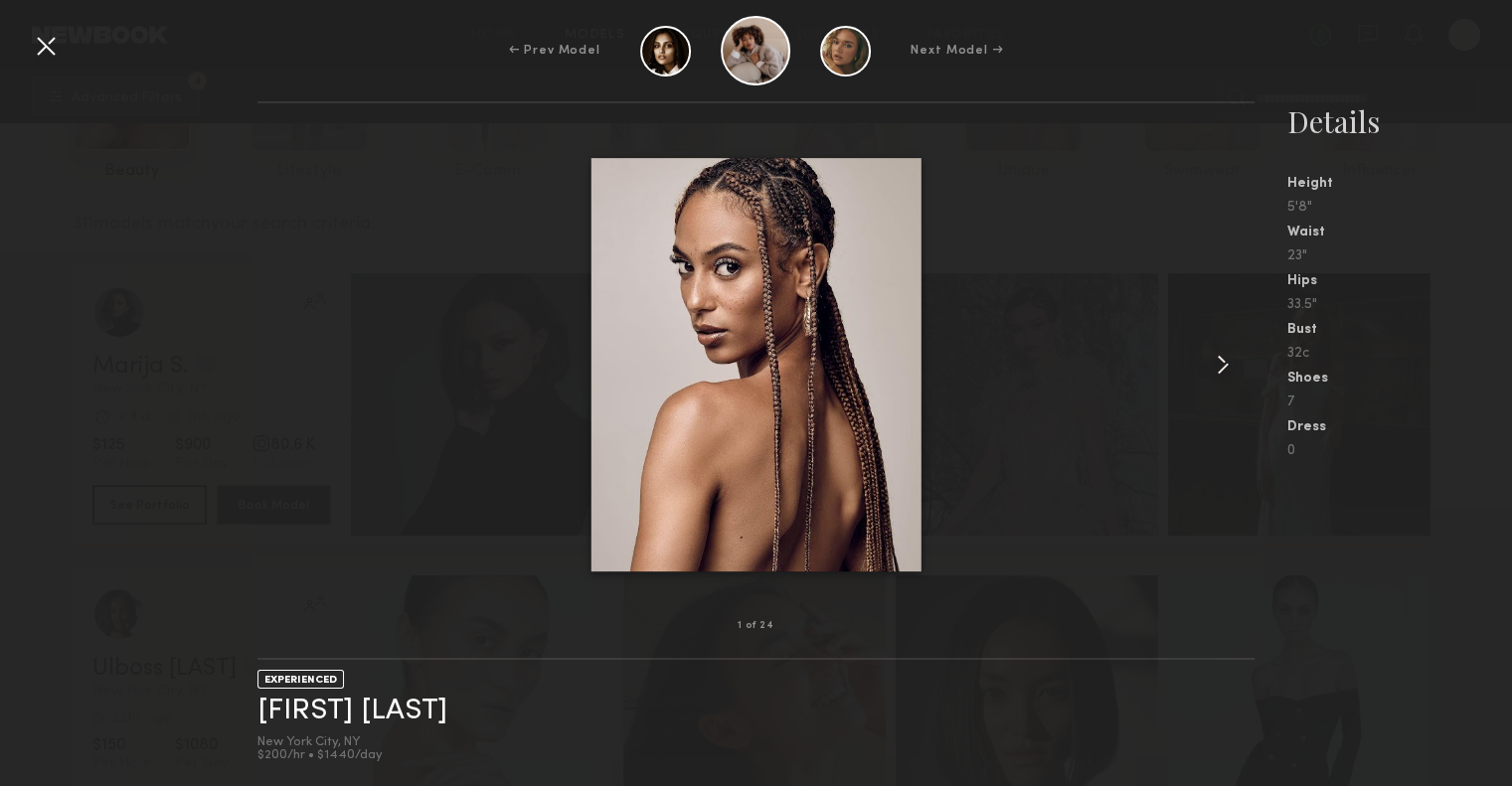 click at bounding box center (1223, 365) 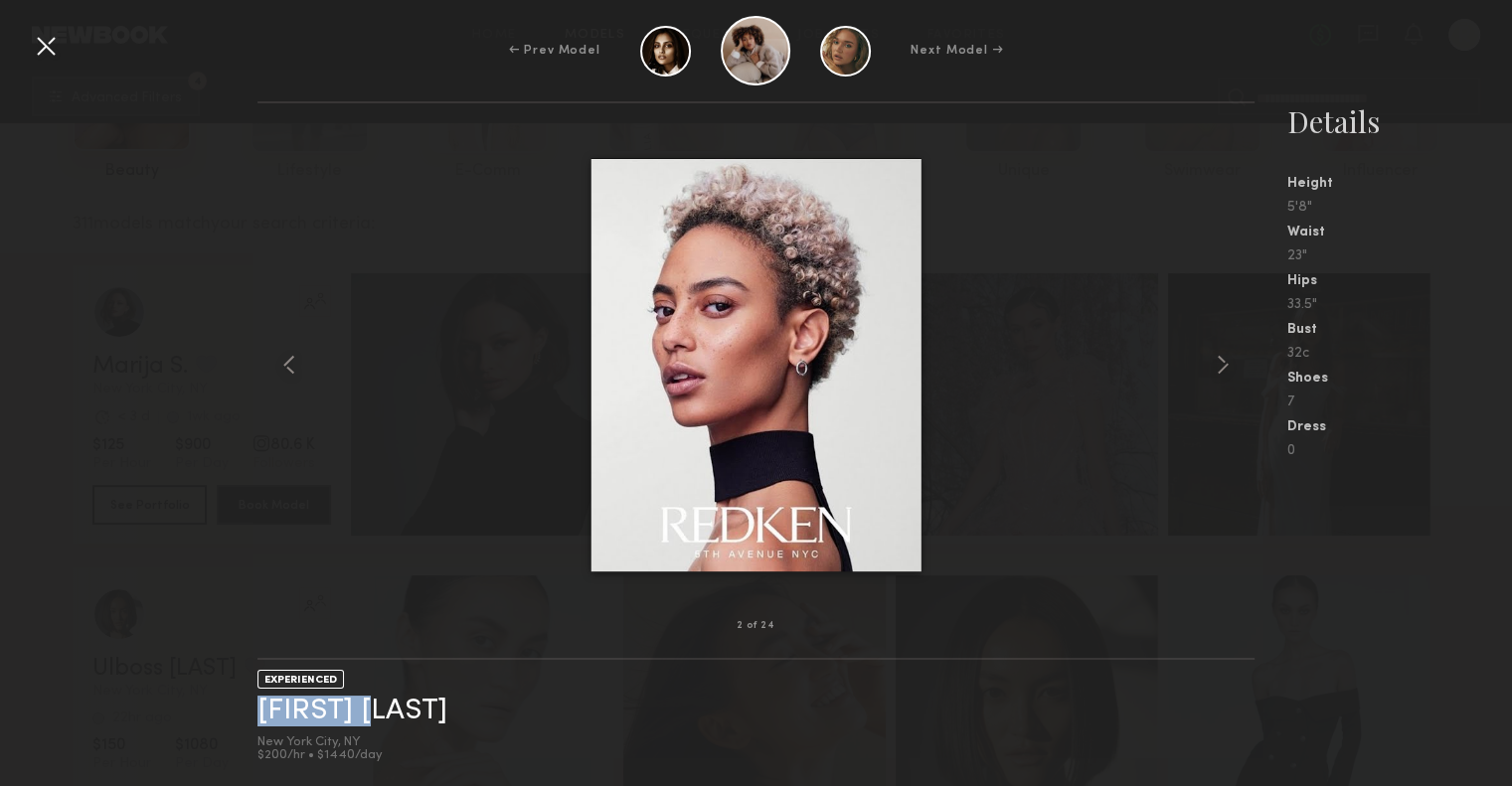 drag, startPoint x: 383, startPoint y: 722, endPoint x: 239, endPoint y: 726, distance: 144.05554 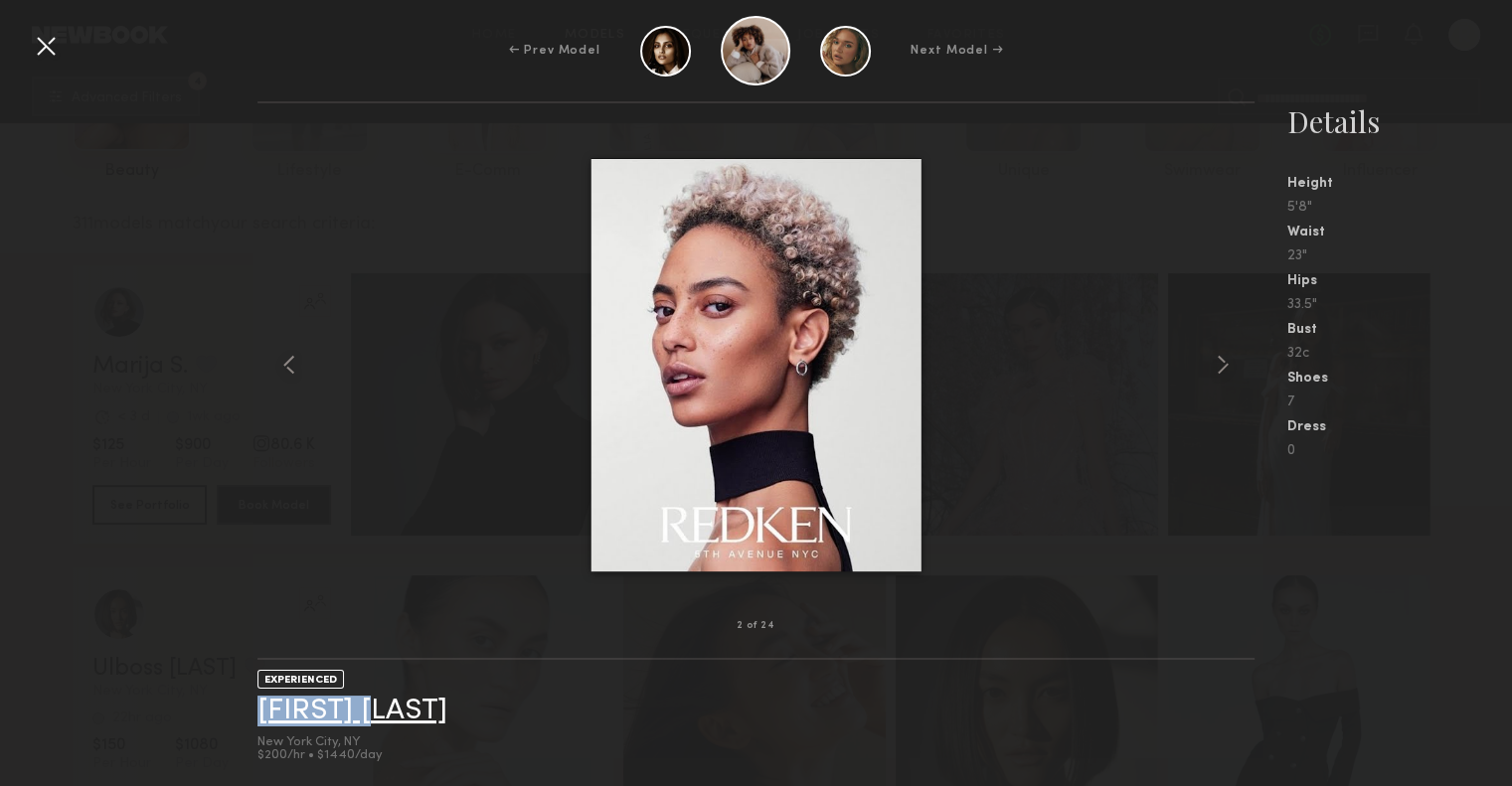 copy on "[FIRST] [LAST]" 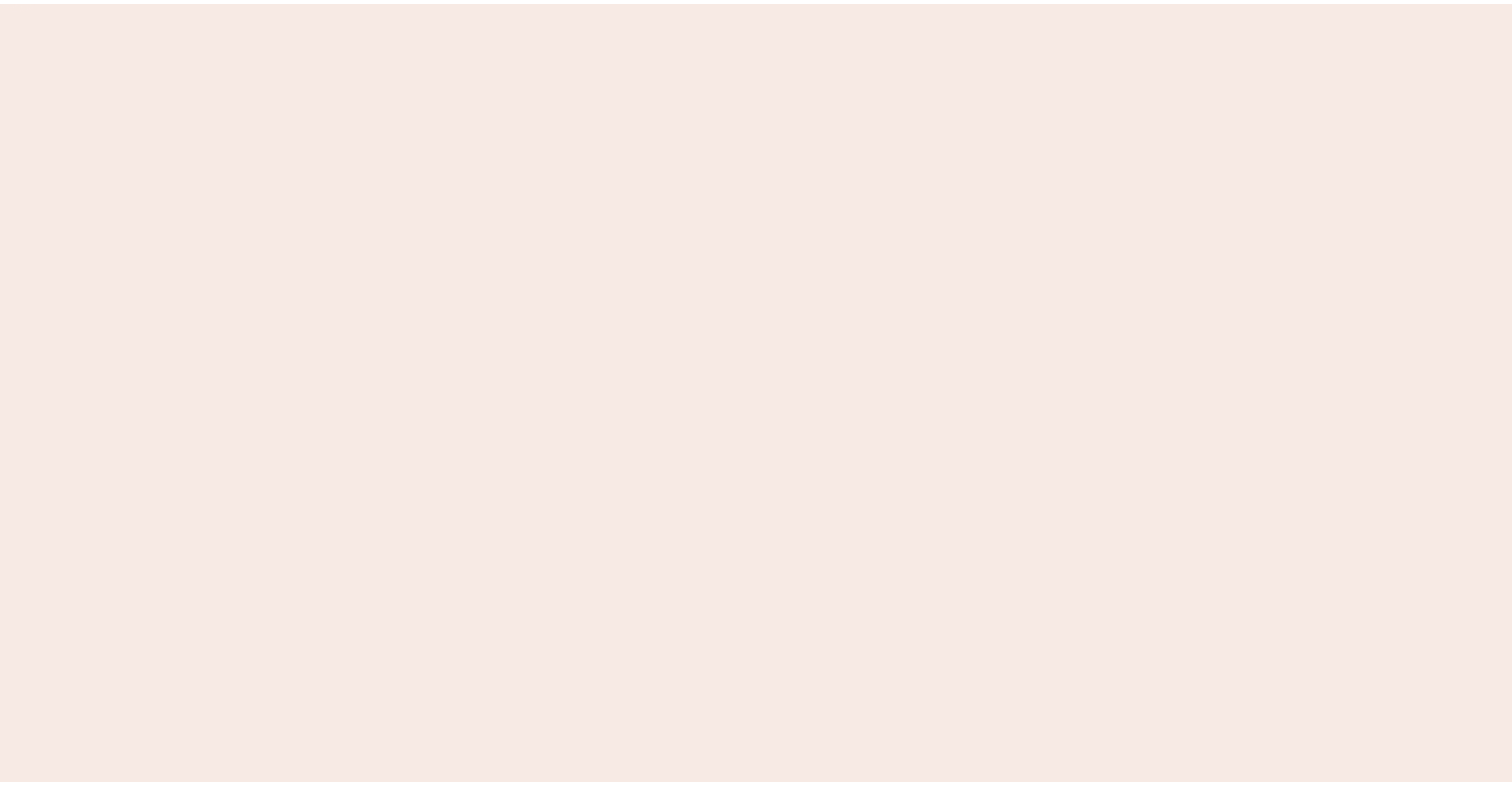 scroll, scrollTop: 0, scrollLeft: 0, axis: both 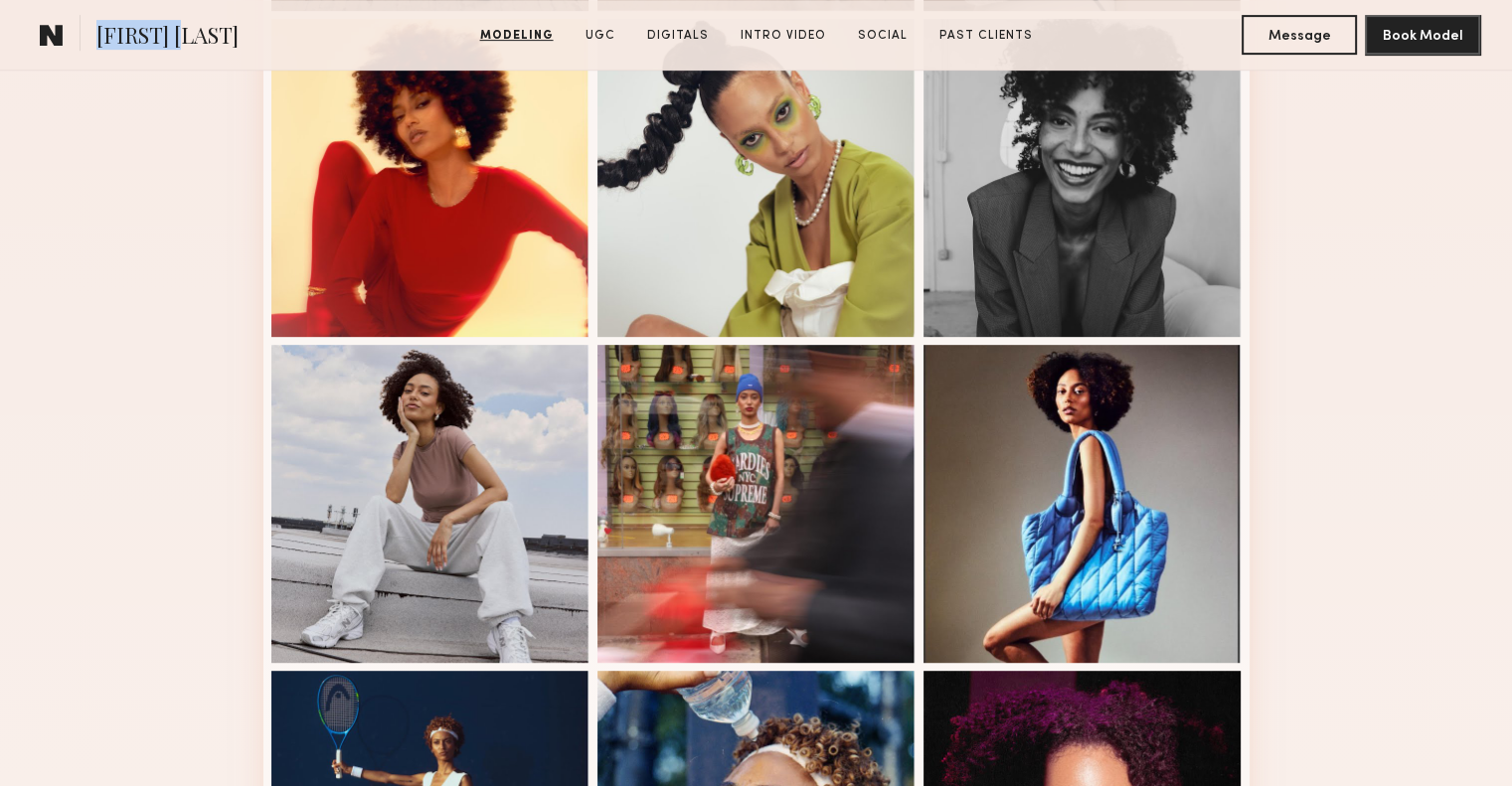 drag, startPoint x: 194, startPoint y: 39, endPoint x: 90, endPoint y: 27, distance: 104.69002 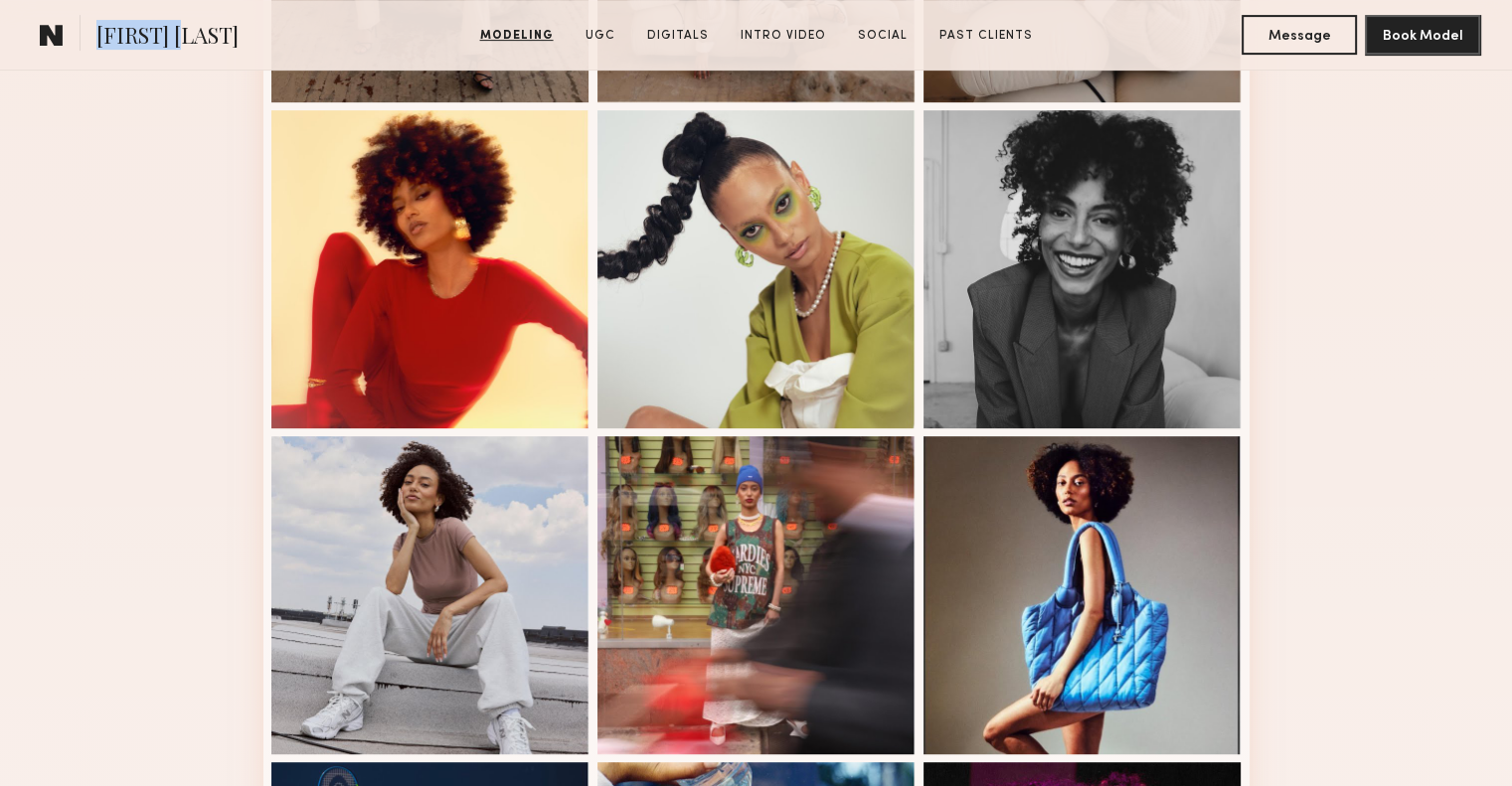 scroll, scrollTop: 696, scrollLeft: 0, axis: vertical 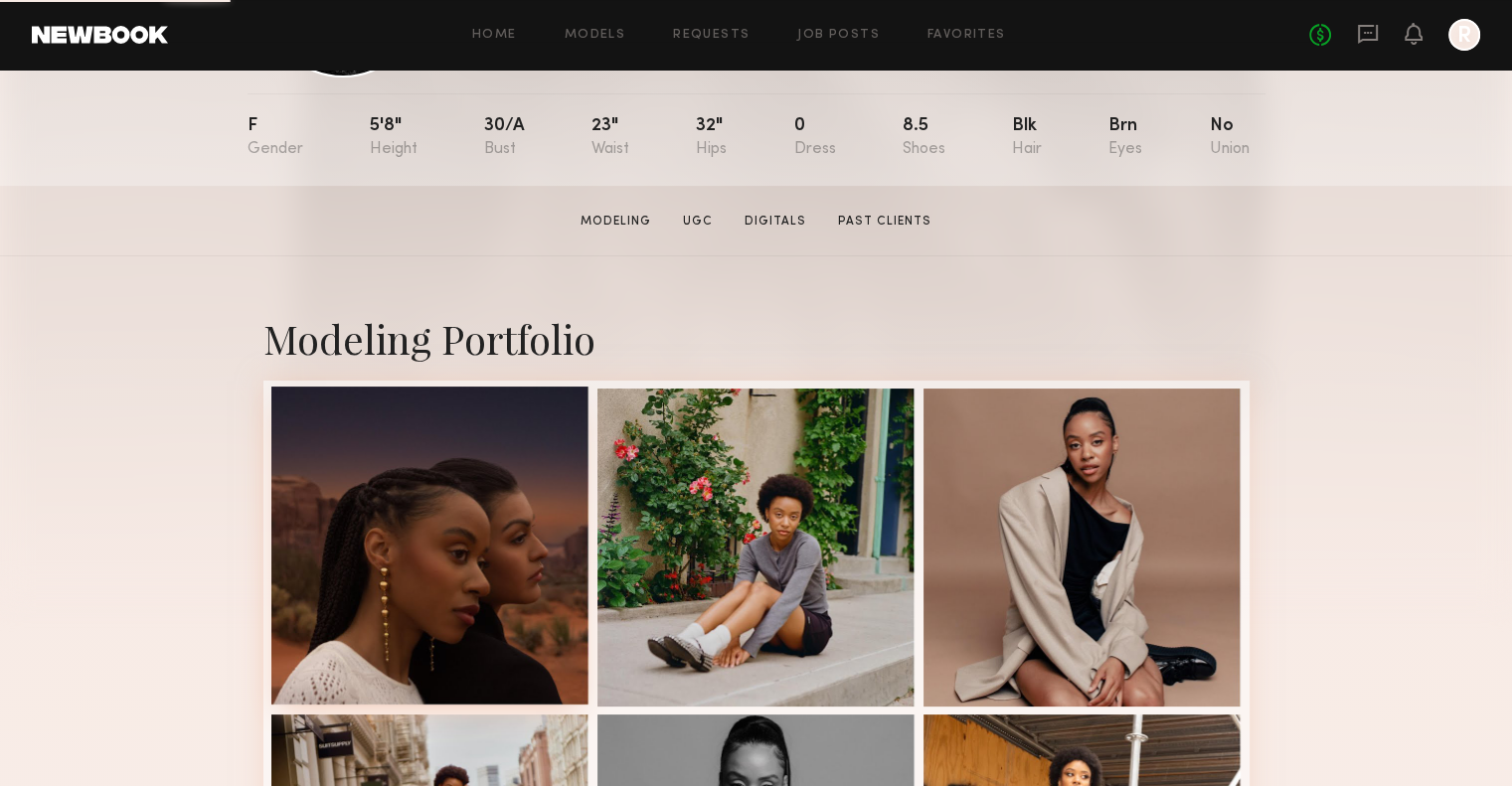 click at bounding box center [430, 546] 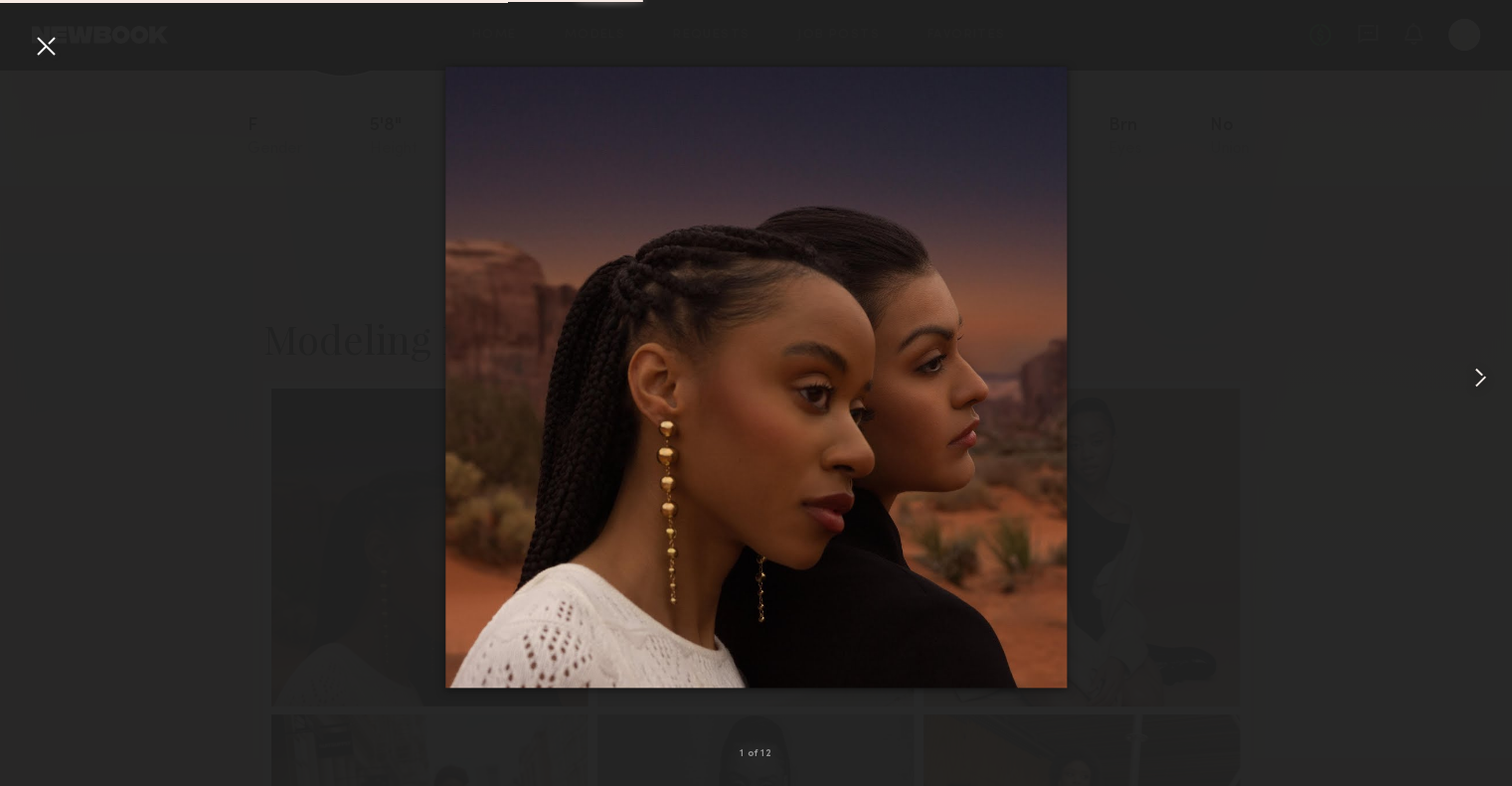 click at bounding box center [1480, 378] 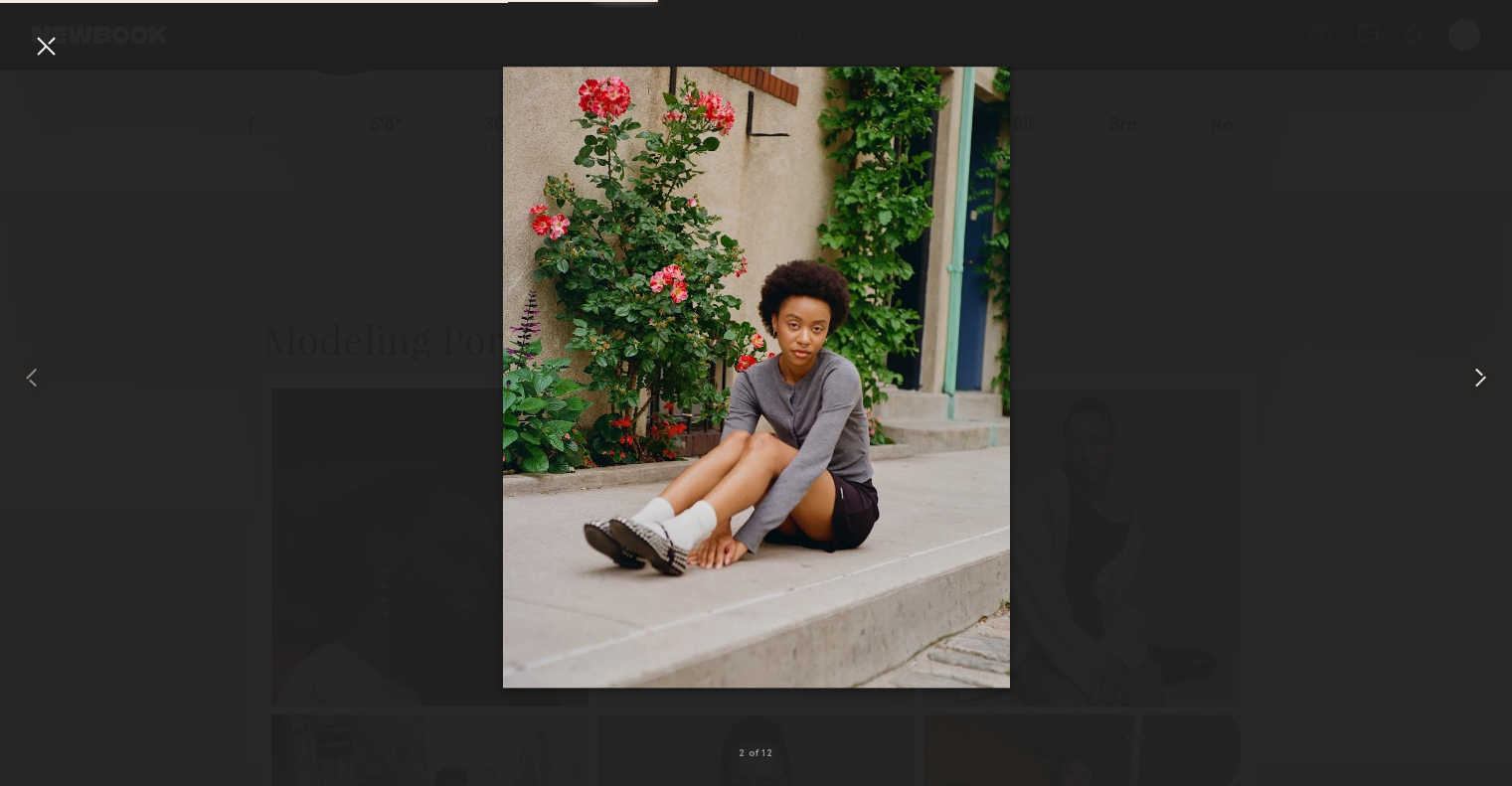 click at bounding box center (1480, 378) 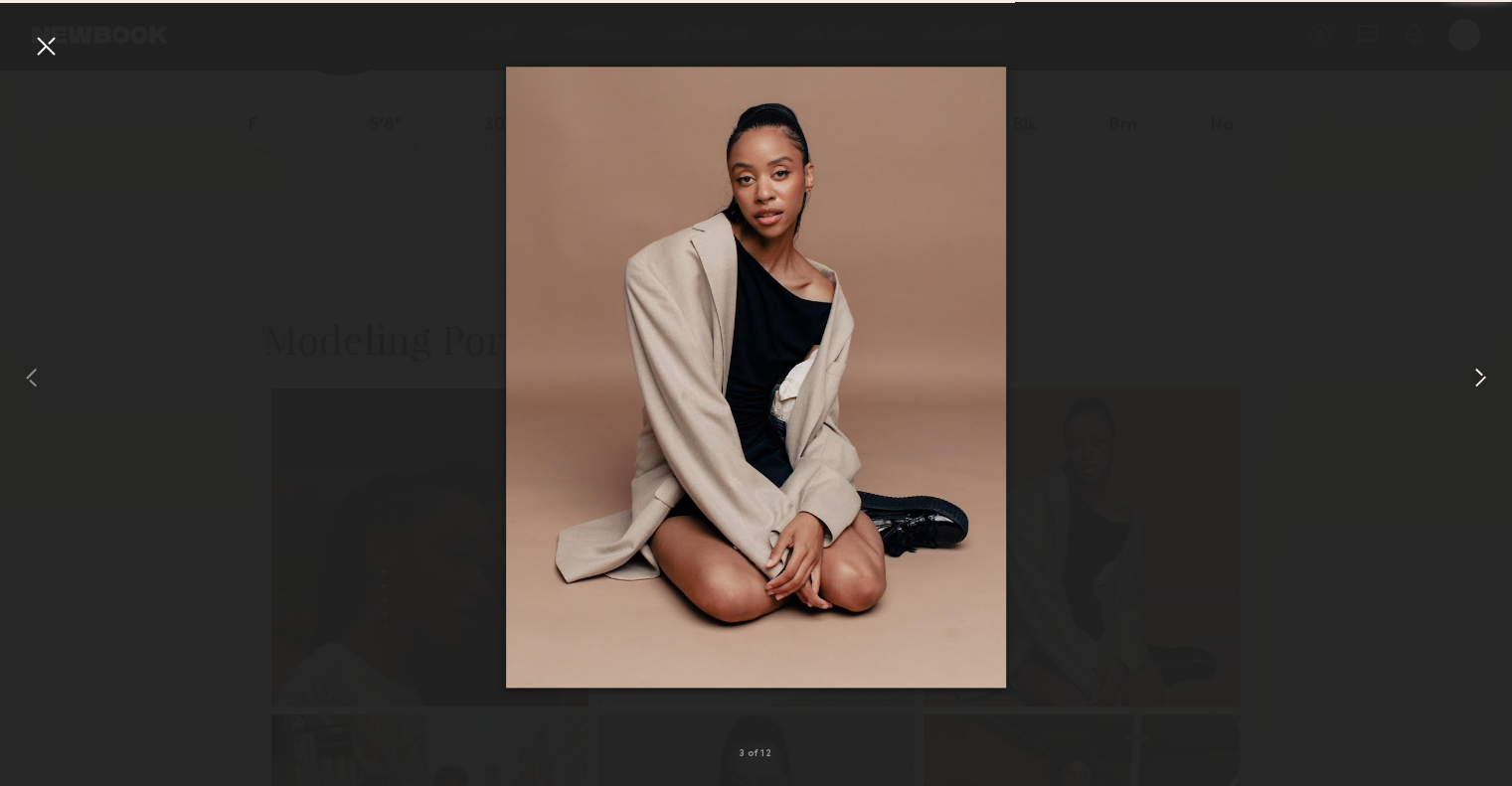 click at bounding box center [1480, 378] 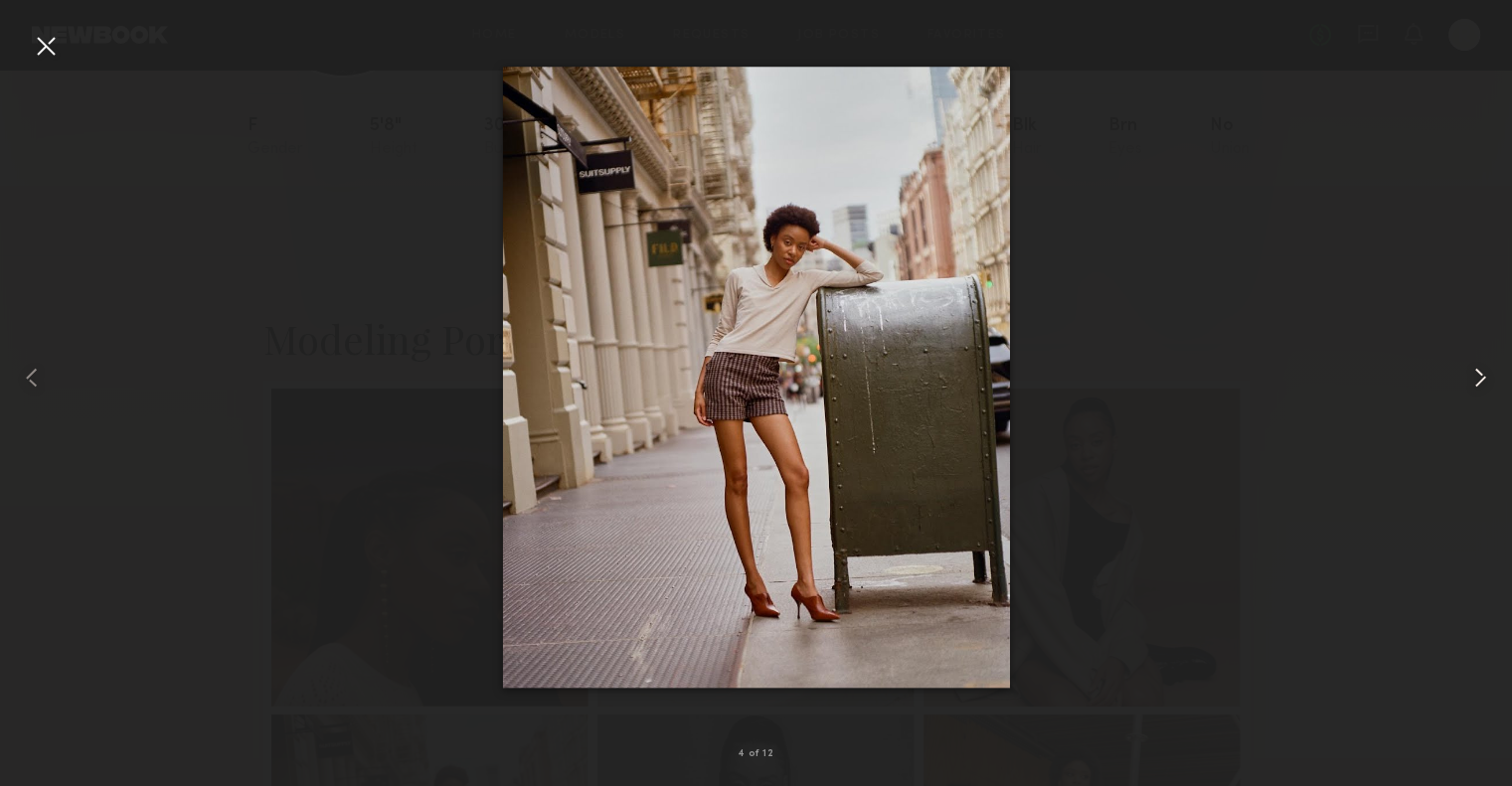 click at bounding box center [1480, 378] 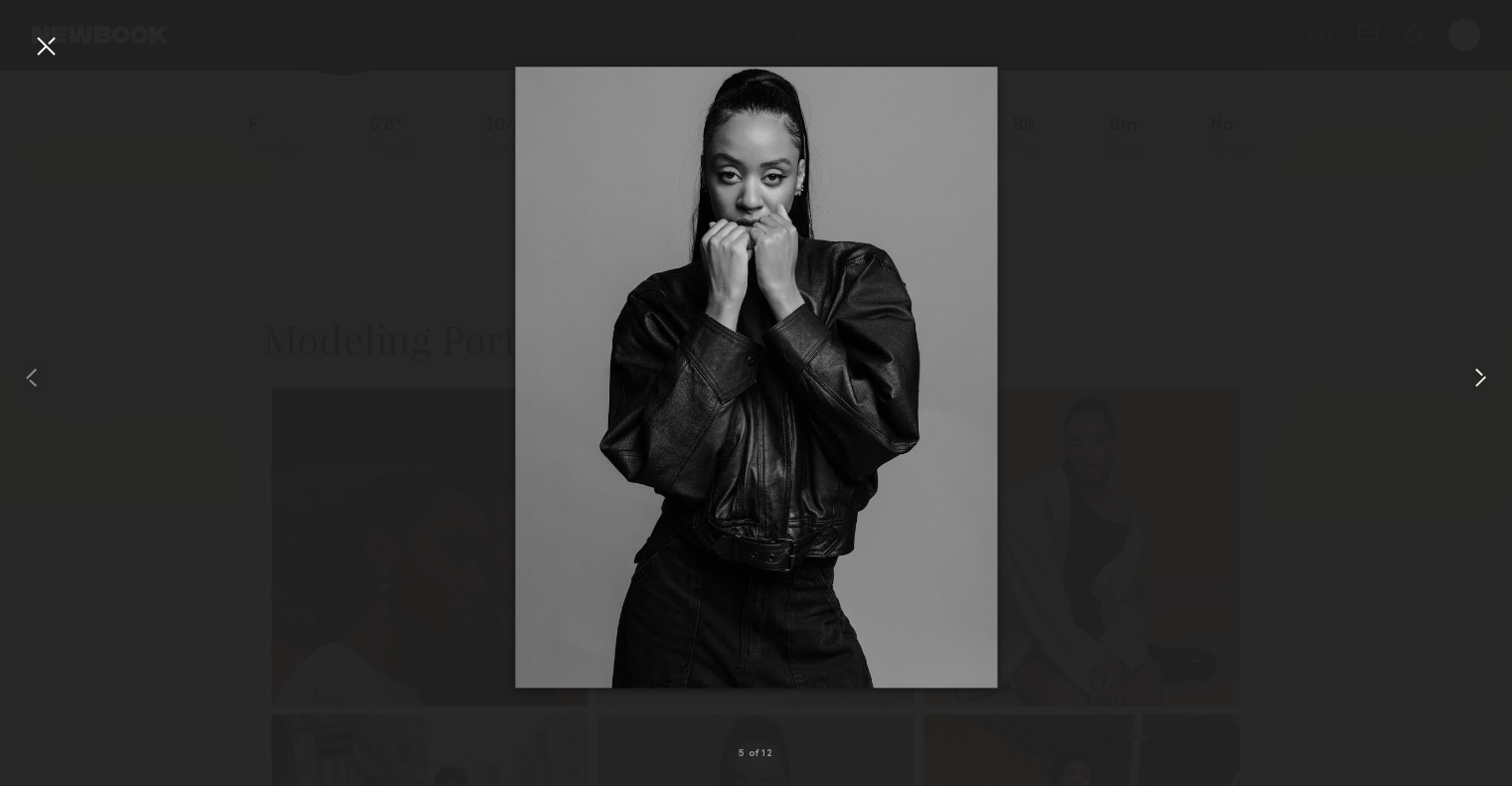 click at bounding box center [1480, 378] 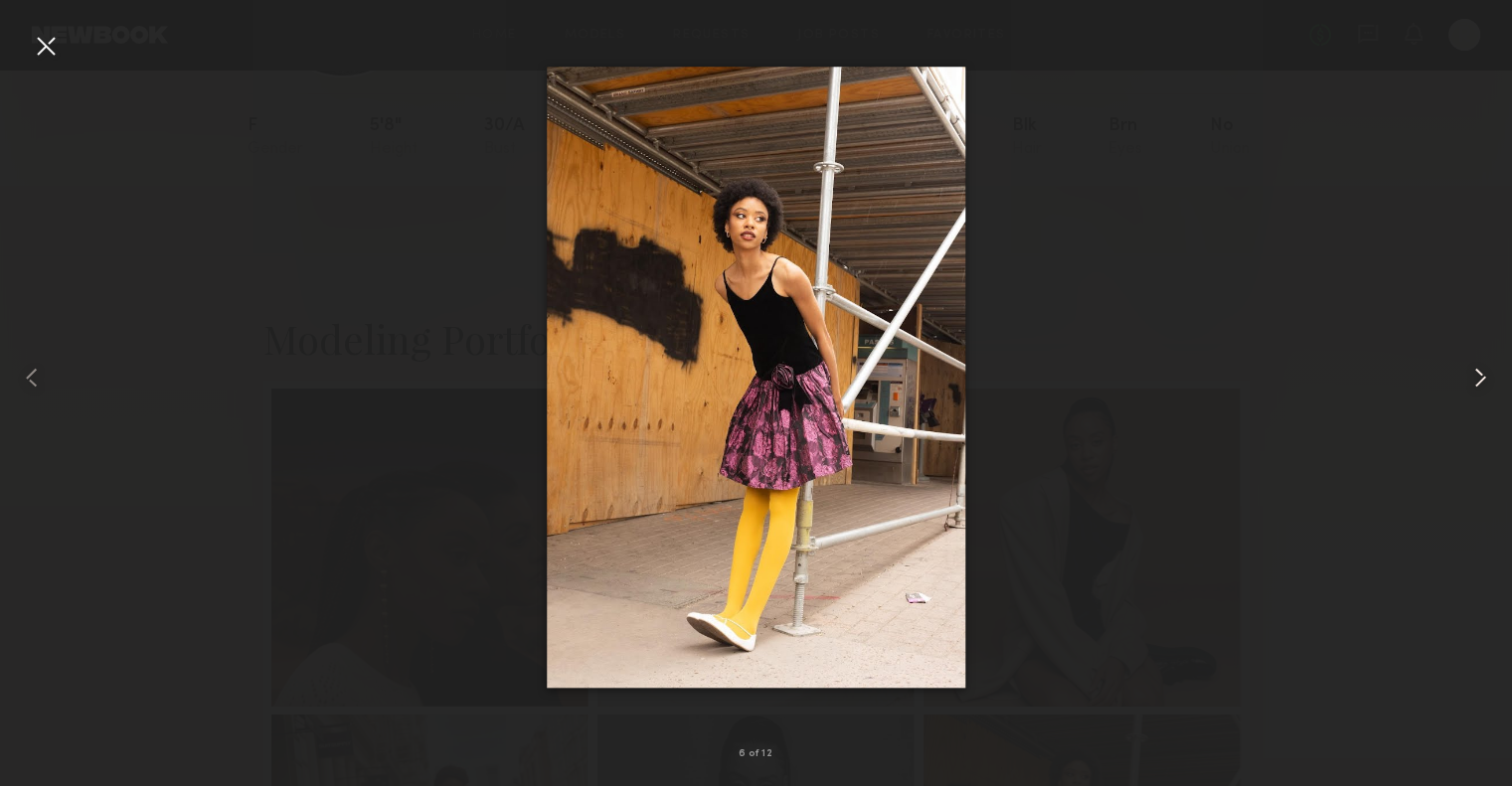 click at bounding box center (1480, 378) 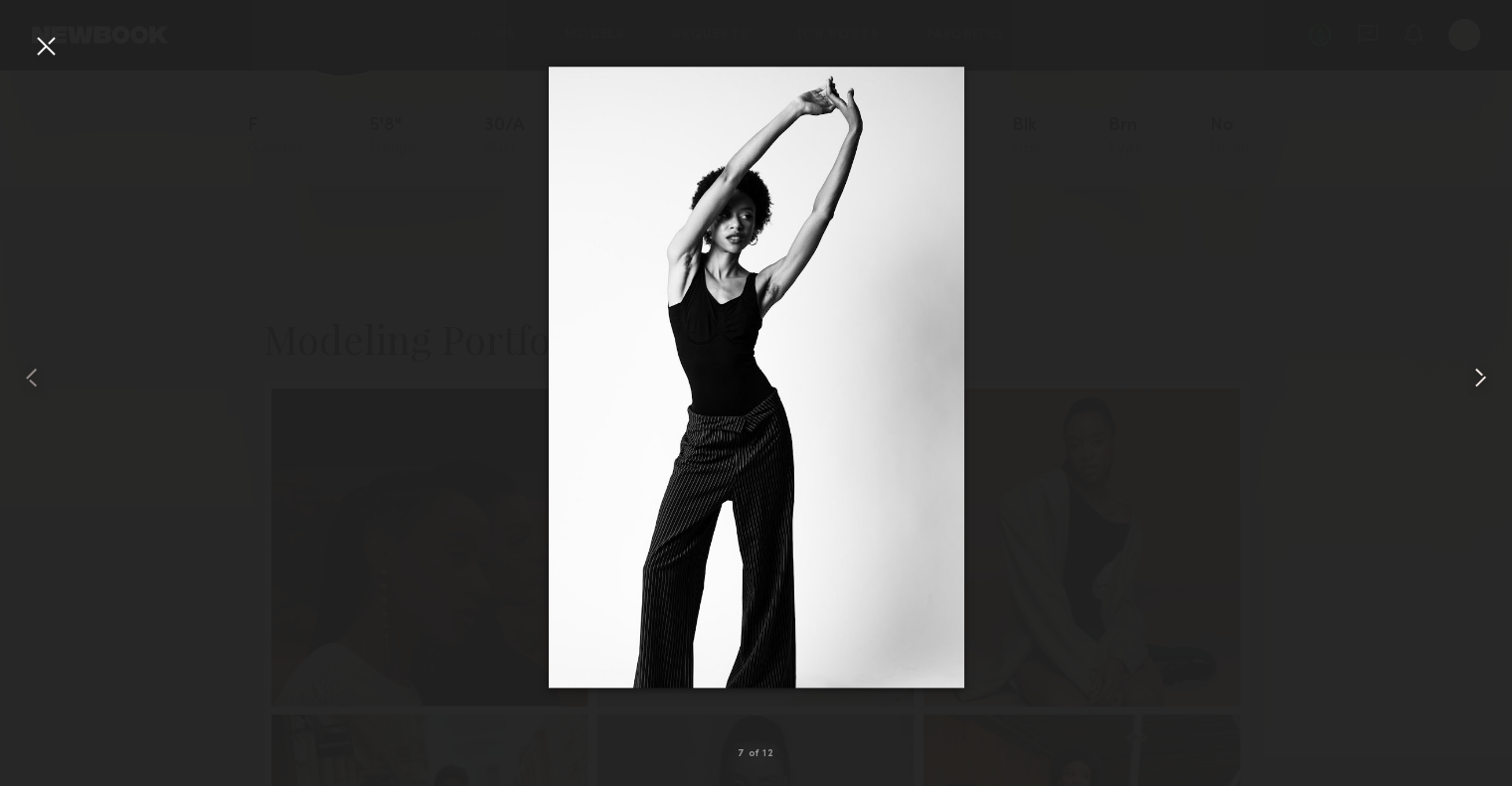 click at bounding box center [1480, 378] 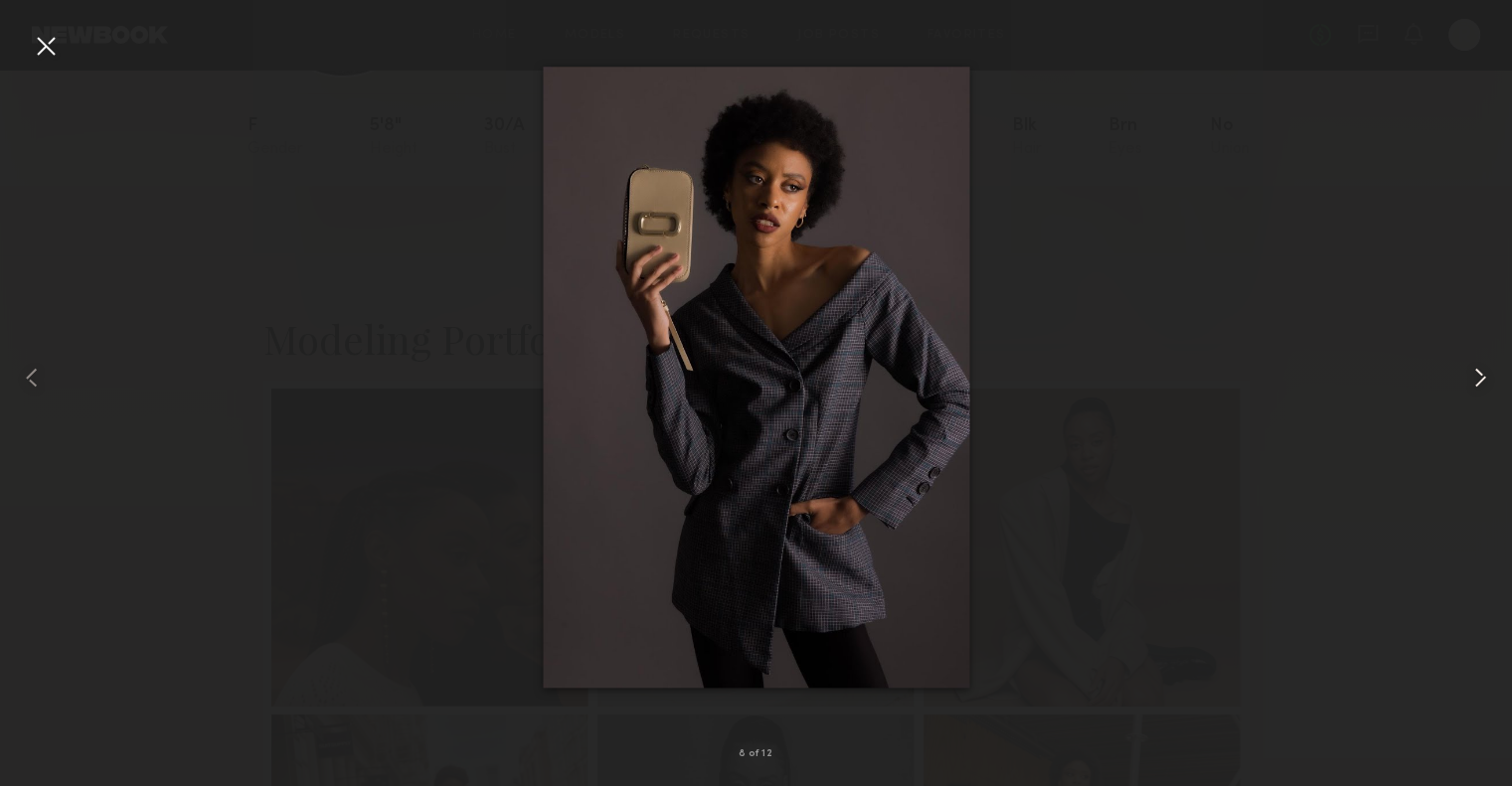 click at bounding box center (1480, 378) 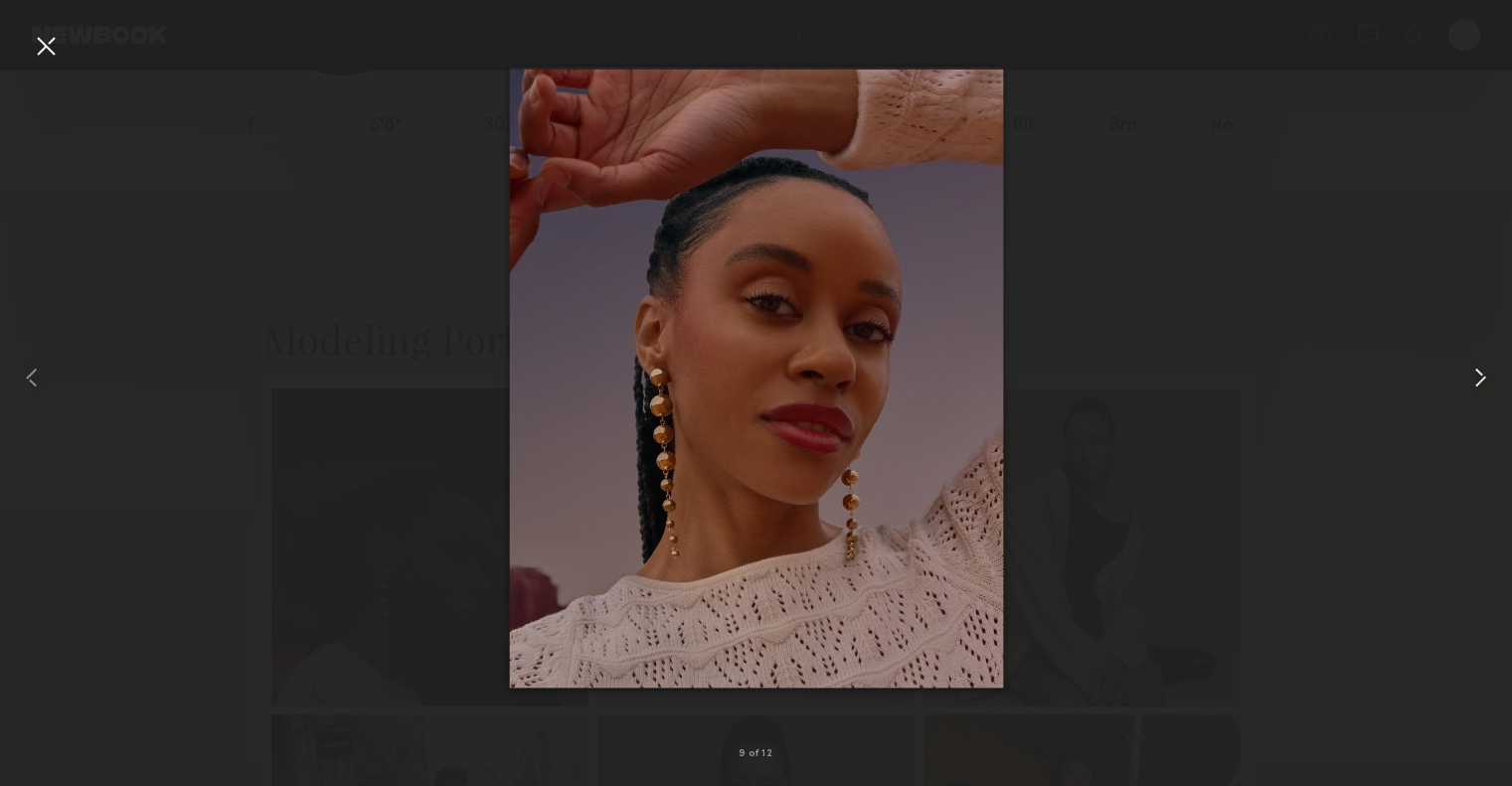 click at bounding box center [1480, 378] 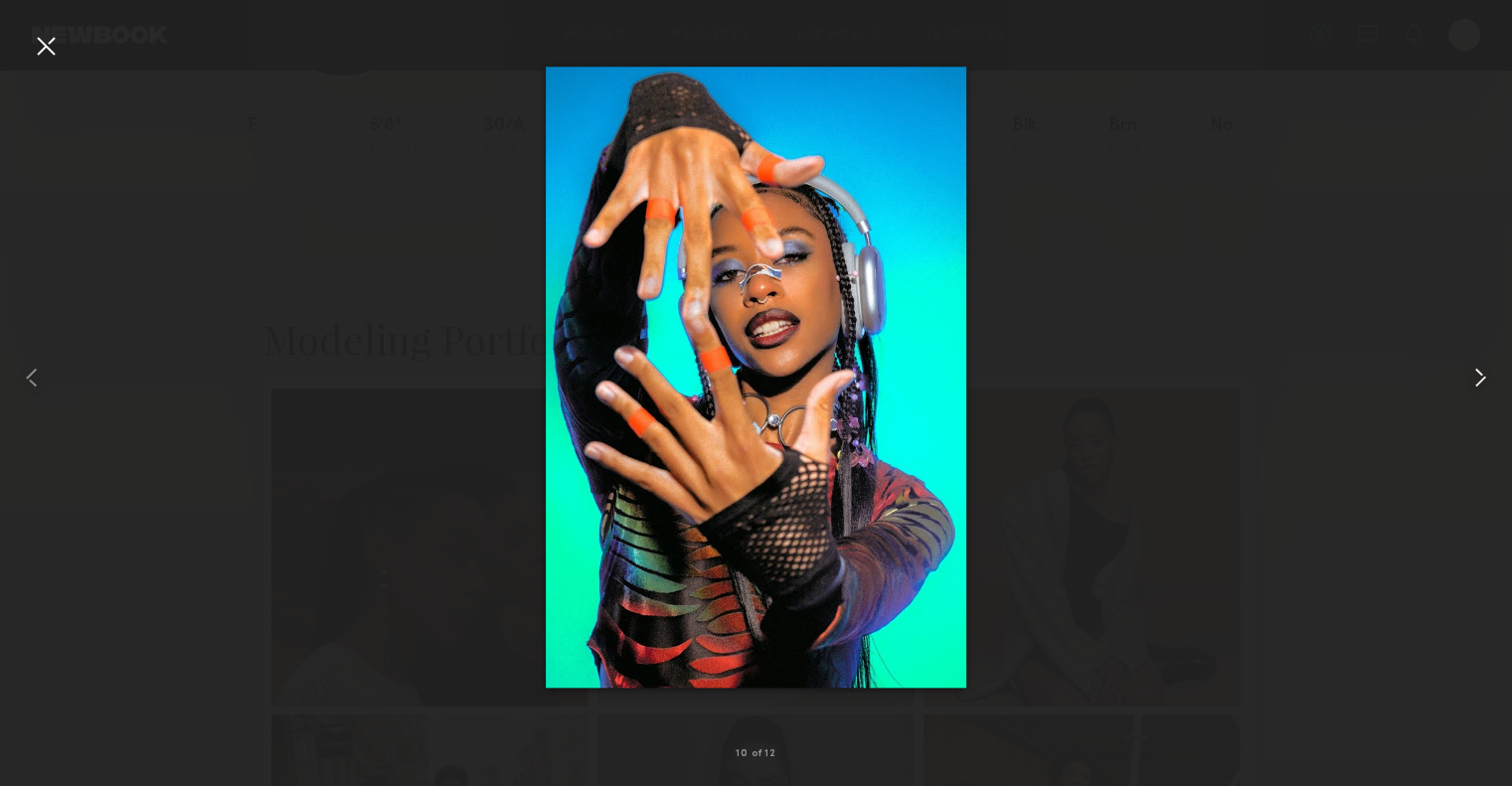 click at bounding box center (1480, 378) 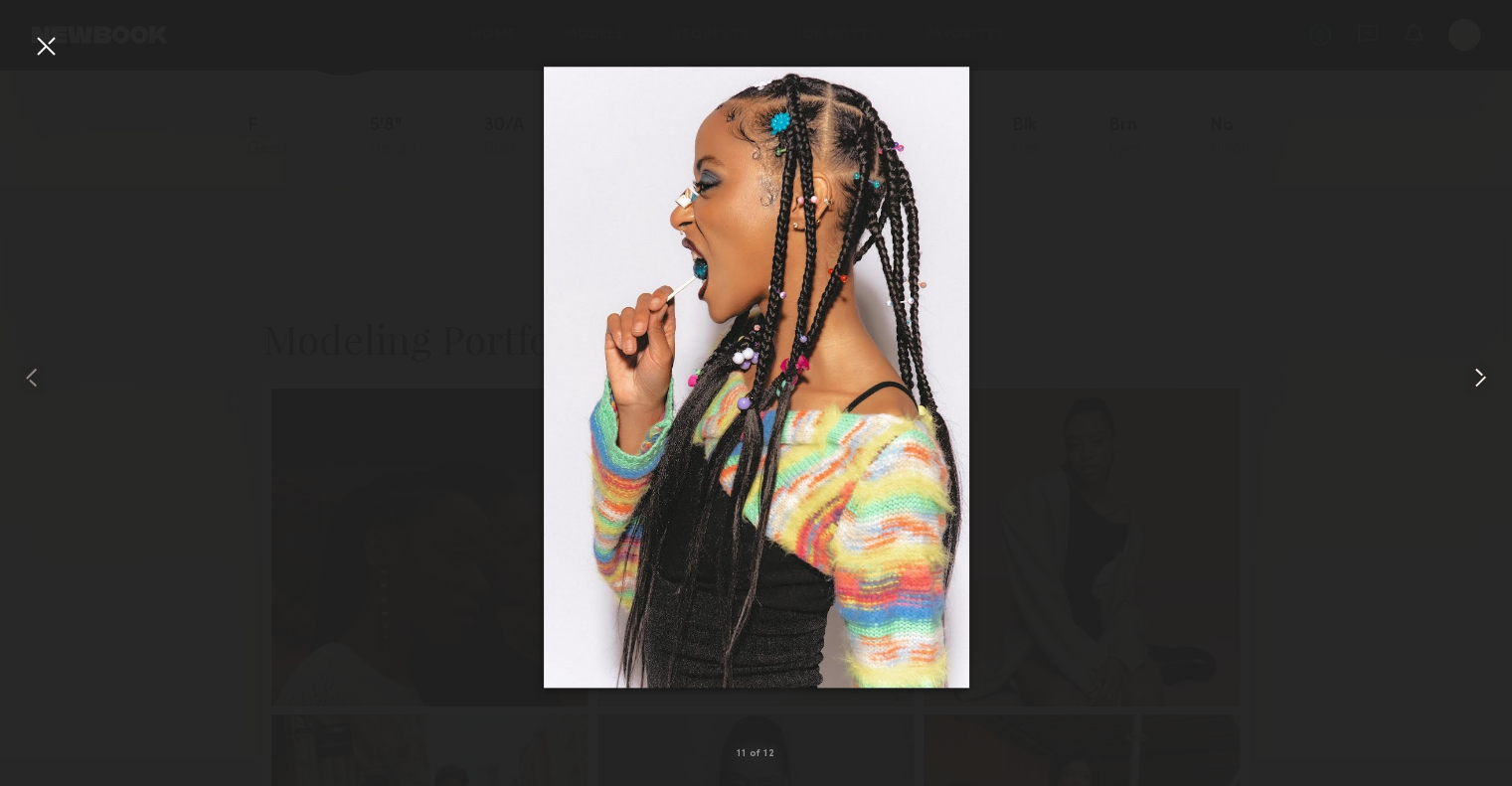 click at bounding box center (1480, 378) 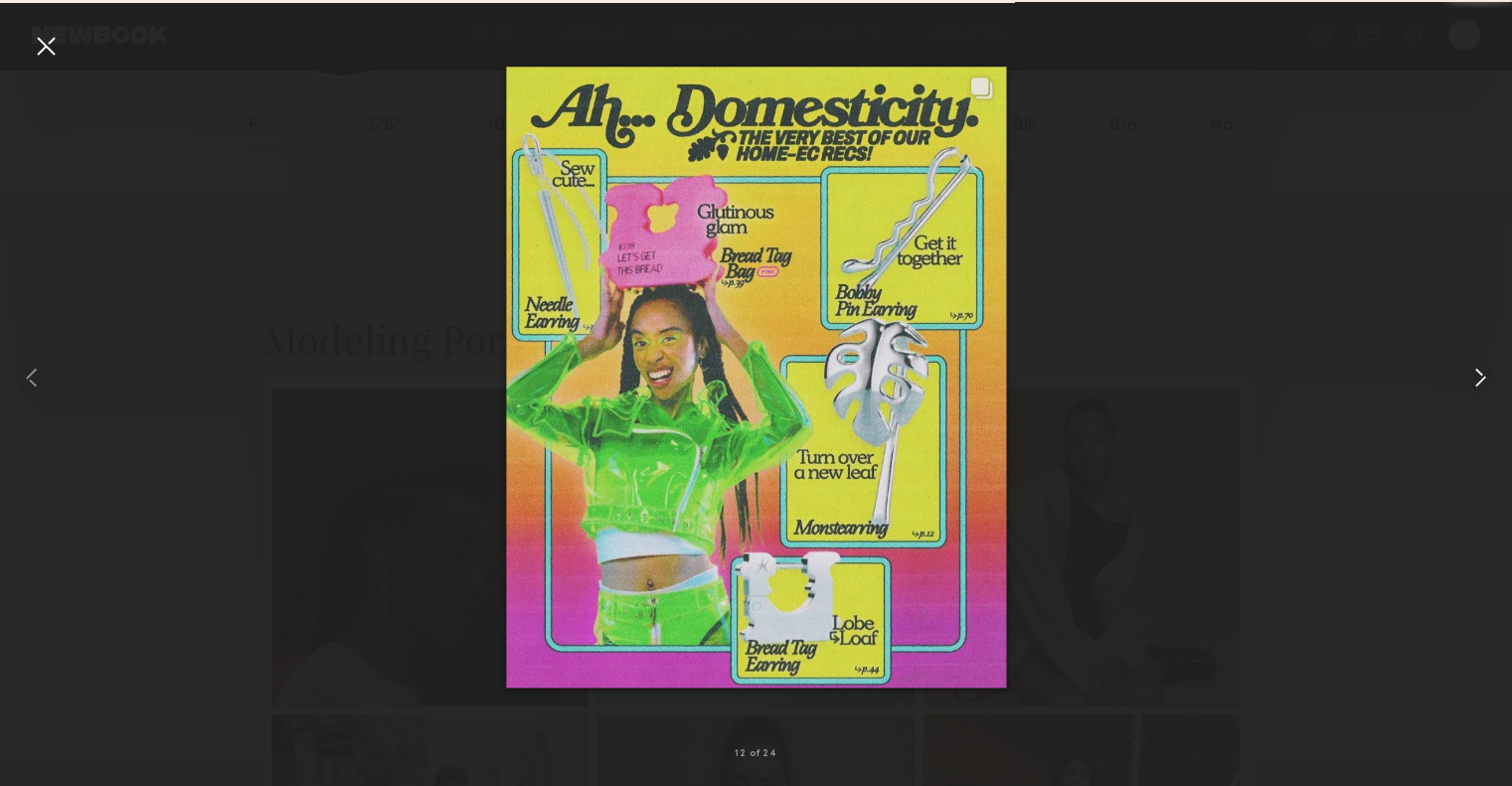 click at bounding box center (1480, 378) 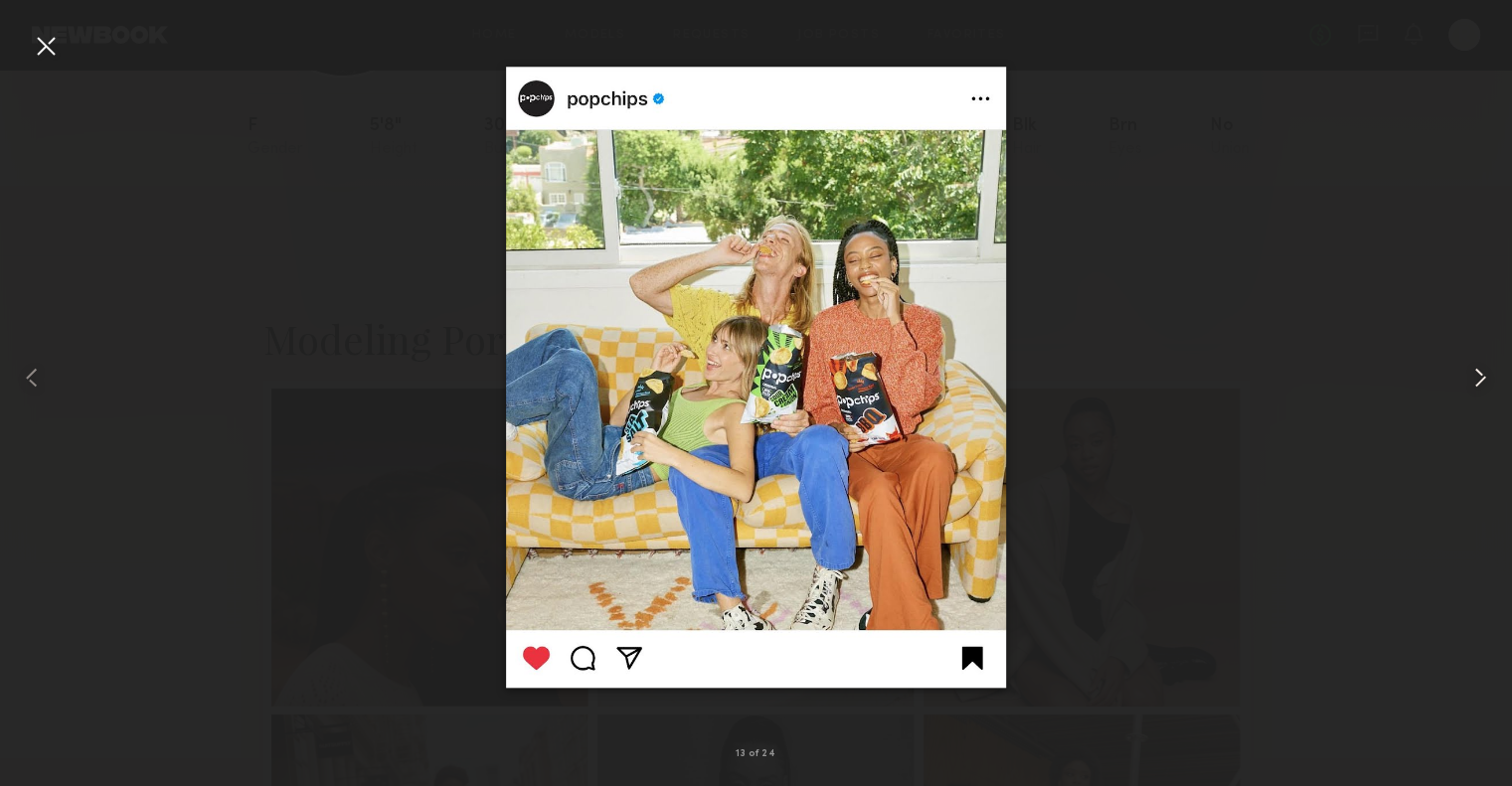 click at bounding box center [1480, 378] 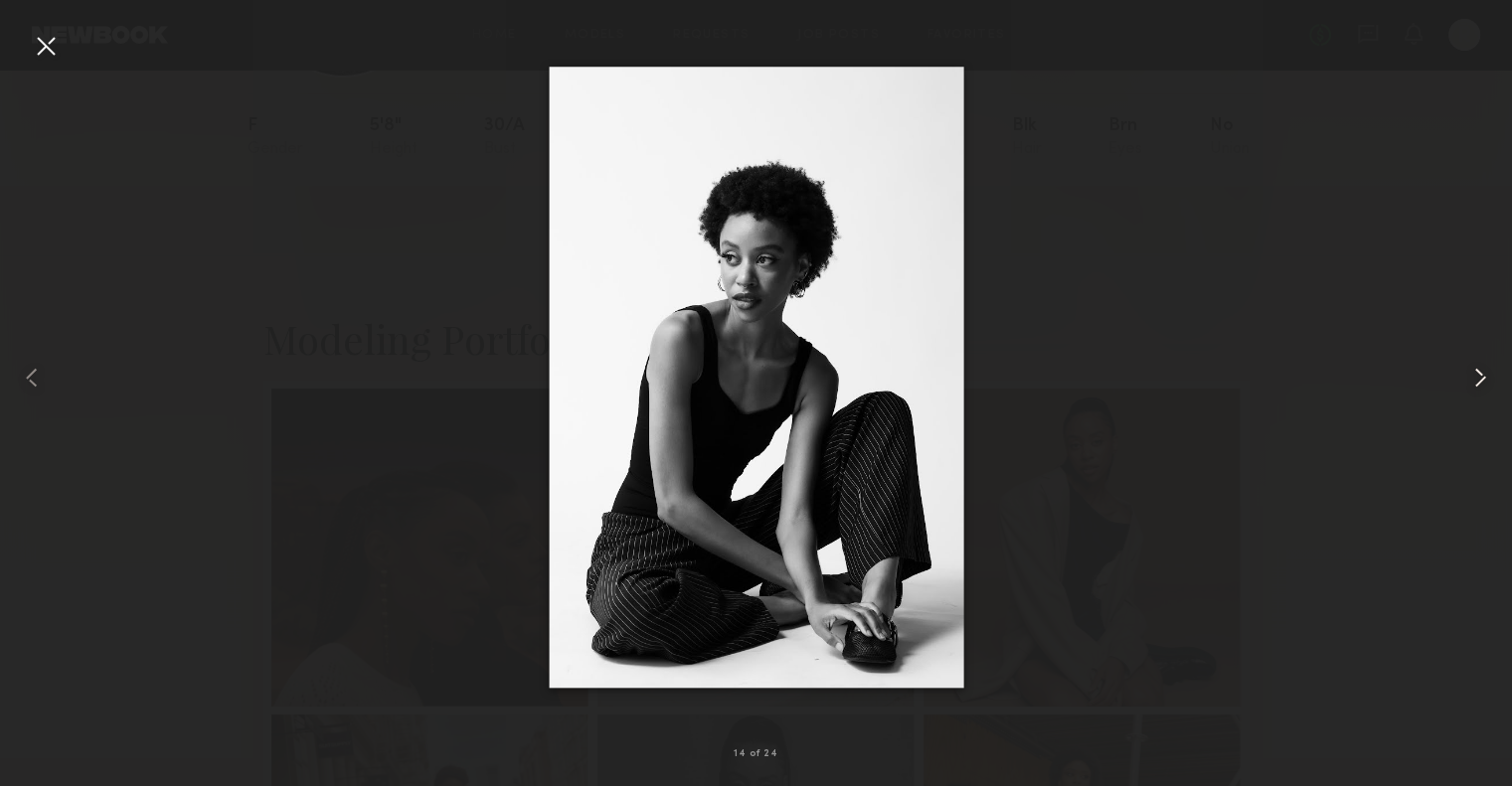 click at bounding box center [1480, 378] 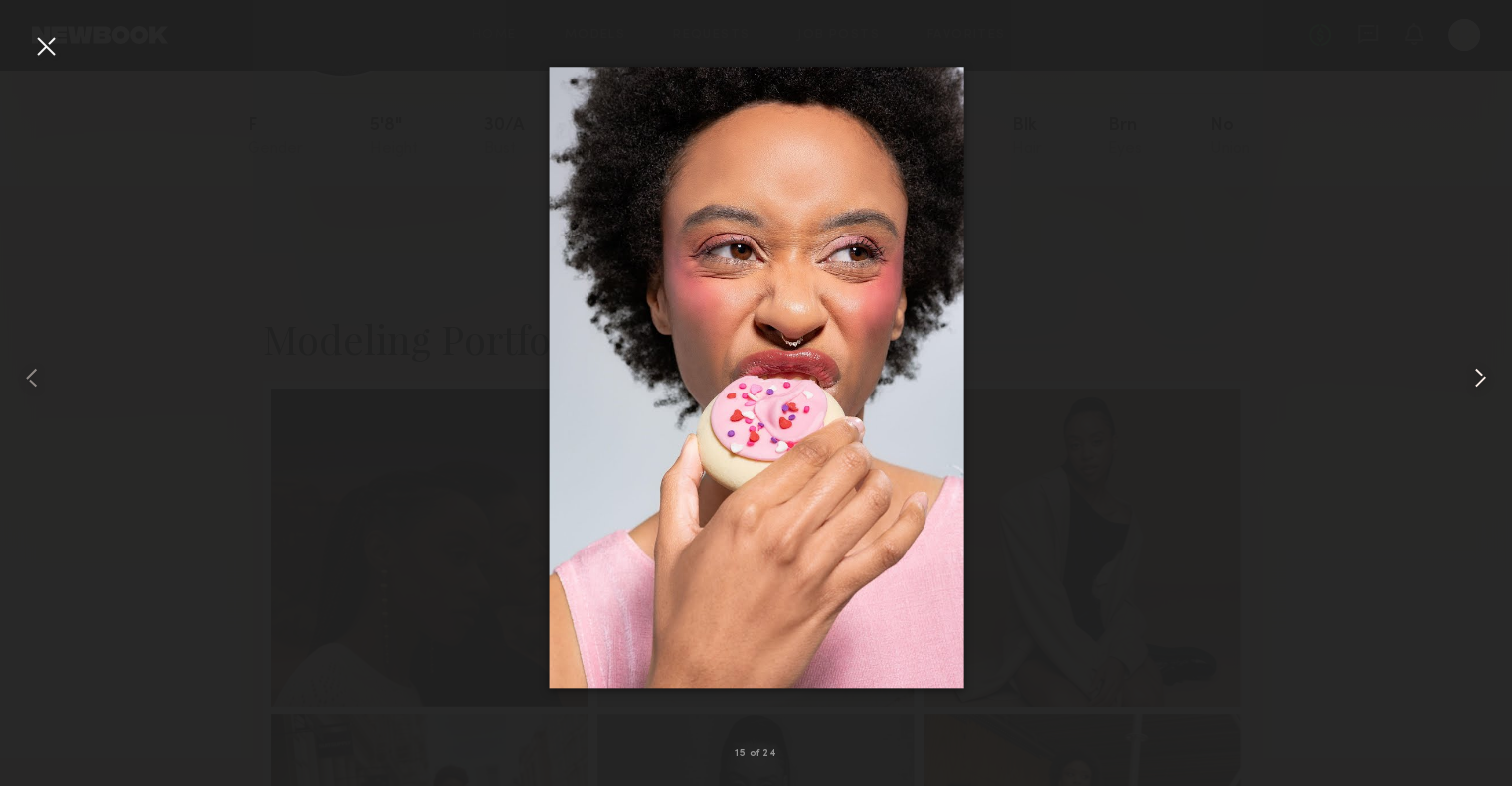 click at bounding box center [1480, 378] 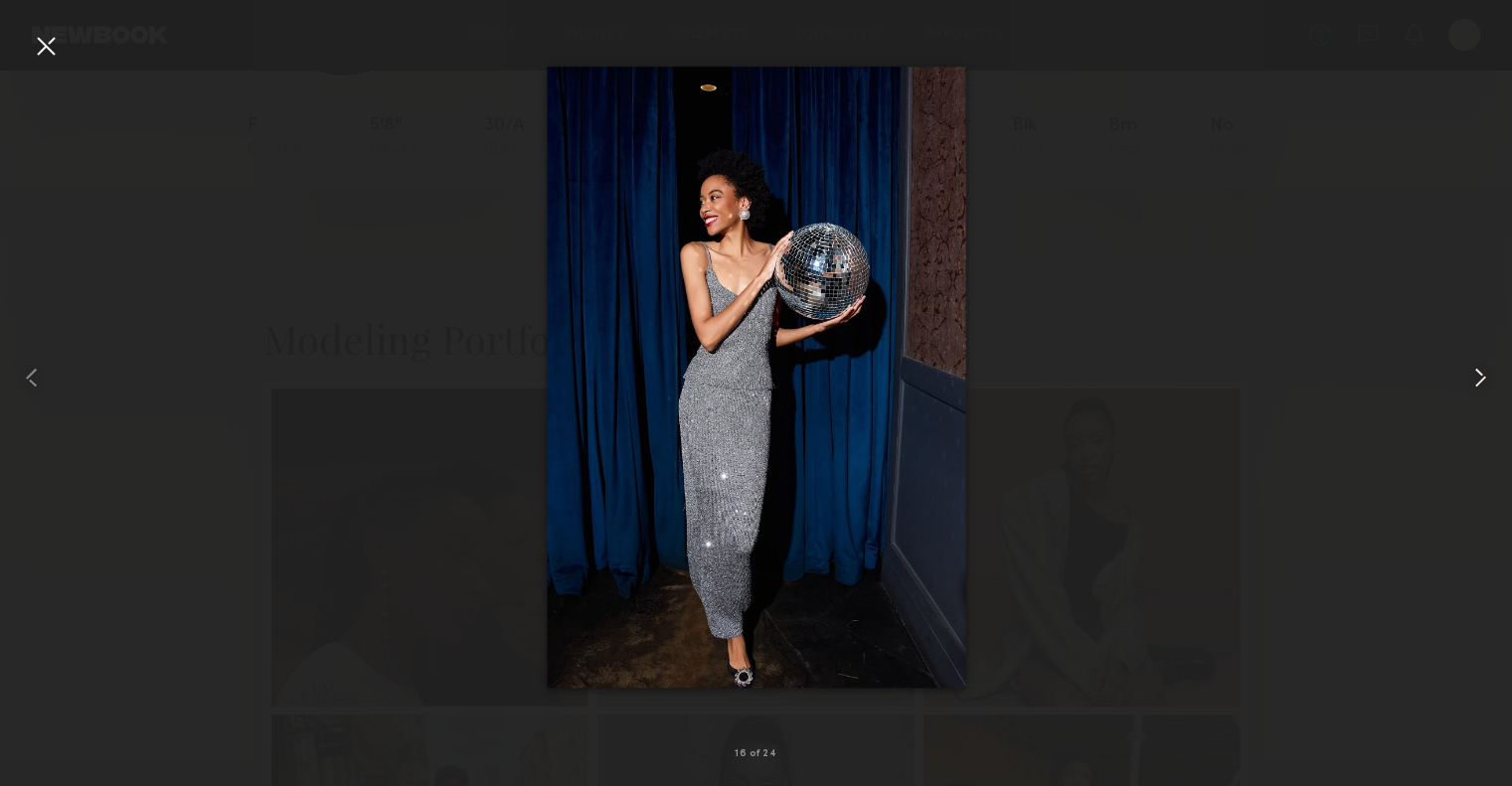 click at bounding box center (1480, 378) 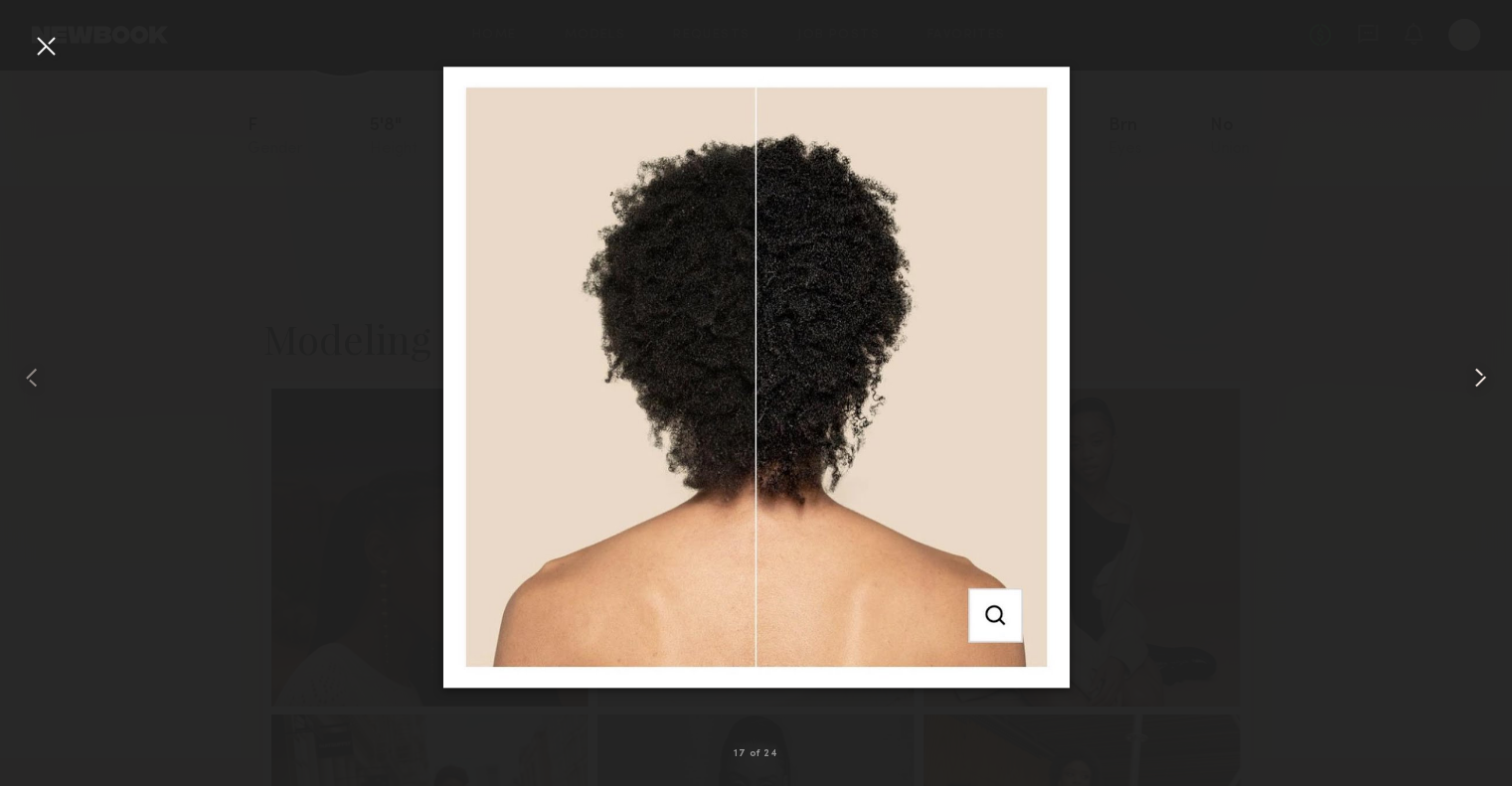 click at bounding box center (1480, 378) 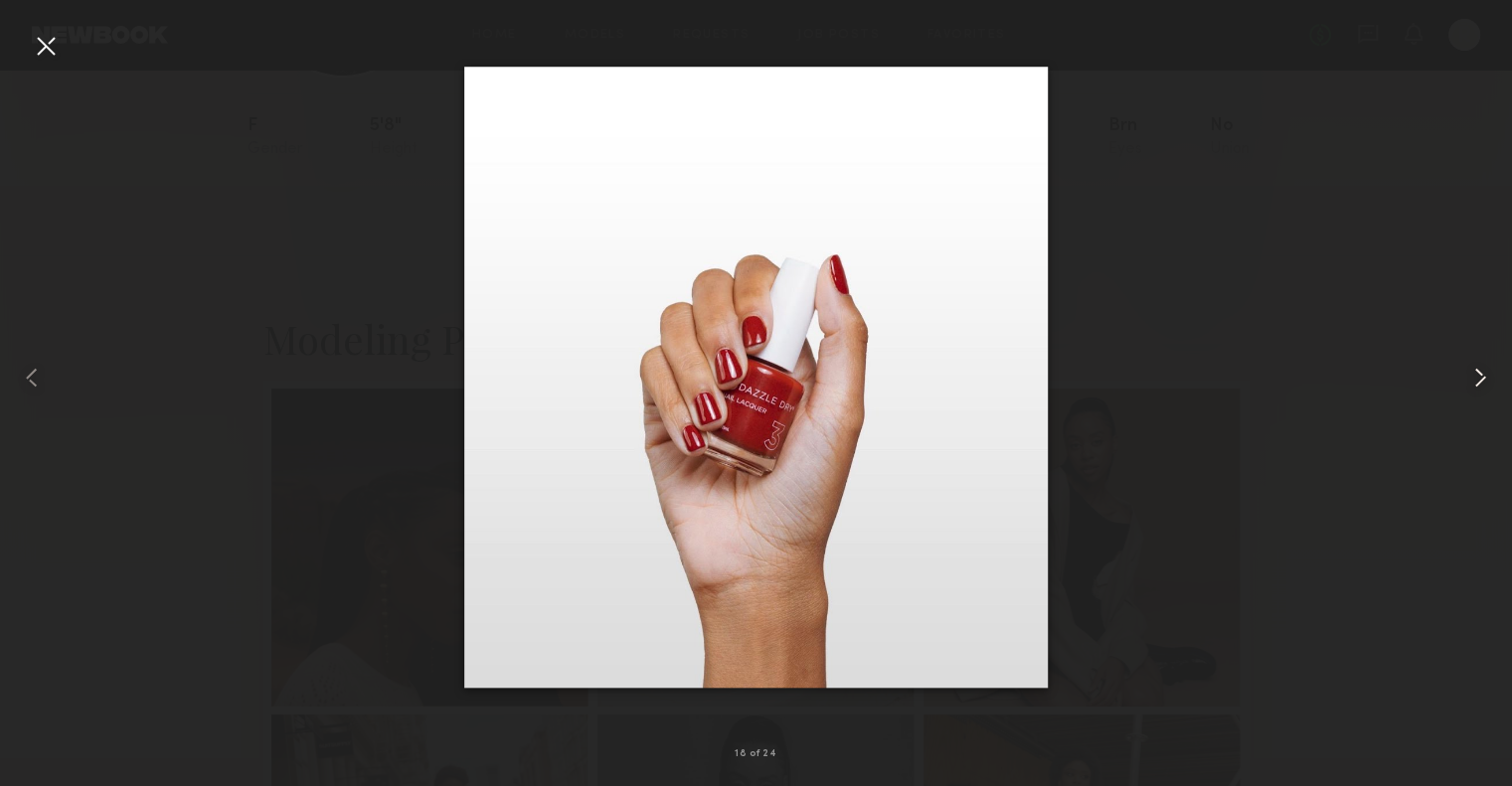 click at bounding box center (1480, 378) 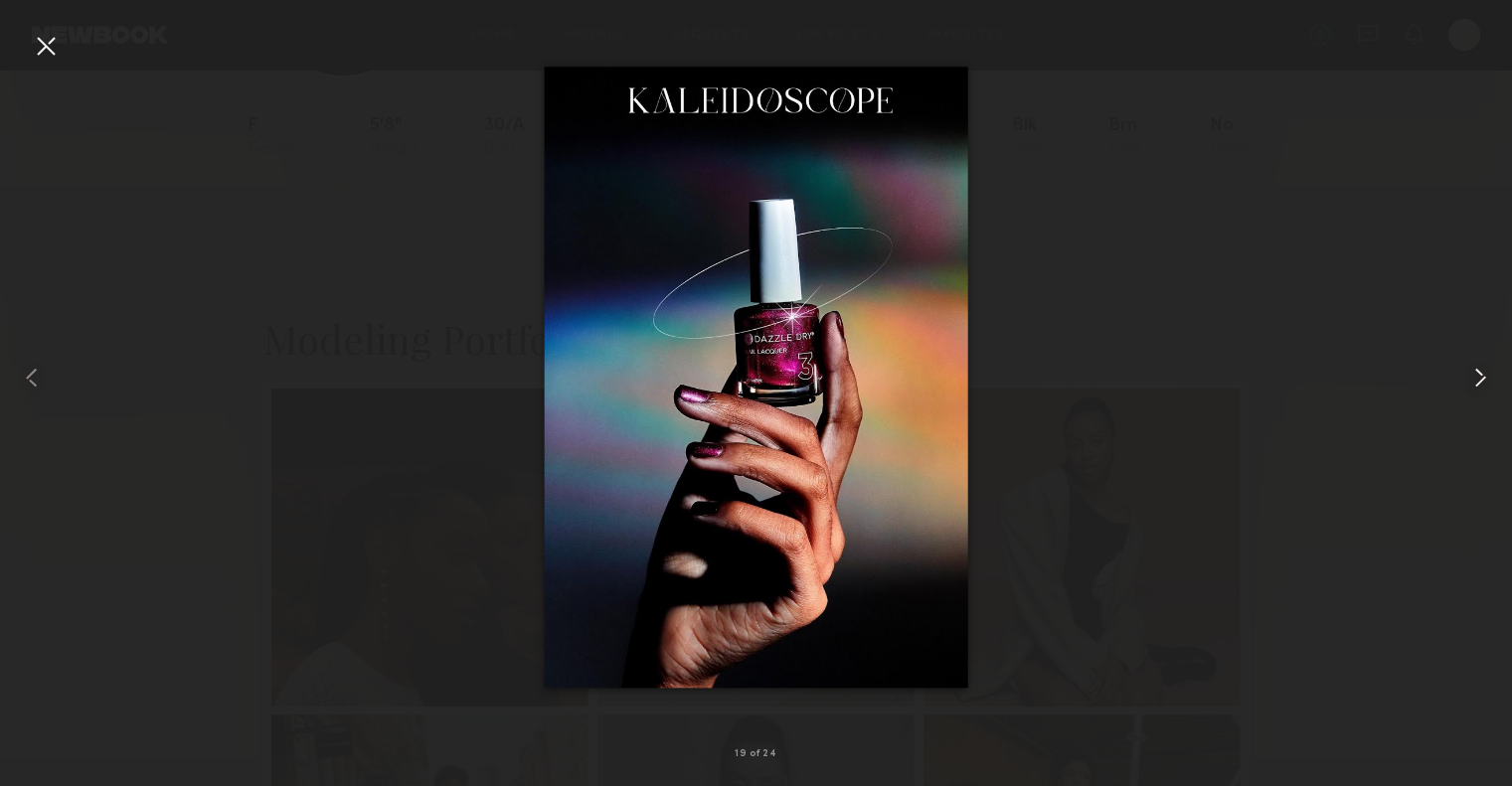 click at bounding box center (1480, 378) 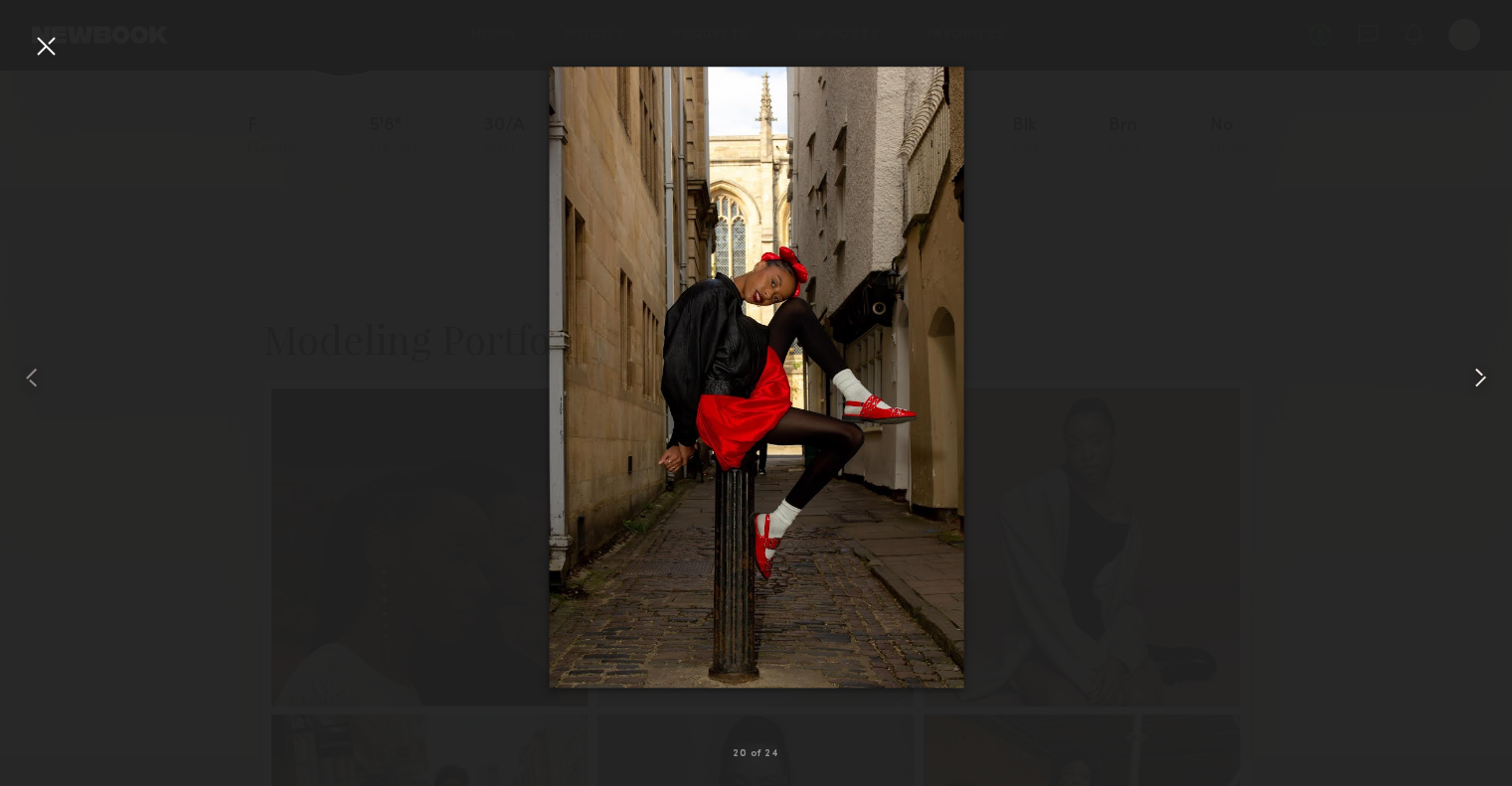 click at bounding box center (1480, 378) 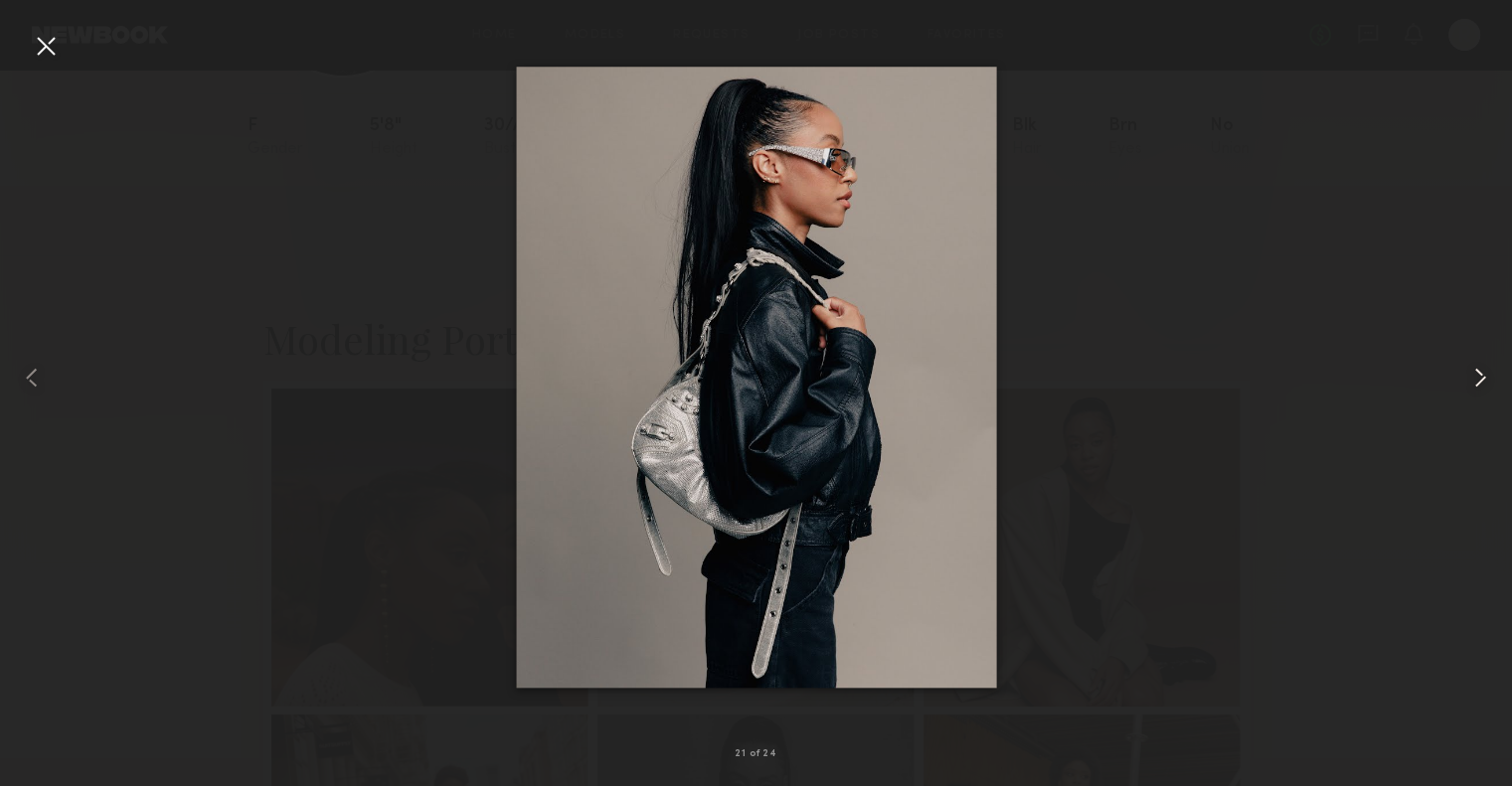 click at bounding box center (1481, 377) 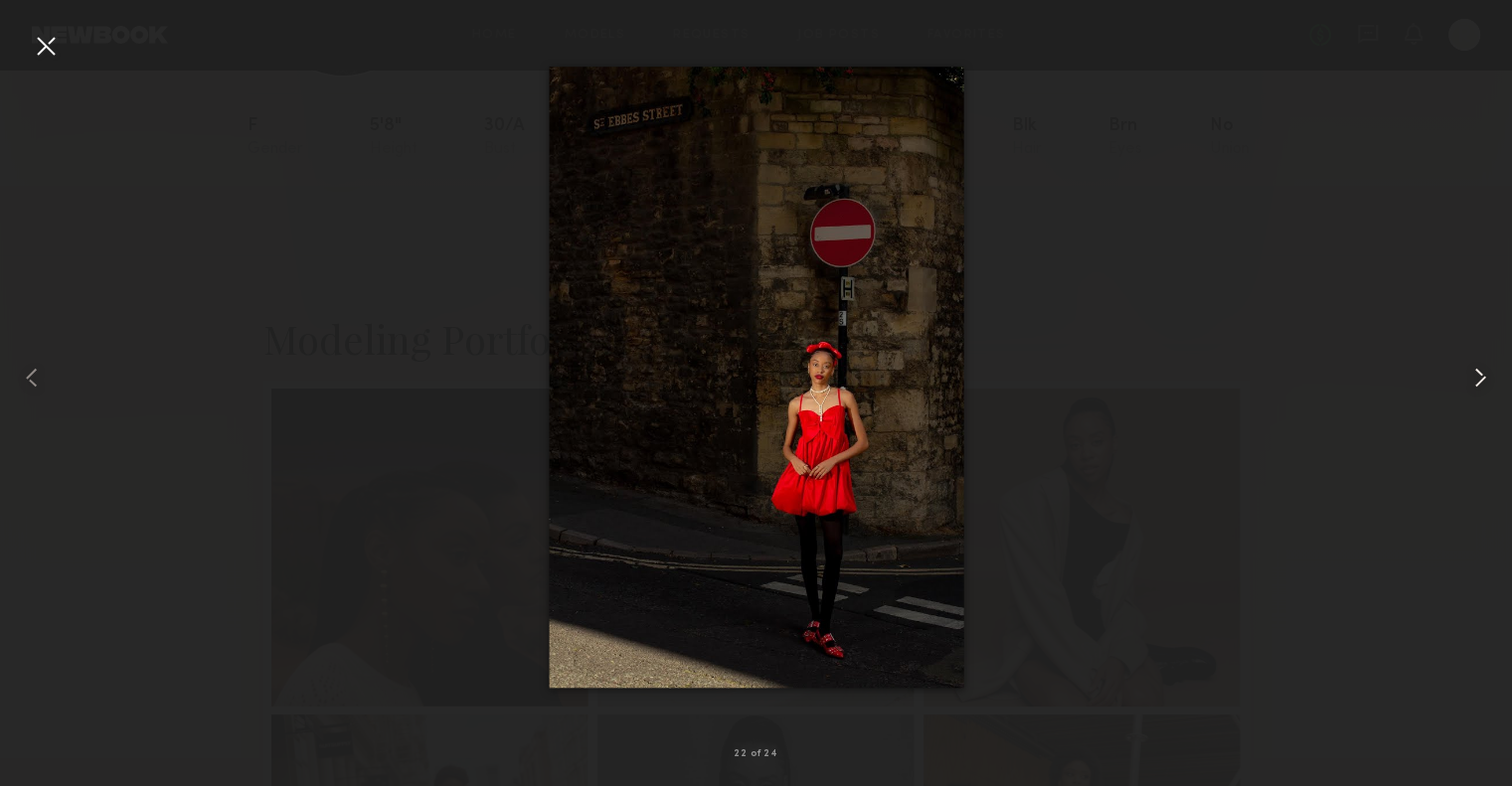 click at bounding box center [1480, 378] 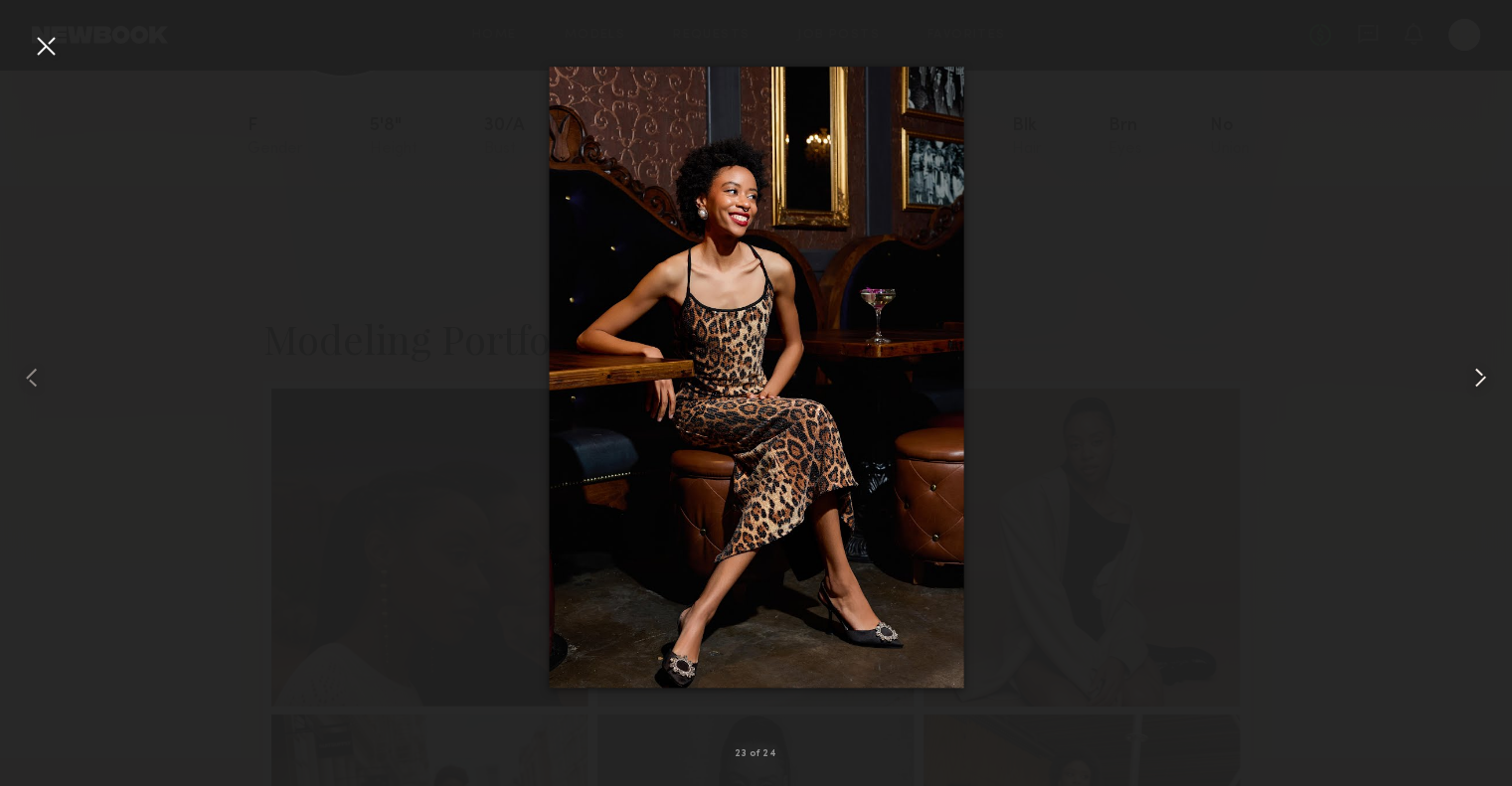 click at bounding box center (1480, 378) 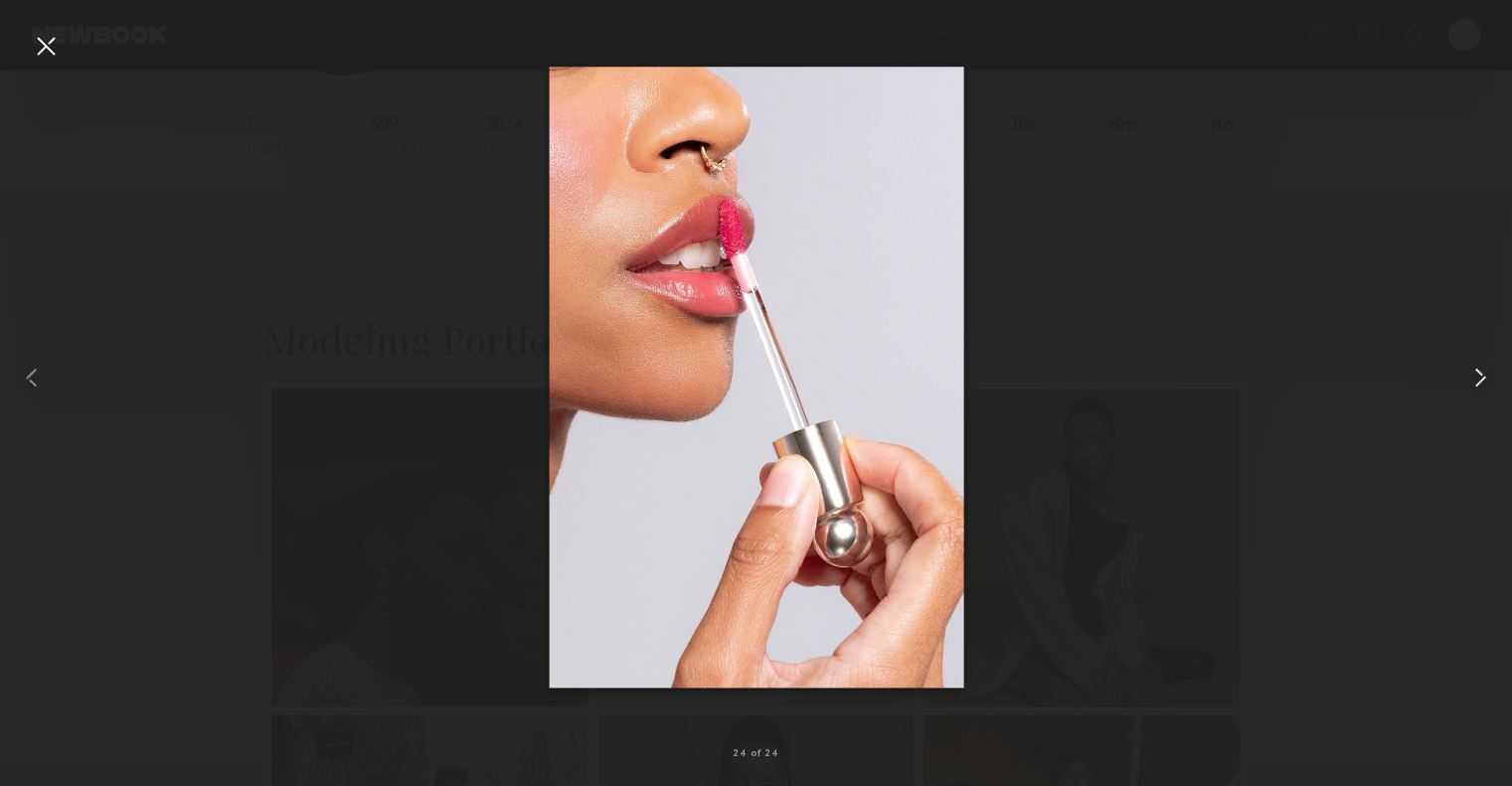 click at bounding box center (1480, 378) 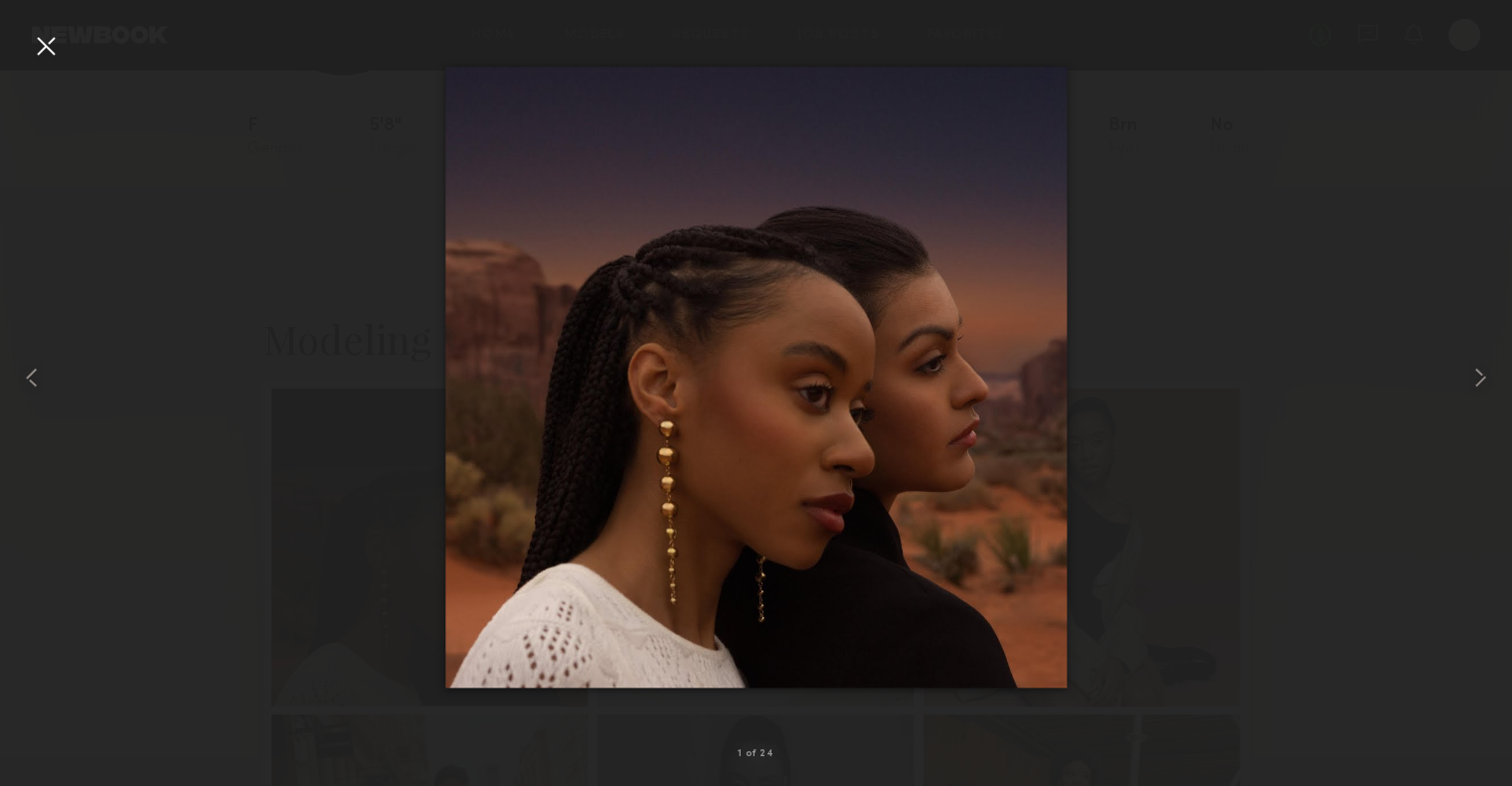 click at bounding box center [756, 377] 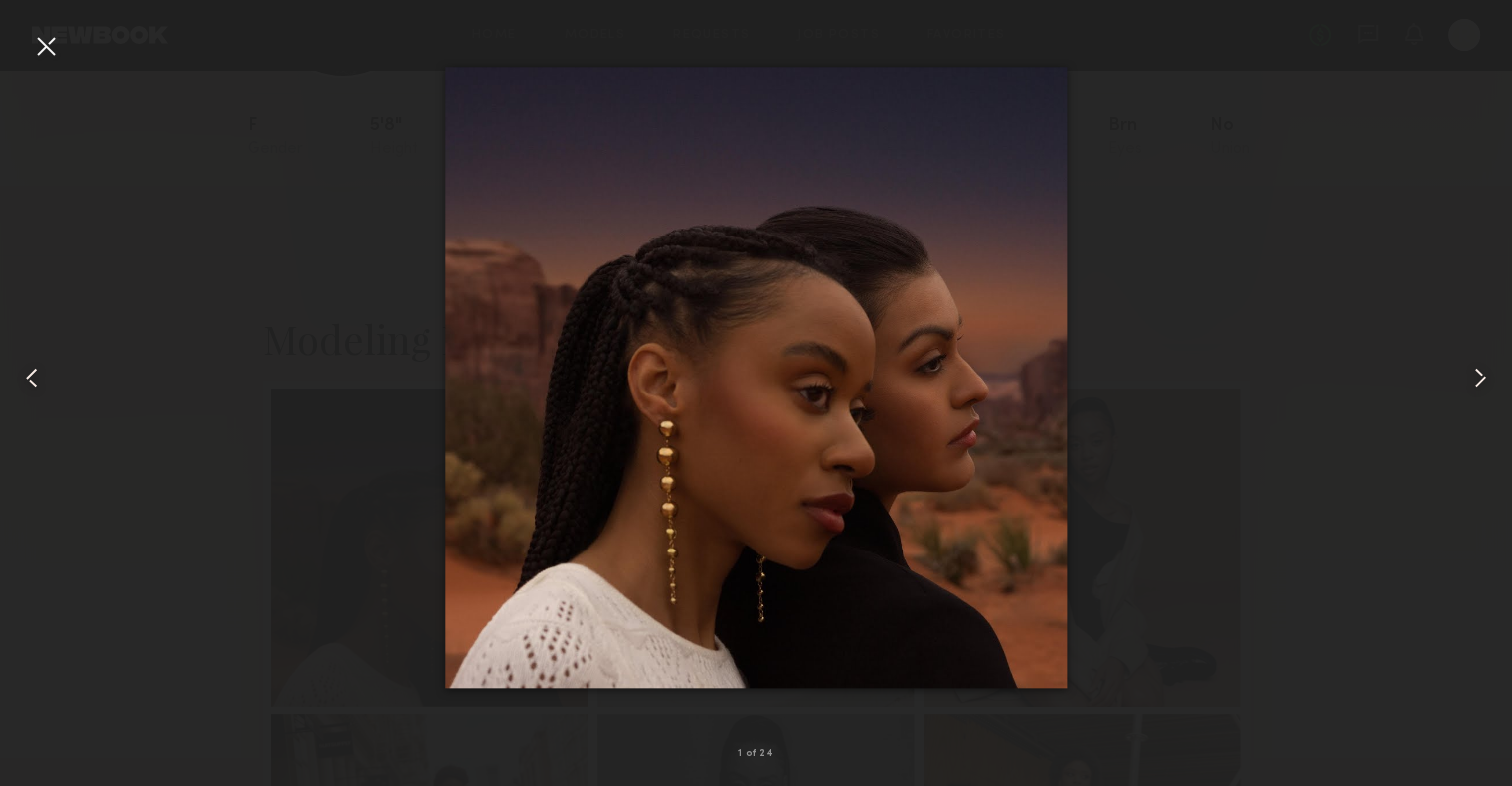 click at bounding box center (756, 377) 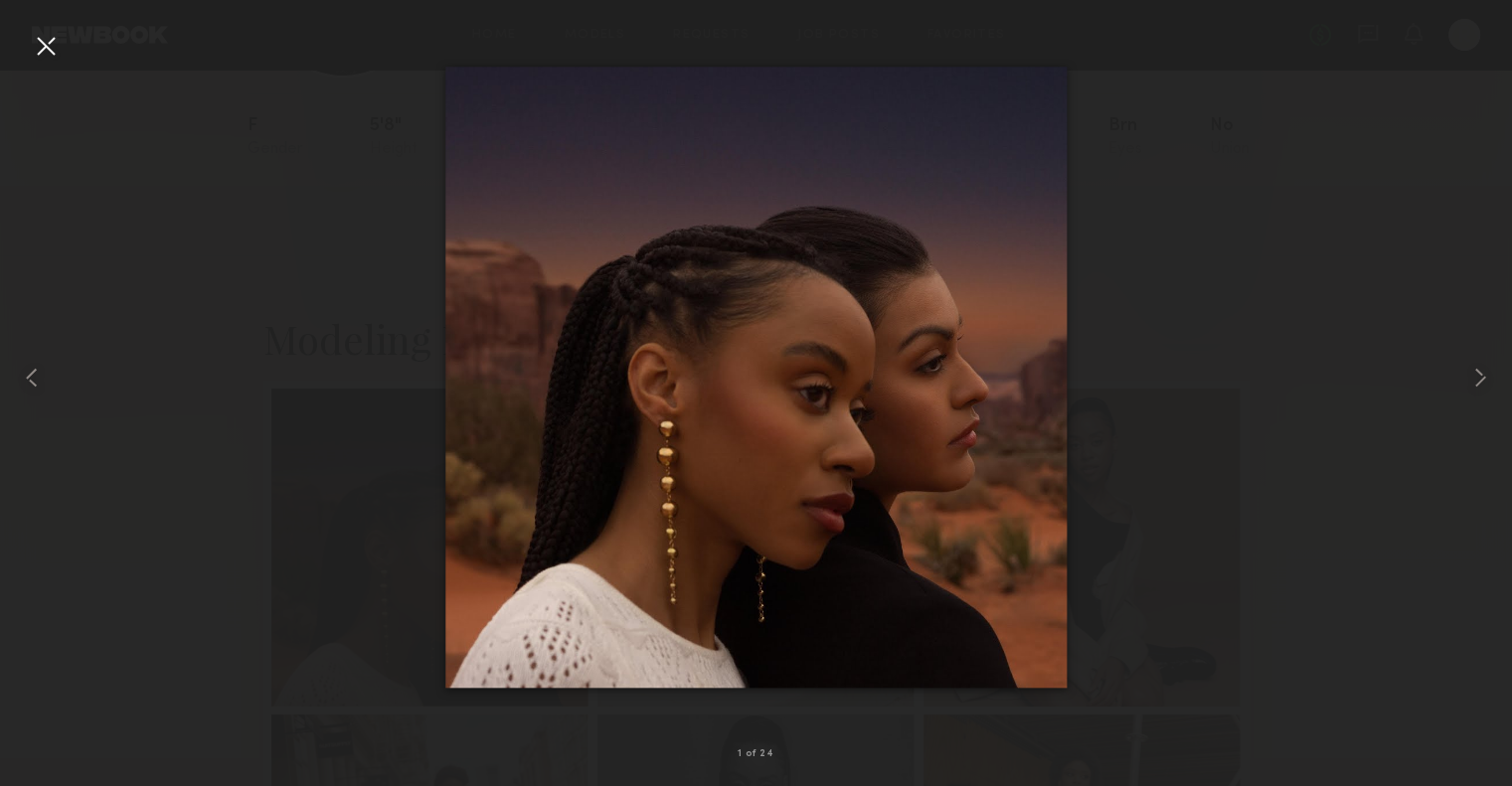 click at bounding box center [756, 377] 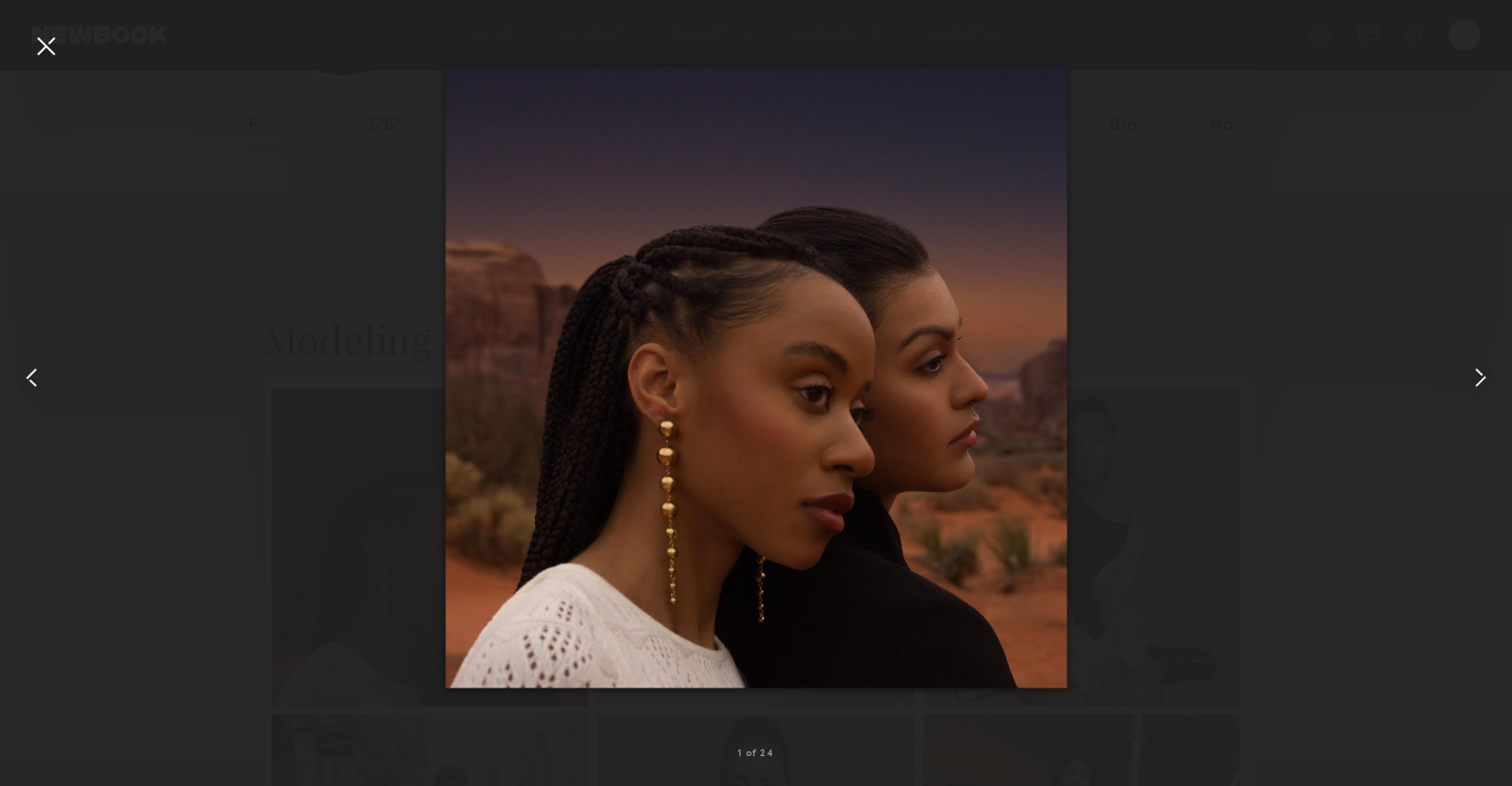 click at bounding box center (756, 377) 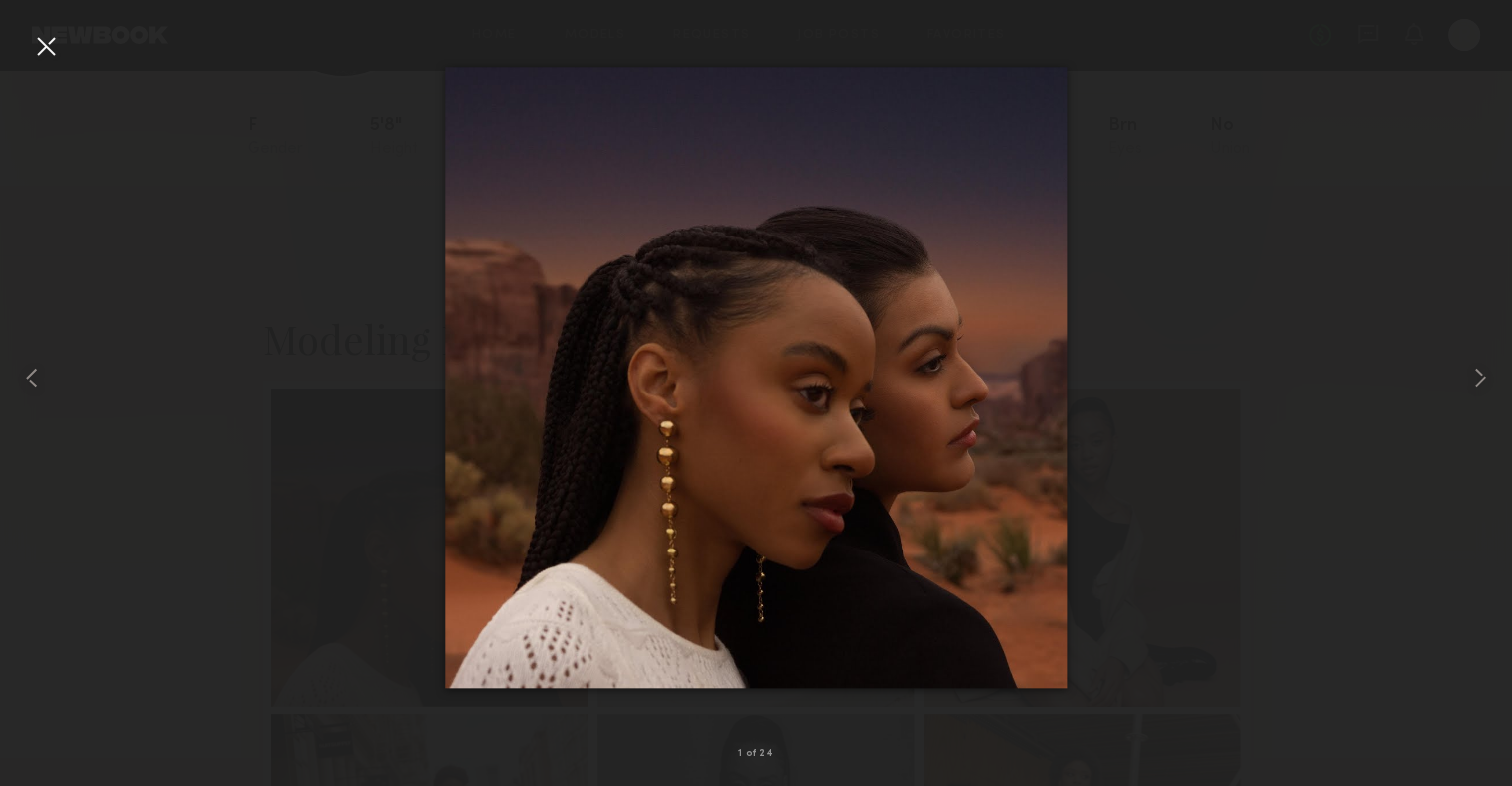 click at bounding box center [46, 46] 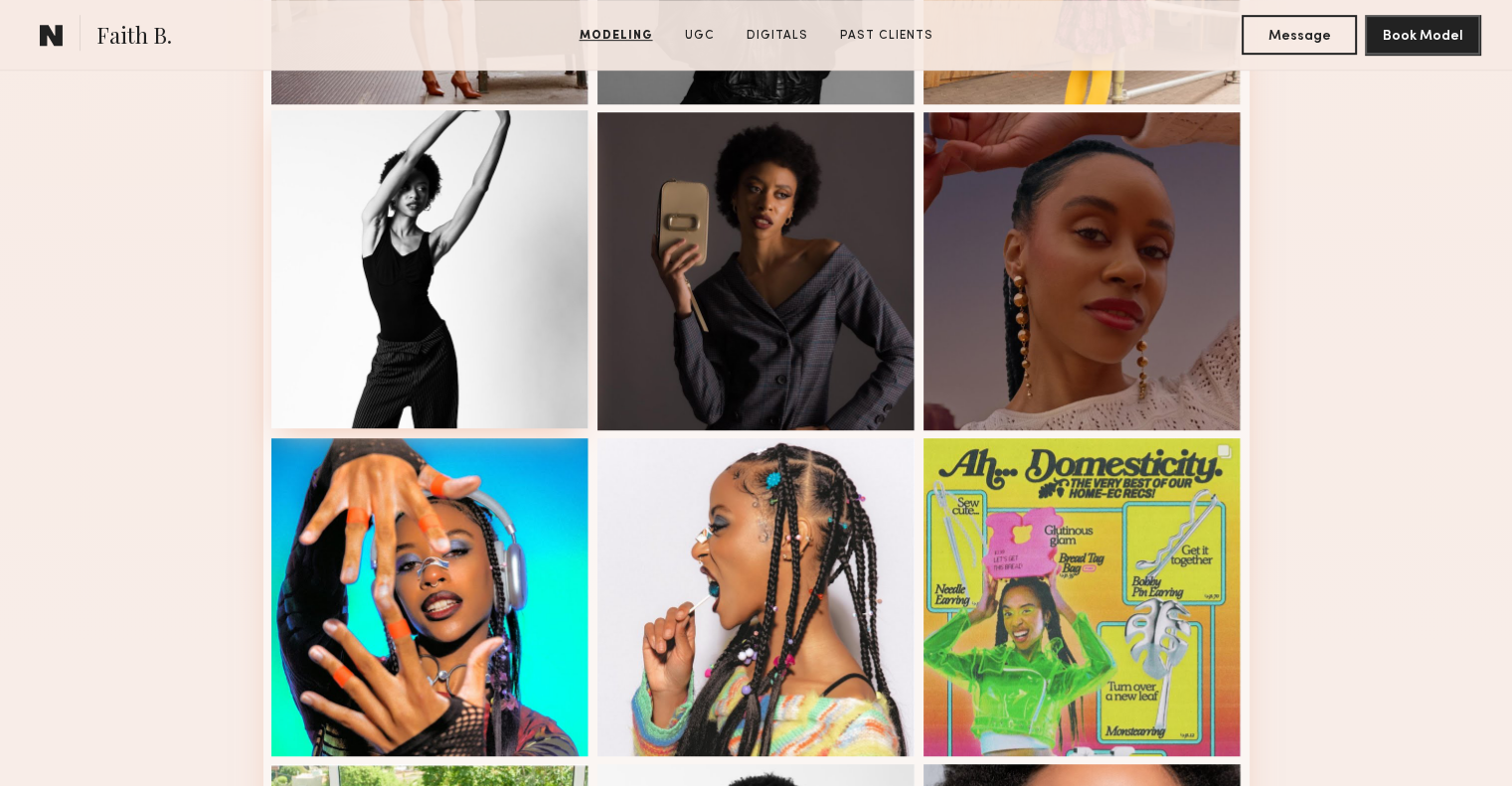 scroll, scrollTop: 1093, scrollLeft: 0, axis: vertical 